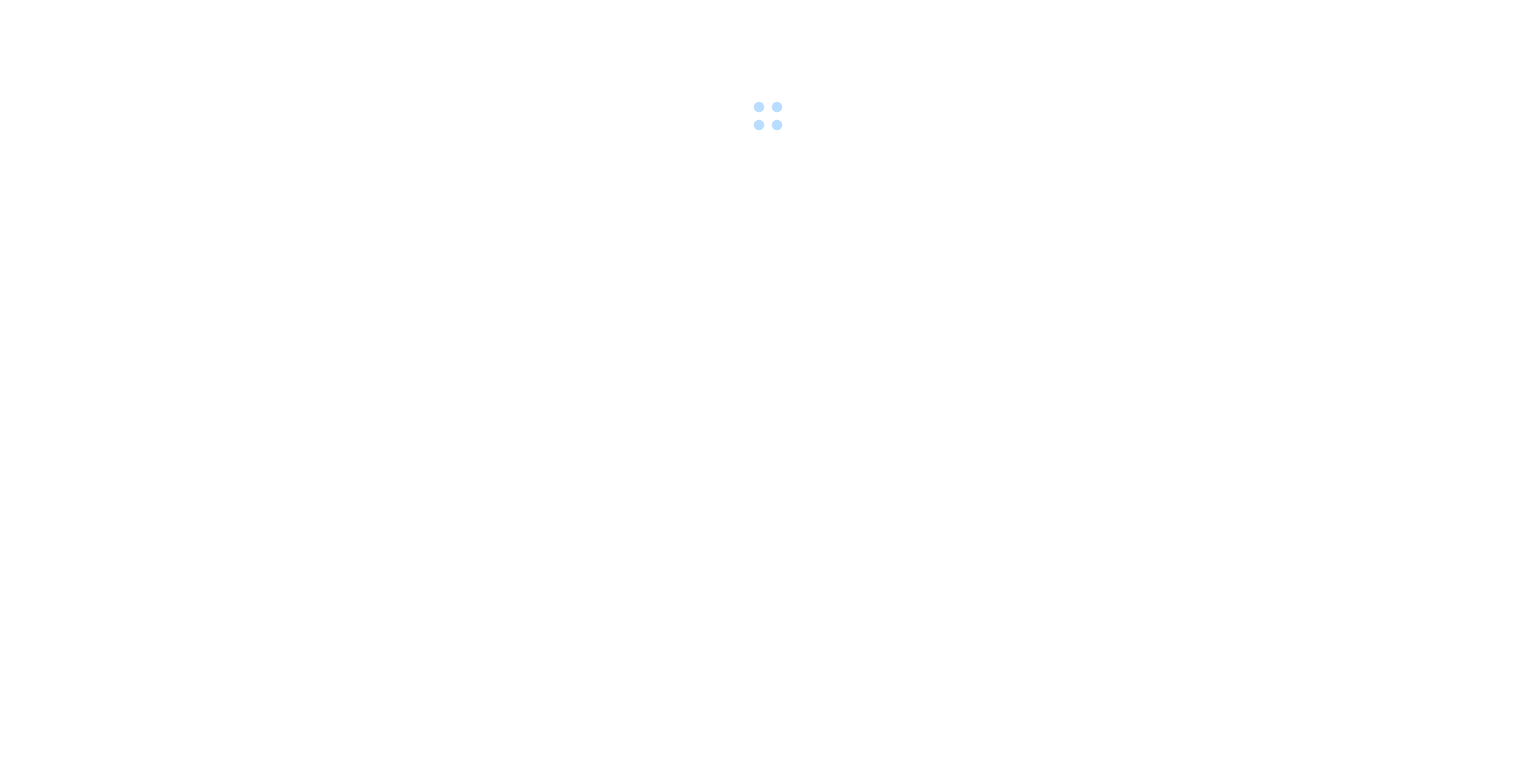 scroll, scrollTop: 0, scrollLeft: 0, axis: both 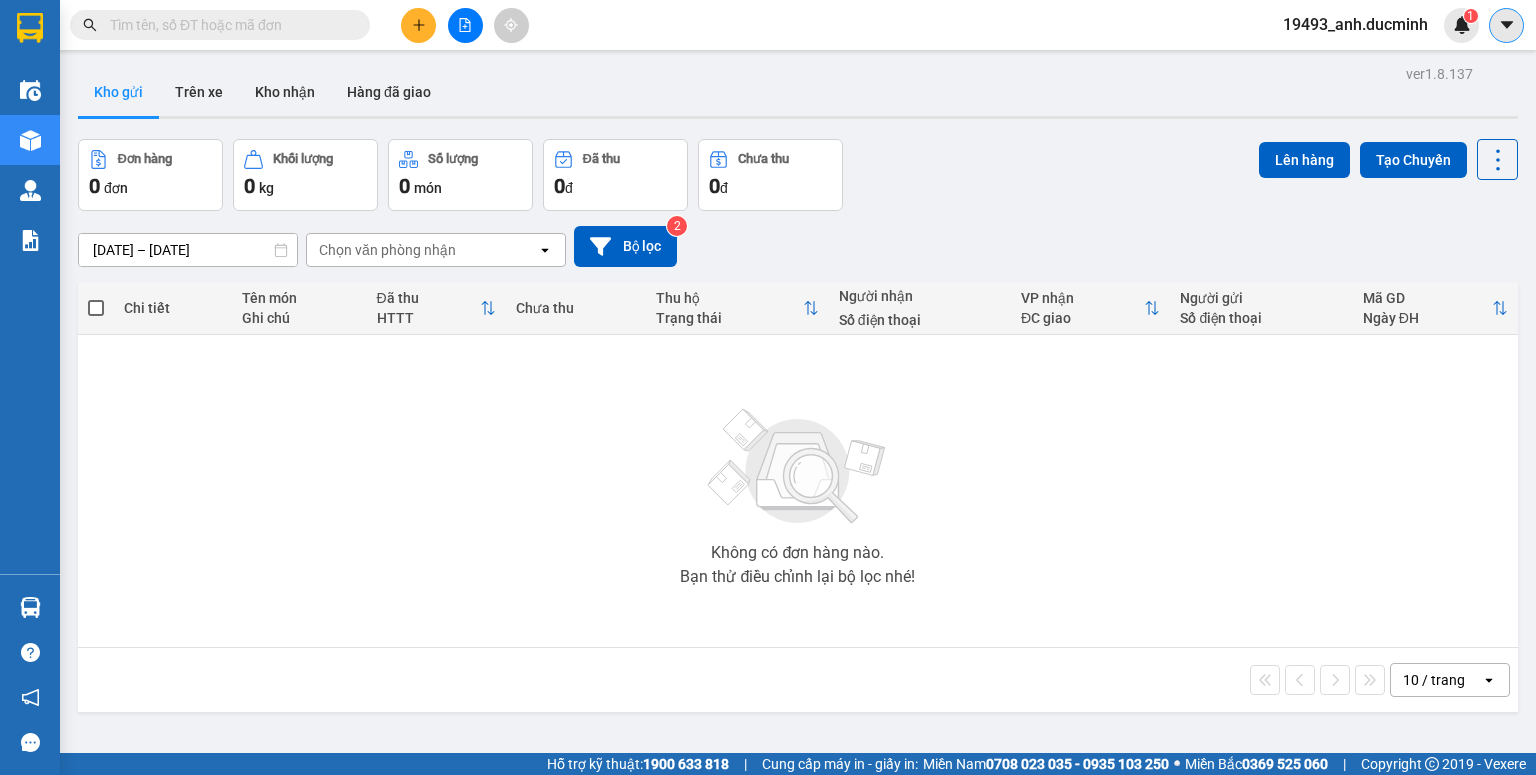 click 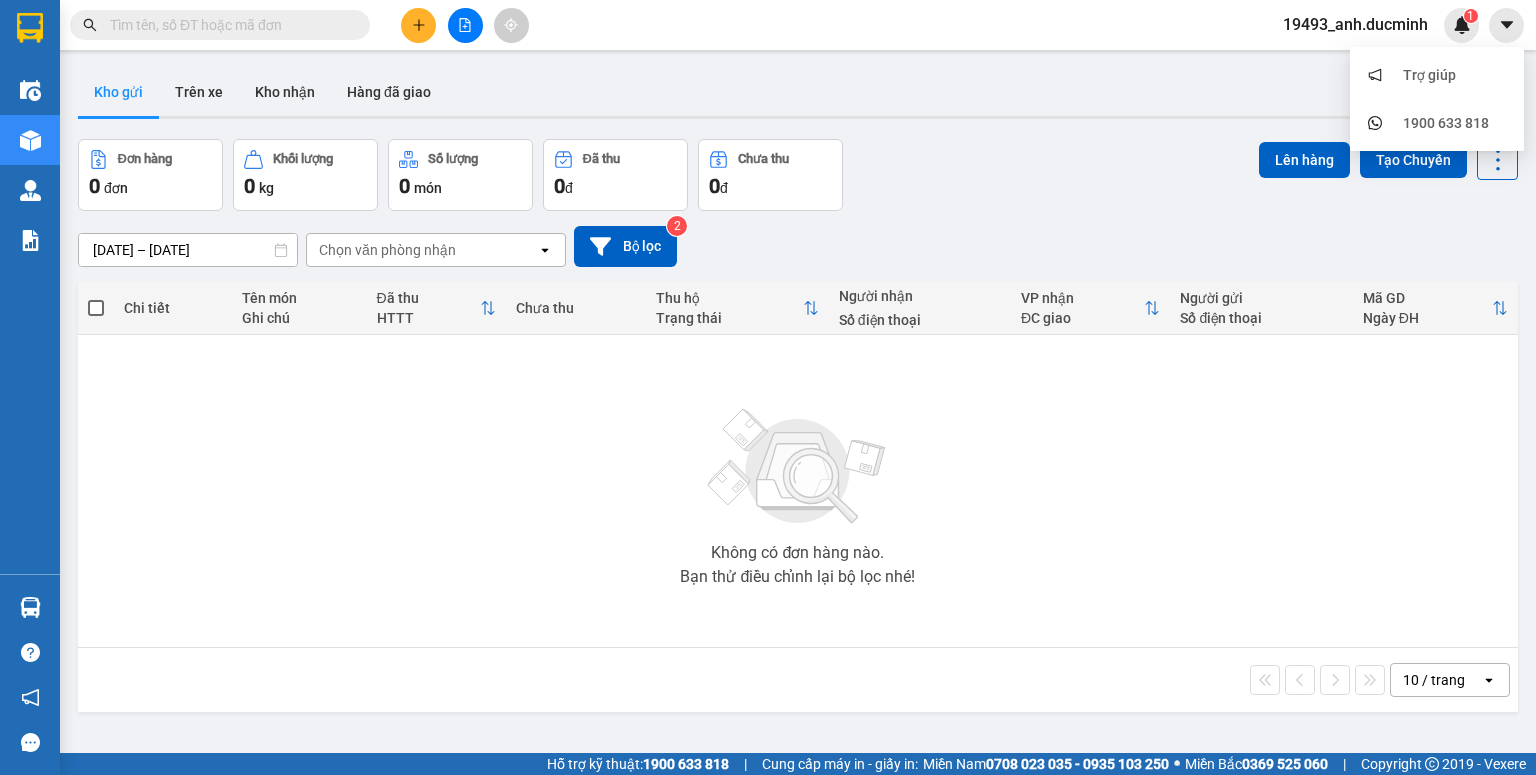 click on "19493_anh.ducminh" at bounding box center (1355, 24) 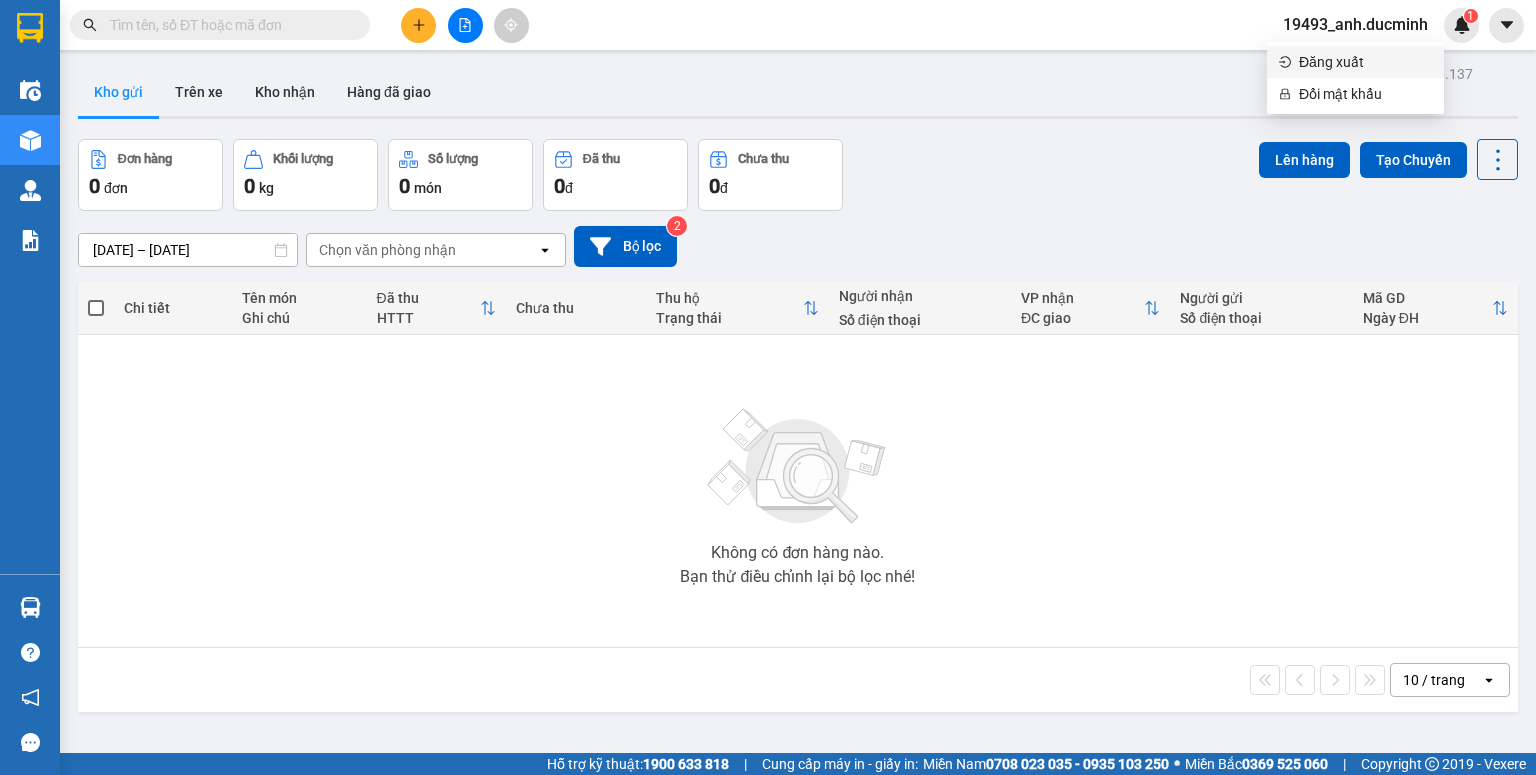 click on "Đăng xuất" at bounding box center [1365, 62] 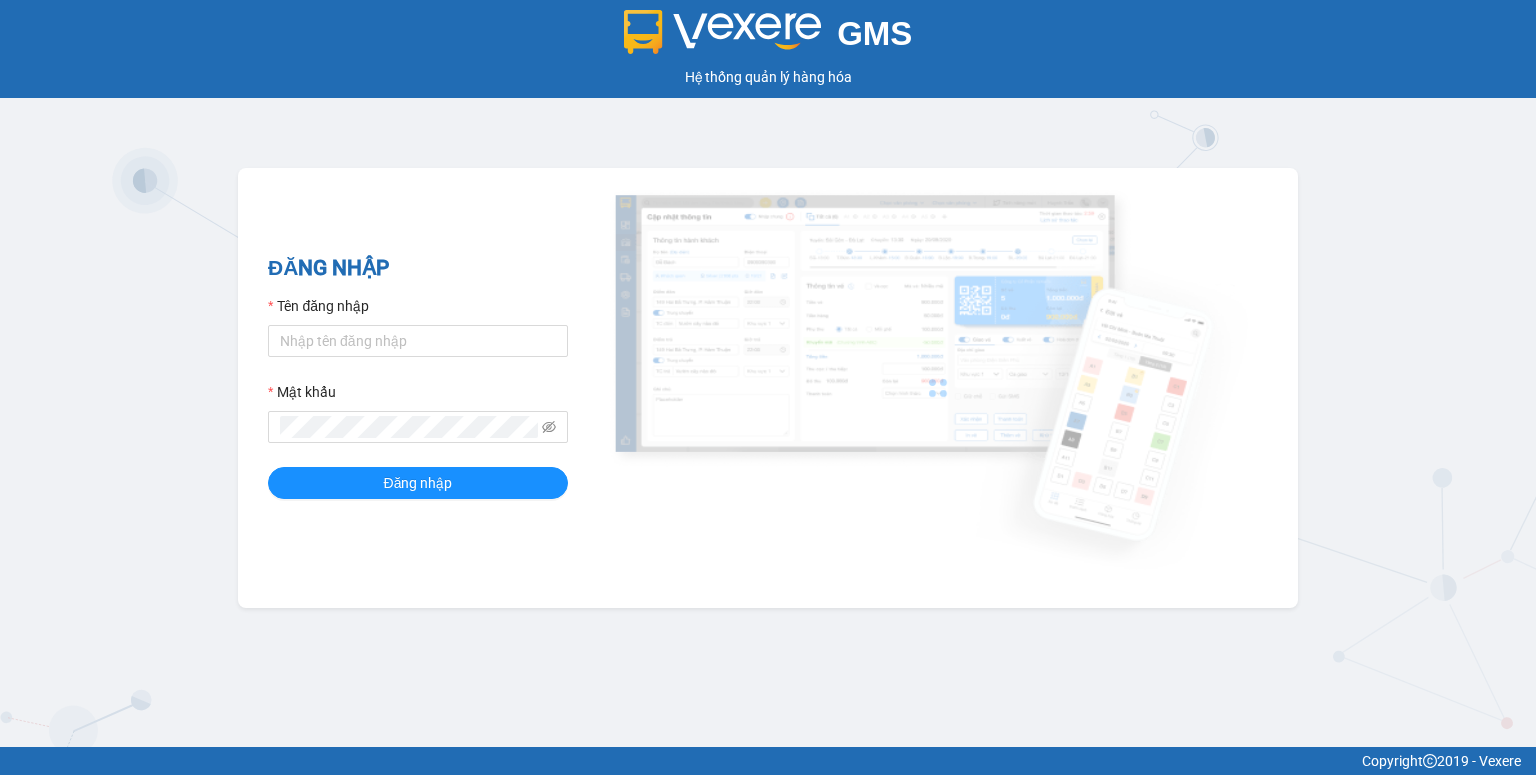 scroll, scrollTop: 0, scrollLeft: 0, axis: both 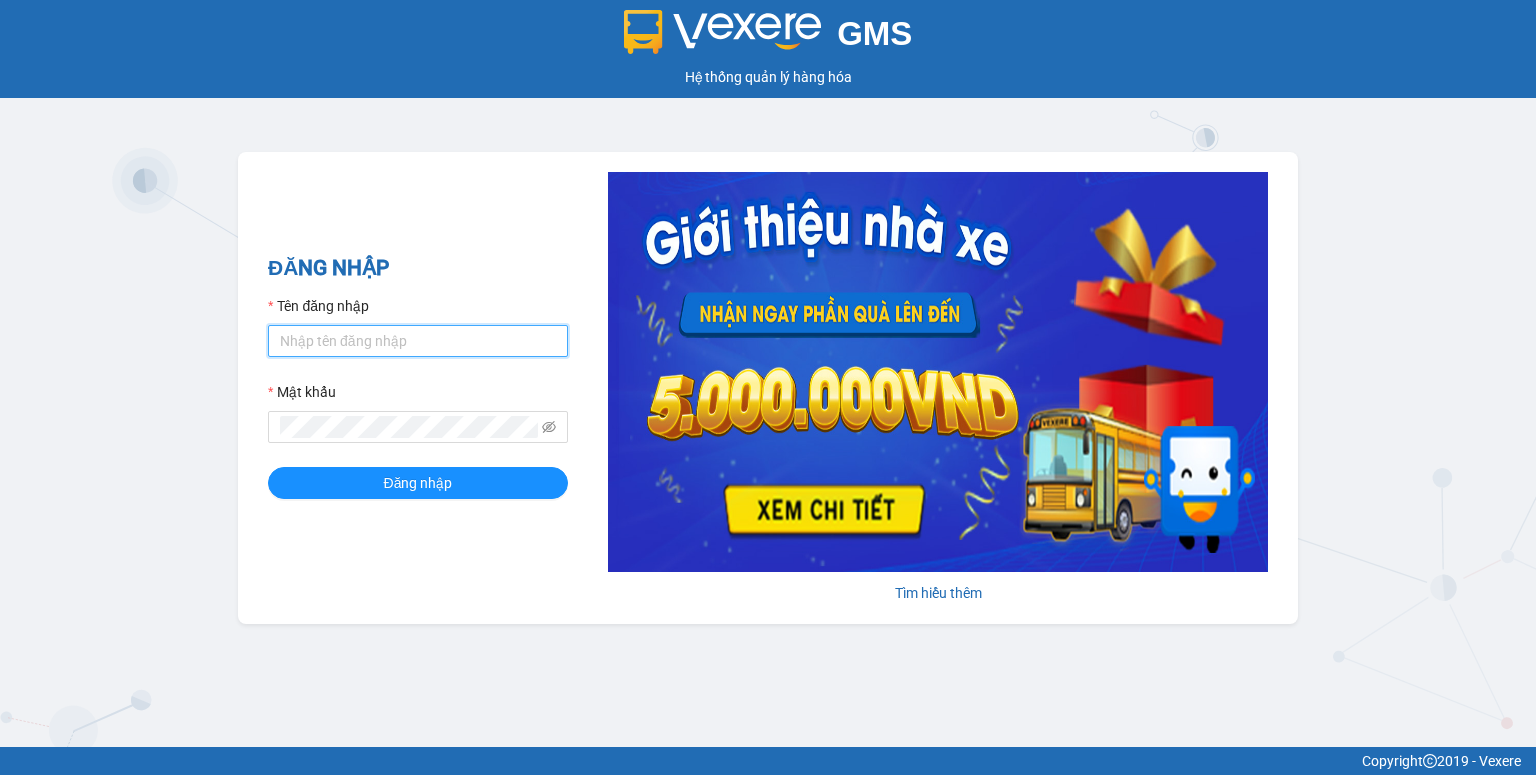 click on "Tên đăng nhập" at bounding box center [418, 341] 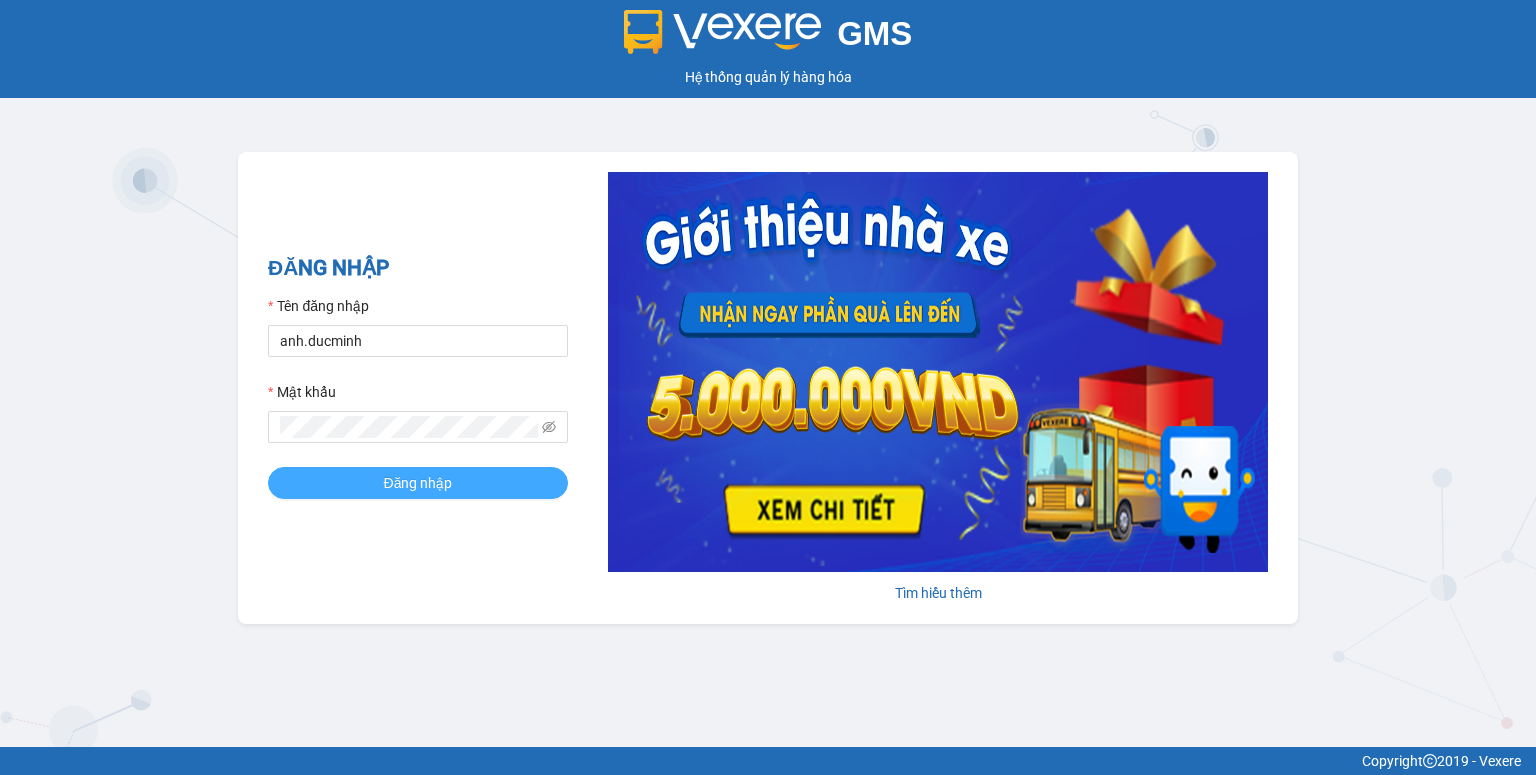 drag, startPoint x: 384, startPoint y: 476, endPoint x: 382, endPoint y: 461, distance: 15.132746 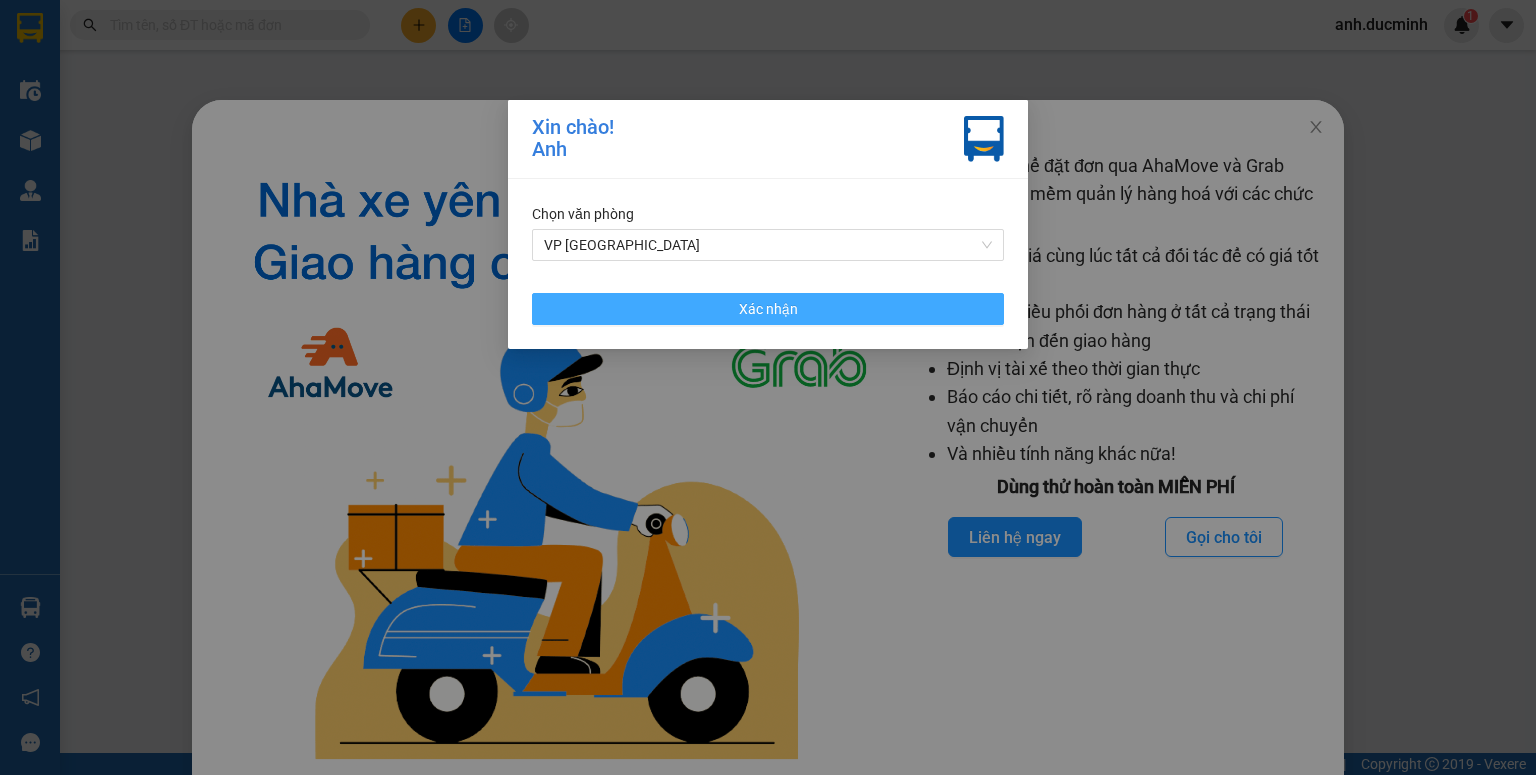 drag, startPoint x: 712, startPoint y: 309, endPoint x: 740, endPoint y: 307, distance: 28.071337 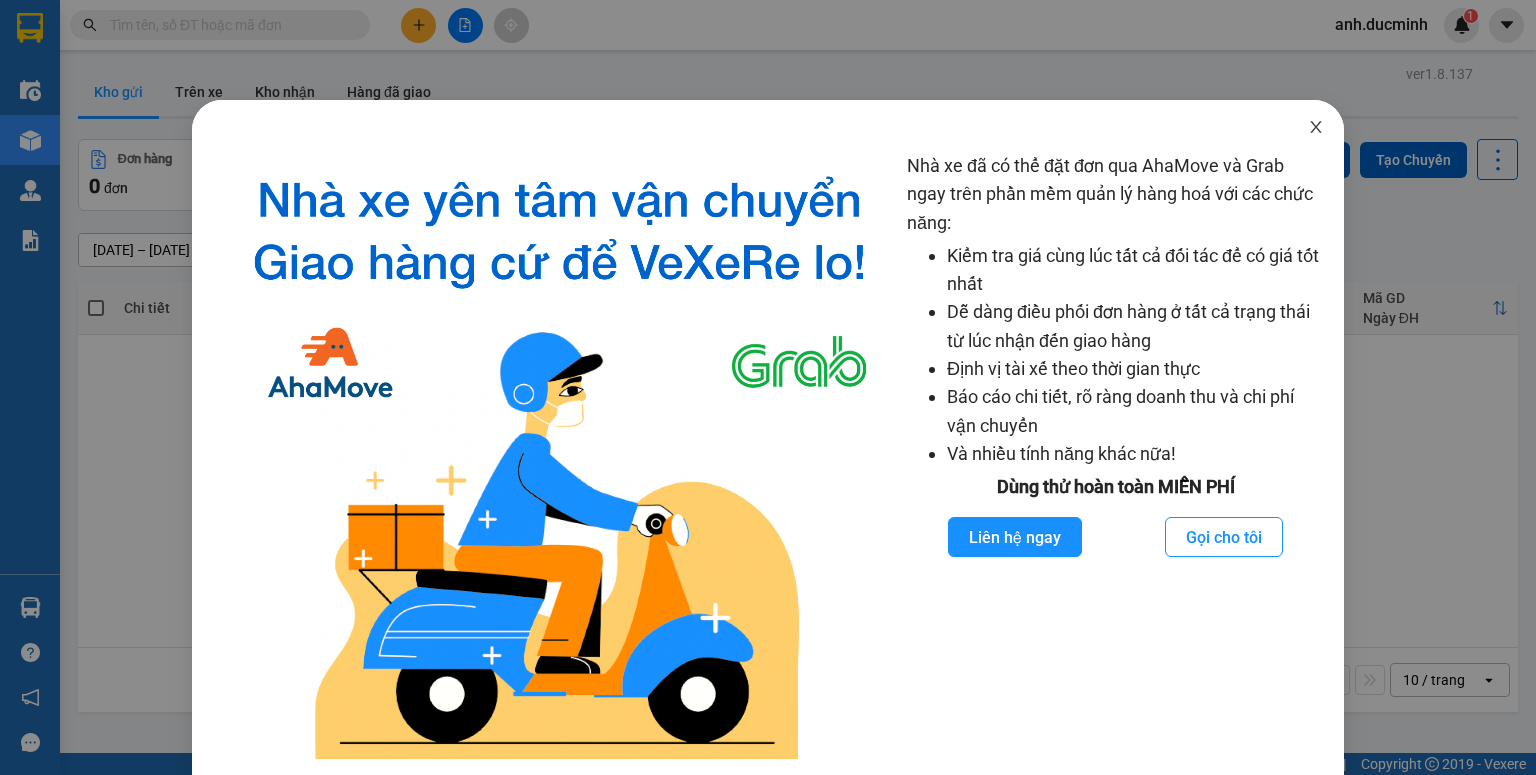 drag, startPoint x: 1300, startPoint y: 131, endPoint x: 1301, endPoint y: 95, distance: 36.013885 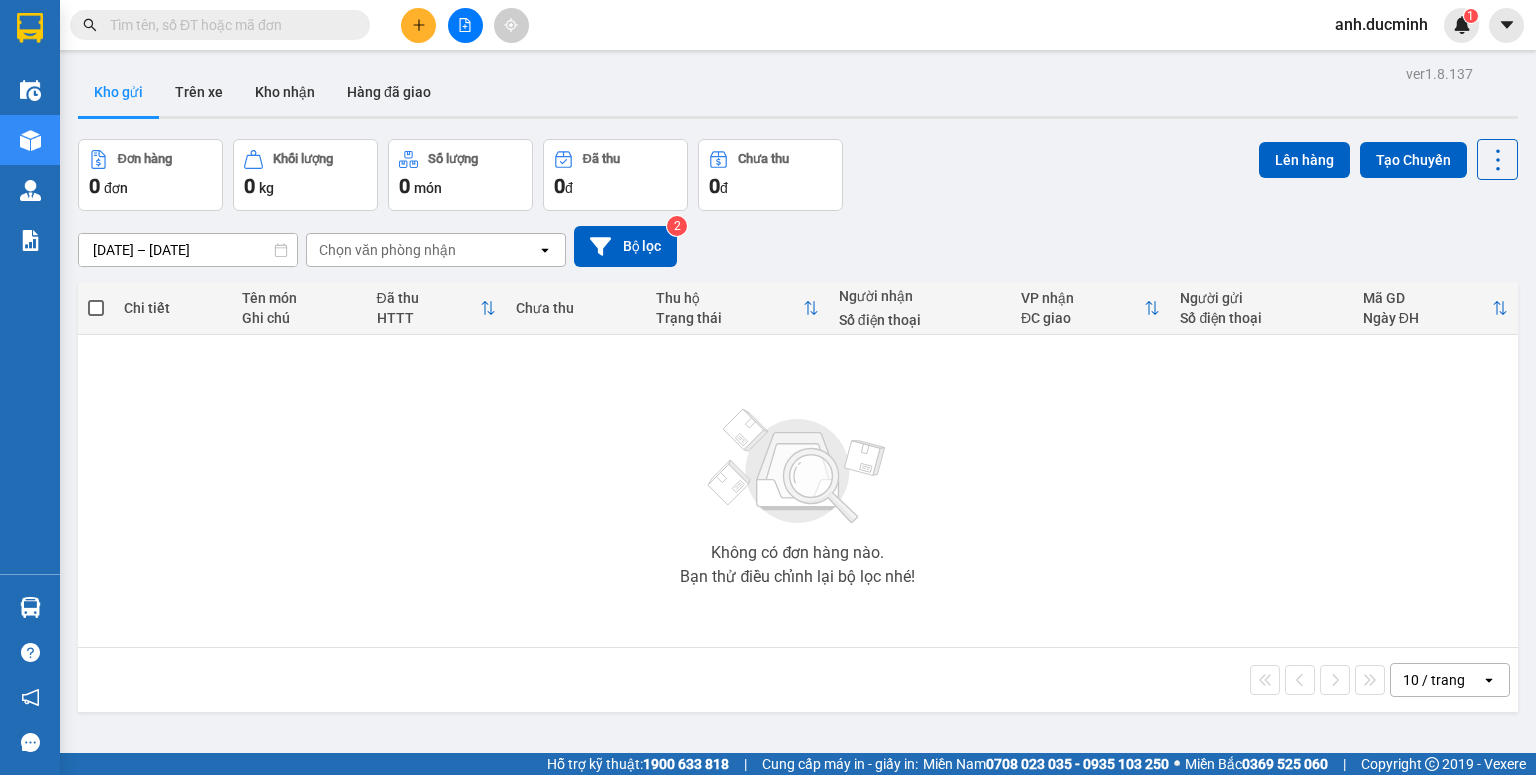 scroll, scrollTop: 0, scrollLeft: 0, axis: both 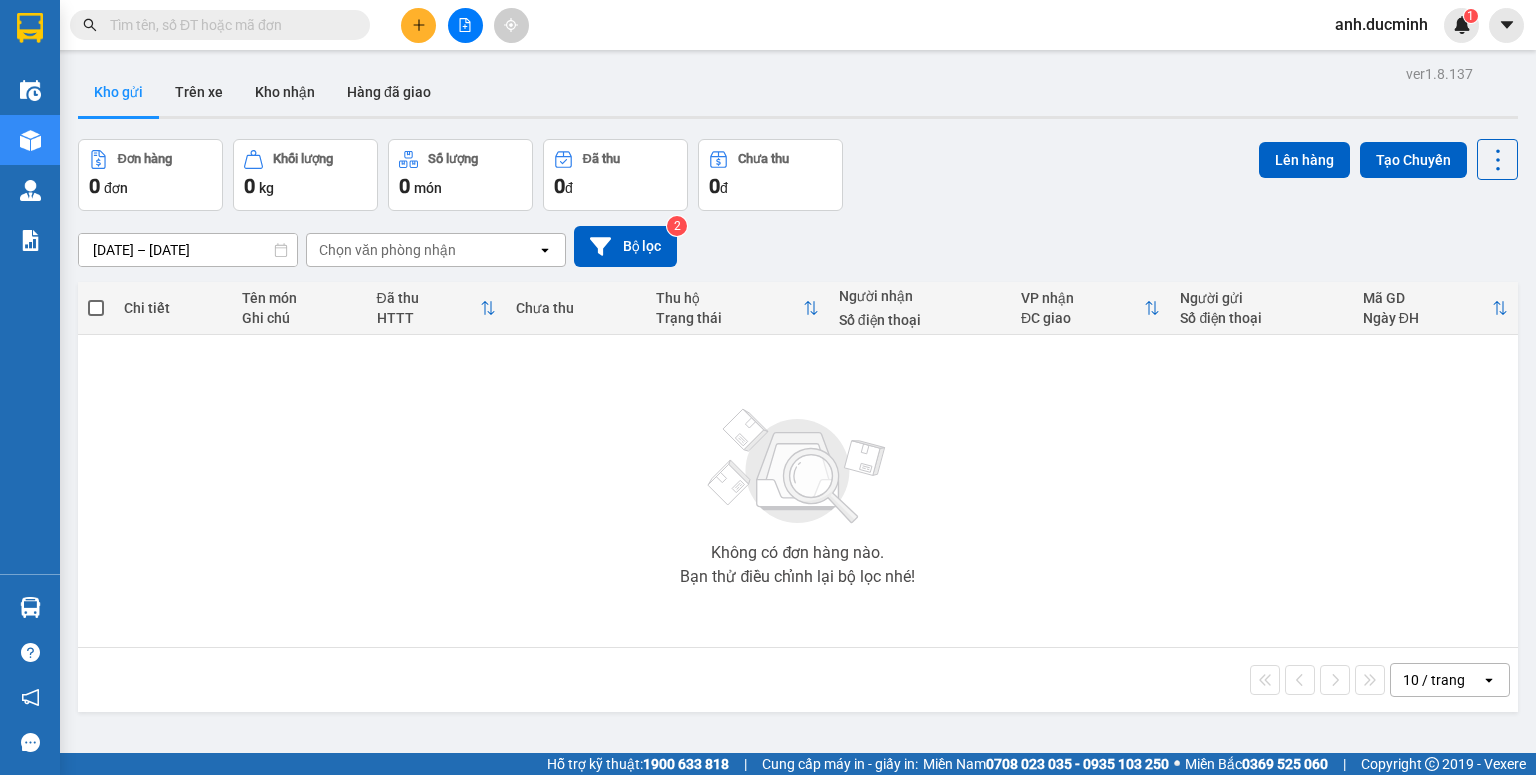 click 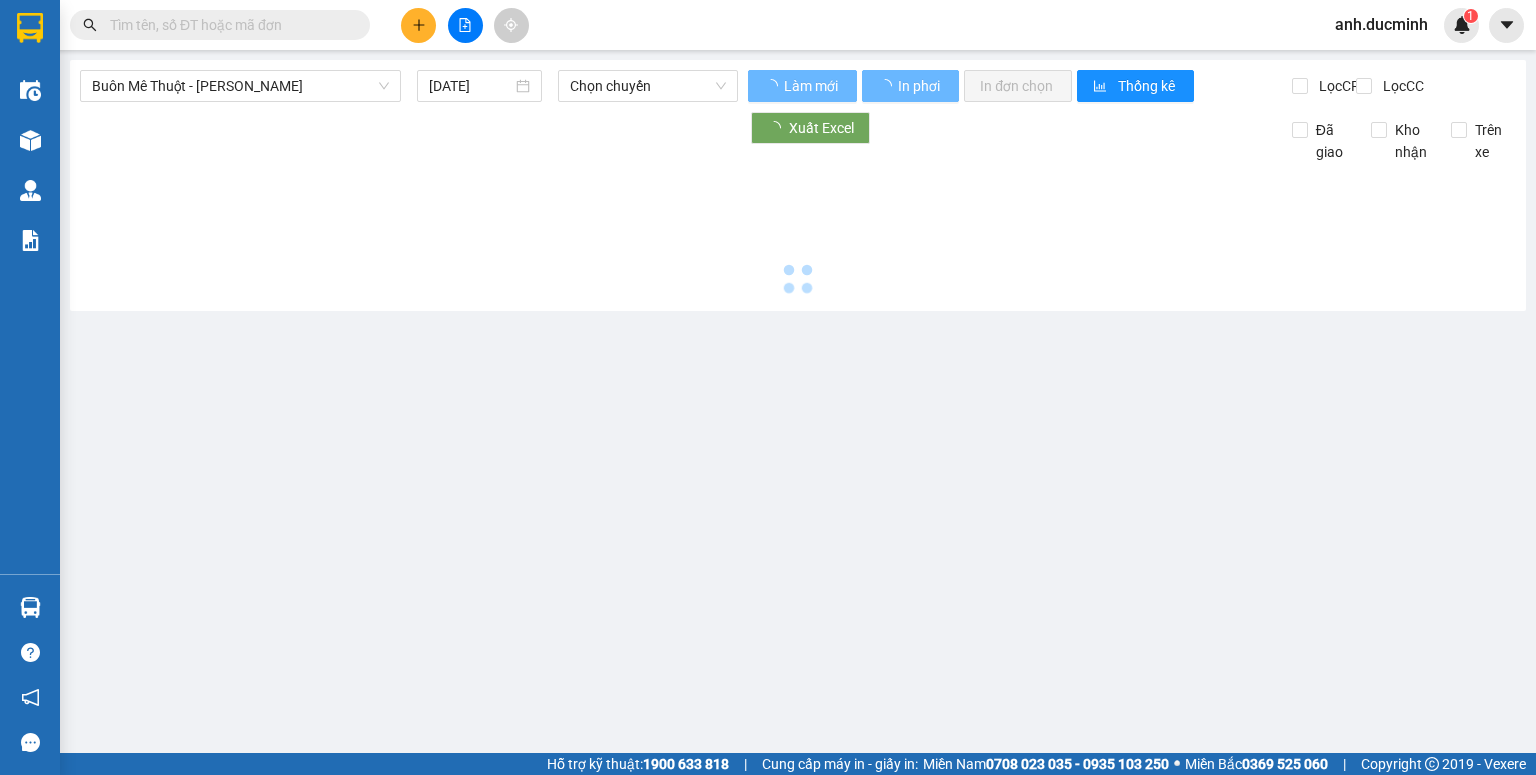 type on "[DATE]" 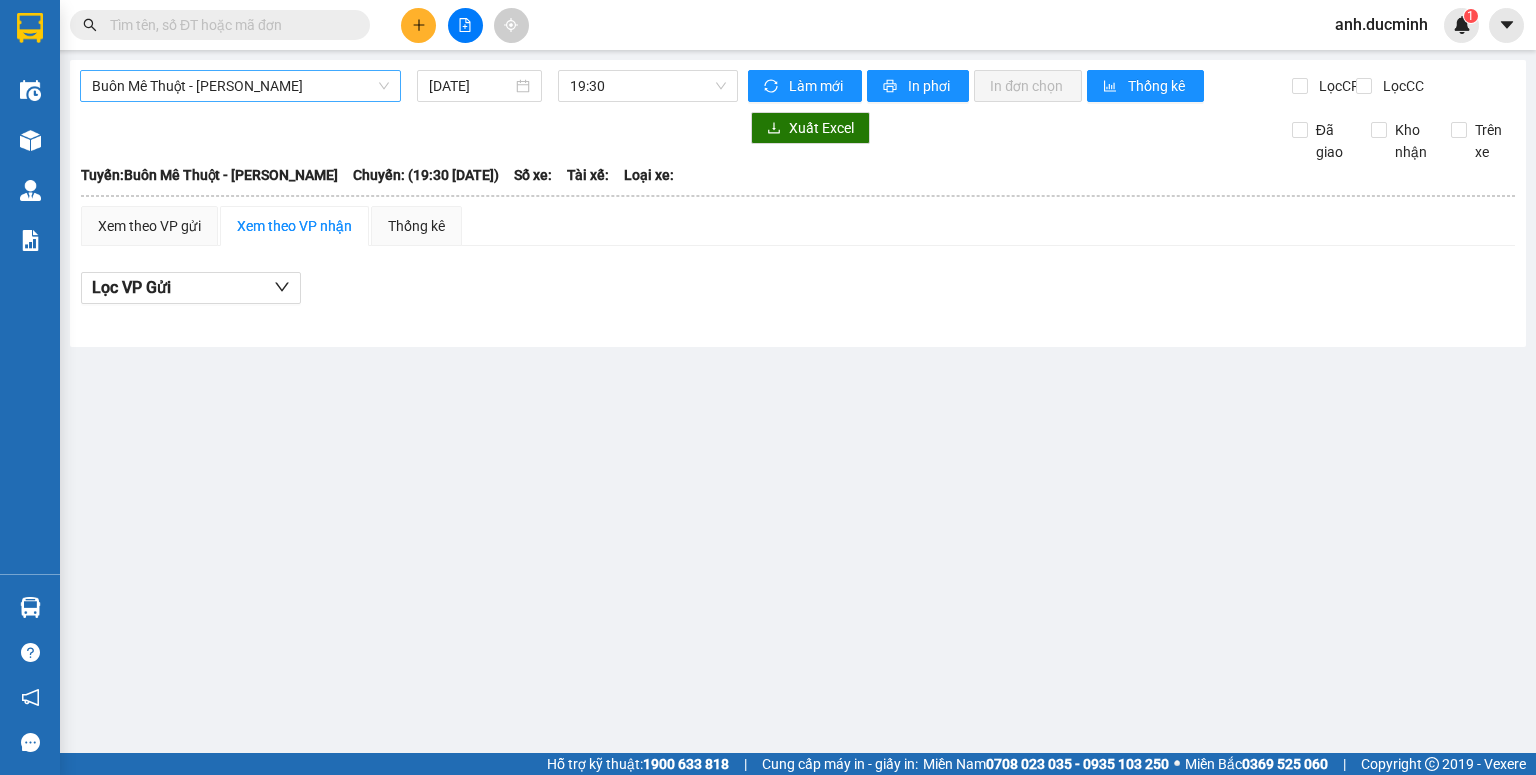 click on "Buôn Mê Thuột - [PERSON_NAME]" at bounding box center [240, 86] 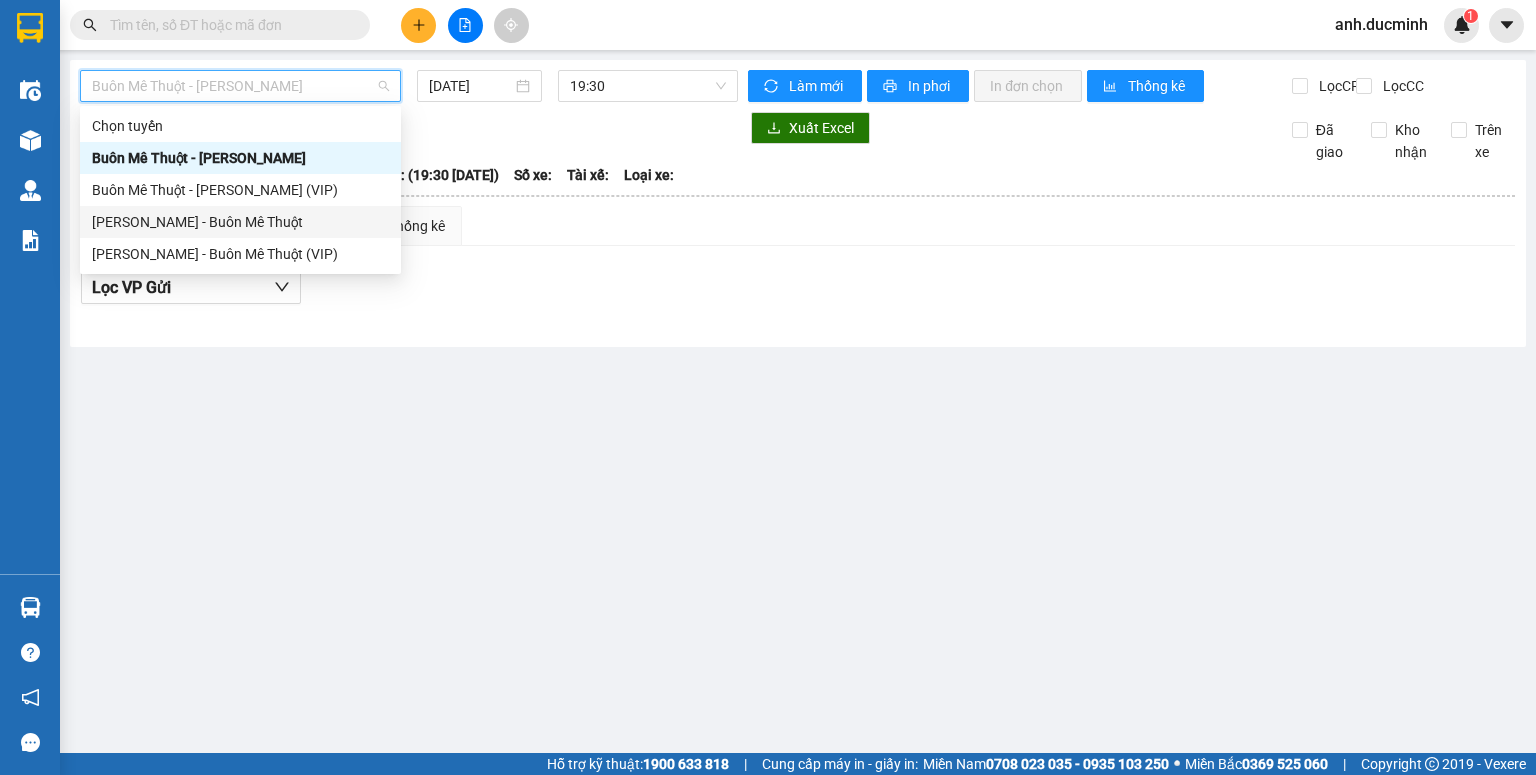 drag, startPoint x: 250, startPoint y: 221, endPoint x: 381, endPoint y: 132, distance: 158.37297 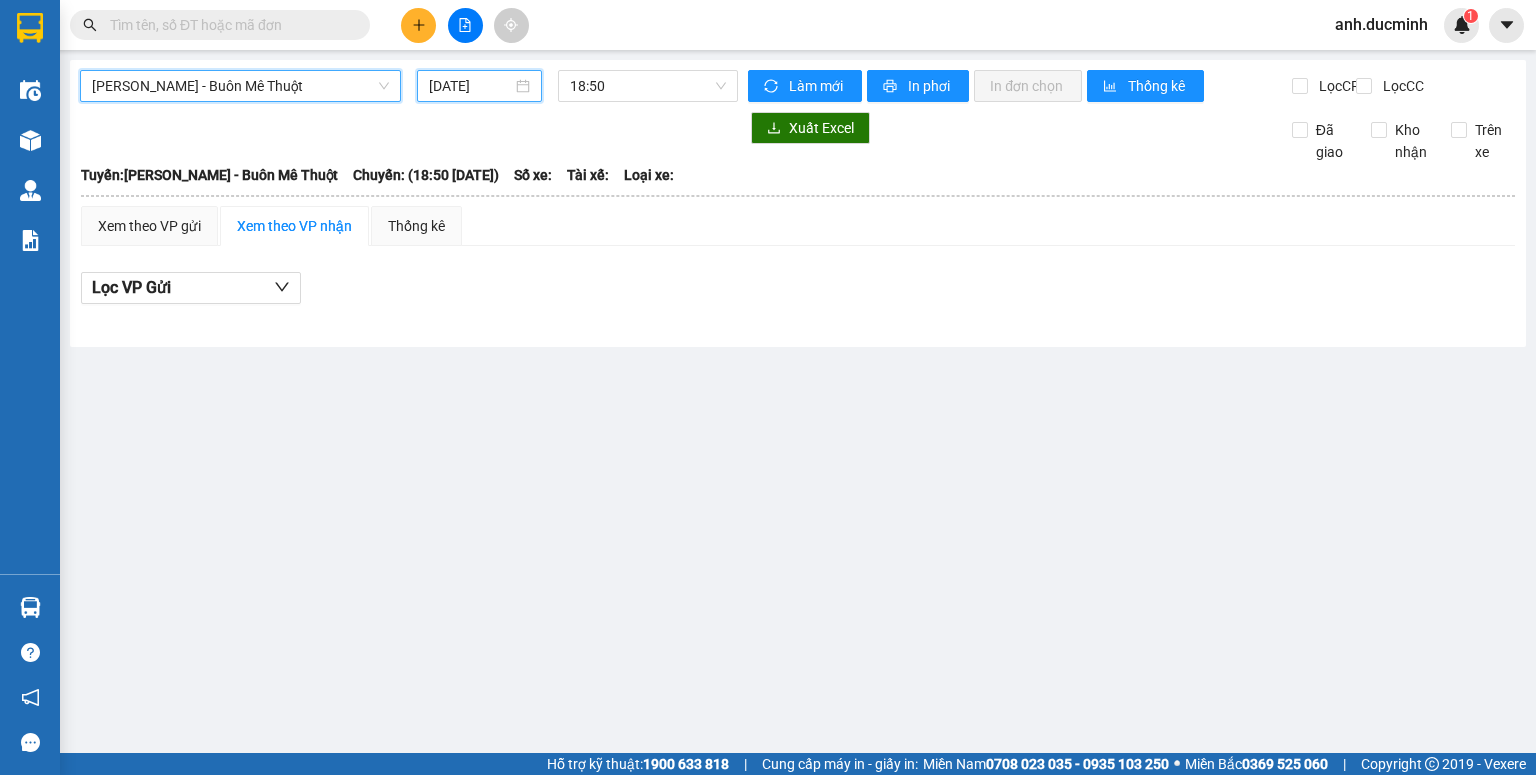 click on "[DATE]" at bounding box center [470, 86] 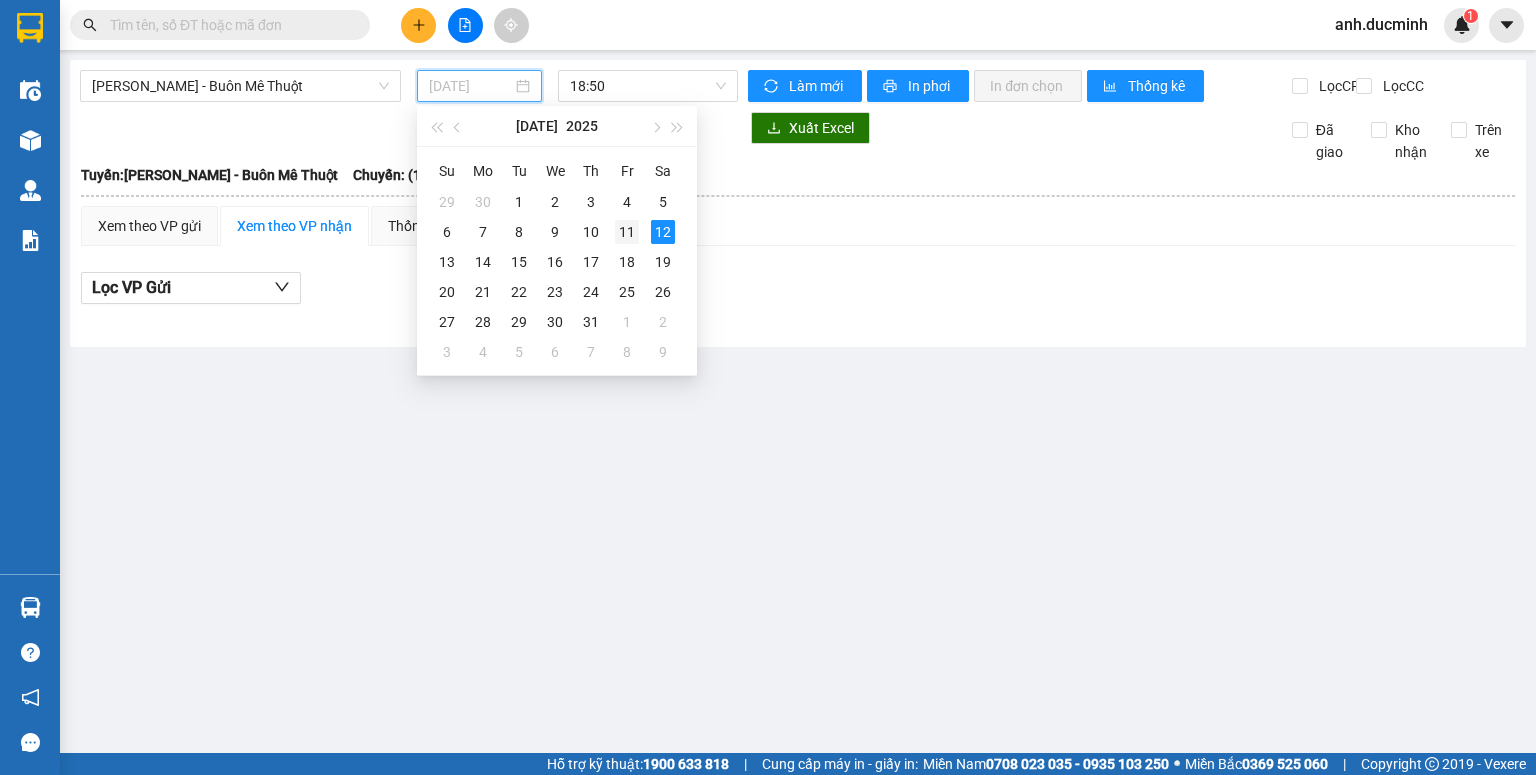 click on "11" at bounding box center (627, 232) 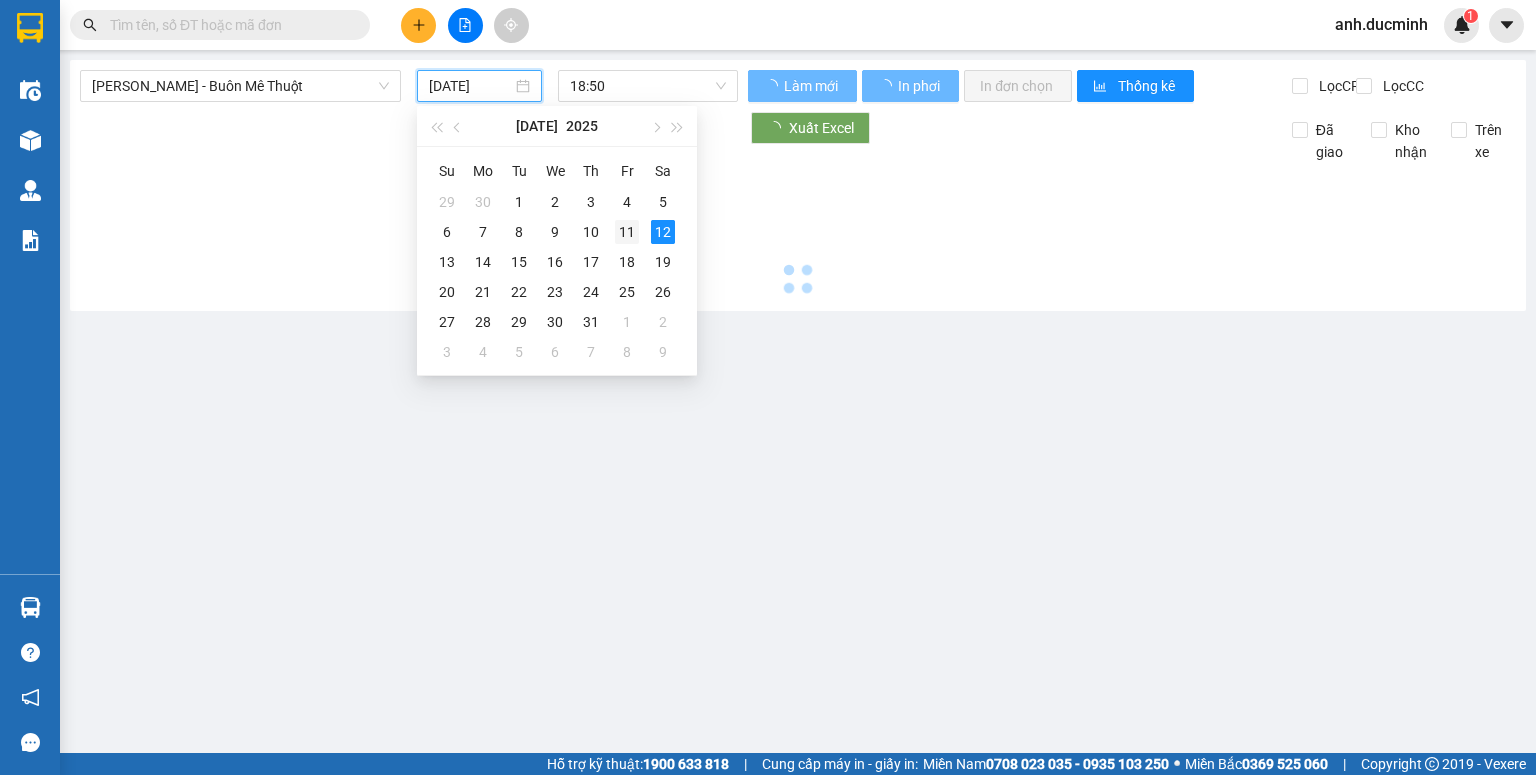 type on "[DATE]" 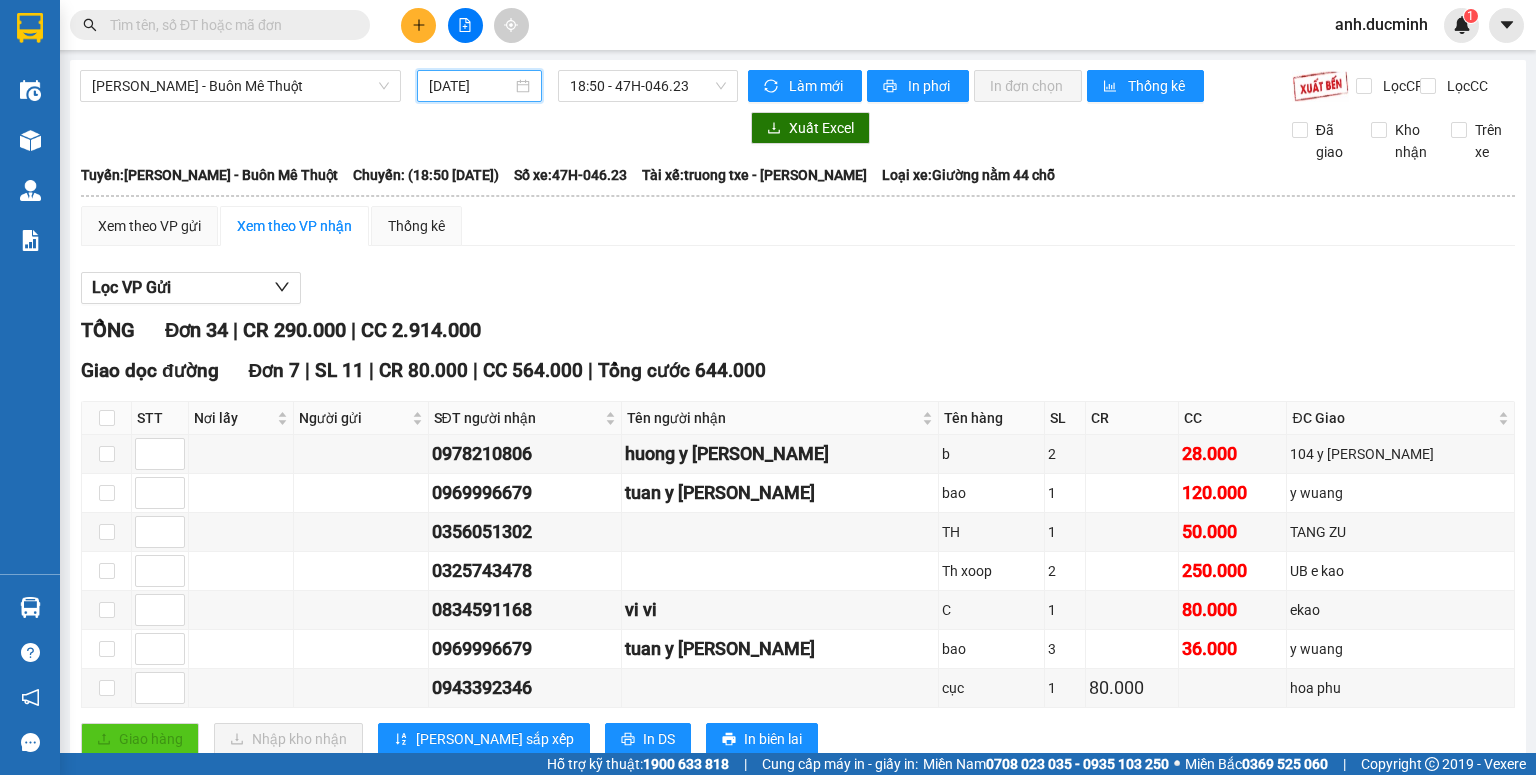 click on "TỔNG Đơn   34 | CR   290.000 | CC   2.914.000" at bounding box center [798, 330] 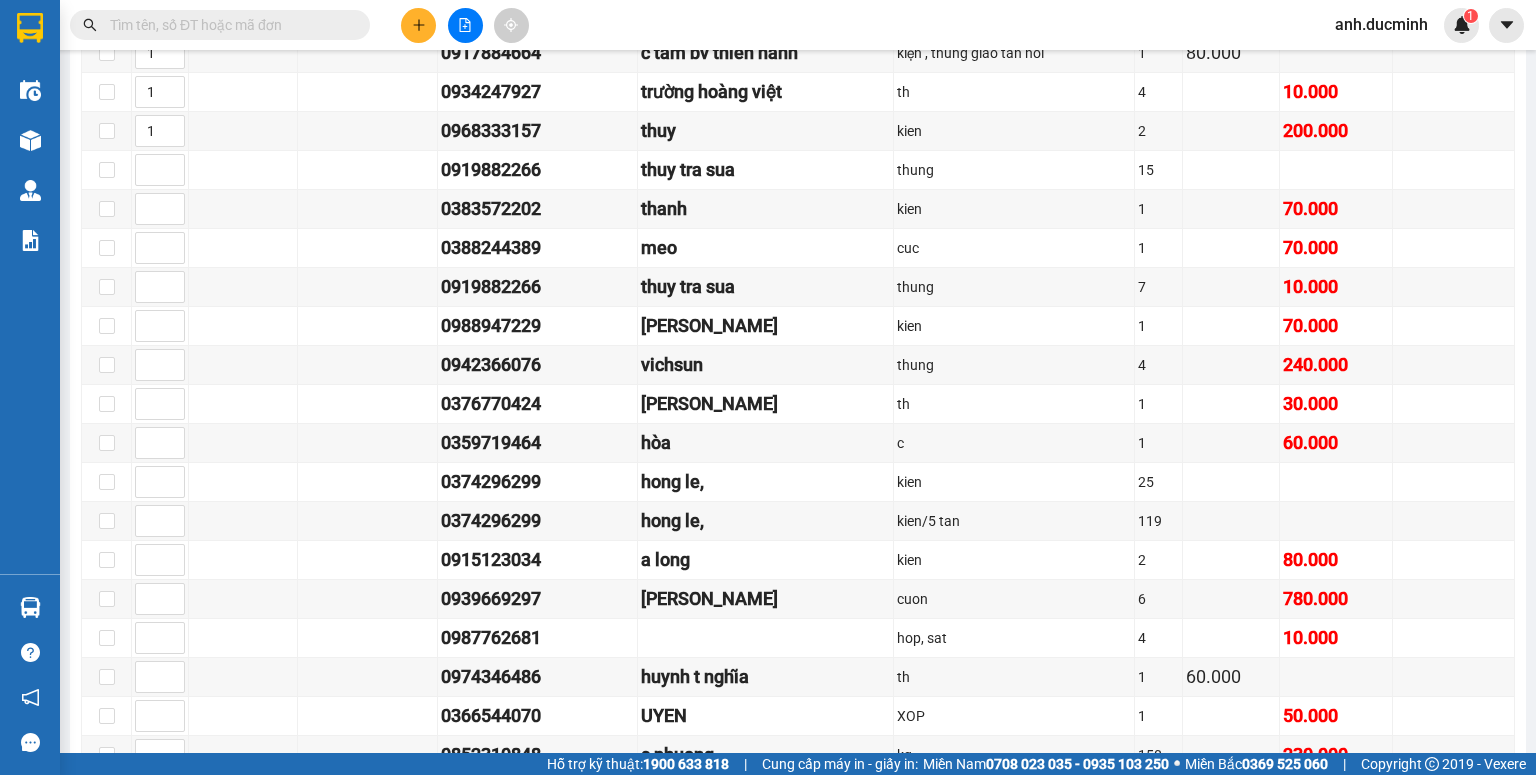 scroll, scrollTop: 527, scrollLeft: 0, axis: vertical 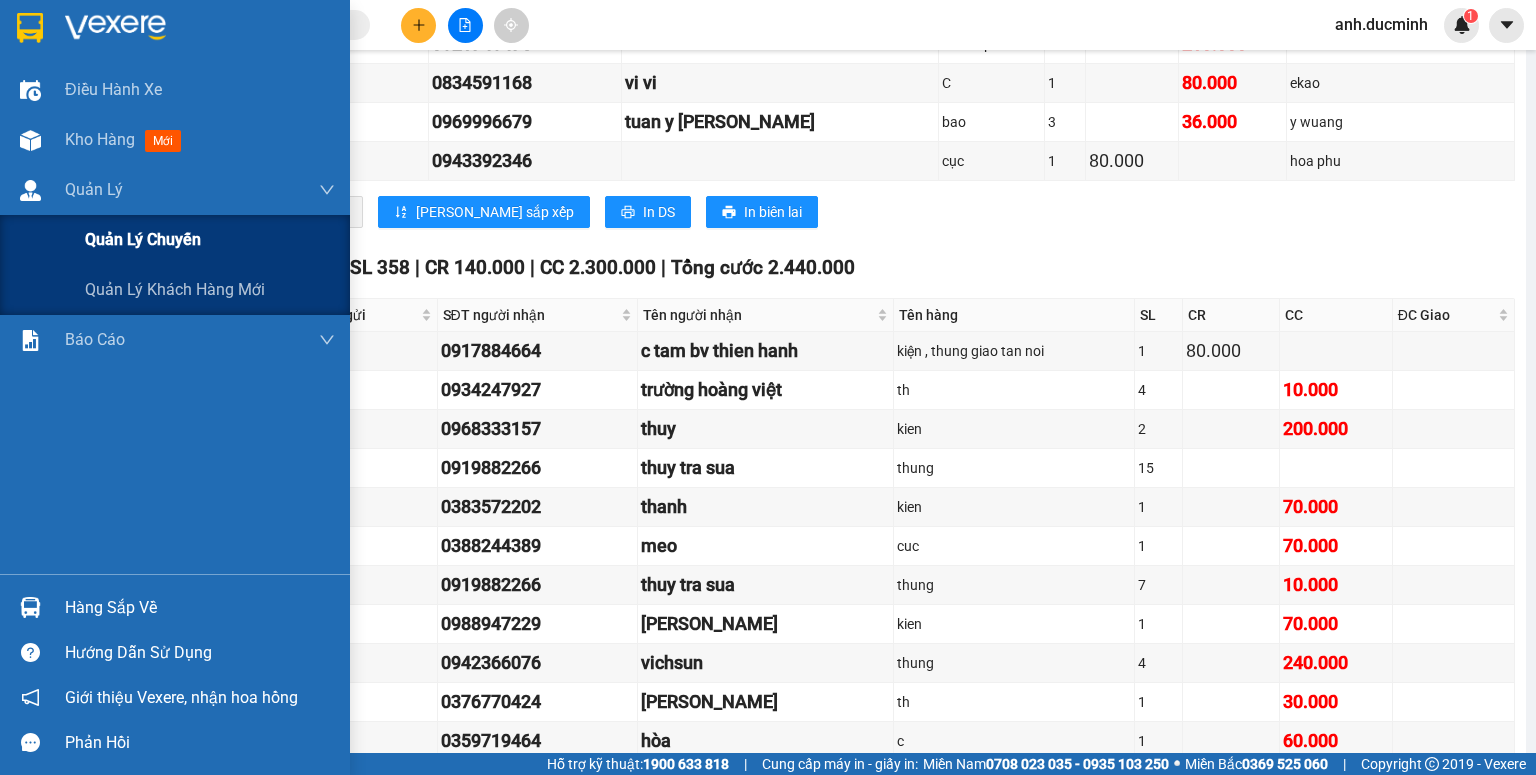 click on "Quản lý chuyến" at bounding box center [143, 239] 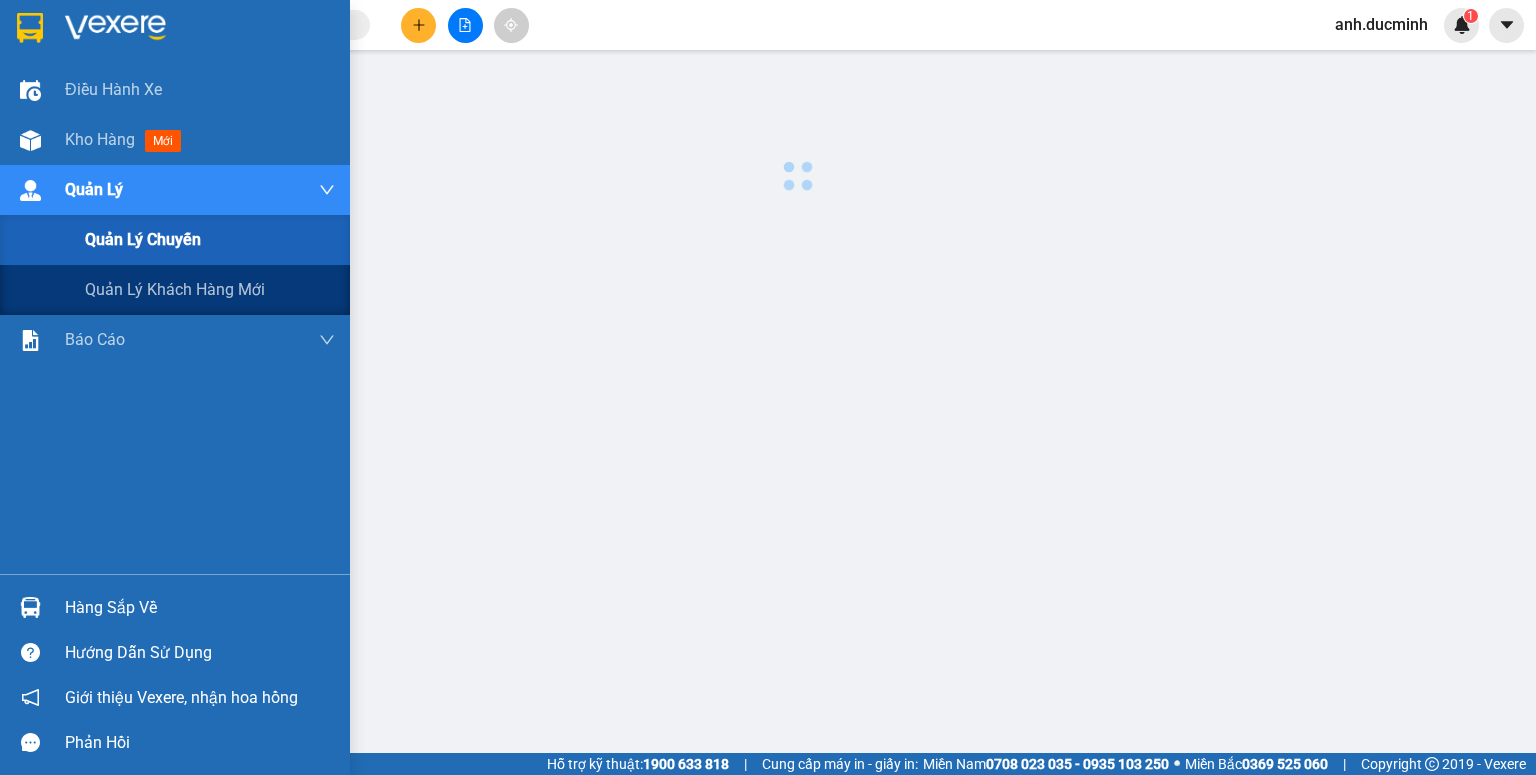 scroll, scrollTop: 0, scrollLeft: 0, axis: both 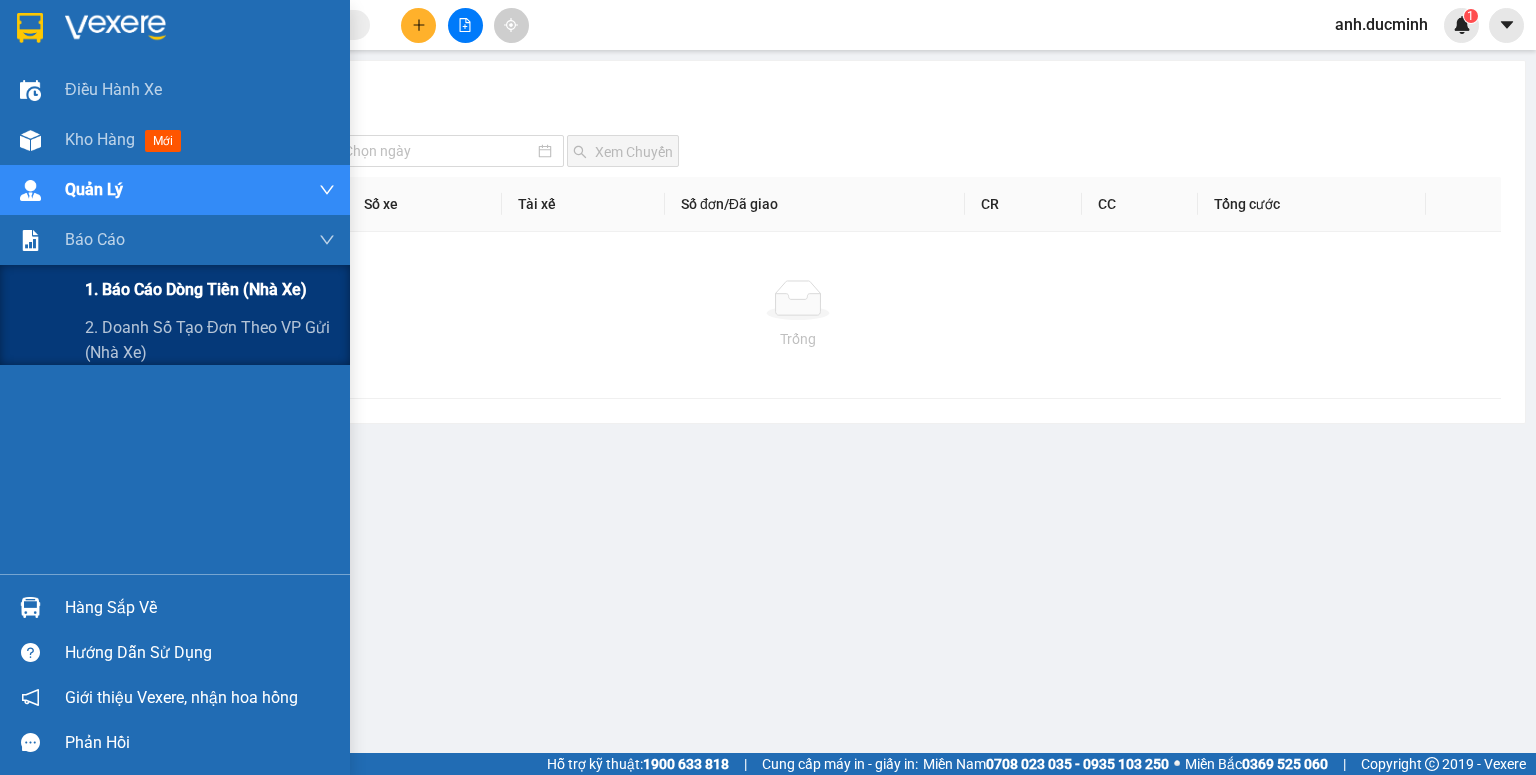 click on "1. Báo cáo dòng tiền (nhà xe)" at bounding box center (196, 289) 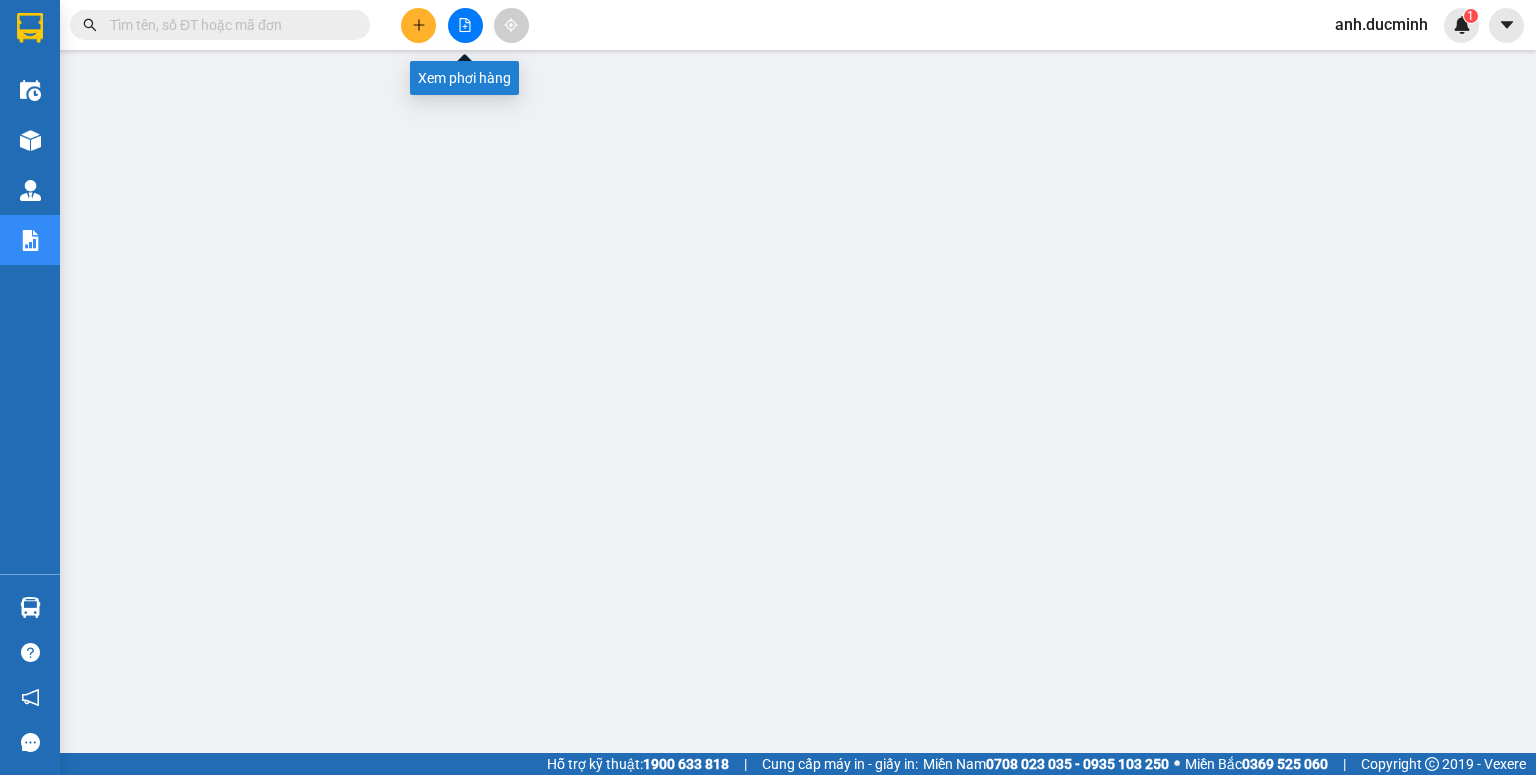 click 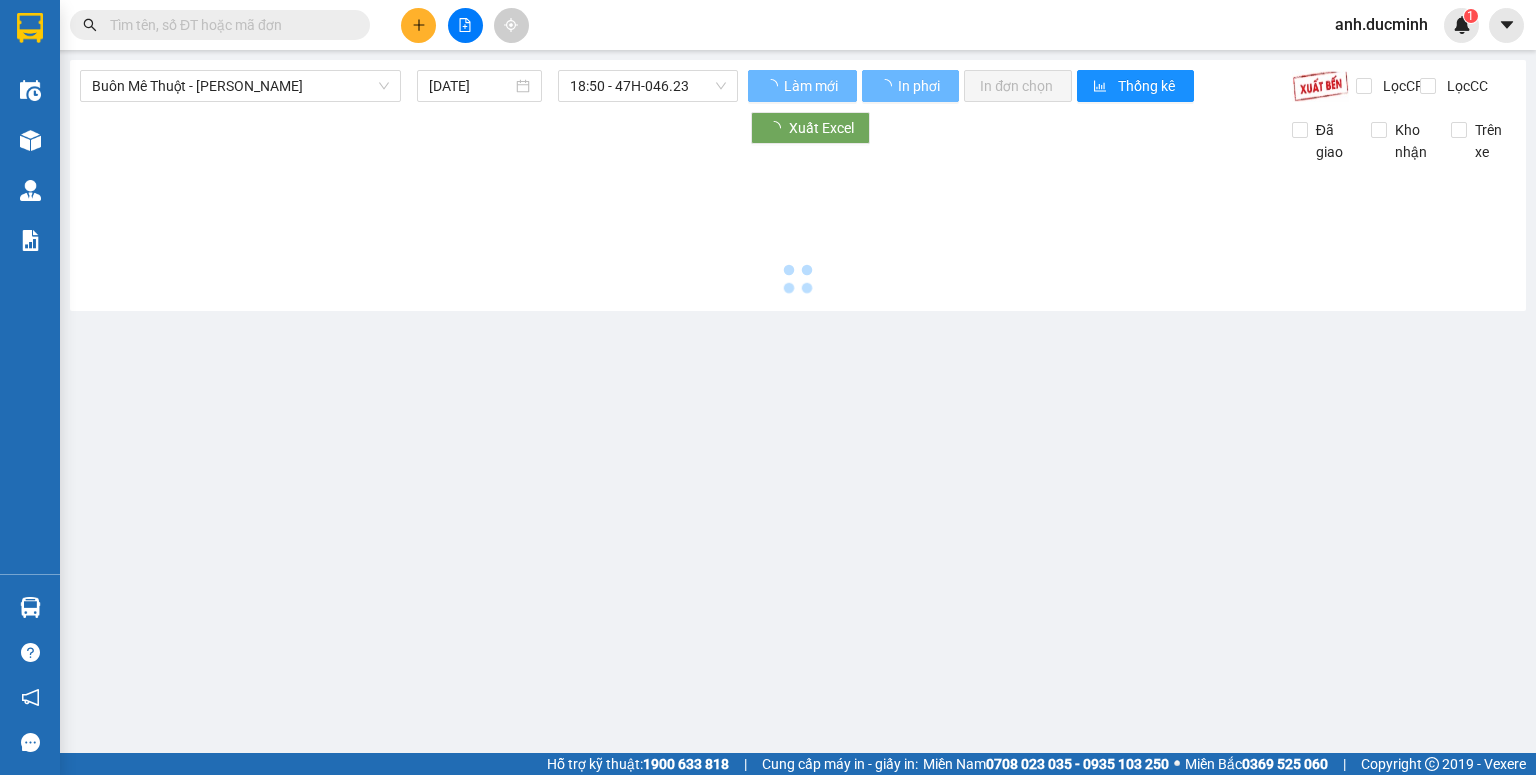 type on "[DATE]" 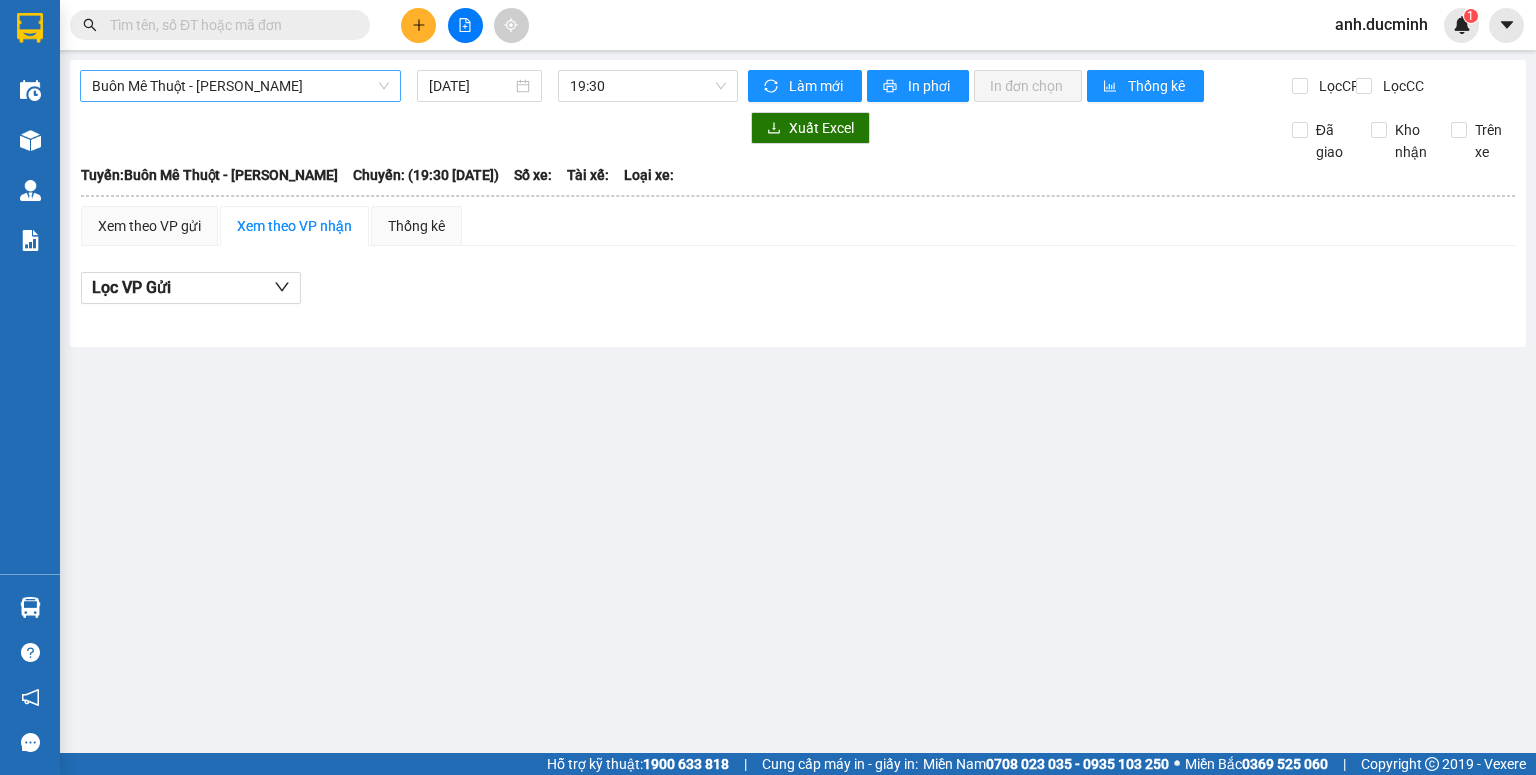 click on "Buôn Mê Thuột - [PERSON_NAME]" at bounding box center (240, 86) 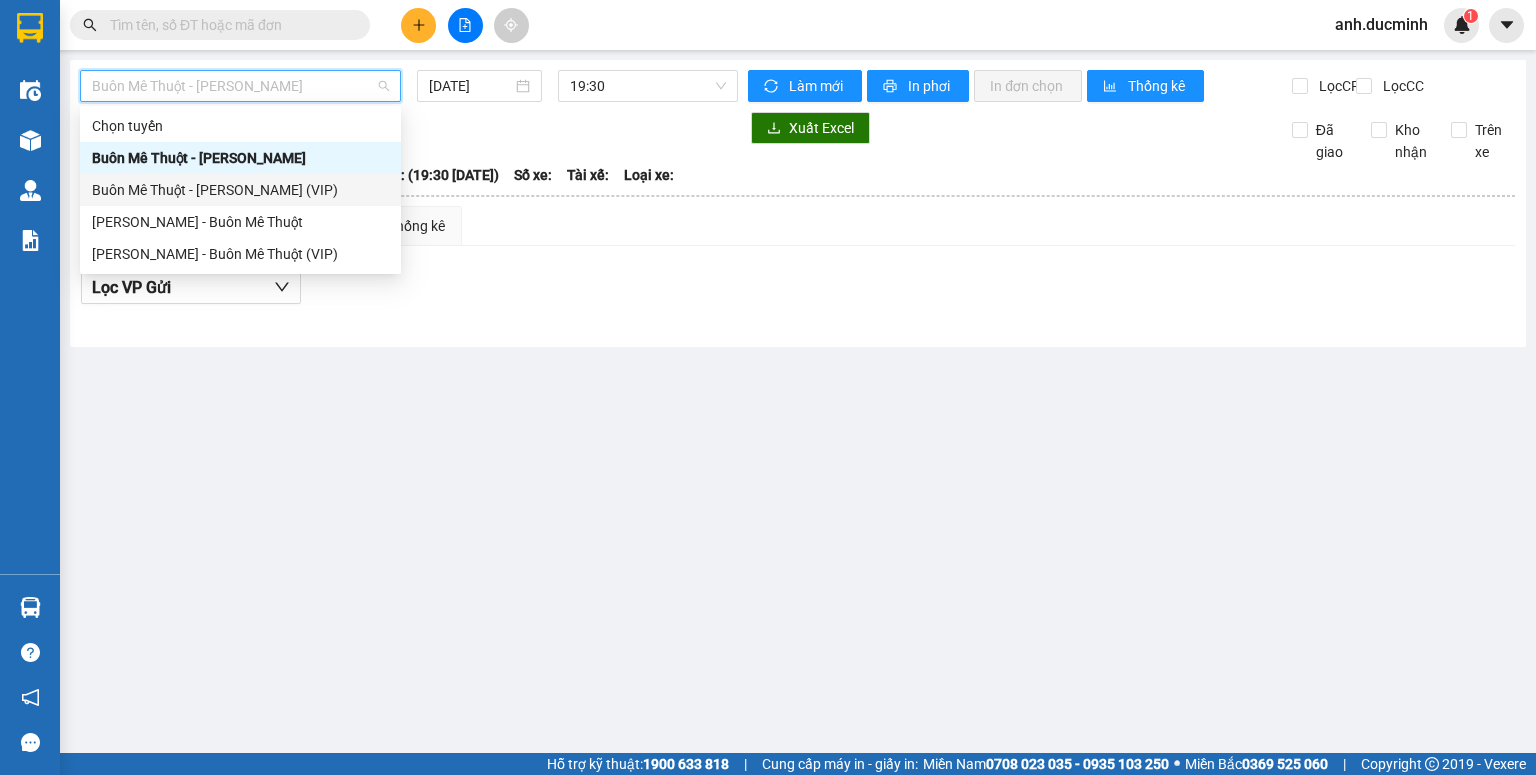 drag, startPoint x: 243, startPoint y: 184, endPoint x: 320, endPoint y: 132, distance: 92.91394 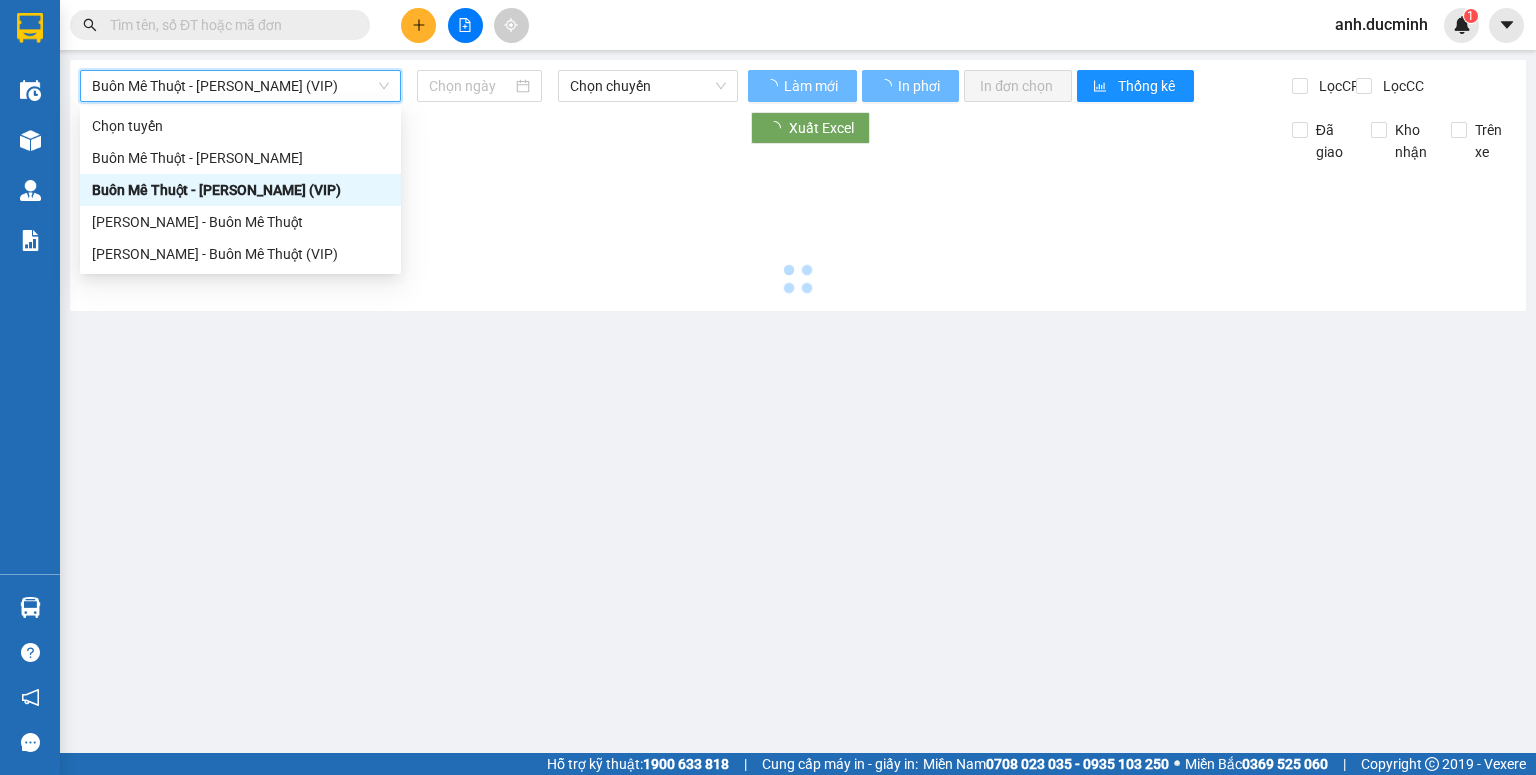 type on "[DATE]" 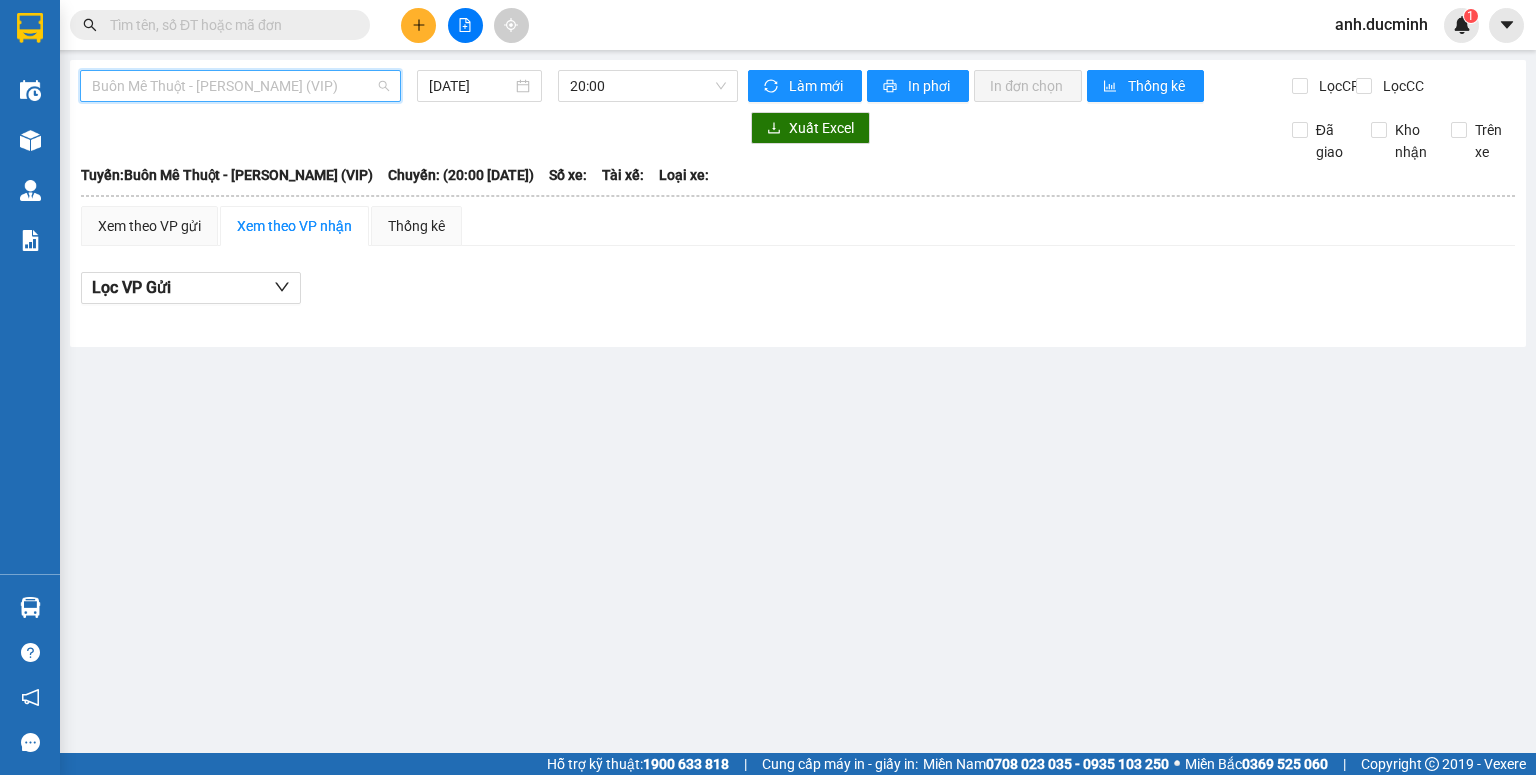 click on "Buôn Mê Thuột - [PERSON_NAME] (VIP)" at bounding box center (240, 86) 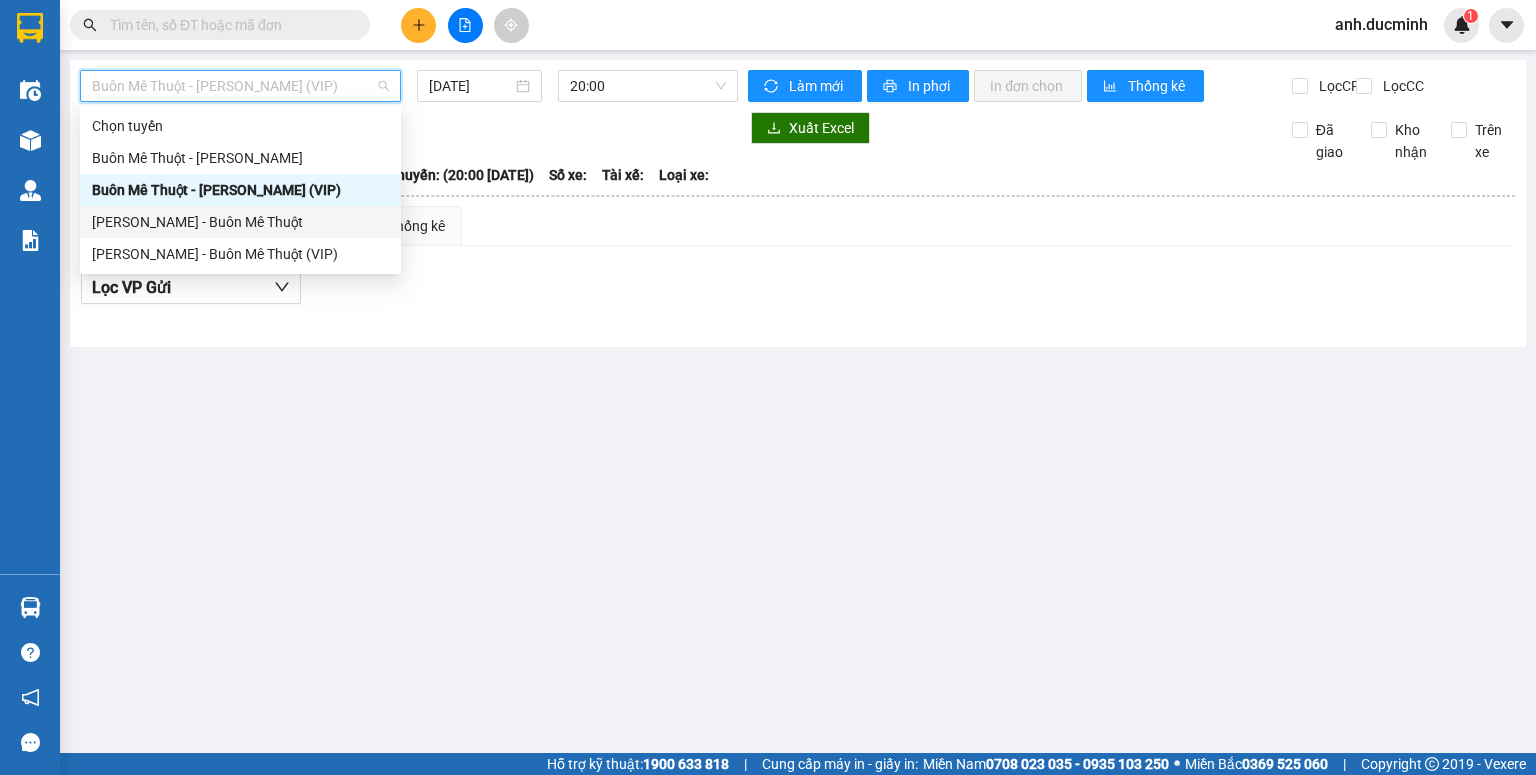 drag, startPoint x: 195, startPoint y: 212, endPoint x: 336, endPoint y: 118, distance: 169.4609 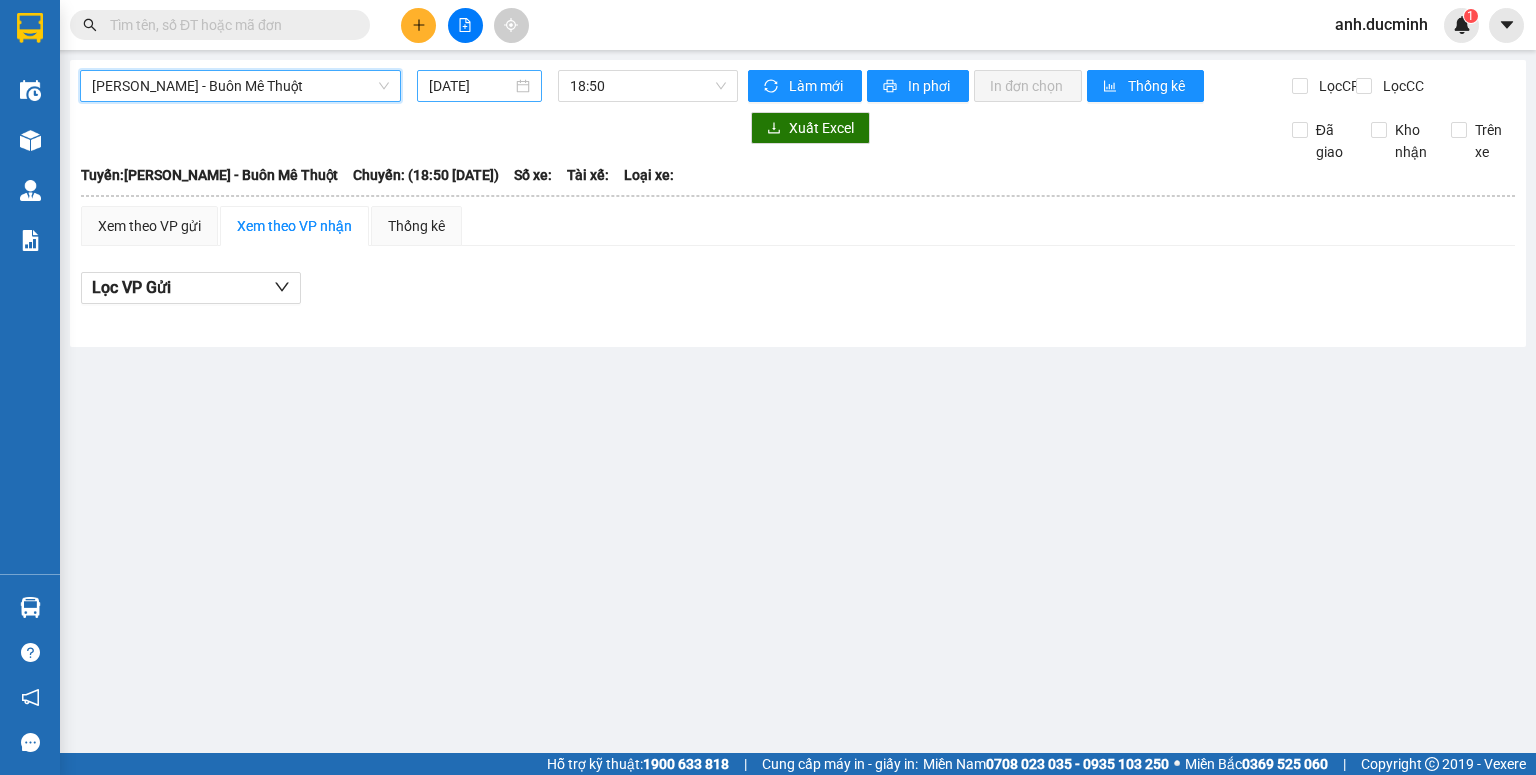 click on "[DATE]" at bounding box center (470, 86) 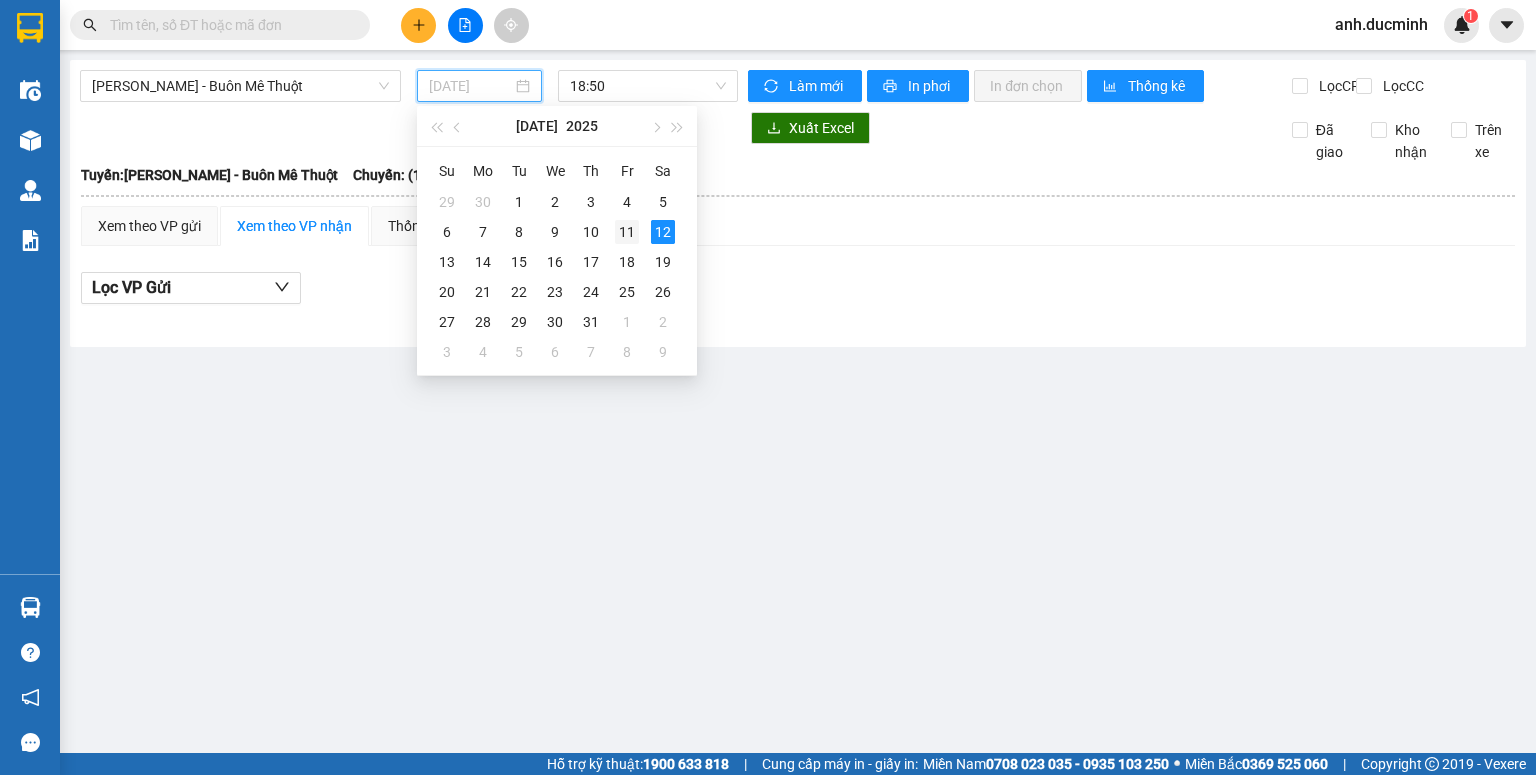 click on "11" at bounding box center [627, 232] 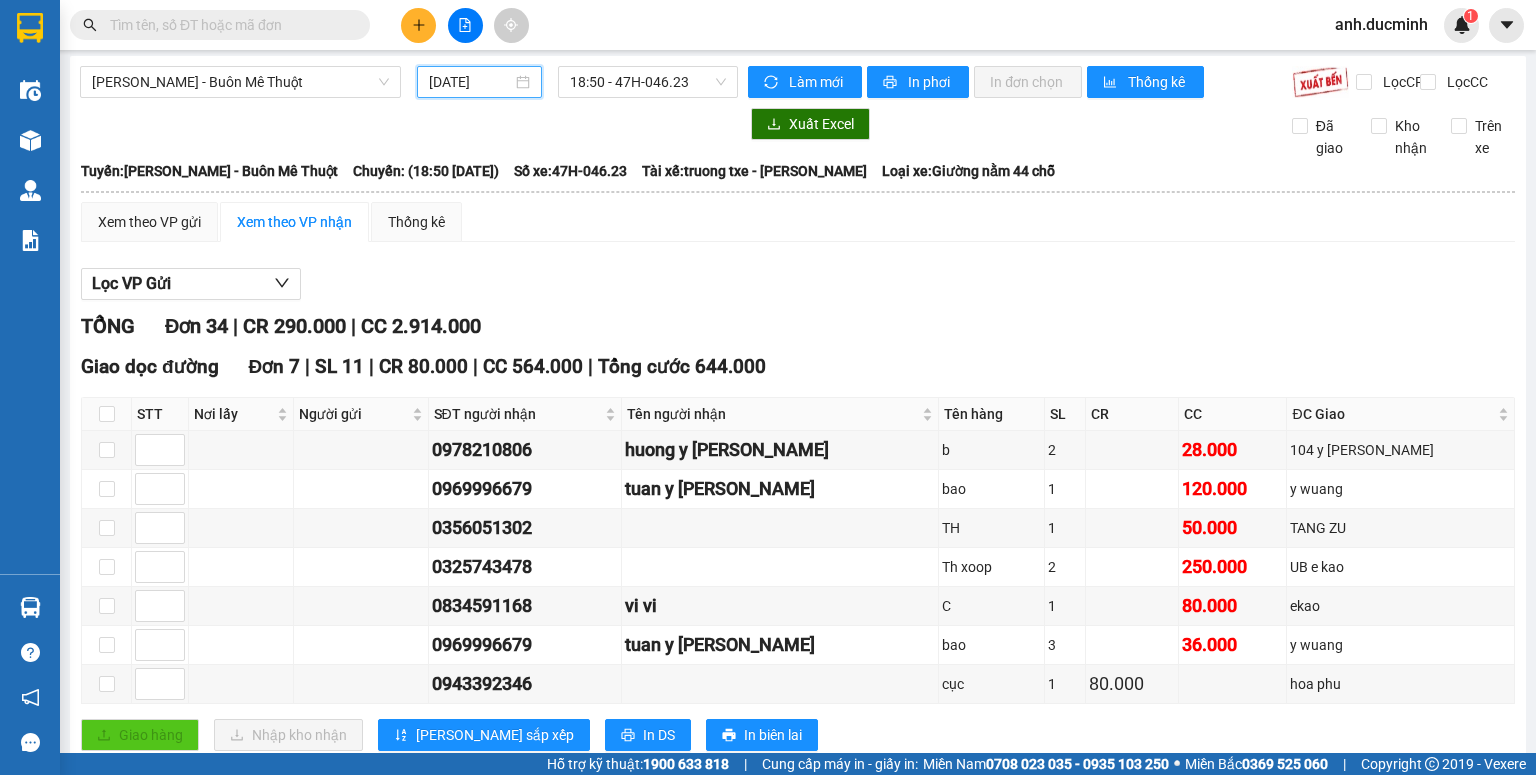 scroll, scrollTop: 0, scrollLeft: 0, axis: both 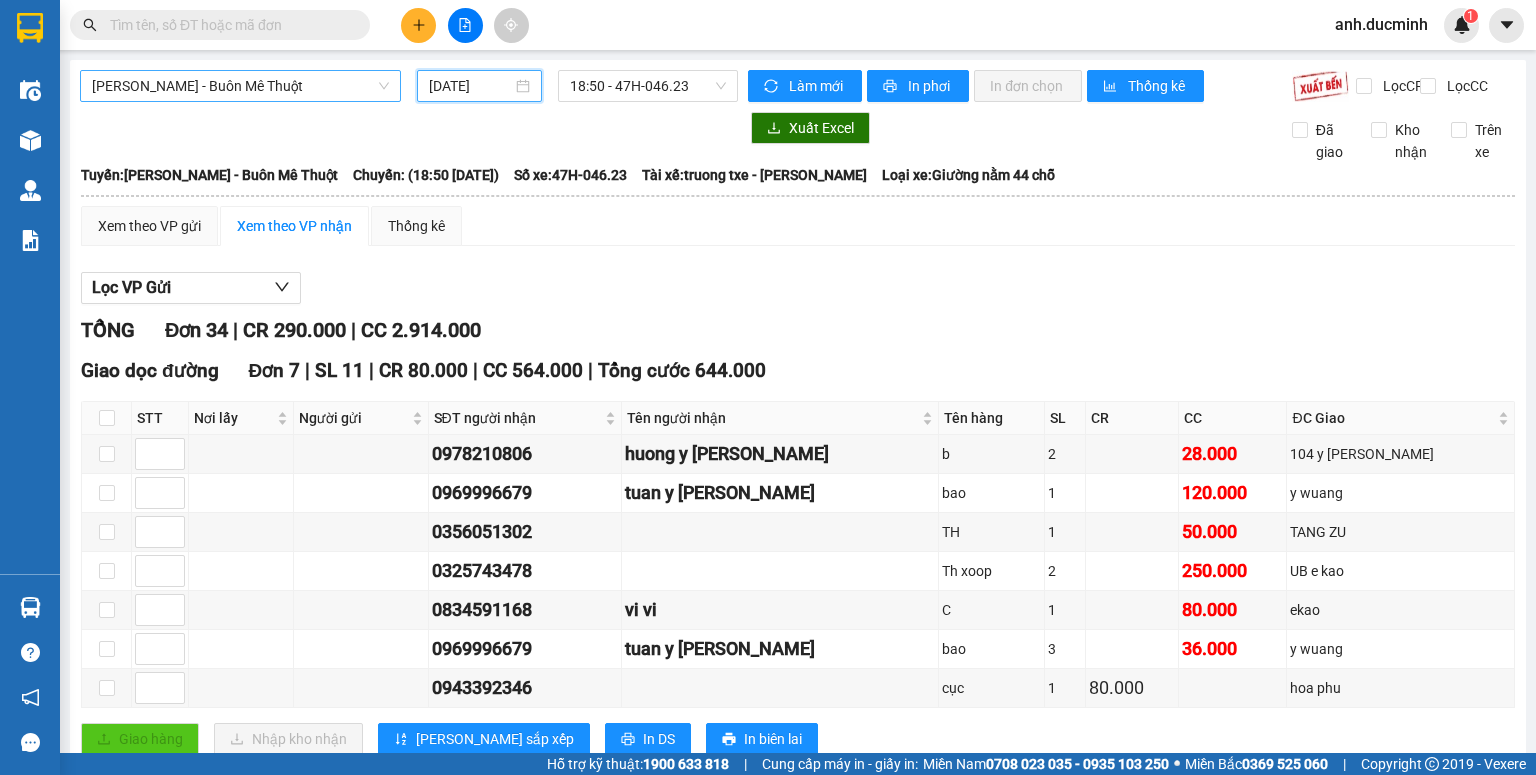 click on "[PERSON_NAME] - Buôn Mê Thuột" at bounding box center [240, 86] 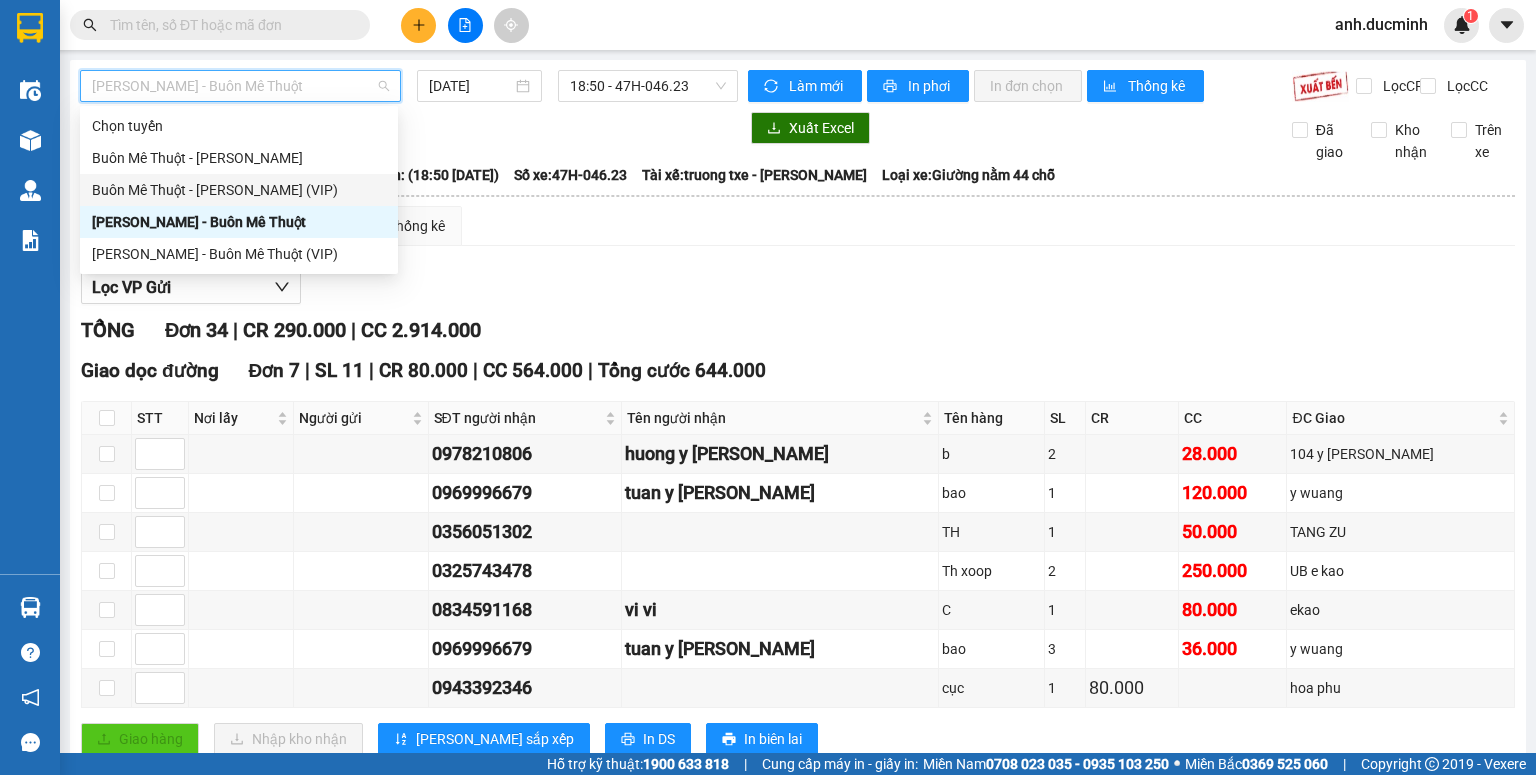 click on "Buôn Mê Thuột - [PERSON_NAME] (VIP)" at bounding box center [239, 190] 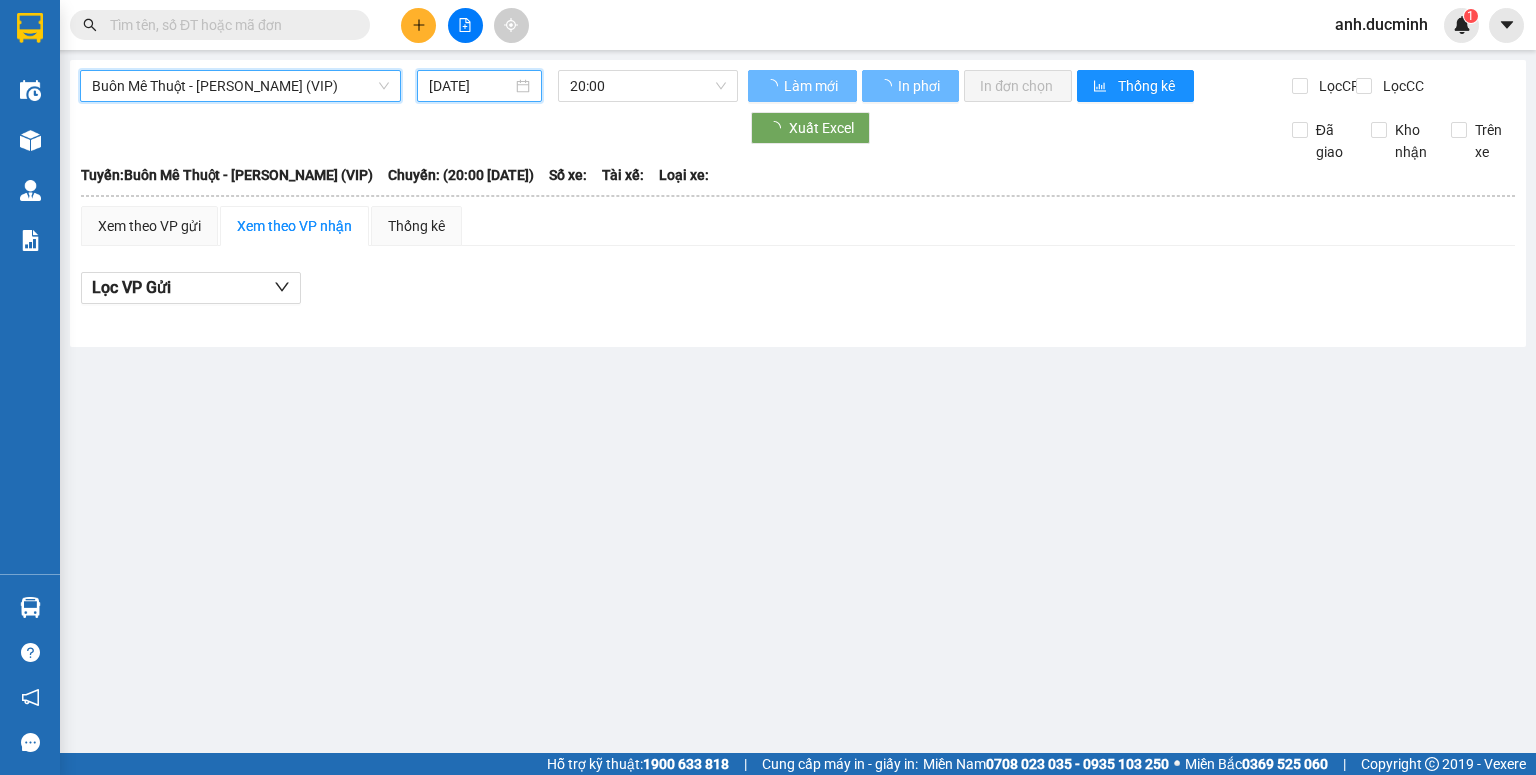 click on "[DATE]" at bounding box center [470, 86] 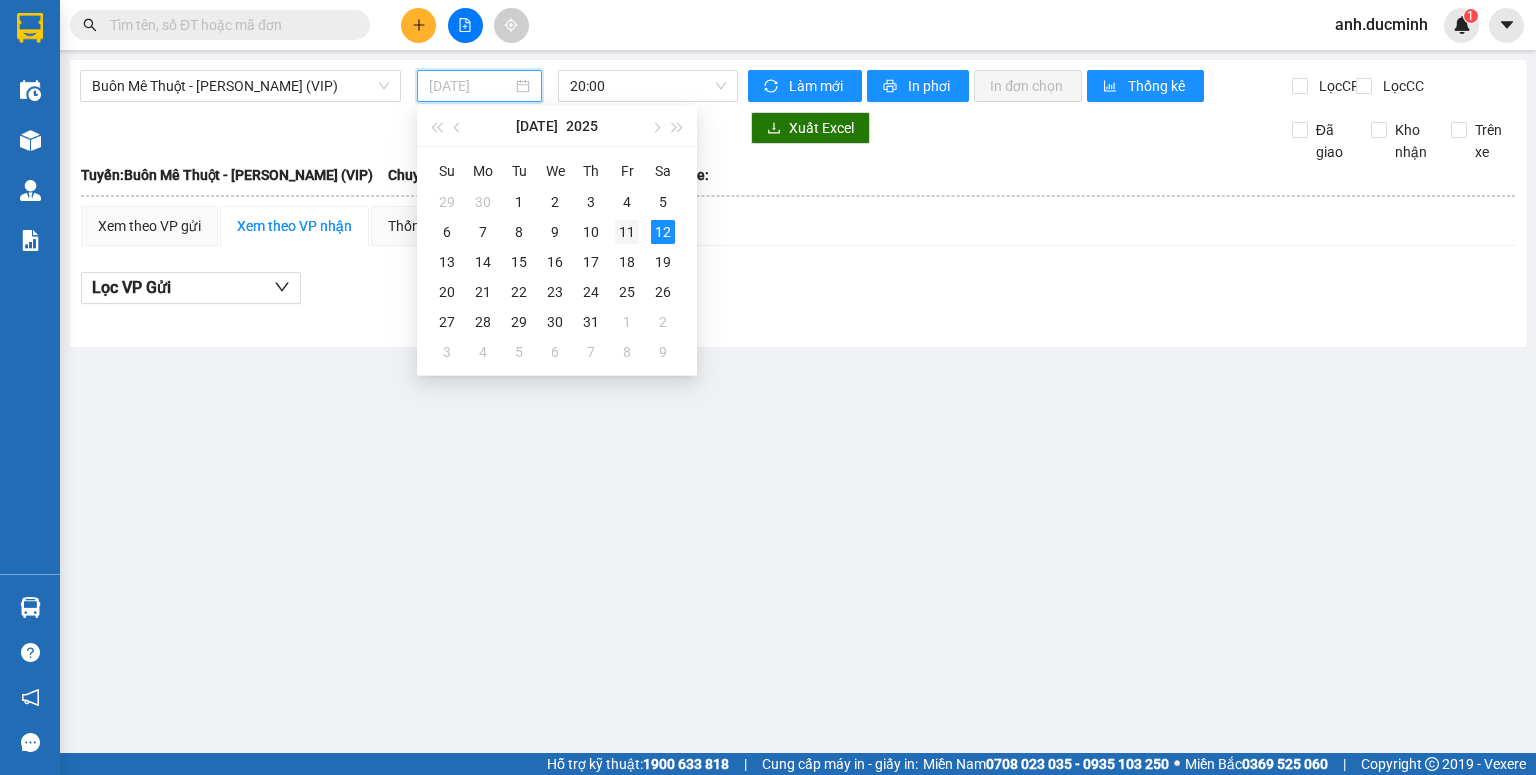click on "11" at bounding box center [627, 232] 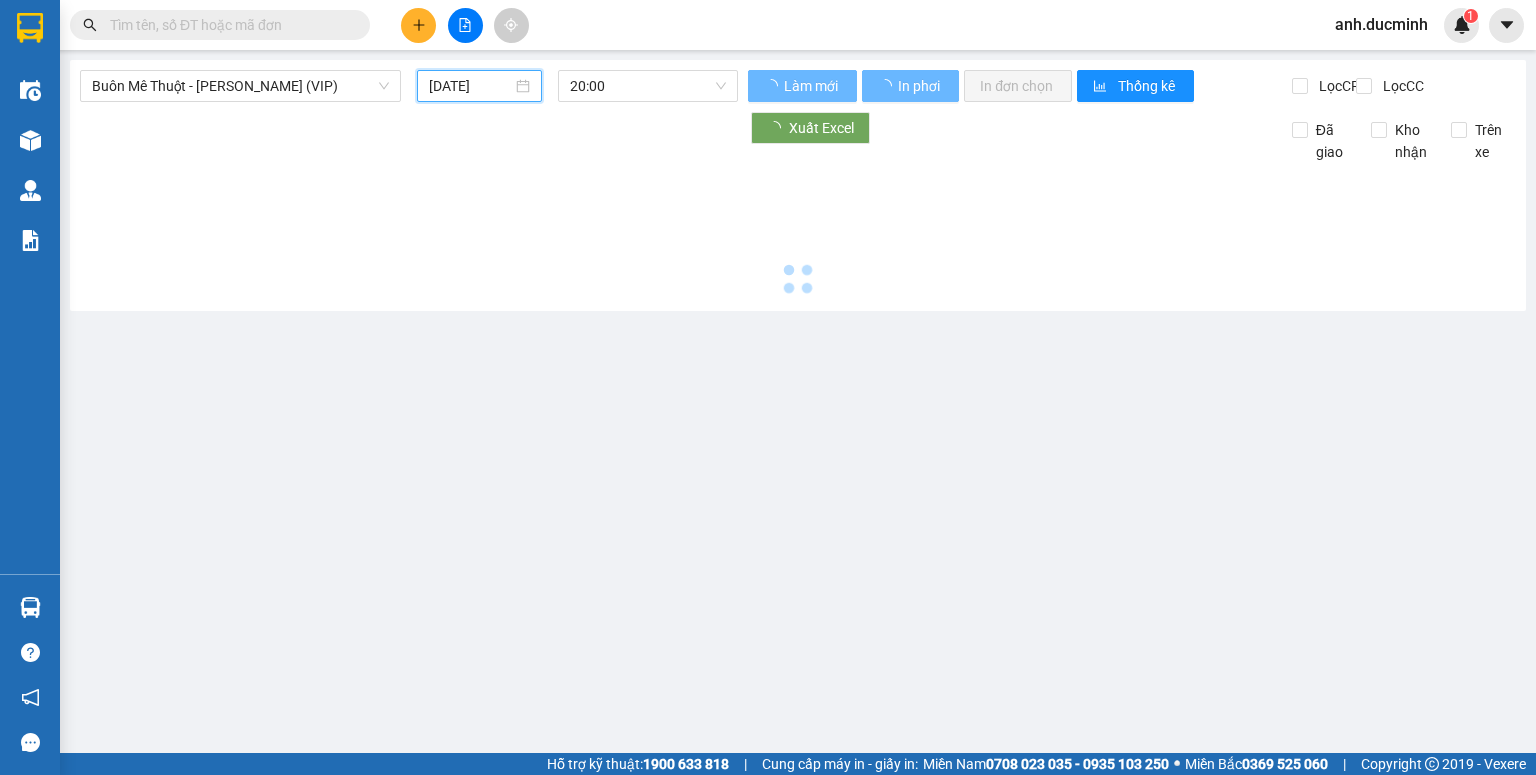 type on "[DATE]" 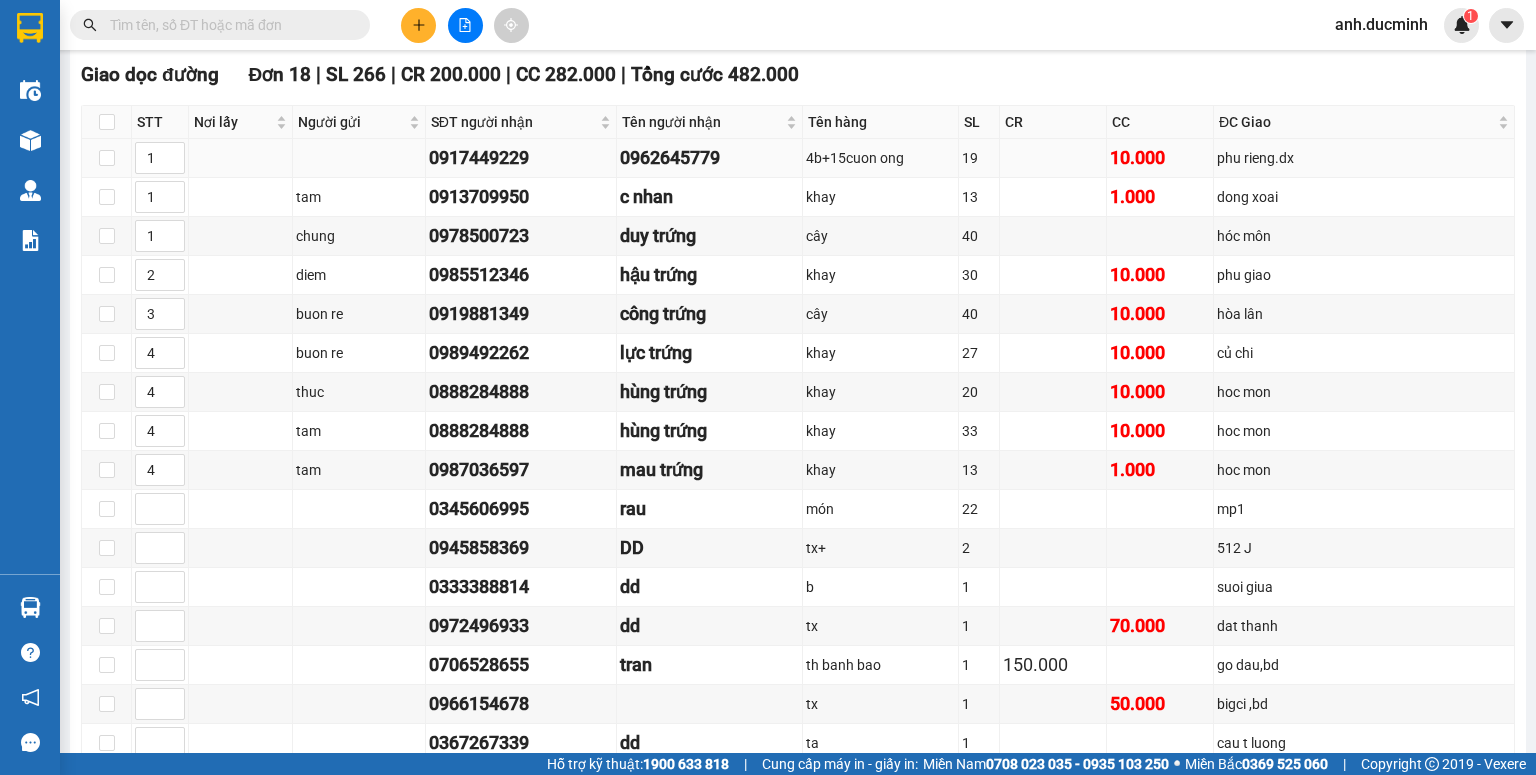 scroll, scrollTop: 56, scrollLeft: 0, axis: vertical 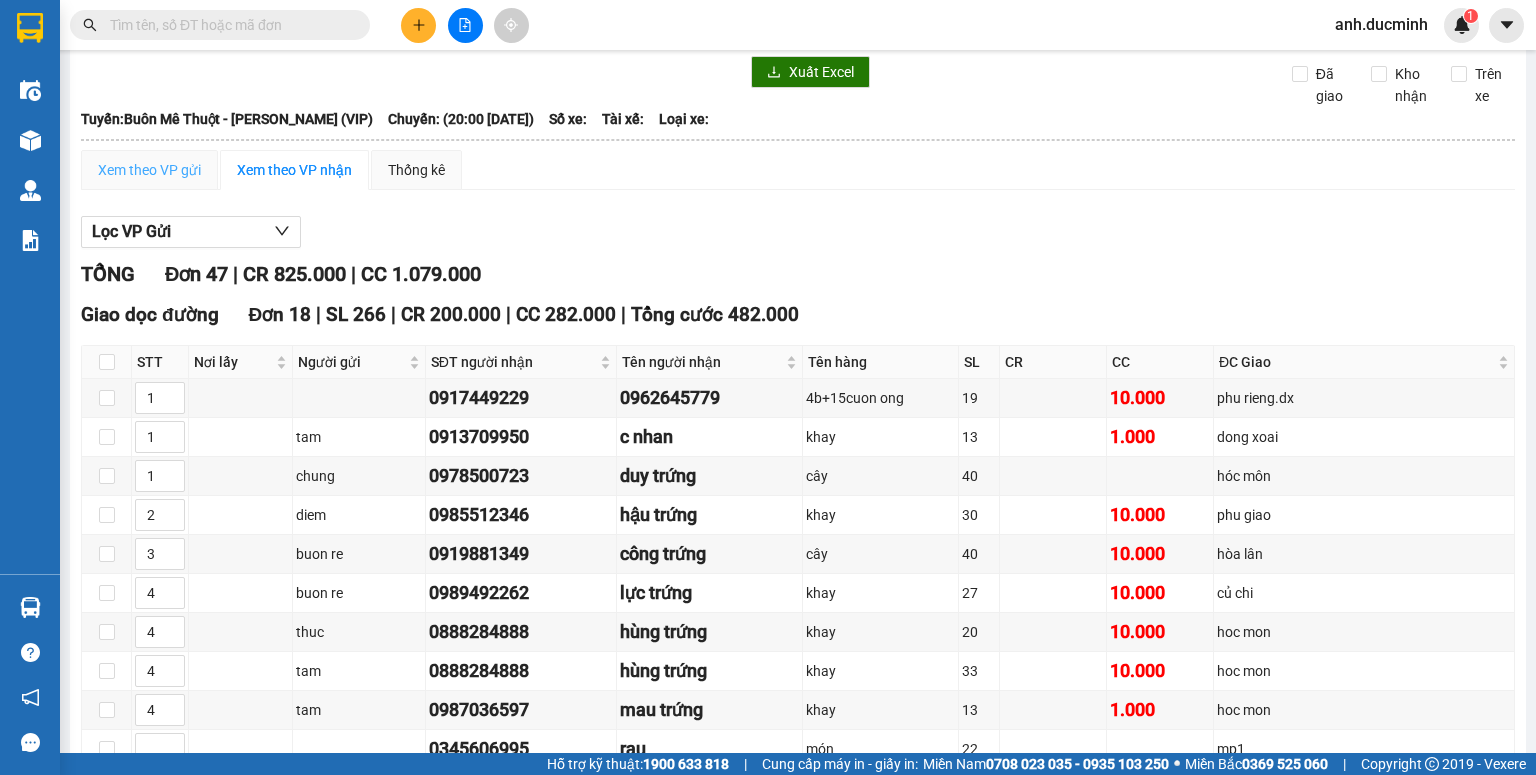 click on "Xem theo VP gửi" at bounding box center (149, 170) 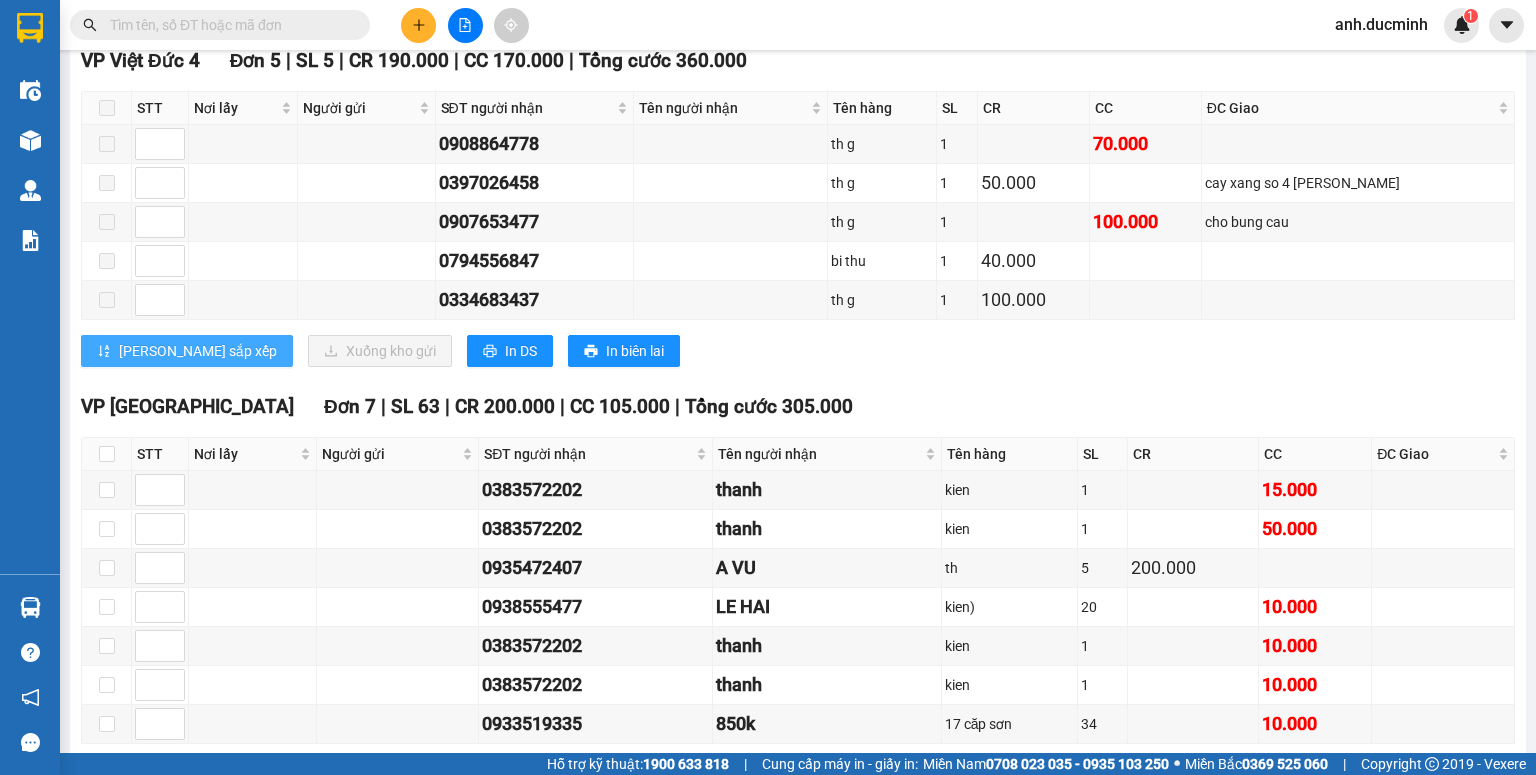 scroll, scrollTop: 1816, scrollLeft: 0, axis: vertical 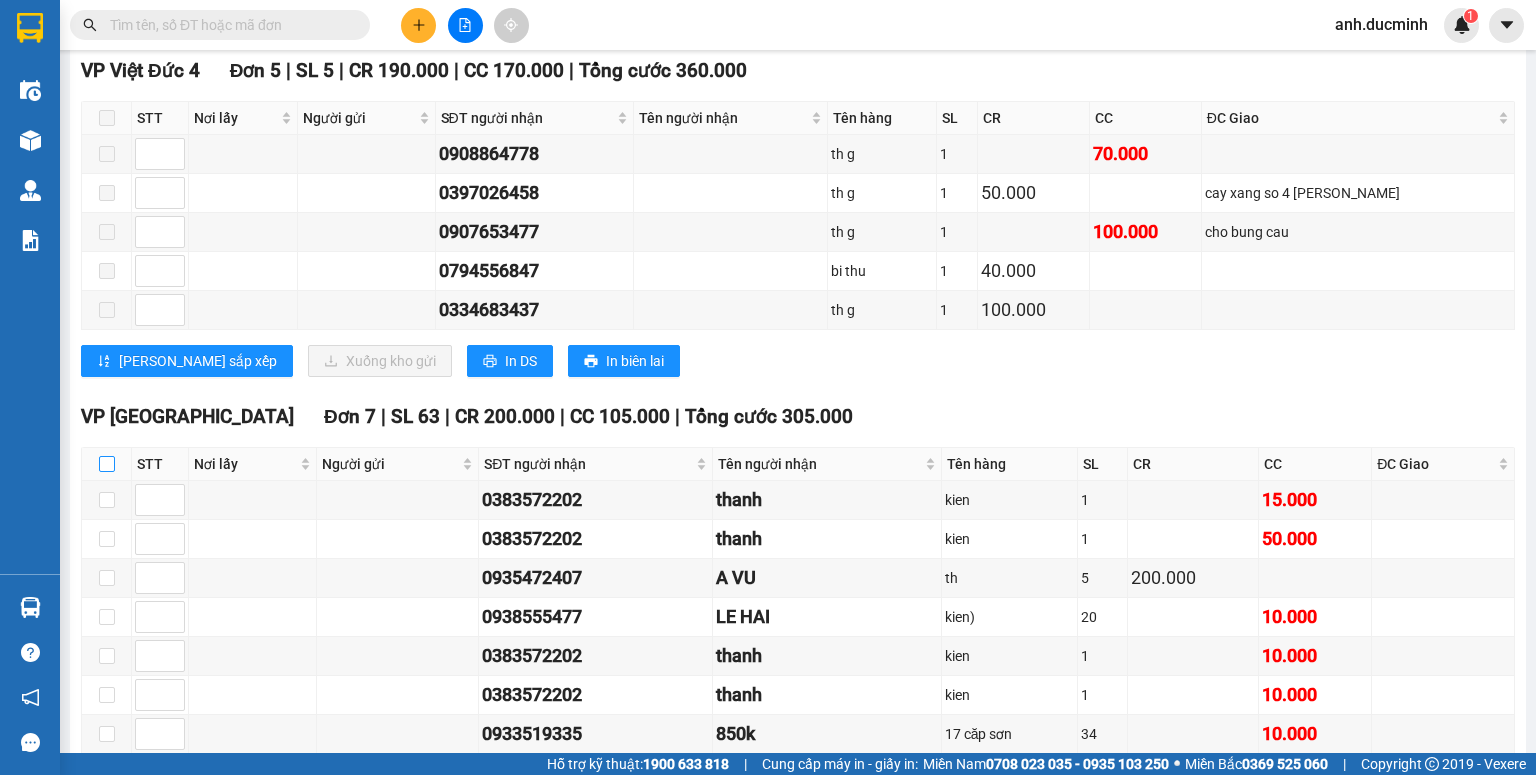 click at bounding box center [107, 464] 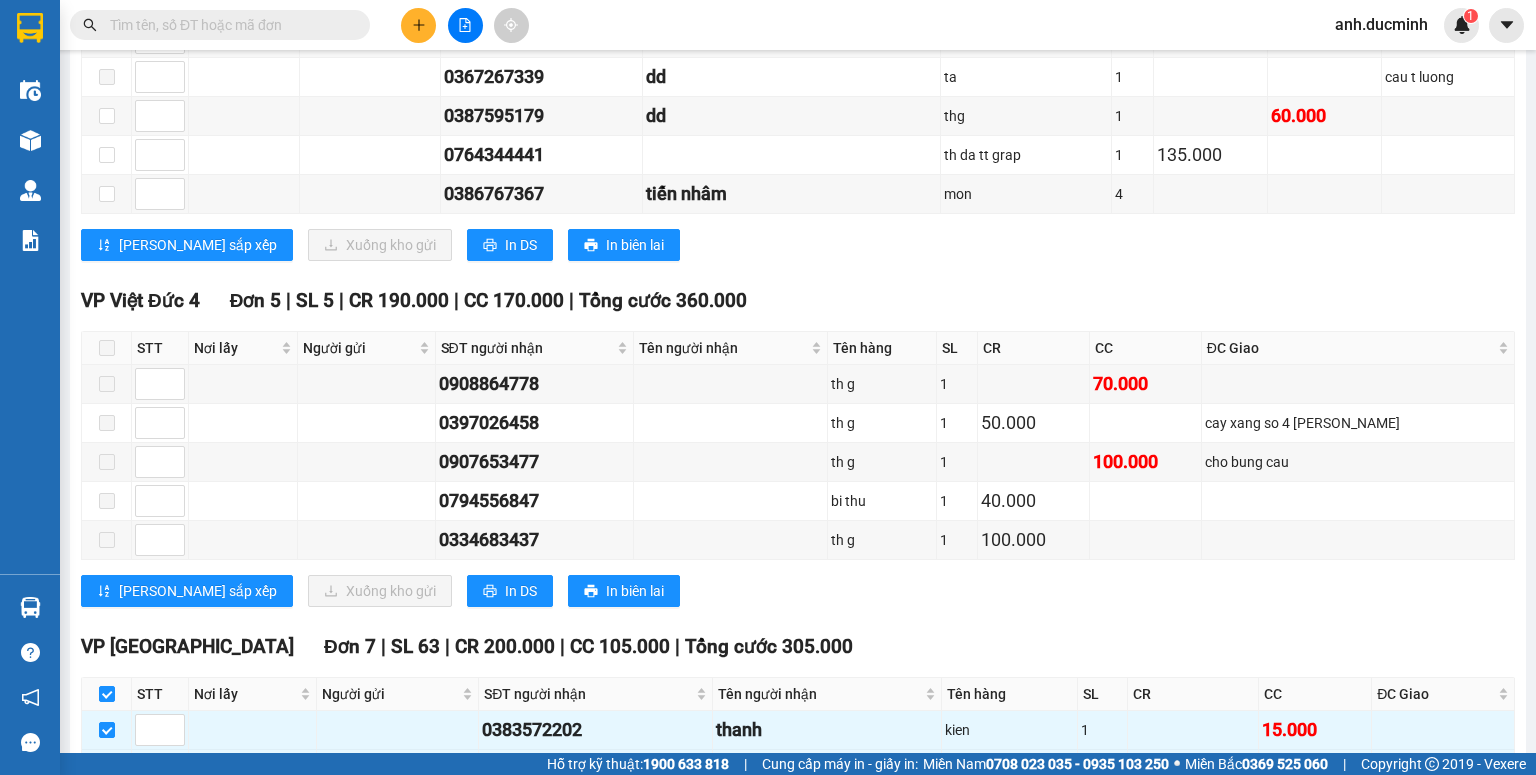 scroll, scrollTop: 1906, scrollLeft: 0, axis: vertical 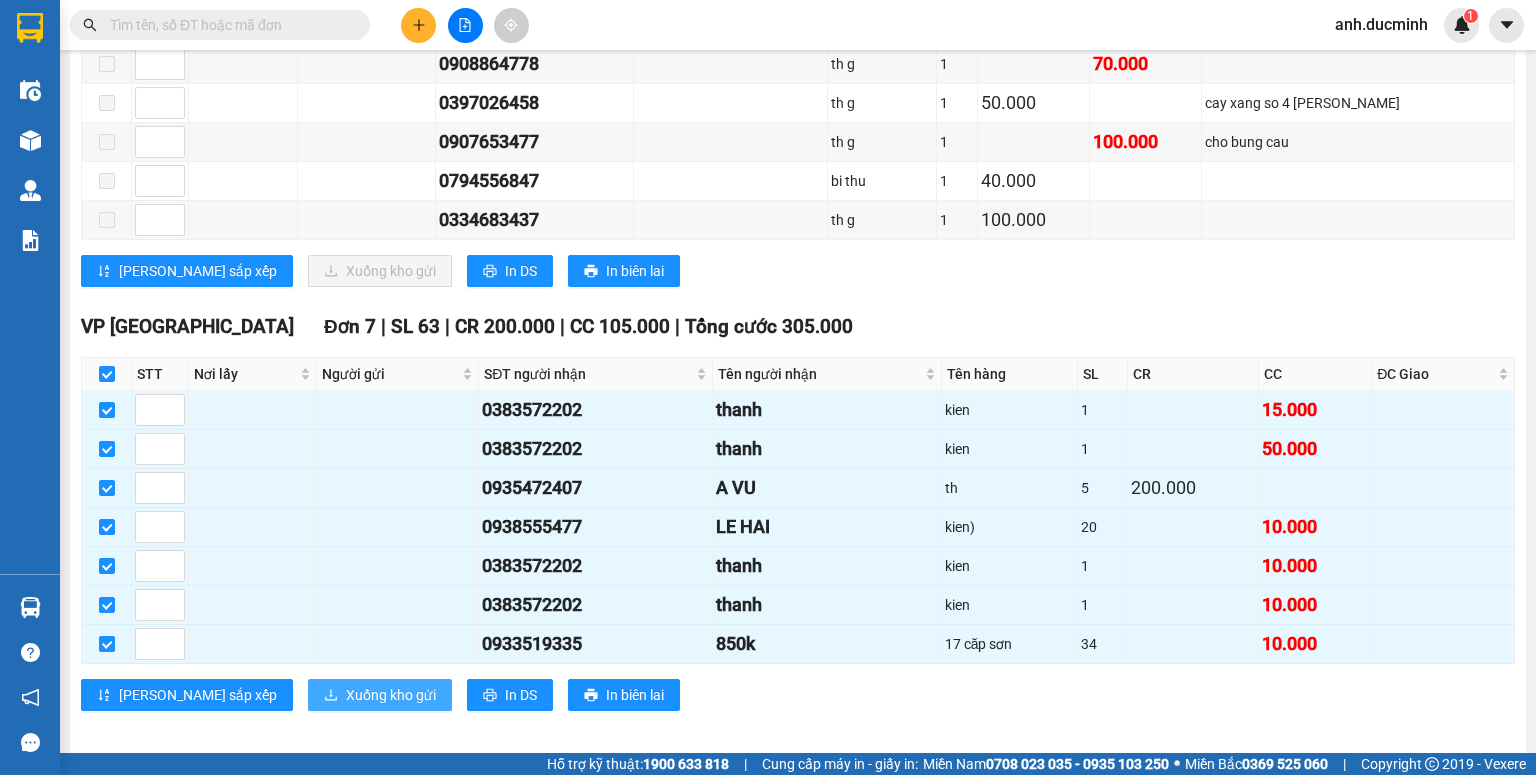 click on "Xuống kho gửi" at bounding box center [391, 695] 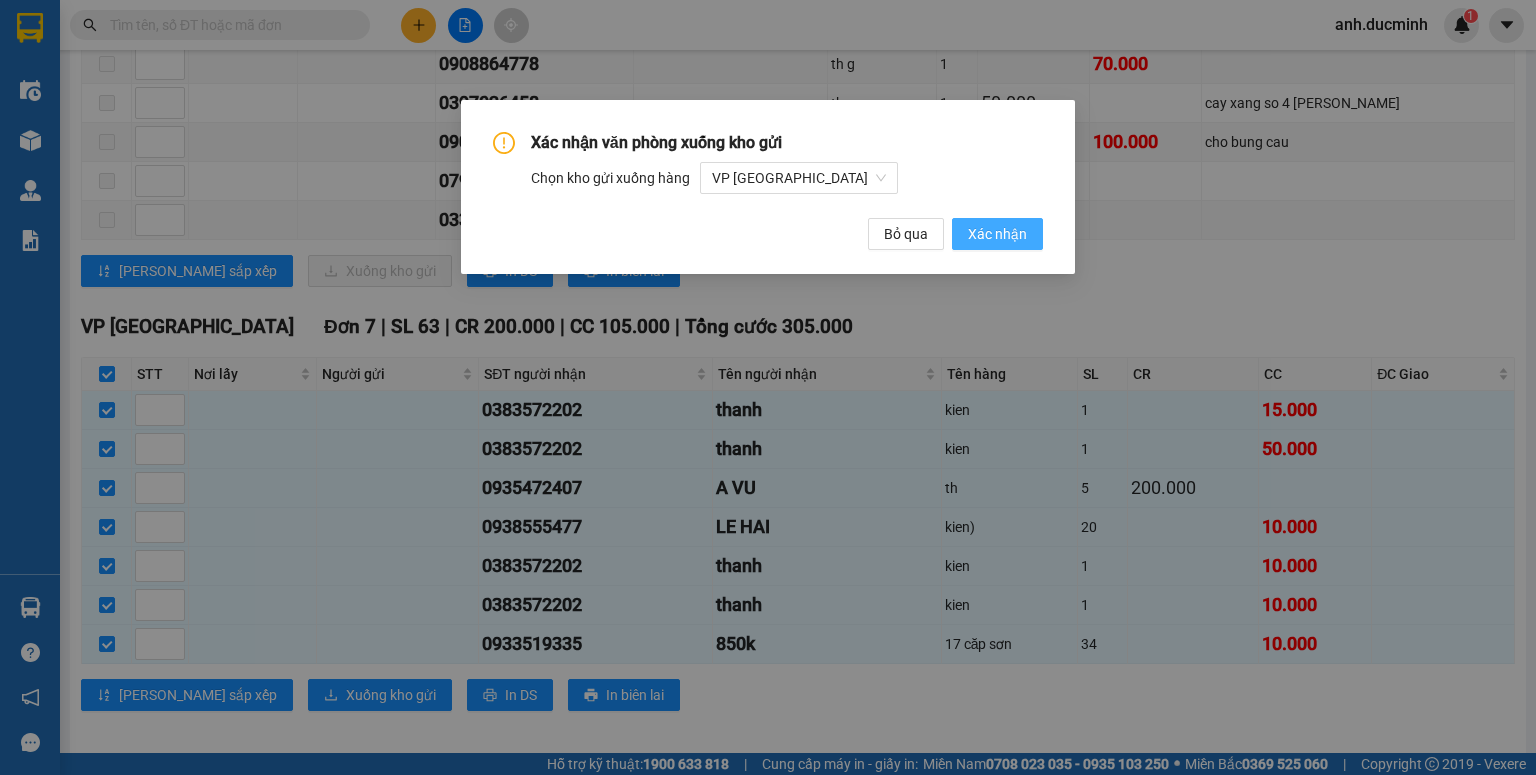 click on "Xác nhận" at bounding box center [997, 234] 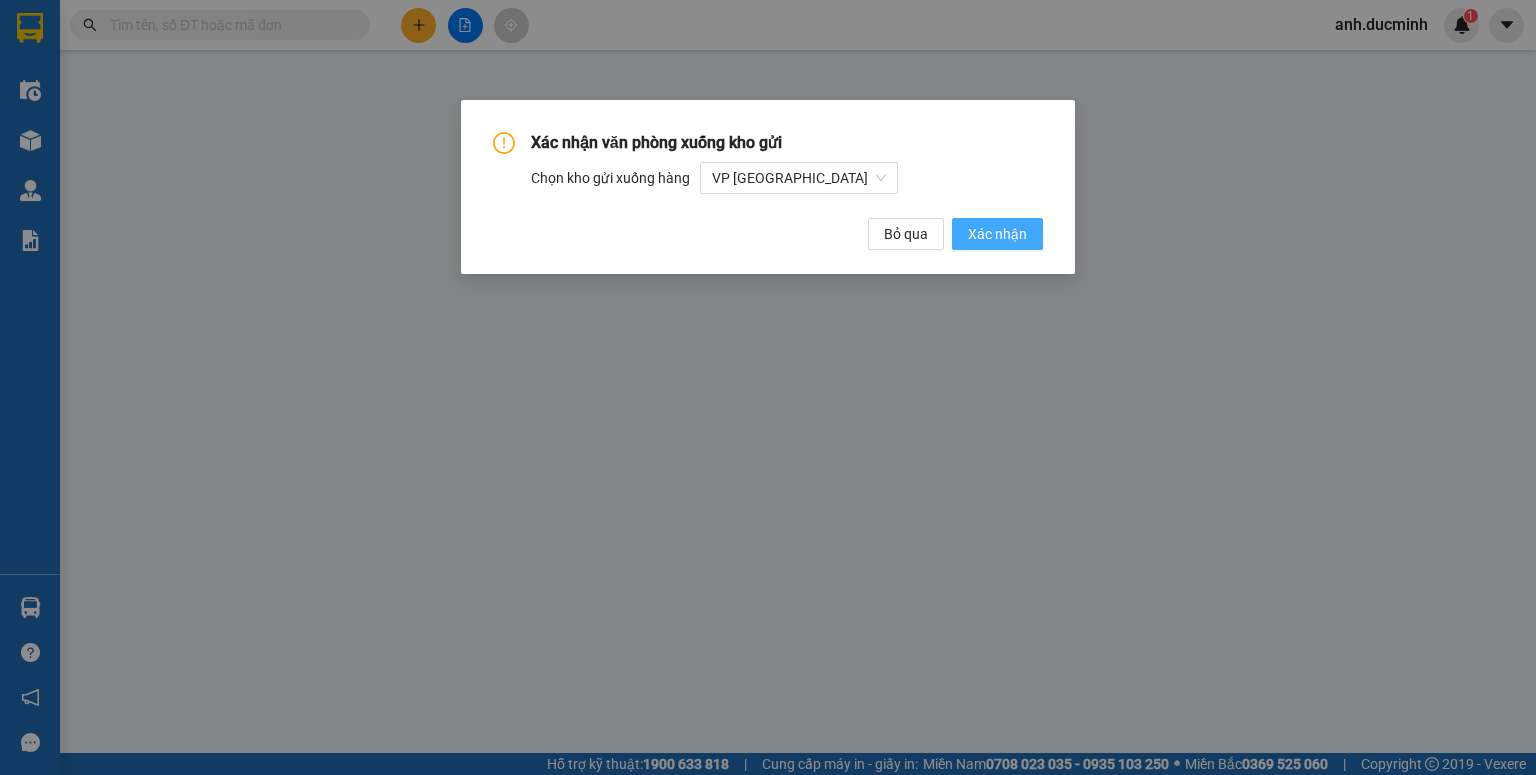 scroll, scrollTop: 0, scrollLeft: 0, axis: both 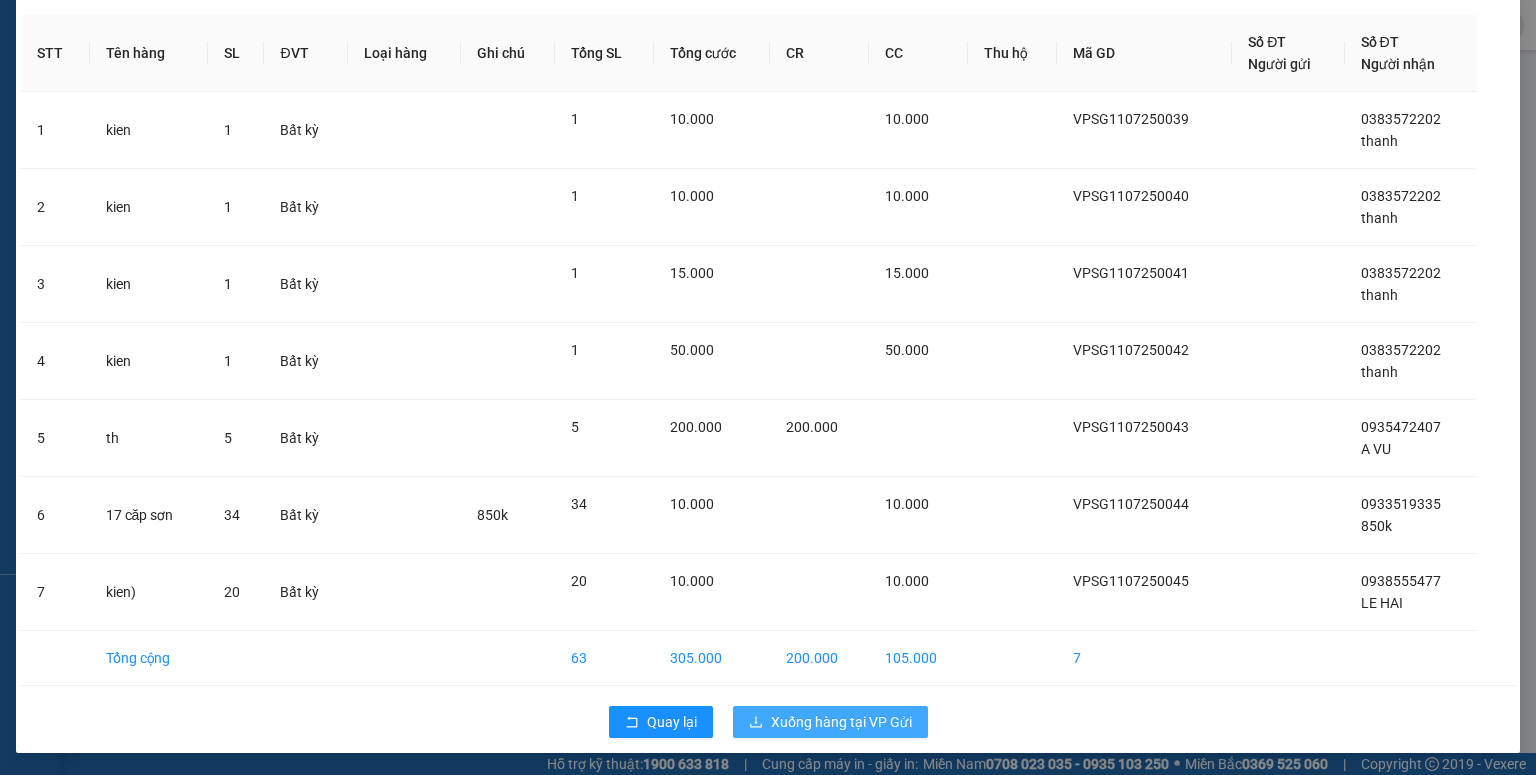 click on "Xuống hàng tại VP Gửi" at bounding box center (841, 722) 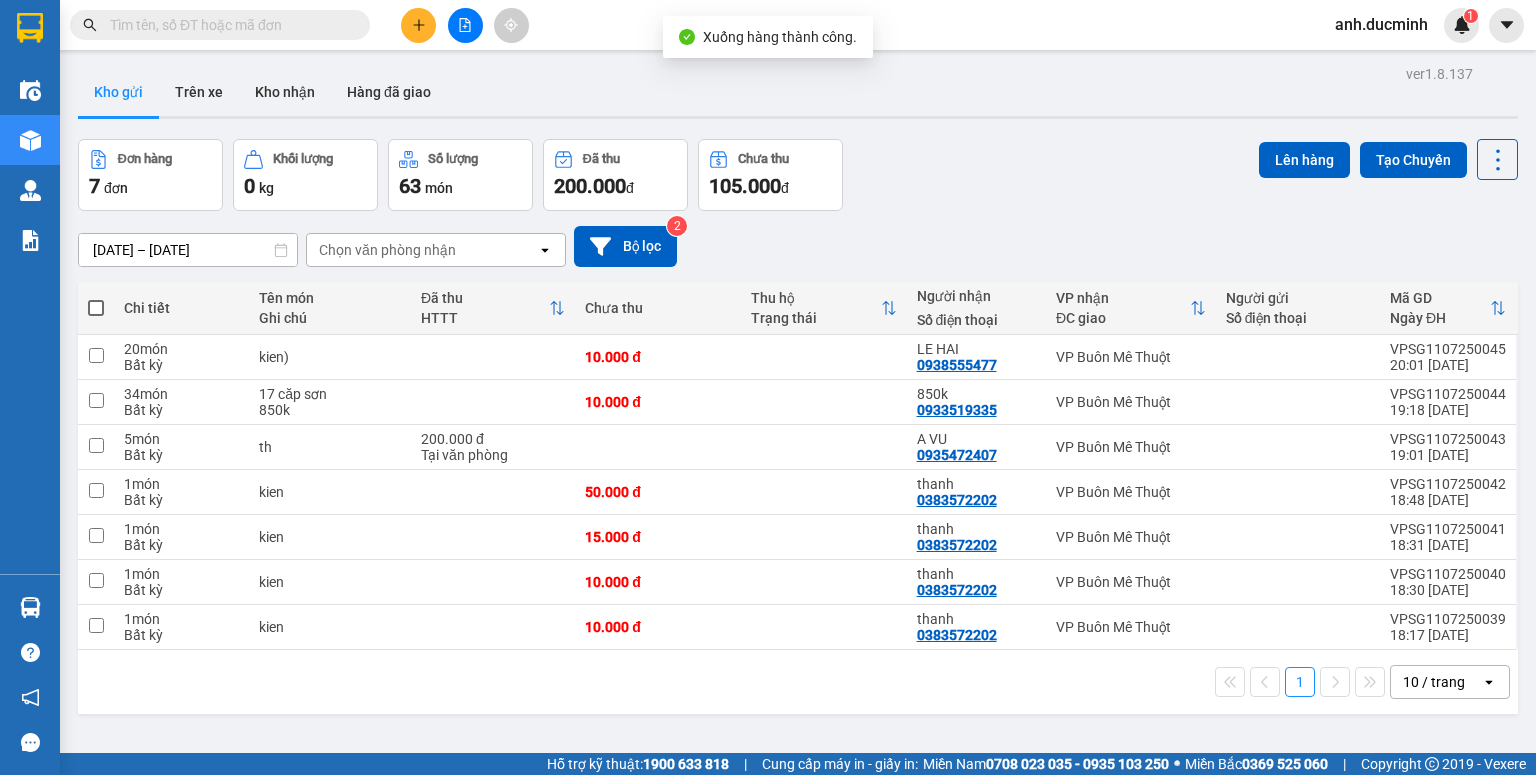 click at bounding box center (96, 308) 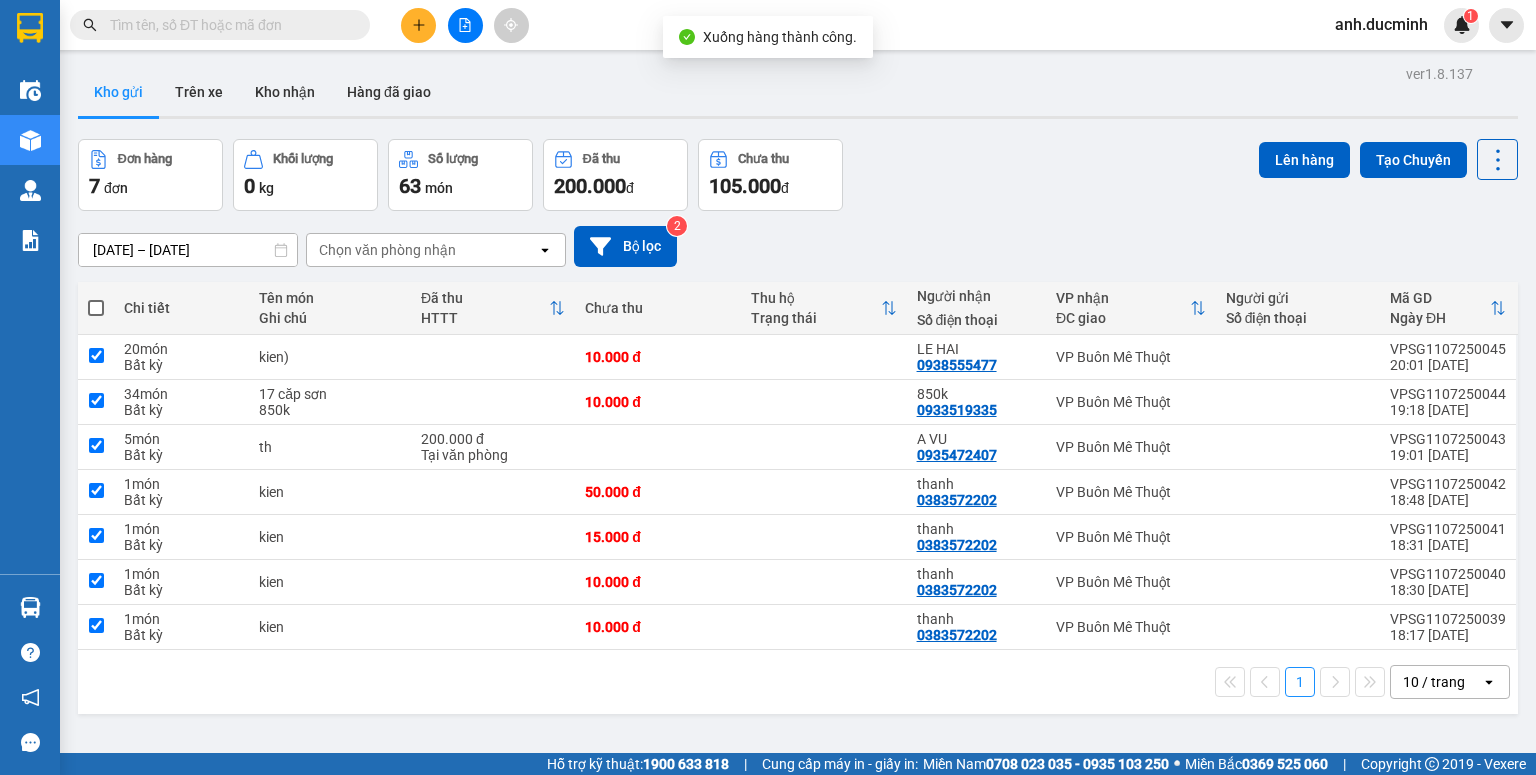 checkbox on "true" 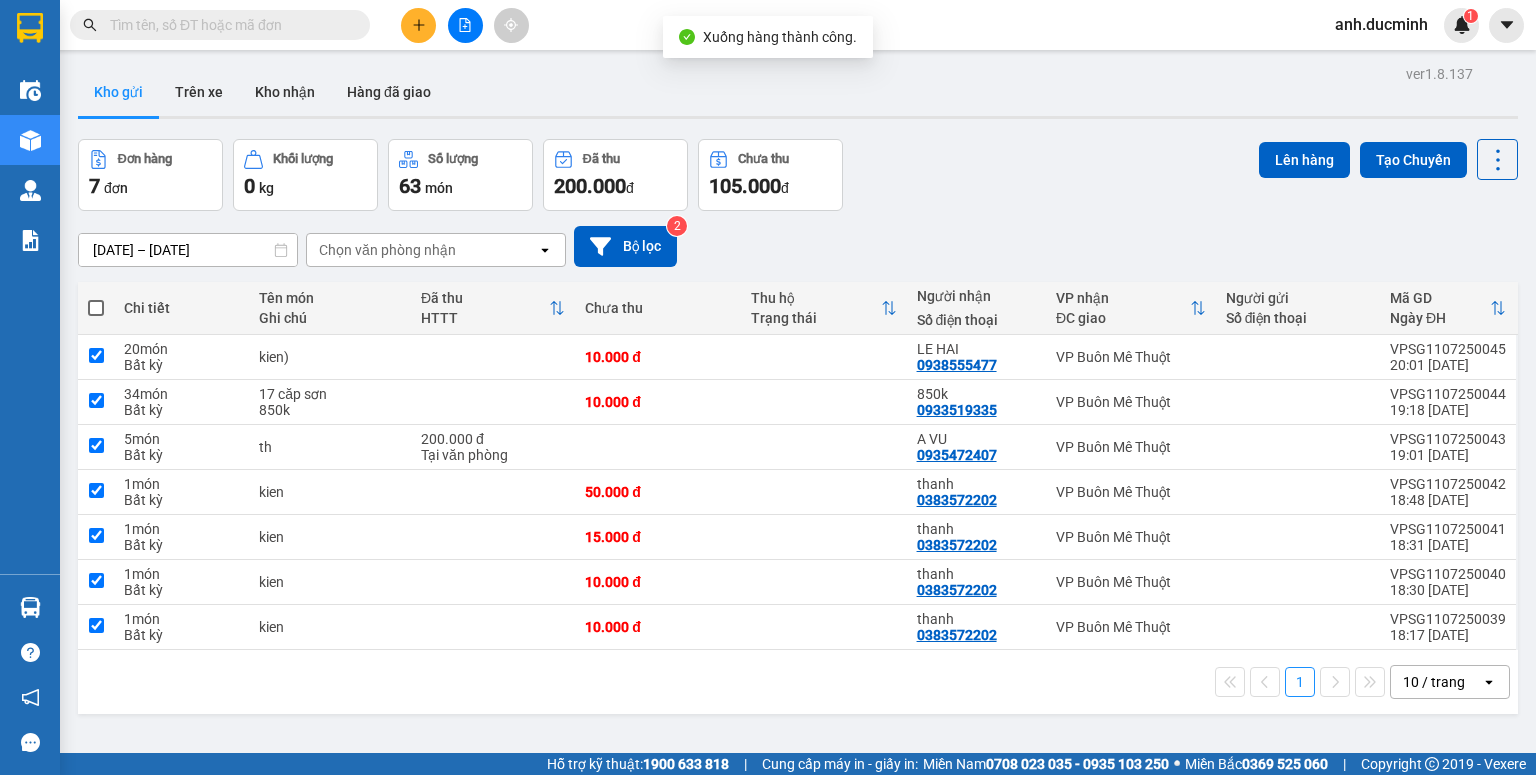 checkbox on "true" 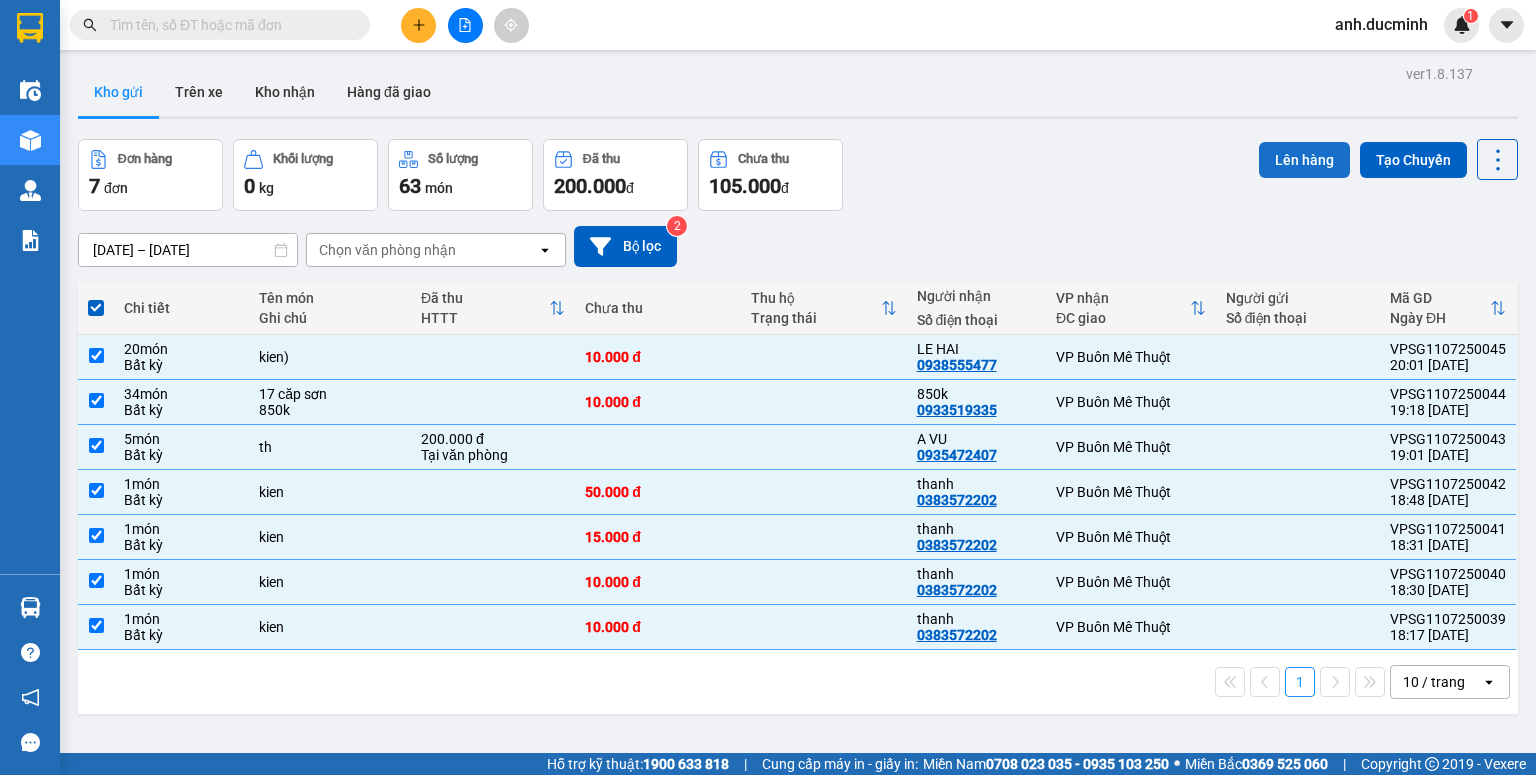 click on "Lên hàng" at bounding box center (1304, 160) 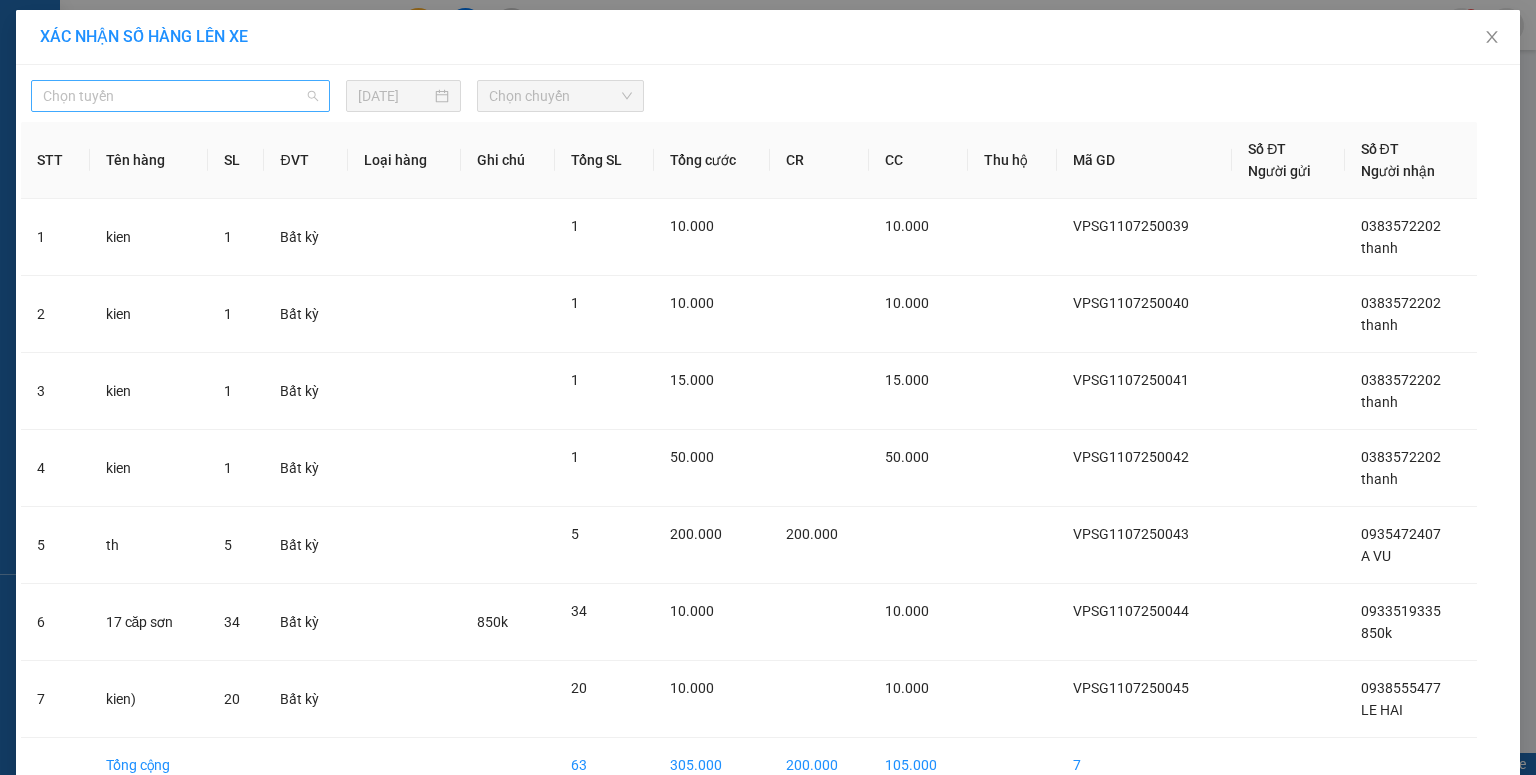 click on "Chọn tuyến" at bounding box center (180, 96) 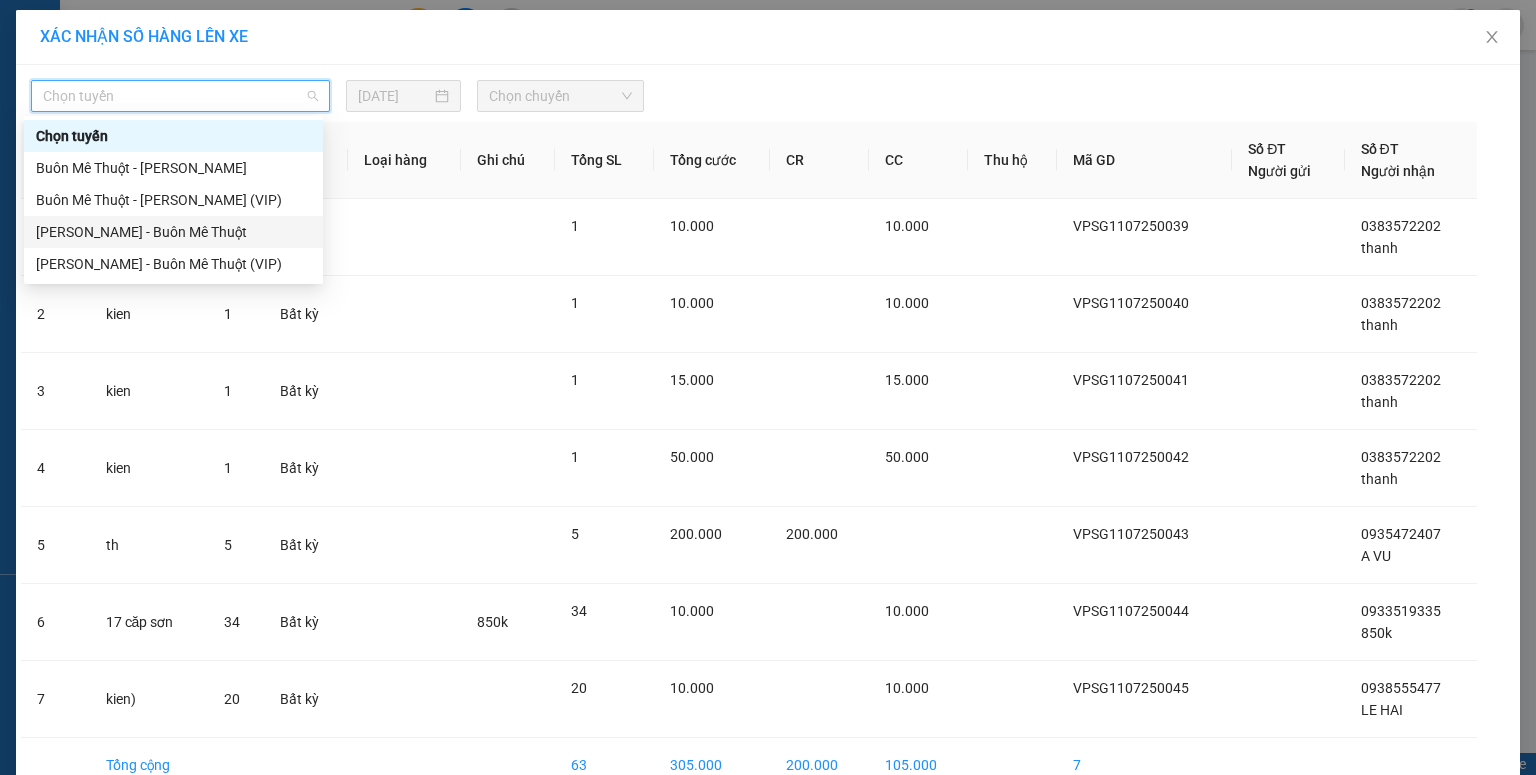 drag, startPoint x: 157, startPoint y: 236, endPoint x: 362, endPoint y: 145, distance: 224.29 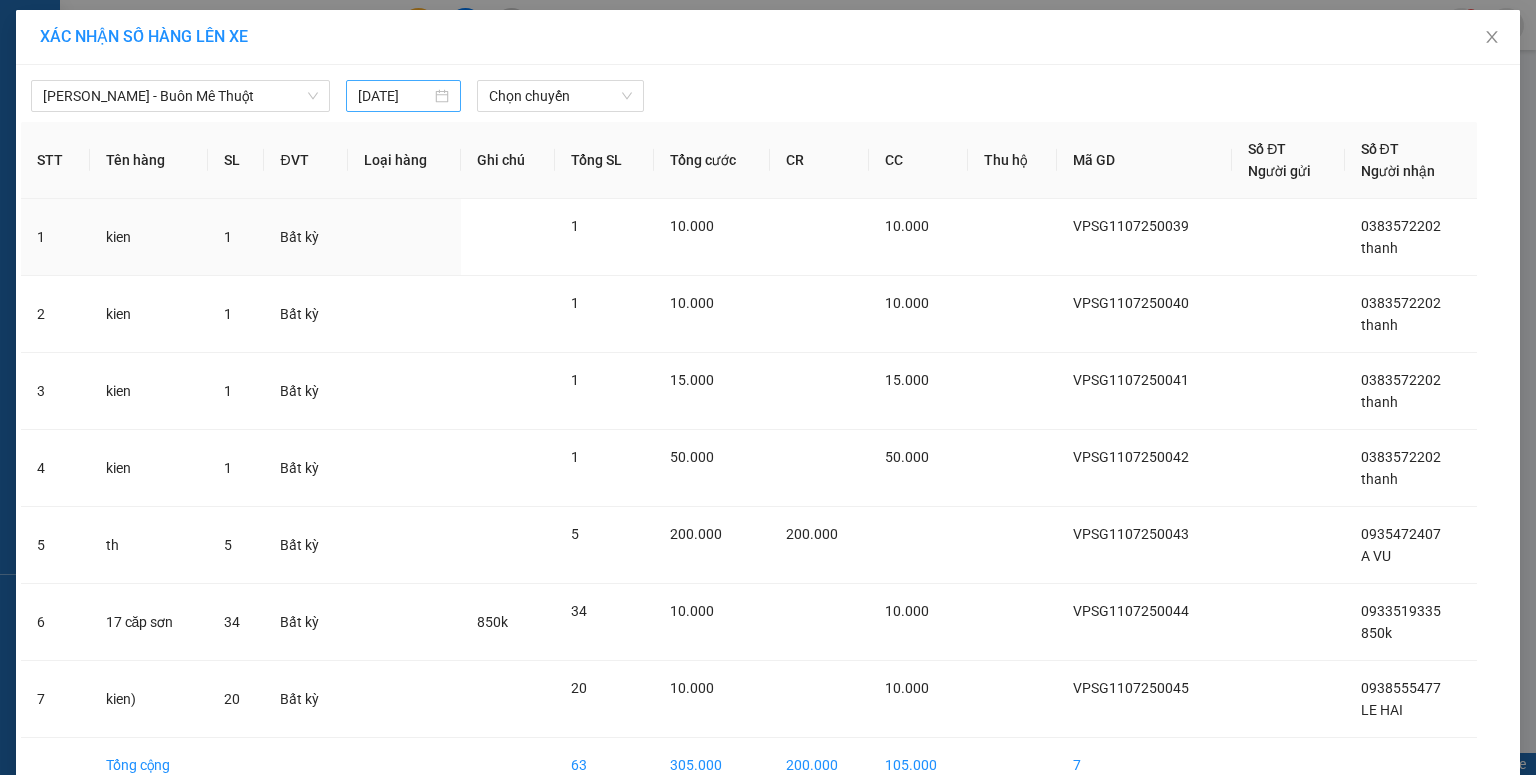 click on "[DATE]" at bounding box center (403, 96) 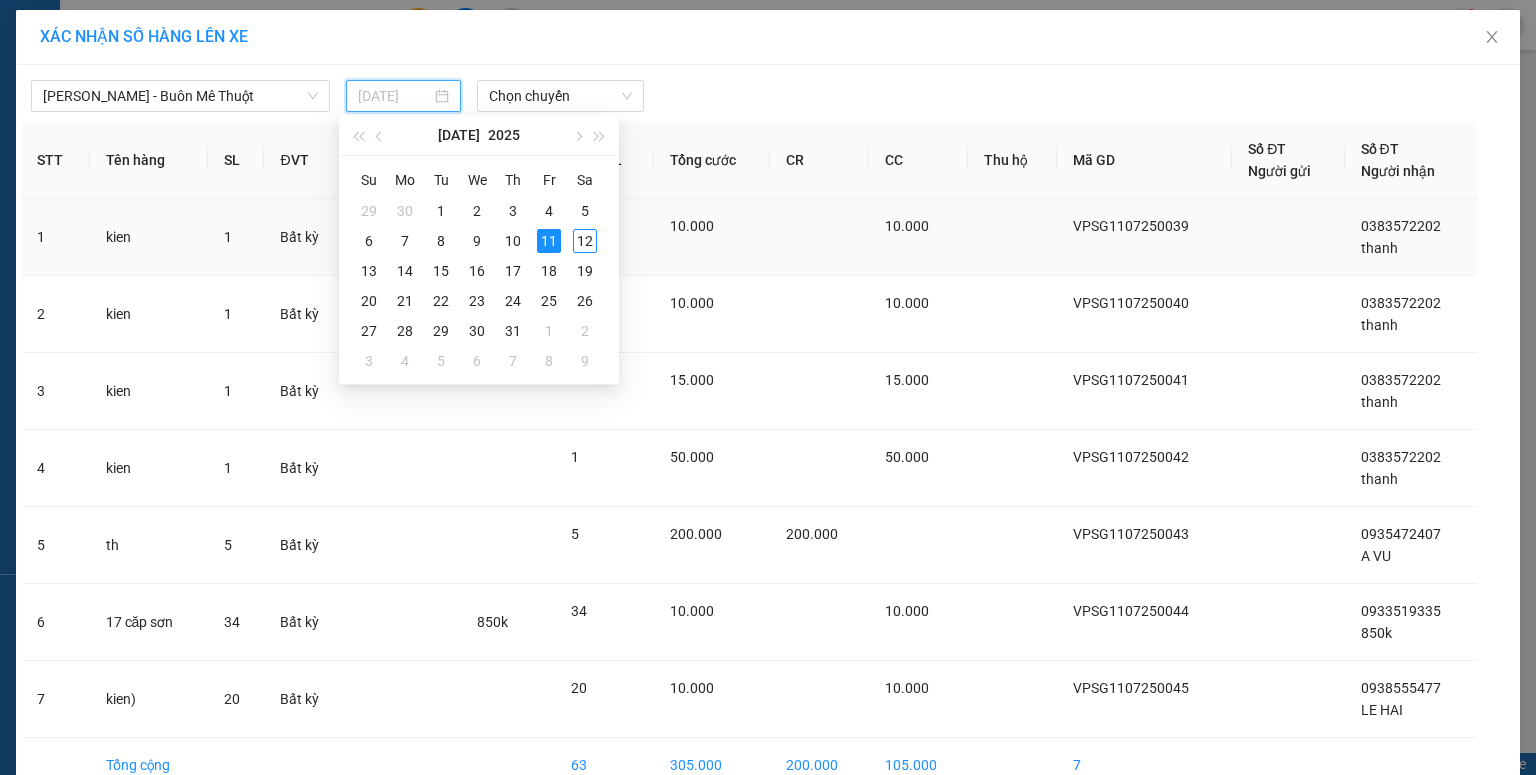 drag, startPoint x: 516, startPoint y: 239, endPoint x: 537, endPoint y: 221, distance: 27.658634 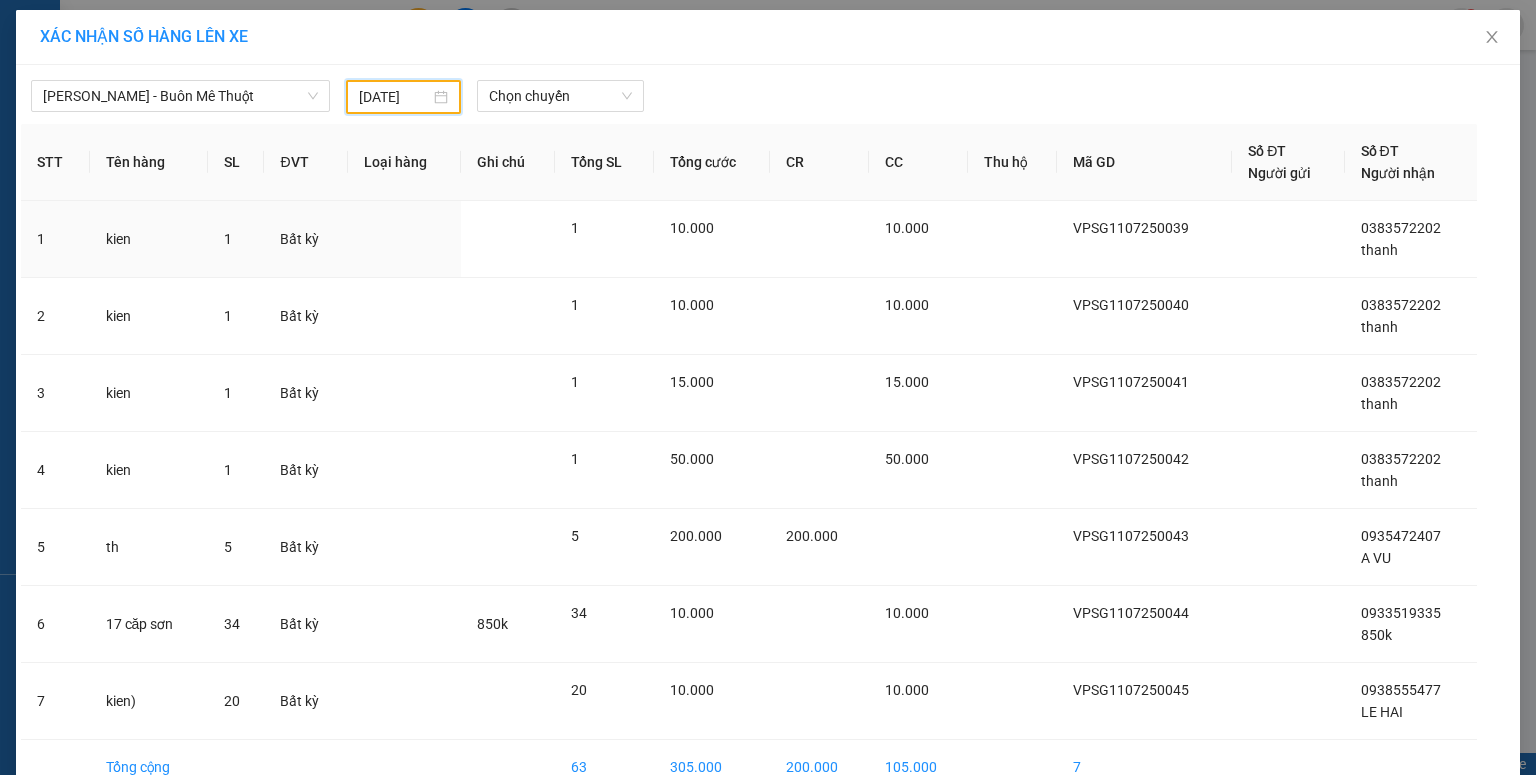 drag, startPoint x: 398, startPoint y: 85, endPoint x: 415, endPoint y: 119, distance: 38.013157 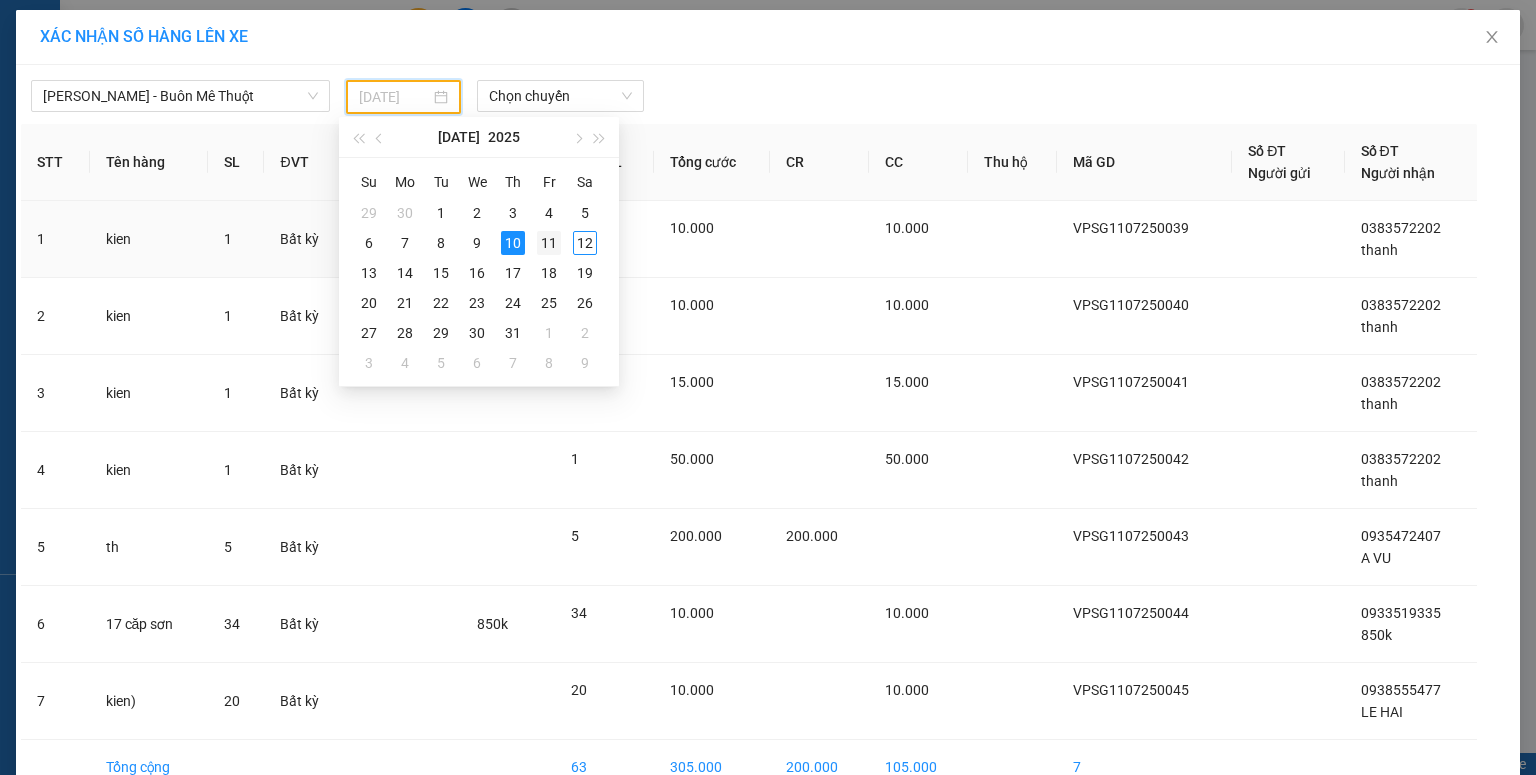 click on "11" at bounding box center [549, 243] 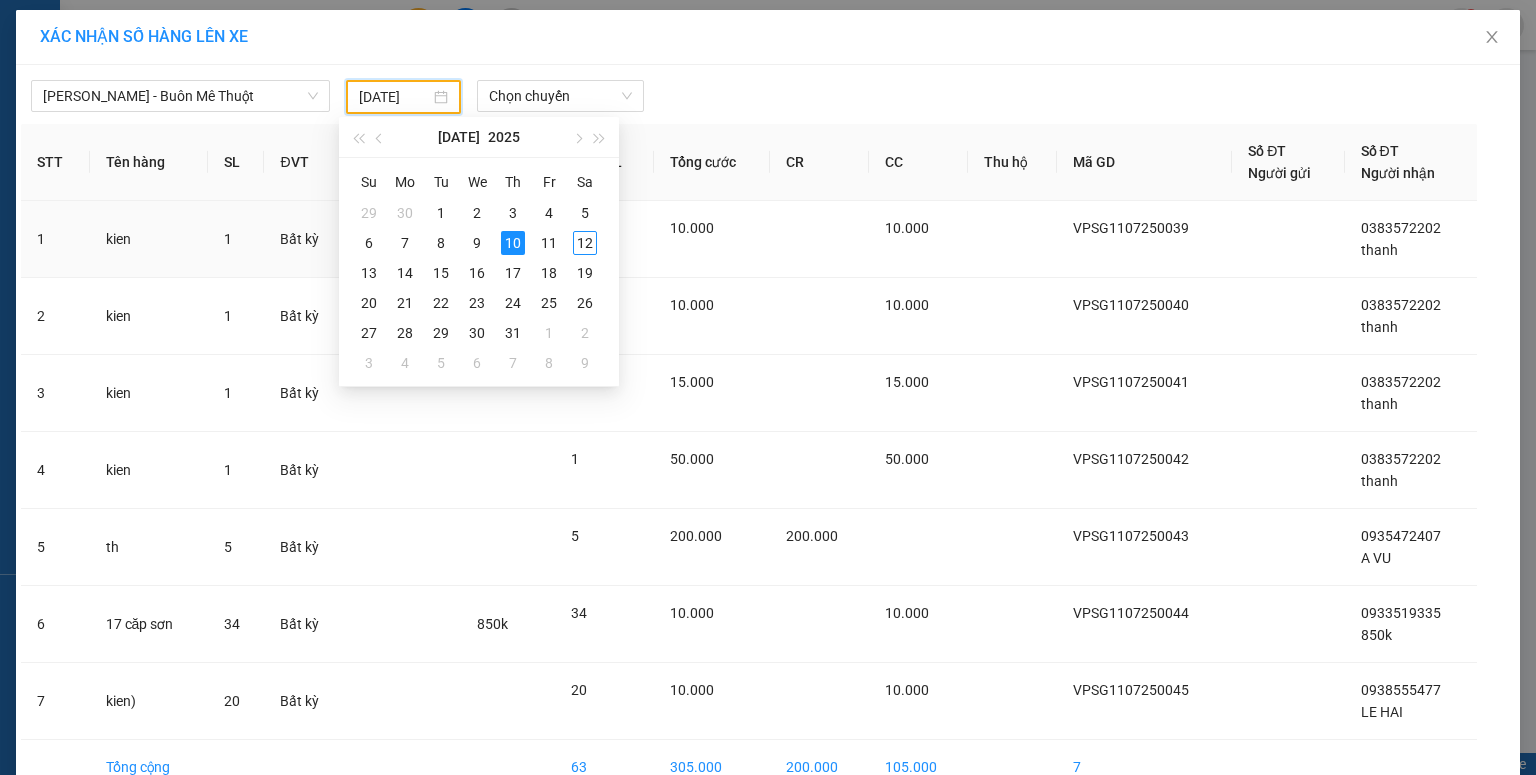 type on "[DATE]" 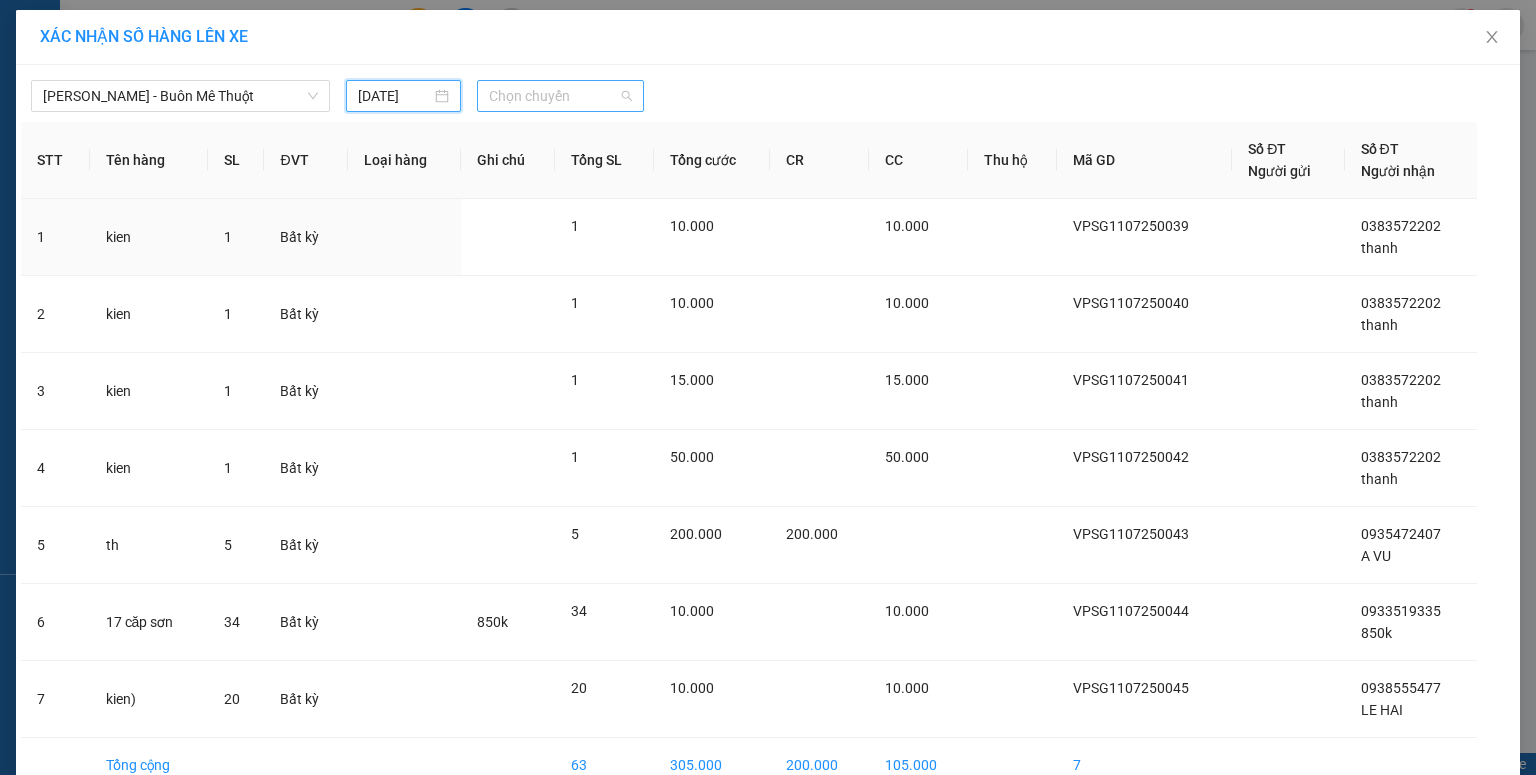 click on "Chọn chuyến" at bounding box center [561, 96] 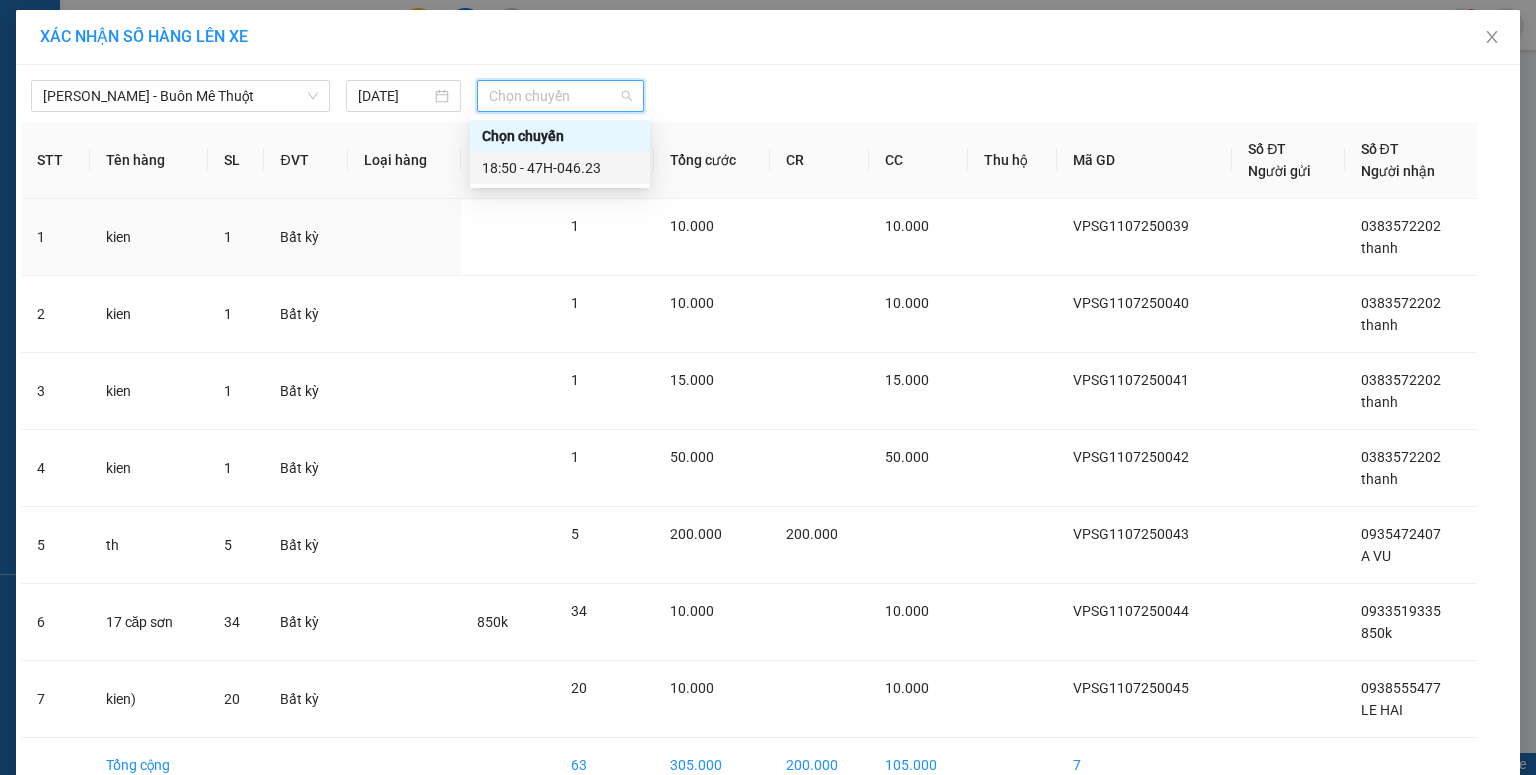click on "18:50     - 47H-046.23" at bounding box center [560, 168] 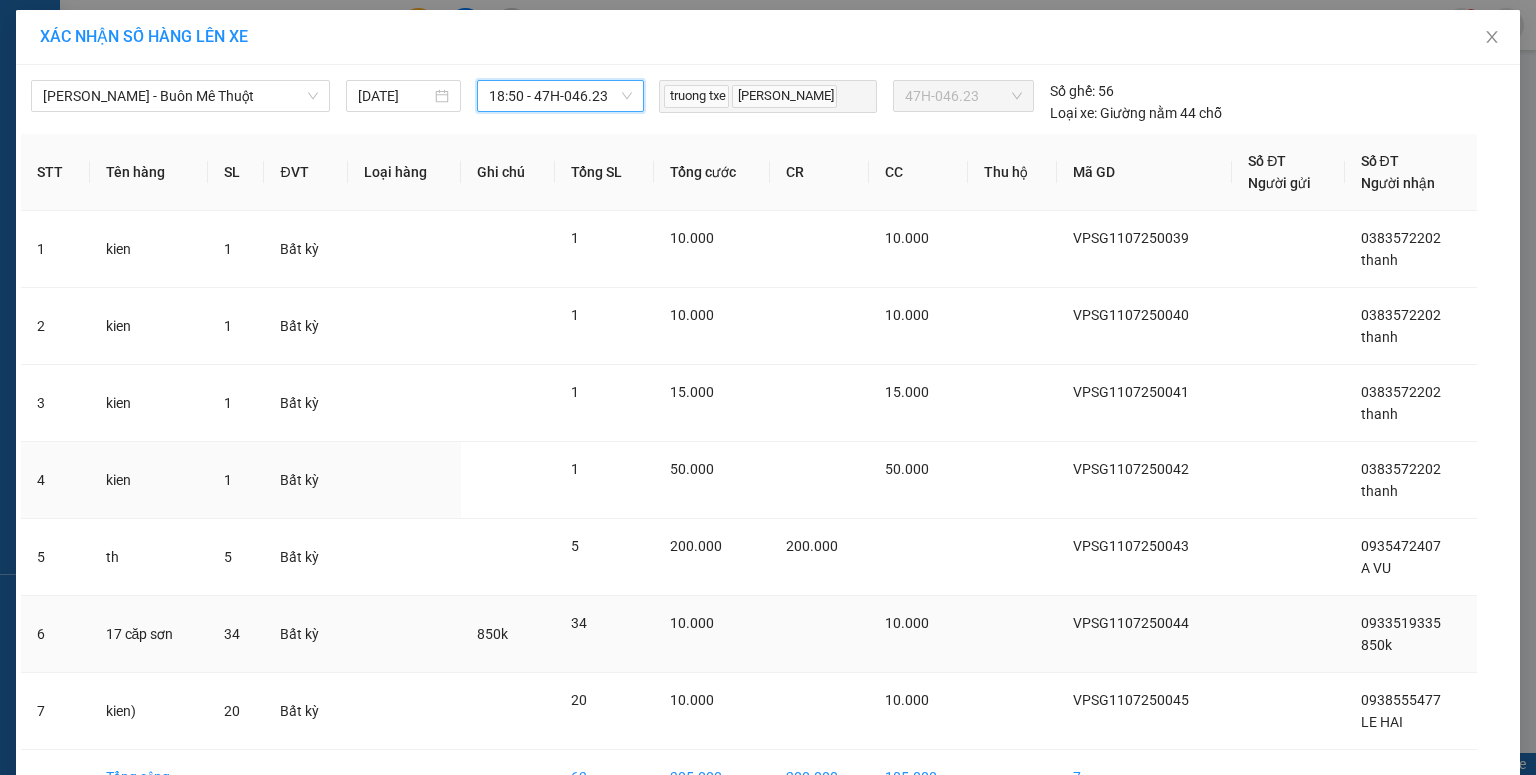 scroll, scrollTop: 119, scrollLeft: 0, axis: vertical 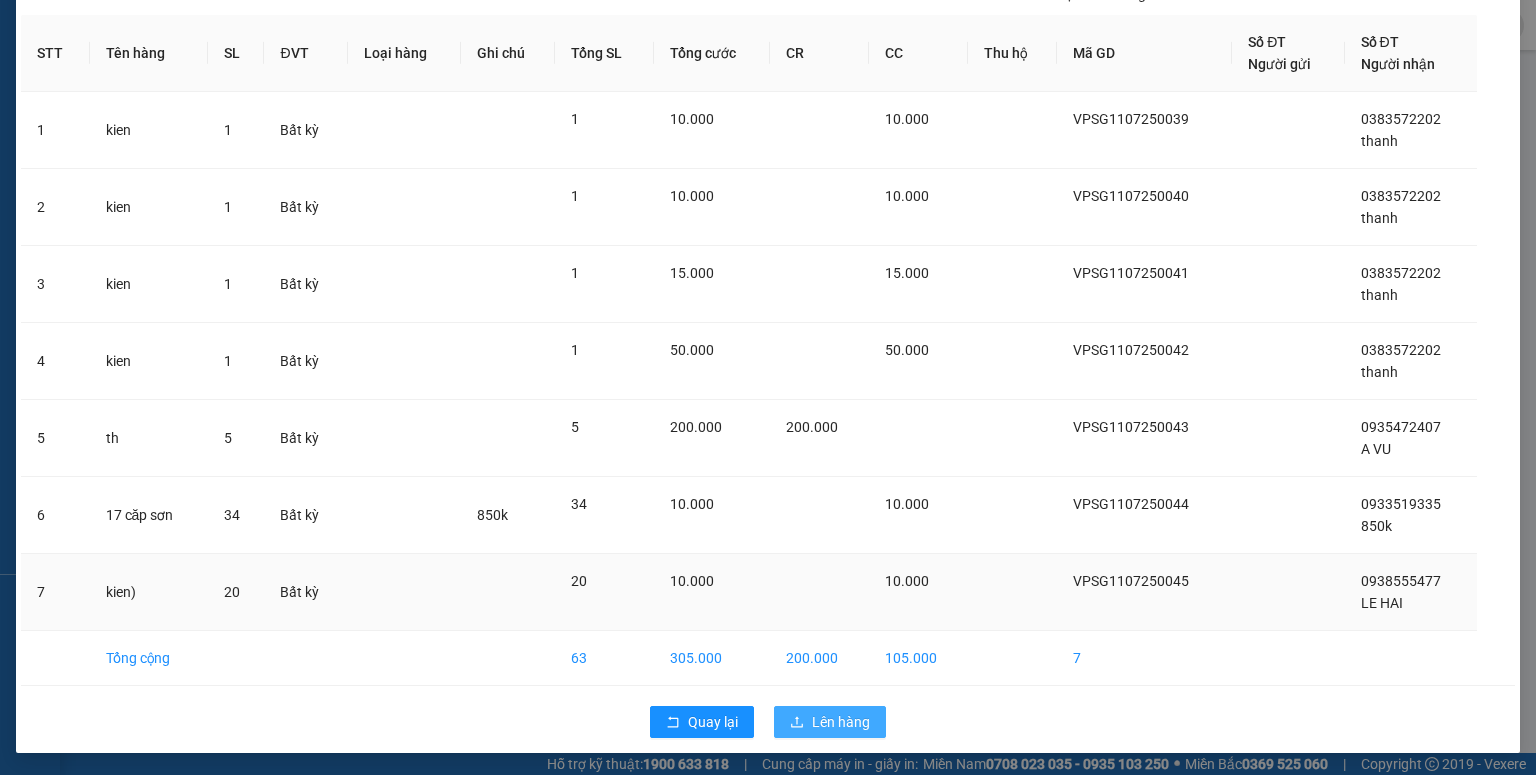 drag, startPoint x: 818, startPoint y: 709, endPoint x: 804, endPoint y: 584, distance: 125.781555 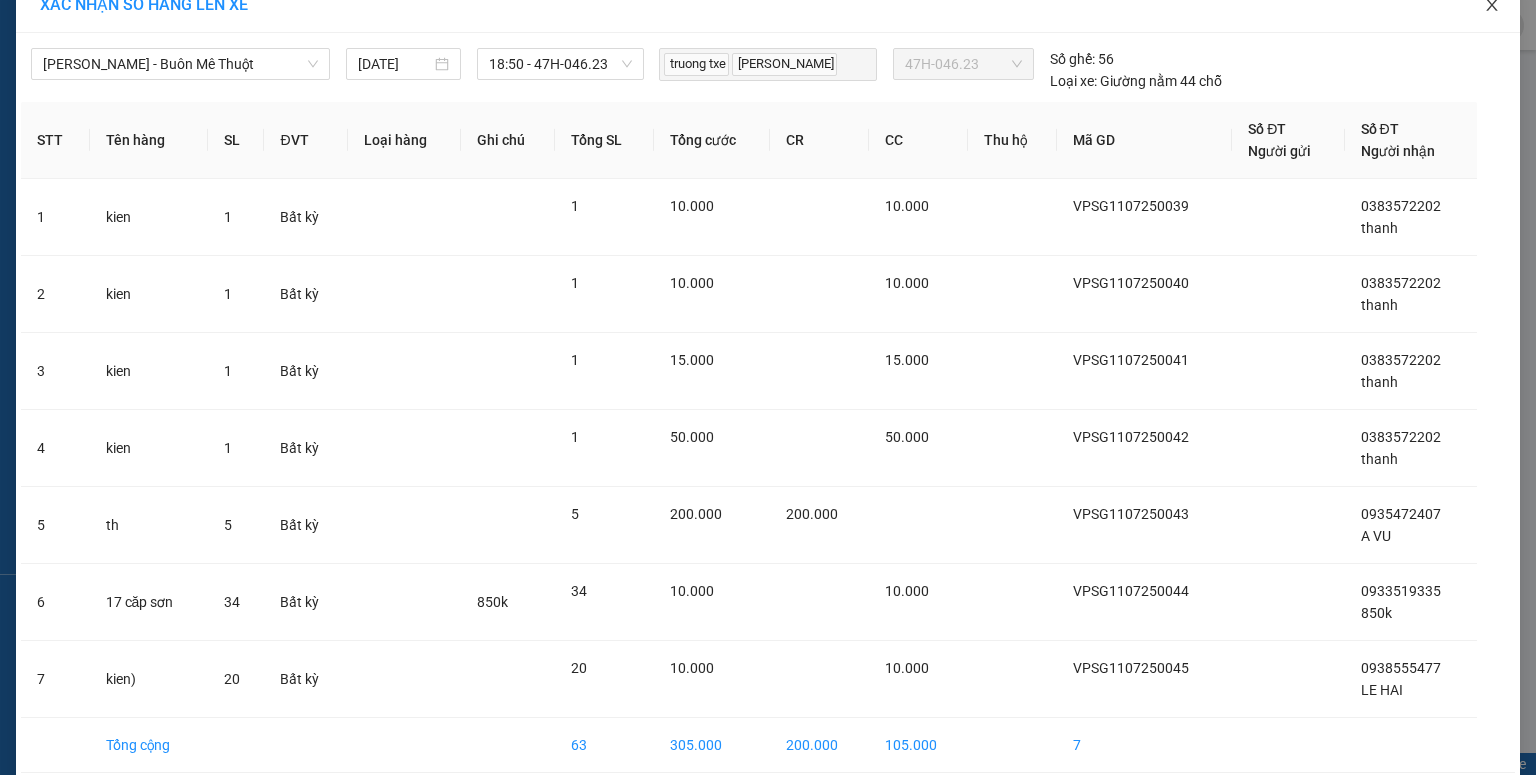 scroll, scrollTop: 0, scrollLeft: 0, axis: both 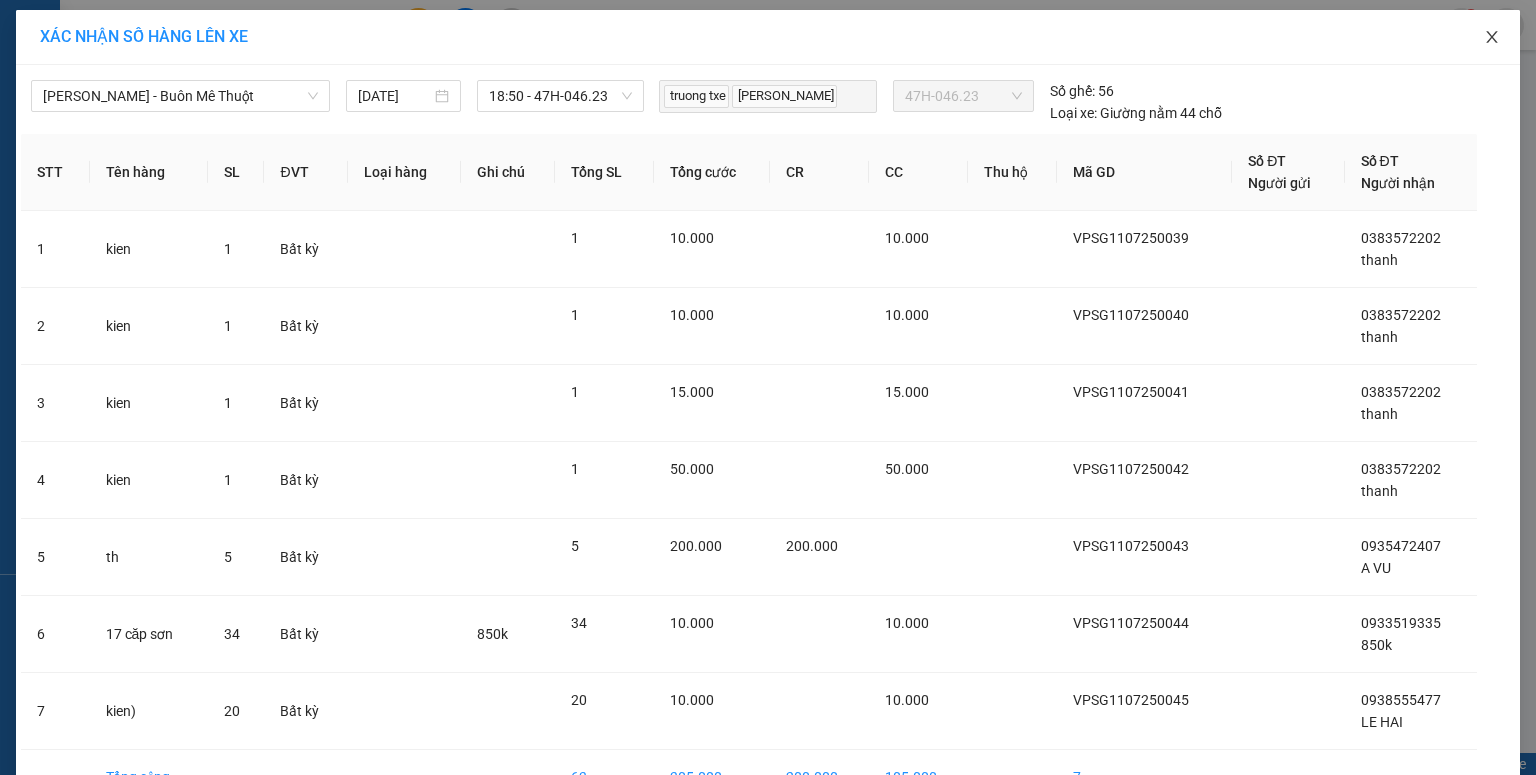 click 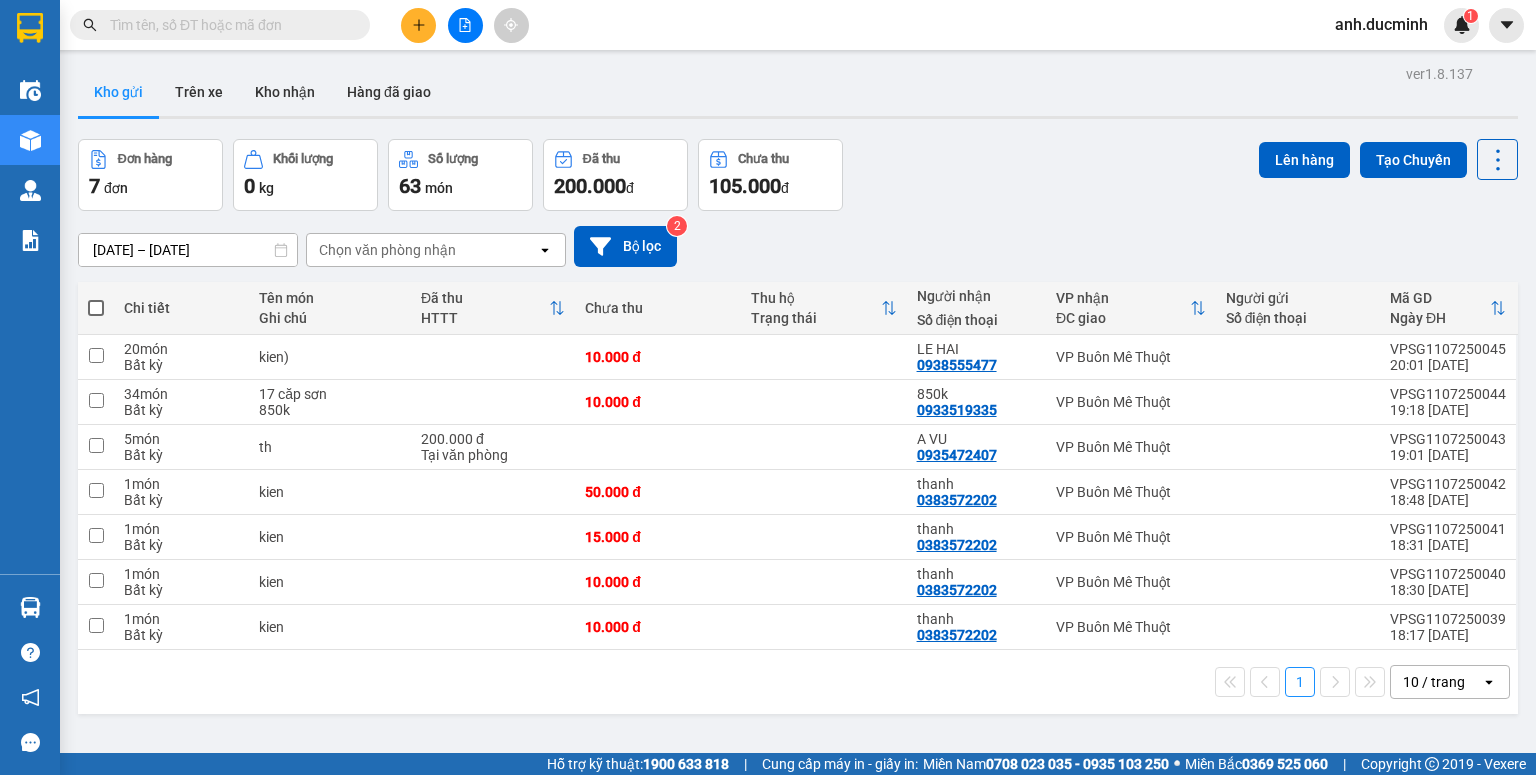 click at bounding box center (96, 308) 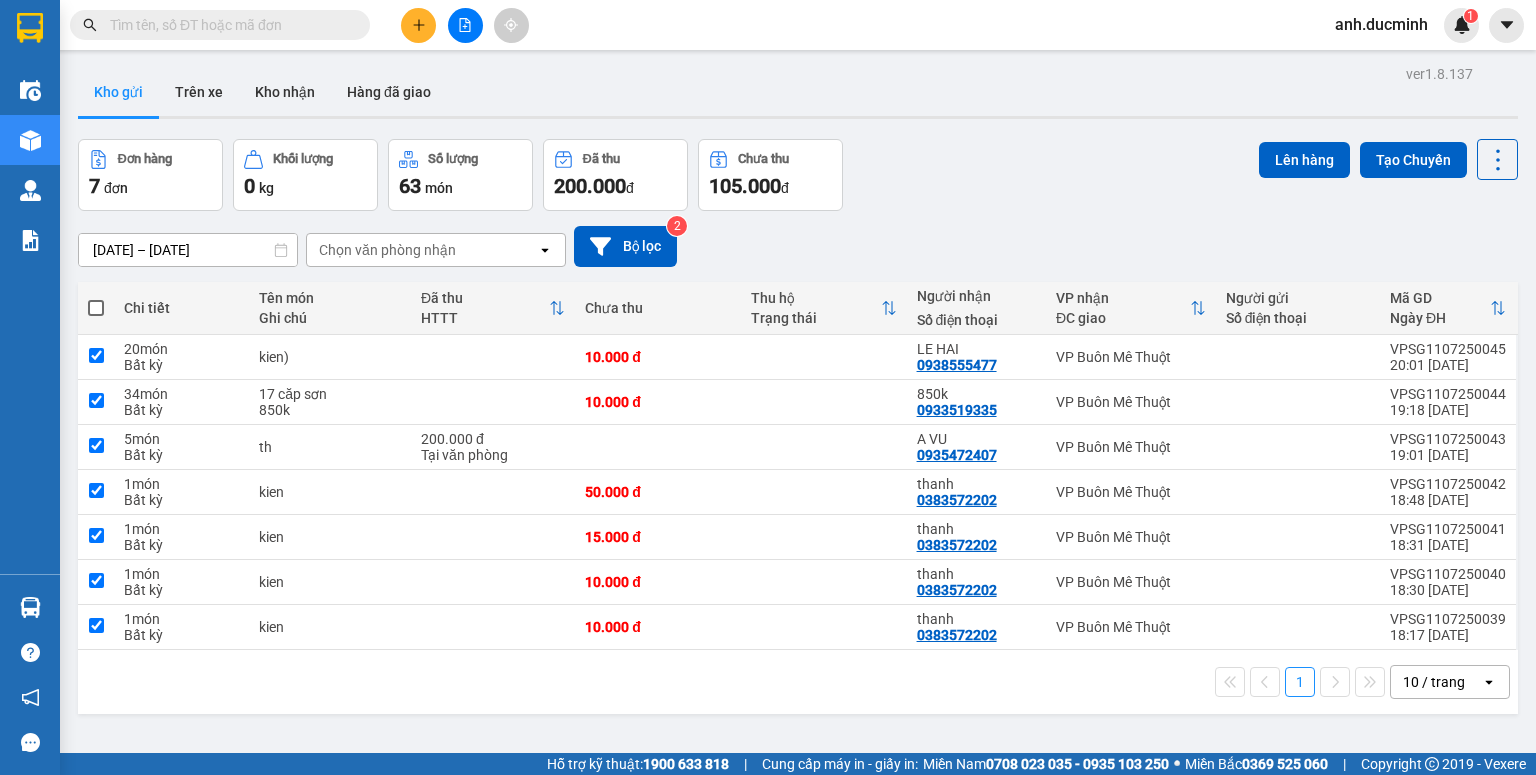 checkbox on "true" 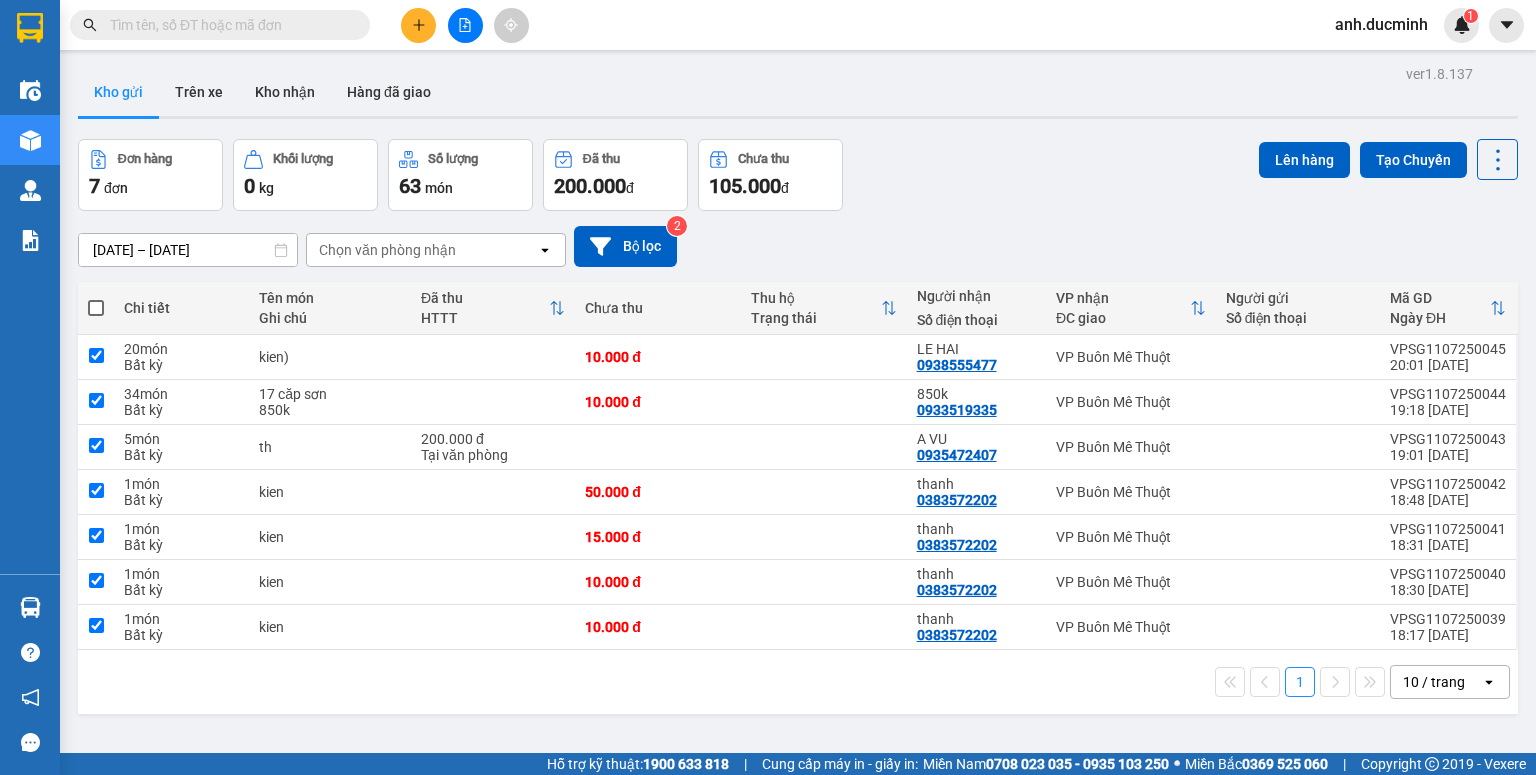 checkbox on "true" 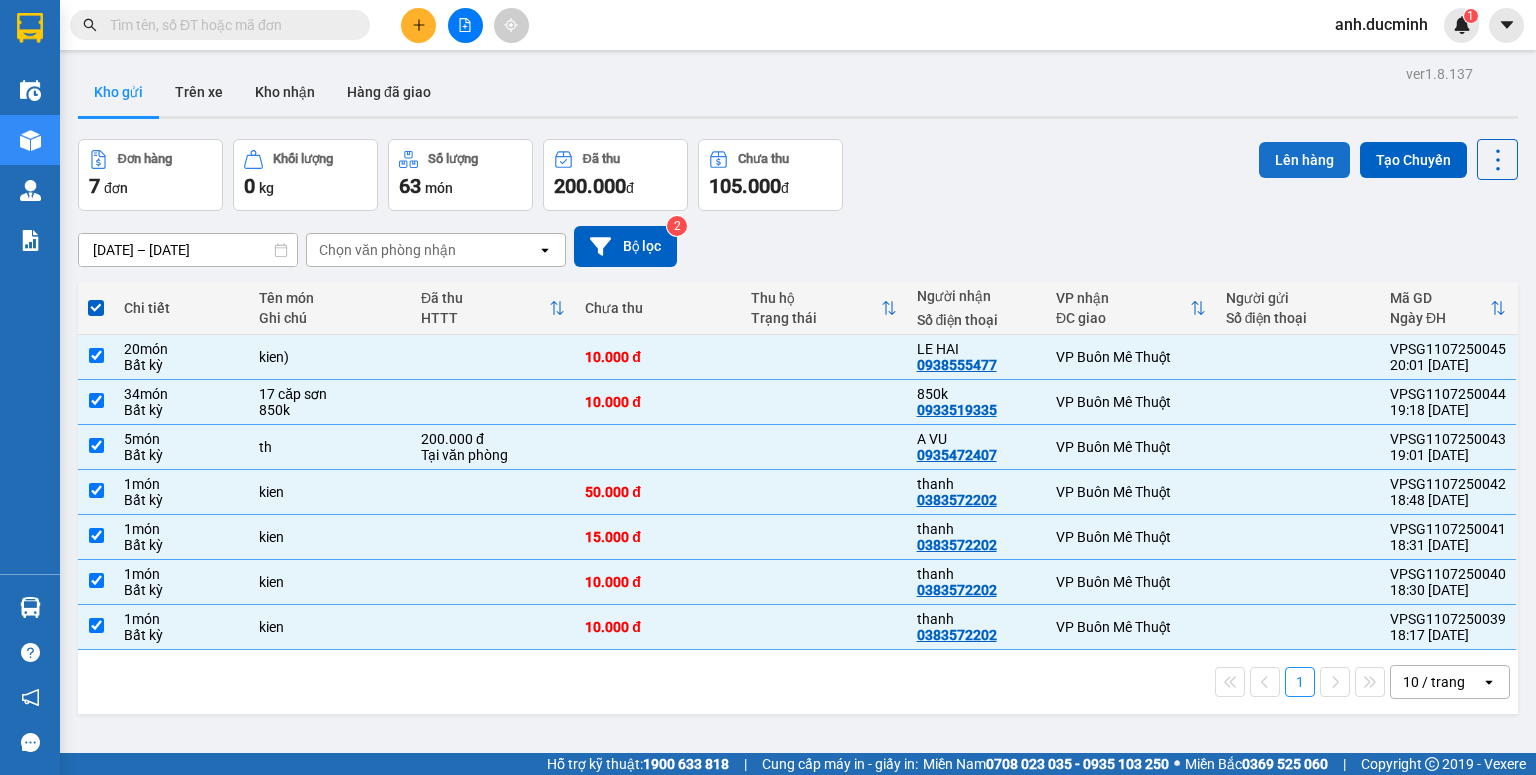 click on "Lên hàng" at bounding box center [1304, 160] 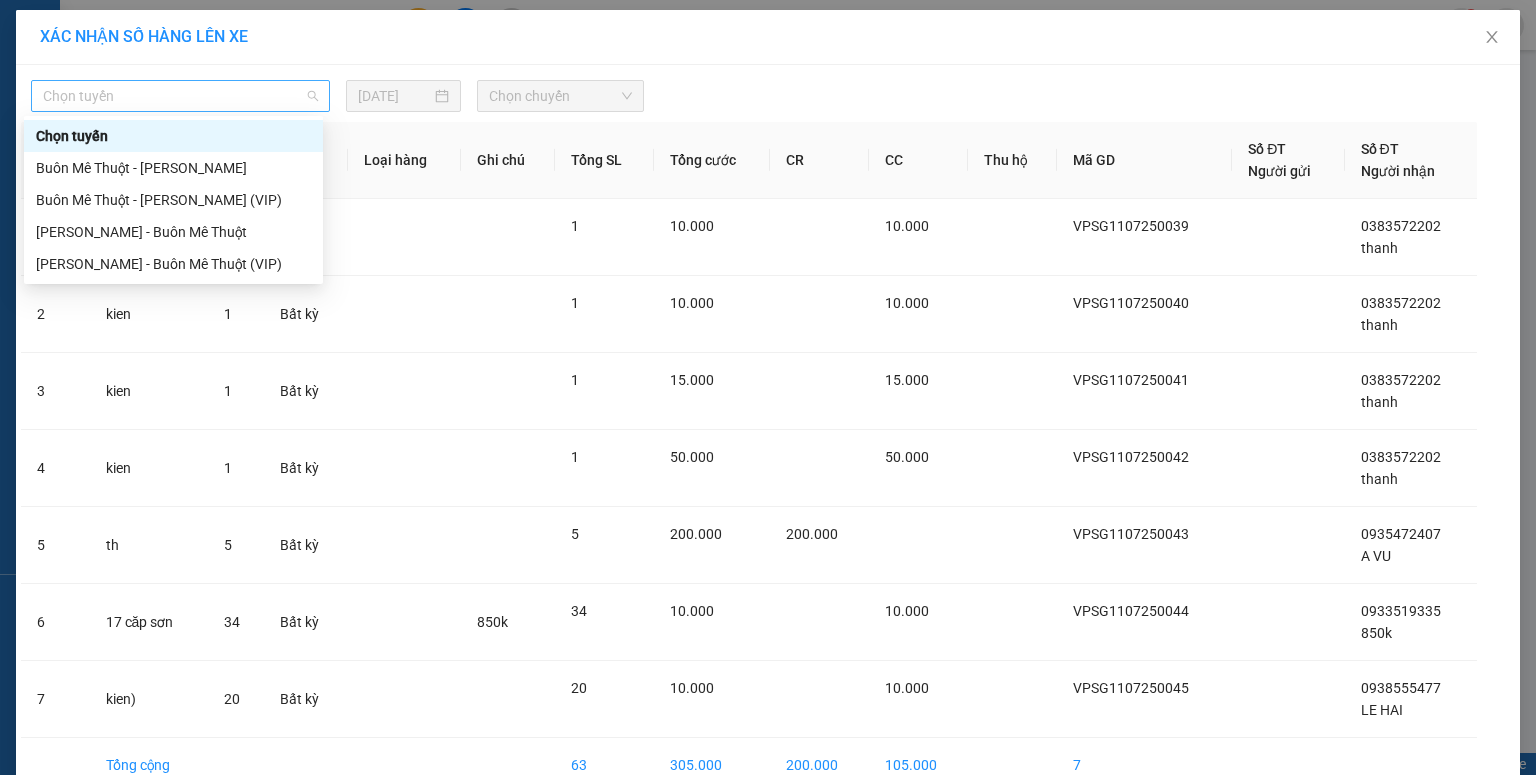 click on "Chọn tuyến" at bounding box center (180, 96) 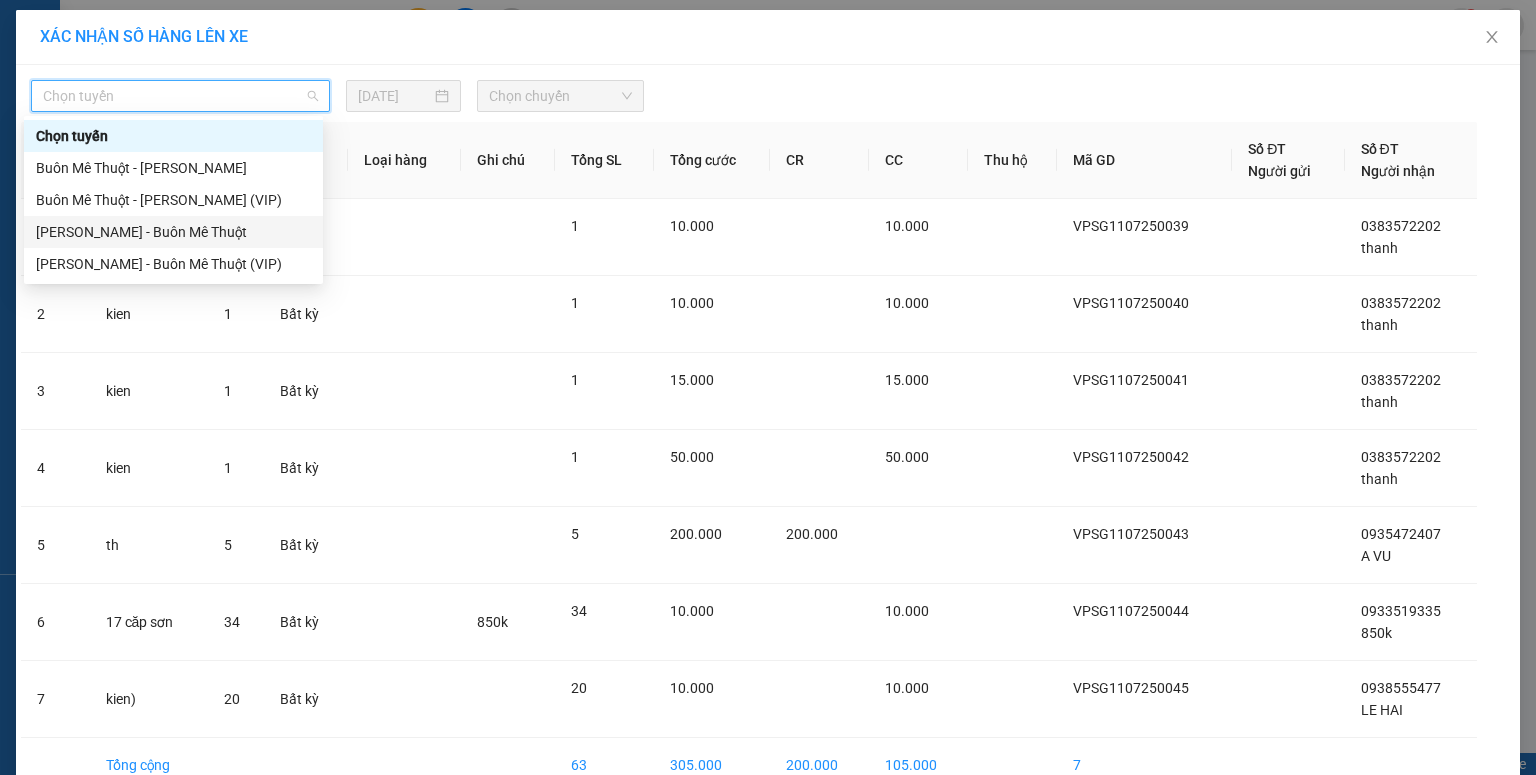 drag, startPoint x: 206, startPoint y: 235, endPoint x: 271, endPoint y: 183, distance: 83.240616 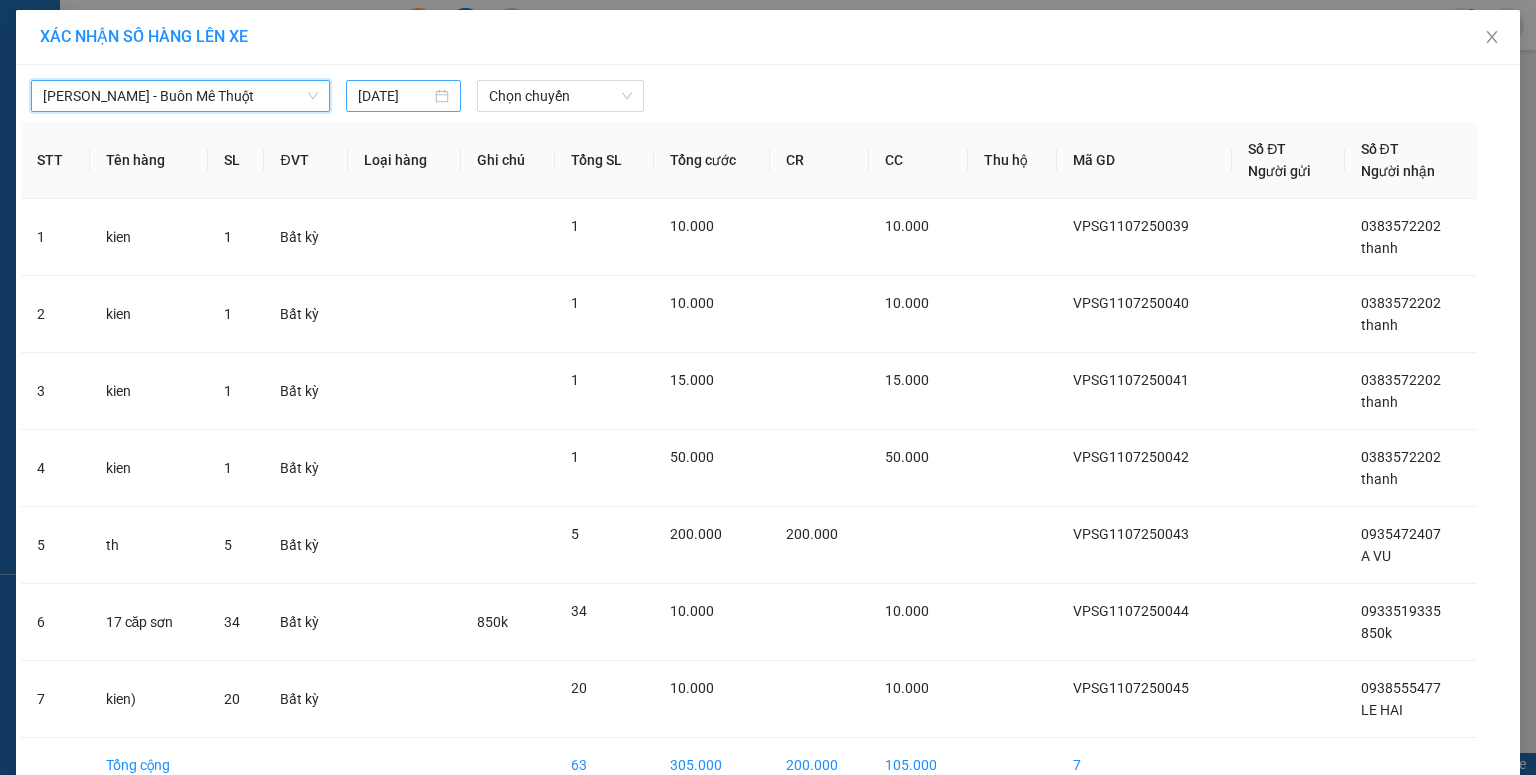 click on "[DATE]" at bounding box center [394, 96] 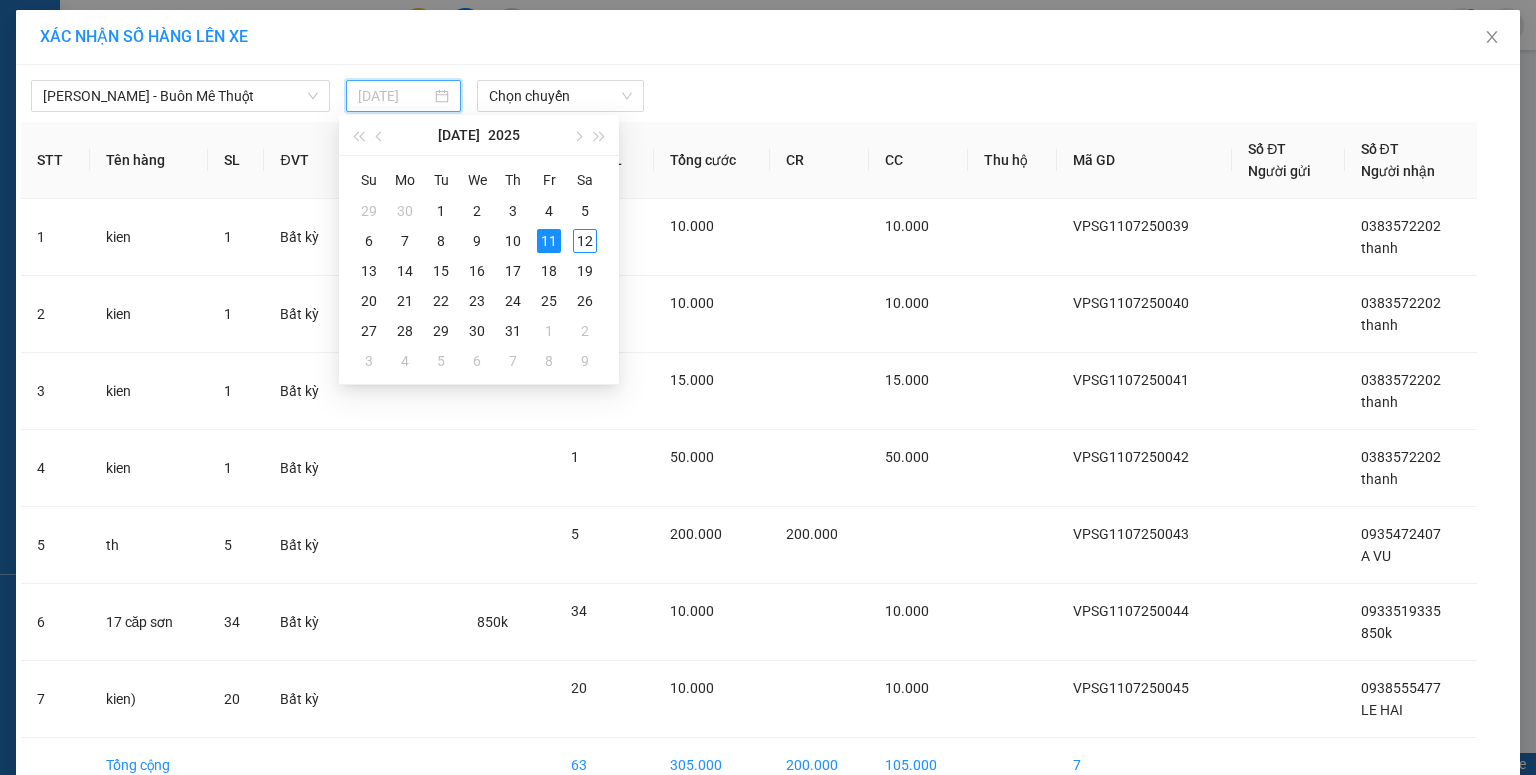 type on "[DATE]" 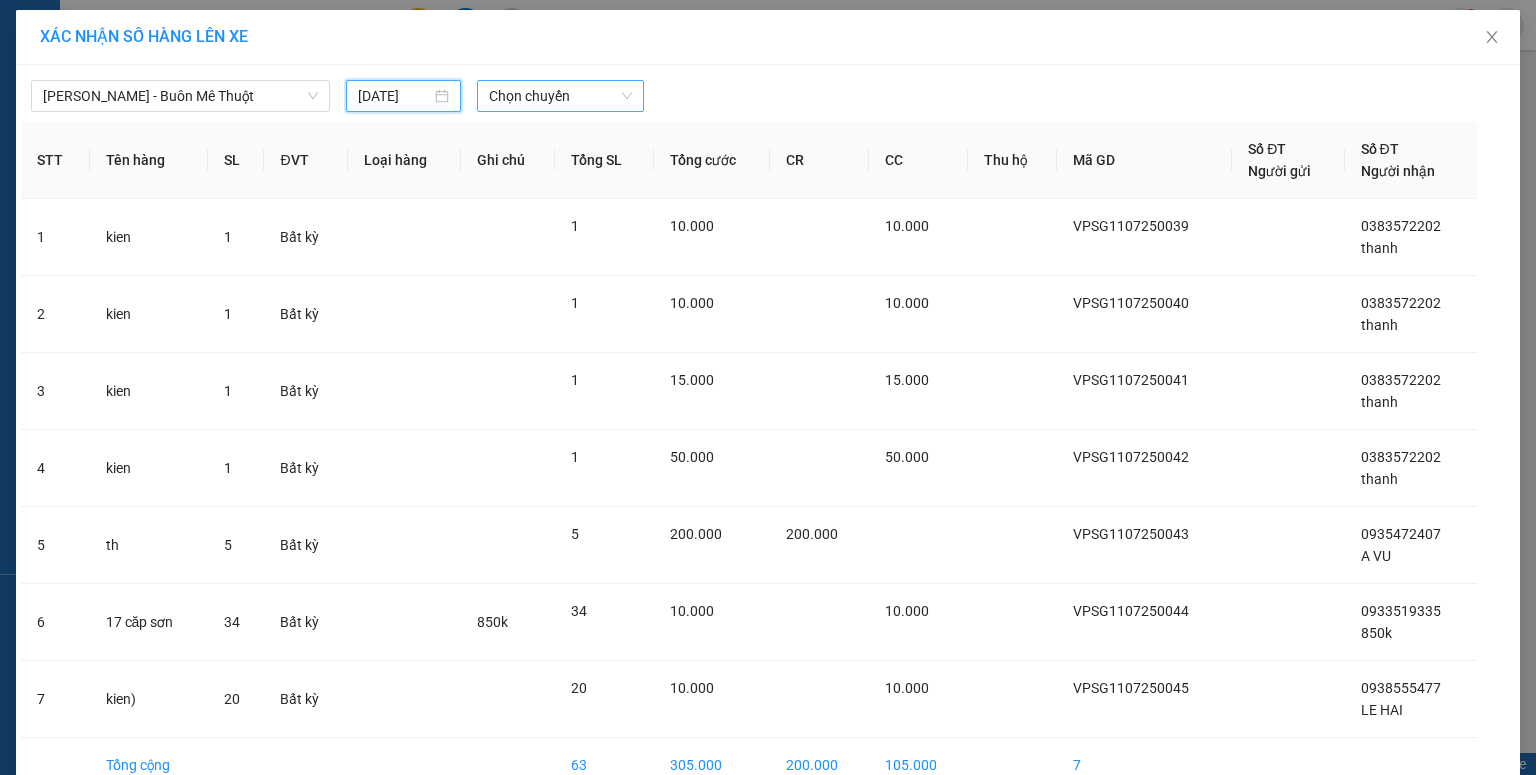click on "Chọn chuyến" at bounding box center [561, 96] 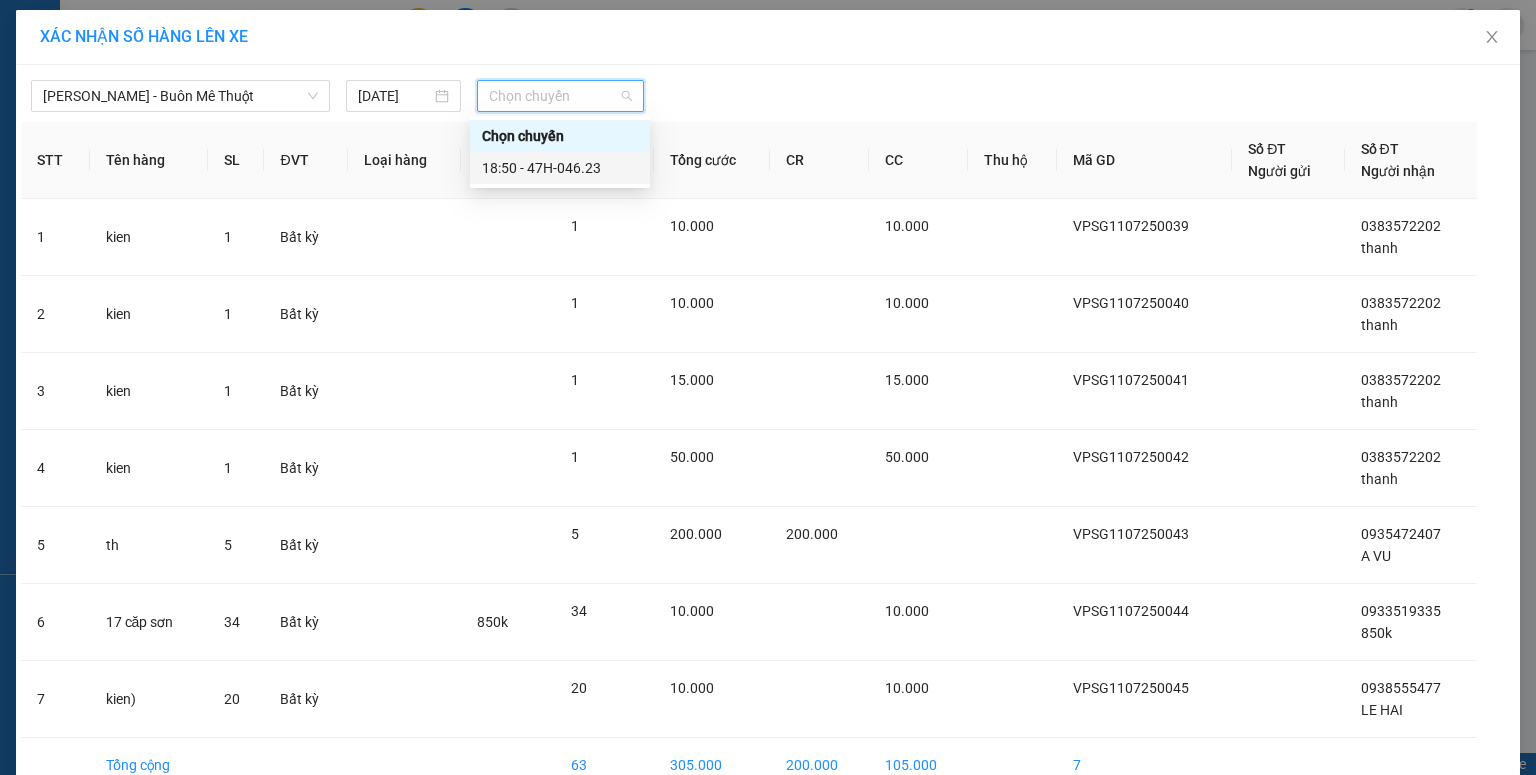 drag, startPoint x: 525, startPoint y: 161, endPoint x: 532, endPoint y: 172, distance: 13.038404 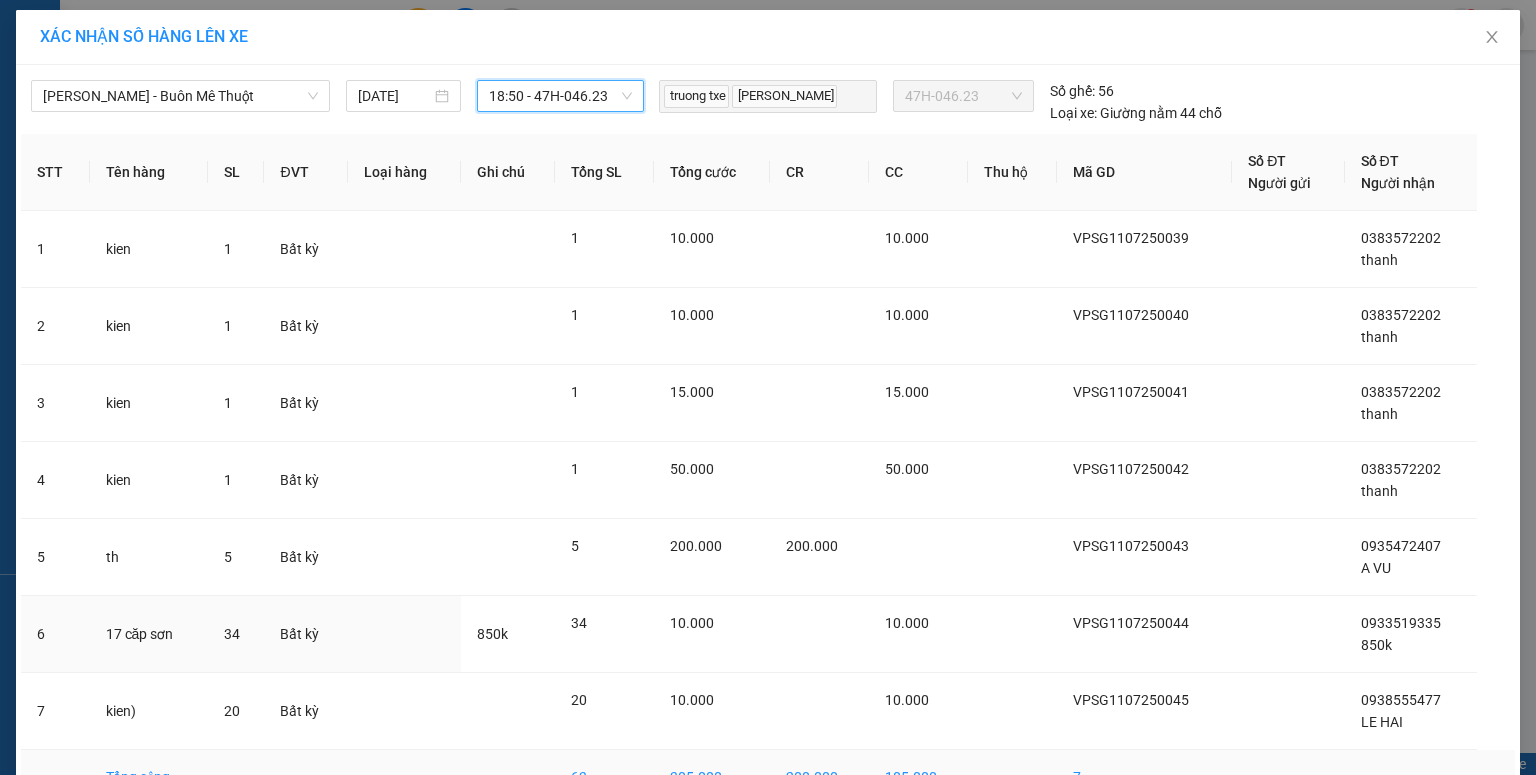 scroll, scrollTop: 119, scrollLeft: 0, axis: vertical 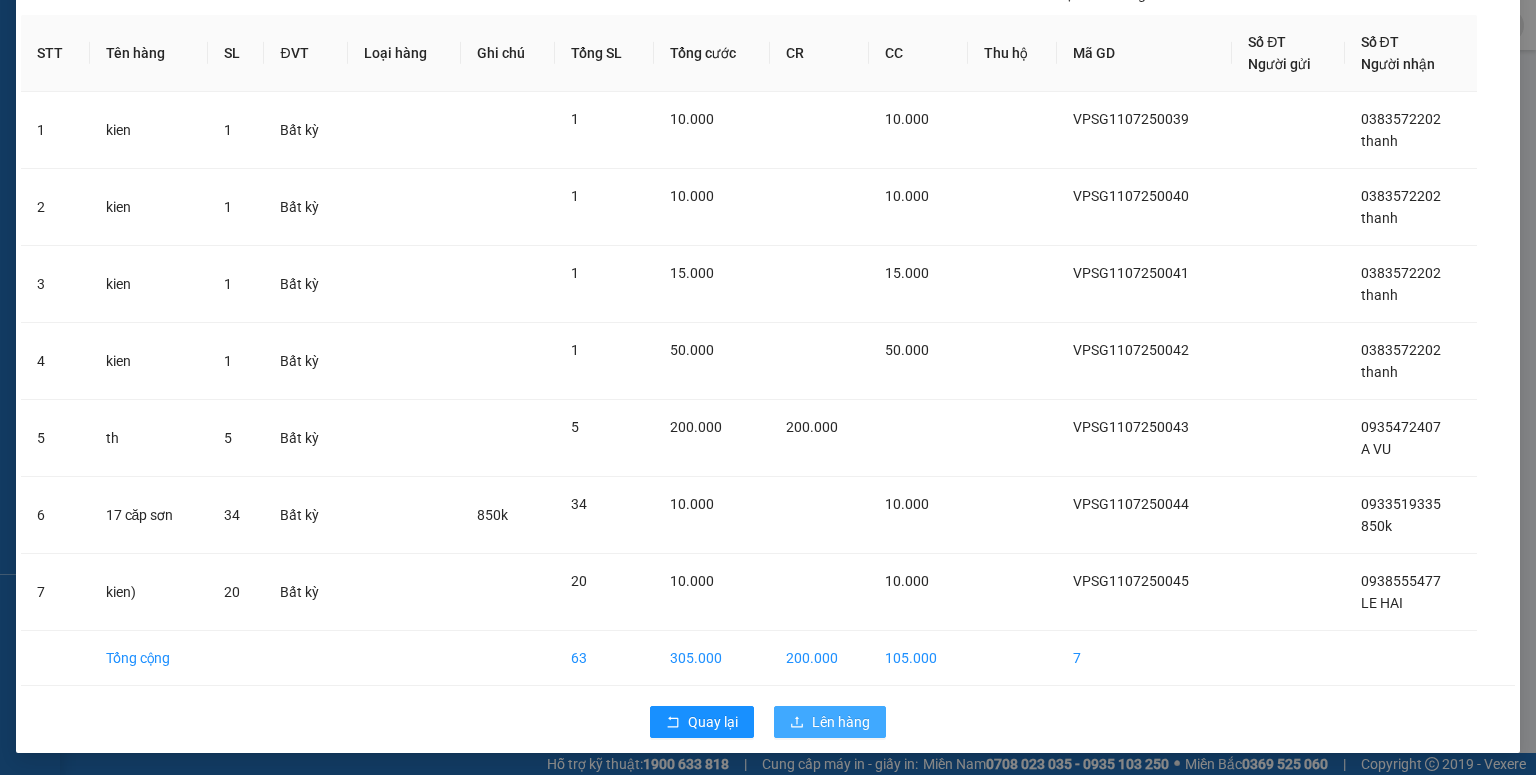 click on "Lên hàng" at bounding box center (841, 722) 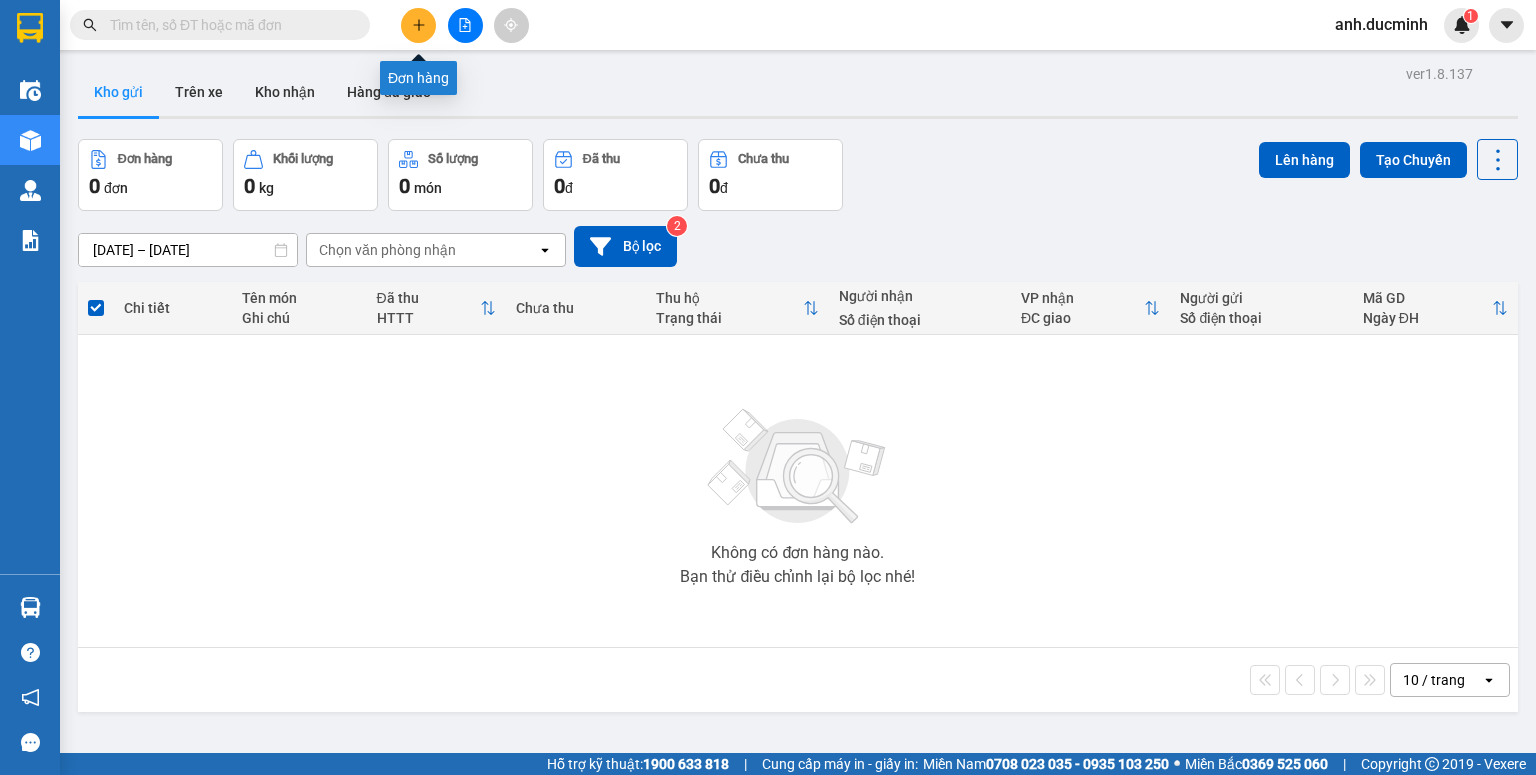 click 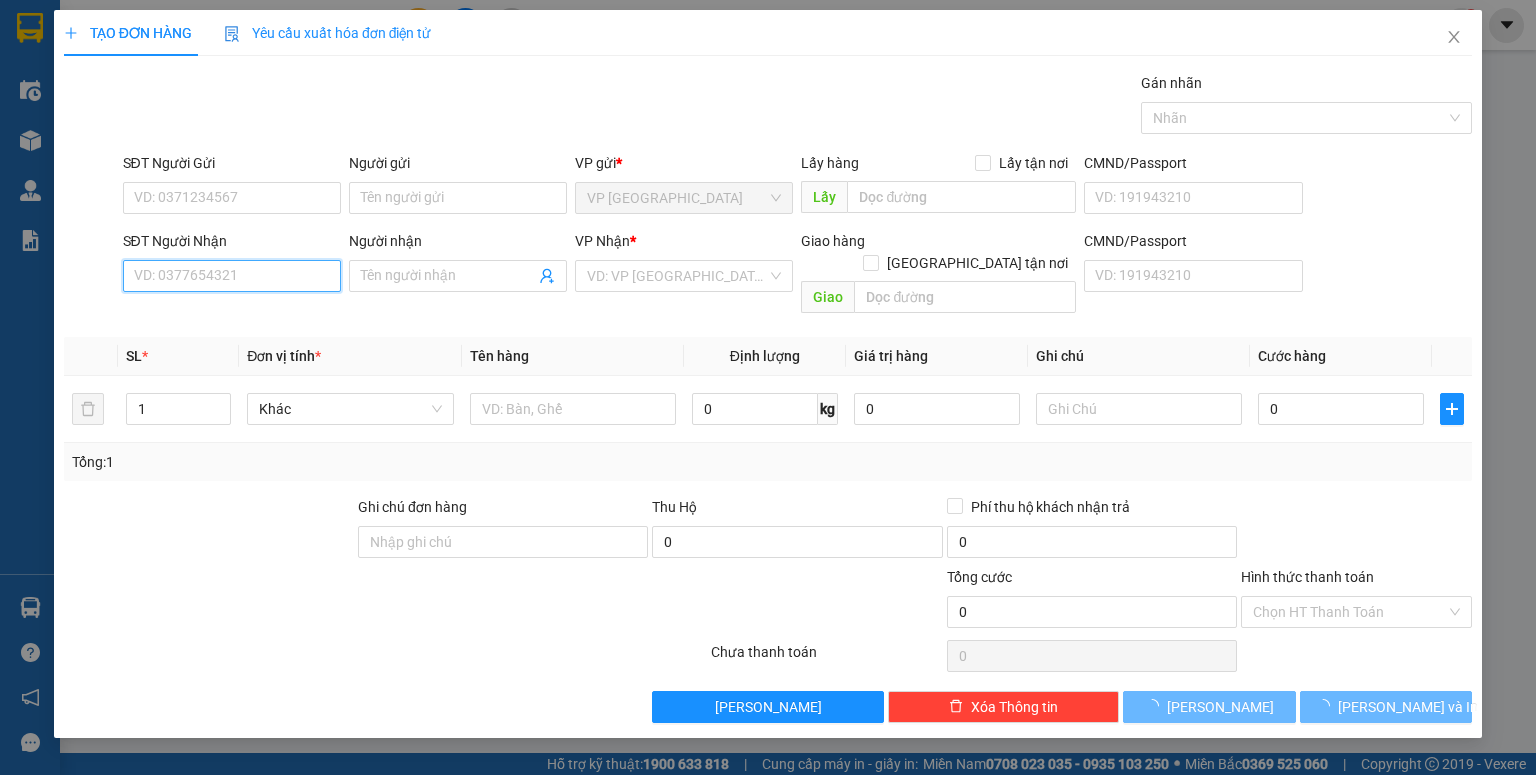 click on "SĐT Người Nhận" at bounding box center (232, 276) 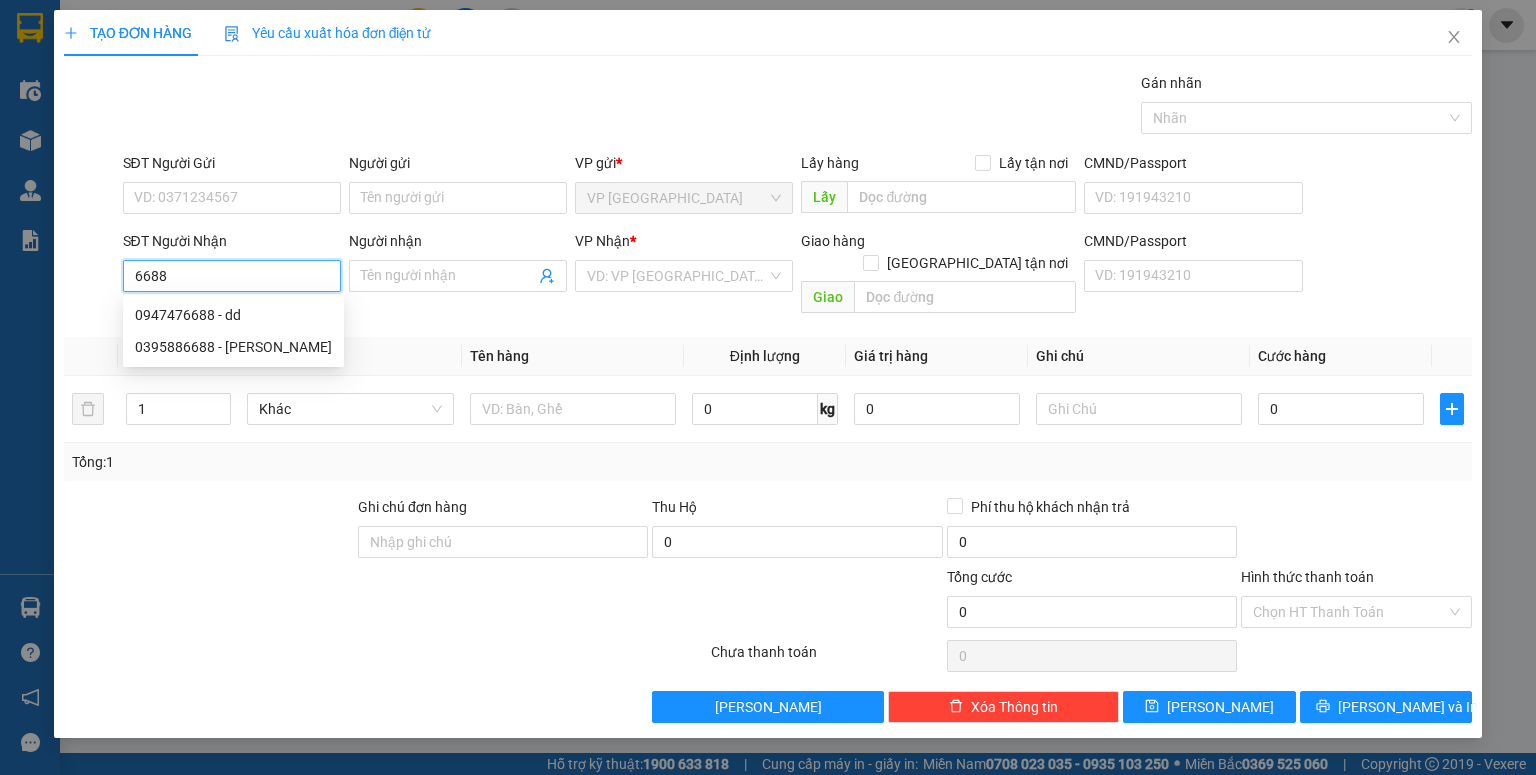 click on "6688" at bounding box center [232, 276] 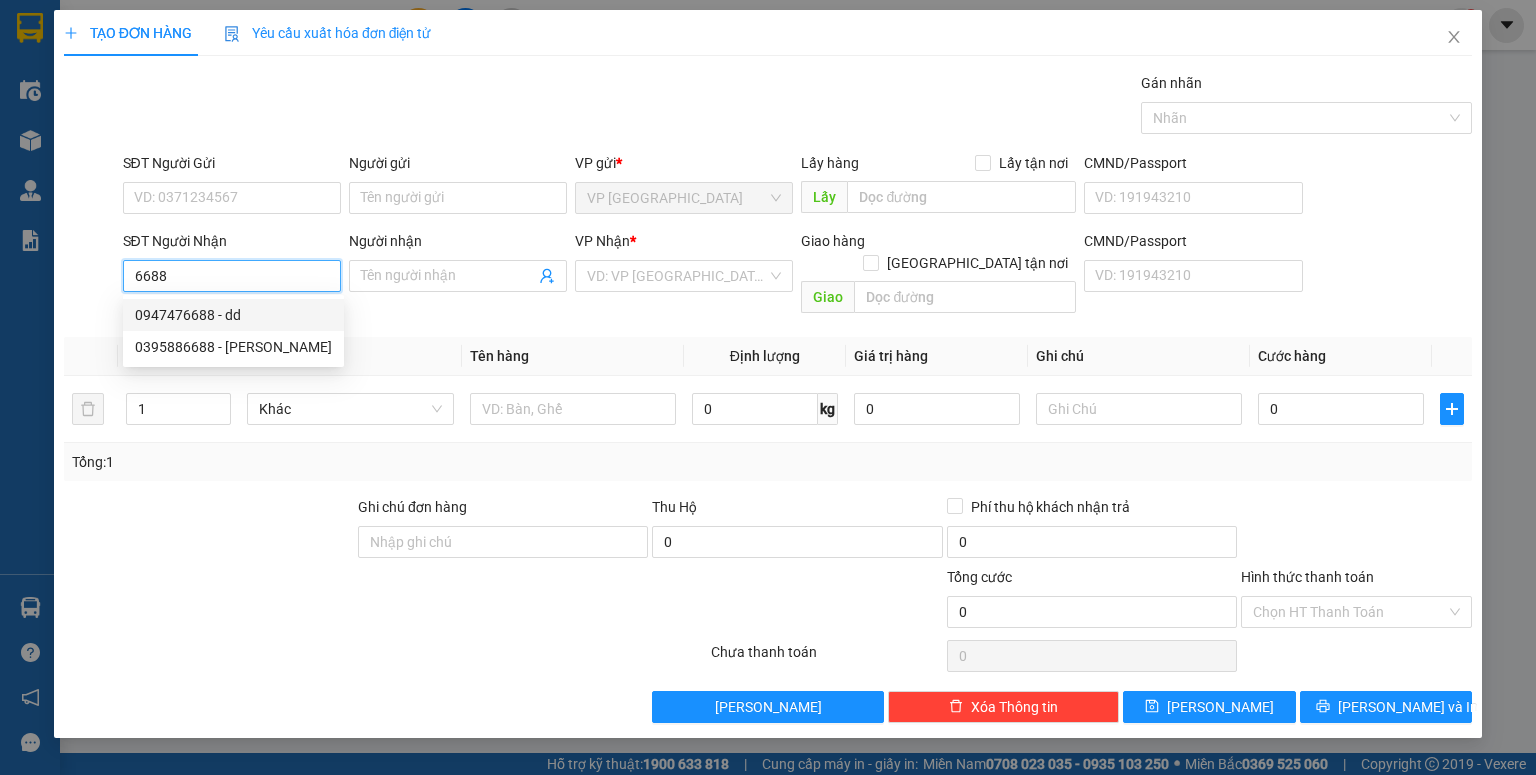 click on "0947476688 - dd" at bounding box center (233, 315) 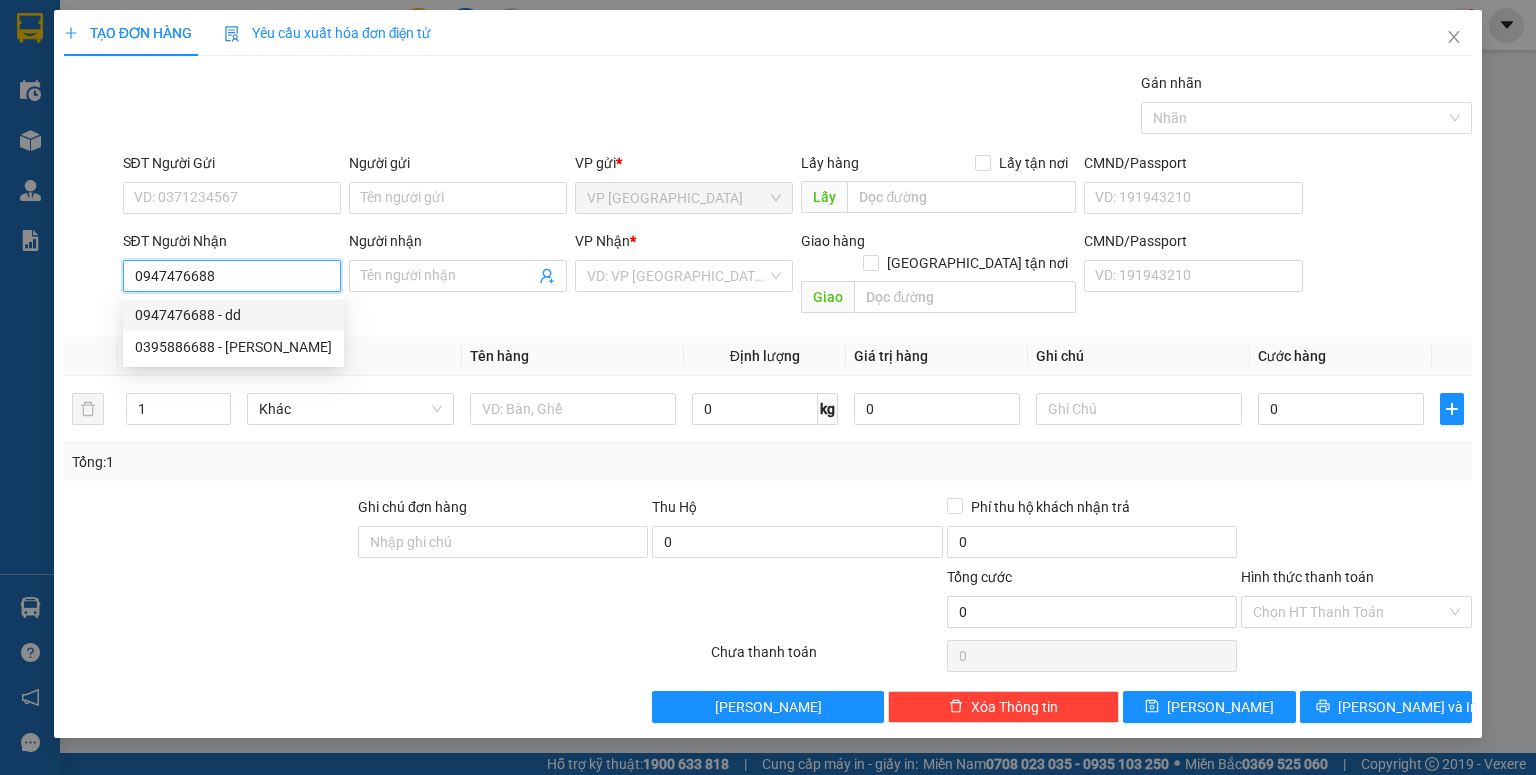 type on "dd" 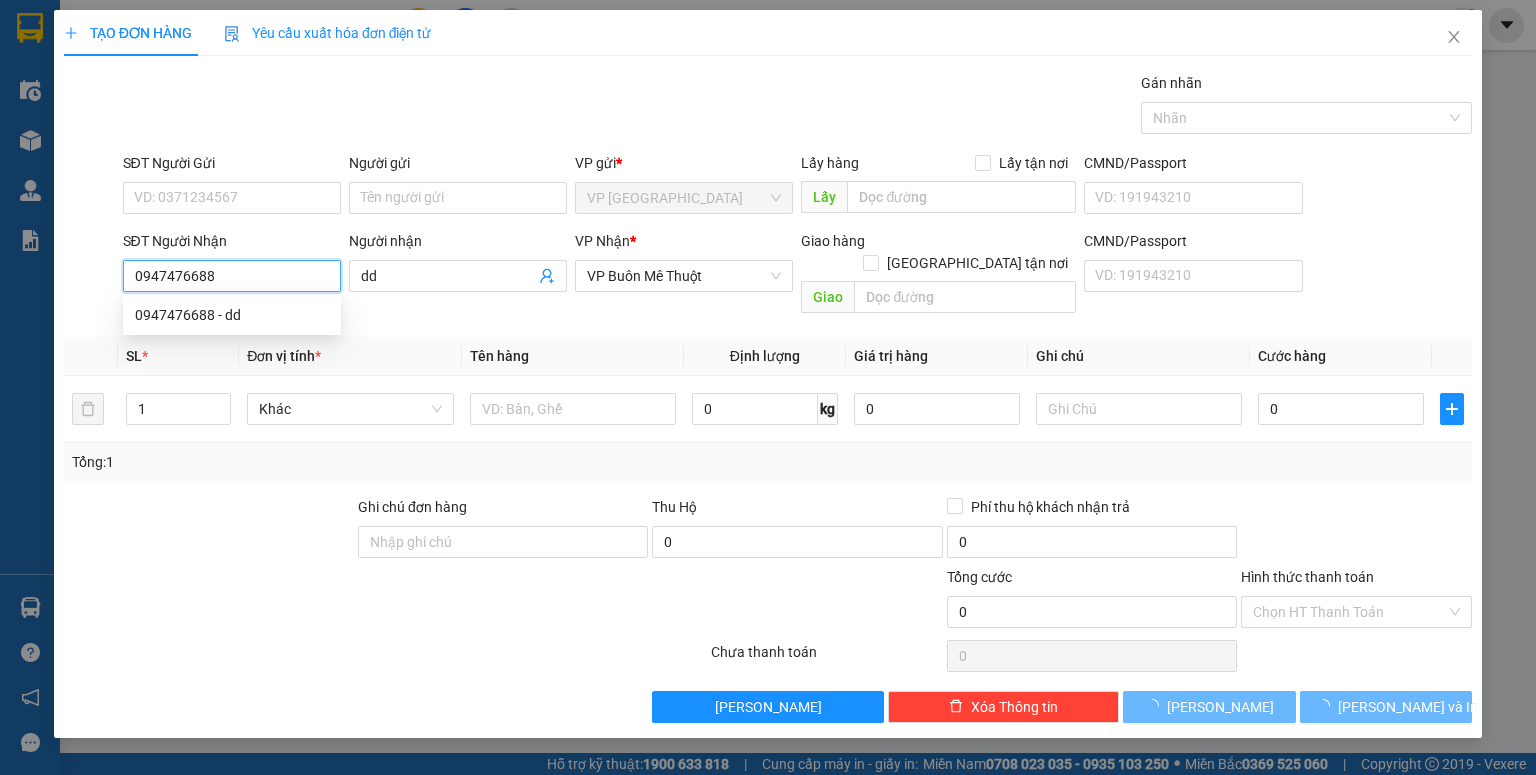type on "70.000" 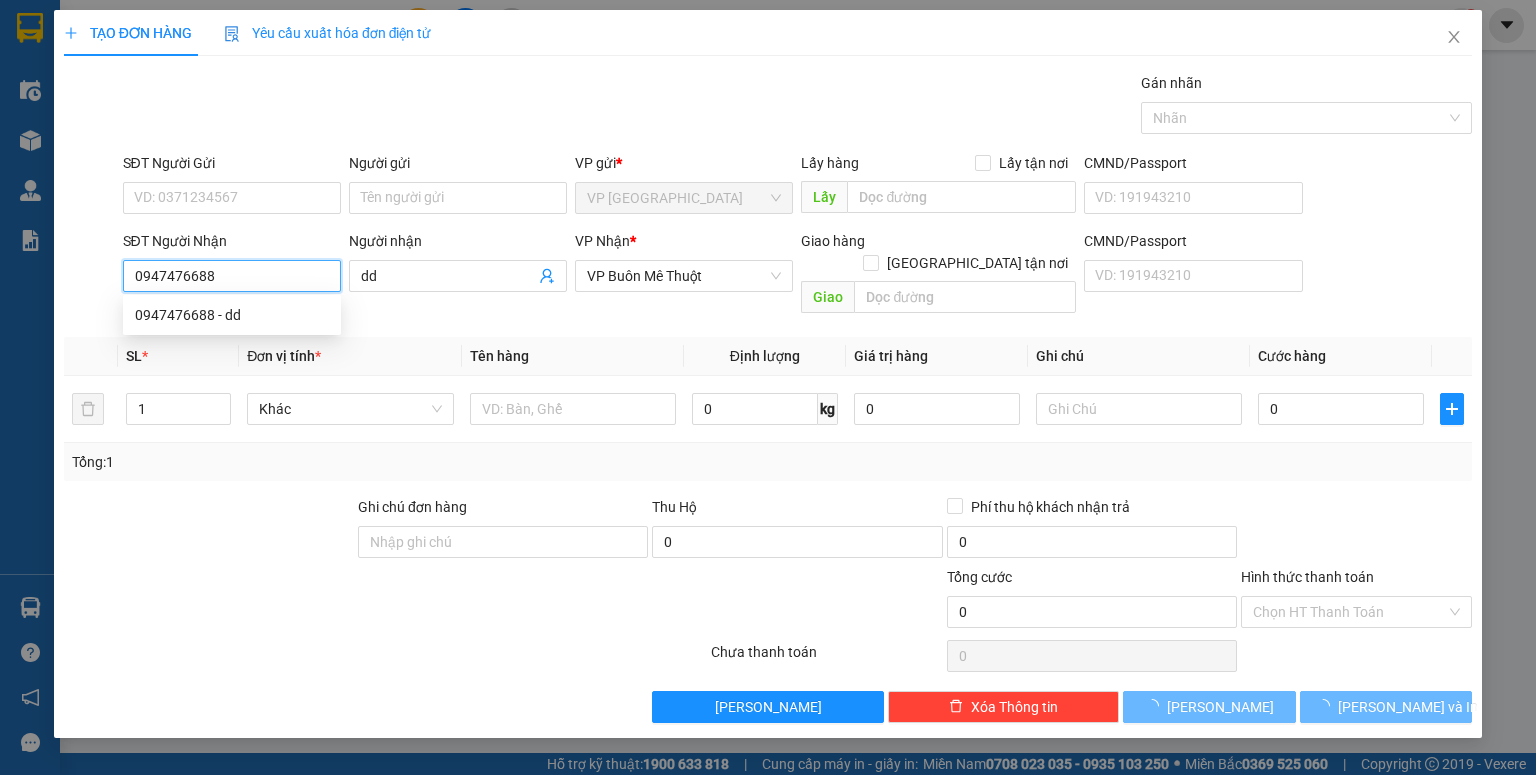 type on "70.000" 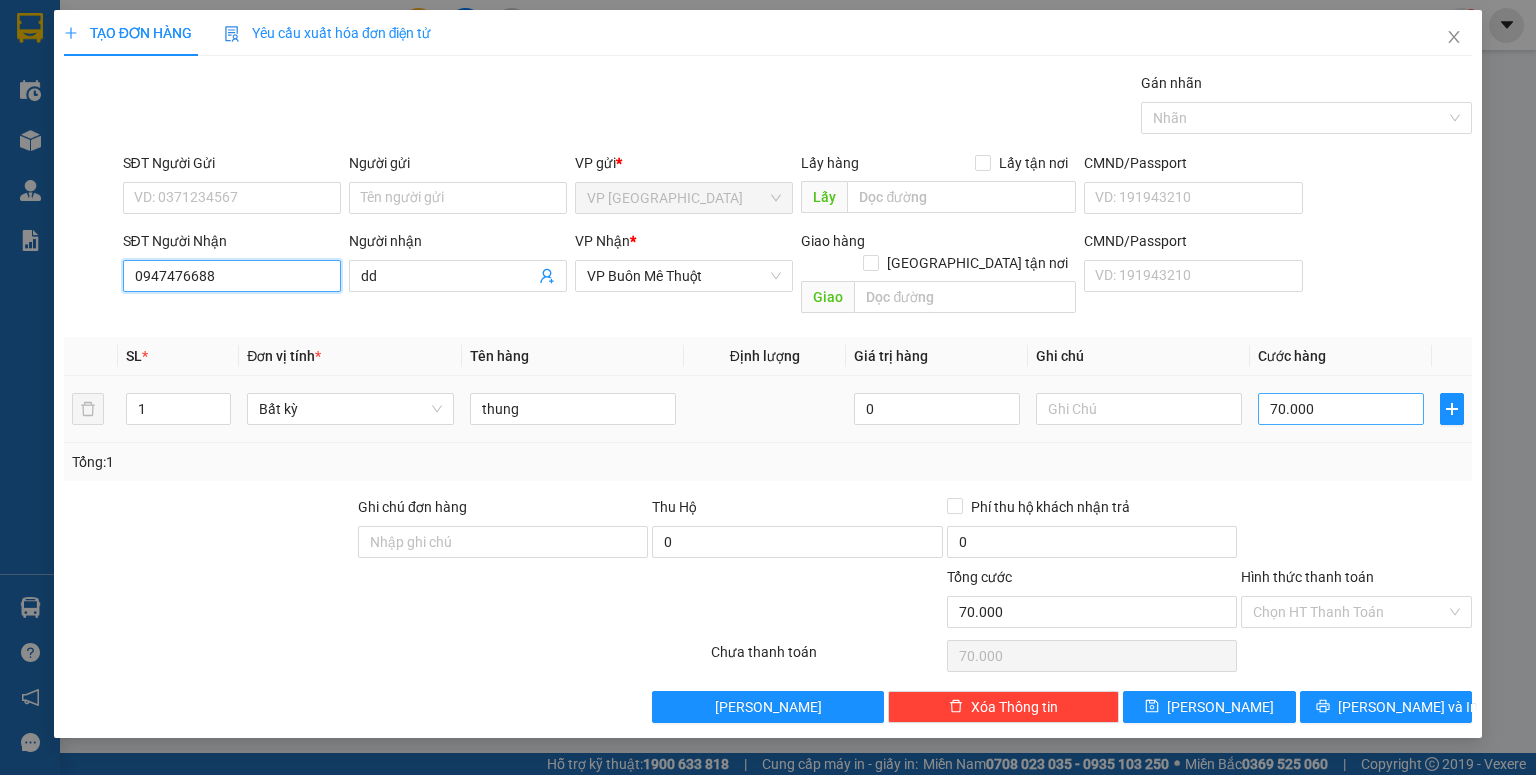 type on "0947476688" 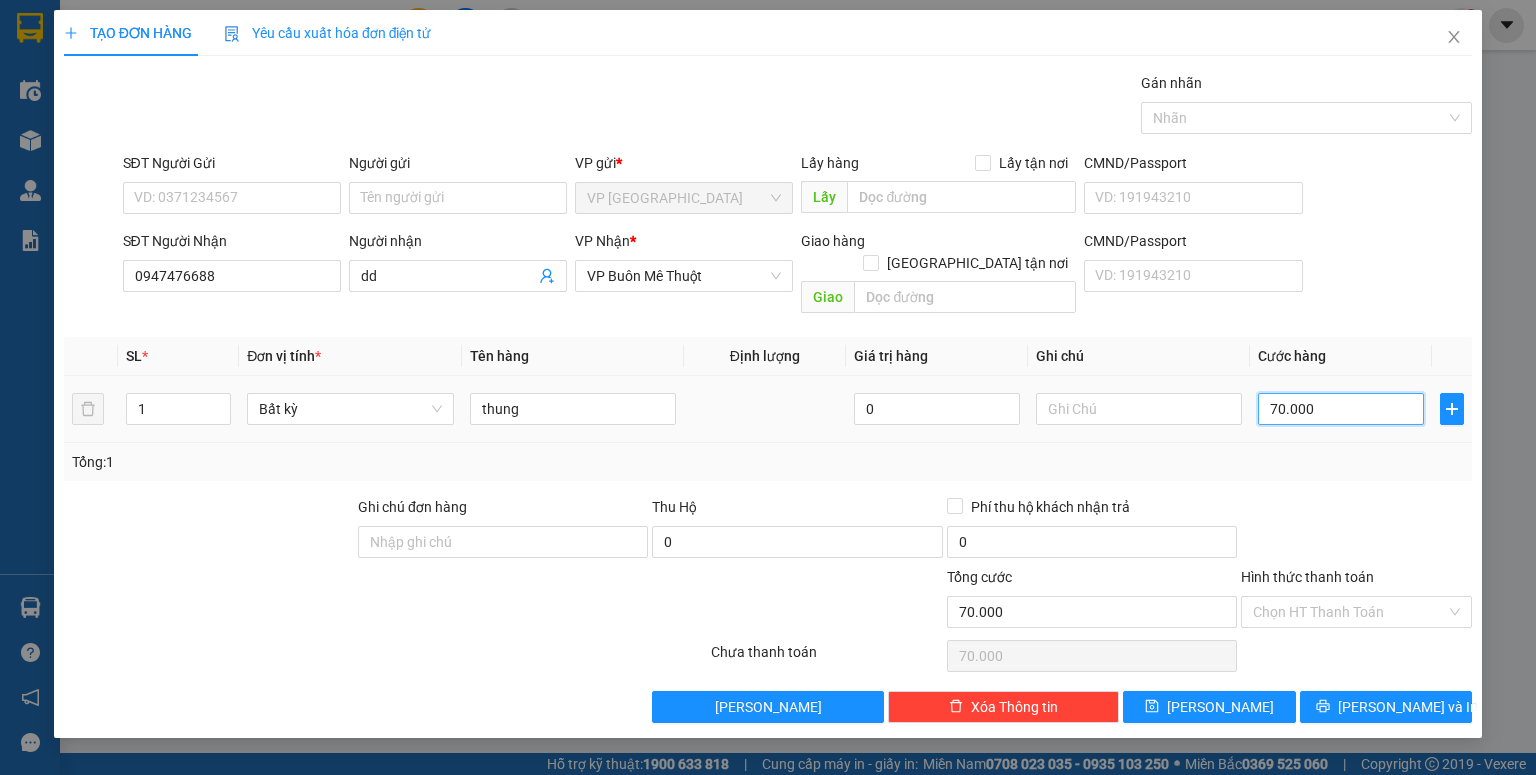click on "70.000" at bounding box center [1341, 409] 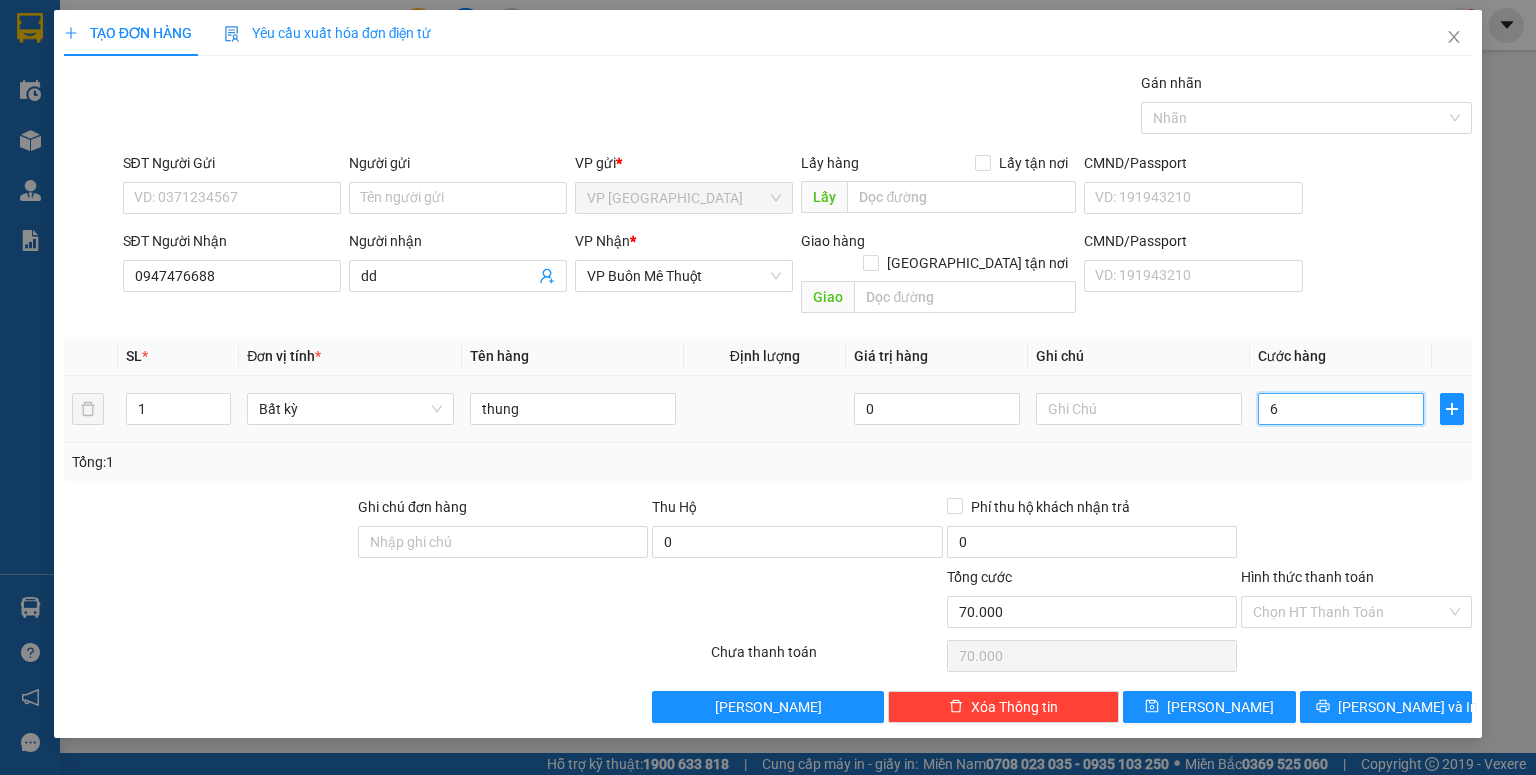 type on "6" 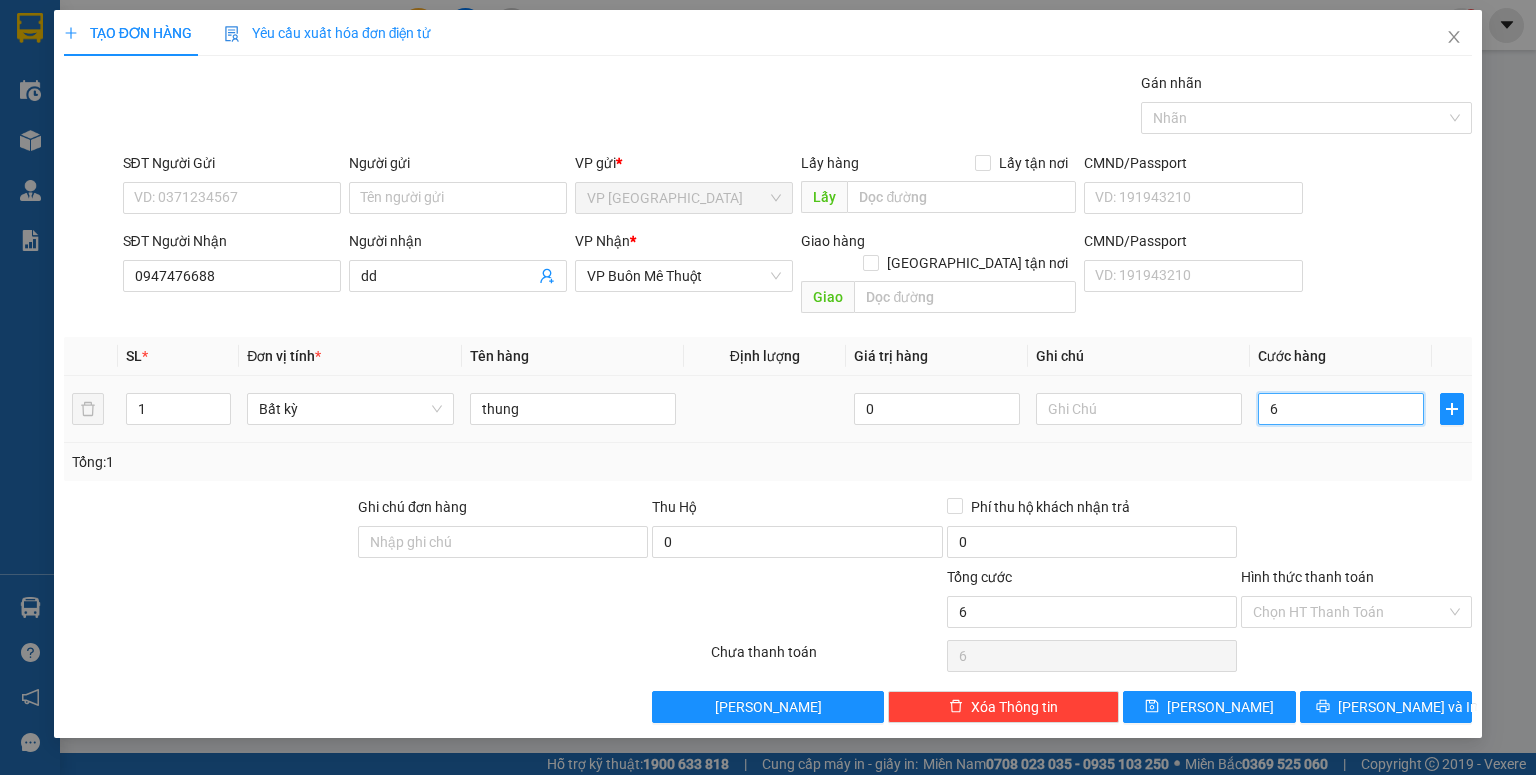 type on "60" 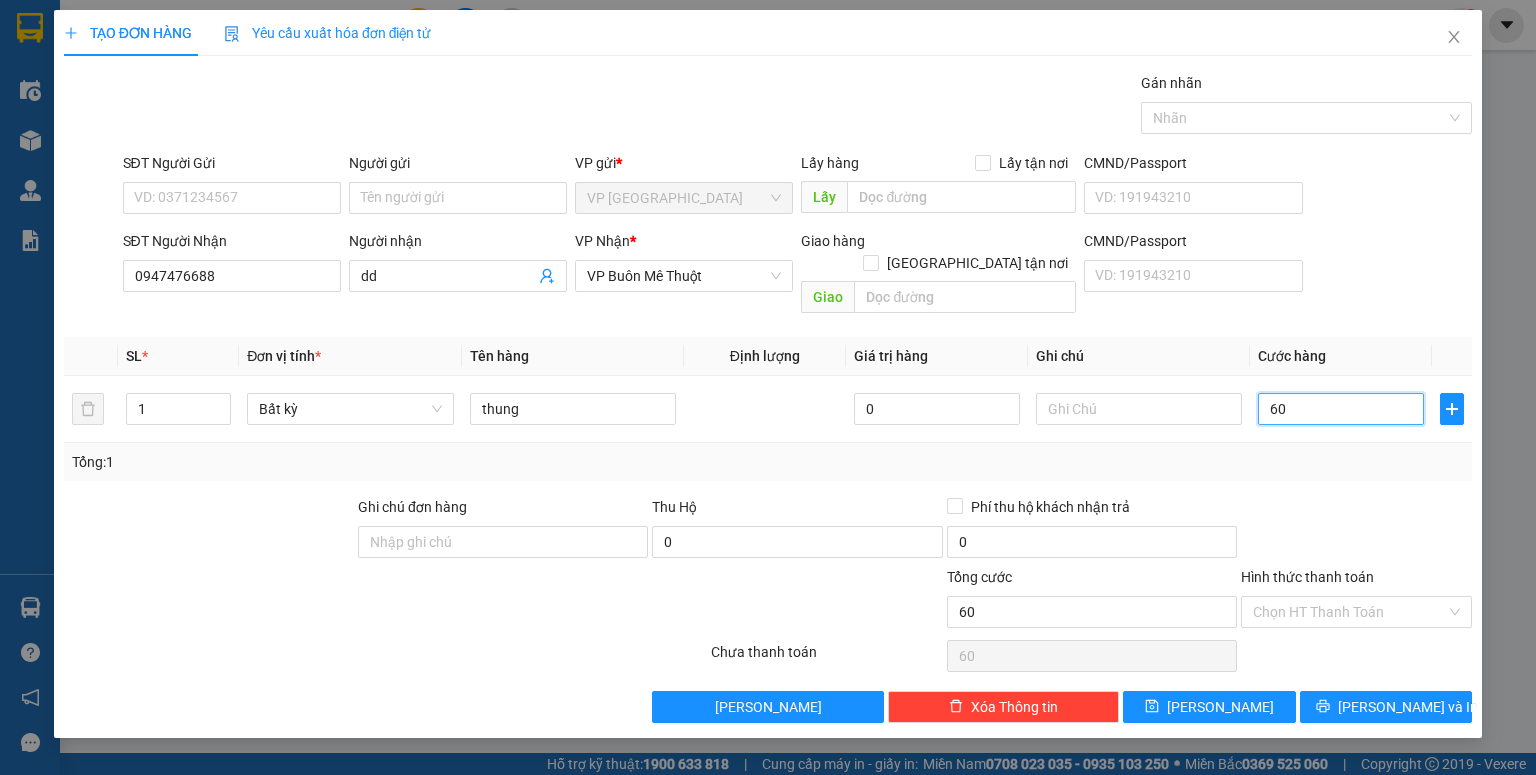 type on "60" 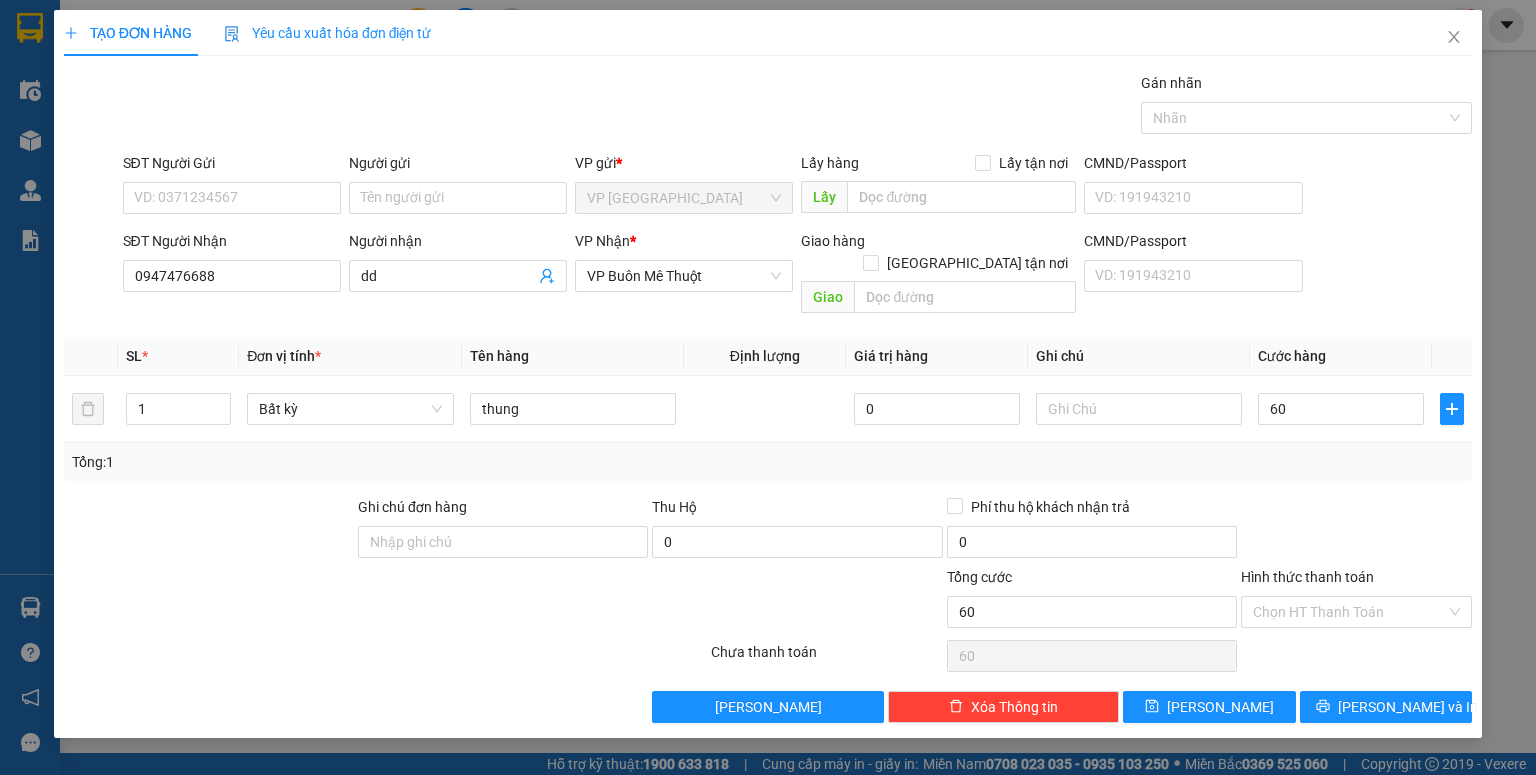 type on "60.000" 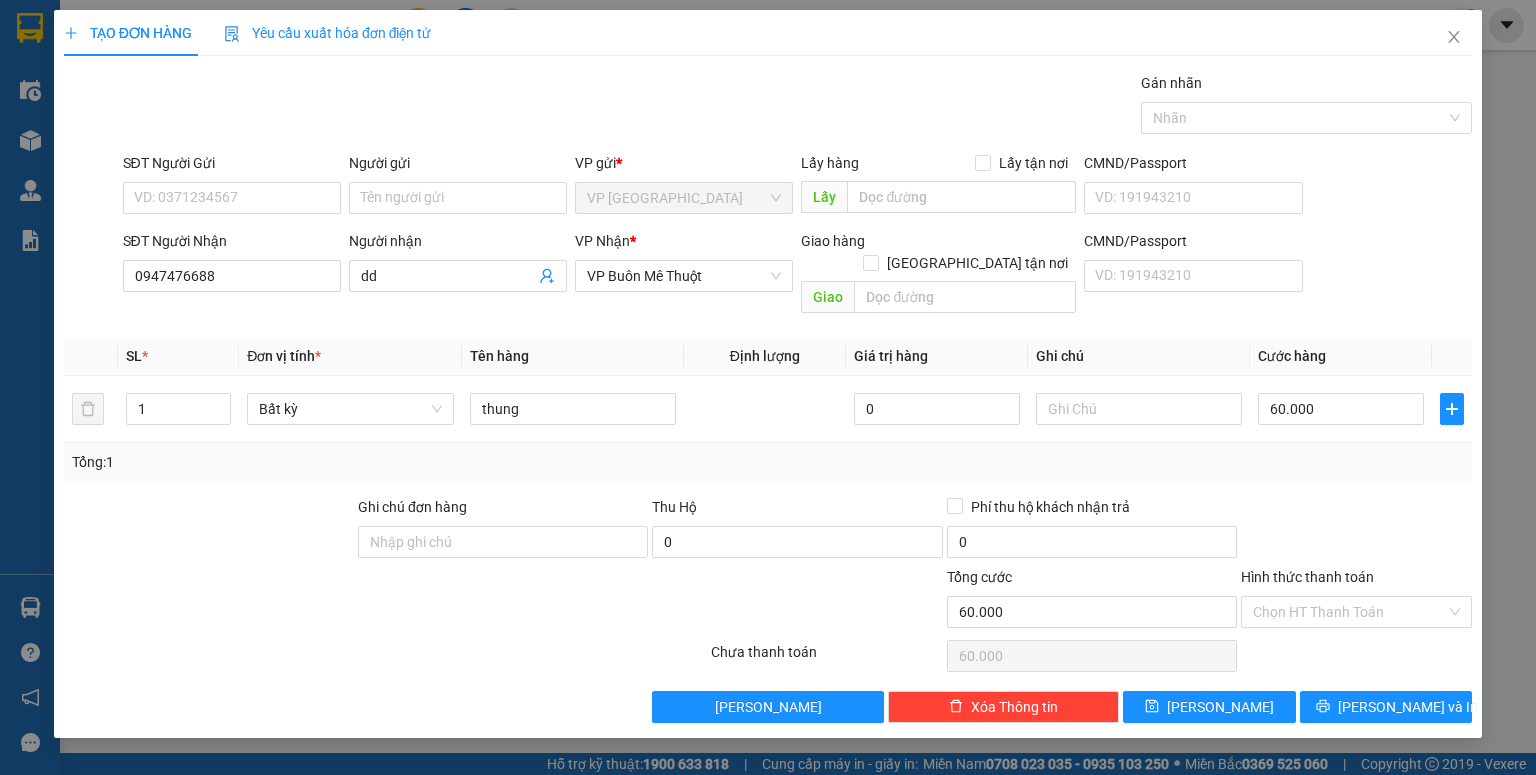click on "TẠO ĐƠN HÀNG Yêu cầu xuất hóa đơn điện tử Transit Pickup Surcharge Ids Transit Deliver Surcharge Ids Transit Deliver Surcharge Transit Deliver Surcharge Gói vận chuyển  * Tiêu chuẩn Gán nhãn   Nhãn SĐT Người Gửi VD: 0371234567 Người gửi Tên người gửi VP gửi  * VP Sài Gòn Lấy hàng Lấy tận nơi Lấy CMND/Passport VD: 191943210 SĐT Người Nhận 0947476688 Người nhận dd VP Nhận  * VP Buôn Mê Thuột Giao hàng Giao tận nơi Giao CMND/Passport VD: 191943210 SL  * Đơn vị tính  * Tên hàng  Định lượng Giá trị hàng Ghi chú Cước hàng                   1 Bất kỳ thung 0 60.000 Tổng:  1 Ghi chú đơn hàng Thu Hộ 0 Phí thu hộ khách nhận trả 0 Tổng cước 60.000 Hình thức thanh toán Chọn HT Thanh Toán Số tiền thu trước 0 Chưa thanh toán 60.000 Chọn HT Thanh Toán Lưu nháp Xóa Thông tin Lưu Lưu và In" at bounding box center [768, 374] 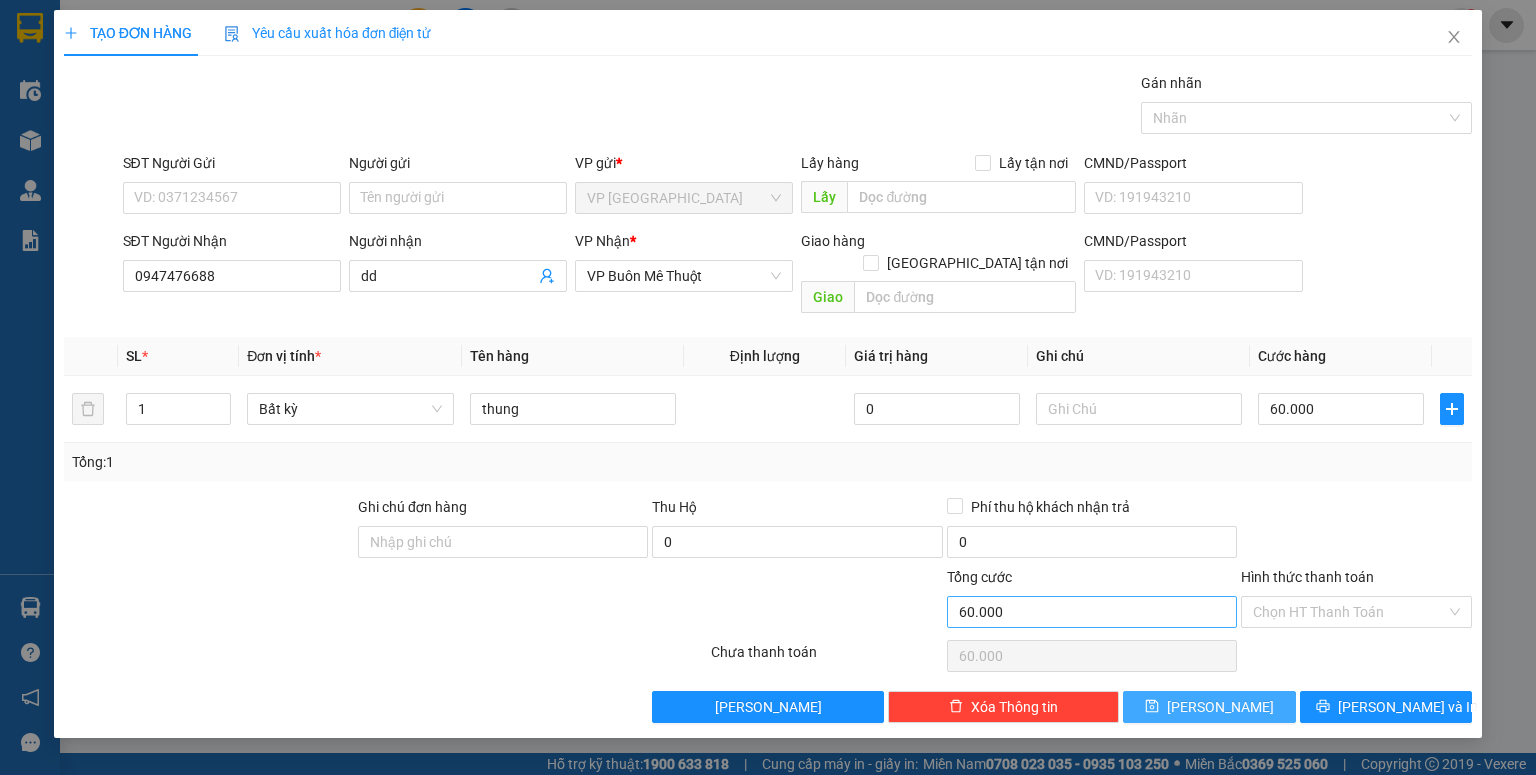 drag, startPoint x: 1197, startPoint y: 686, endPoint x: 1017, endPoint y: 596, distance: 201.24612 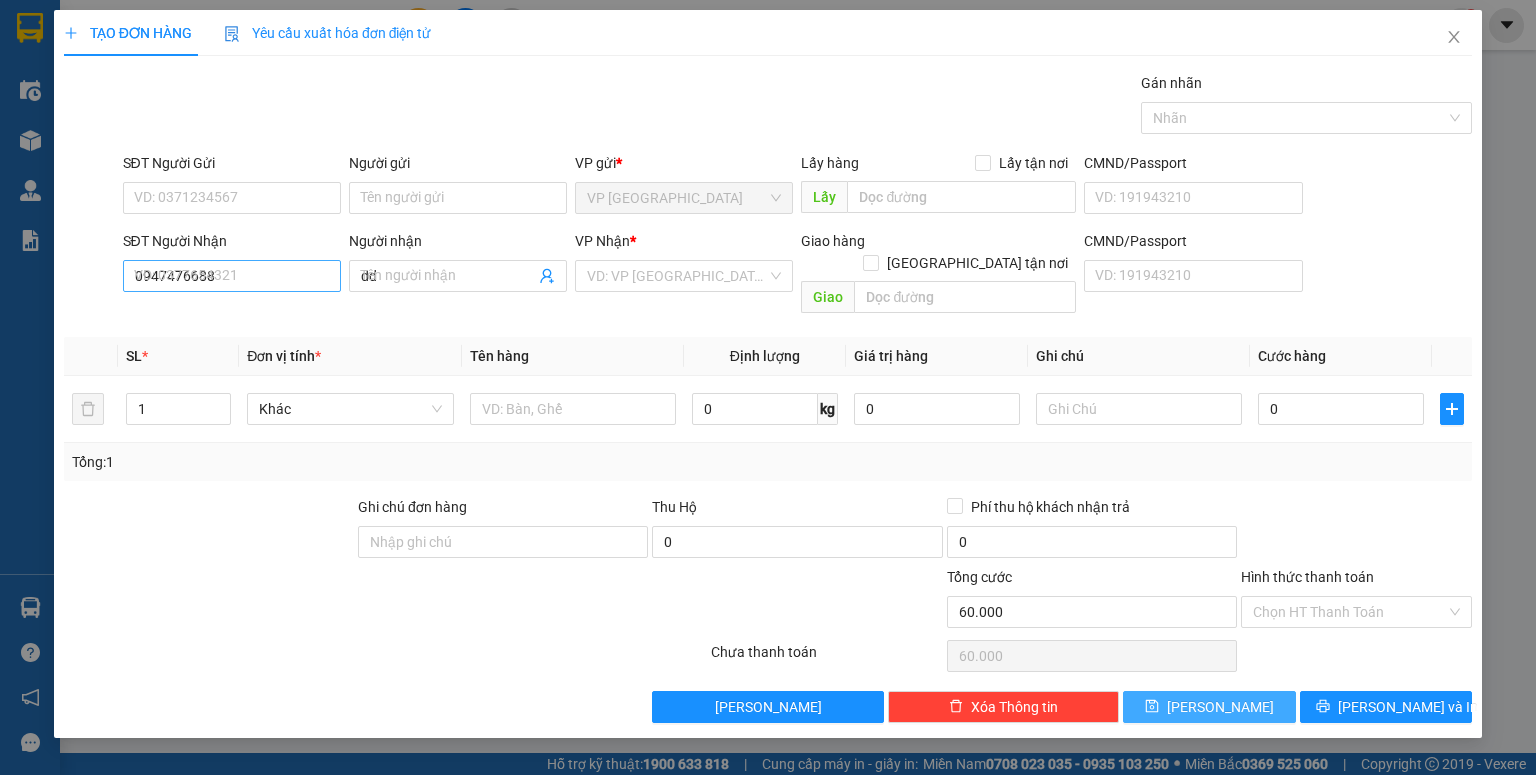 type 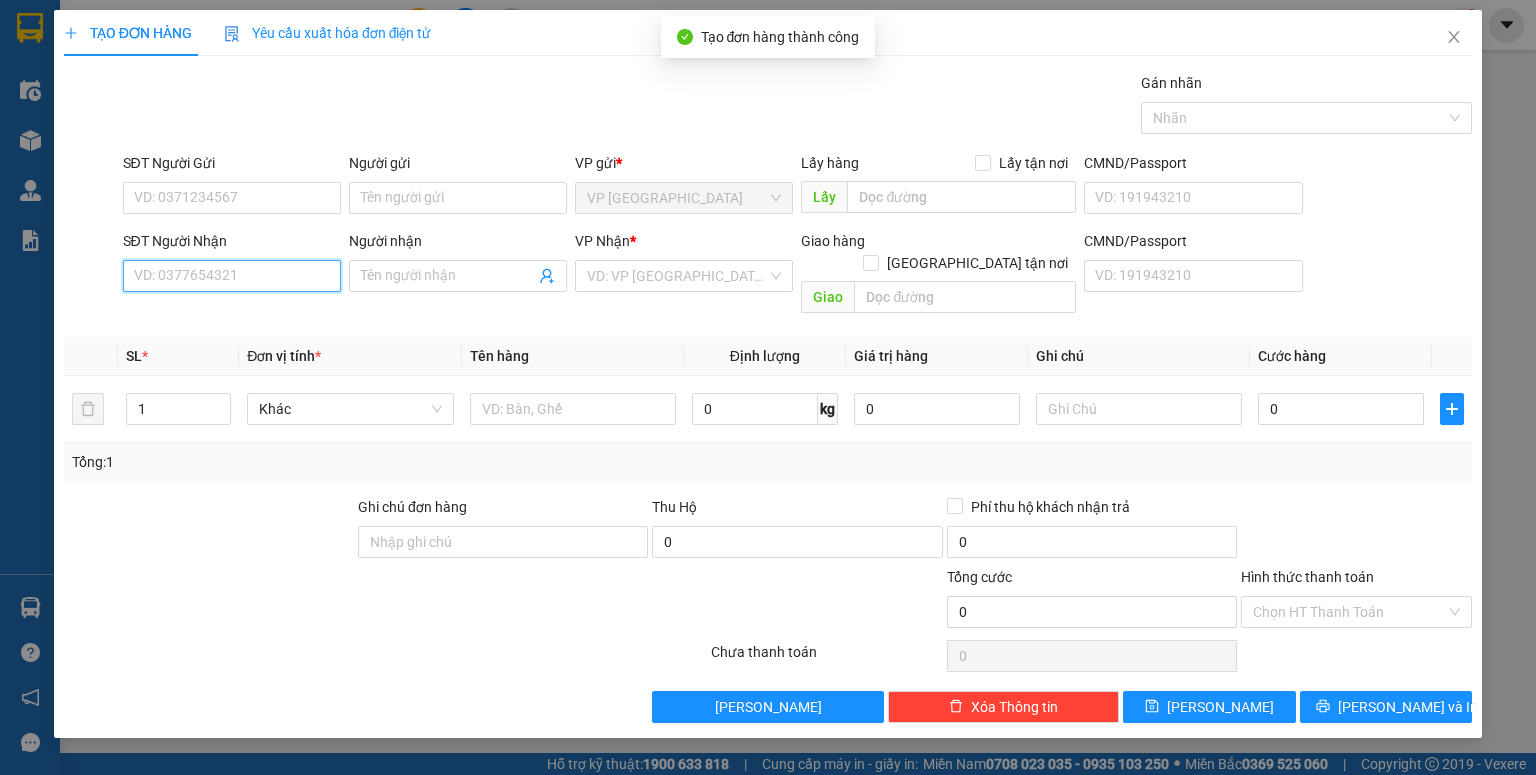 click on "SĐT Người Nhận" at bounding box center [232, 276] 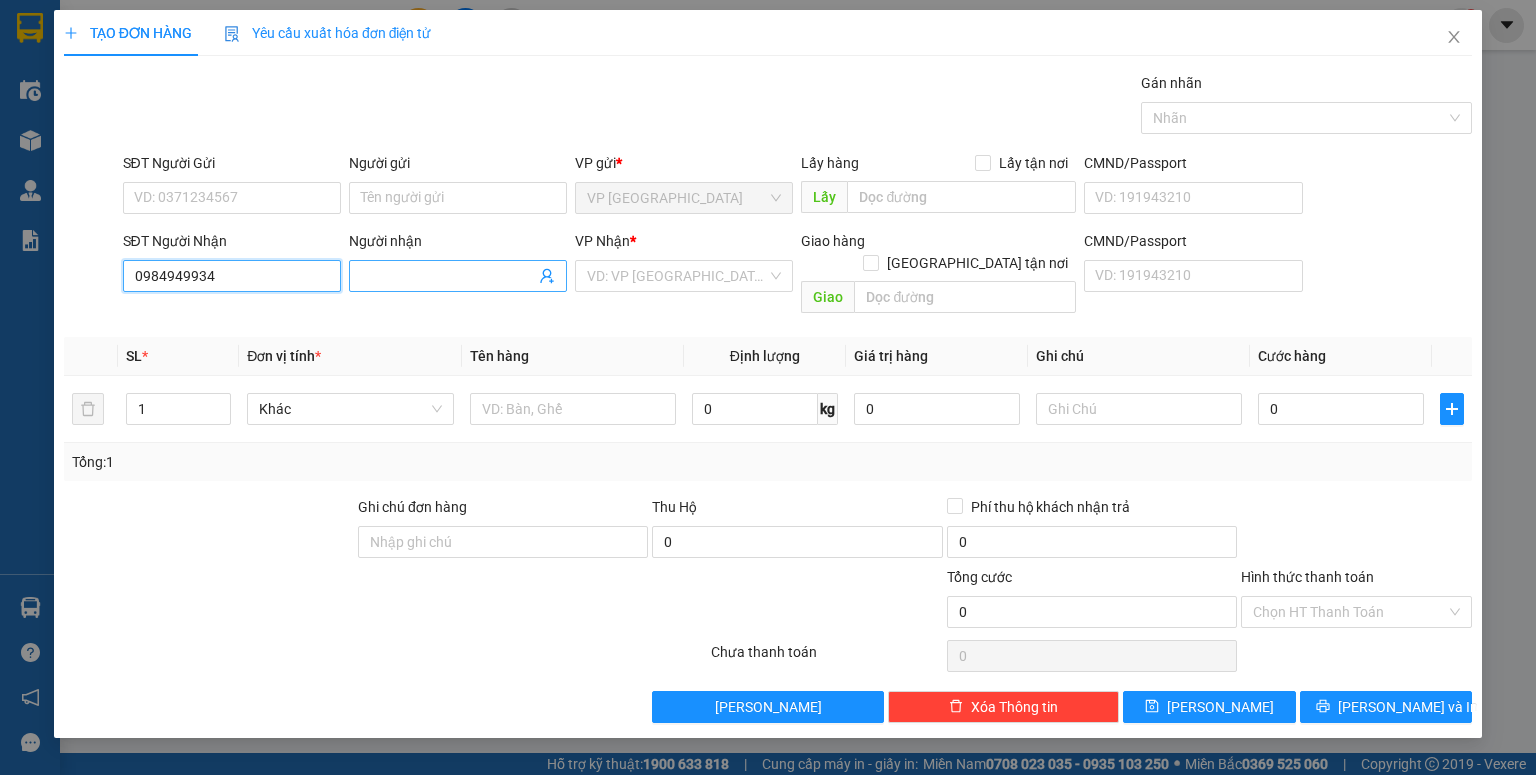 type on "0984949934" 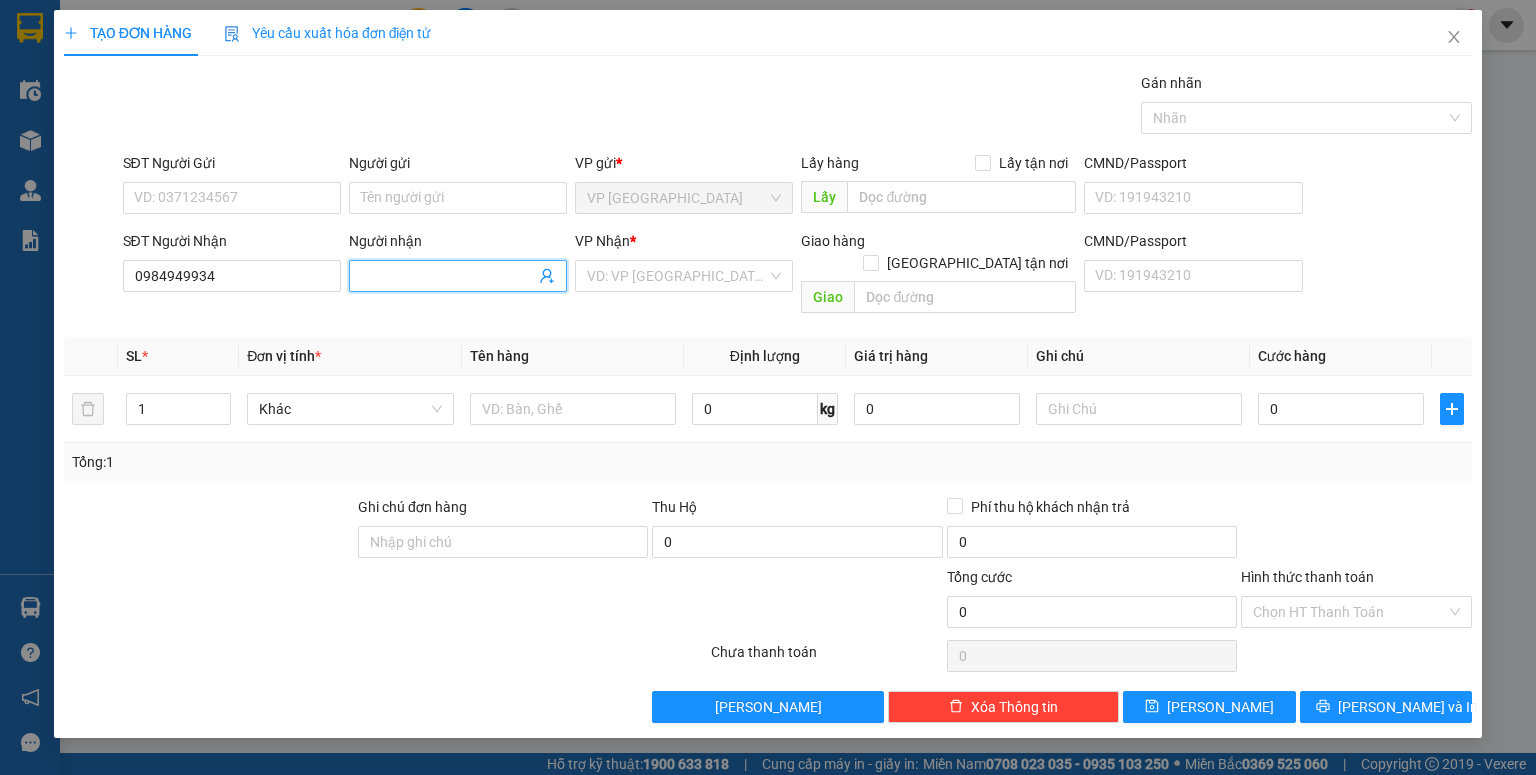 click on "Người nhận" at bounding box center [448, 276] 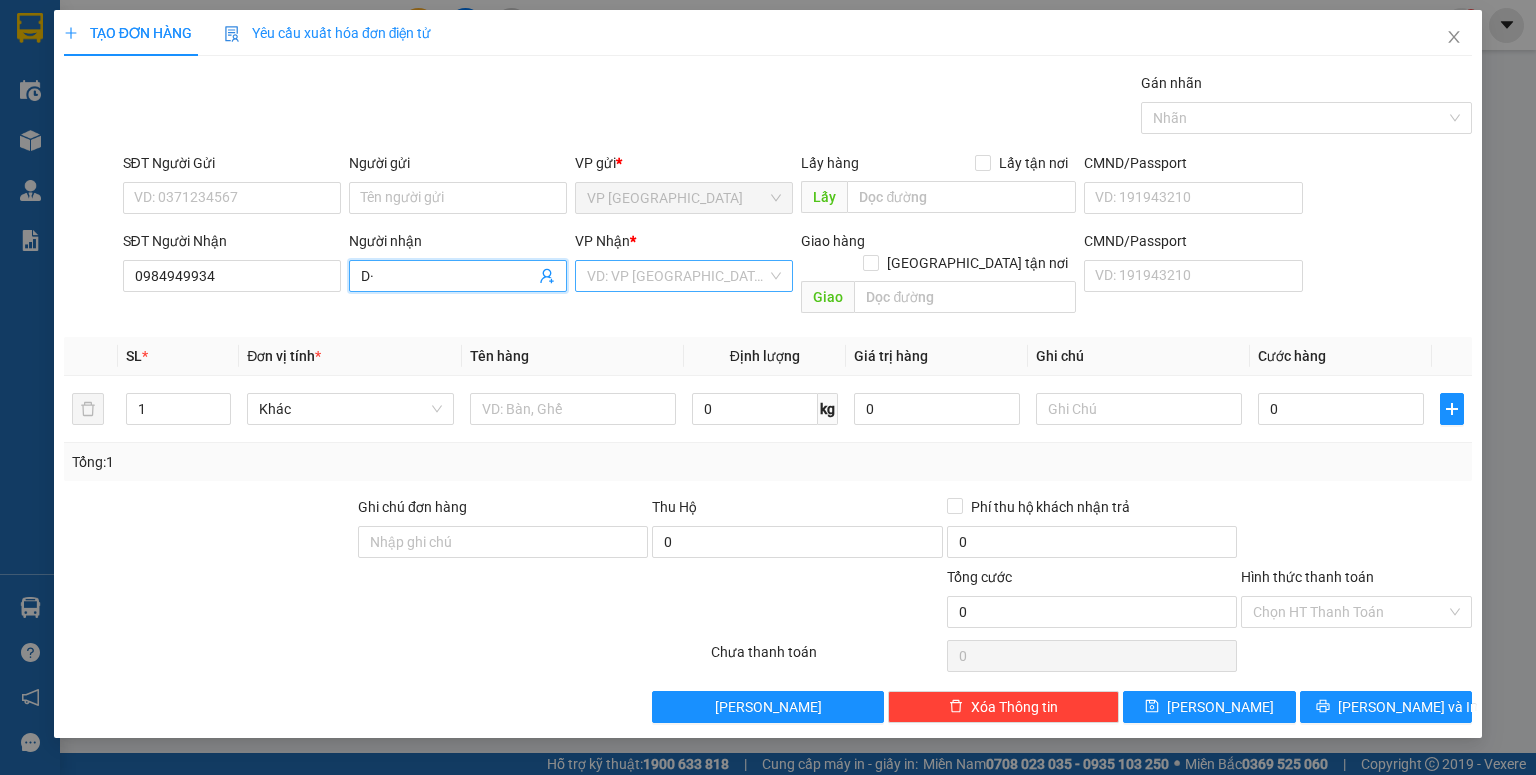 type on "D" 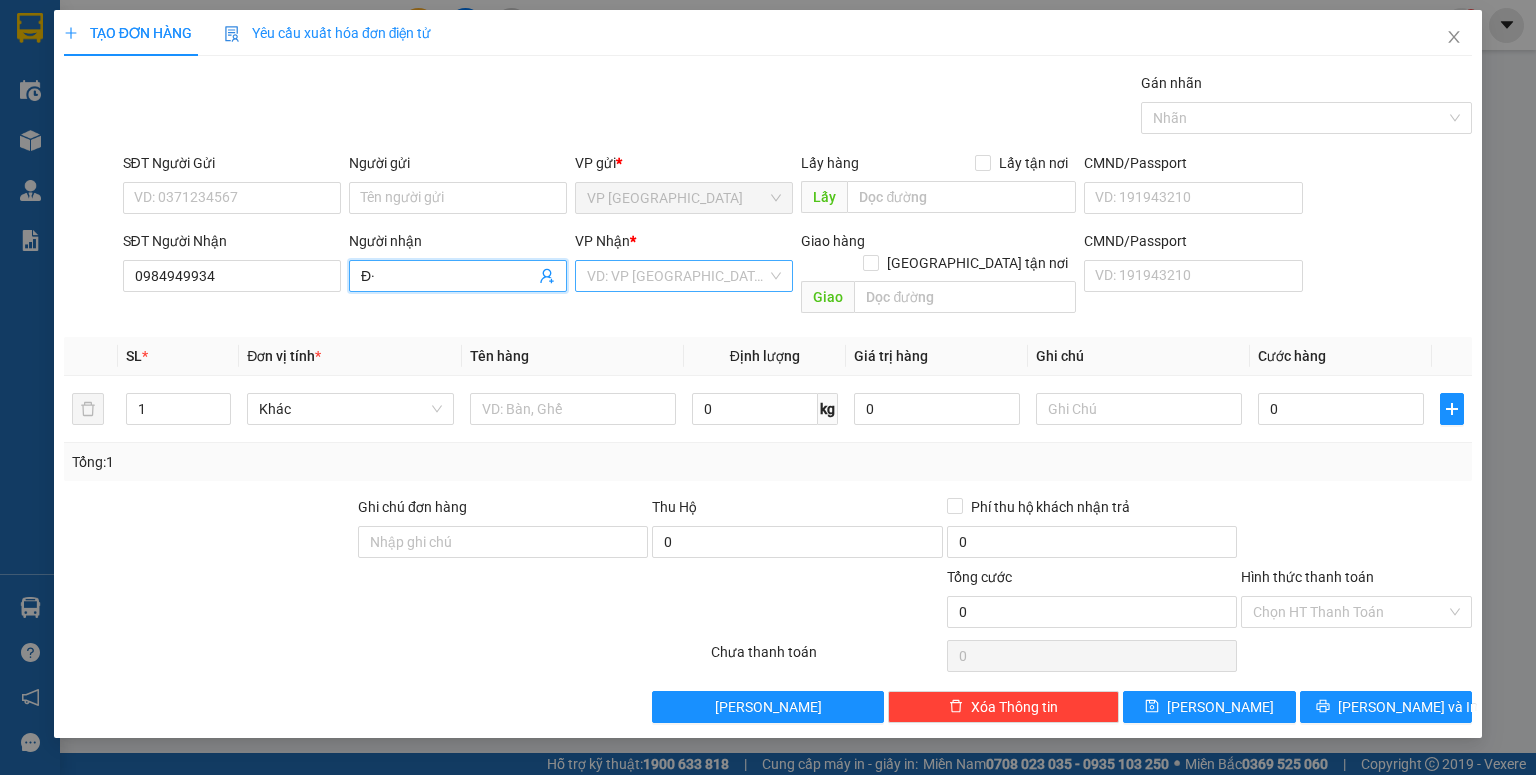 type on "Đ" 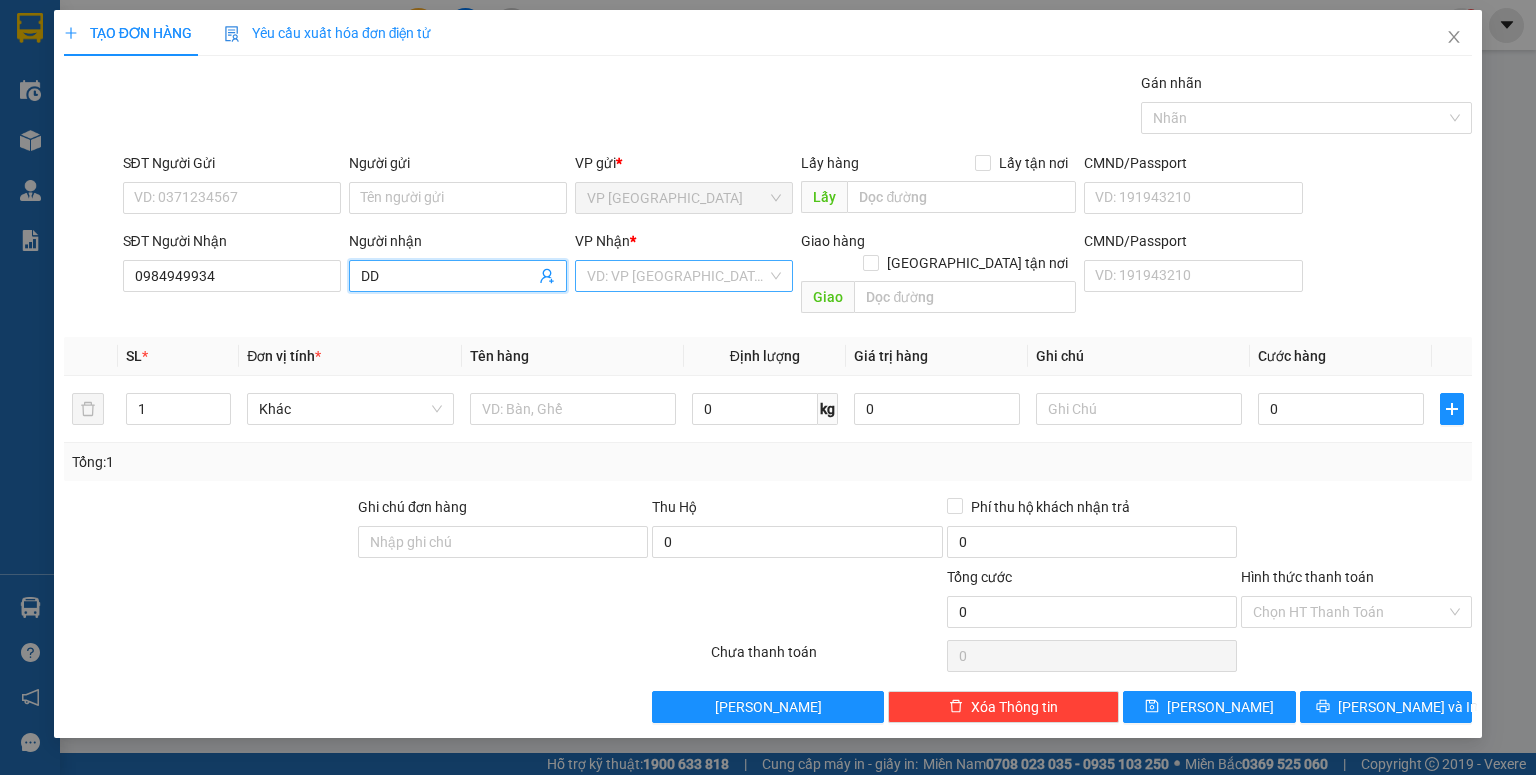 type on "DD" 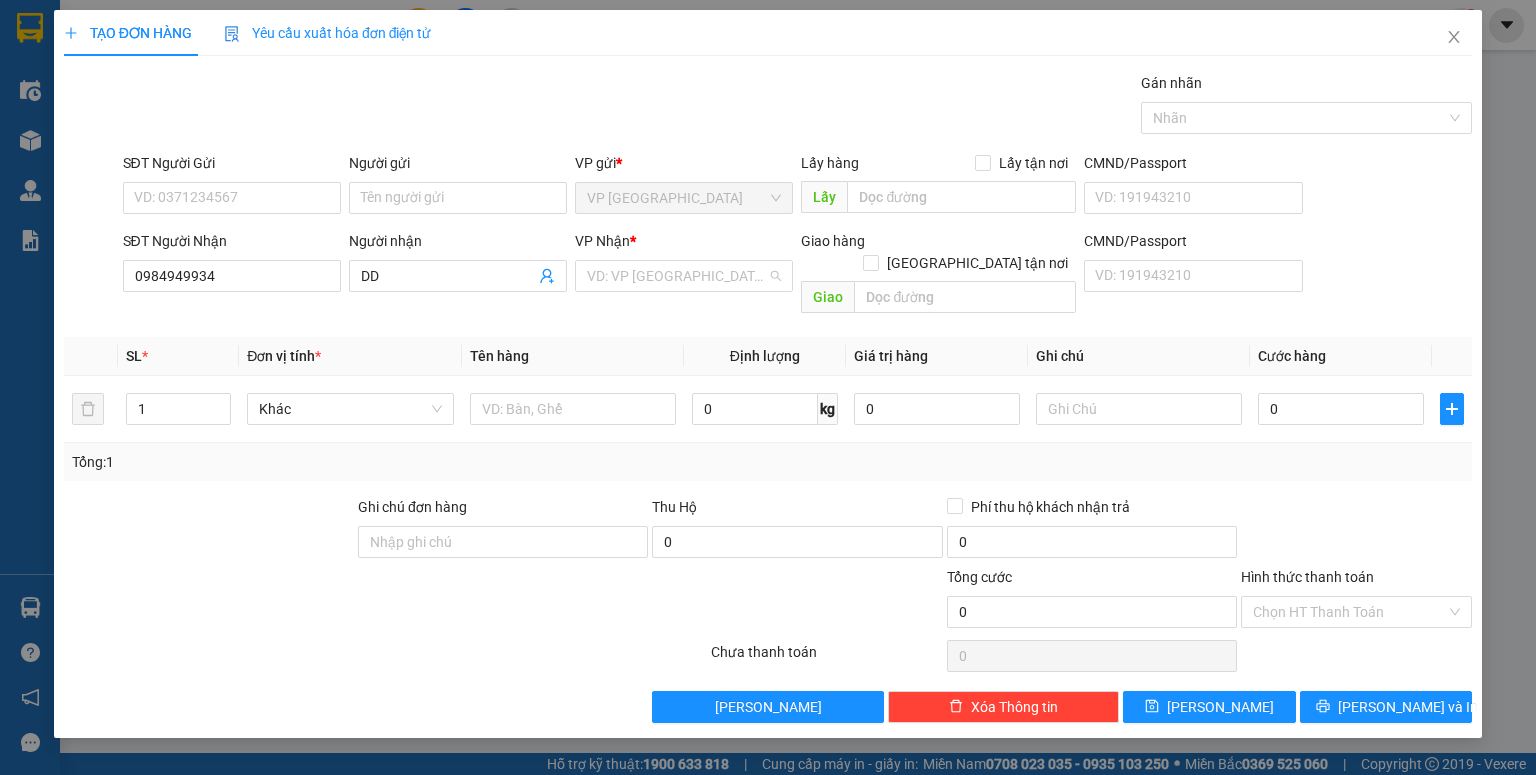 drag, startPoint x: 653, startPoint y: 275, endPoint x: 668, endPoint y: 311, distance: 39 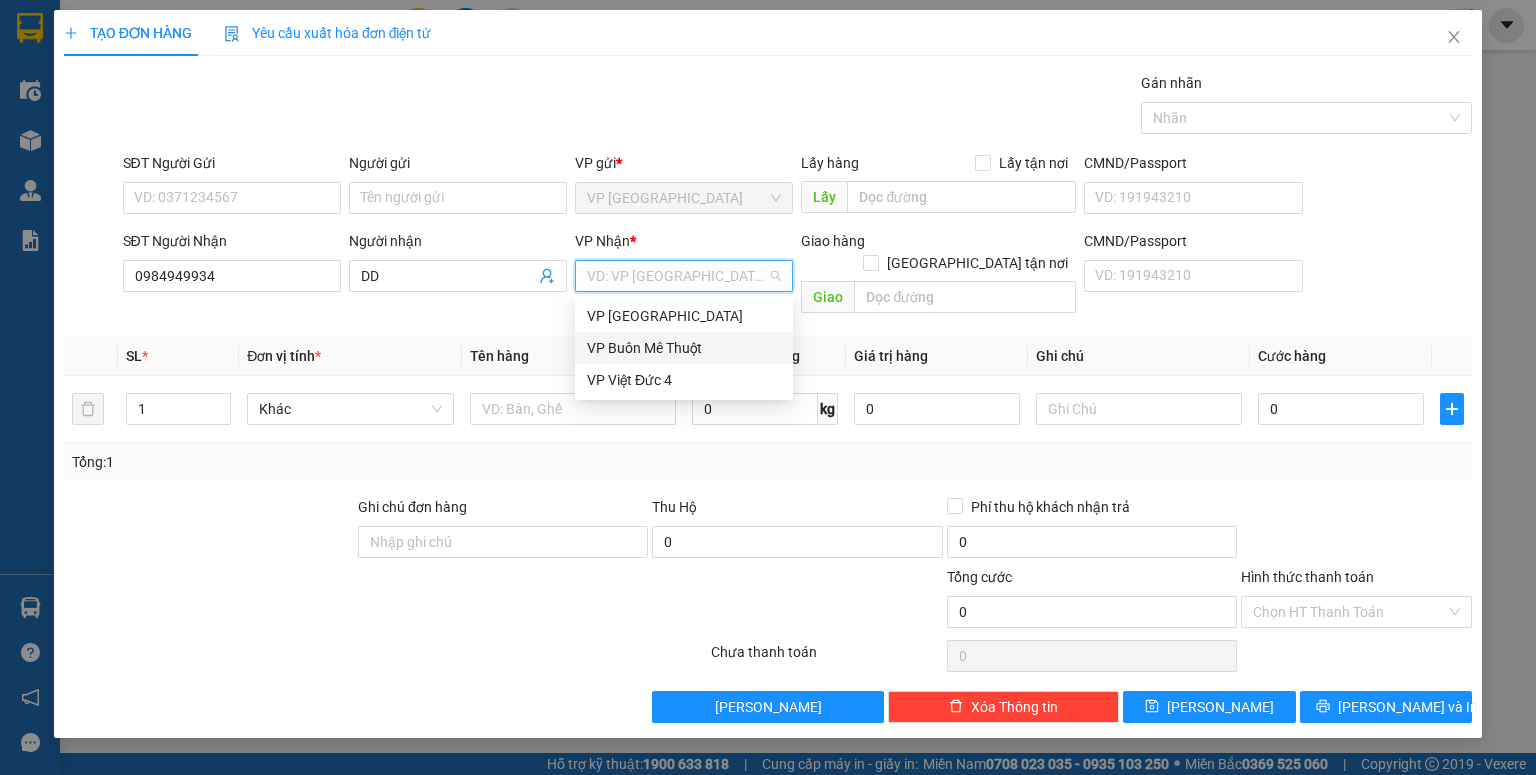 click on "VP Buôn Mê Thuột" at bounding box center [684, 348] 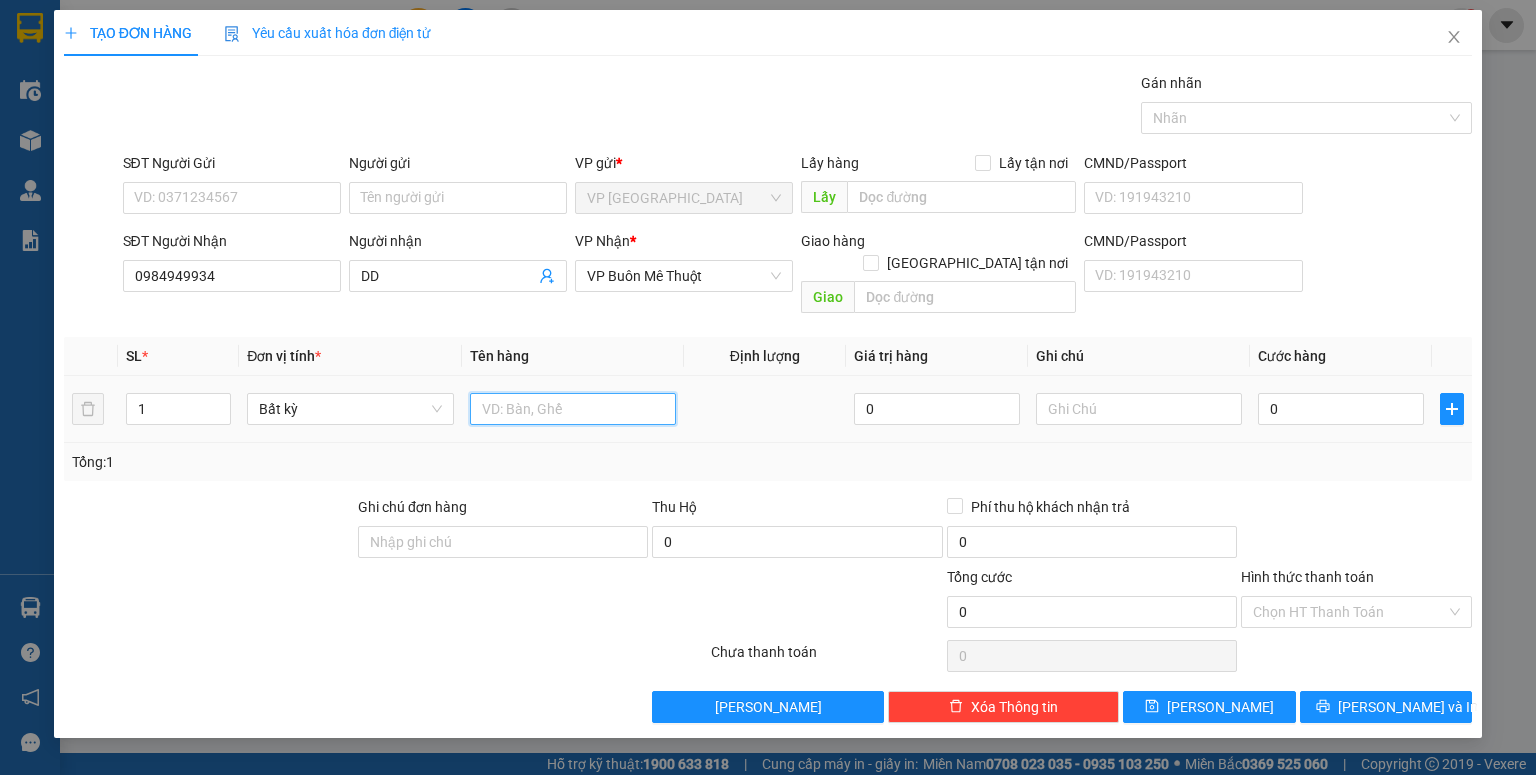 click at bounding box center [573, 409] 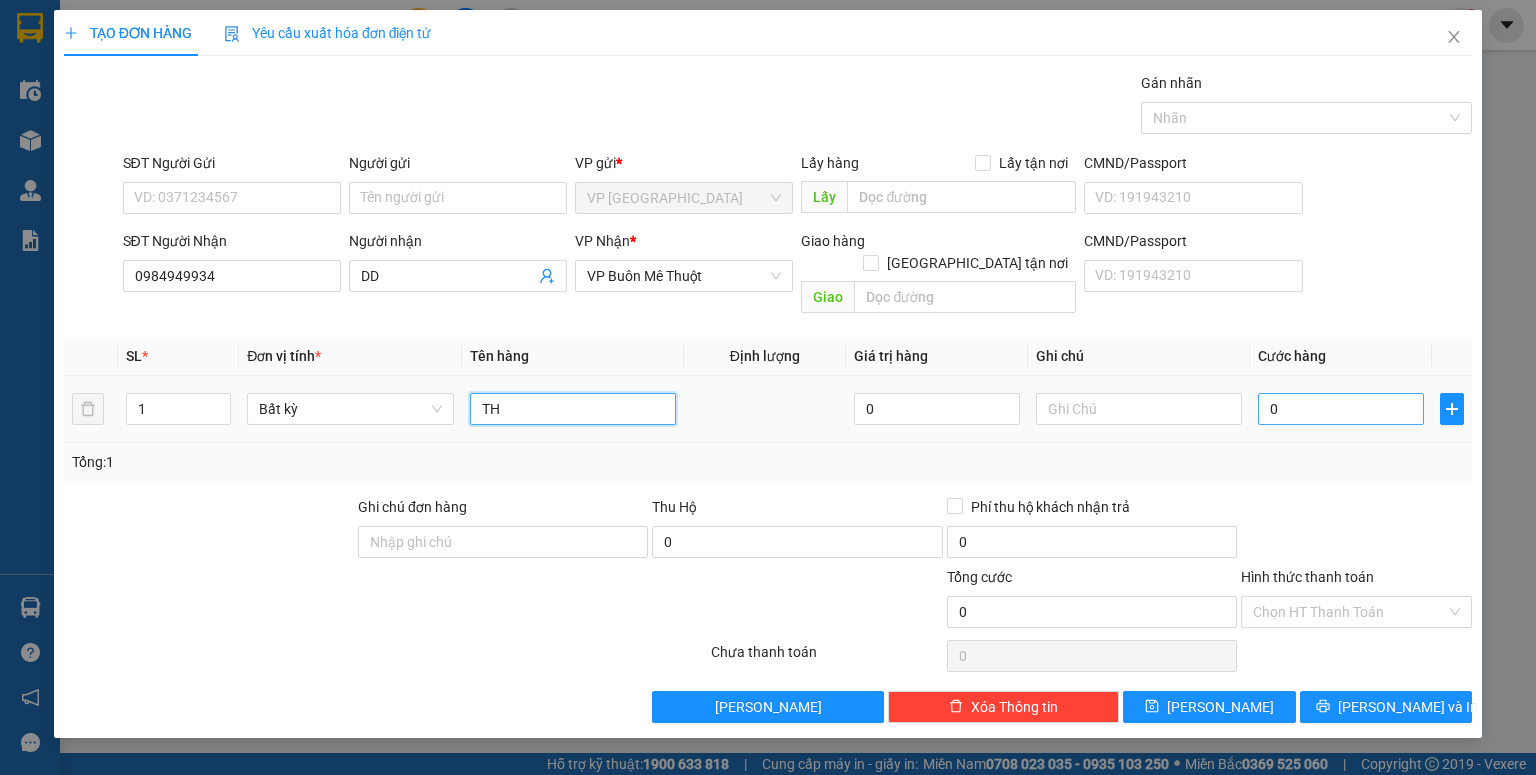 type on "TH" 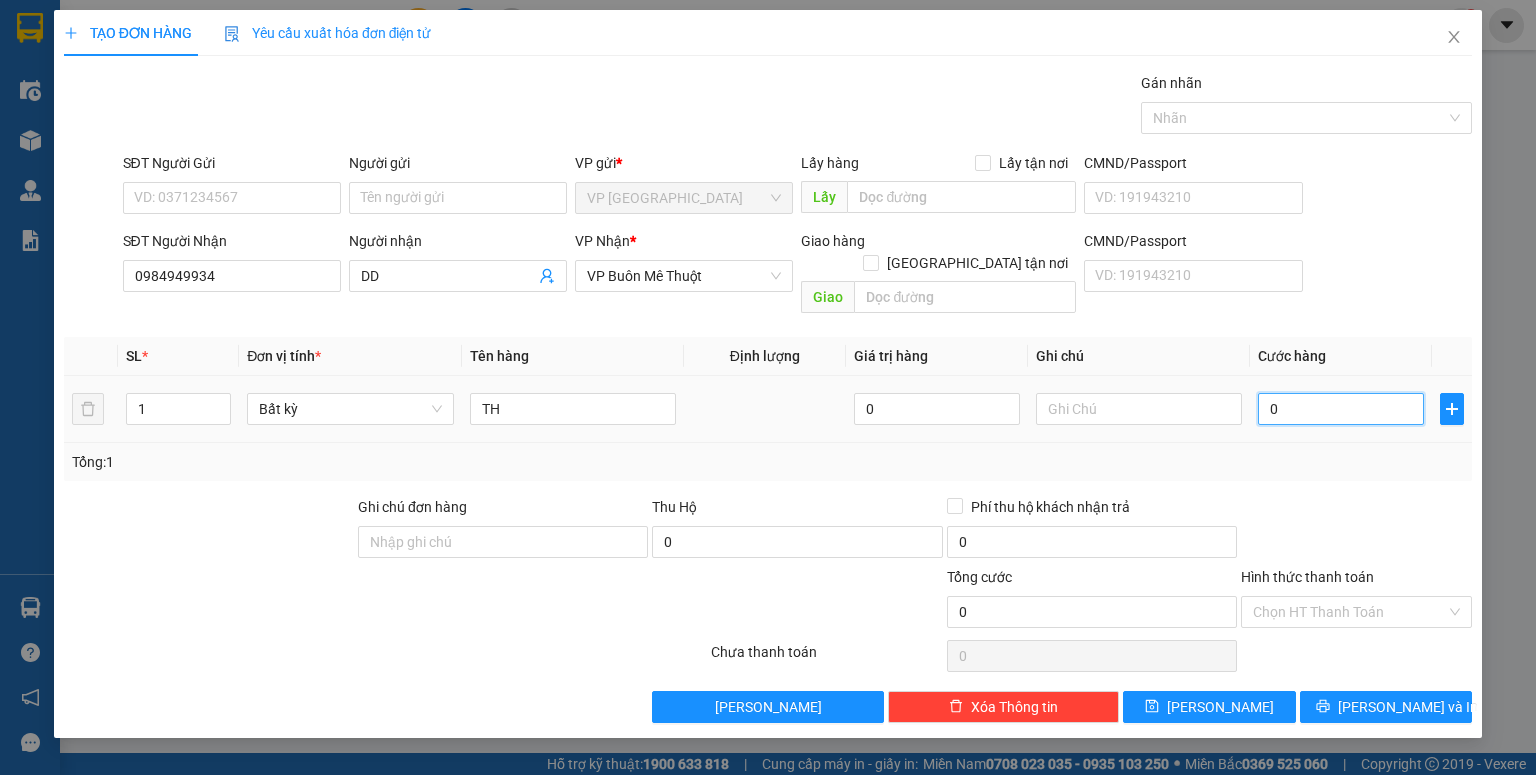 click on "0" at bounding box center (1341, 409) 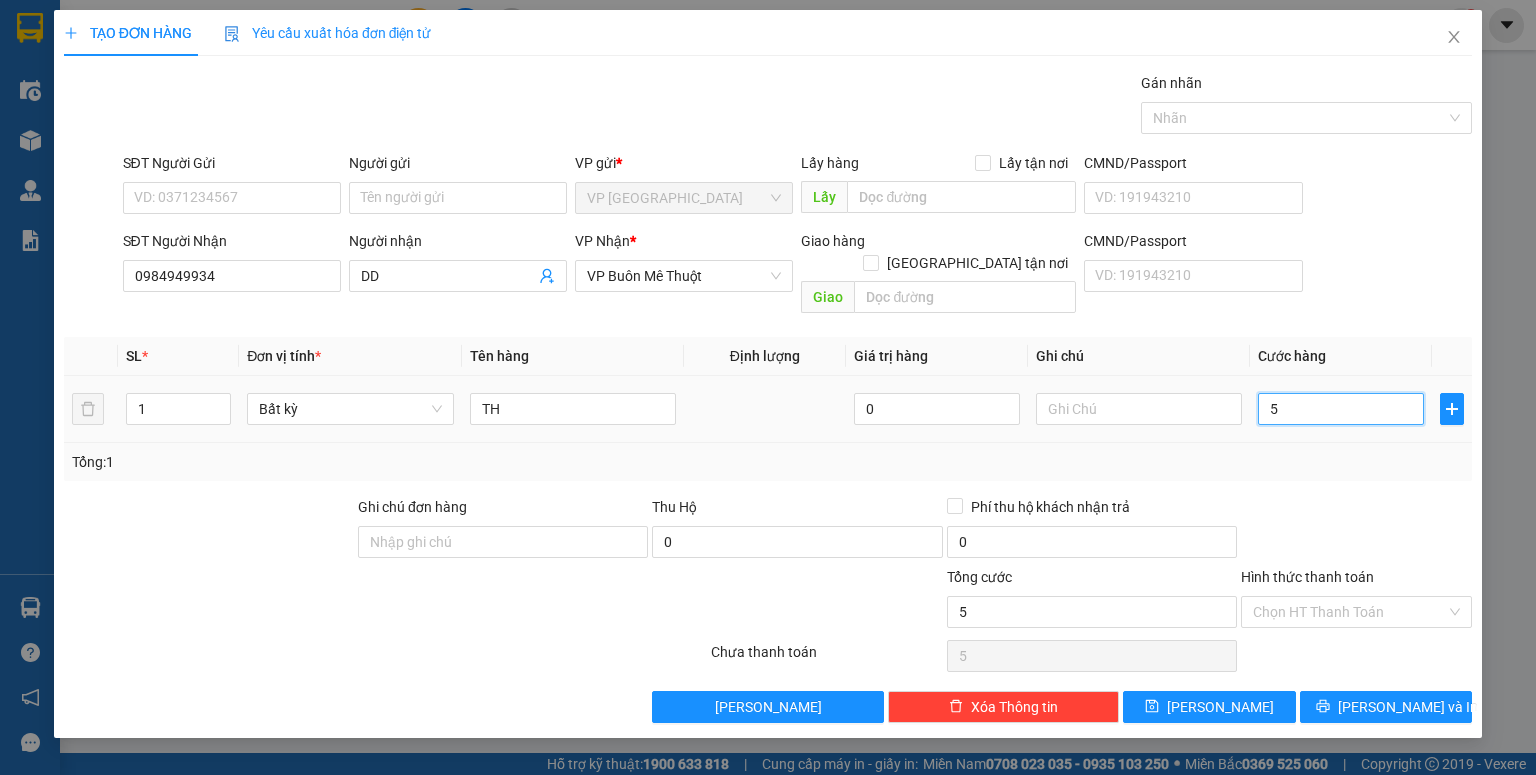 type on "50" 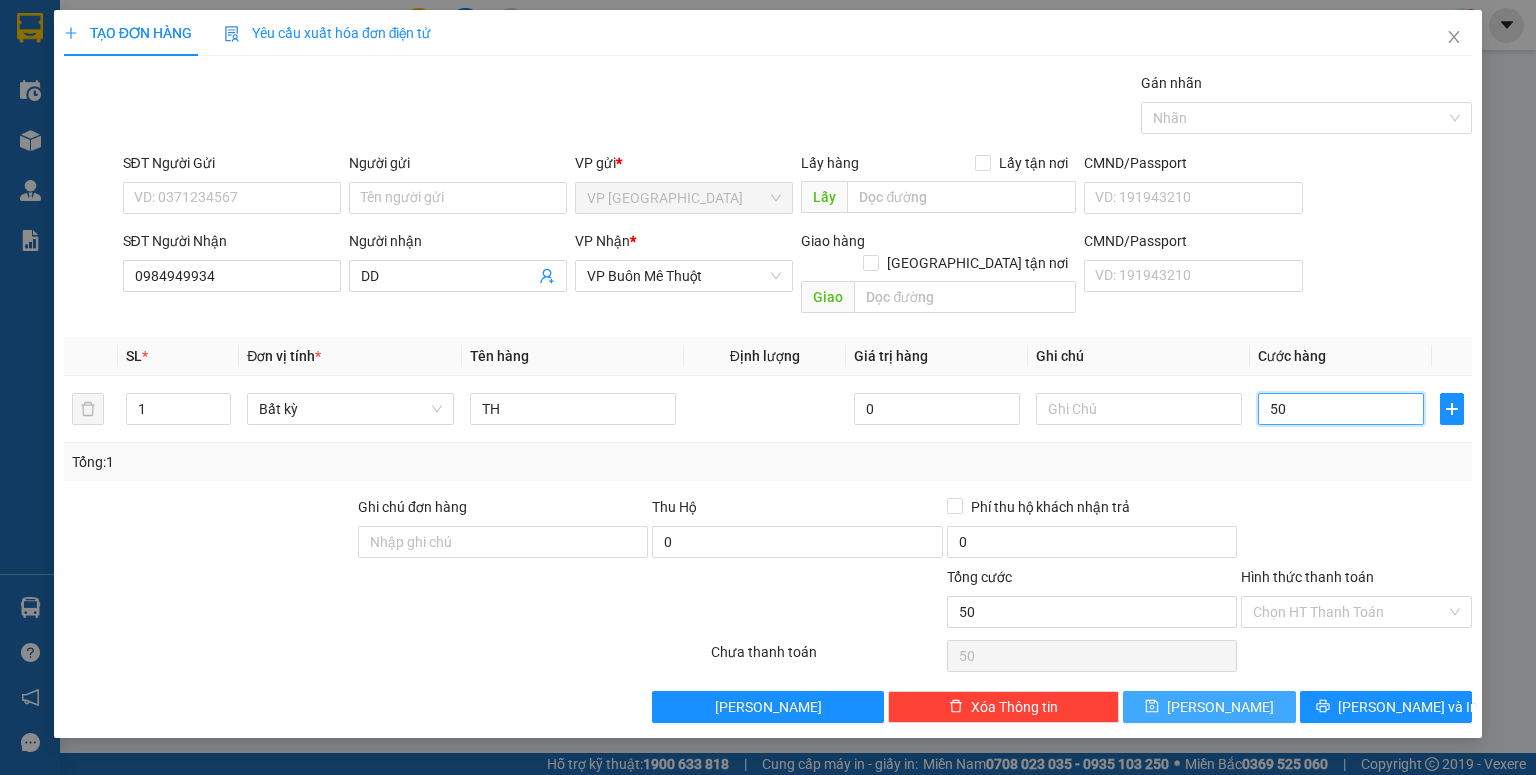 type on "50" 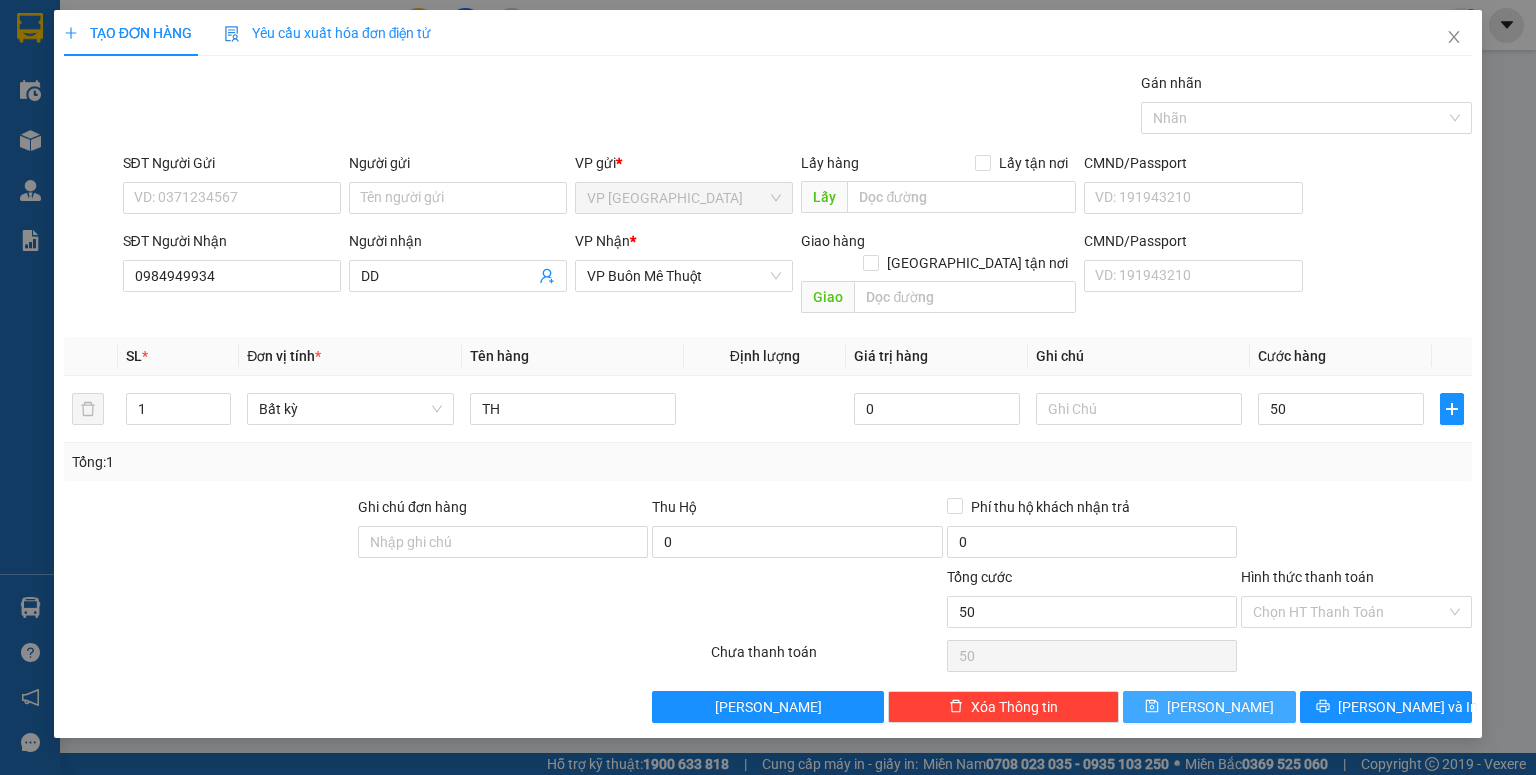type on "50.000" 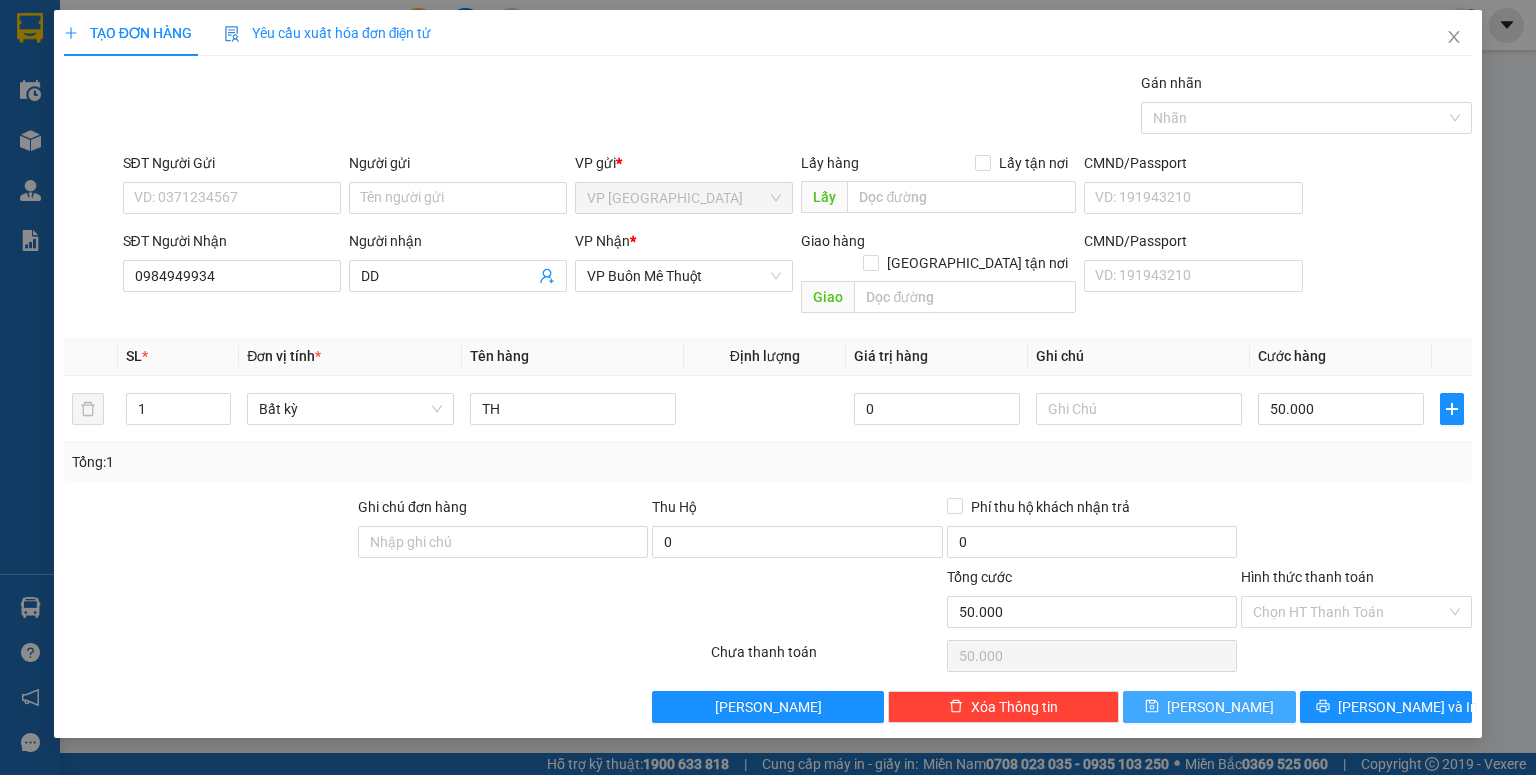 click on "[PERSON_NAME]" at bounding box center (1209, 707) 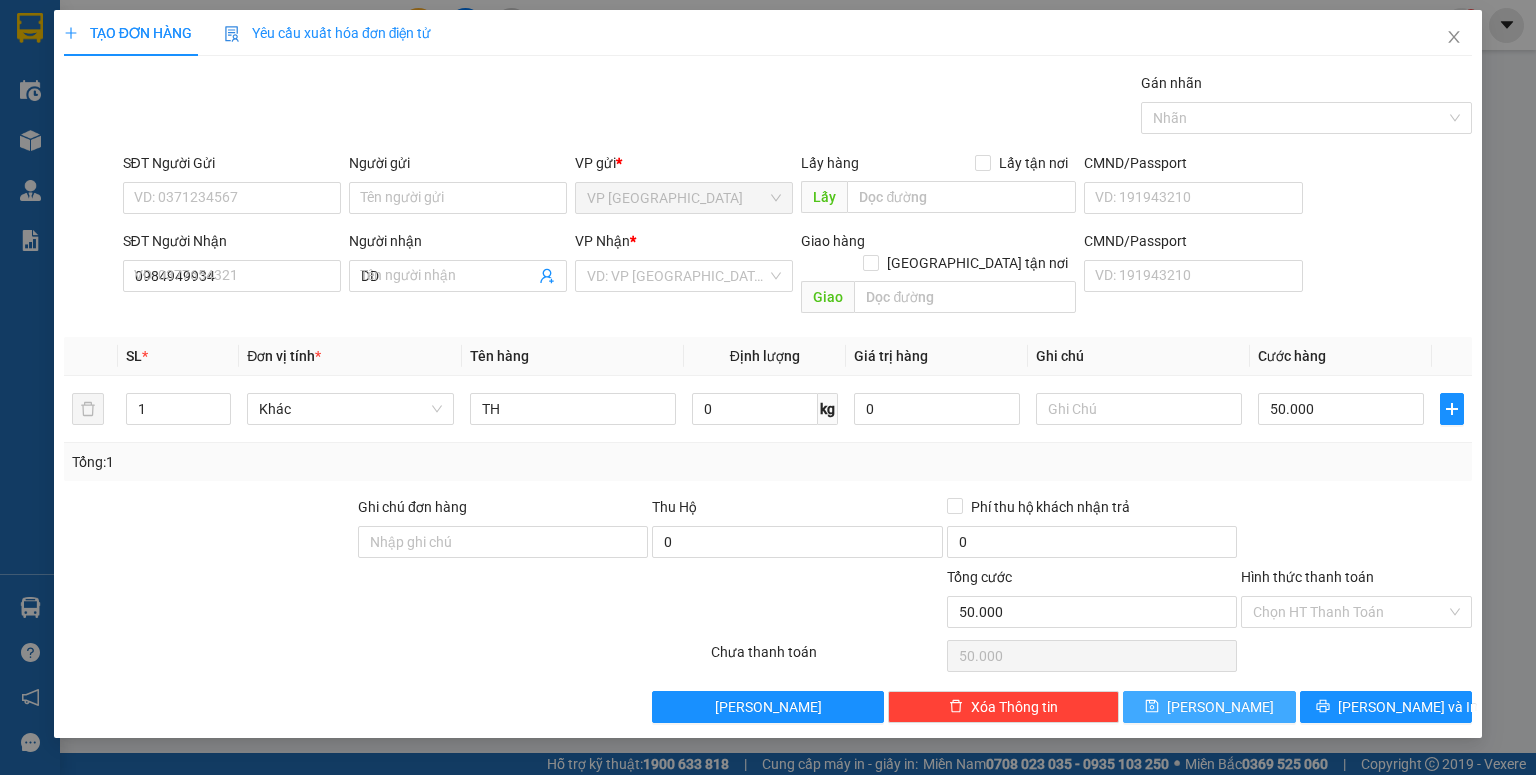 type 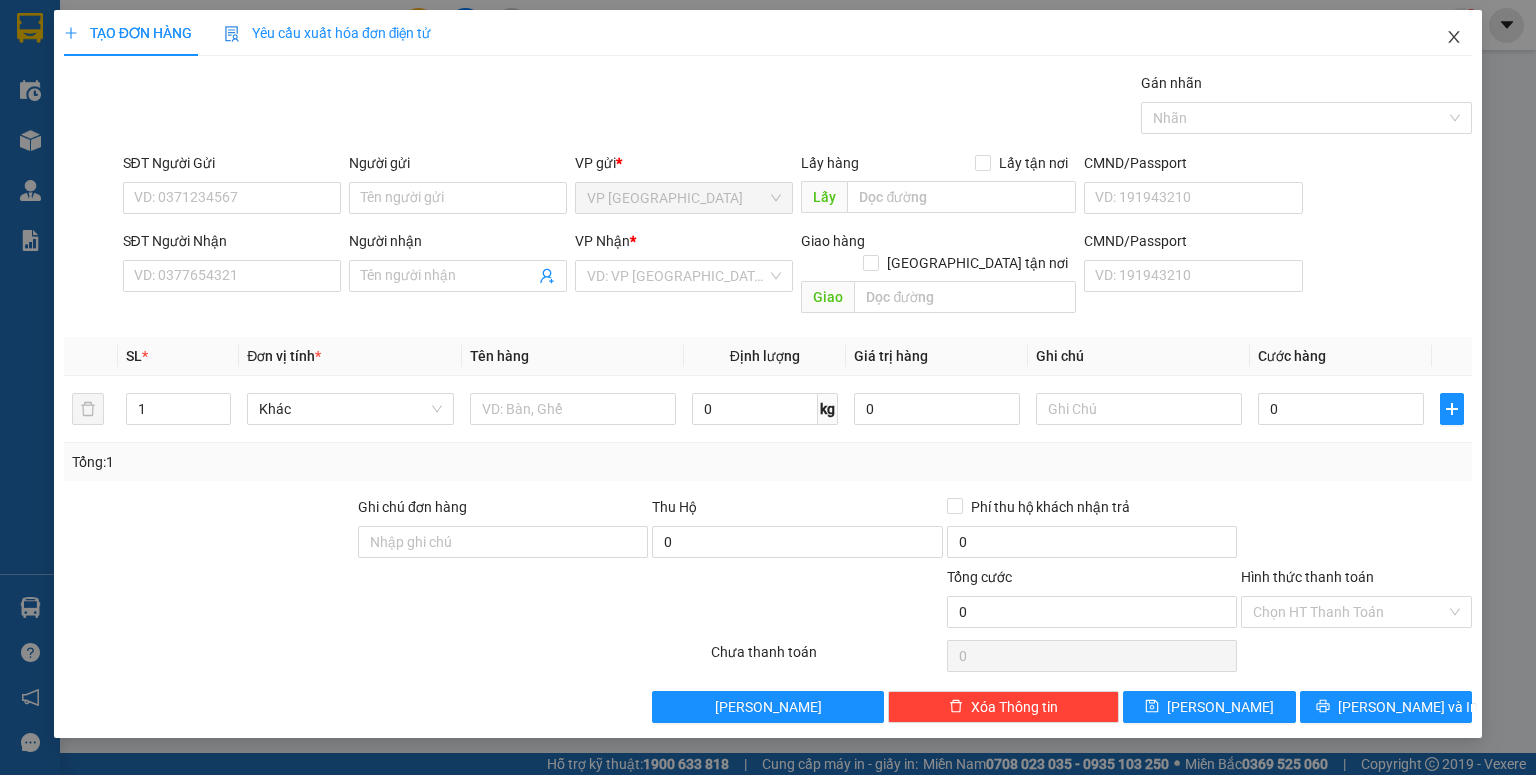 click 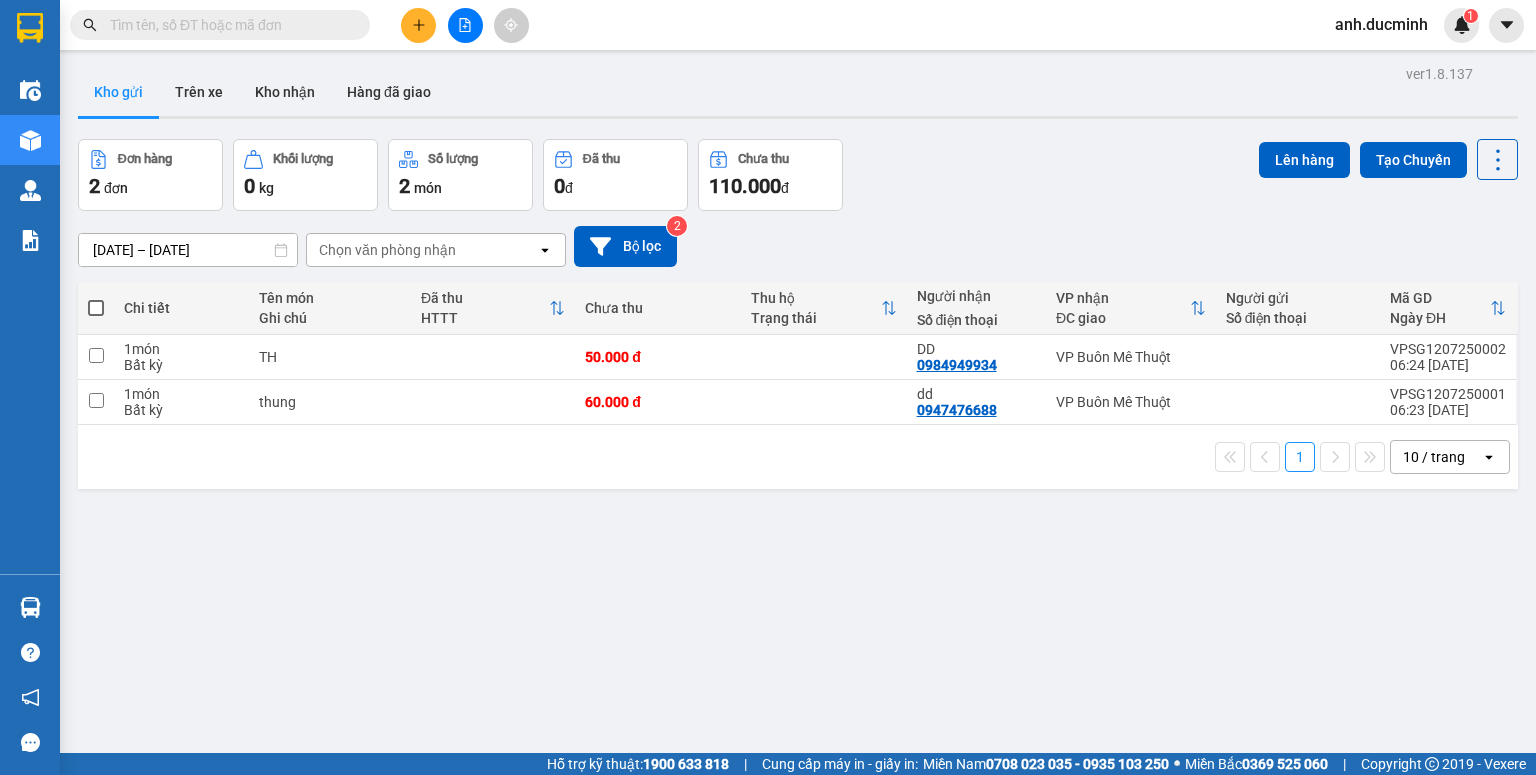 click at bounding box center (96, 308) 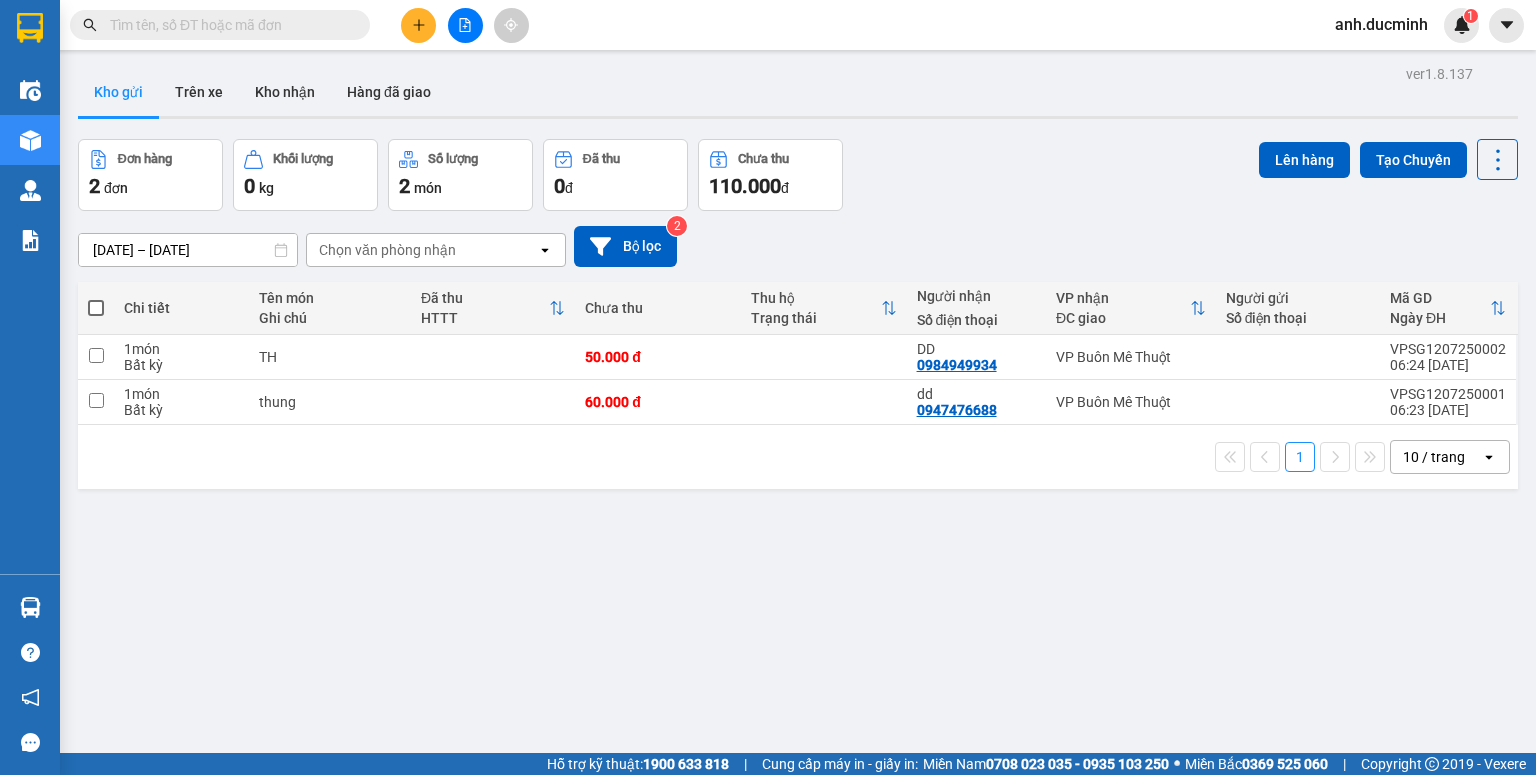 click at bounding box center (96, 298) 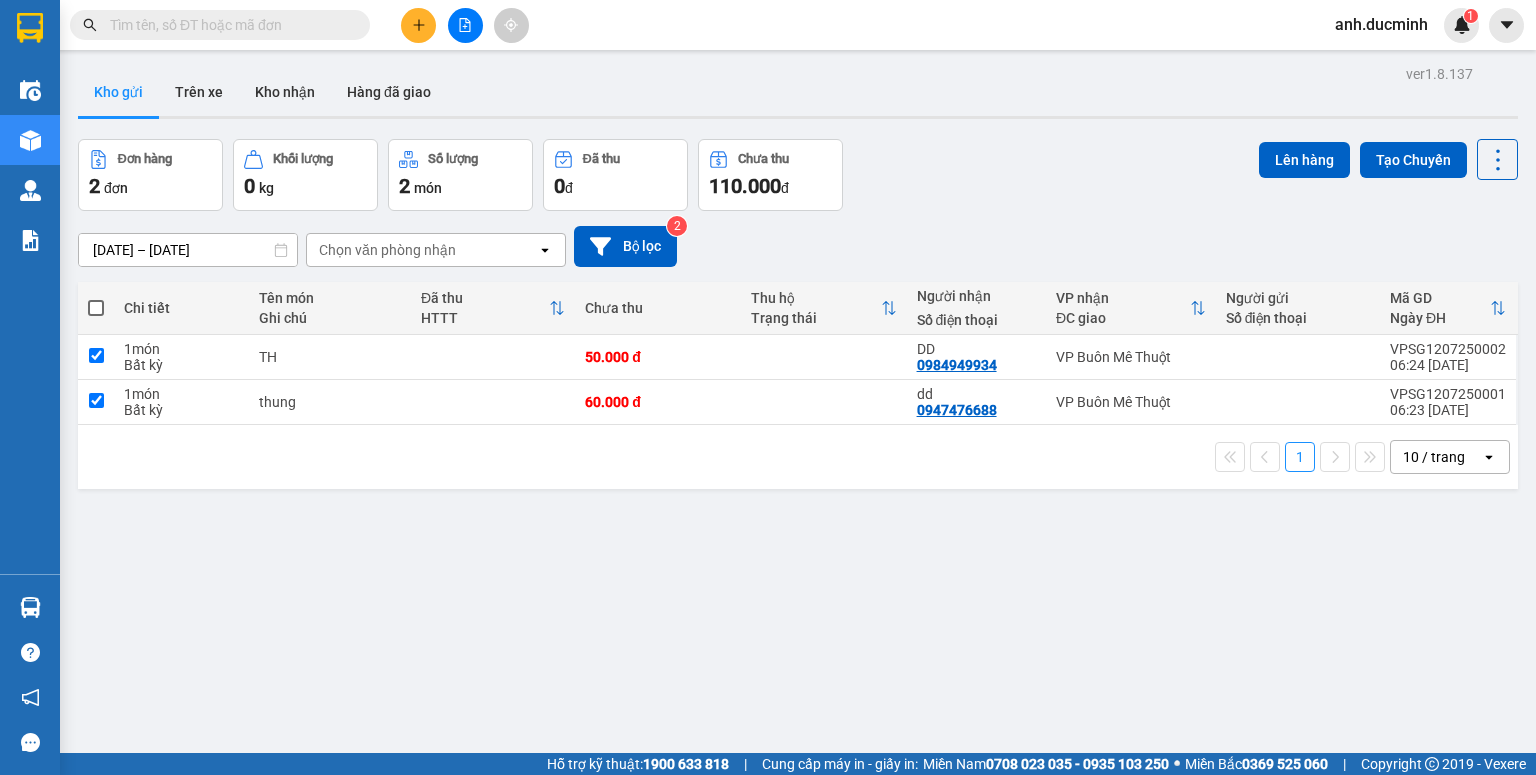 checkbox on "true" 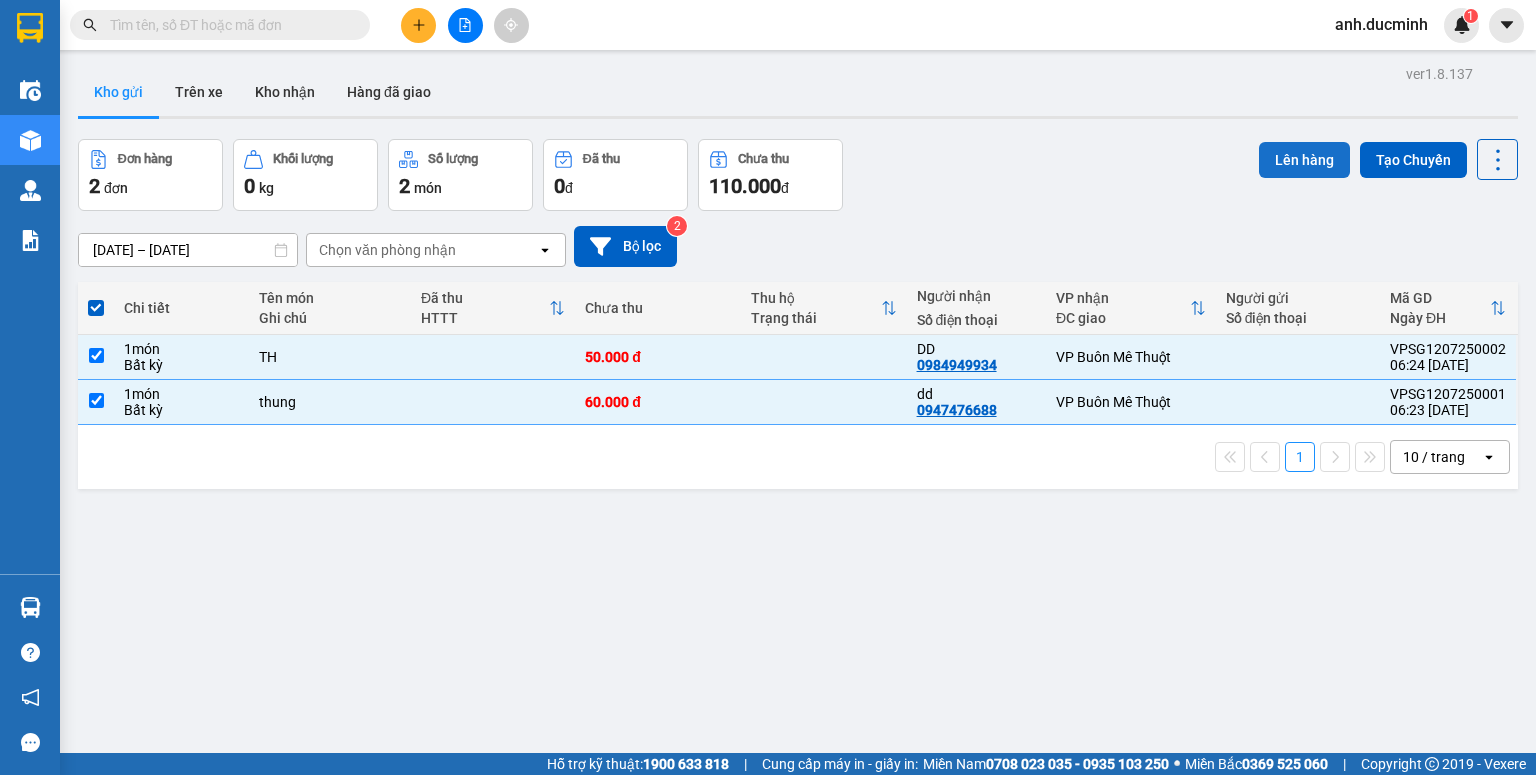 click on "Lên hàng" at bounding box center [1304, 160] 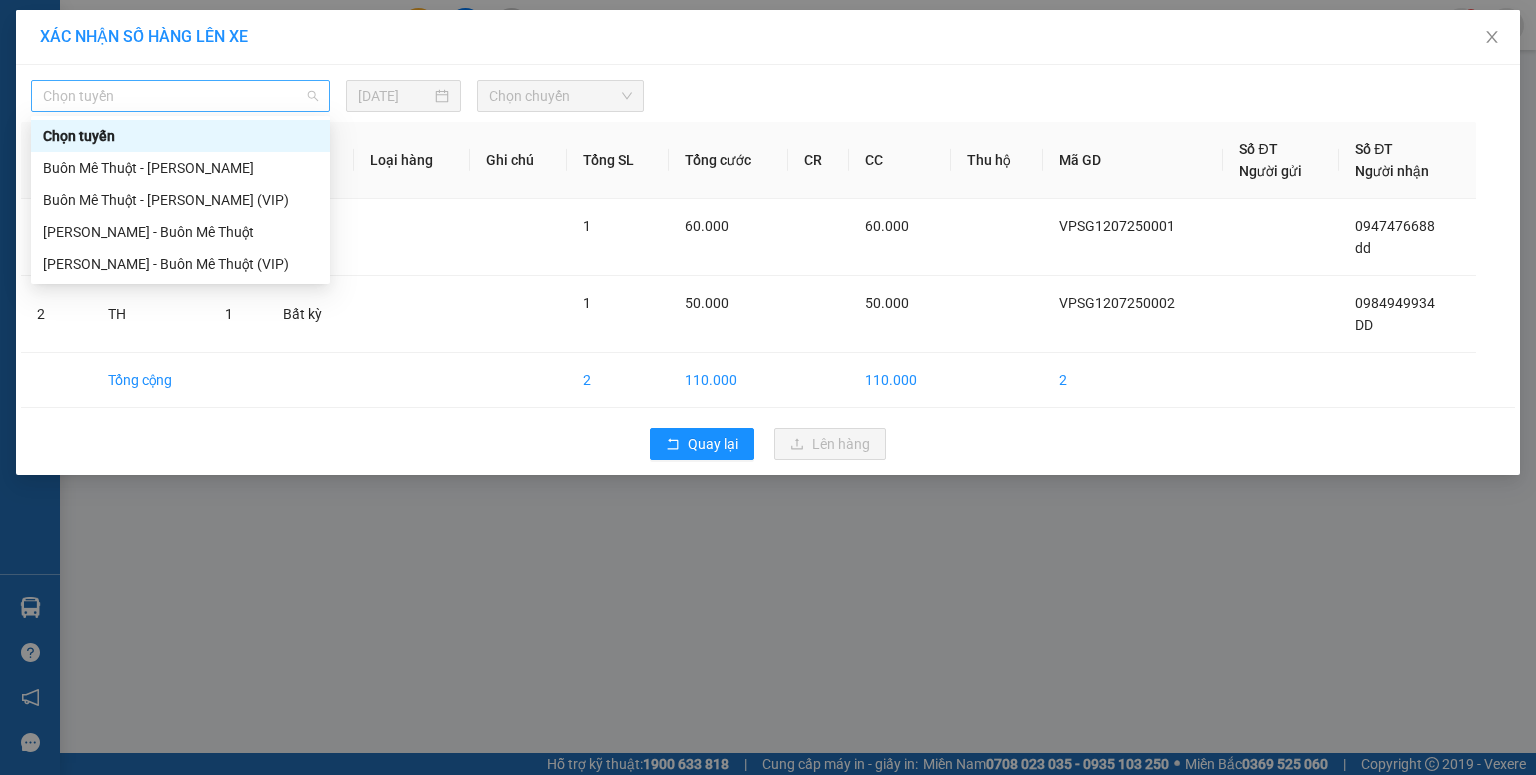 click on "Chọn tuyến" at bounding box center [180, 96] 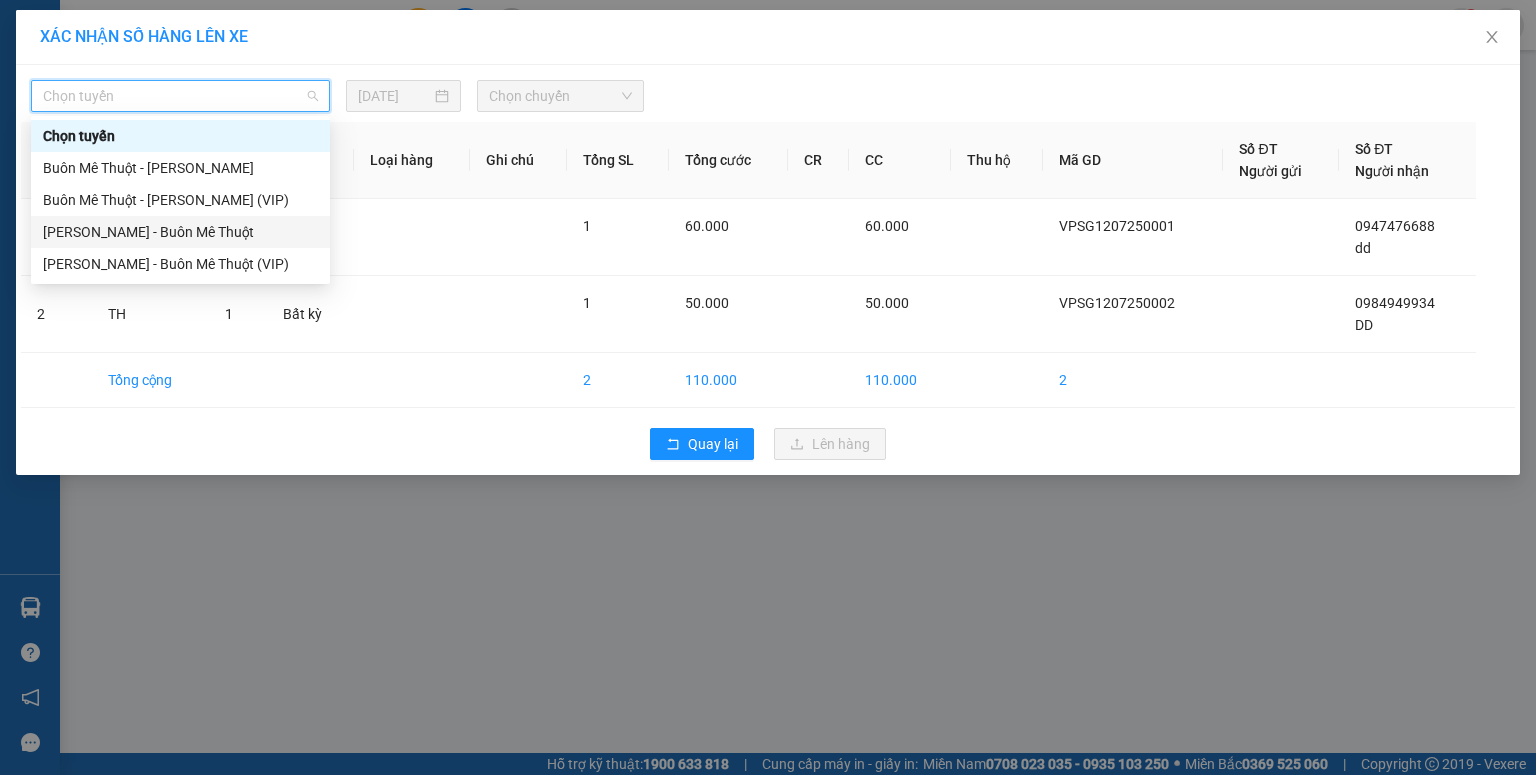drag, startPoint x: 173, startPoint y: 238, endPoint x: 432, endPoint y: 134, distance: 279.10034 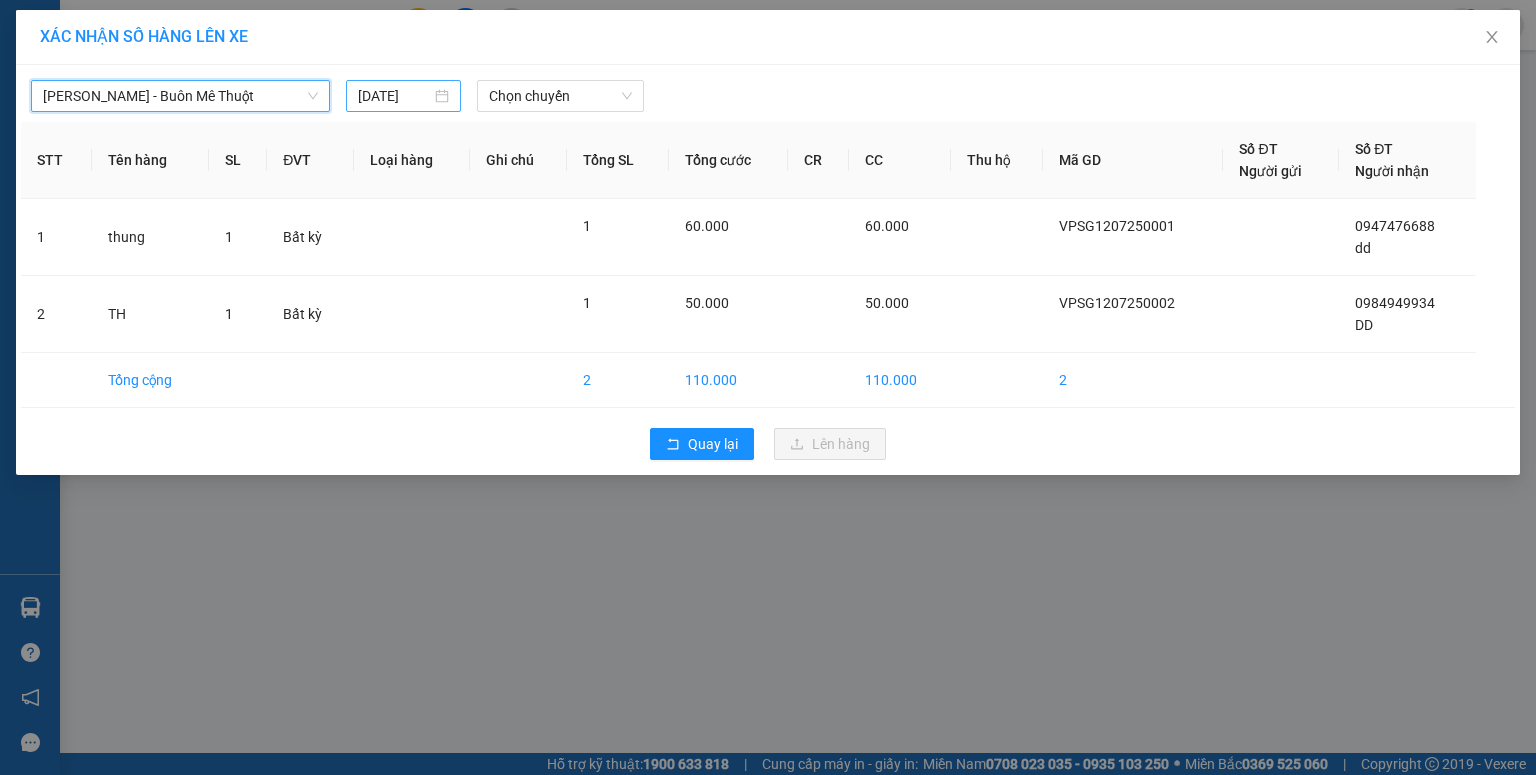 drag, startPoint x: 397, startPoint y: 83, endPoint x: 412, endPoint y: 109, distance: 30.016663 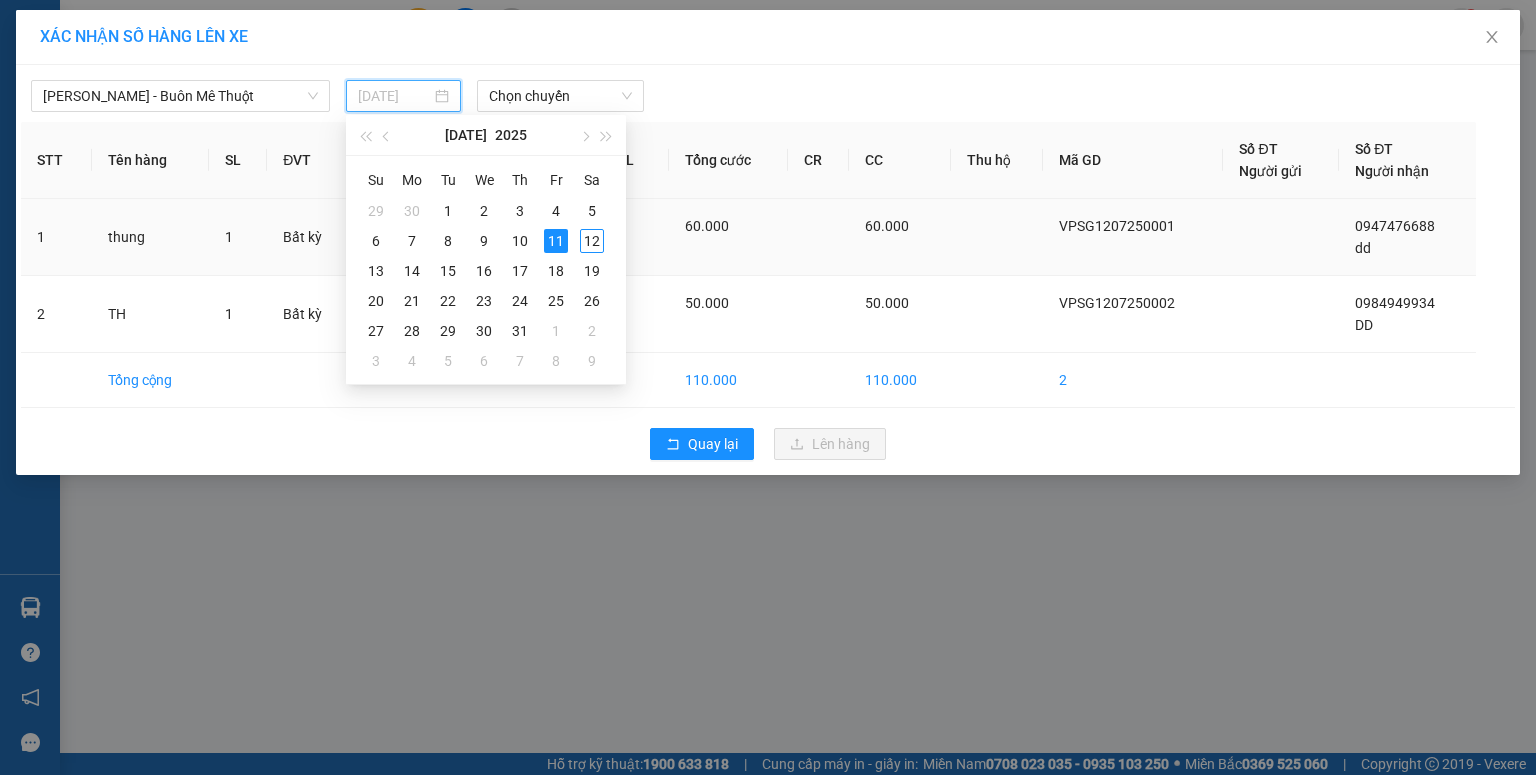 click on "10" at bounding box center (520, 241) 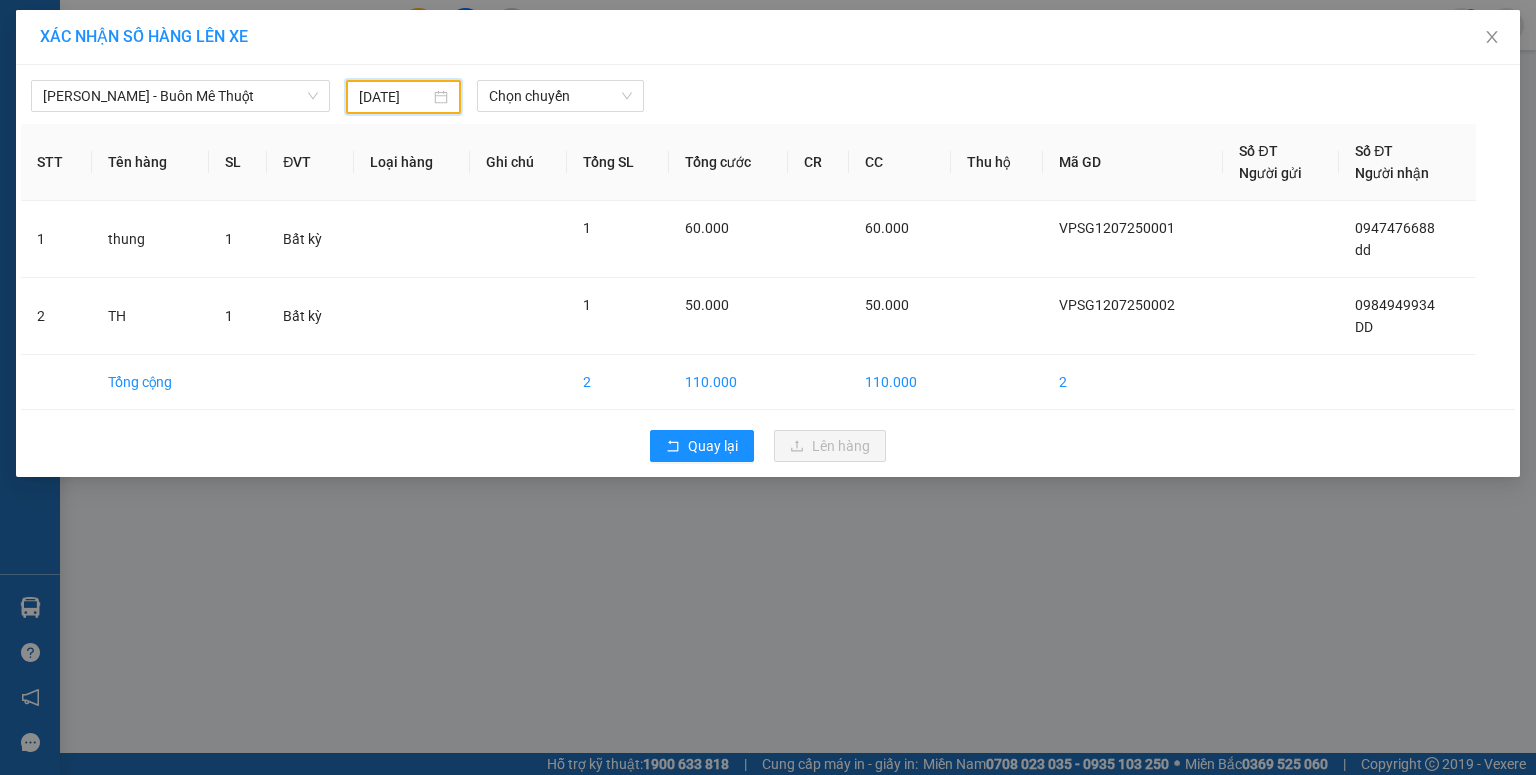 drag, startPoint x: 411, startPoint y: 91, endPoint x: 552, endPoint y: 277, distance: 233.40309 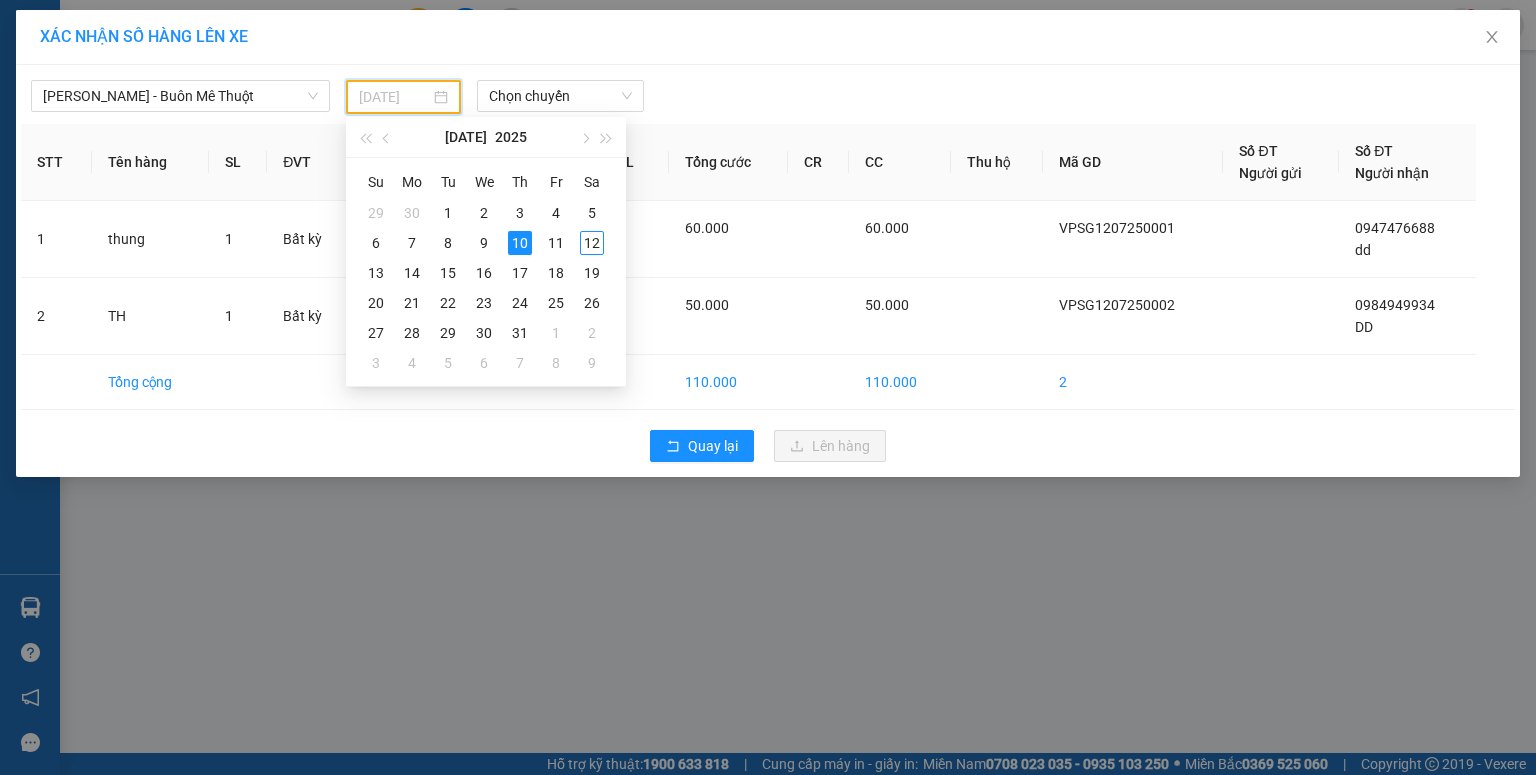 drag, startPoint x: 548, startPoint y: 239, endPoint x: 532, endPoint y: 174, distance: 66.94027 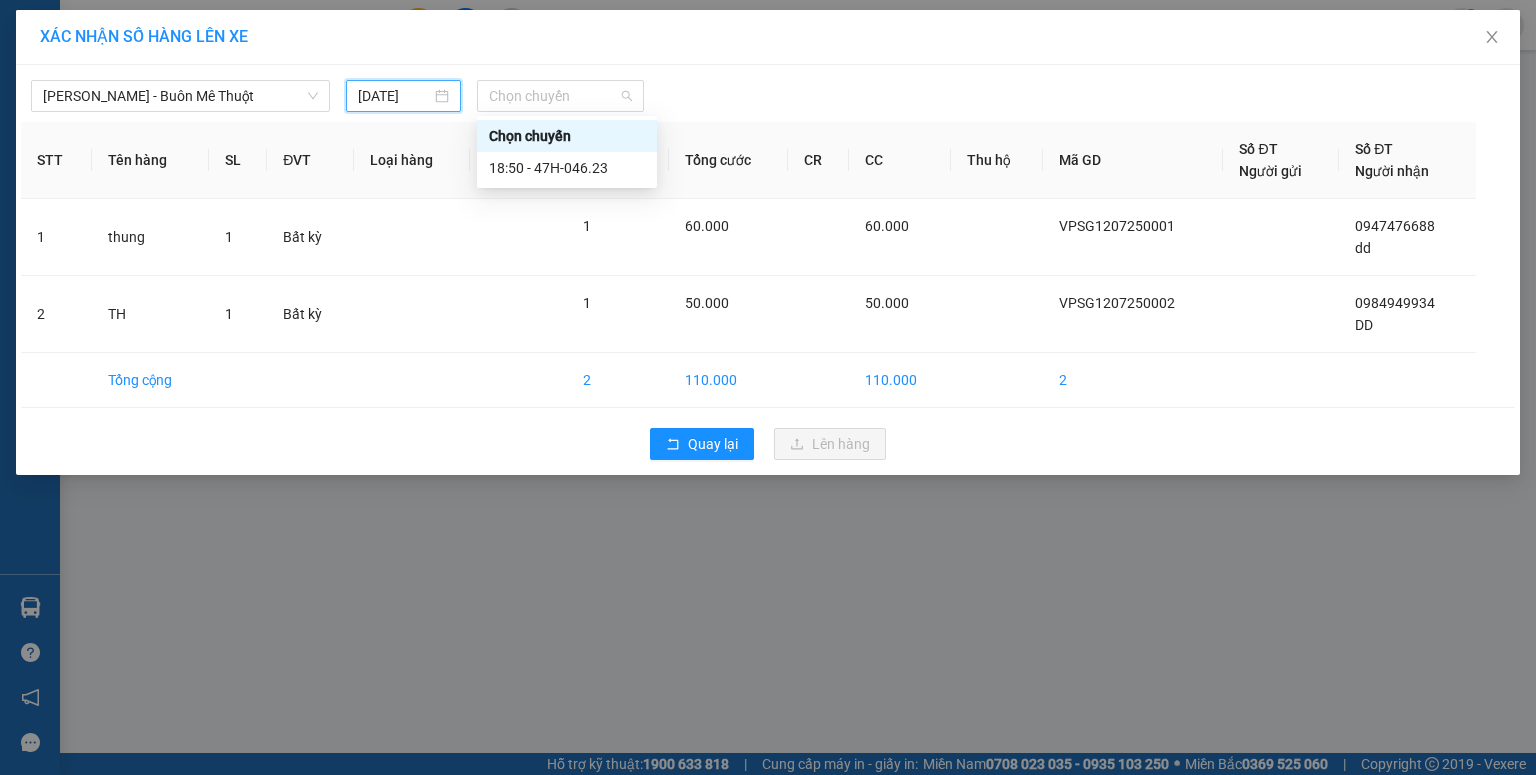 drag, startPoint x: 519, startPoint y: 98, endPoint x: 514, endPoint y: 175, distance: 77.16217 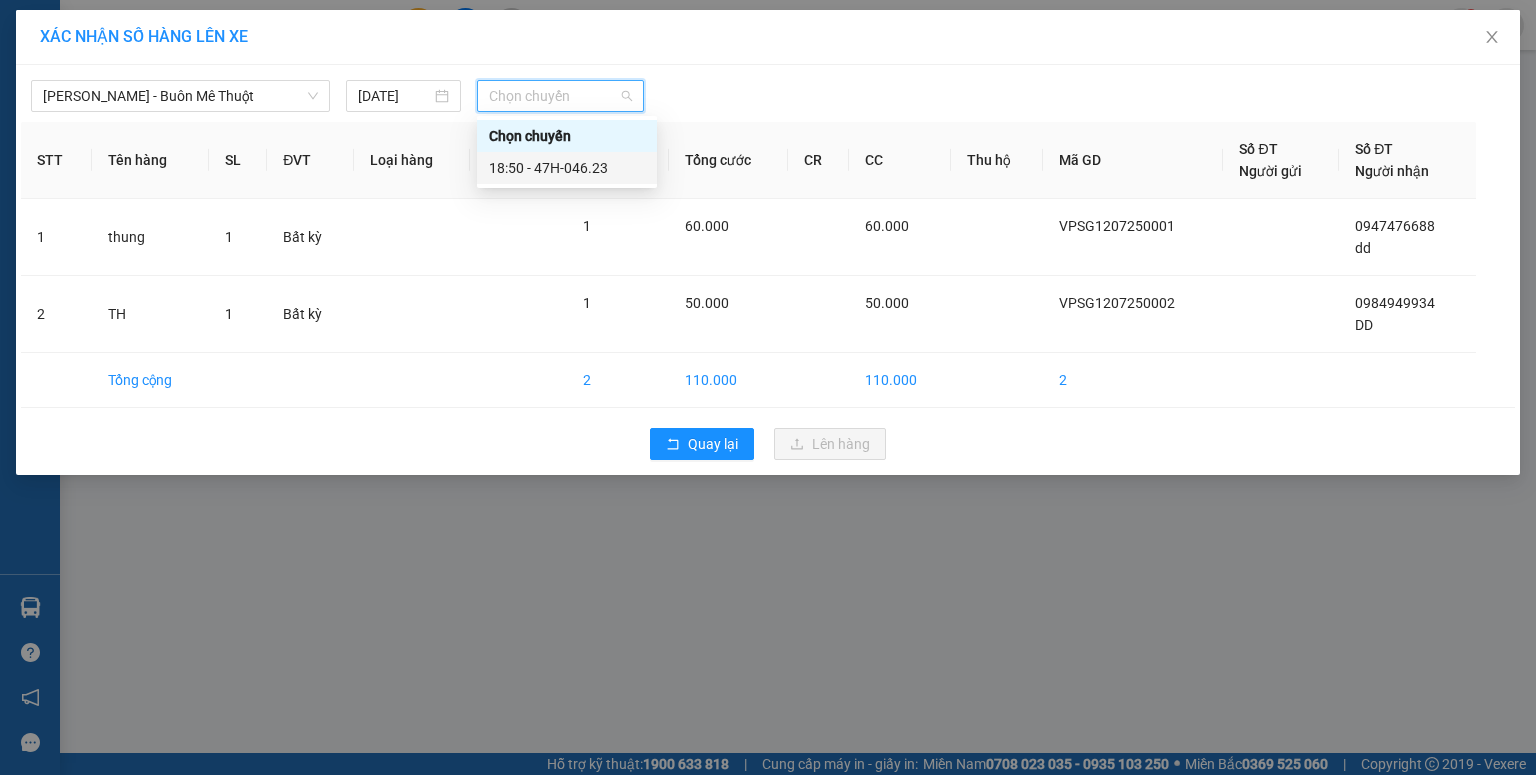 drag, startPoint x: 513, startPoint y: 168, endPoint x: 524, endPoint y: 172, distance: 11.7046995 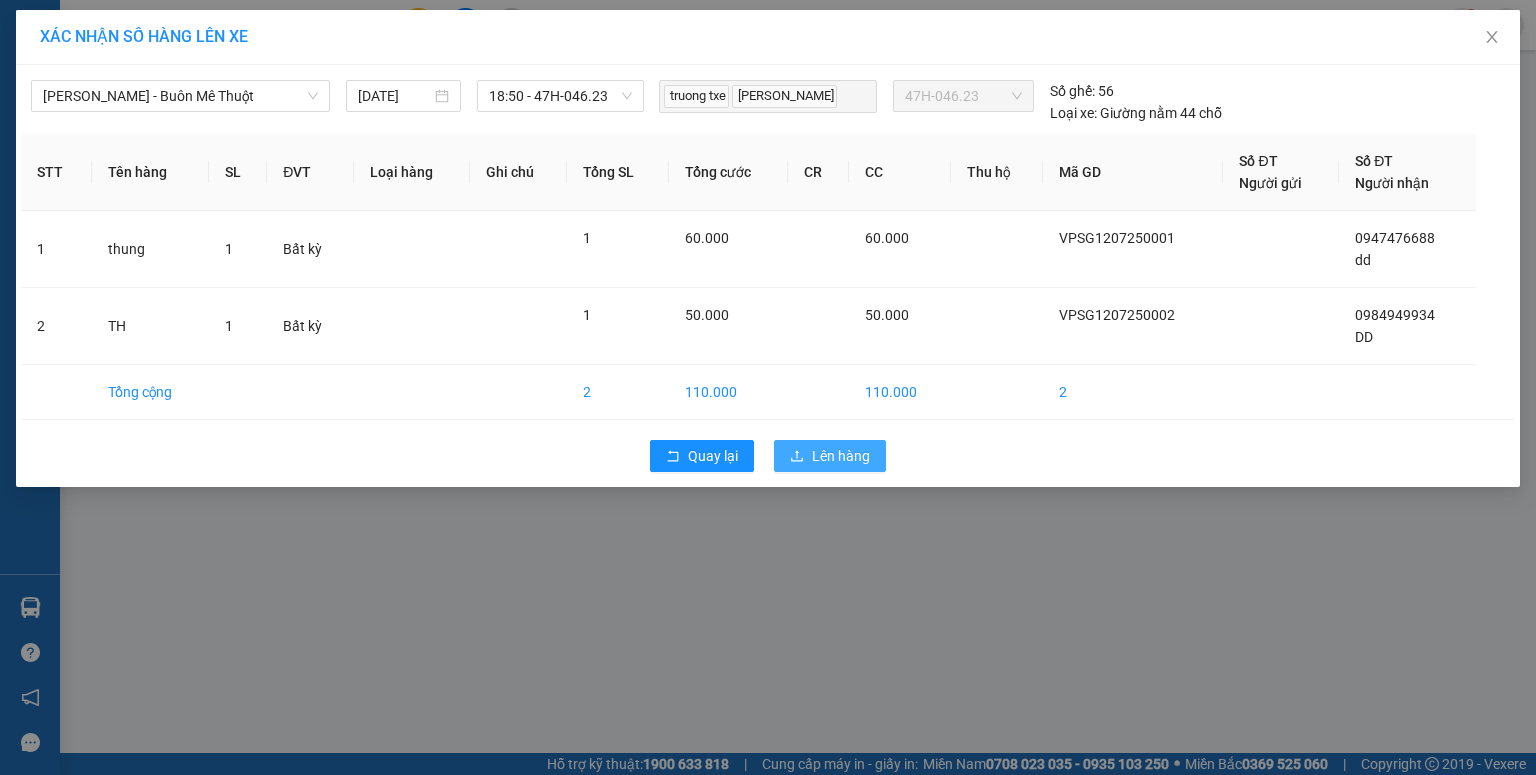 drag, startPoint x: 814, startPoint y: 456, endPoint x: 814, endPoint y: 436, distance: 20 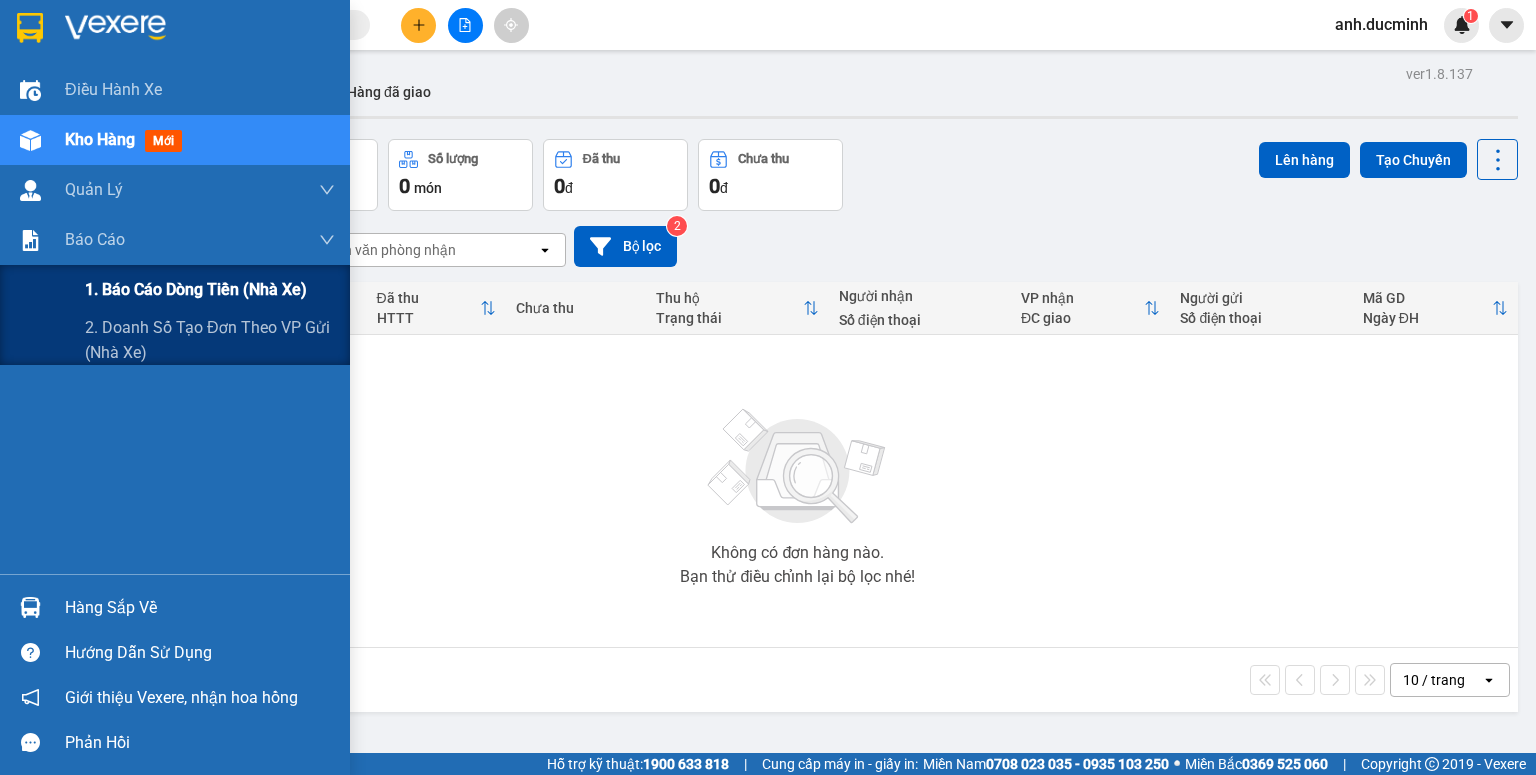 click on "1. Báo cáo dòng tiền (nhà xe)" at bounding box center [196, 289] 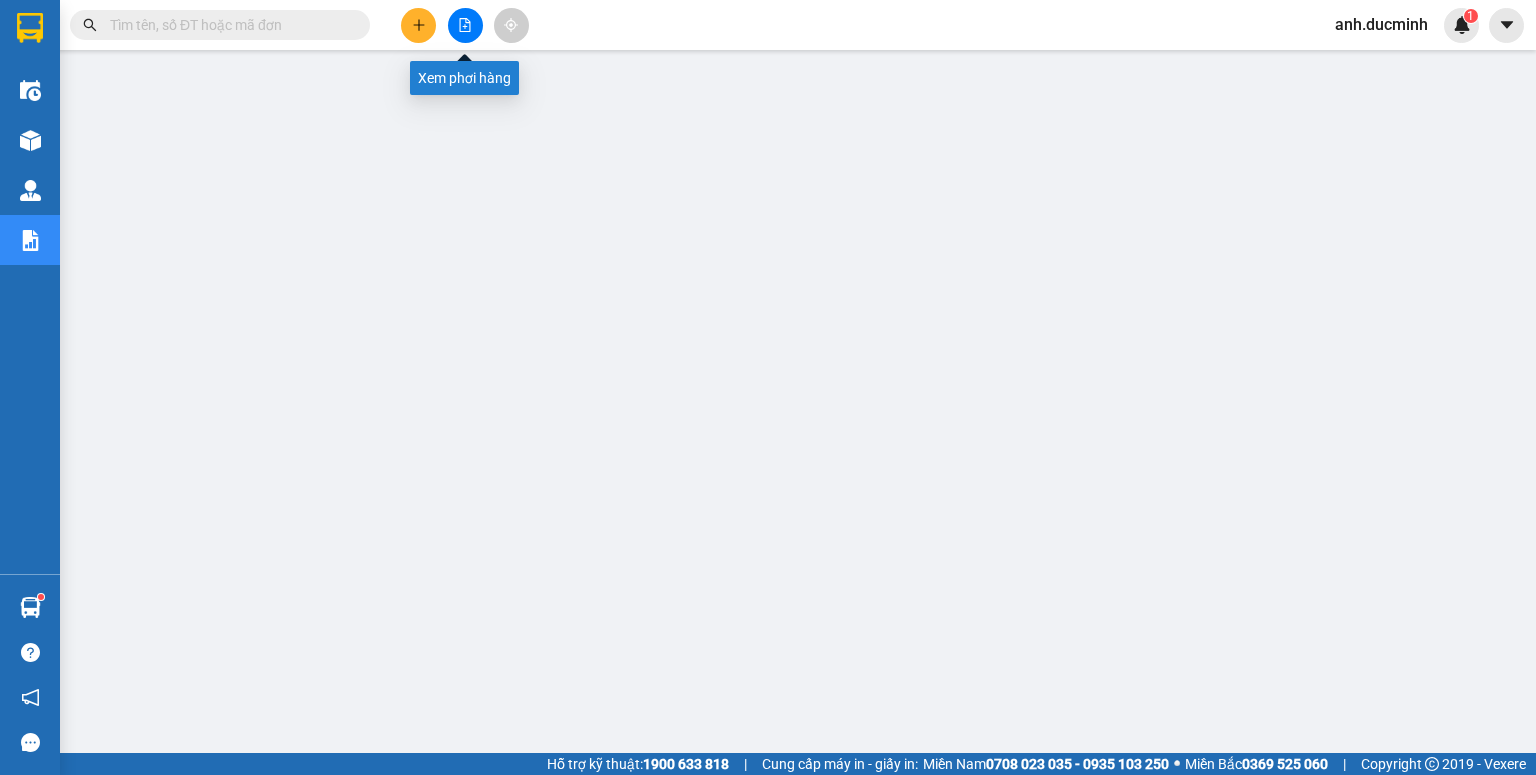 click 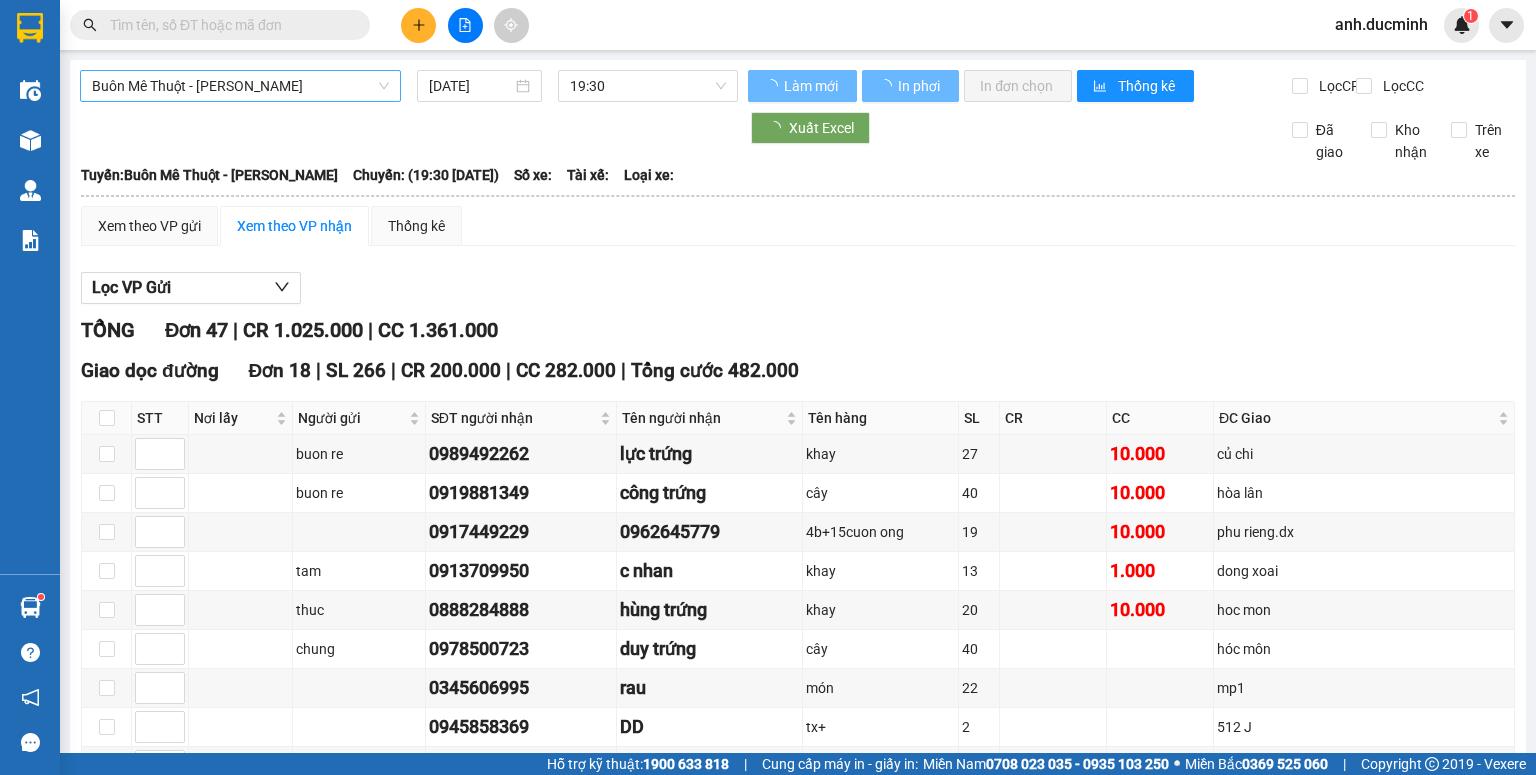 type on "[DATE]" 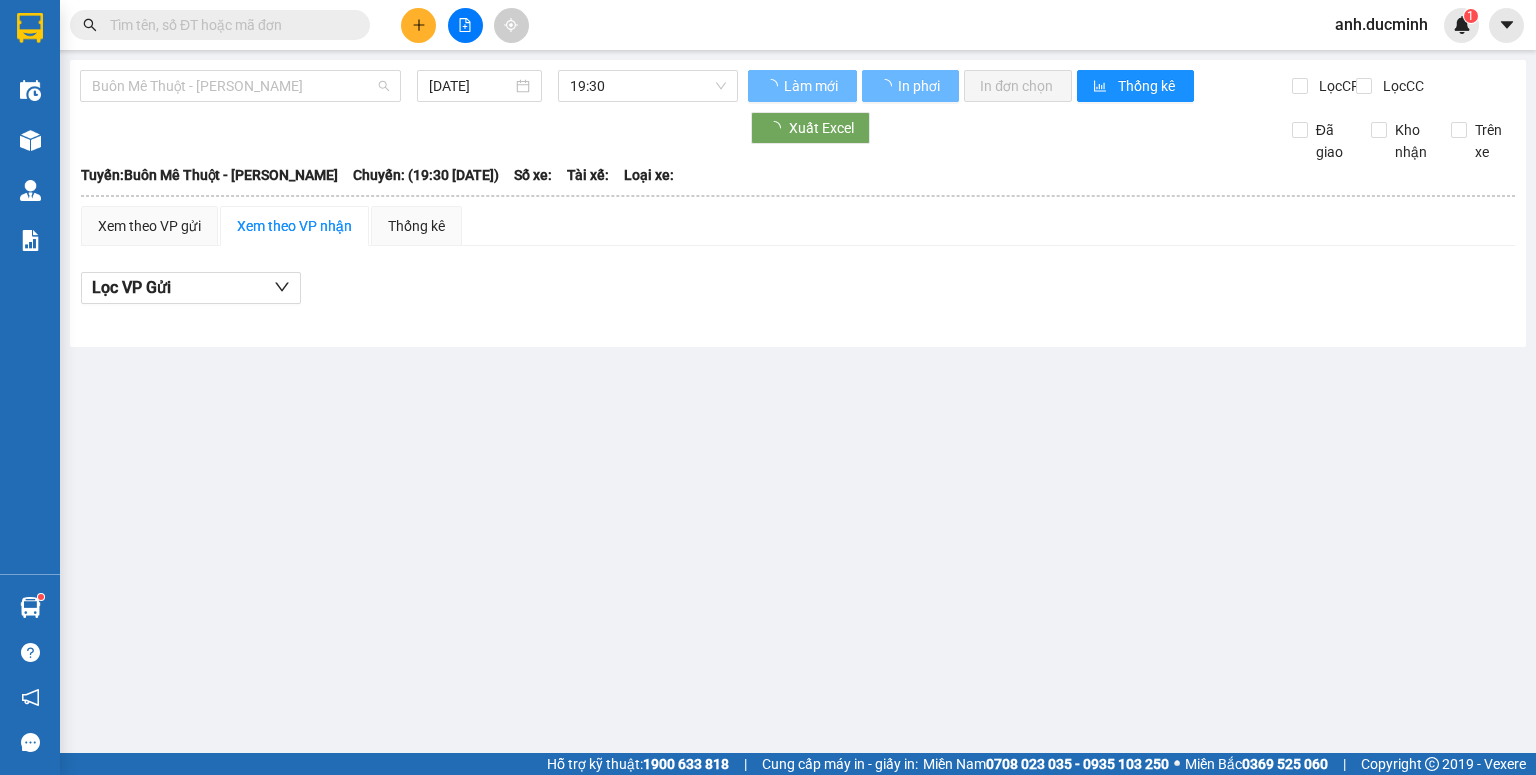 drag, startPoint x: 302, startPoint y: 80, endPoint x: 296, endPoint y: 122, distance: 42.426407 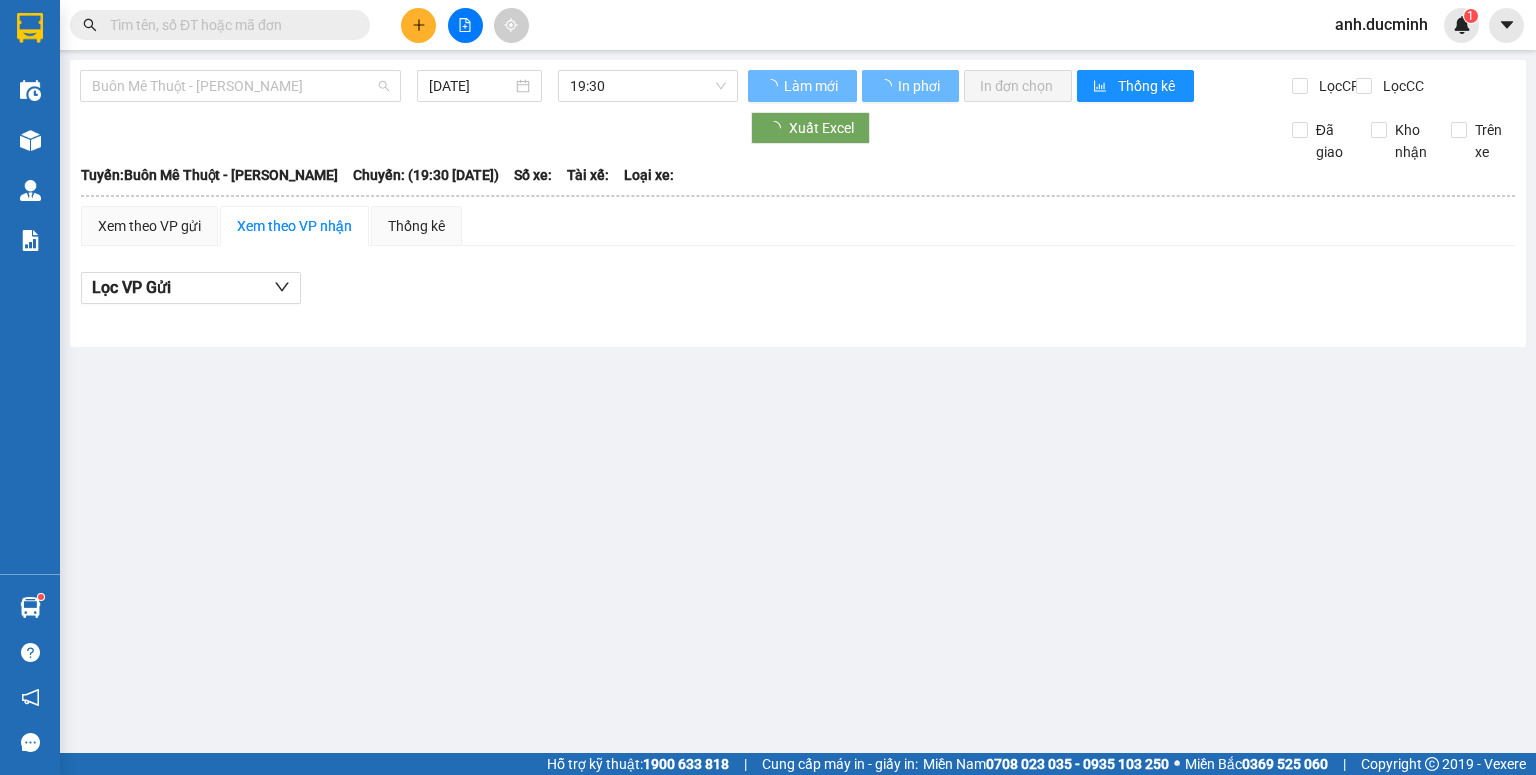 click on "Buôn Mê Thuột - [PERSON_NAME]" at bounding box center [240, 86] 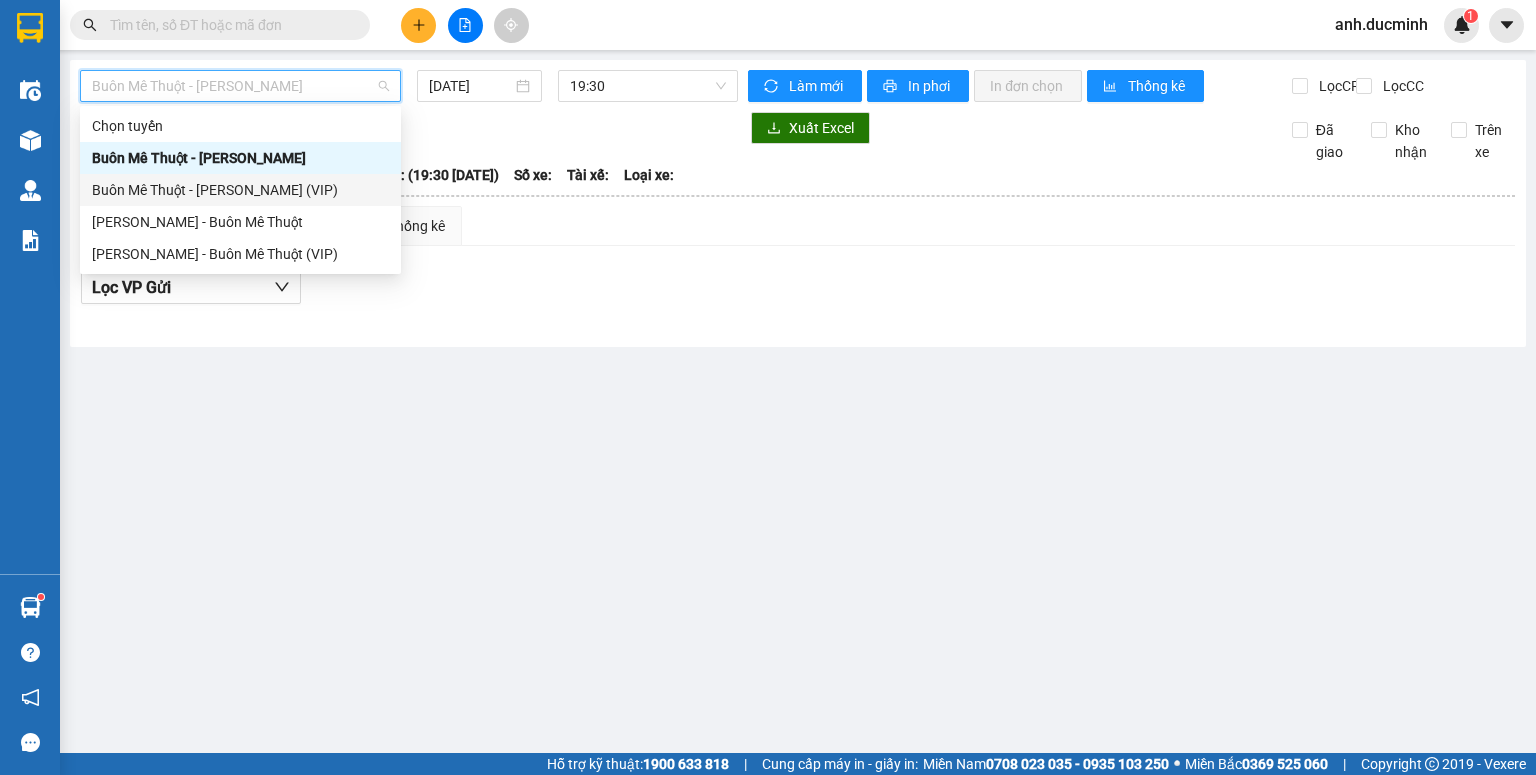 drag, startPoint x: 263, startPoint y: 197, endPoint x: 380, endPoint y: 100, distance: 151.98026 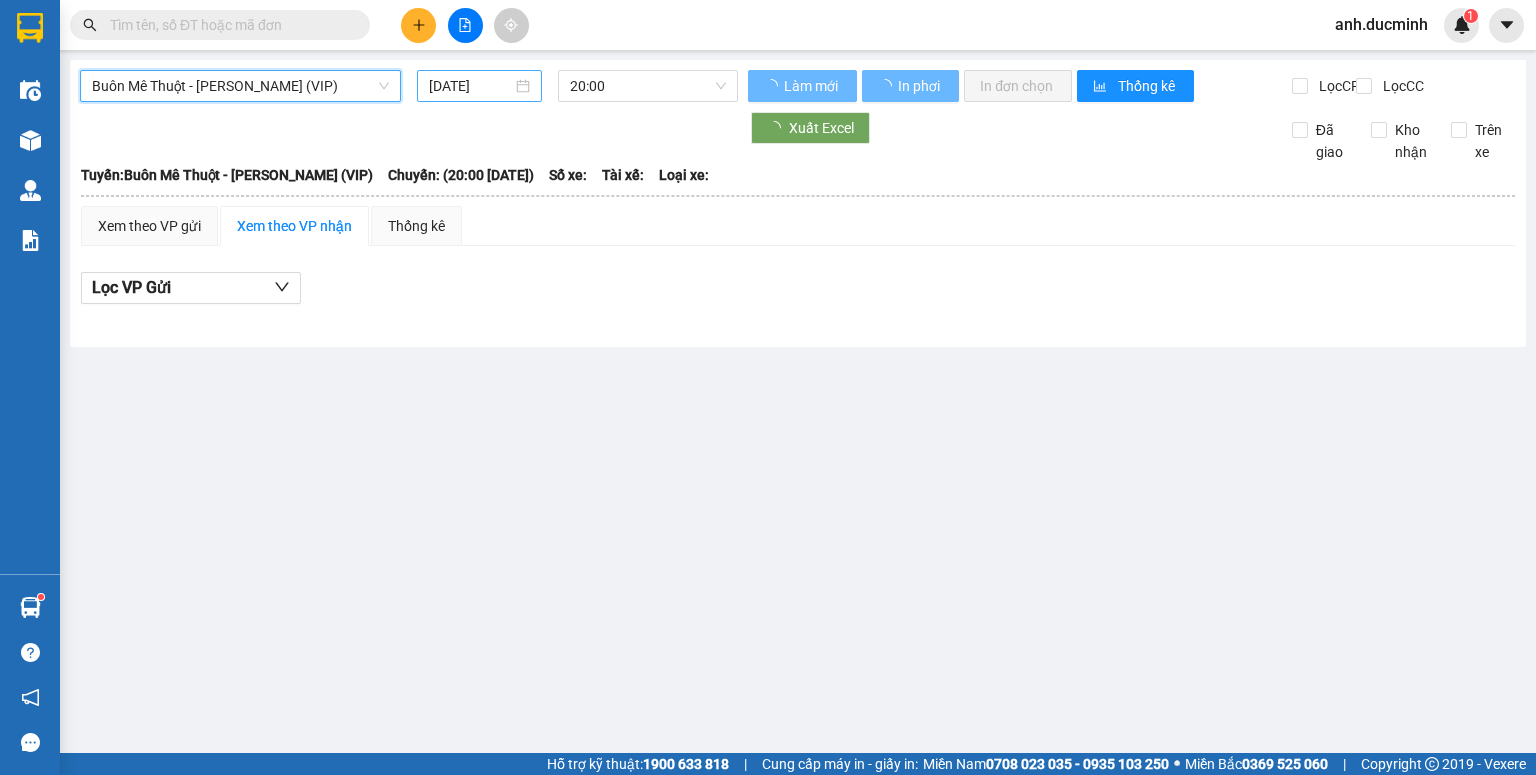 drag, startPoint x: 445, startPoint y: 81, endPoint x: 460, endPoint y: 88, distance: 16.552946 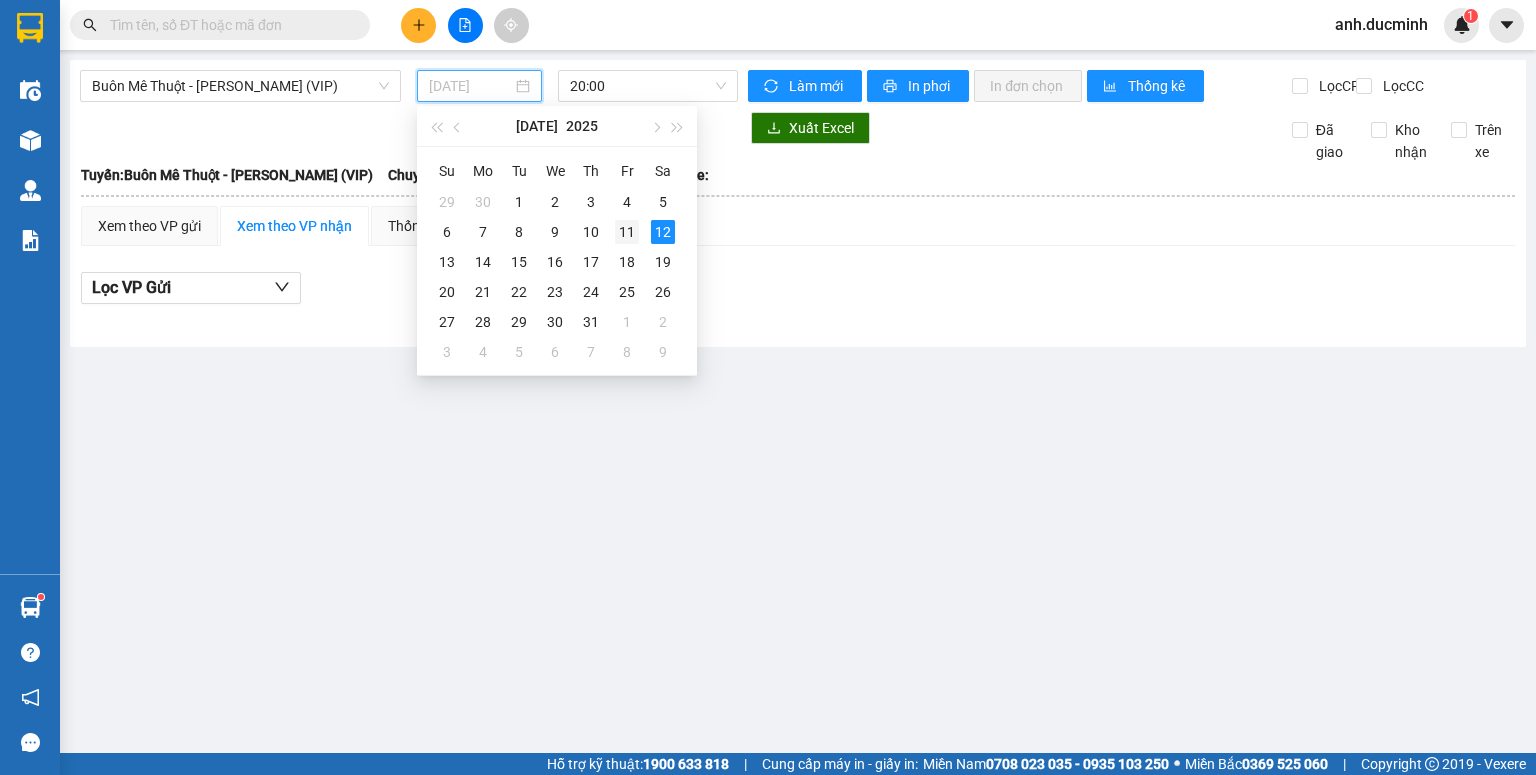 click on "11" at bounding box center (627, 232) 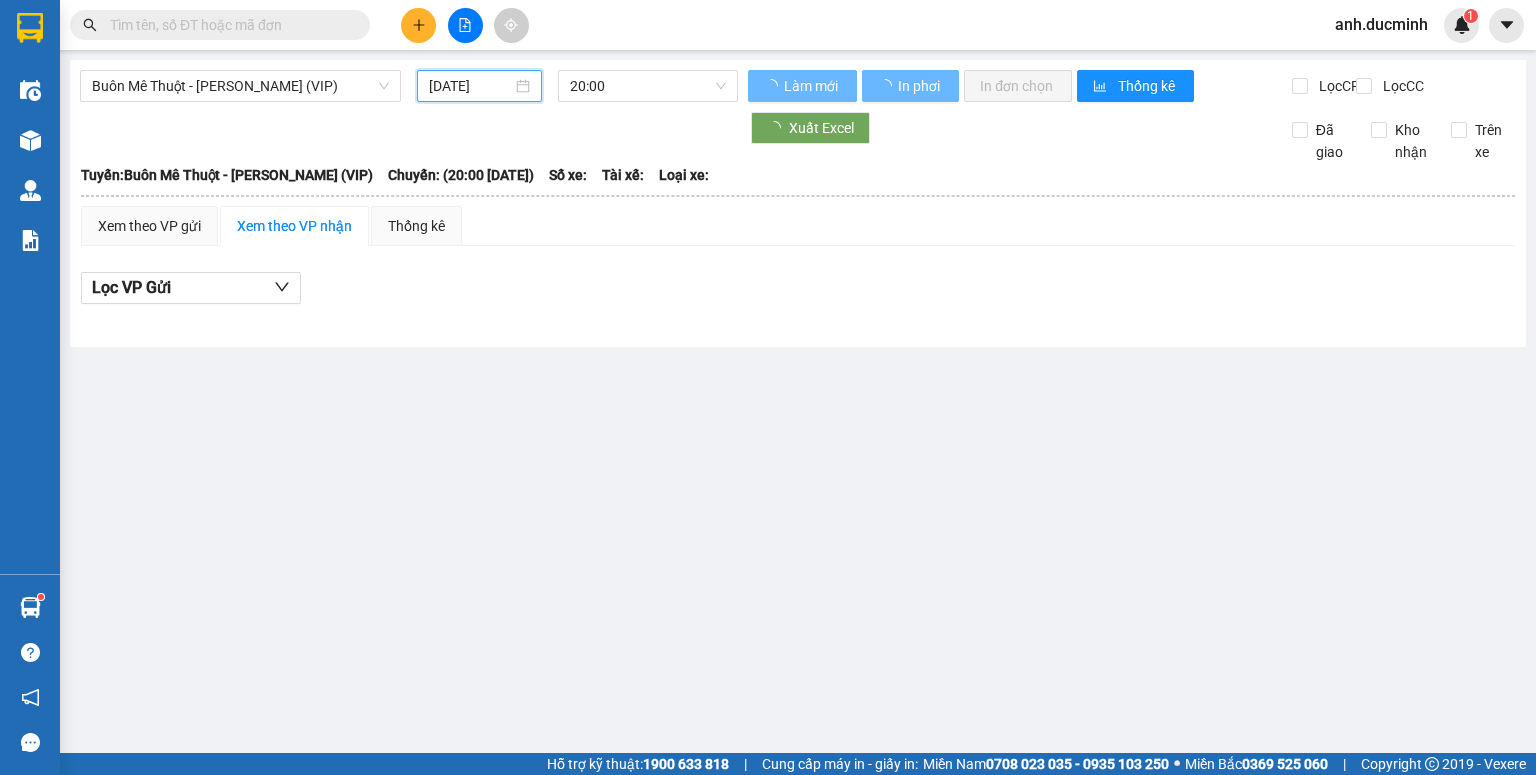 click on "[DATE]" at bounding box center (470, 86) 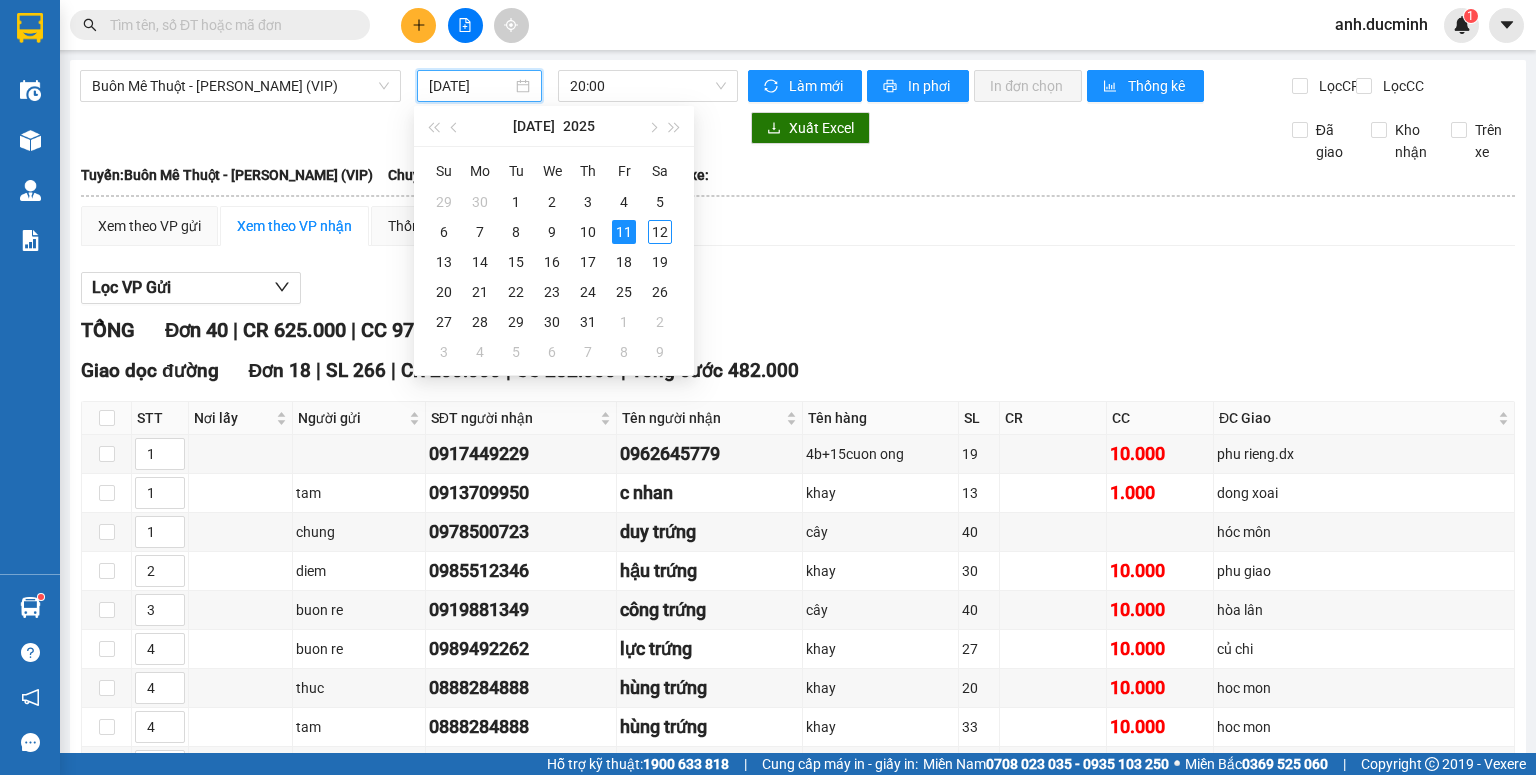 click on "[DATE]" at bounding box center (470, 86) 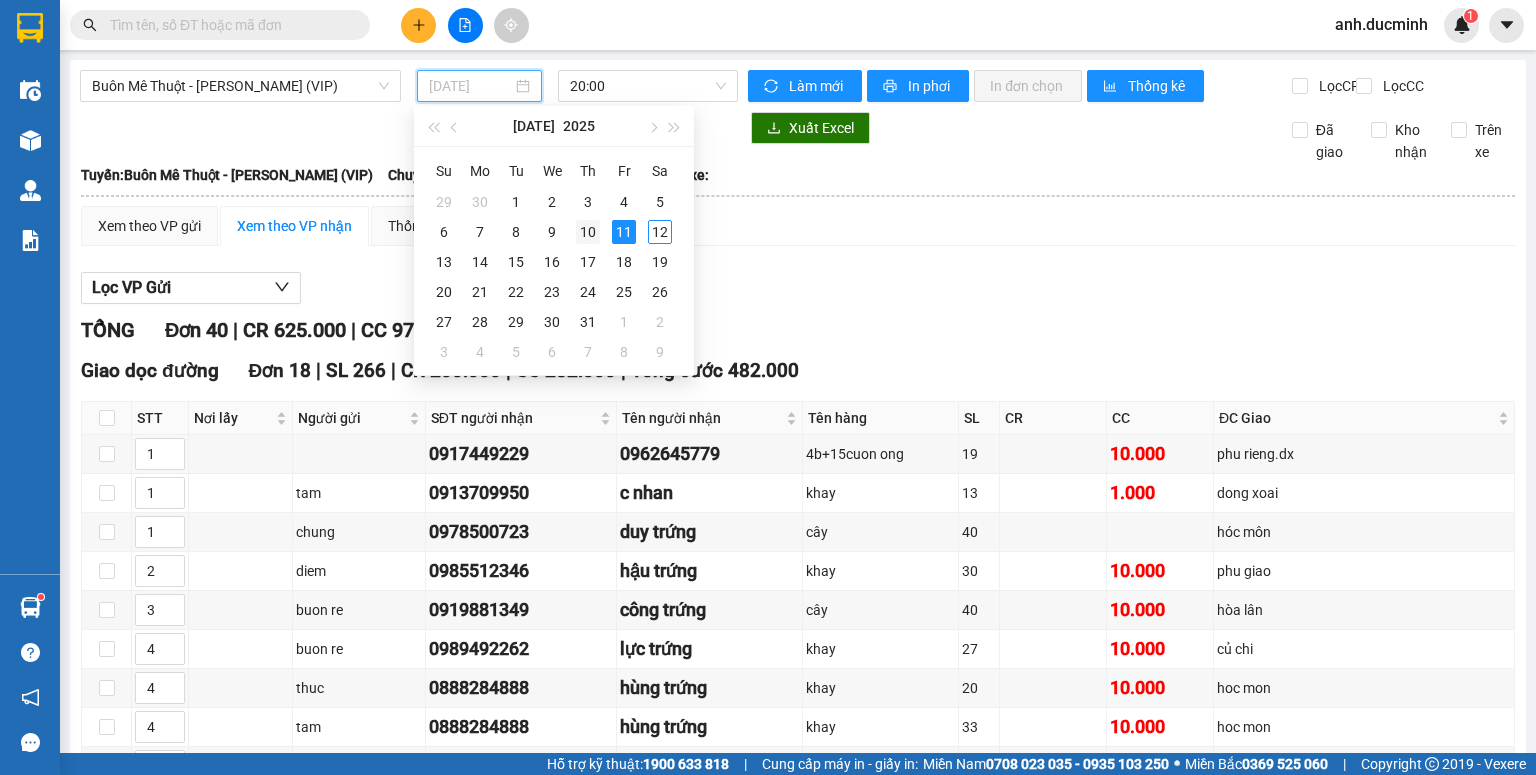 click on "10" at bounding box center (588, 232) 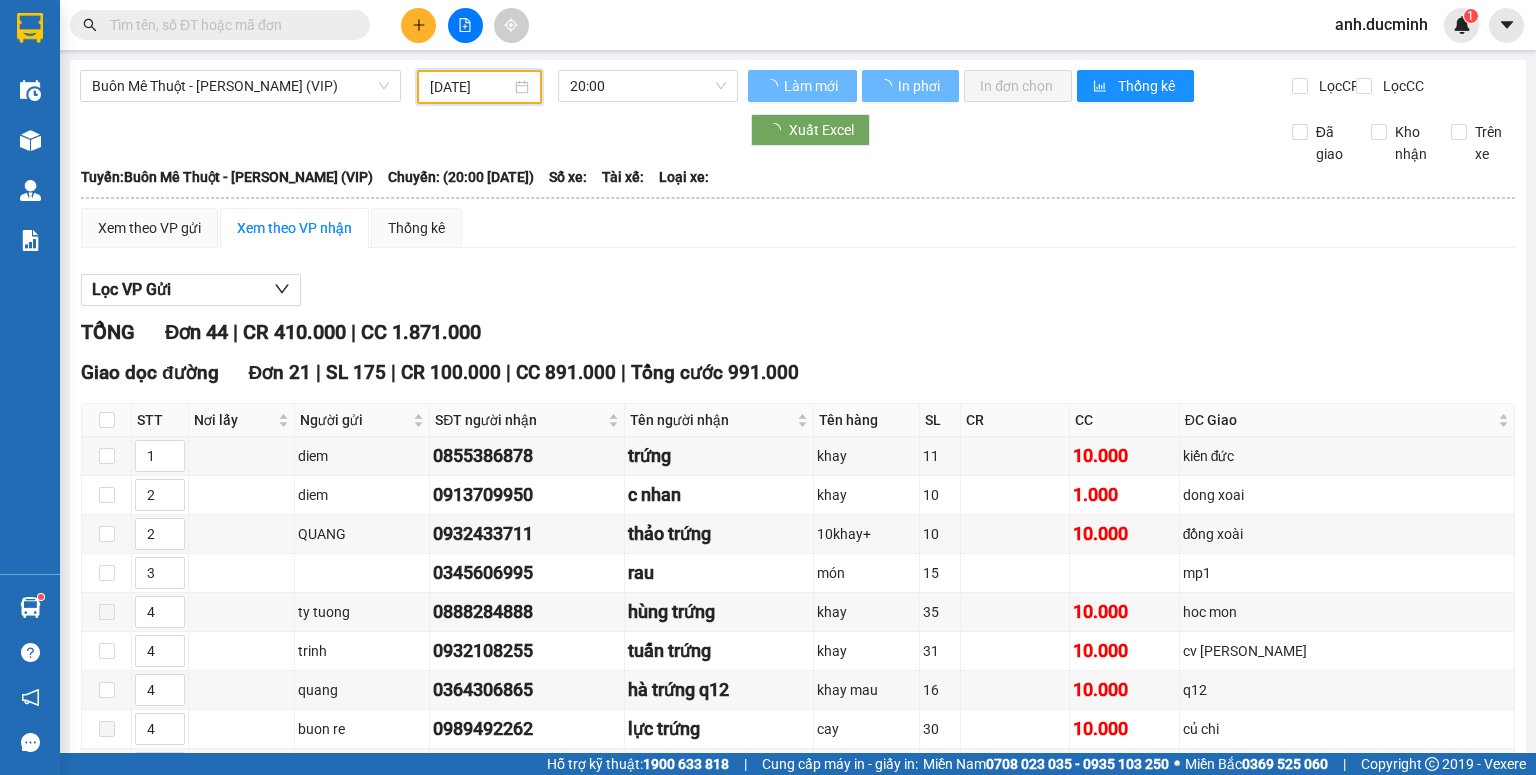 scroll, scrollTop: 800, scrollLeft: 0, axis: vertical 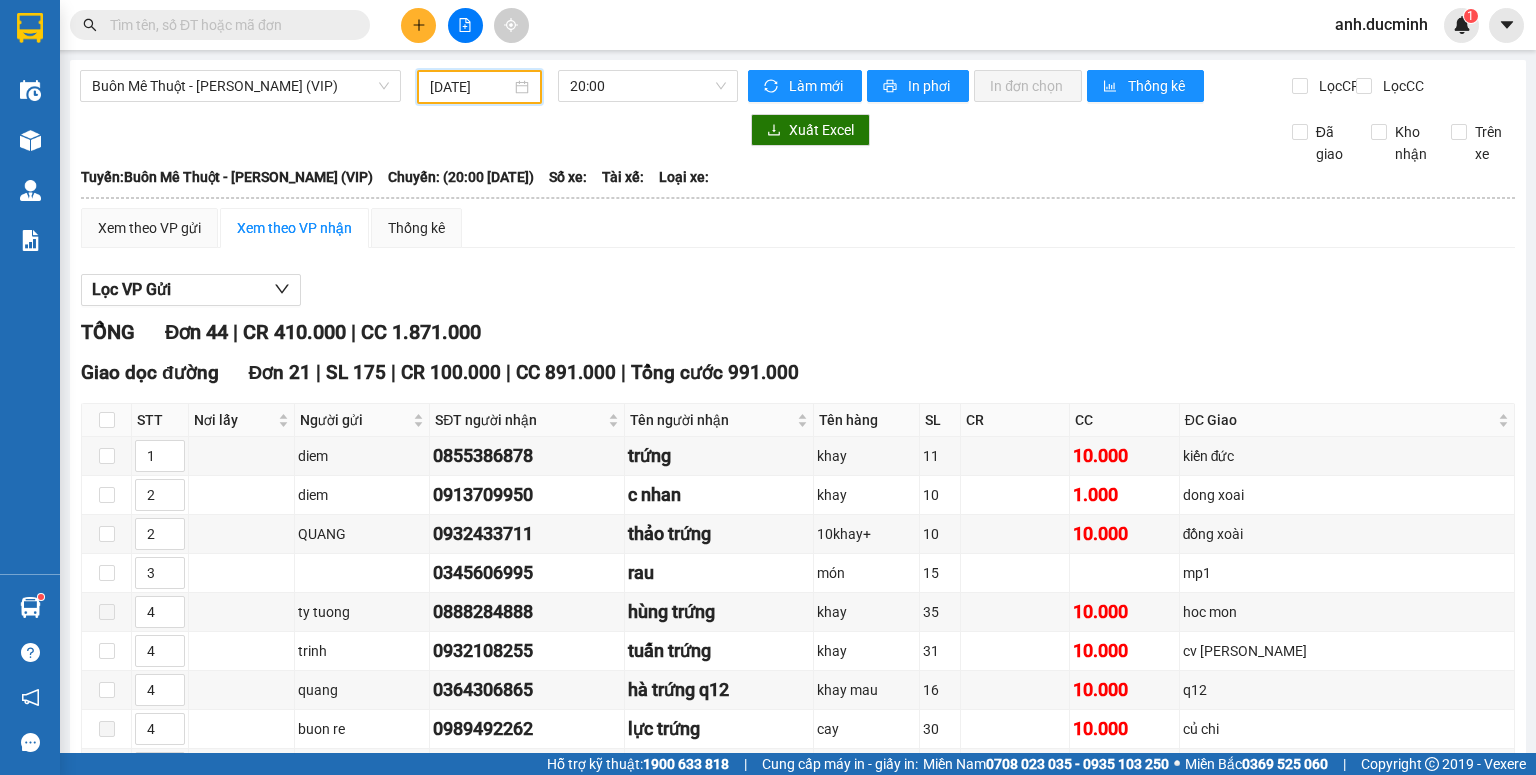 drag, startPoint x: 484, startPoint y: 85, endPoint x: 493, endPoint y: 104, distance: 21.023796 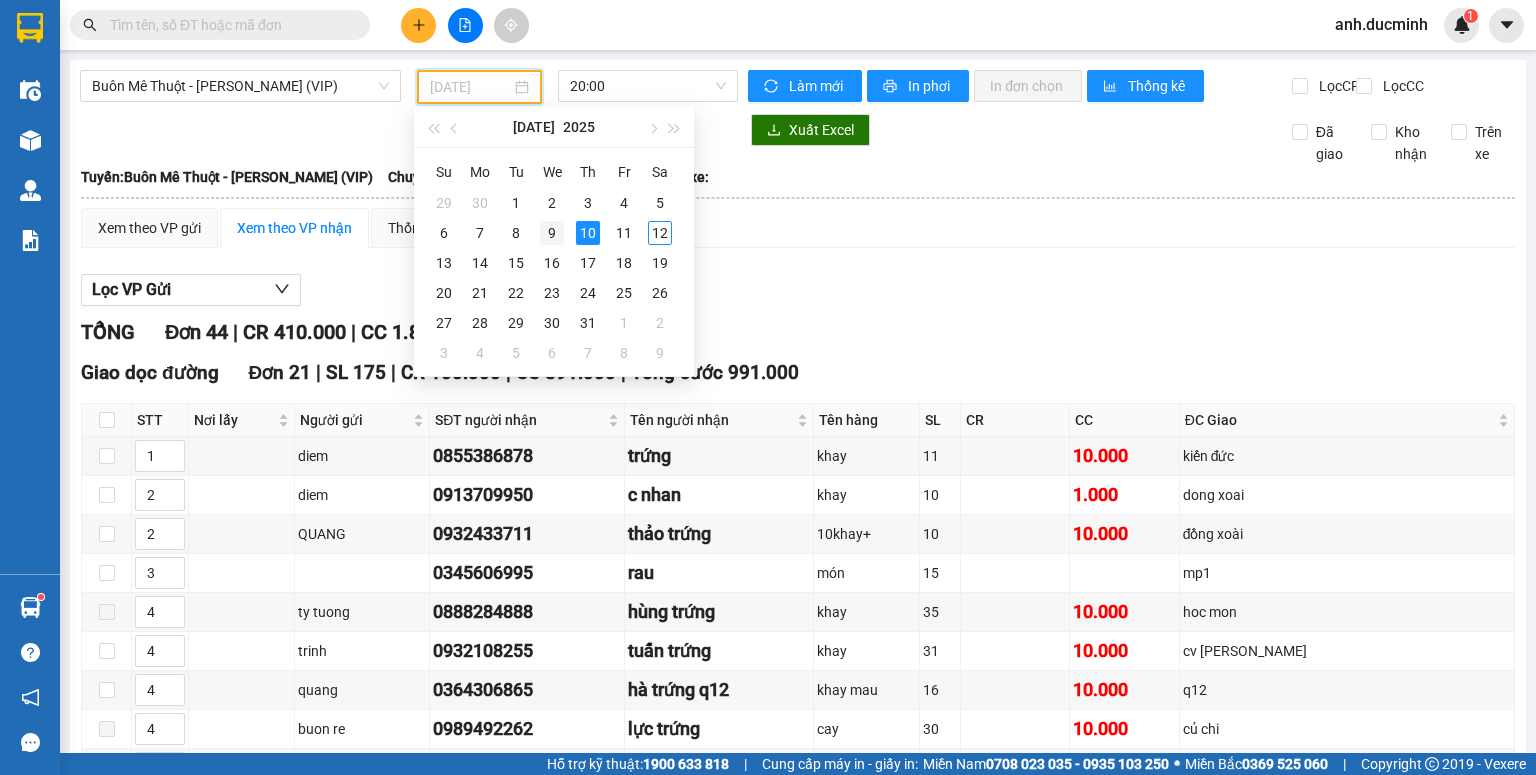 click on "9" at bounding box center (552, 233) 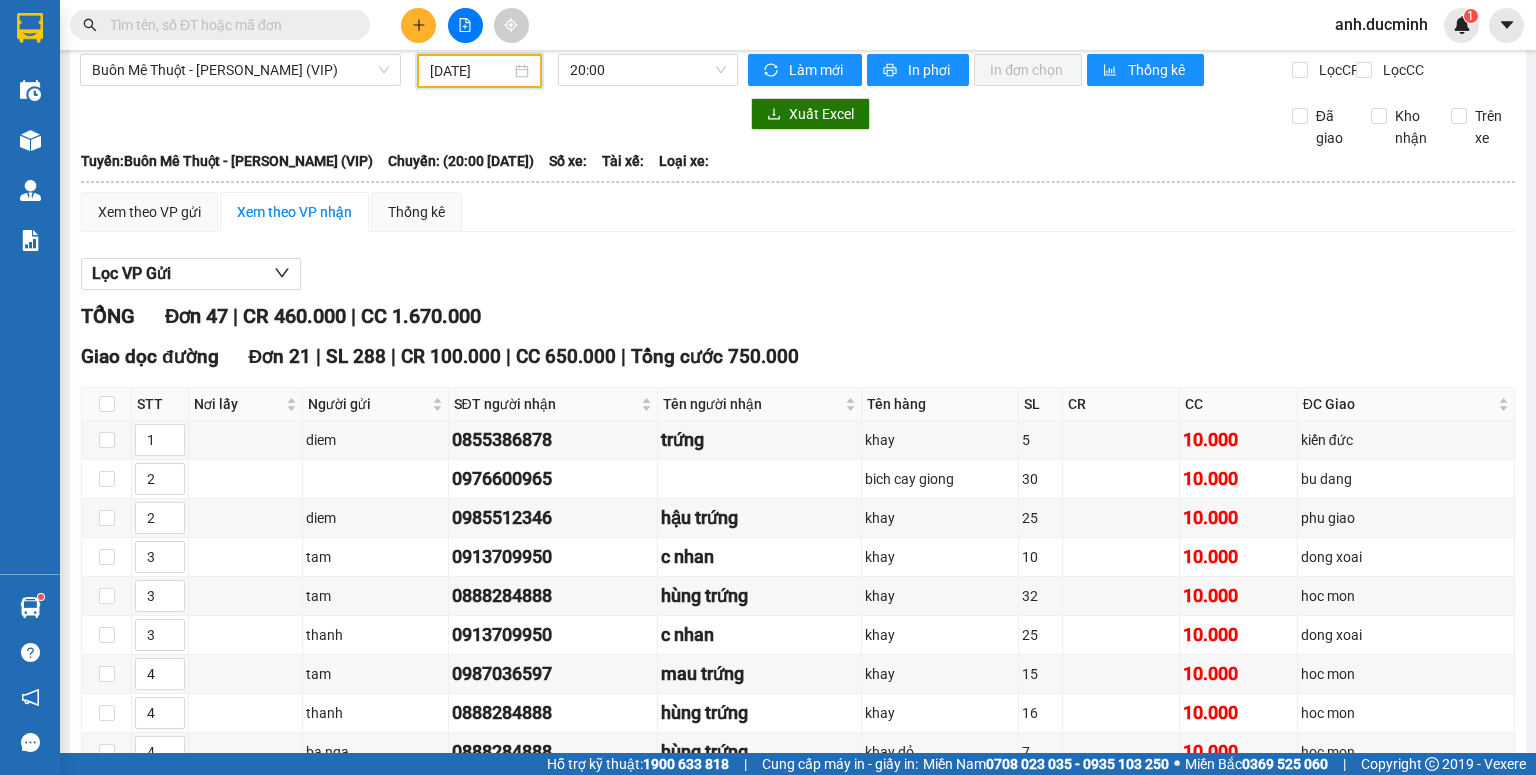 scroll, scrollTop: 0, scrollLeft: 0, axis: both 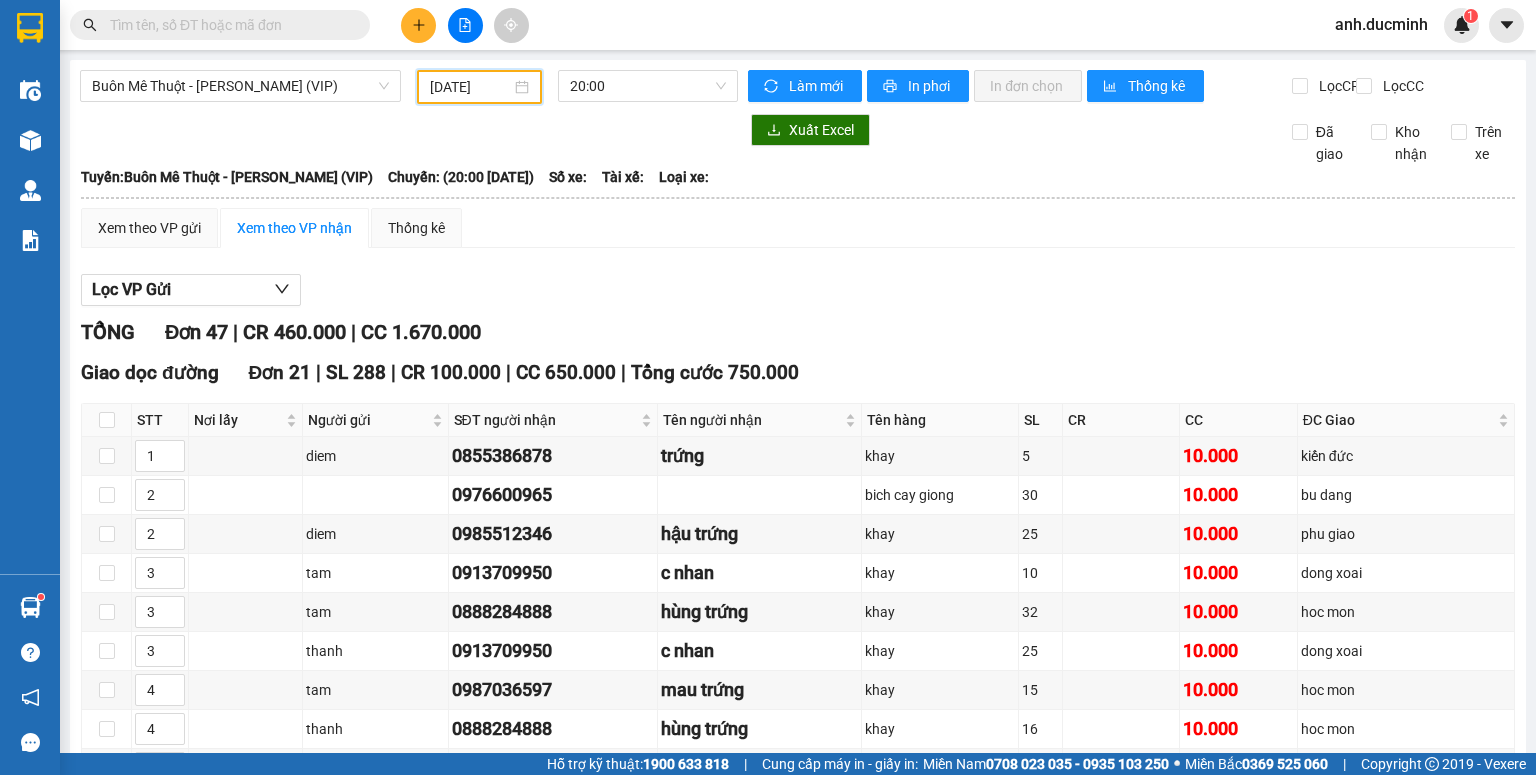 click on "[DATE]" at bounding box center [470, 87] 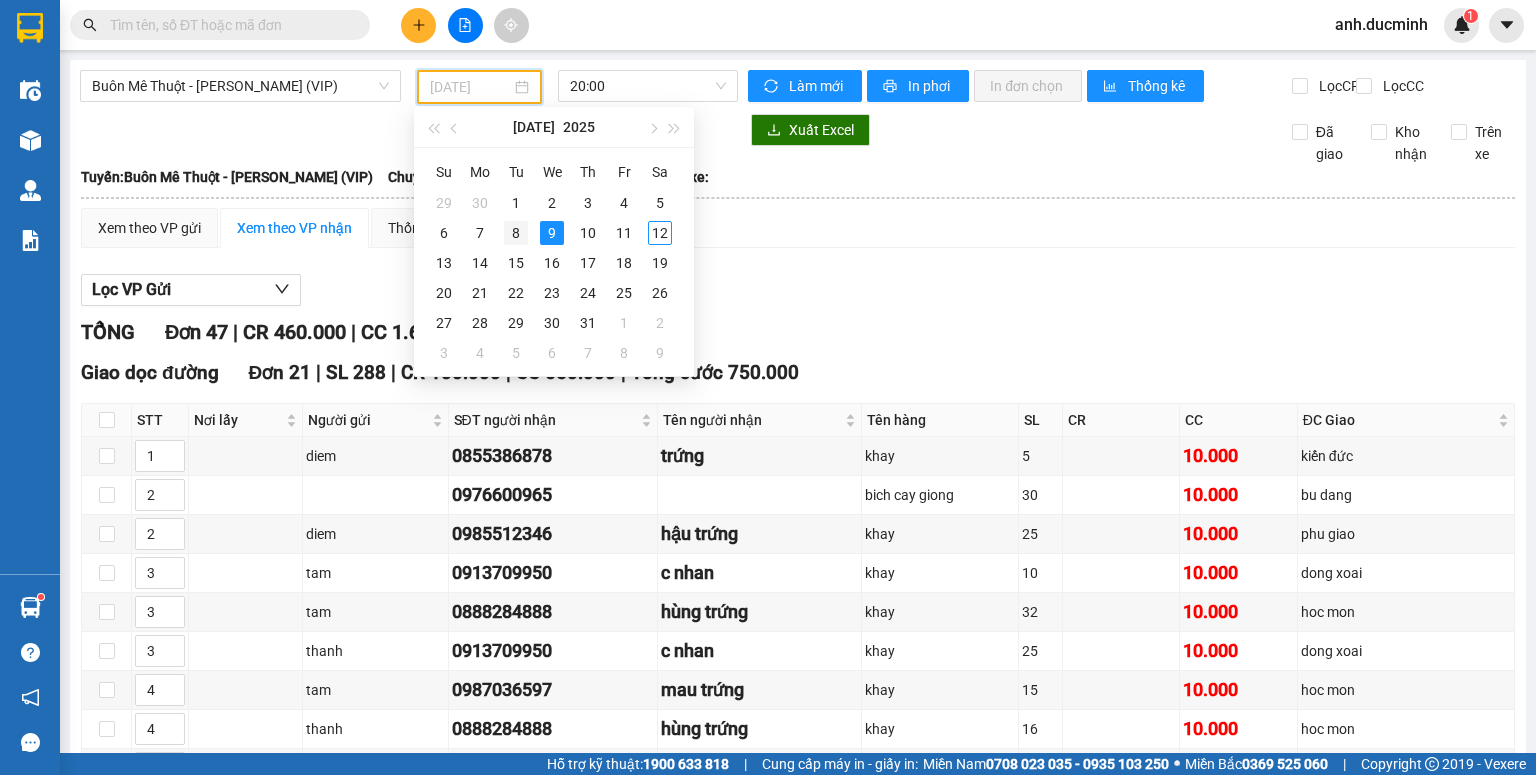 click on "8" at bounding box center [516, 233] 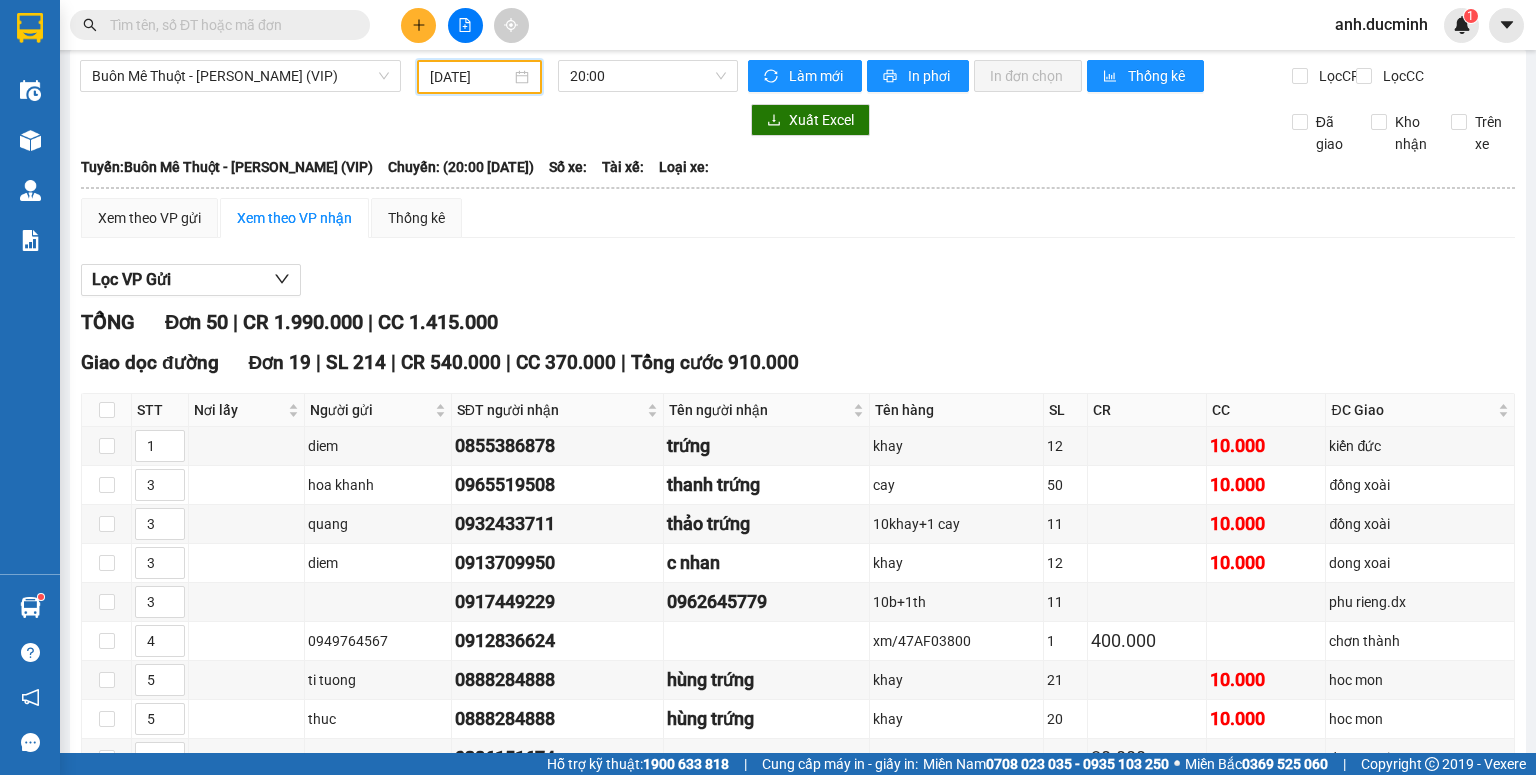 scroll, scrollTop: 0, scrollLeft: 0, axis: both 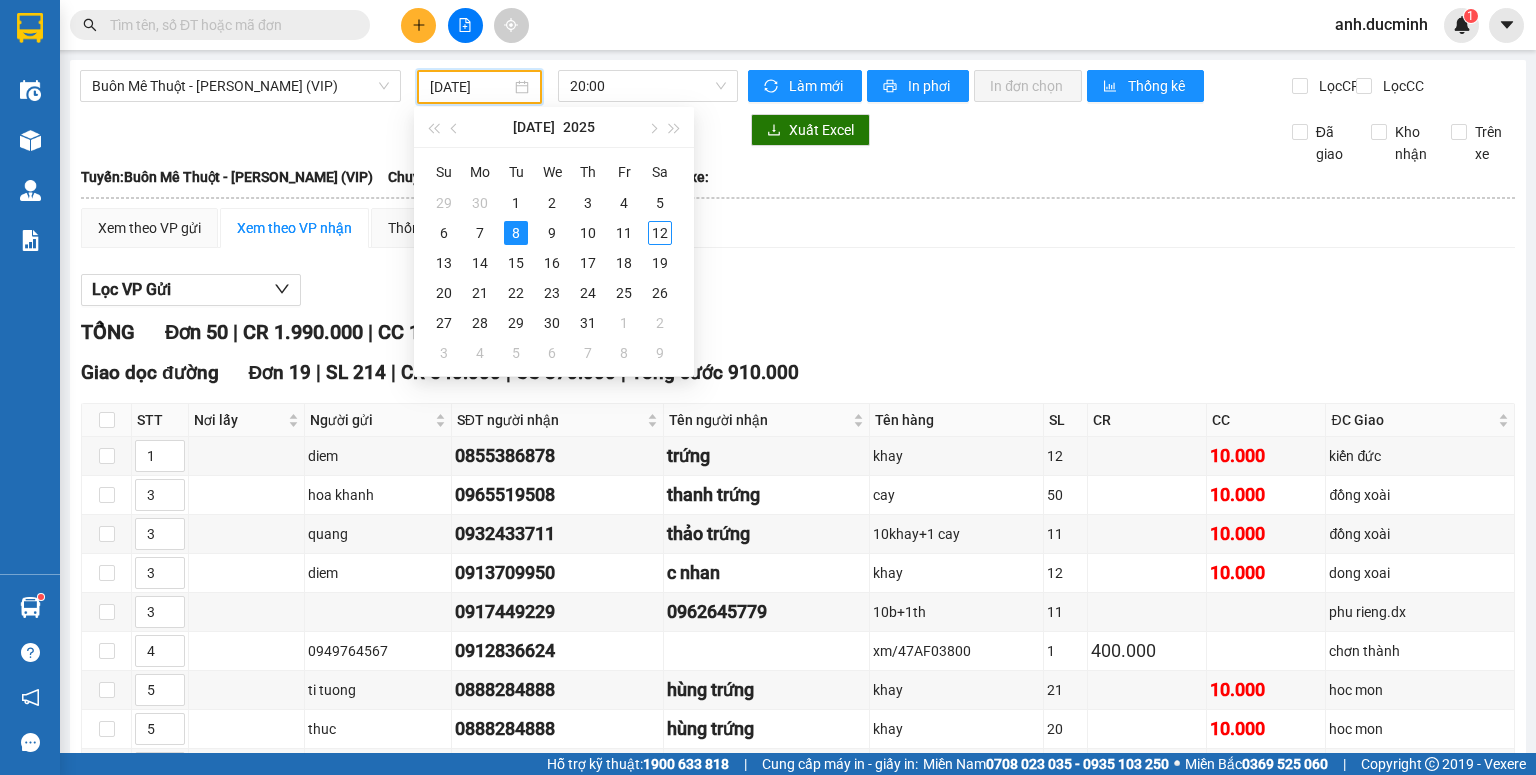 click on "[DATE]" at bounding box center (470, 87) 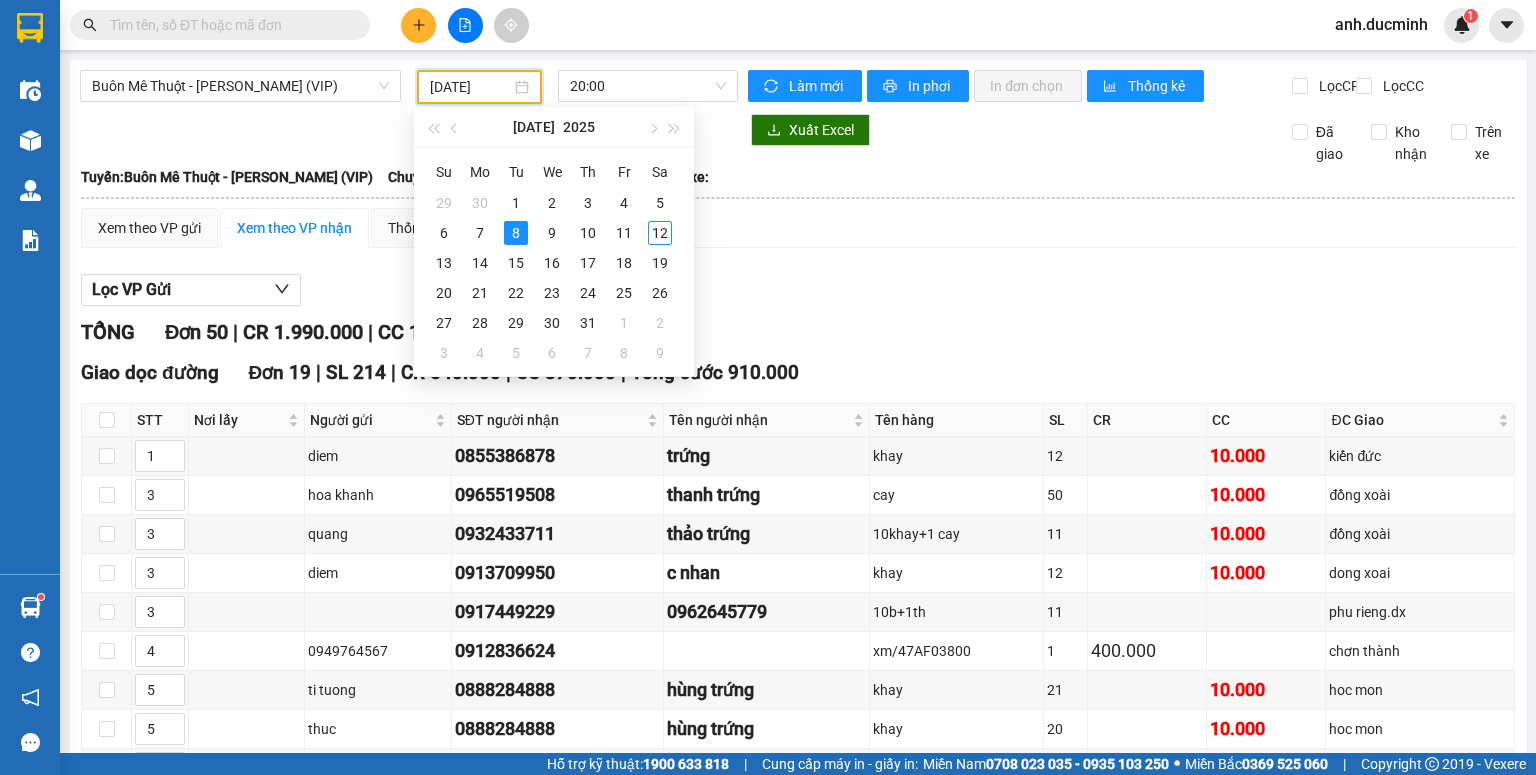 scroll, scrollTop: 80, scrollLeft: 0, axis: vertical 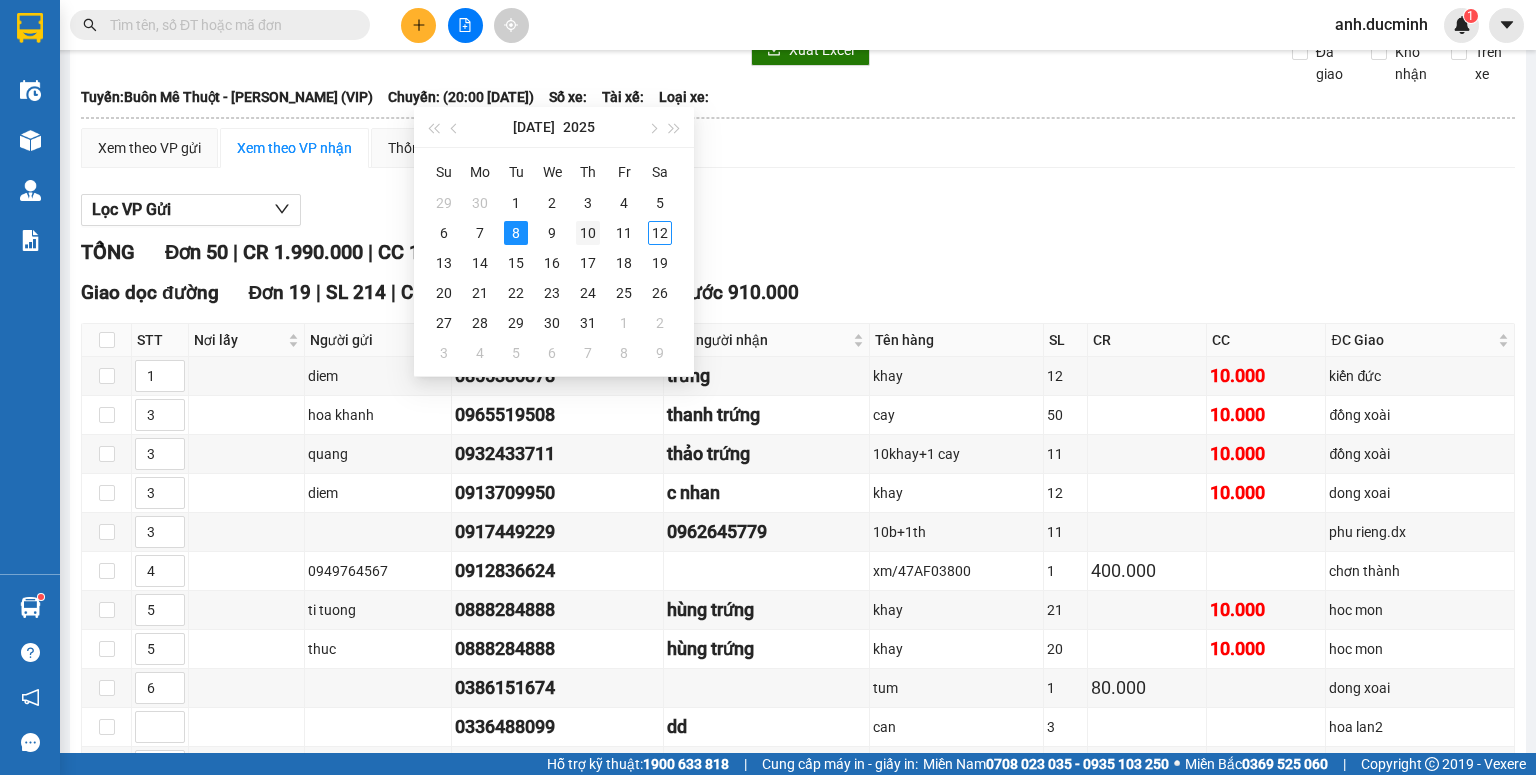 click on "10" at bounding box center (588, 233) 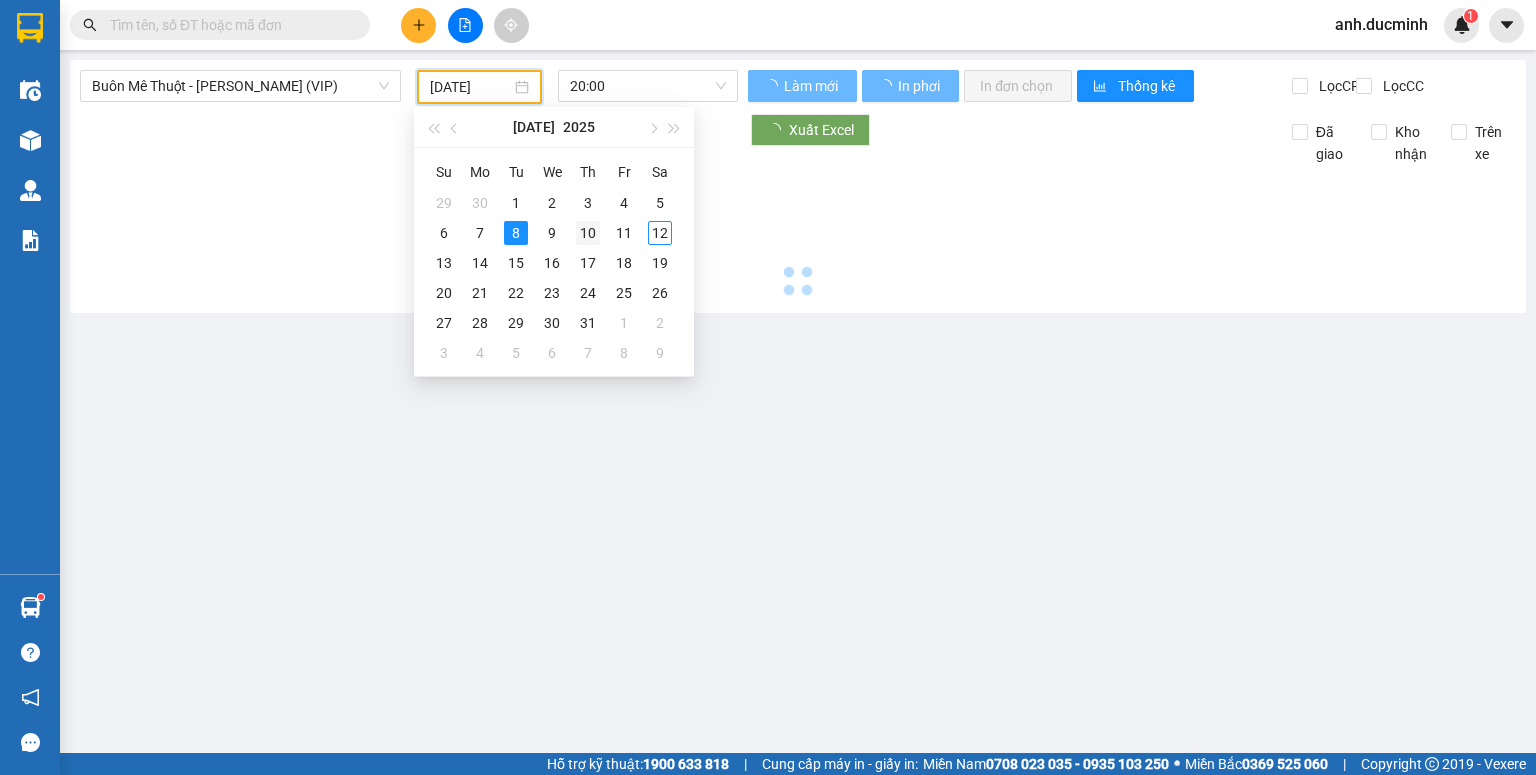 scroll, scrollTop: 0, scrollLeft: 0, axis: both 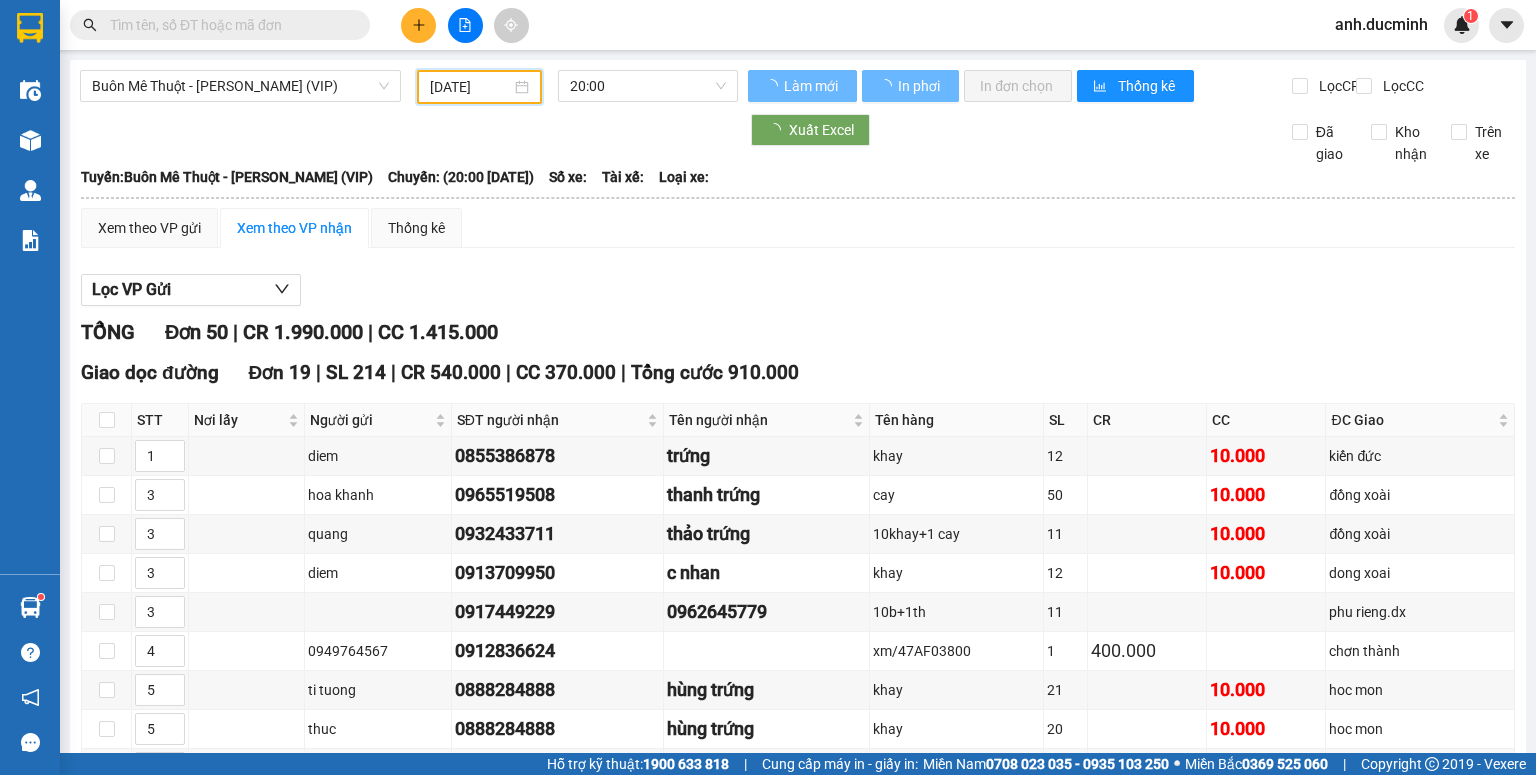 click on "[DATE]" at bounding box center [470, 87] 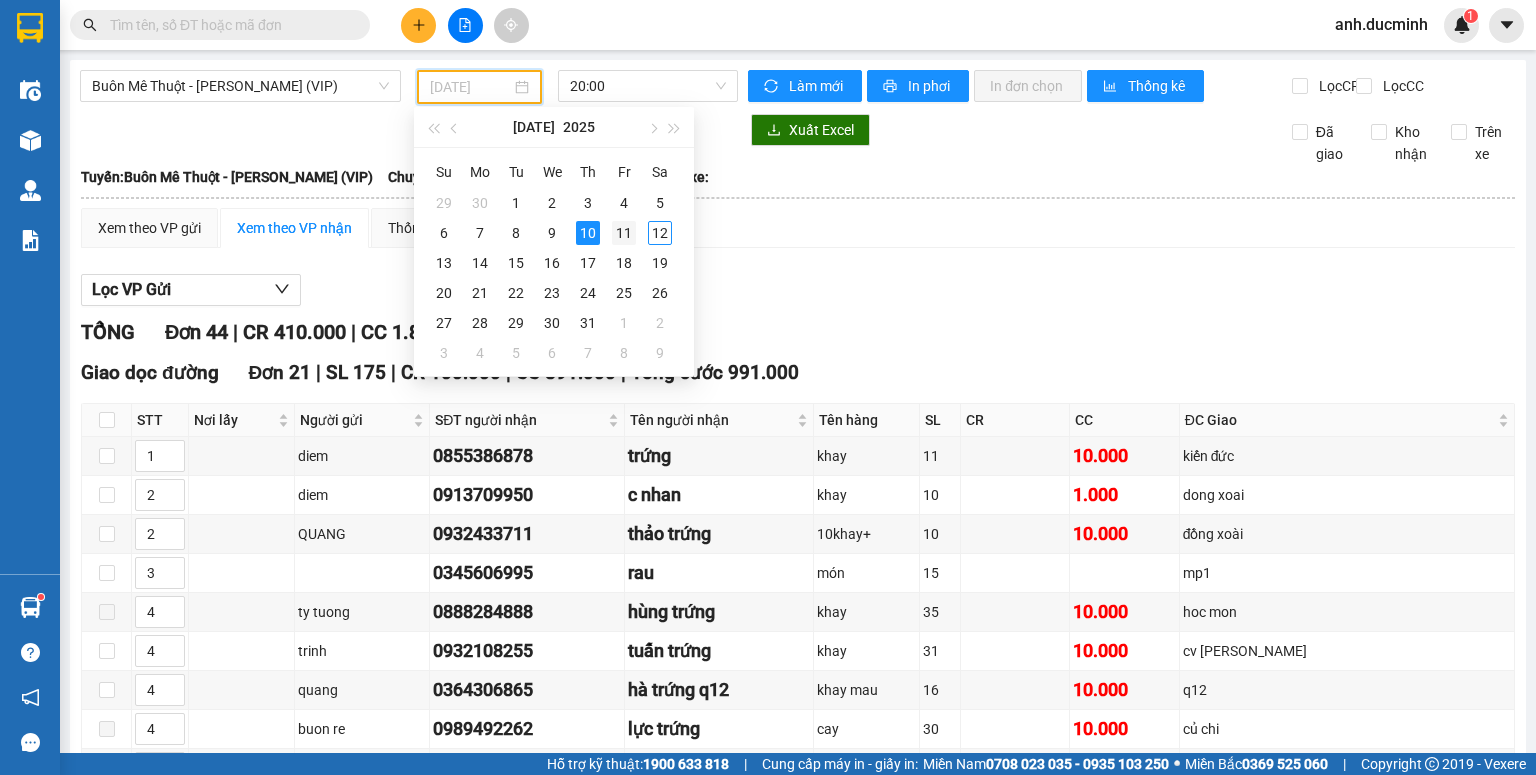 click on "11" at bounding box center (624, 233) 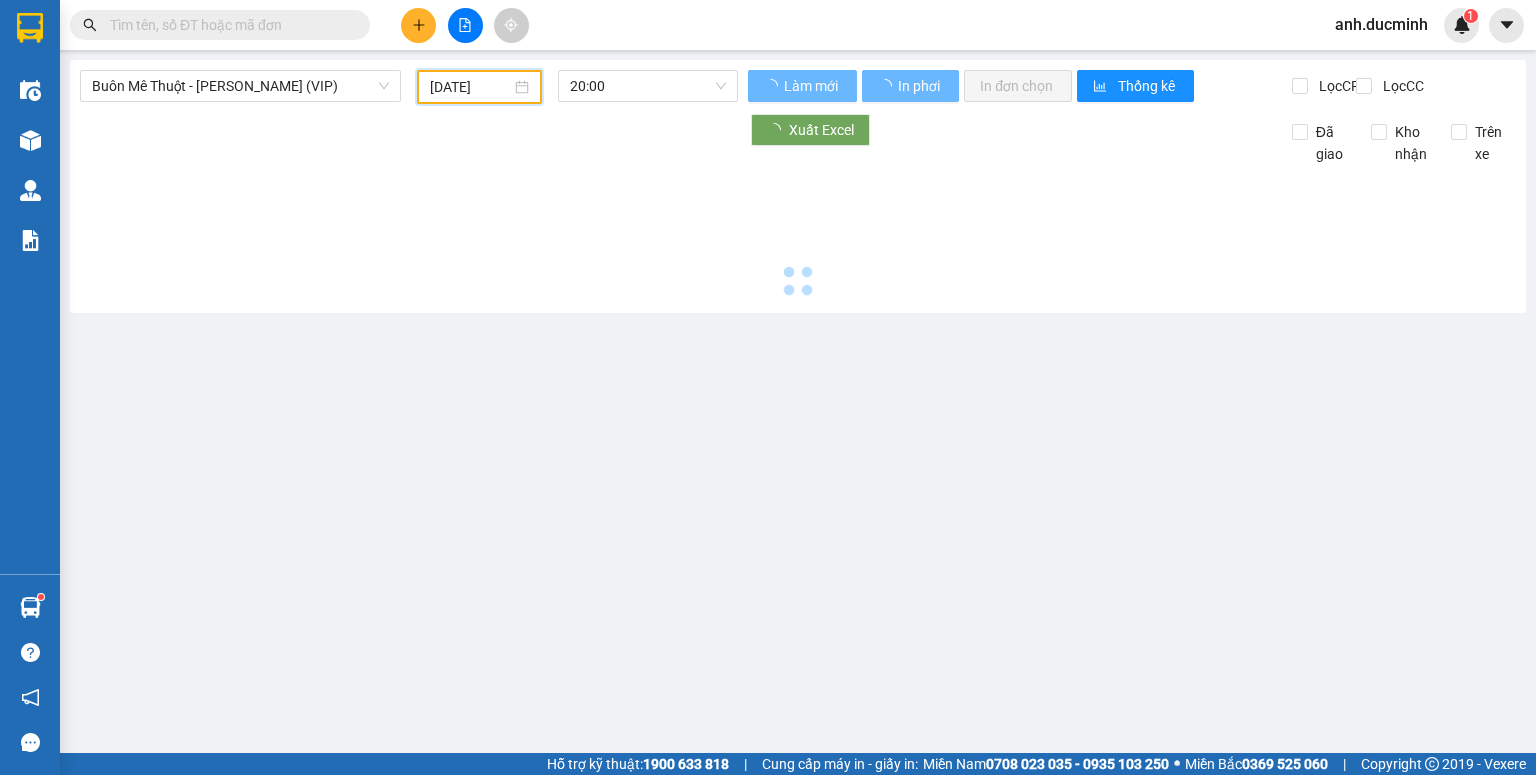 type on "[DATE]" 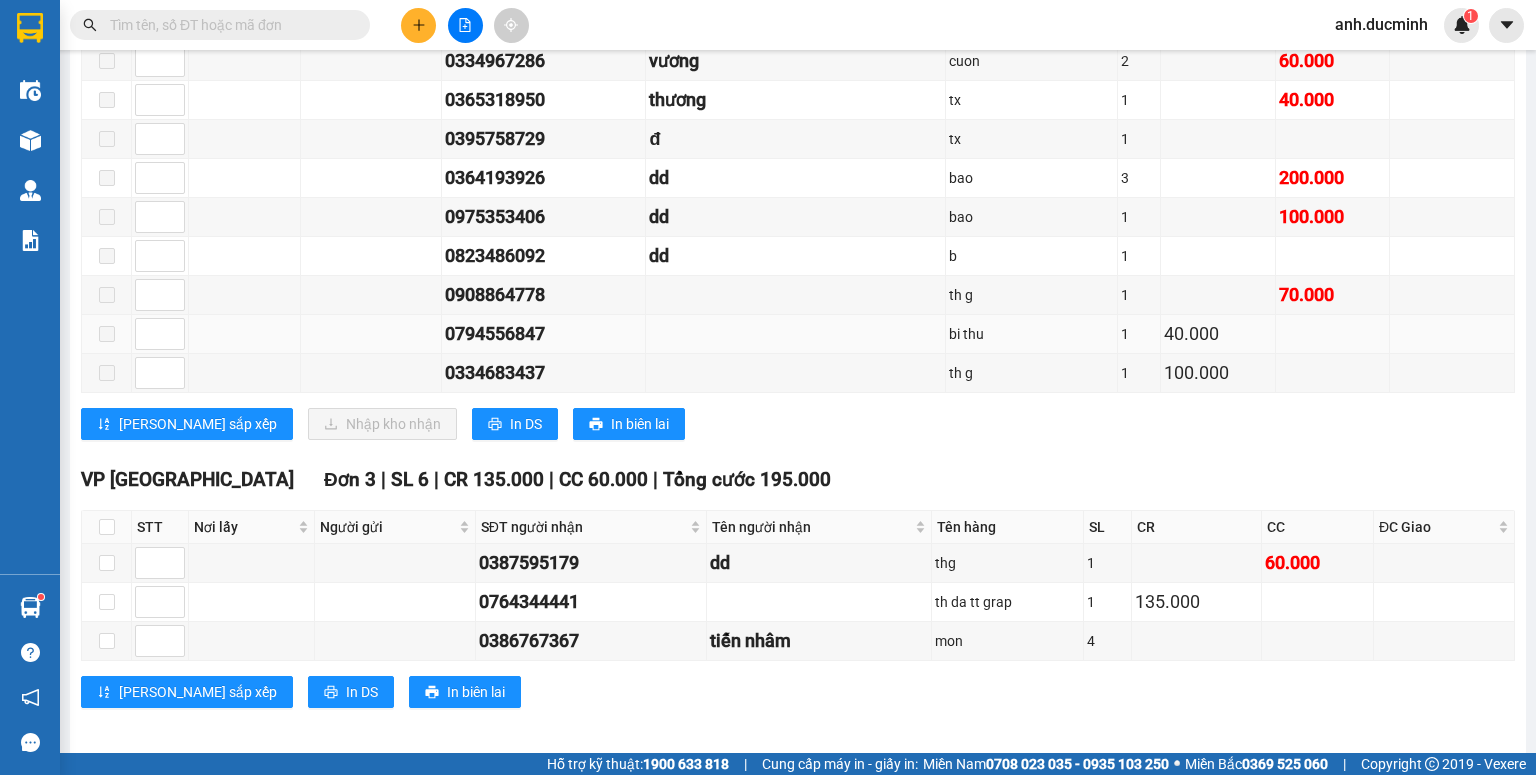 scroll, scrollTop: 1637, scrollLeft: 0, axis: vertical 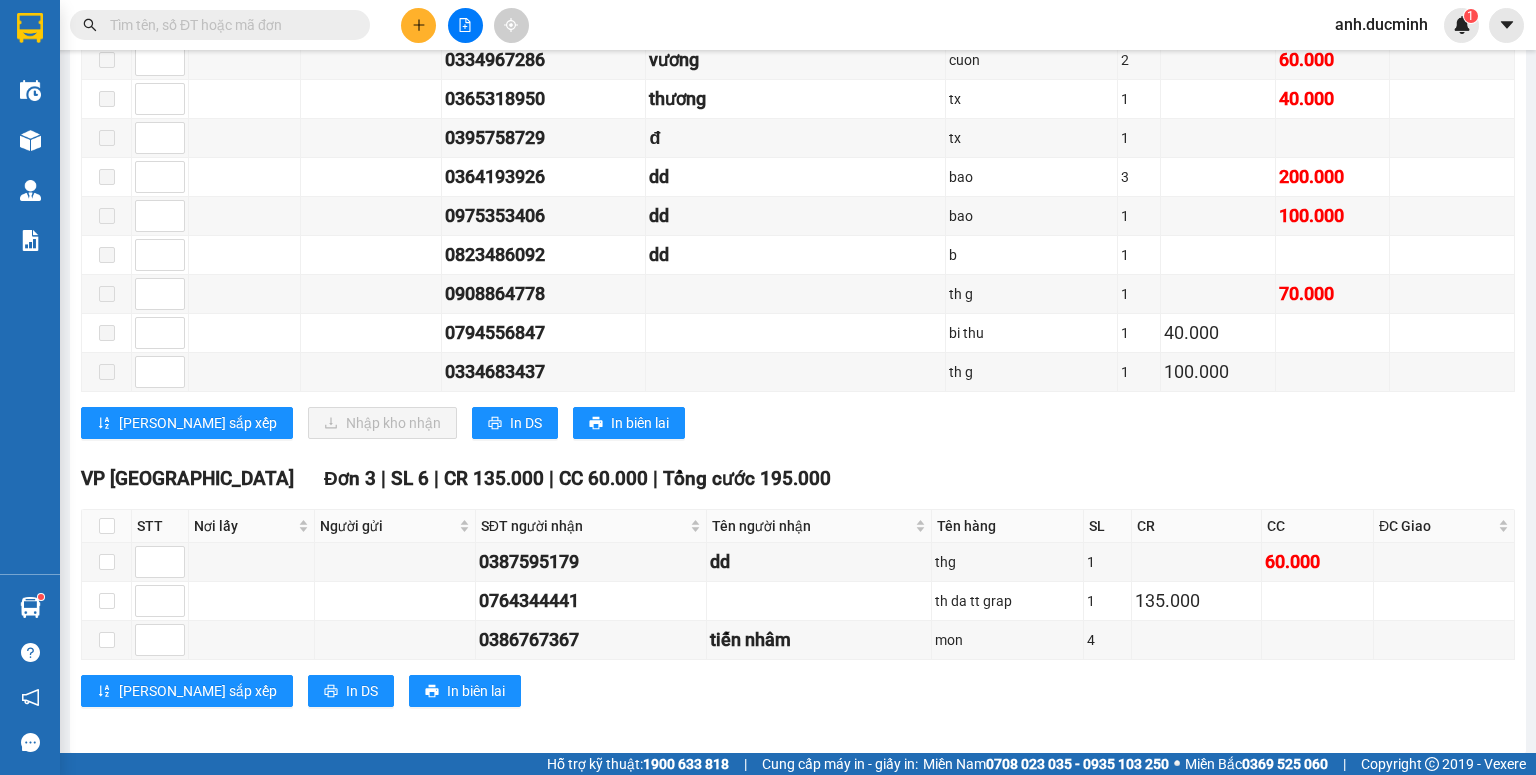 click at bounding box center [220, 25] 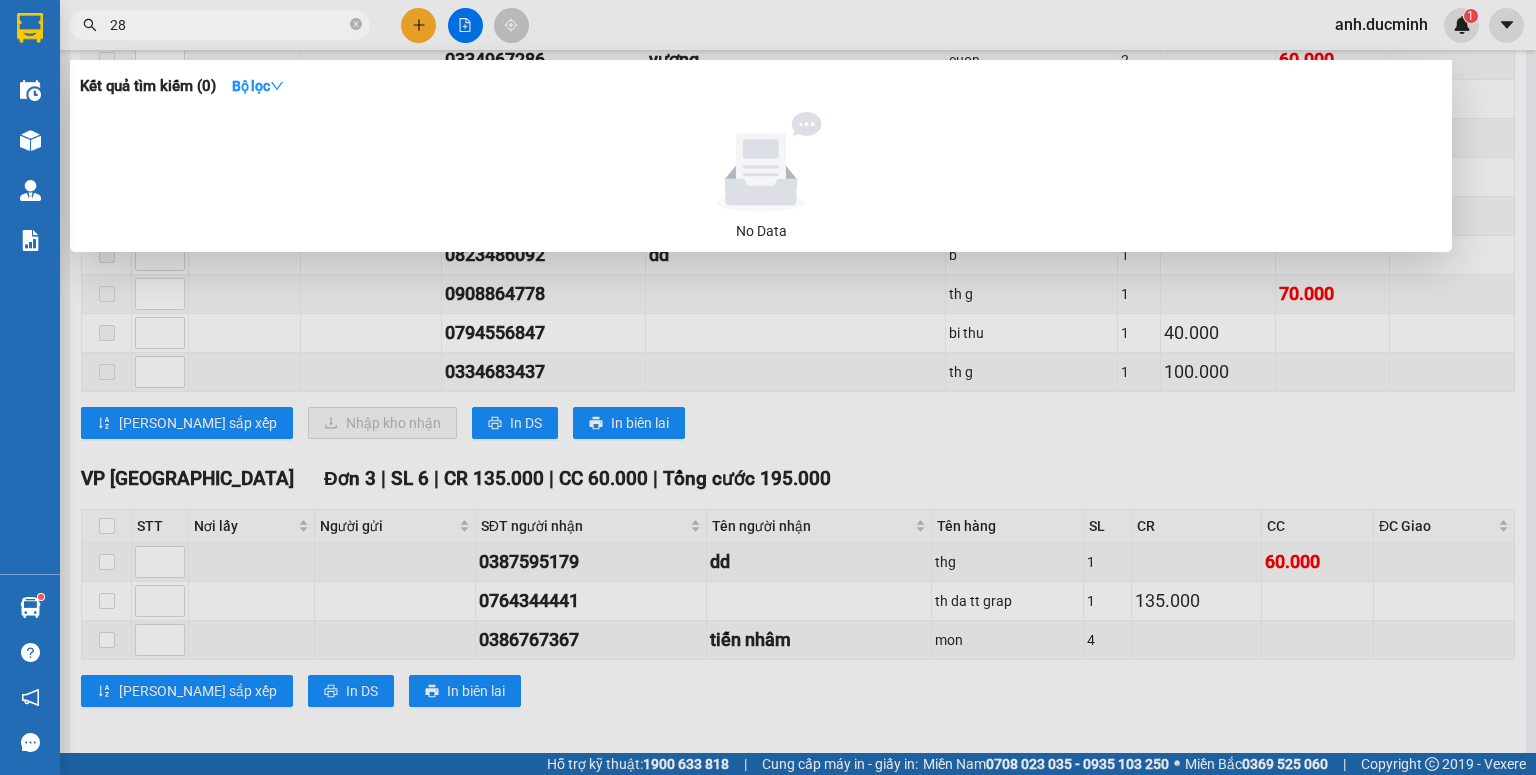 type on "286" 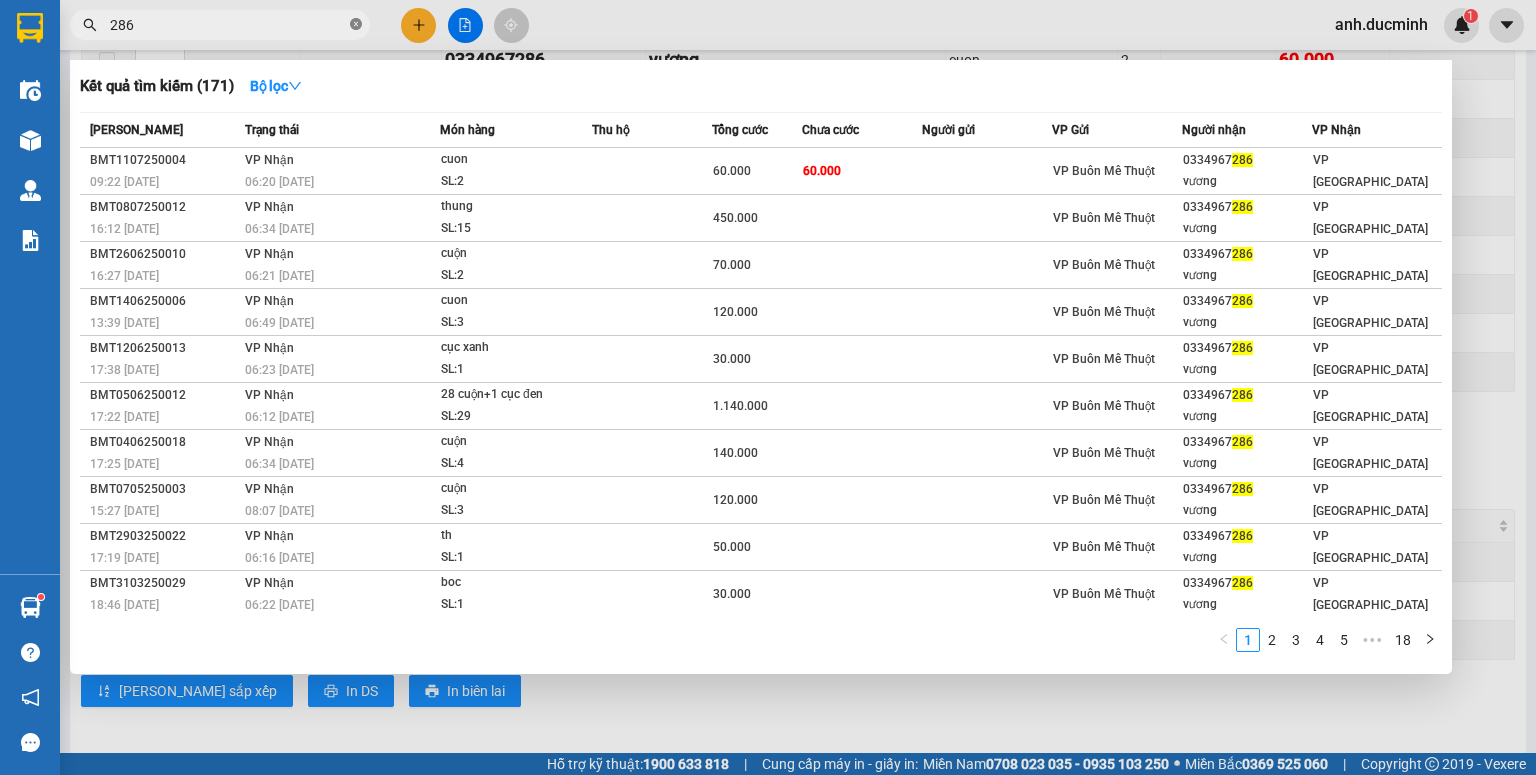 click 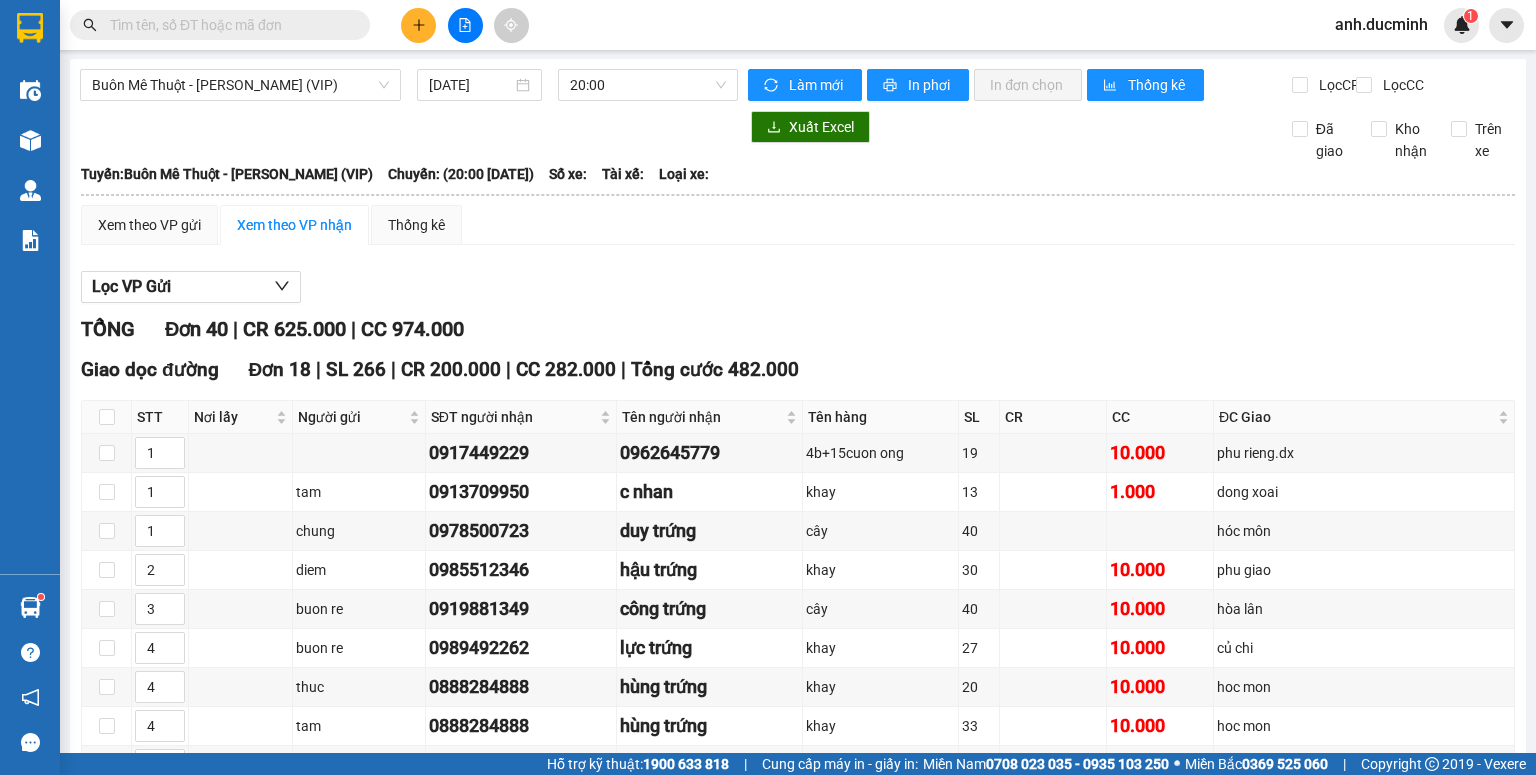 scroll, scrollTop: 0, scrollLeft: 0, axis: both 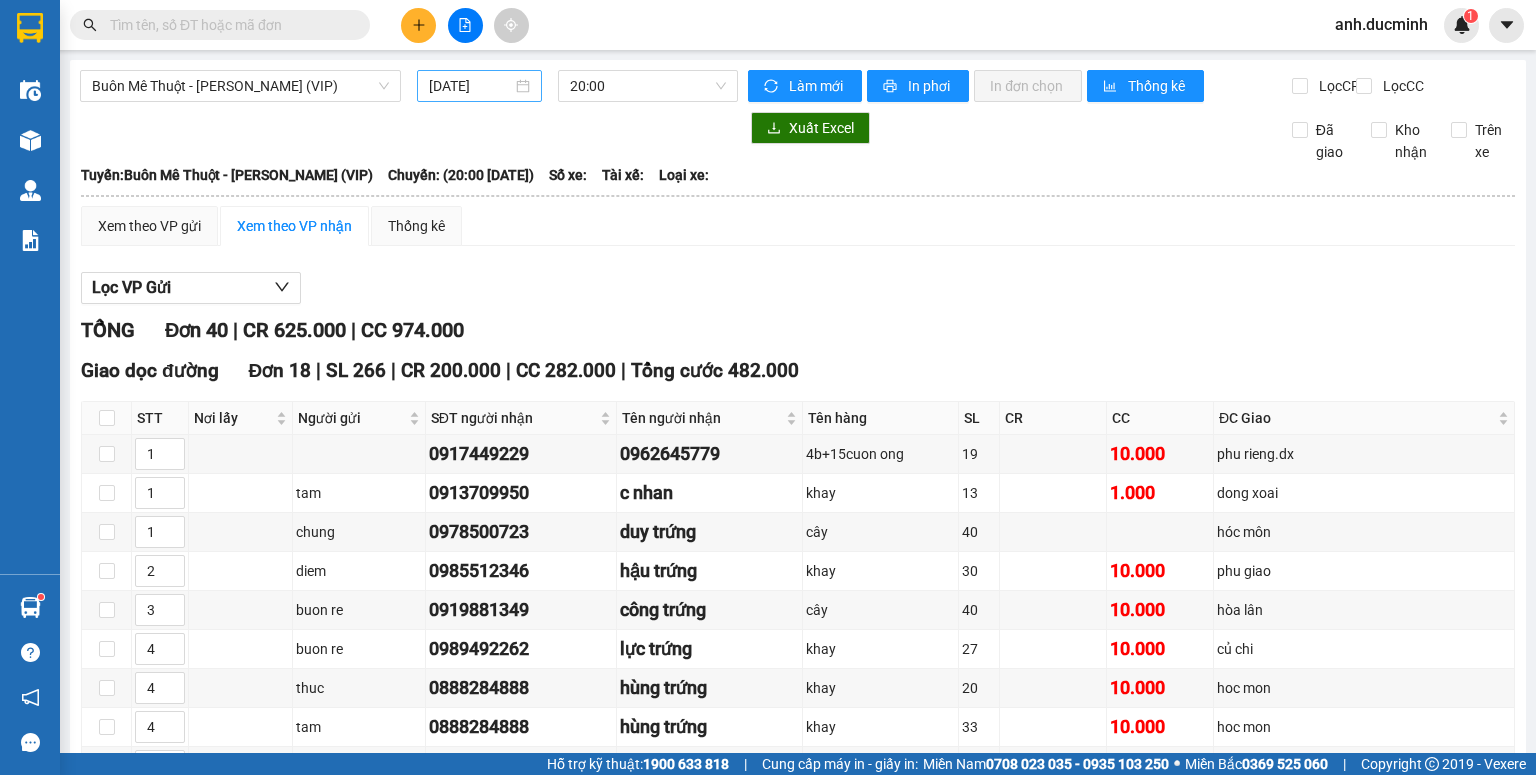 click on "[DATE]" at bounding box center [470, 86] 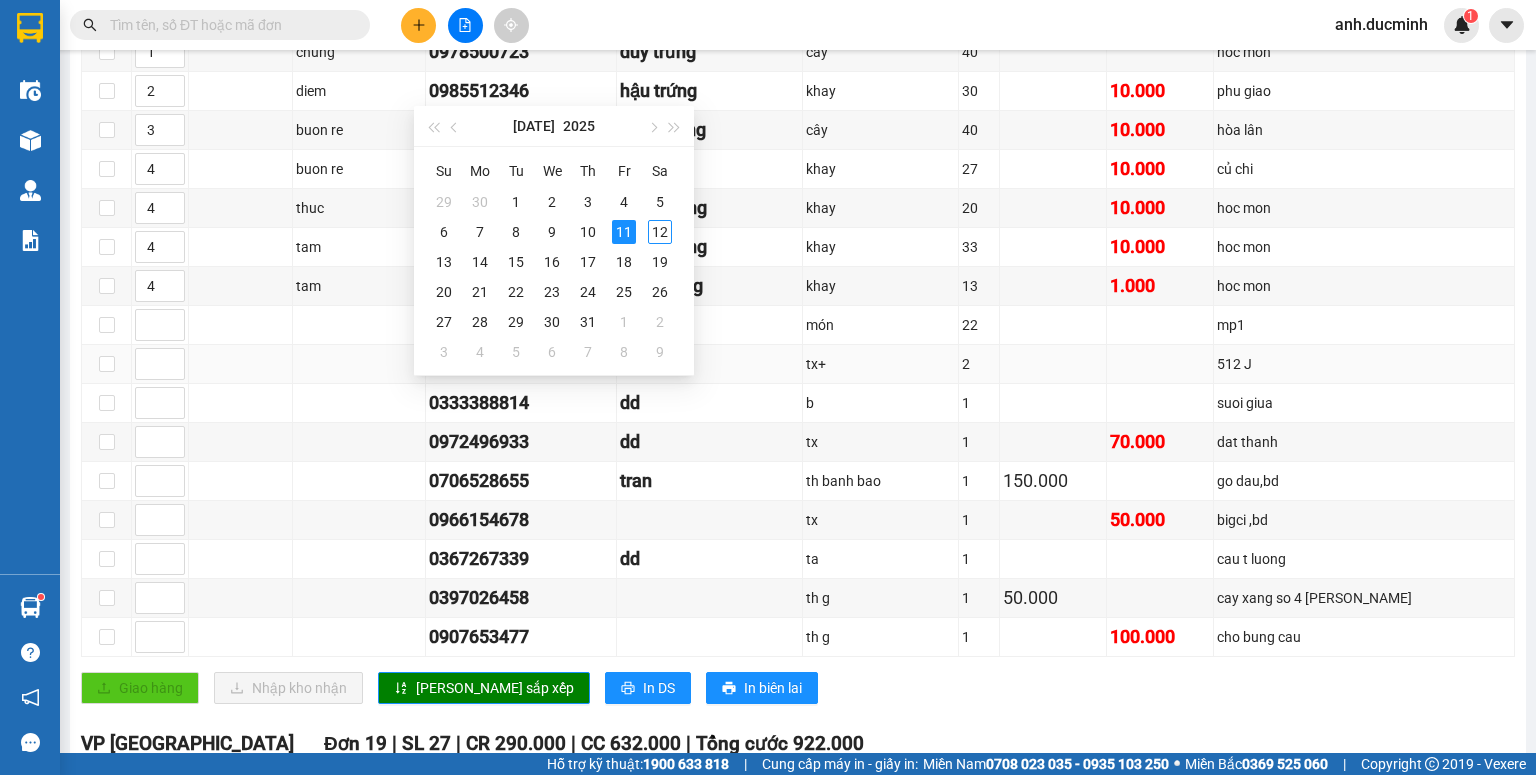 scroll, scrollTop: 880, scrollLeft: 0, axis: vertical 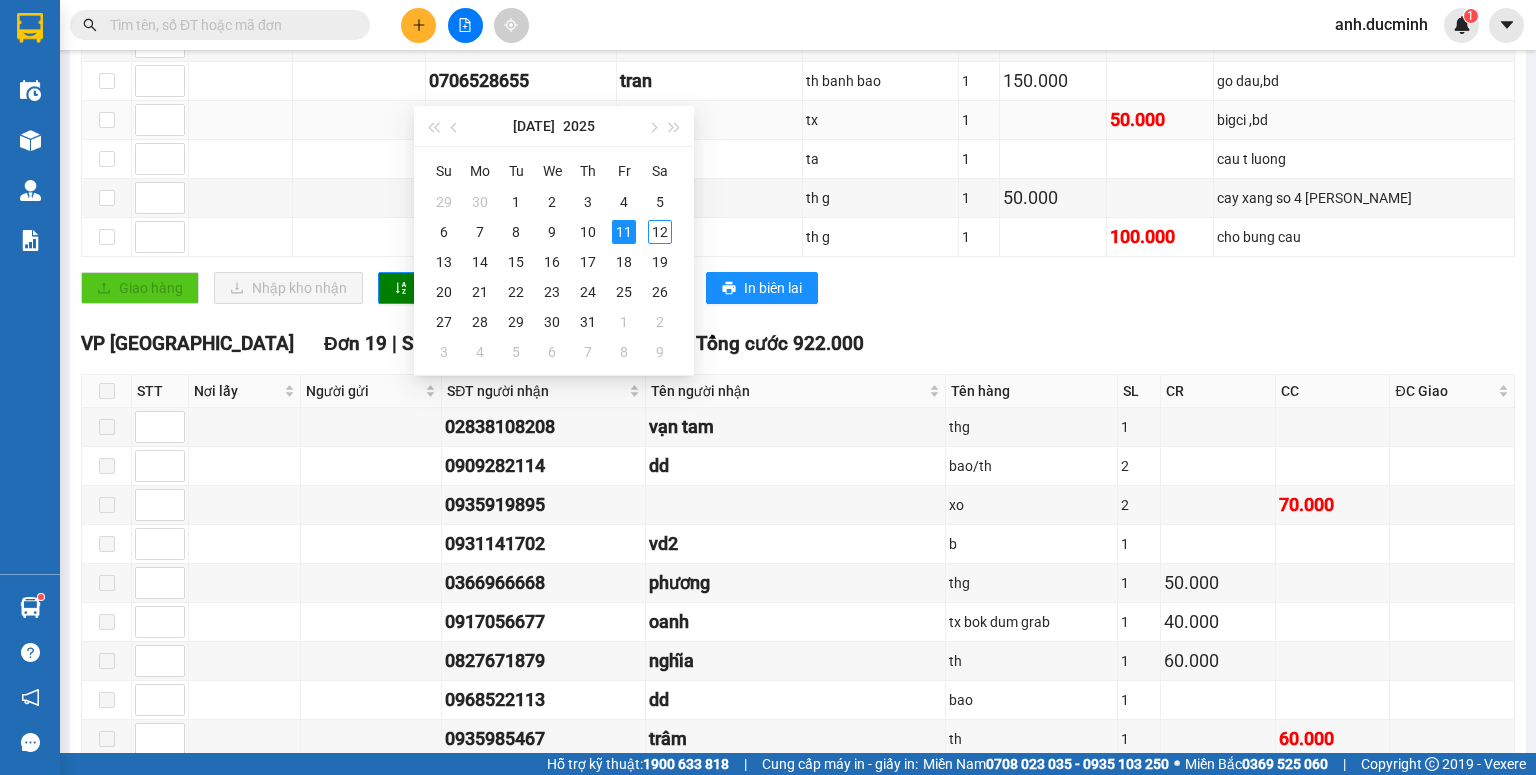 type on "[DATE]" 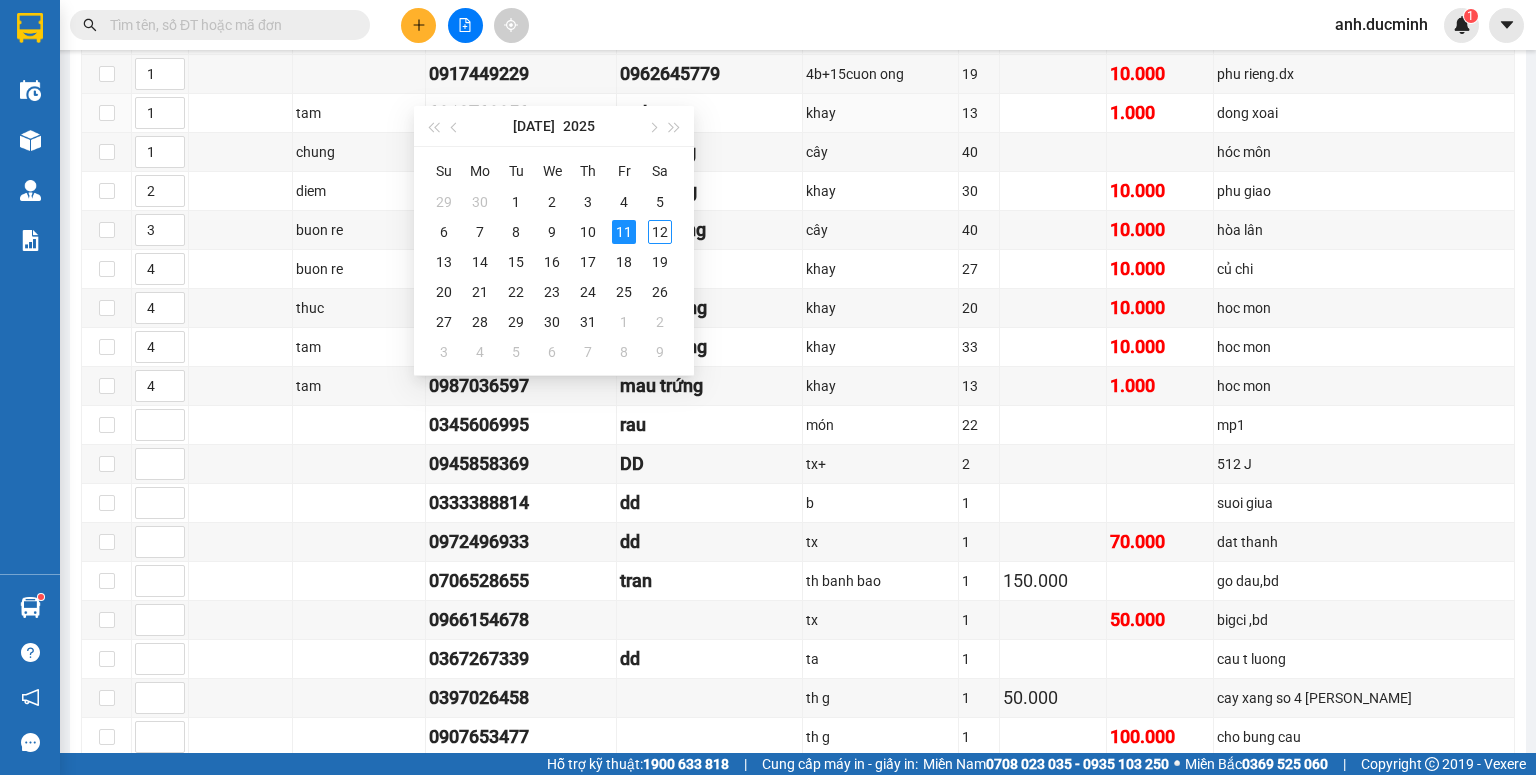scroll, scrollTop: 0, scrollLeft: 0, axis: both 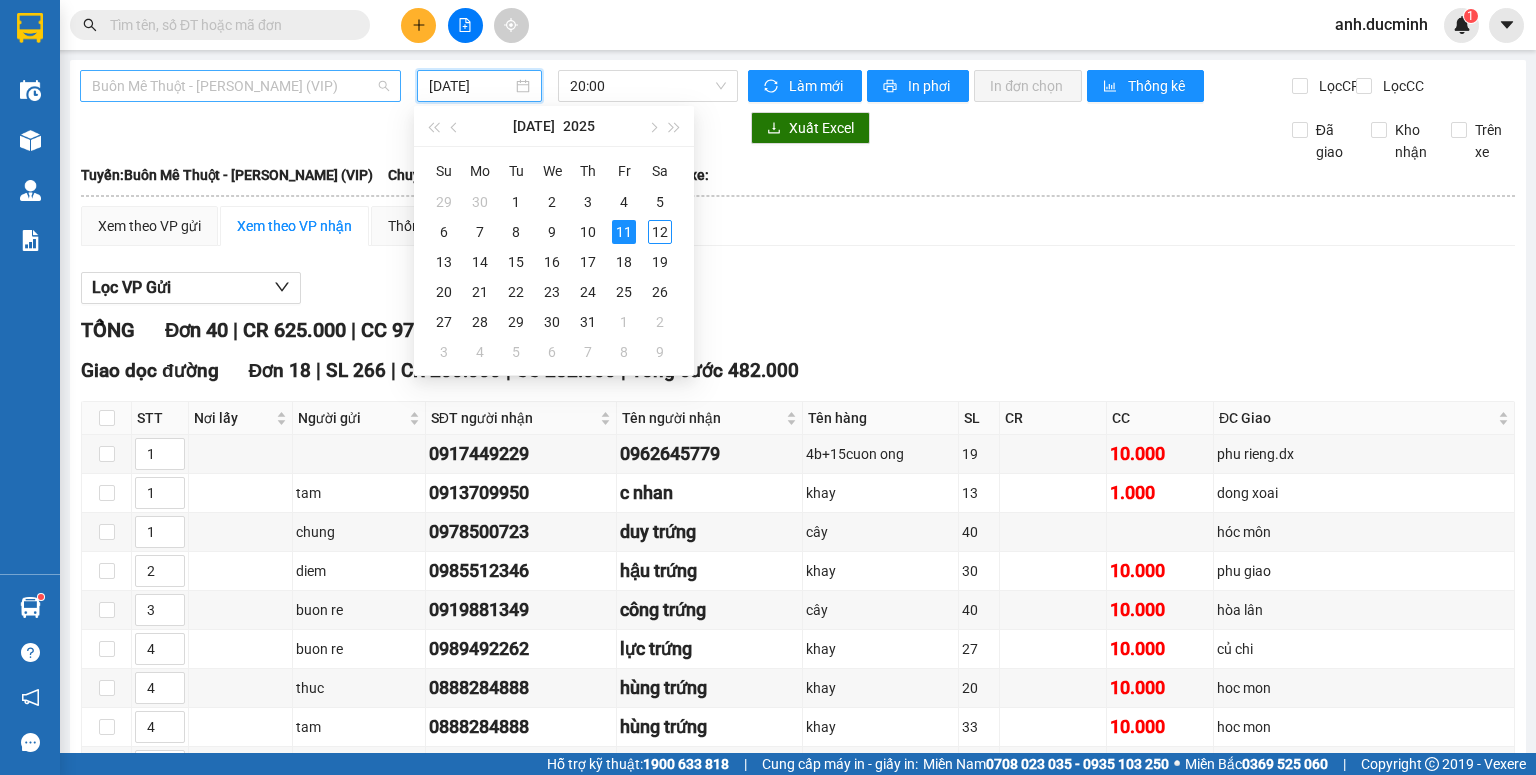 click on "Buôn Mê Thuột - [PERSON_NAME] (VIP)" at bounding box center [240, 86] 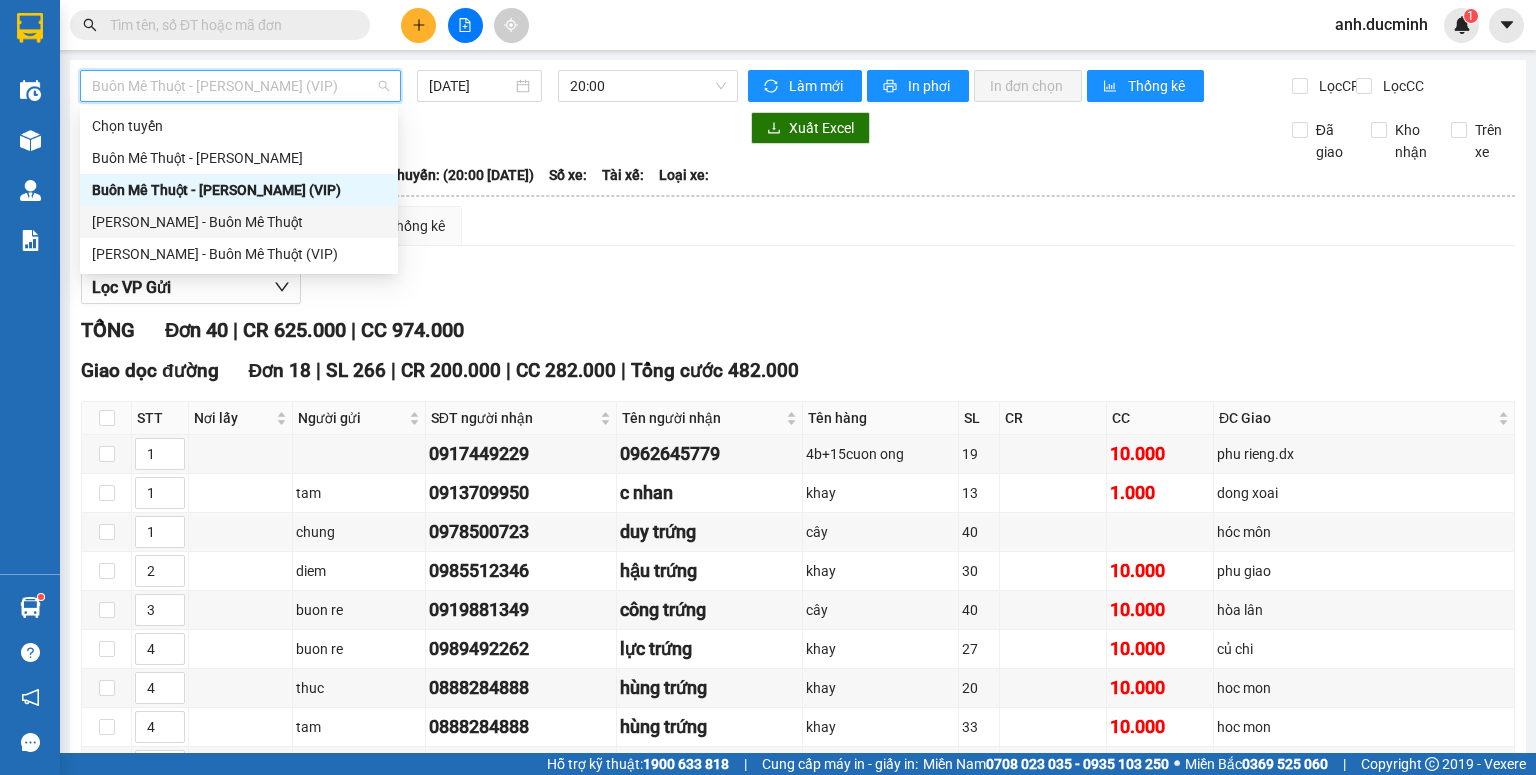 drag, startPoint x: 179, startPoint y: 228, endPoint x: 307, endPoint y: 103, distance: 178.9106 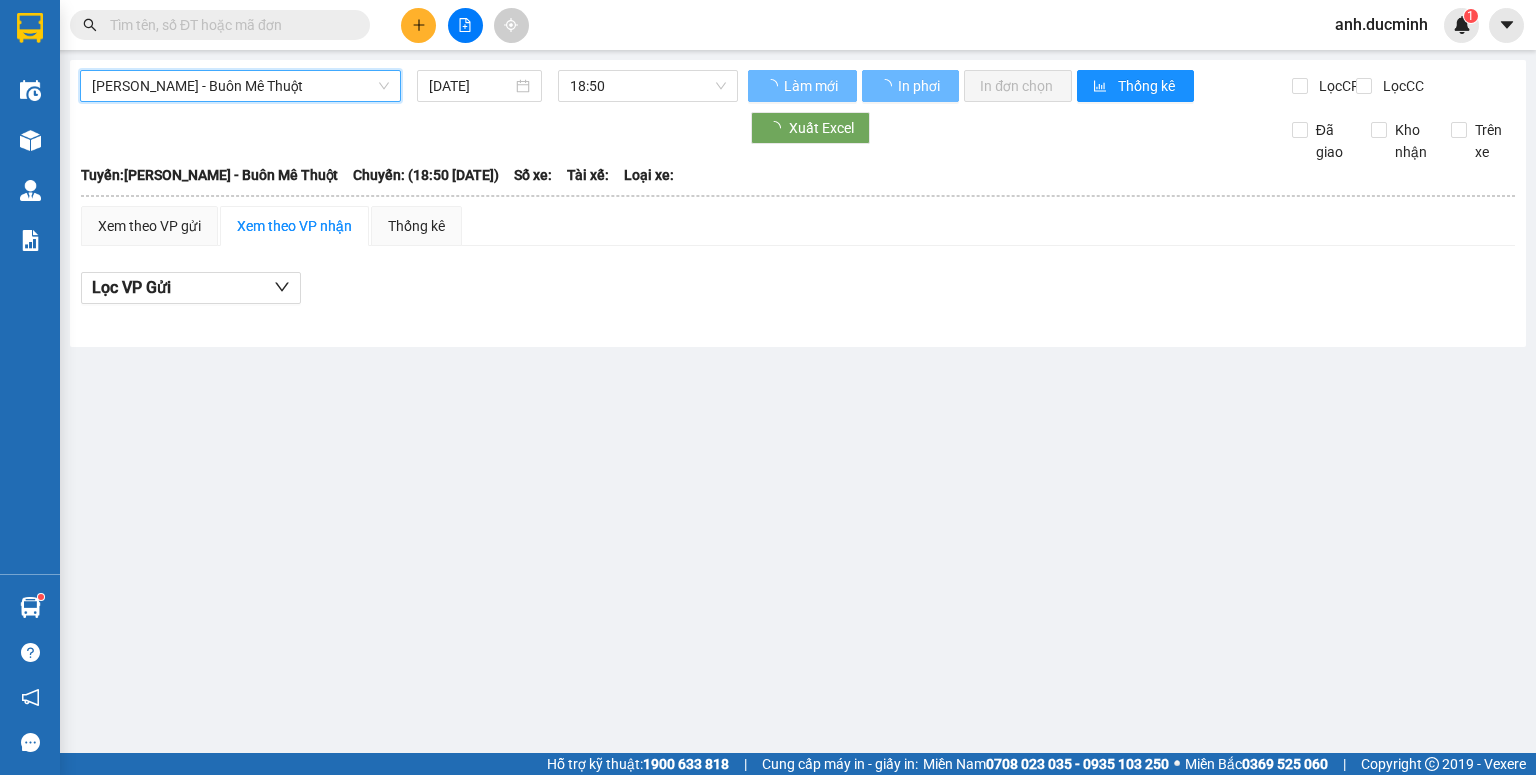 drag, startPoint x: 484, startPoint y: 87, endPoint x: 502, endPoint y: 101, distance: 22.803509 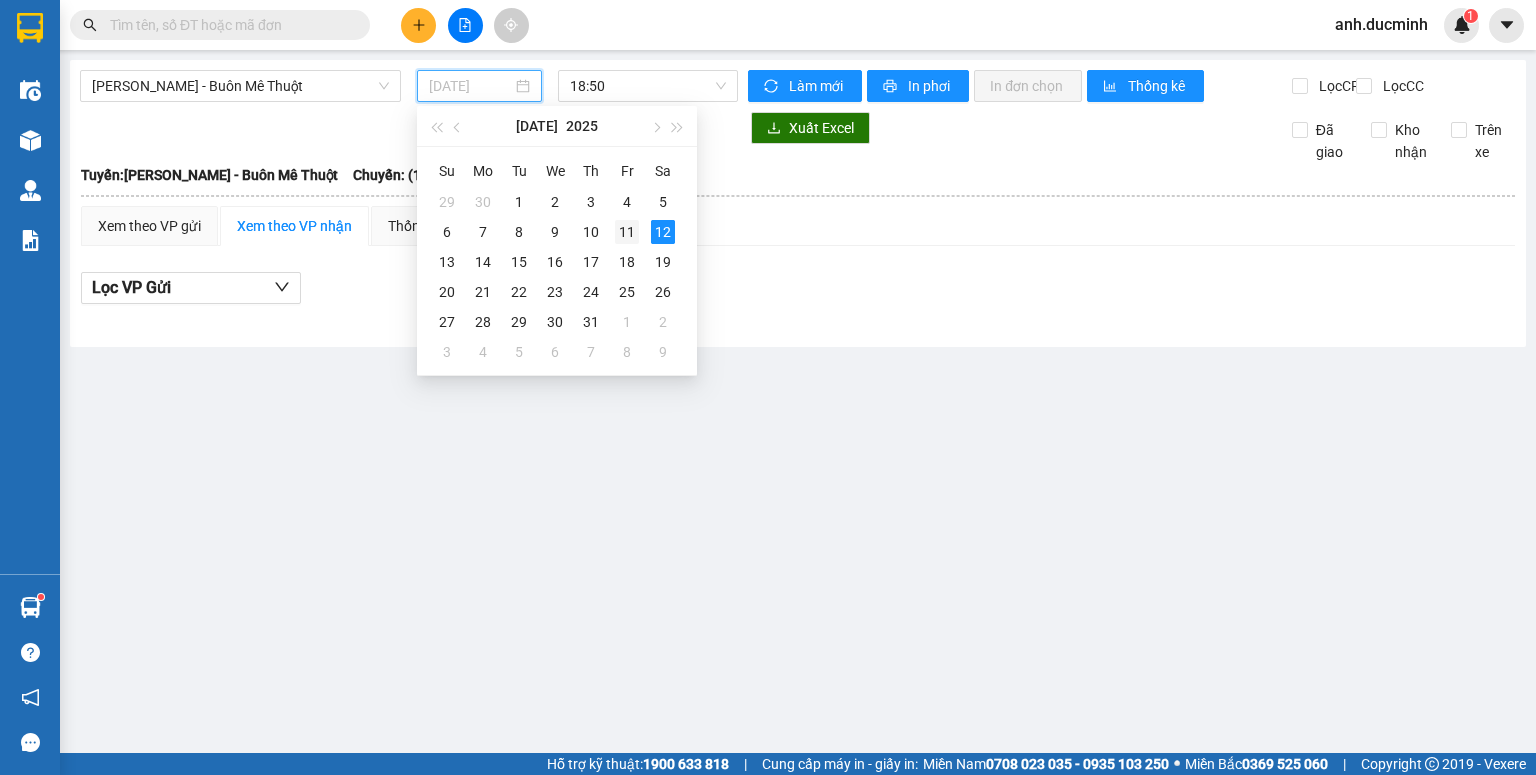 click on "11" at bounding box center [627, 232] 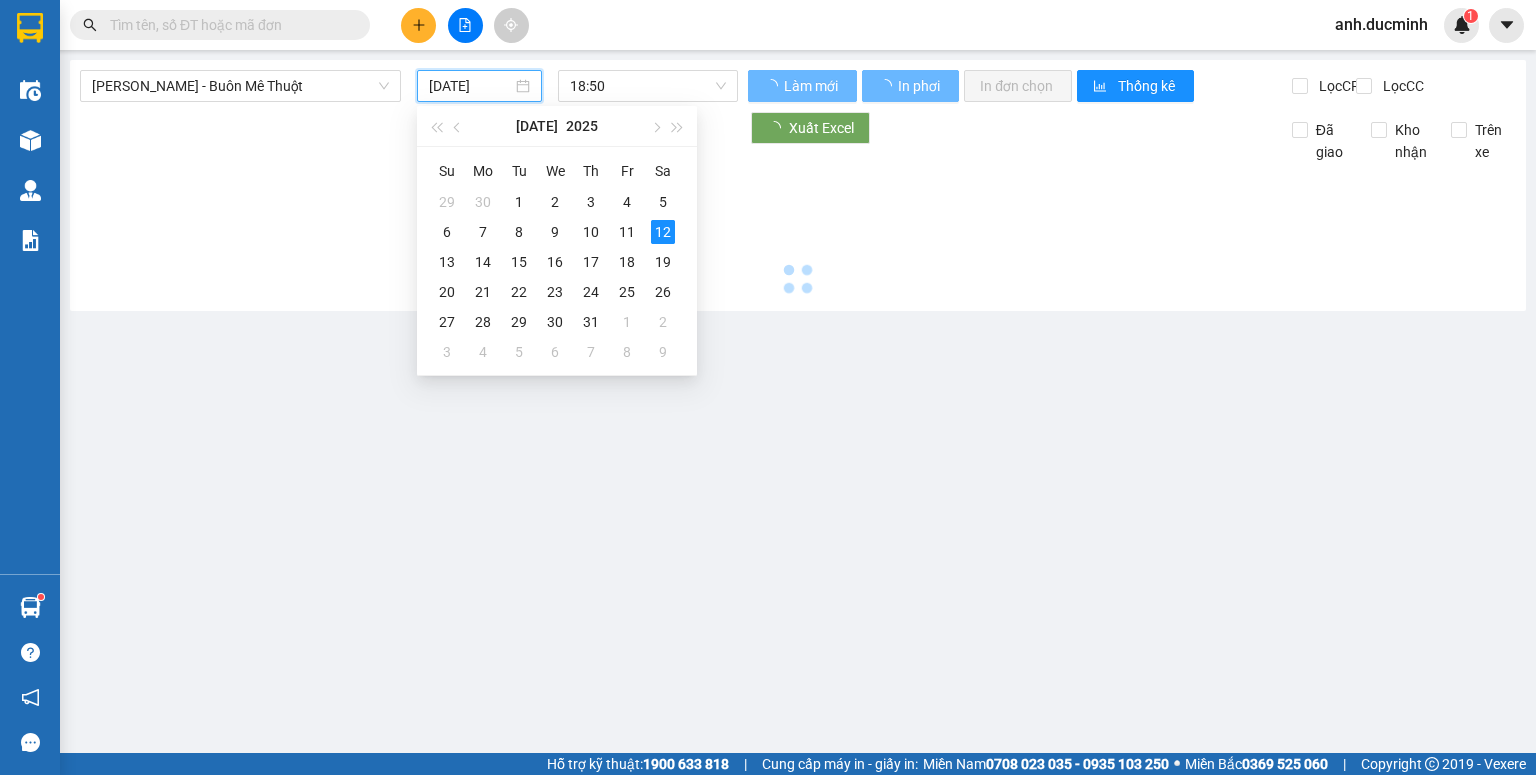 type on "[DATE]" 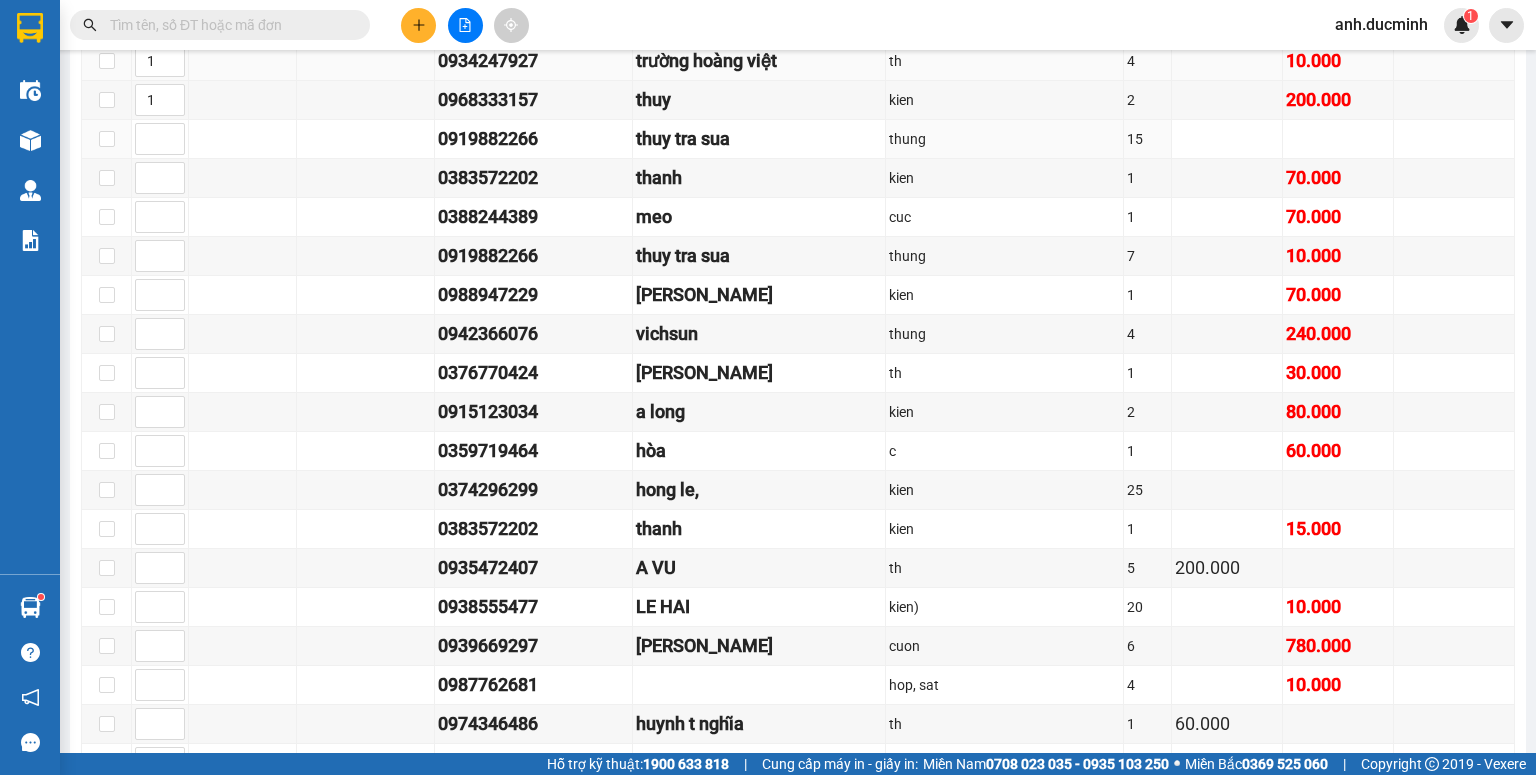 scroll, scrollTop: 872, scrollLeft: 0, axis: vertical 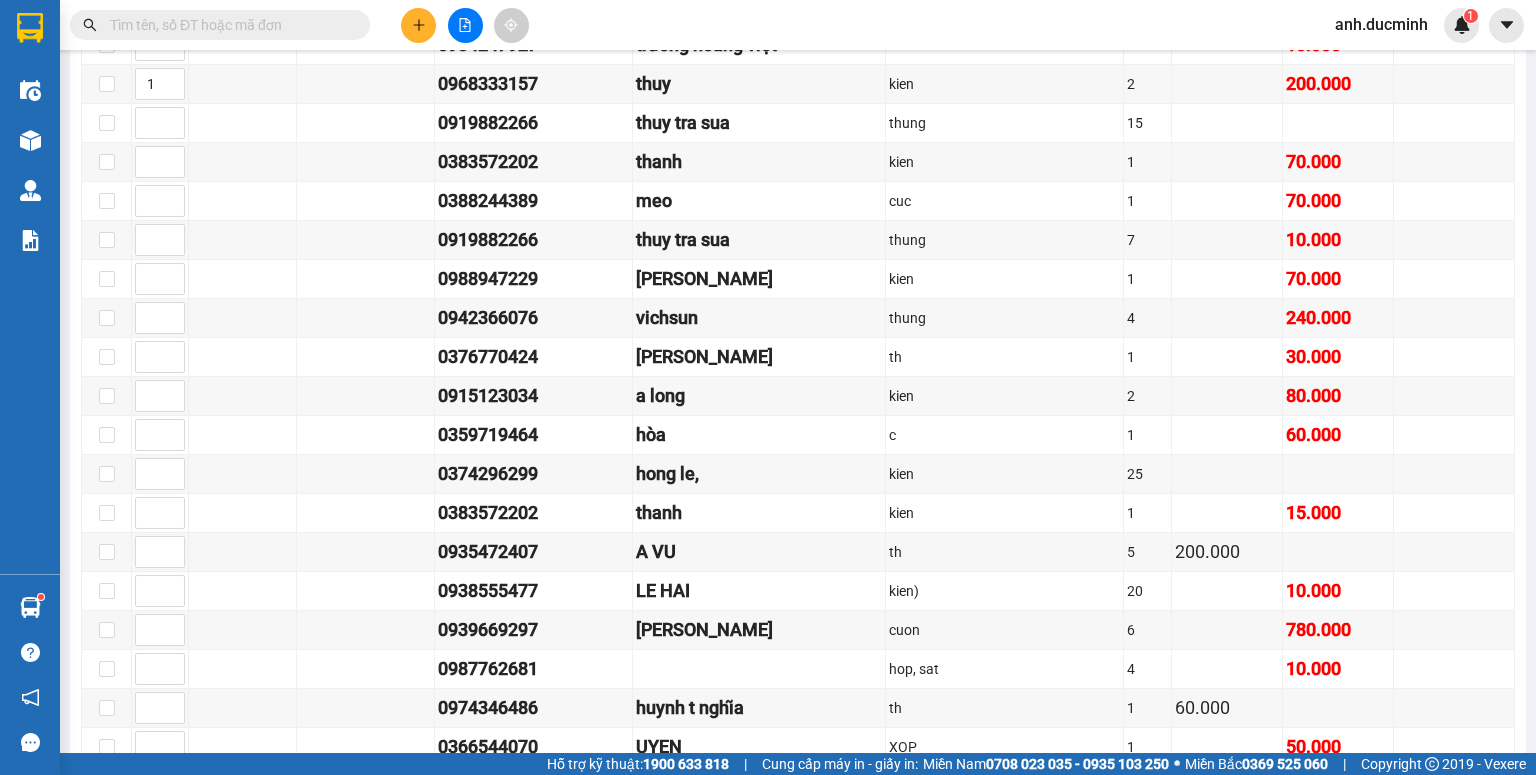 click at bounding box center (228, 25) 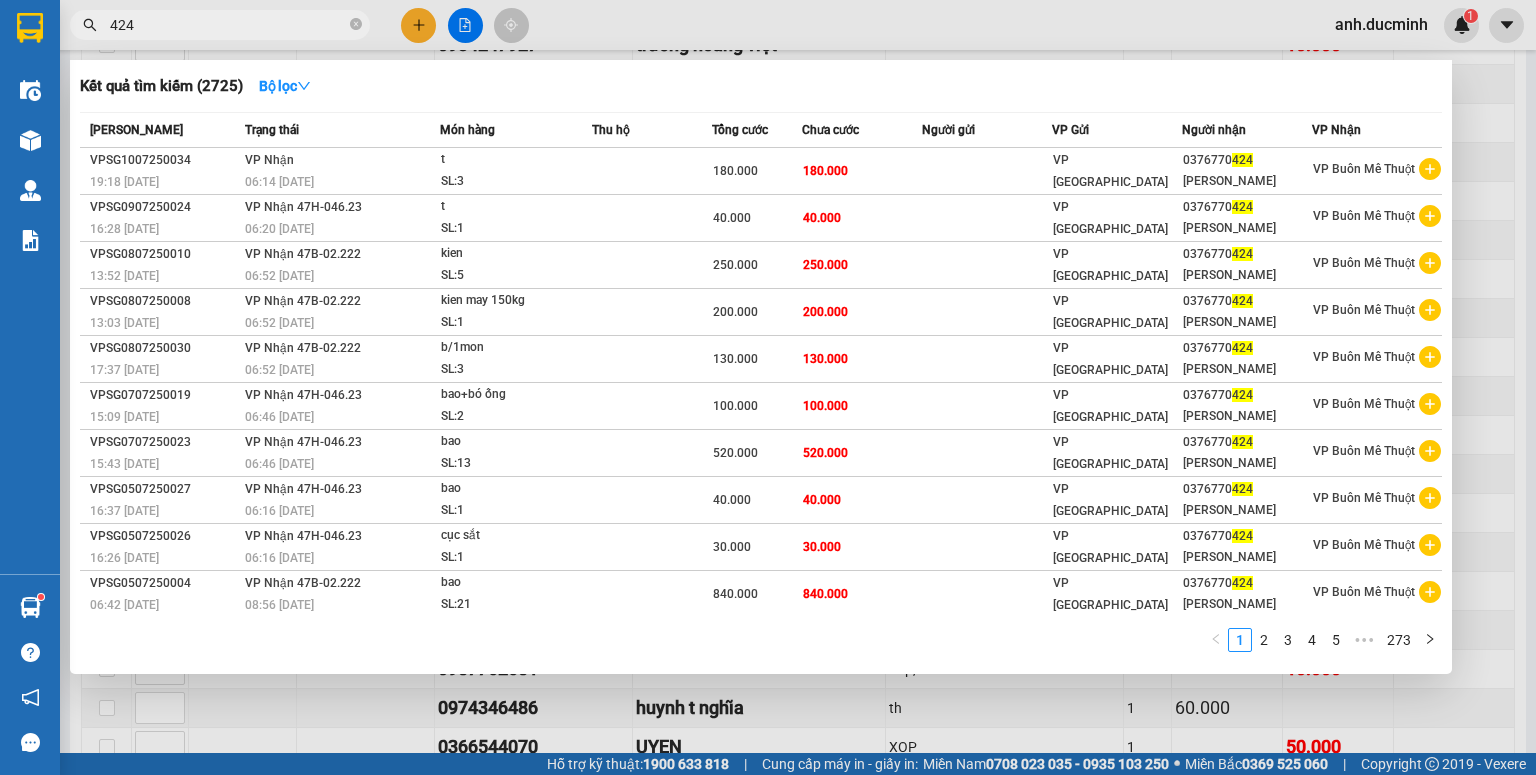 type on "424" 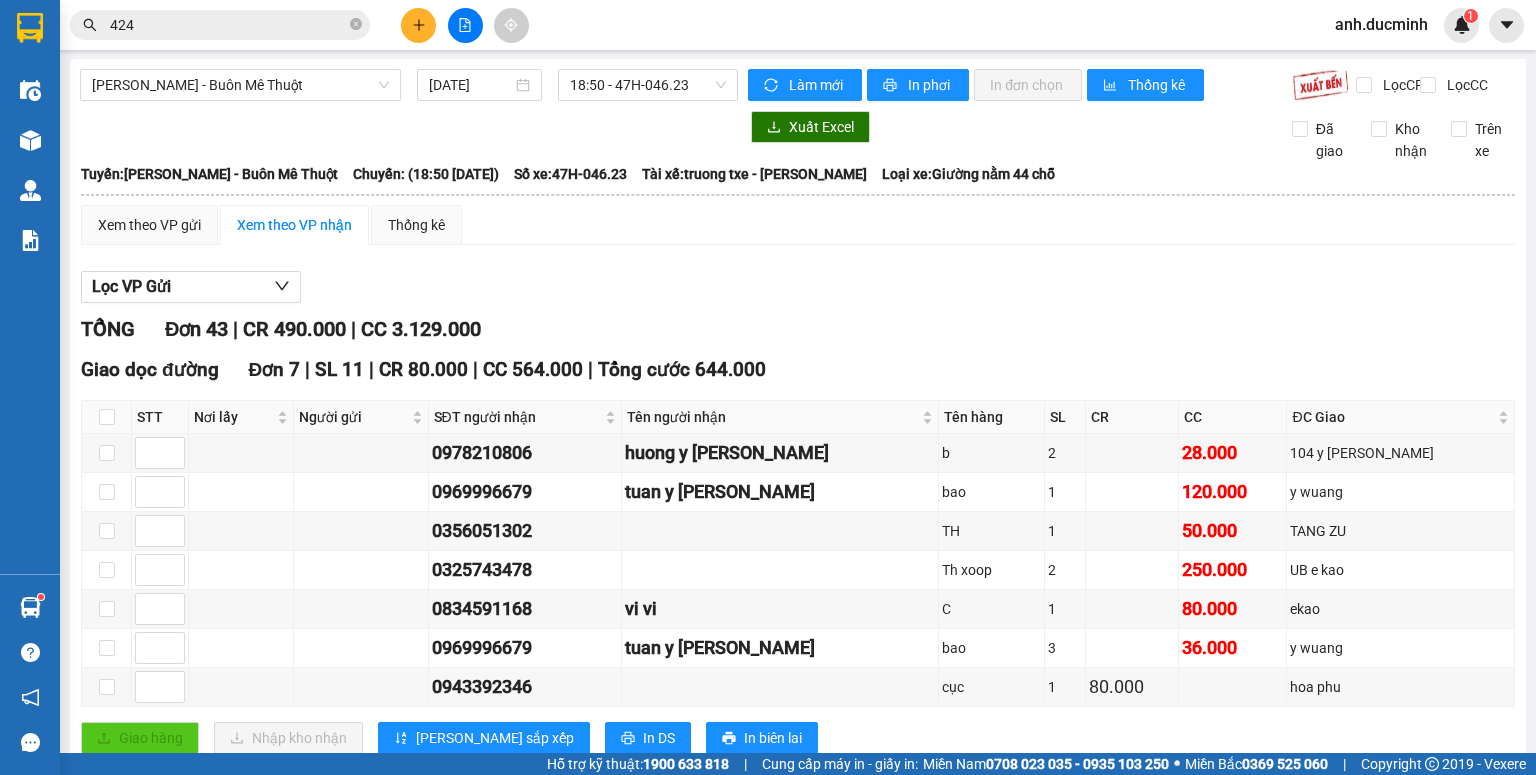 scroll, scrollTop: 0, scrollLeft: 0, axis: both 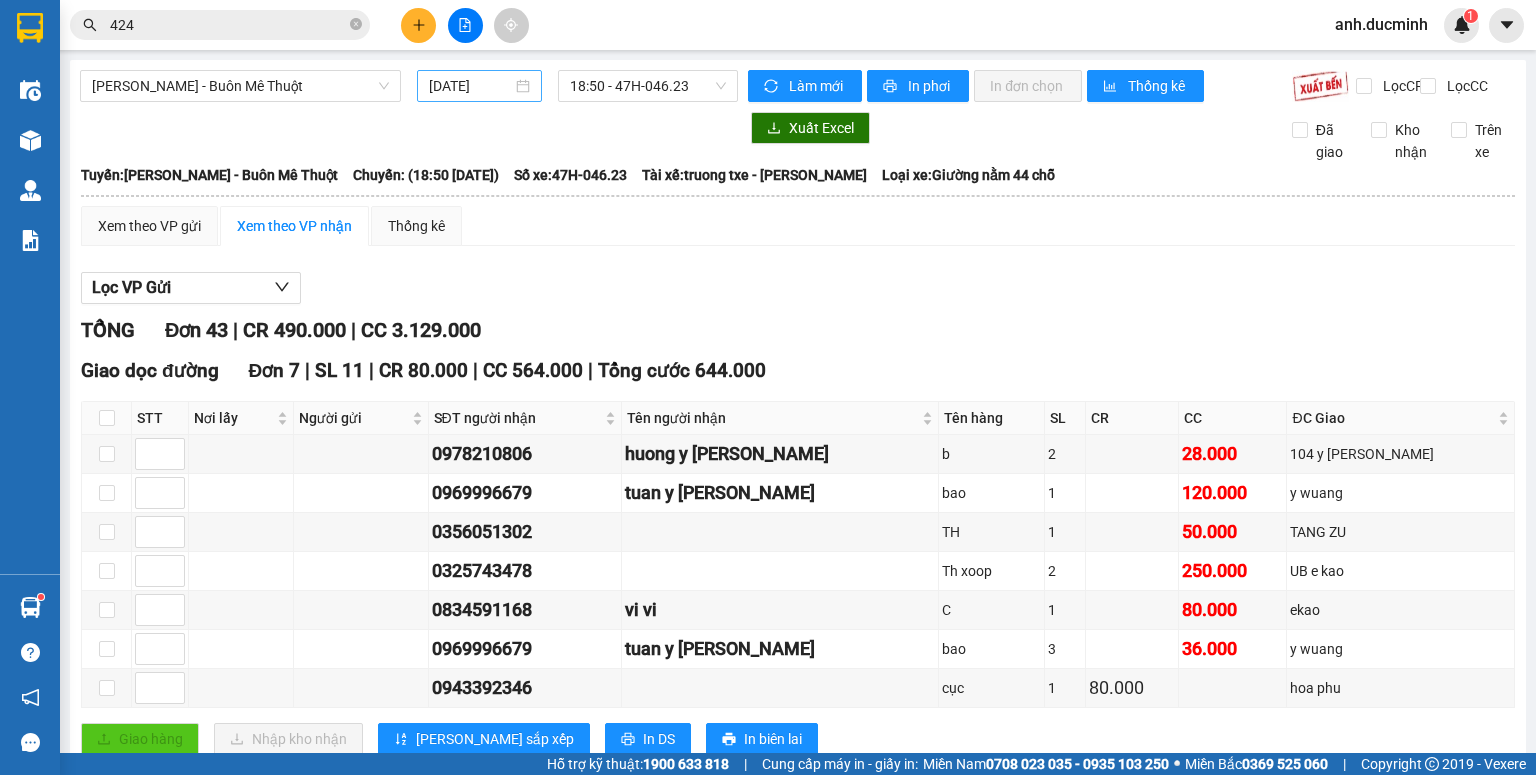 drag, startPoint x: 464, startPoint y: 91, endPoint x: 479, endPoint y: 91, distance: 15 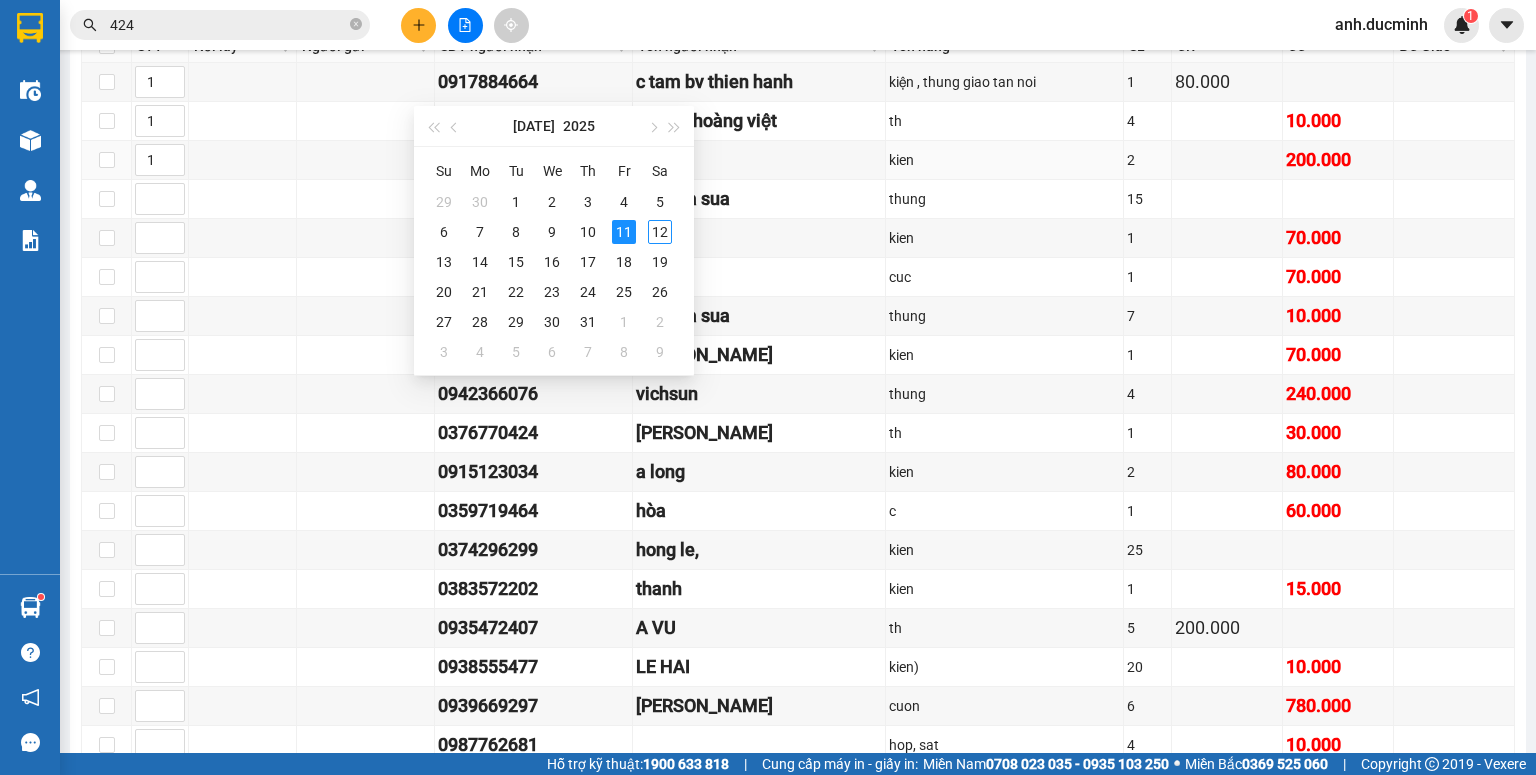 scroll, scrollTop: 800, scrollLeft: 0, axis: vertical 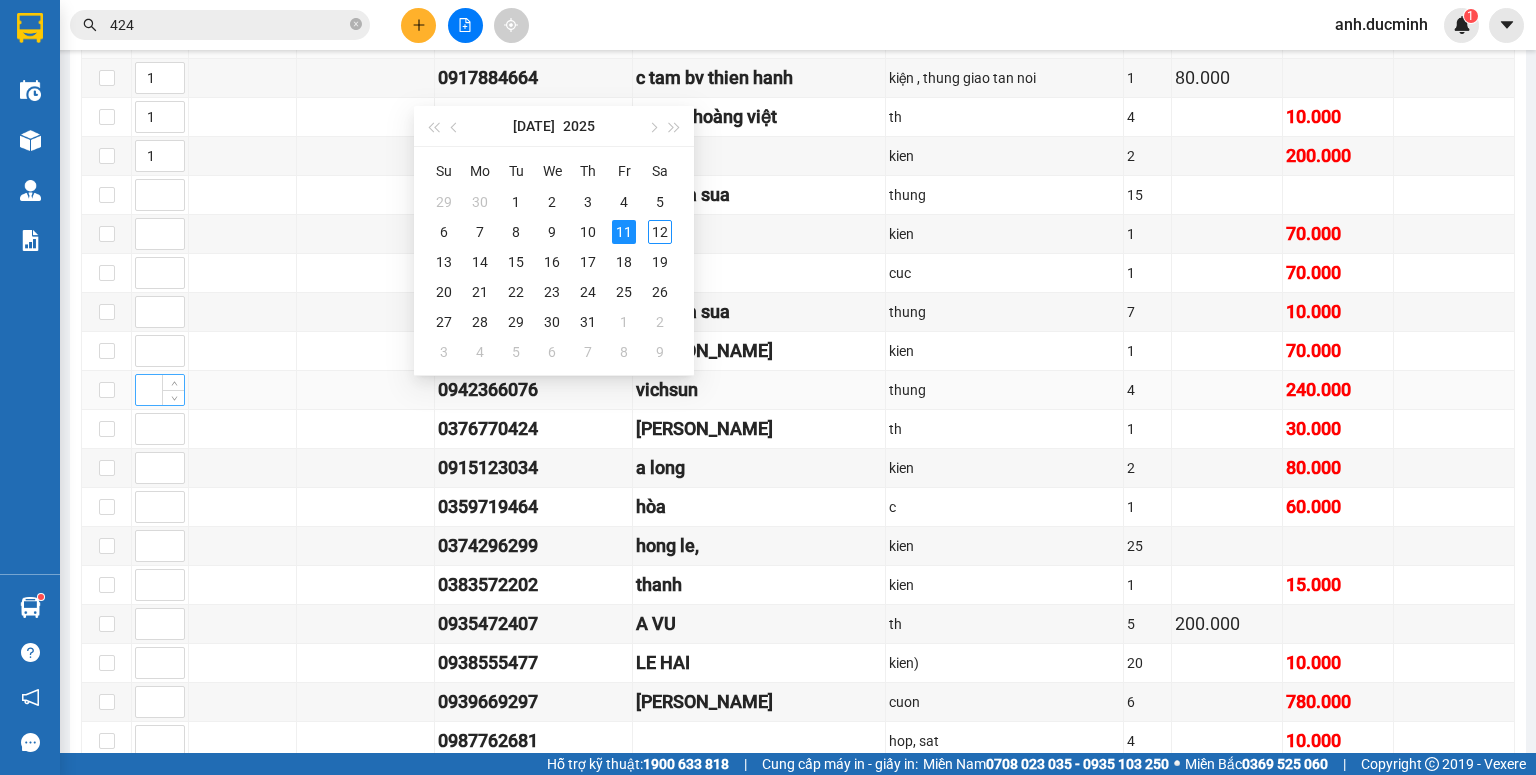 click at bounding box center (160, 390) 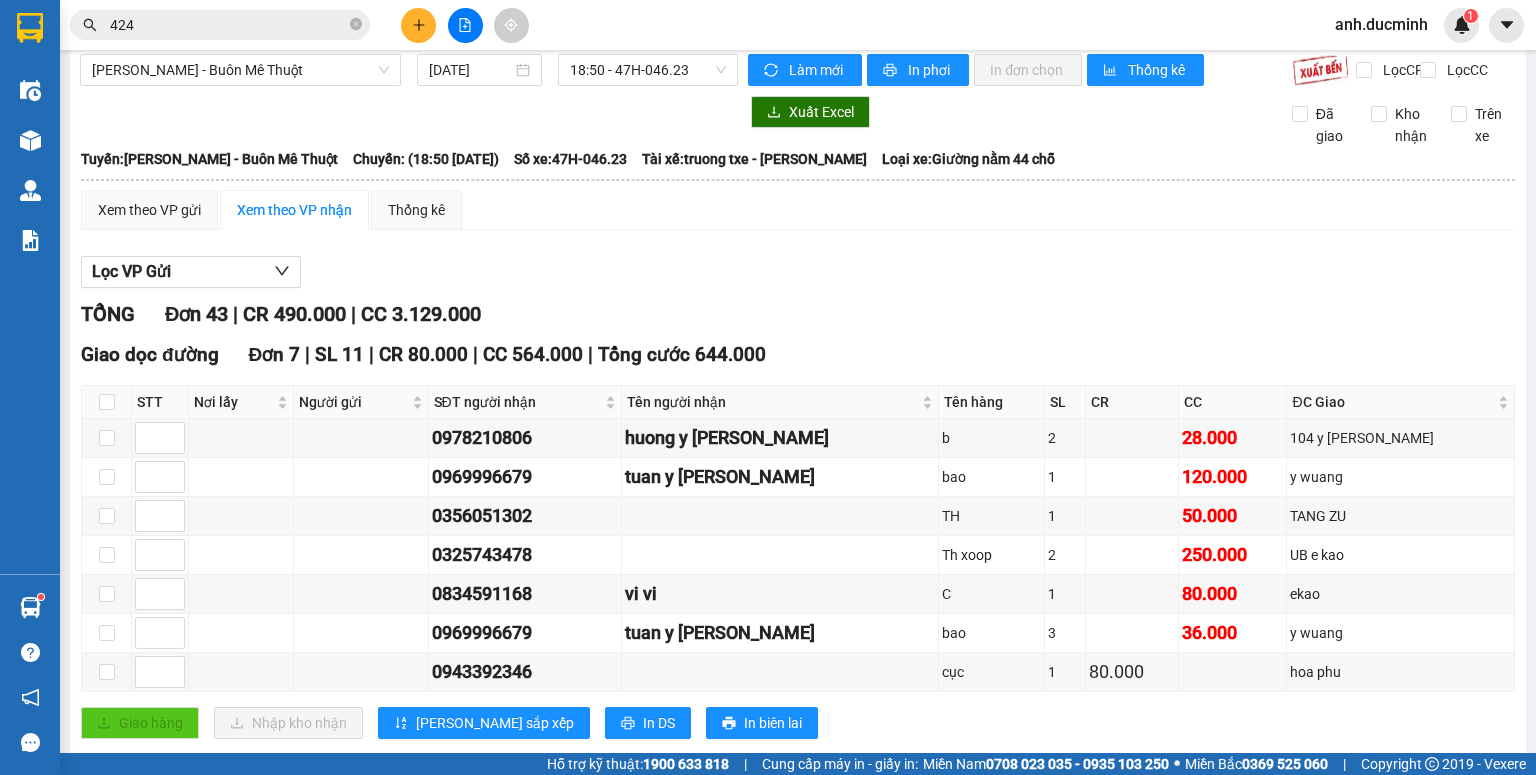 scroll, scrollTop: 0, scrollLeft: 0, axis: both 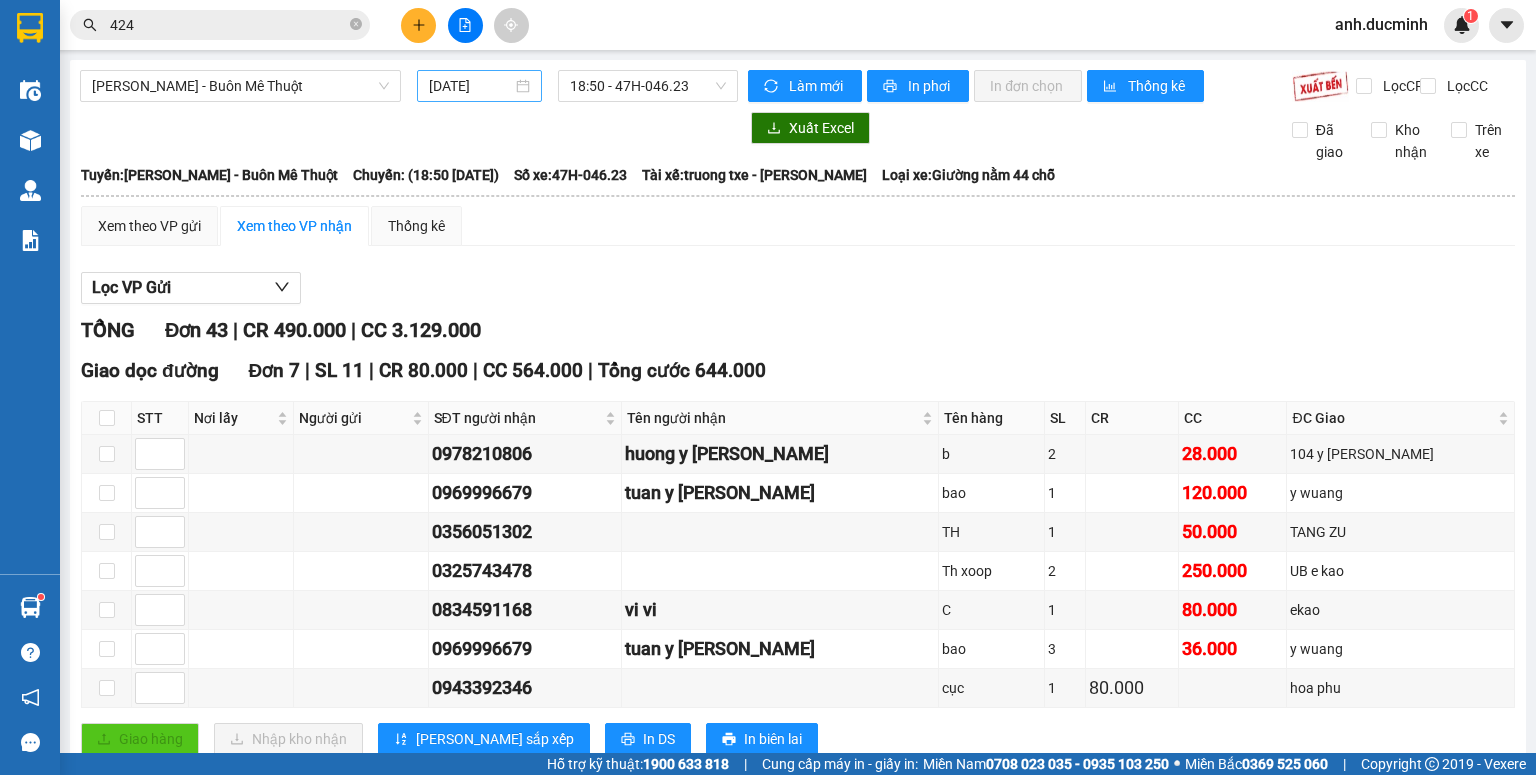 drag, startPoint x: 477, startPoint y: 50, endPoint x: 482, endPoint y: 72, distance: 22.561028 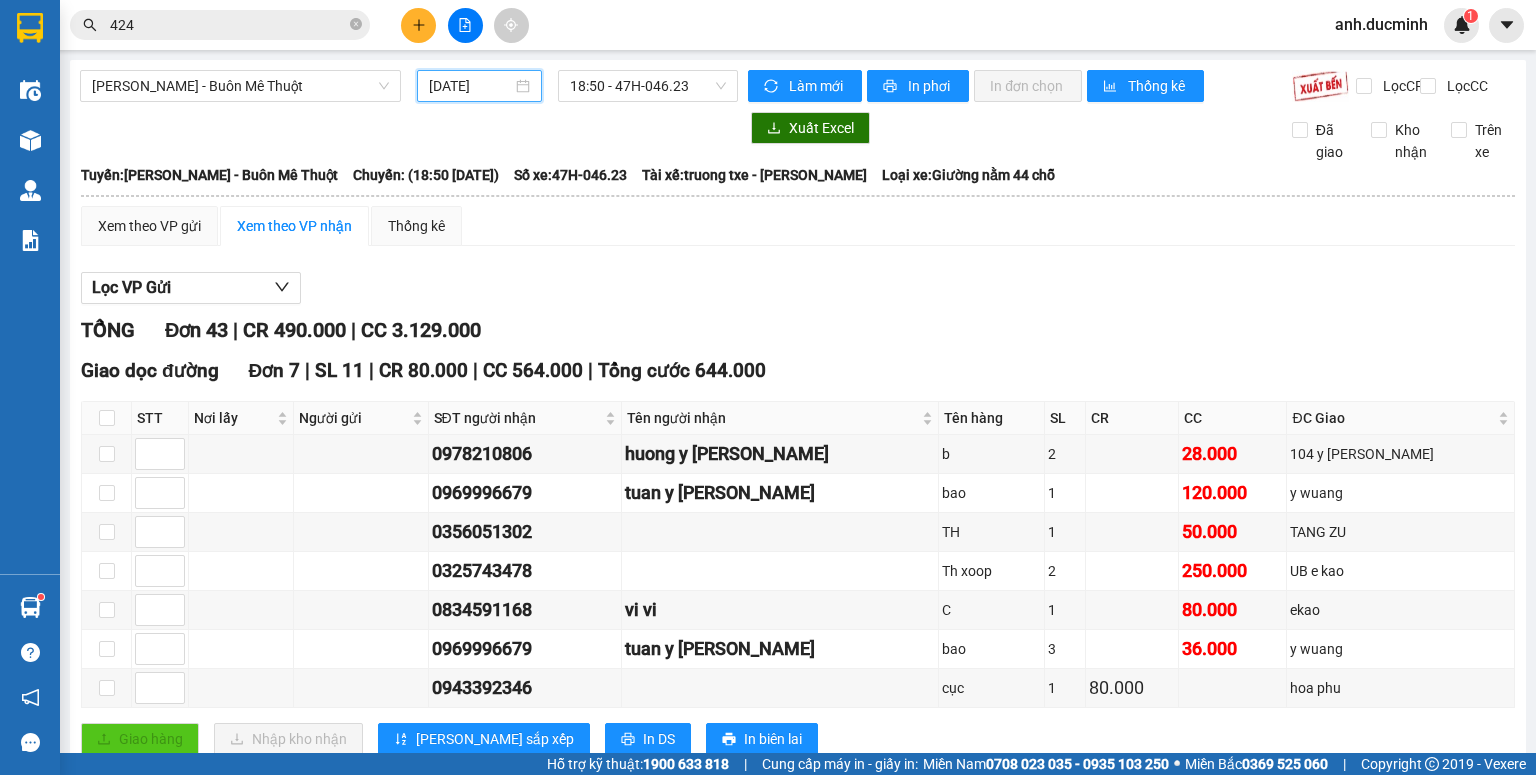 click on "[DATE]" at bounding box center [470, 86] 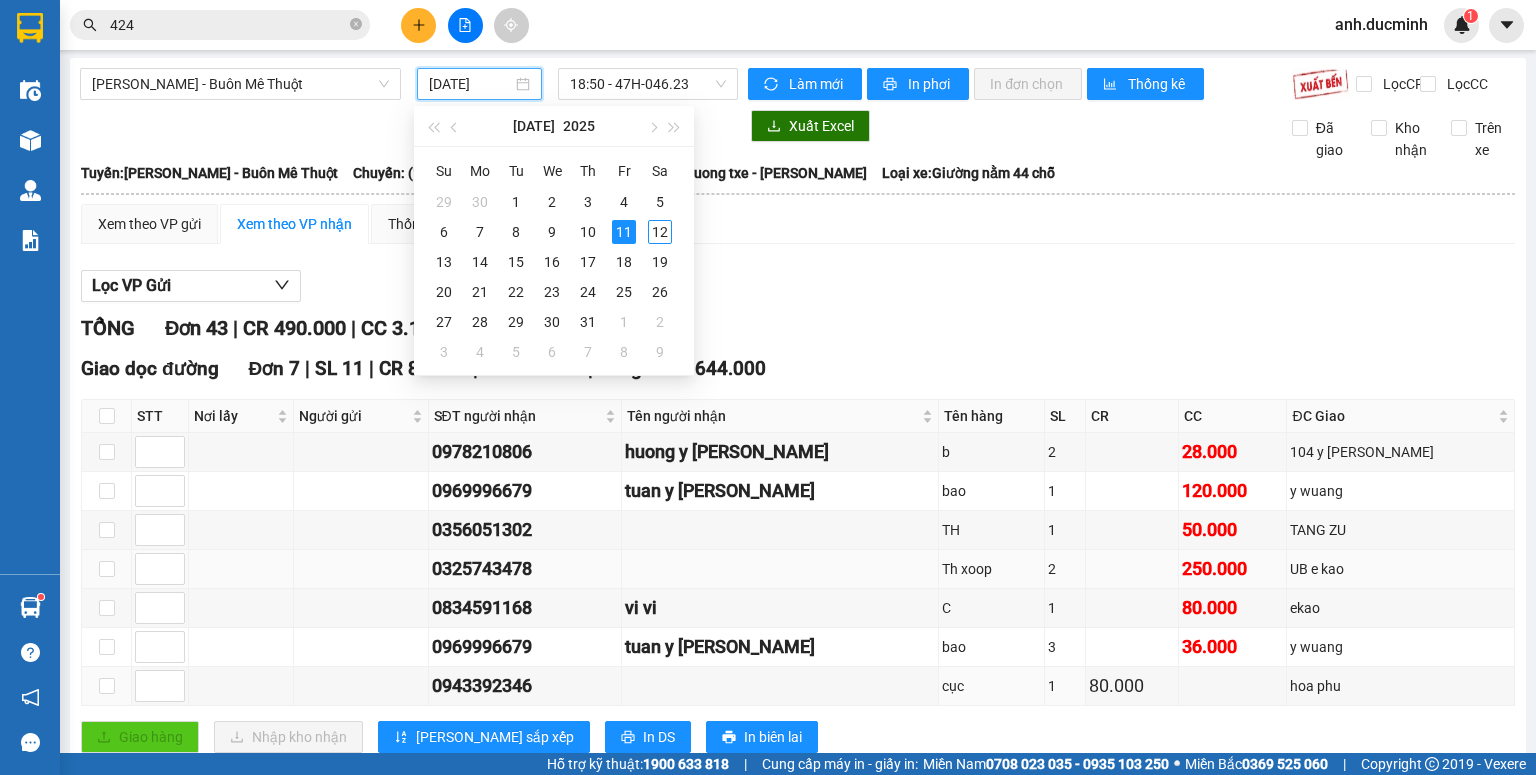 scroll, scrollTop: 0, scrollLeft: 0, axis: both 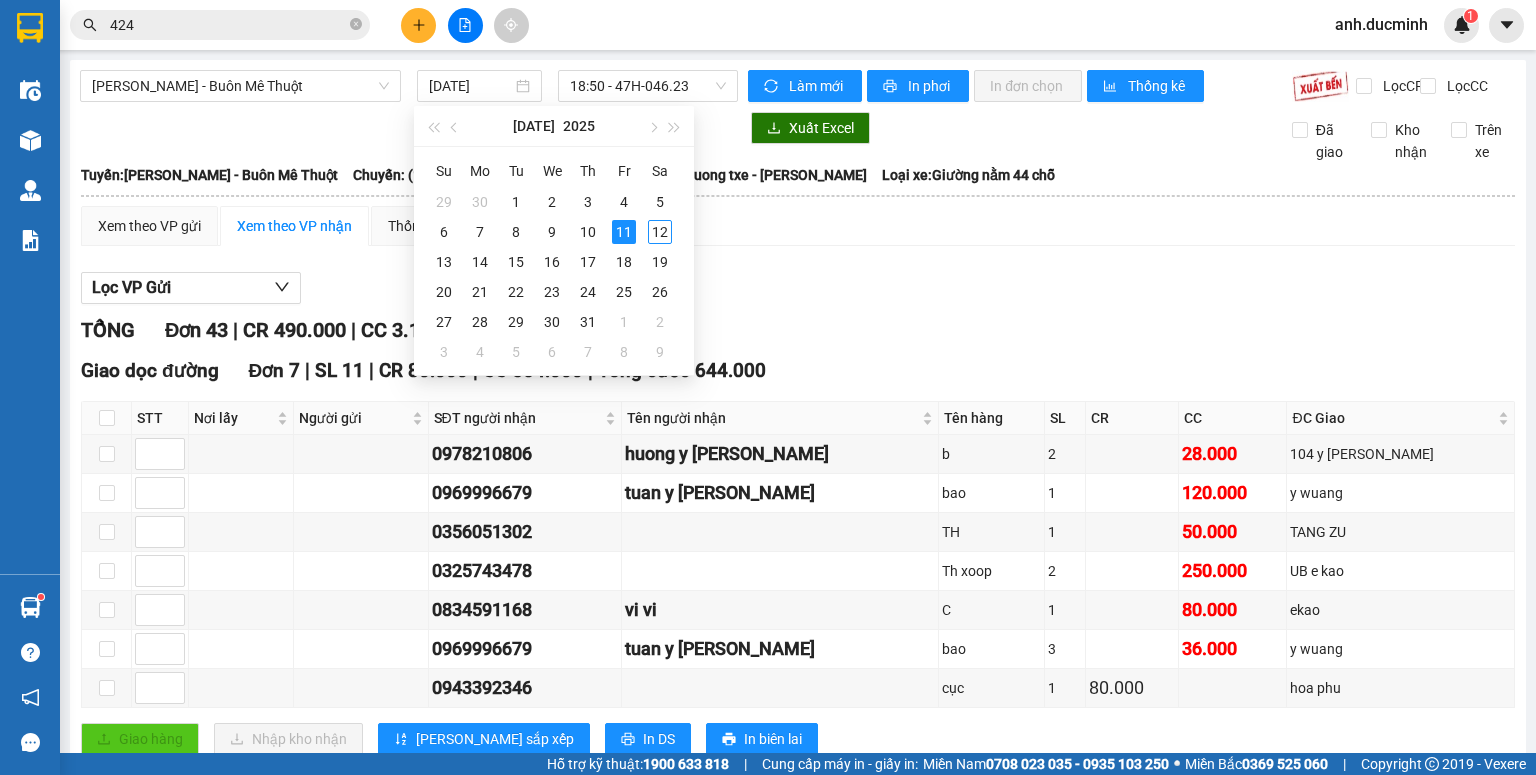 click on "TỔNG Đơn   43 | CR   490.000 | CC   3.129.000" at bounding box center [798, 330] 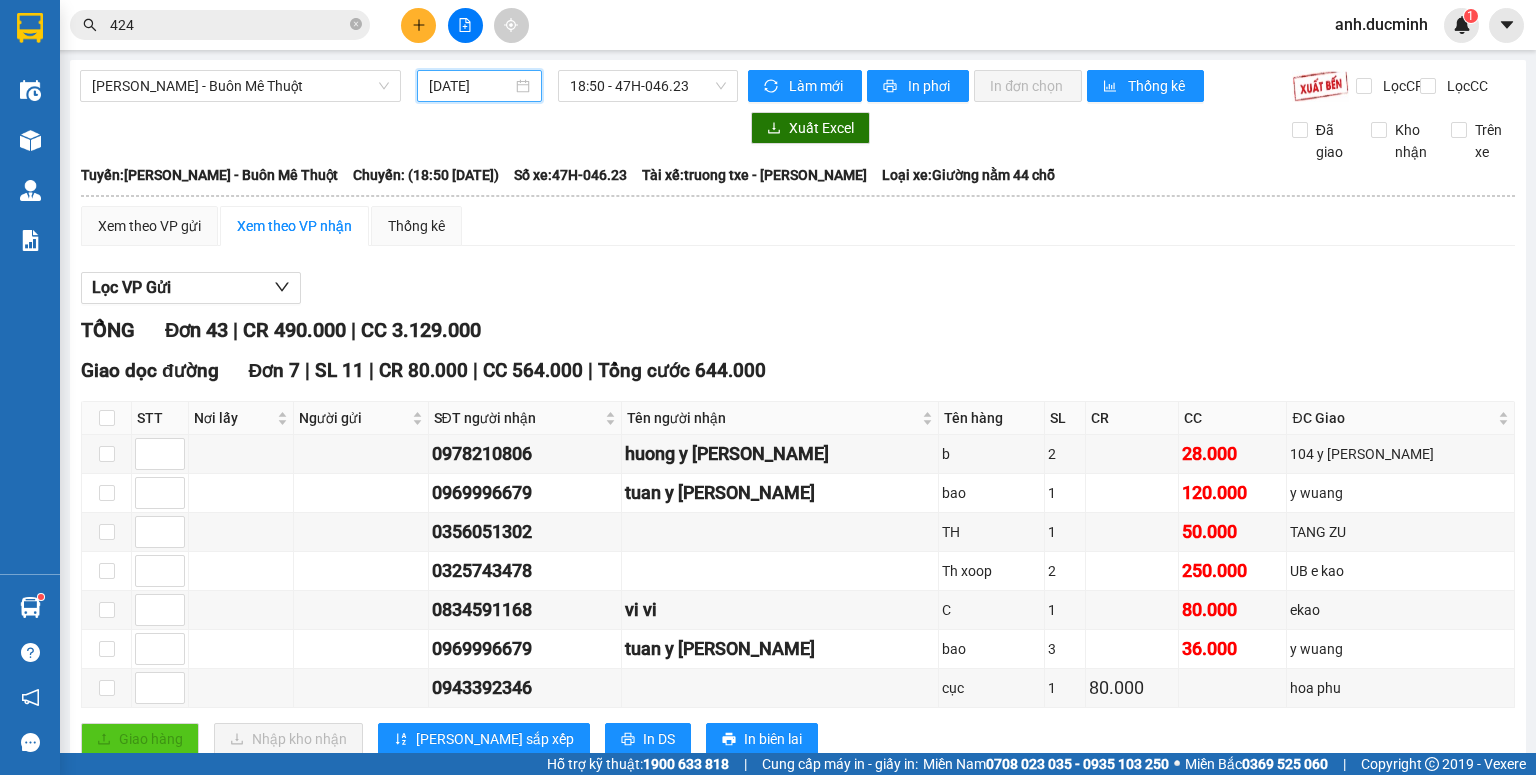 click on "[DATE]" at bounding box center (470, 86) 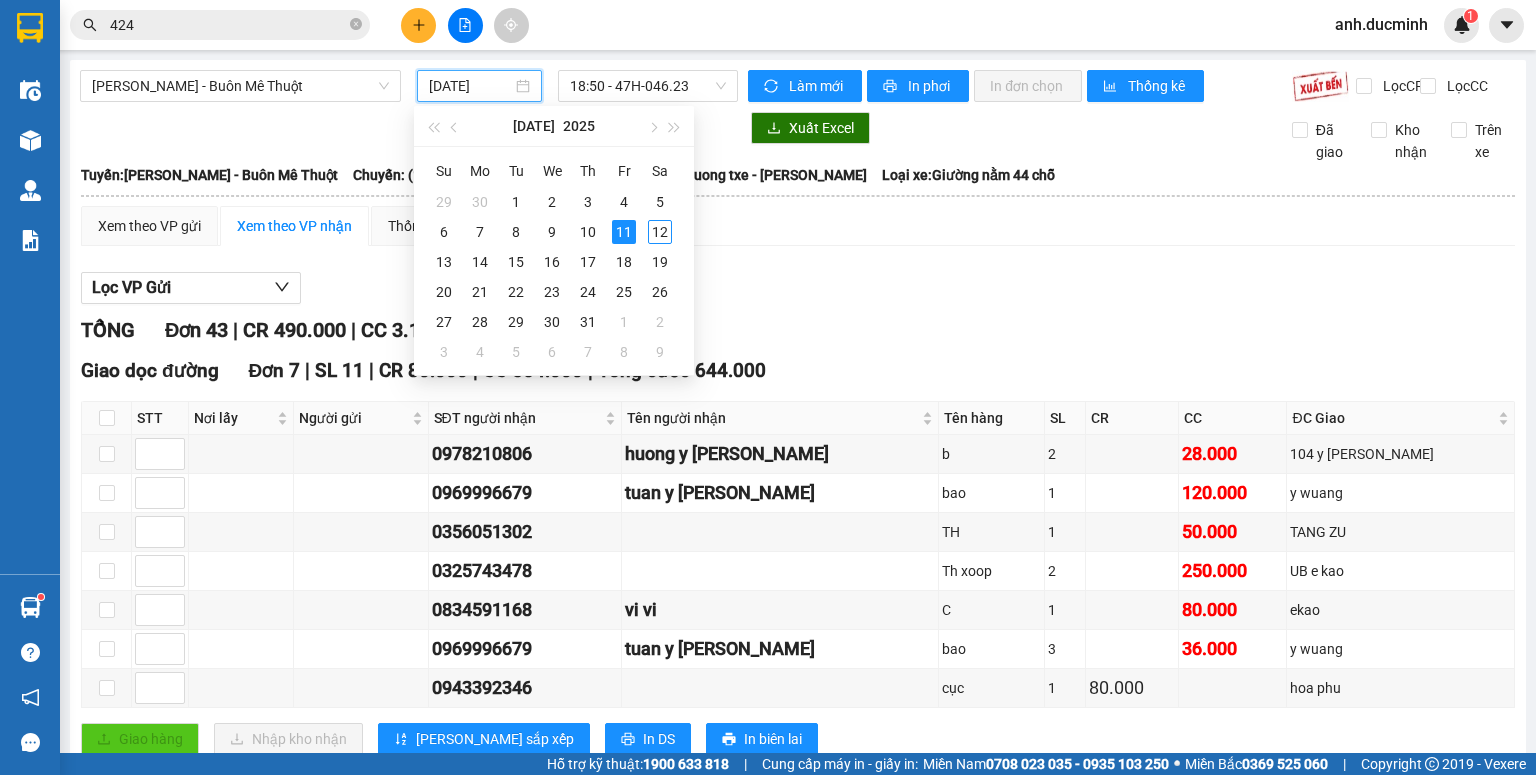 type on "[DATE]" 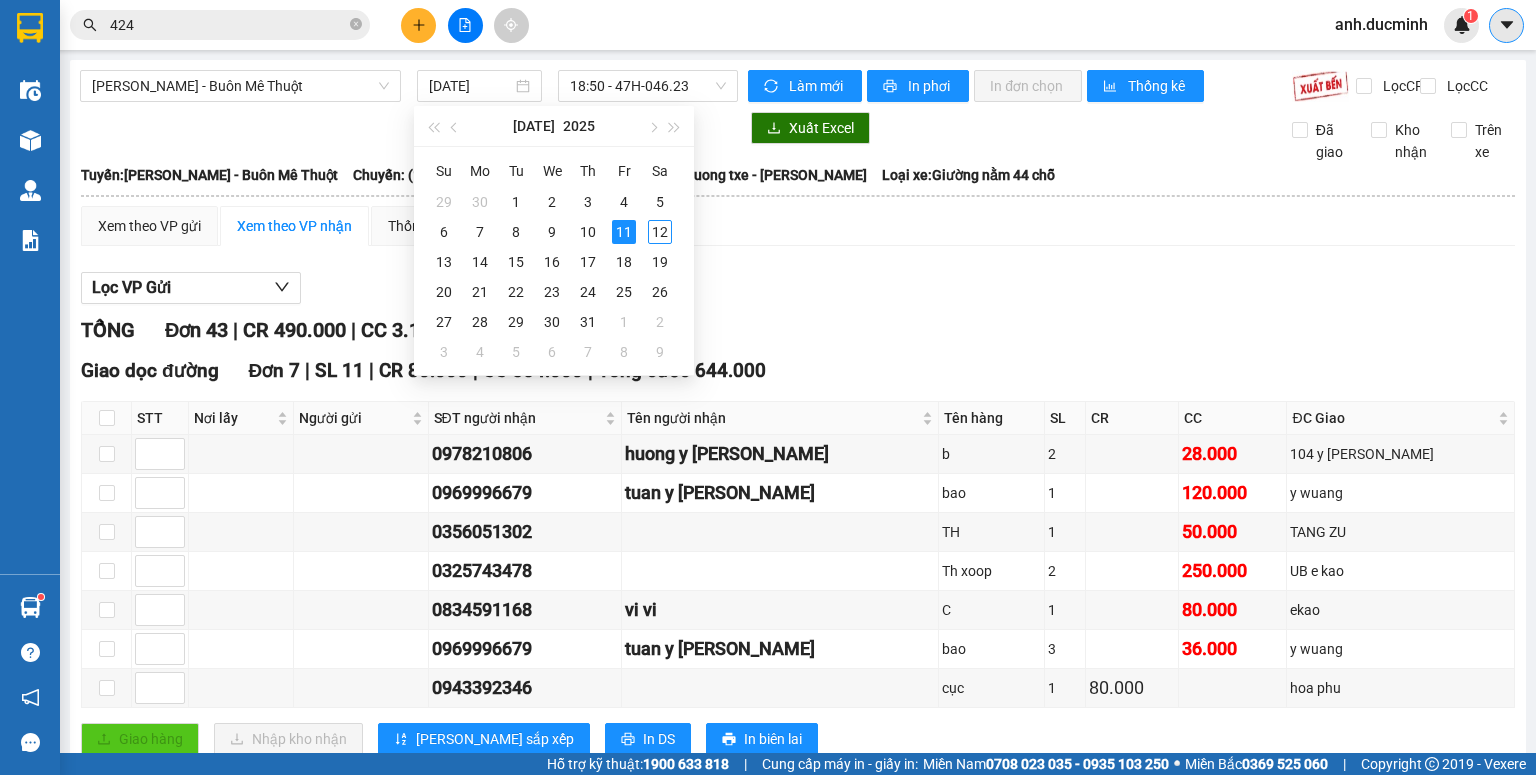 click 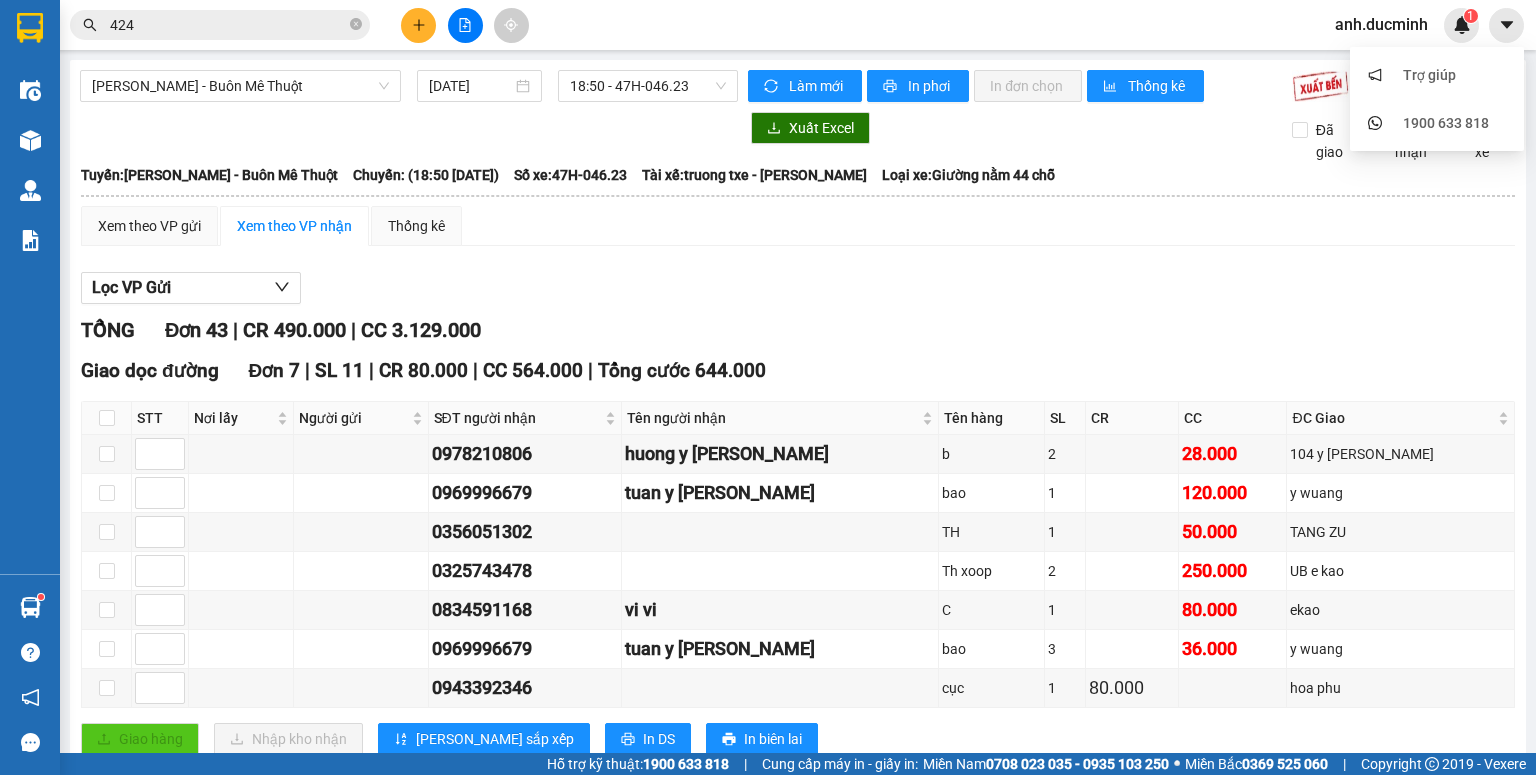 click on "anh.ducminh" at bounding box center [1381, 24] 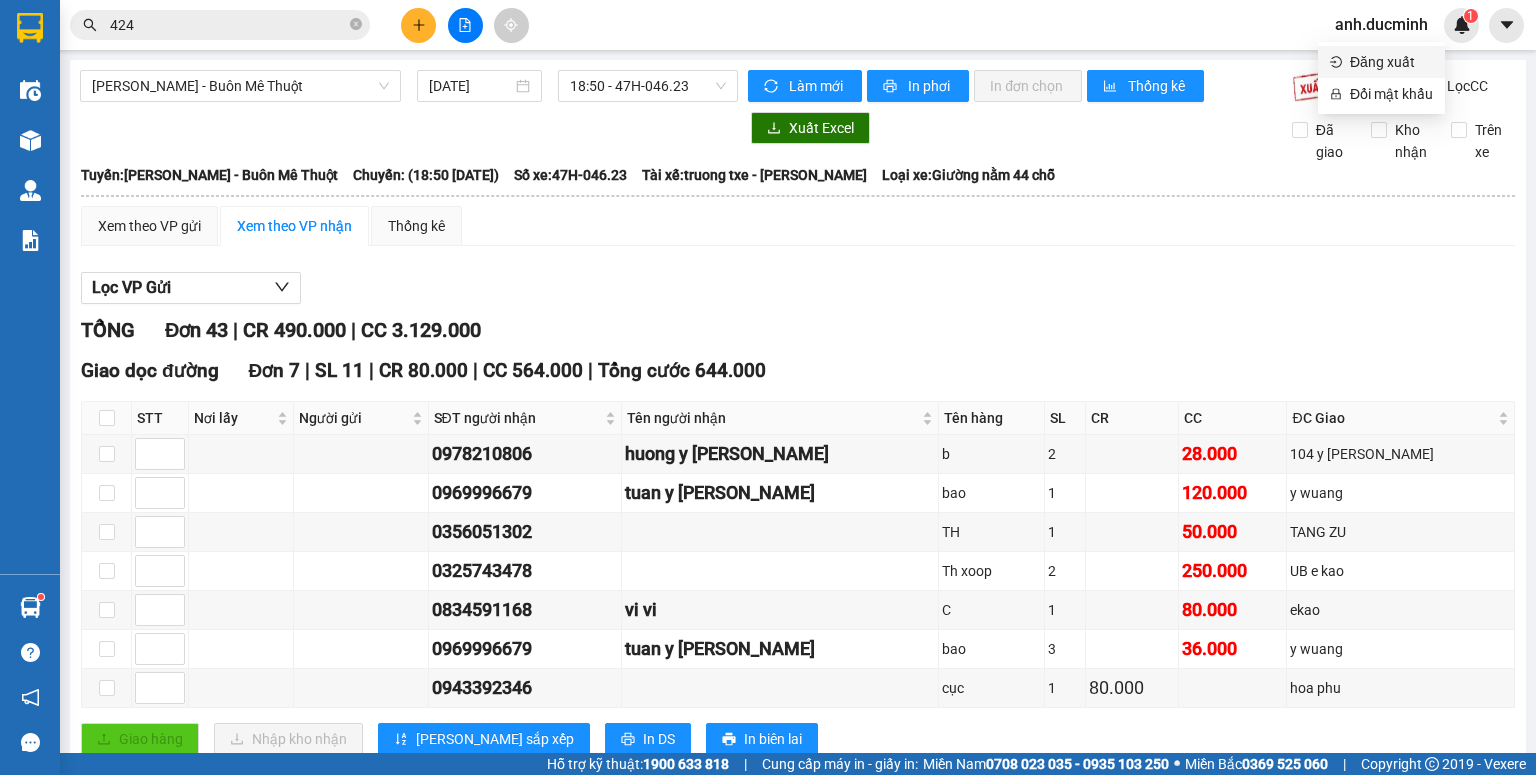 click on "Đăng xuất" at bounding box center (1391, 62) 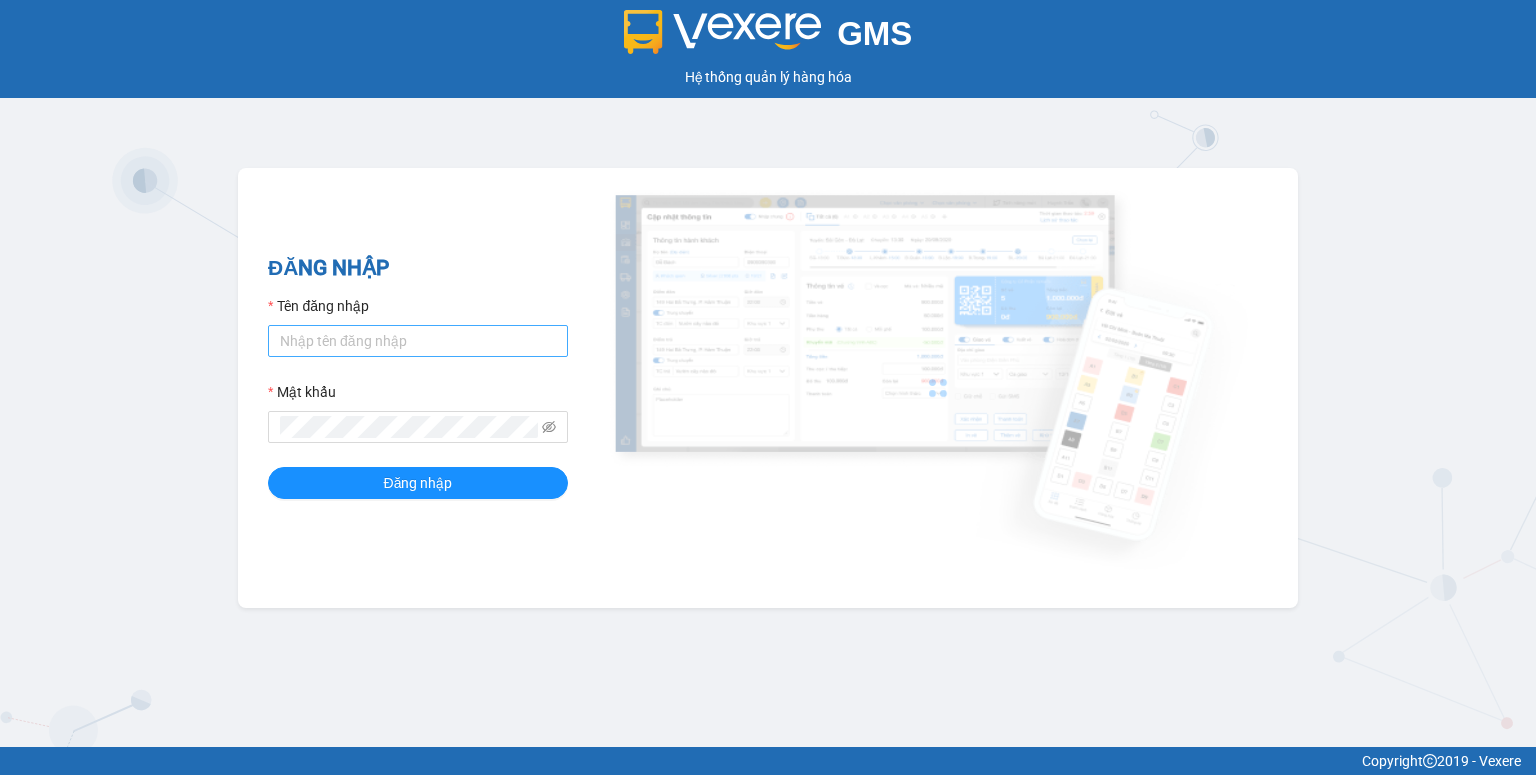 scroll, scrollTop: 0, scrollLeft: 0, axis: both 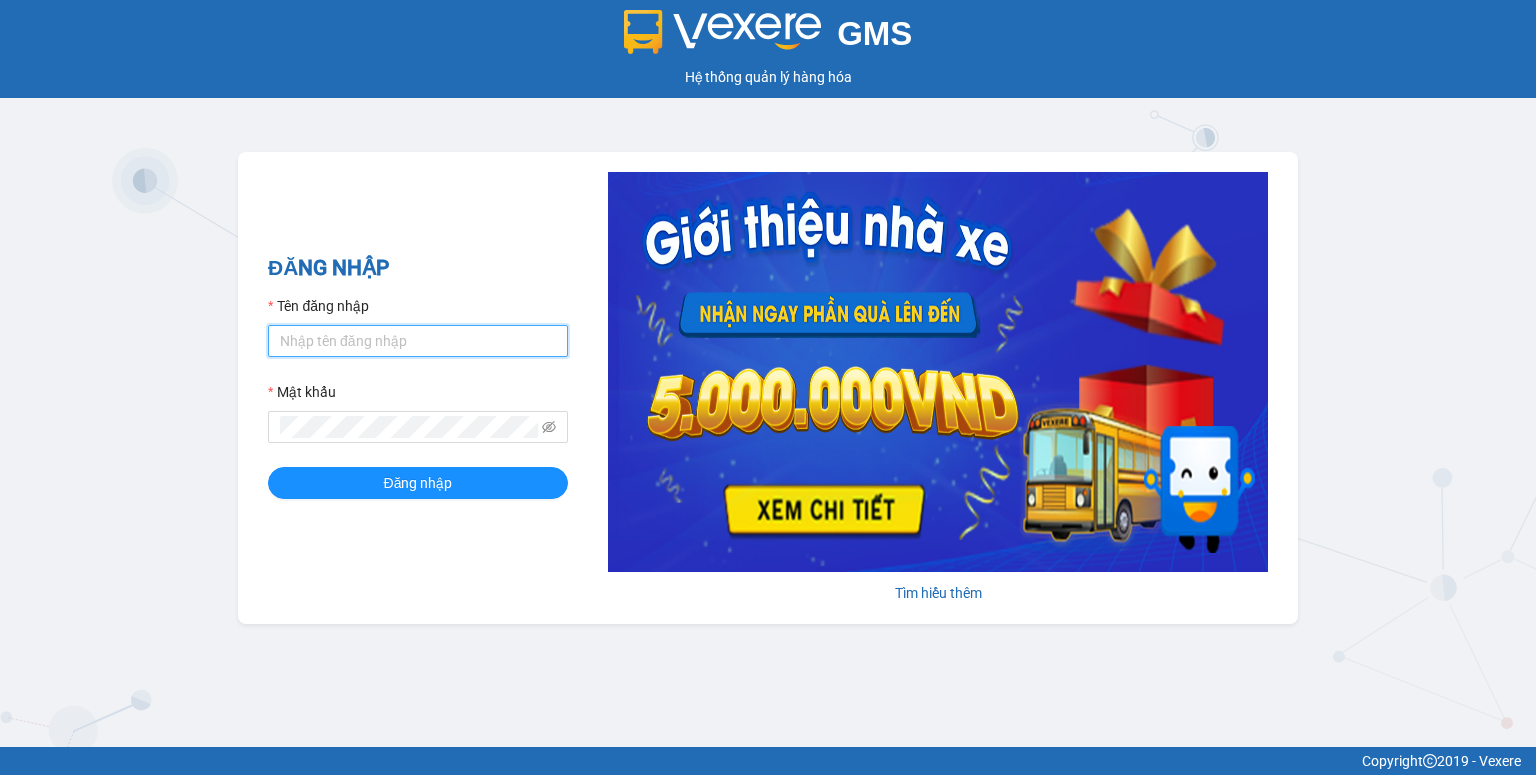 click on "Tên đăng nhập" at bounding box center [418, 341] 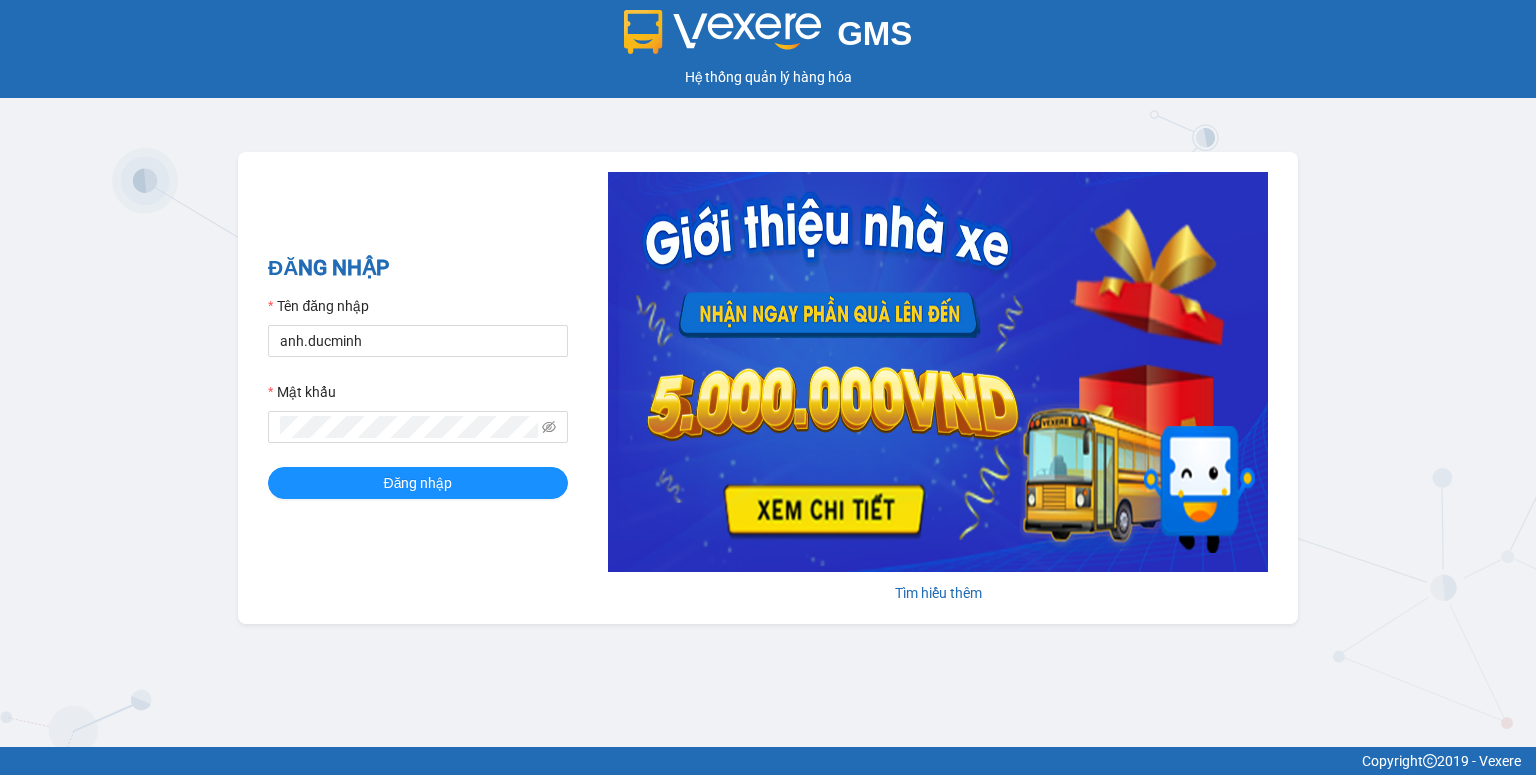 click on "Tên đăng nhập anh.ducminh Mật khẩu Đăng nhập" at bounding box center (418, 397) 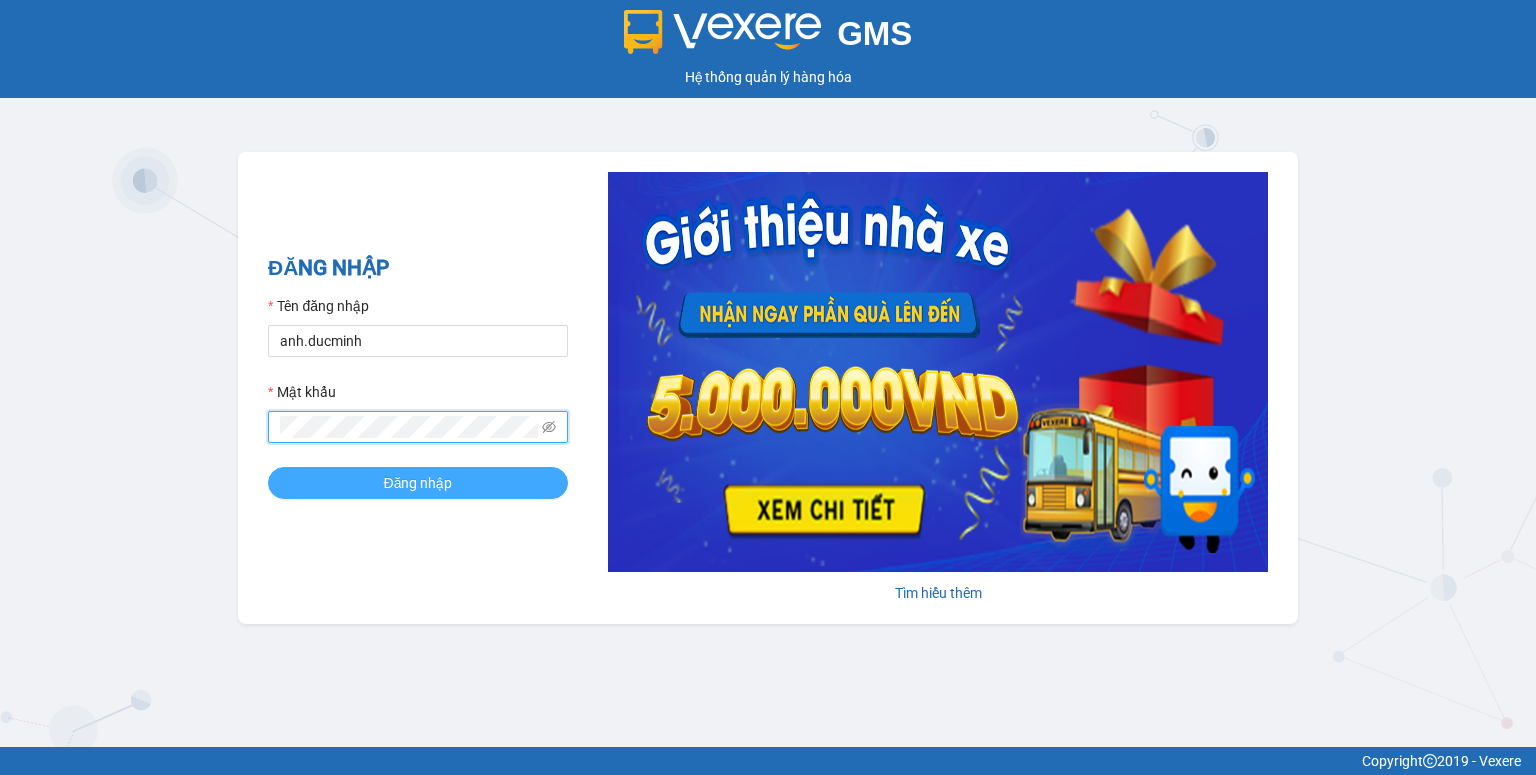 click on "Đăng nhập" at bounding box center (418, 483) 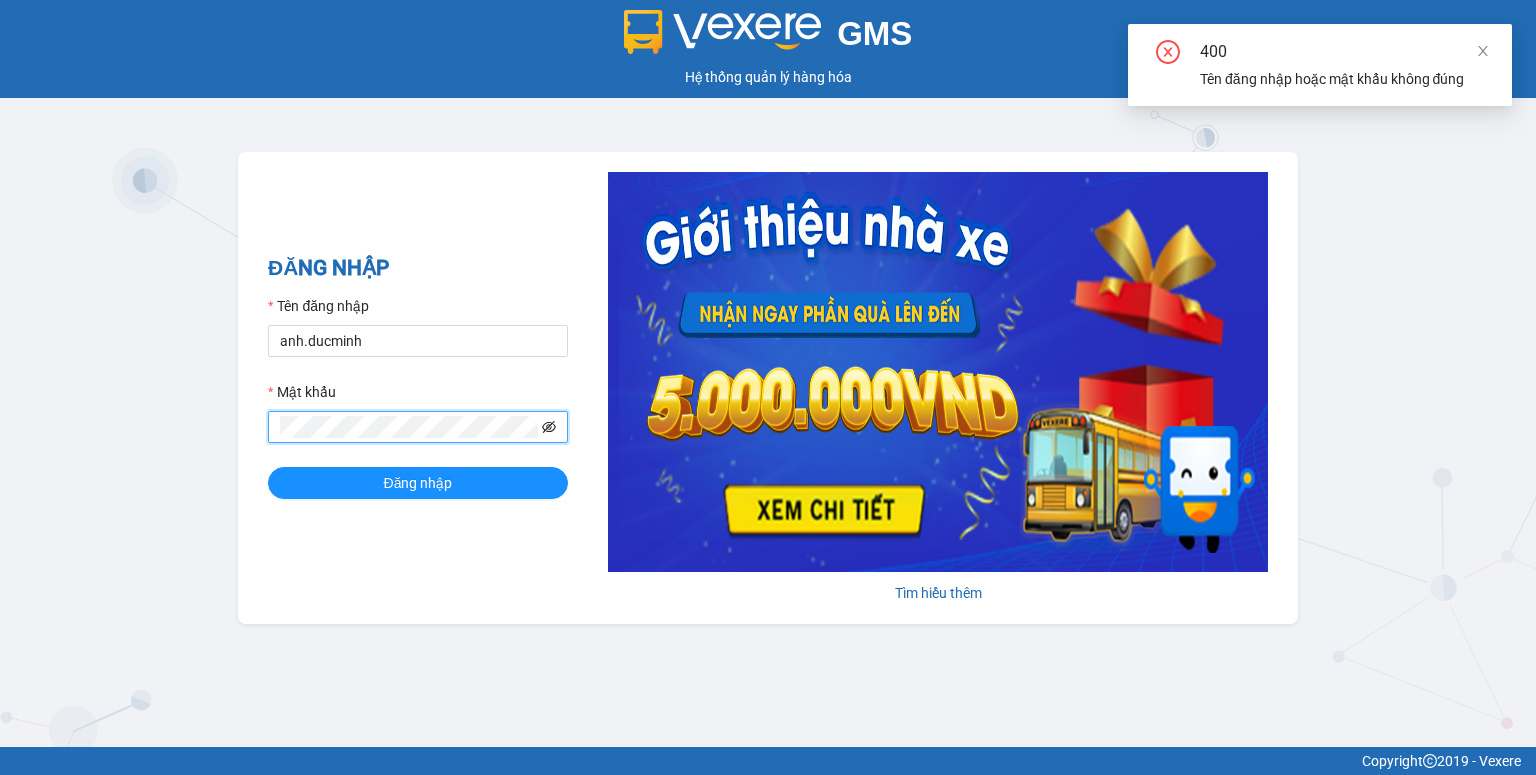 click 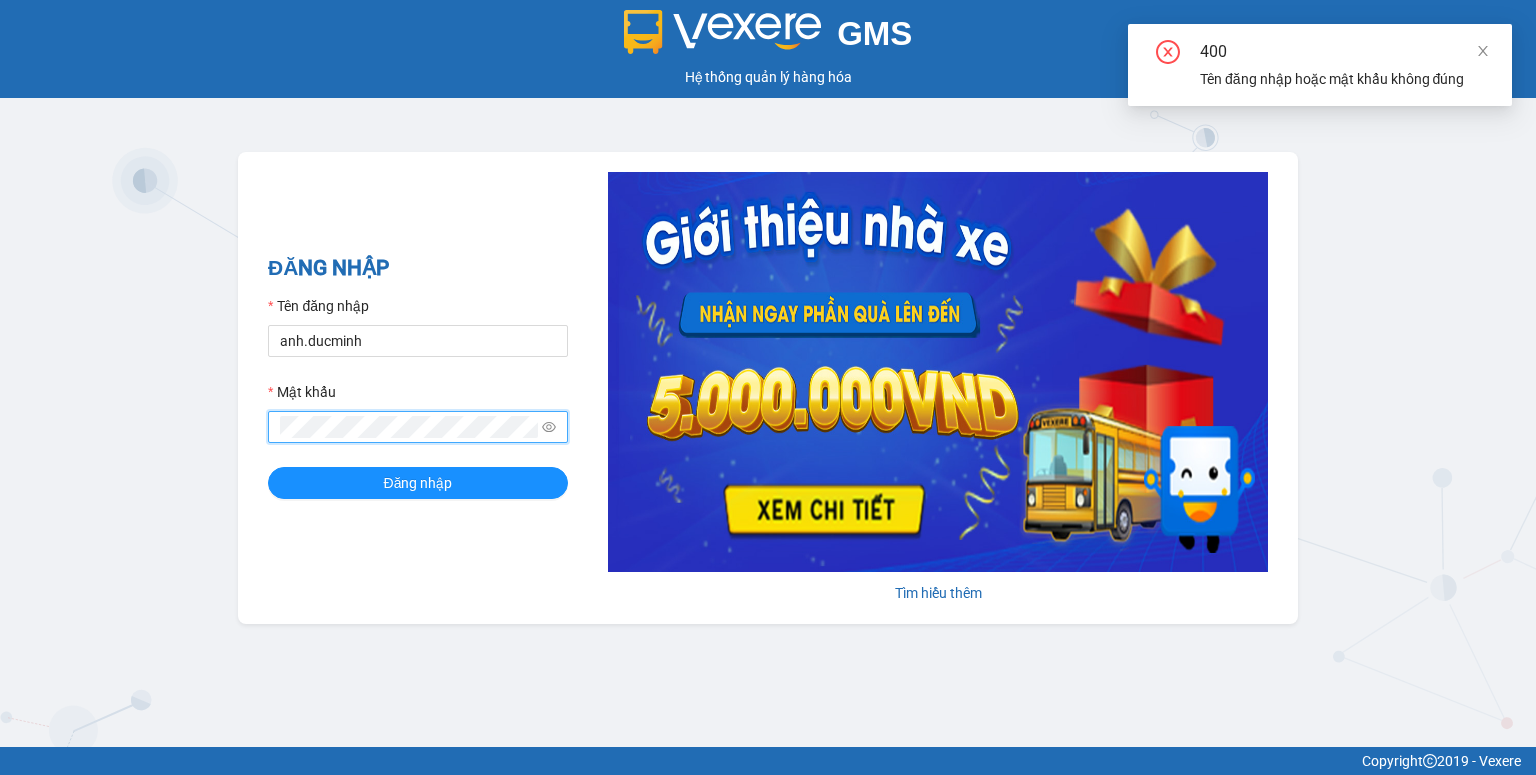 click on "GMS Hệ thống quản lý hàng hóa ĐĂNG NHẬP Tên đăng nhập anh.ducminh Mật khẩu Đăng nhập Tìm hiểu thêm" at bounding box center (768, 373) 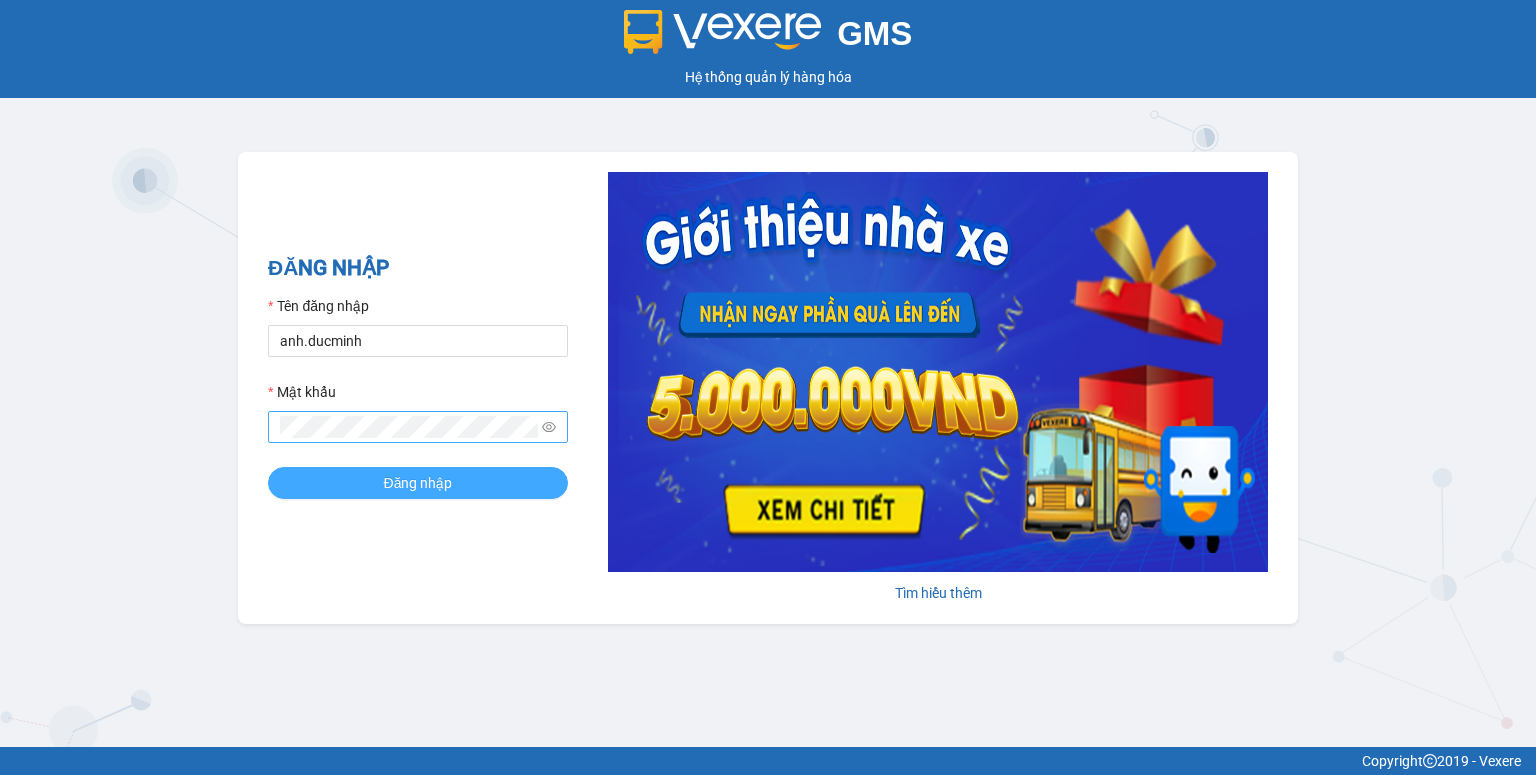 click on "Đăng nhập" at bounding box center [418, 483] 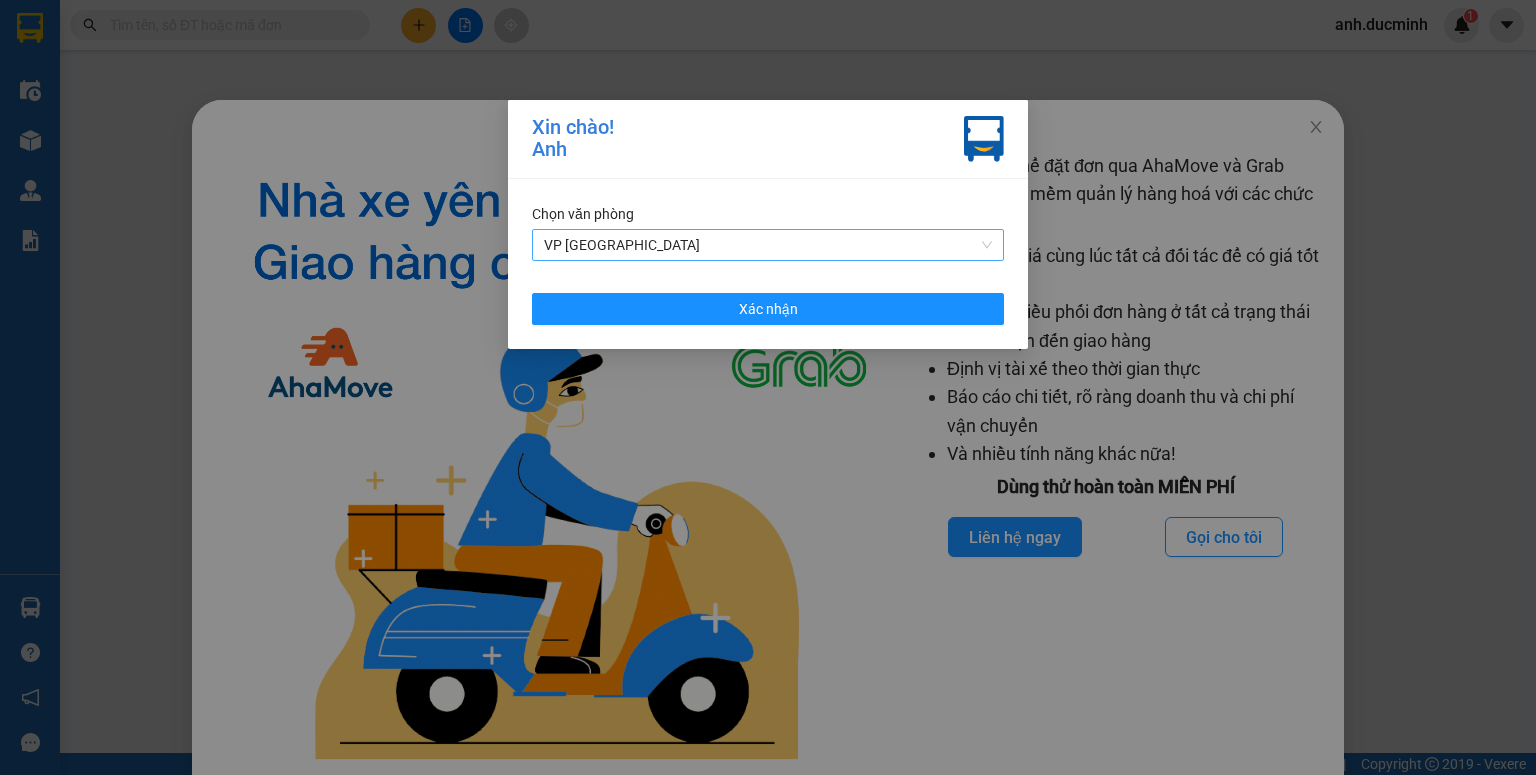 click on "VP [GEOGRAPHIC_DATA]" at bounding box center (768, 245) 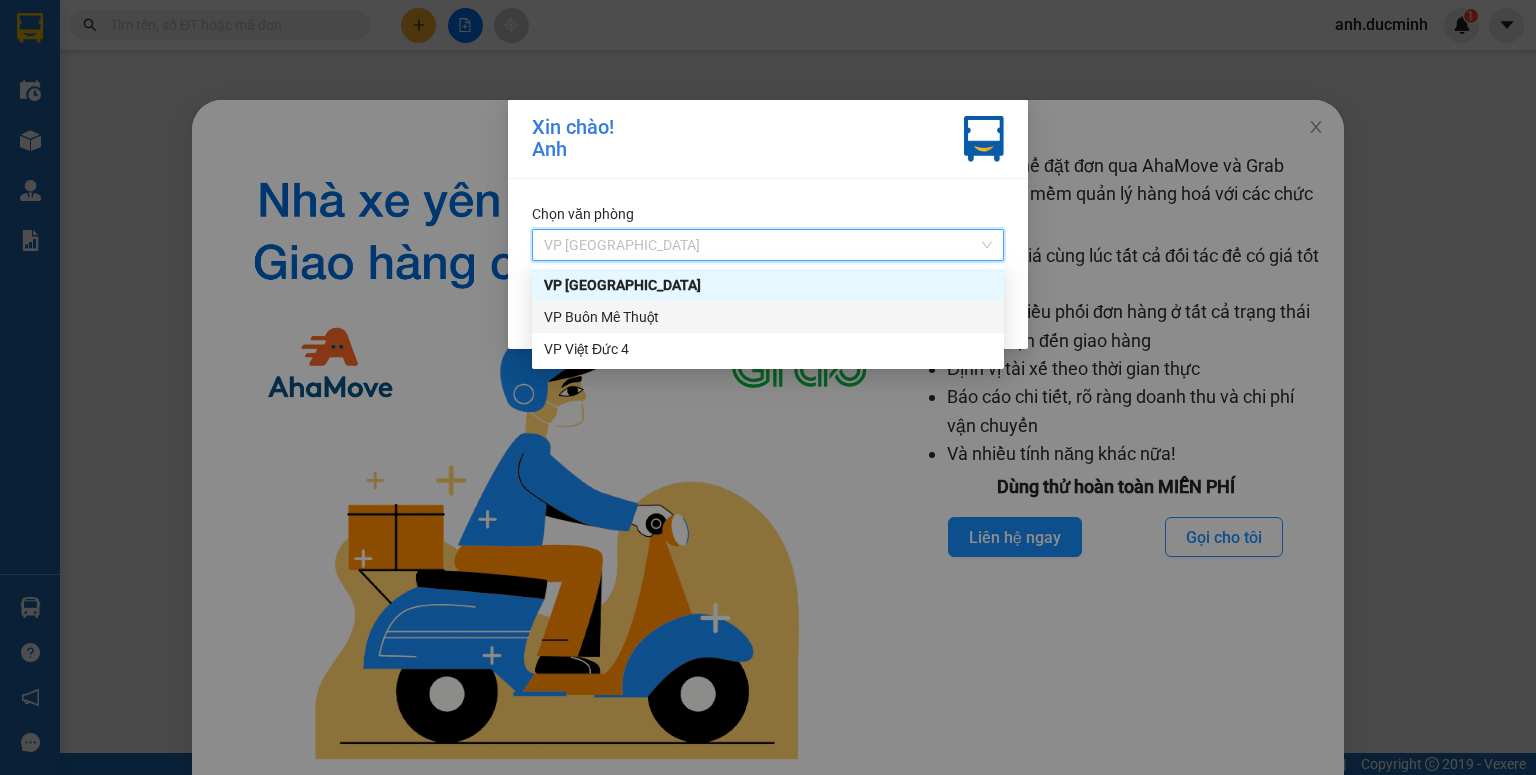 click on "VP Buôn Mê Thuột" at bounding box center (768, 317) 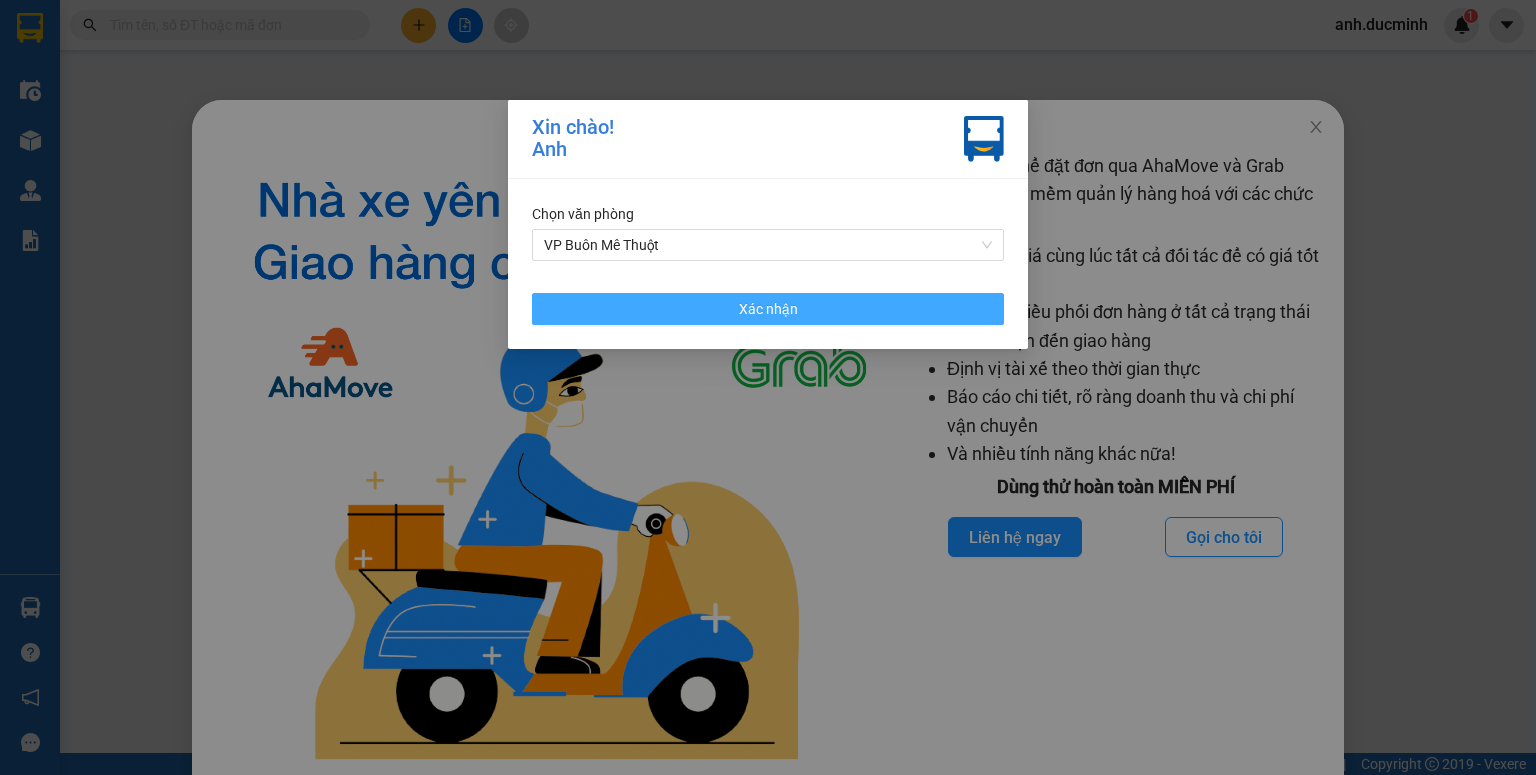 click on "Xác nhận" at bounding box center [768, 309] 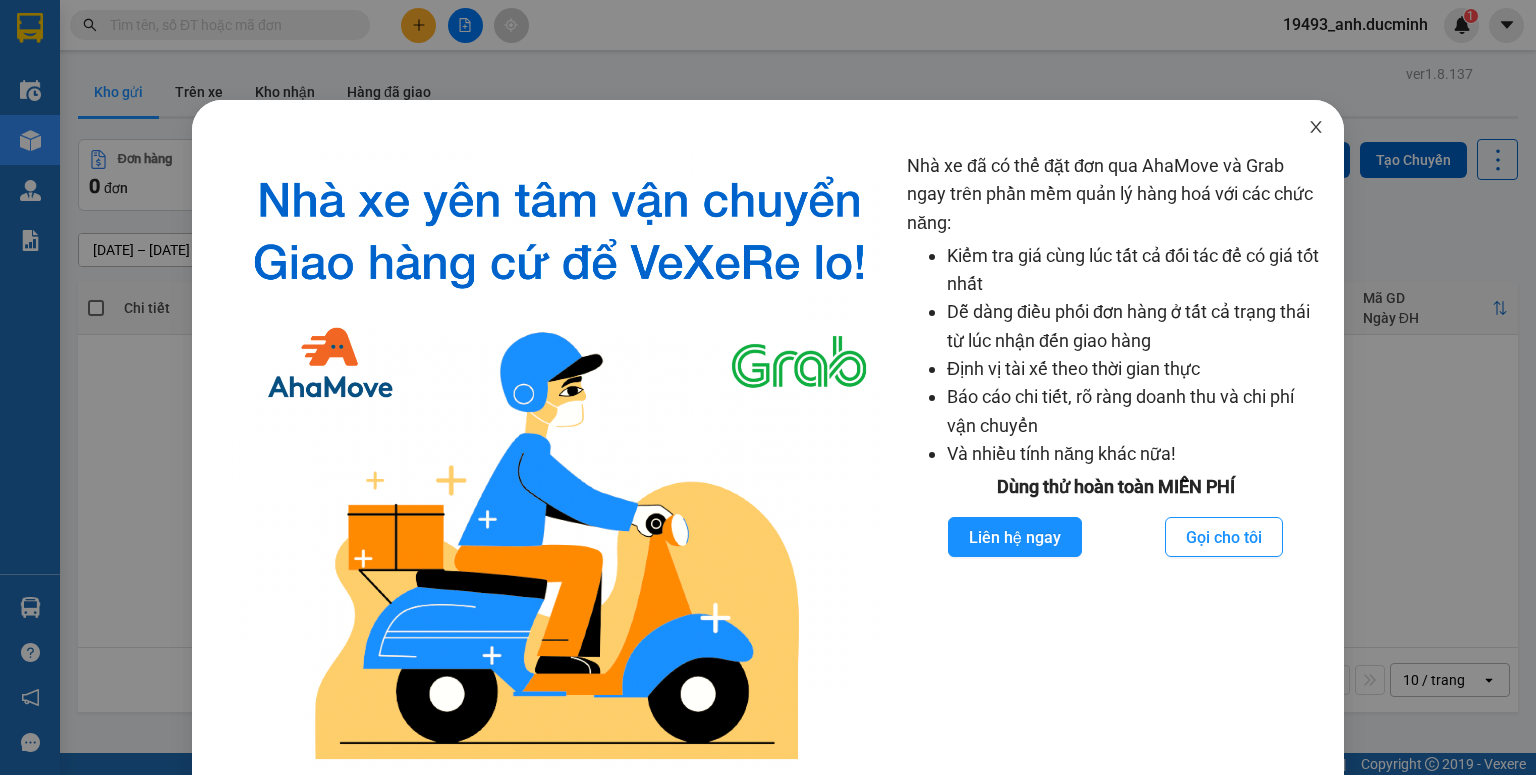 click 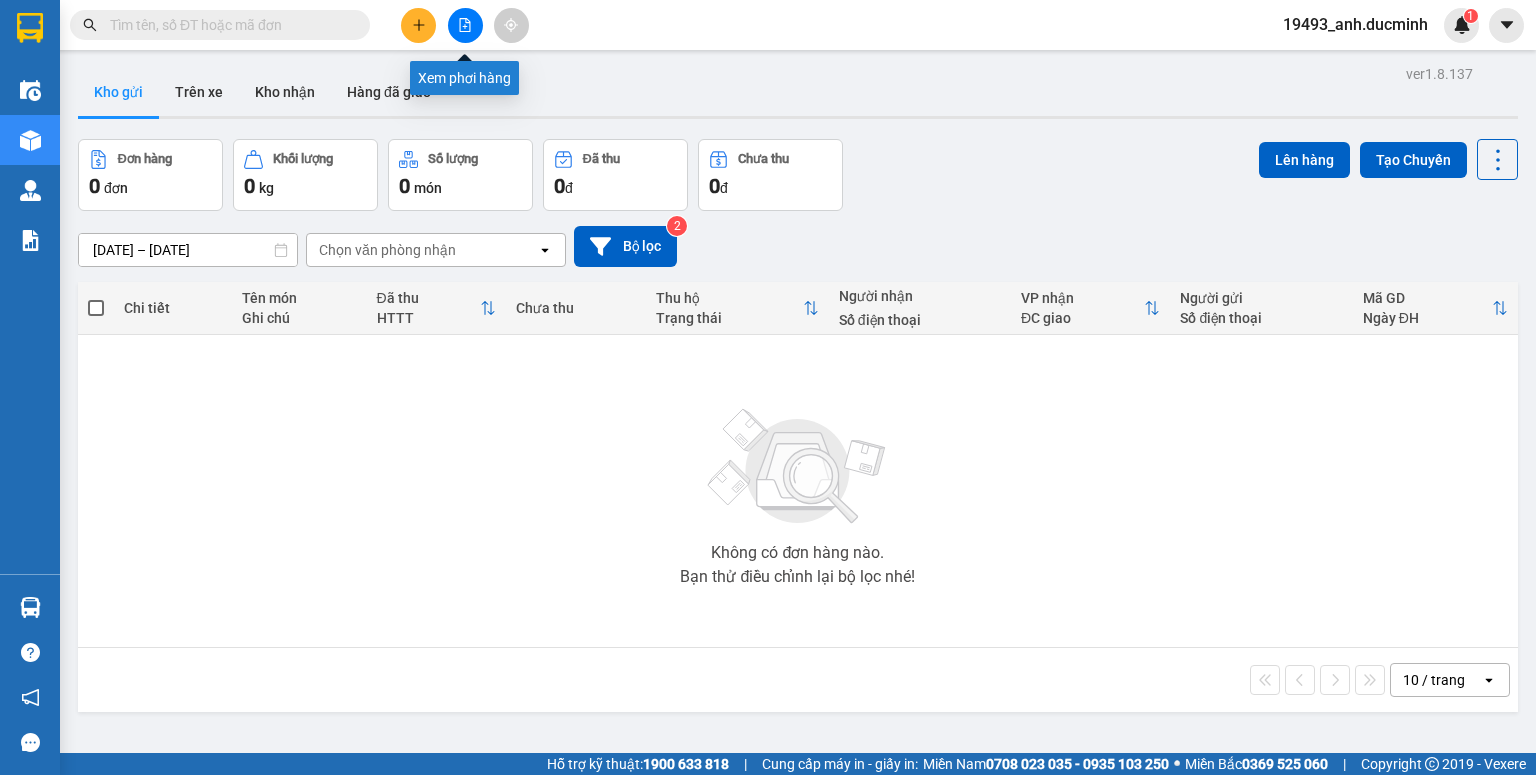 click 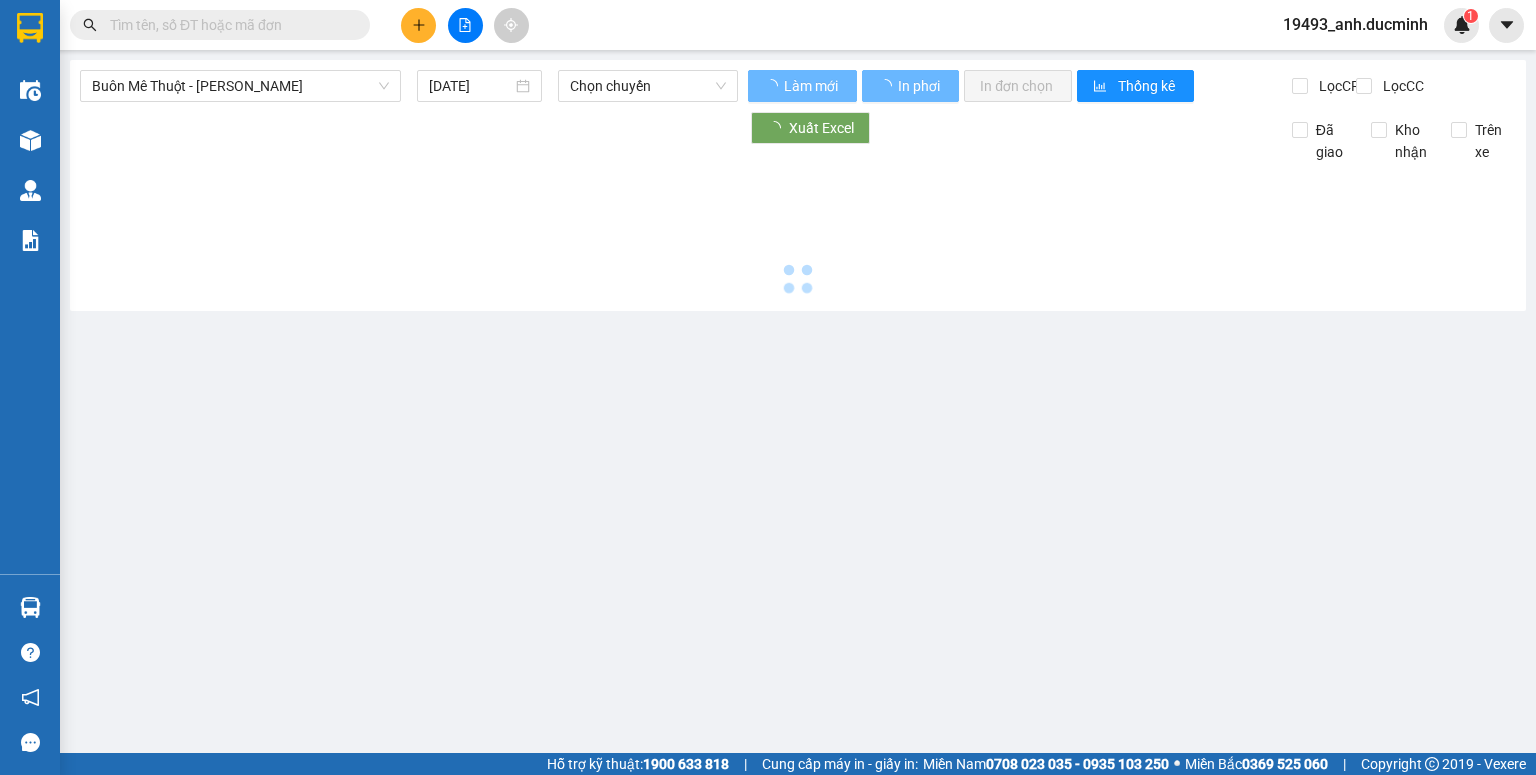 type on "[DATE]" 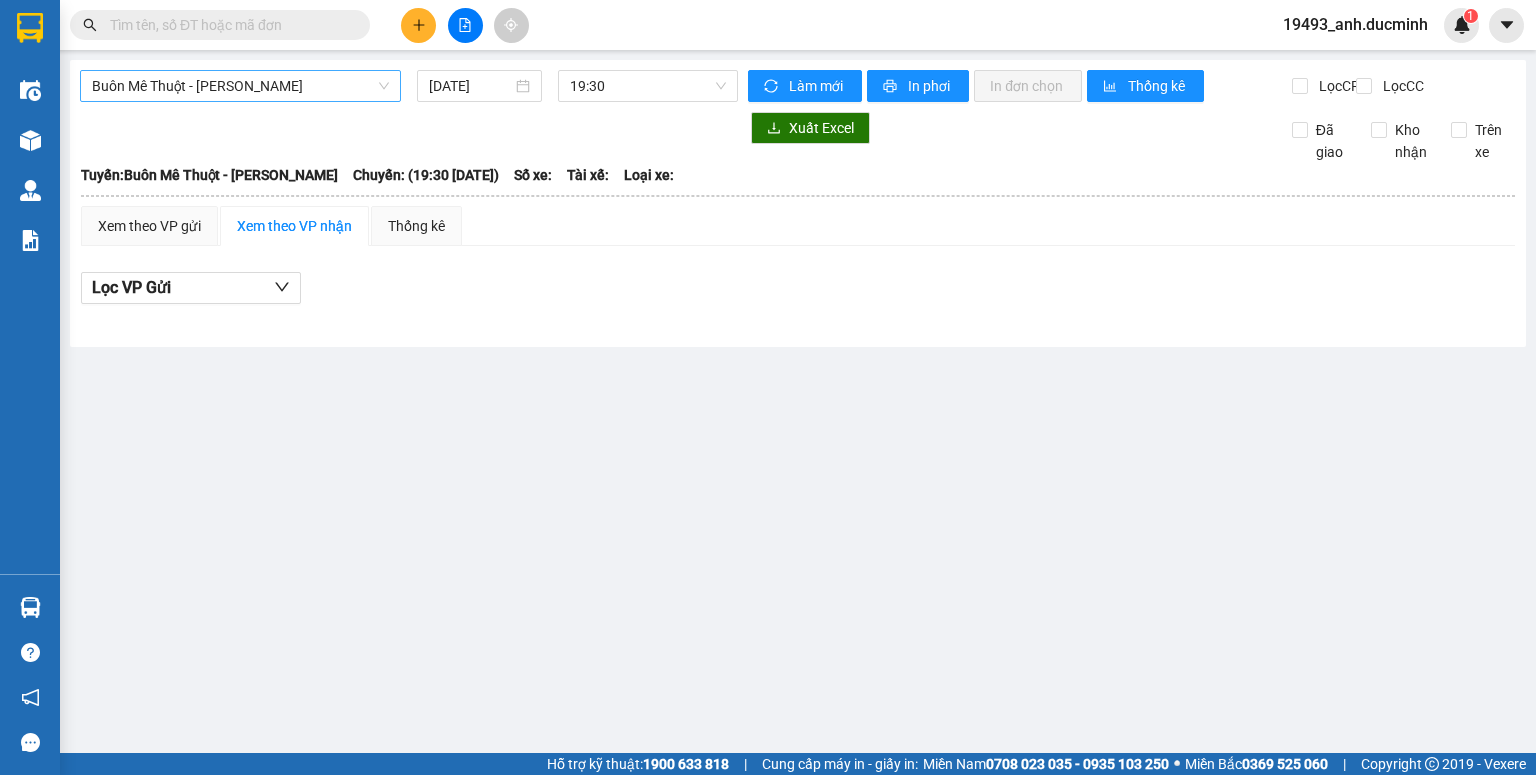 drag, startPoint x: 254, startPoint y: 83, endPoint x: 254, endPoint y: 95, distance: 12 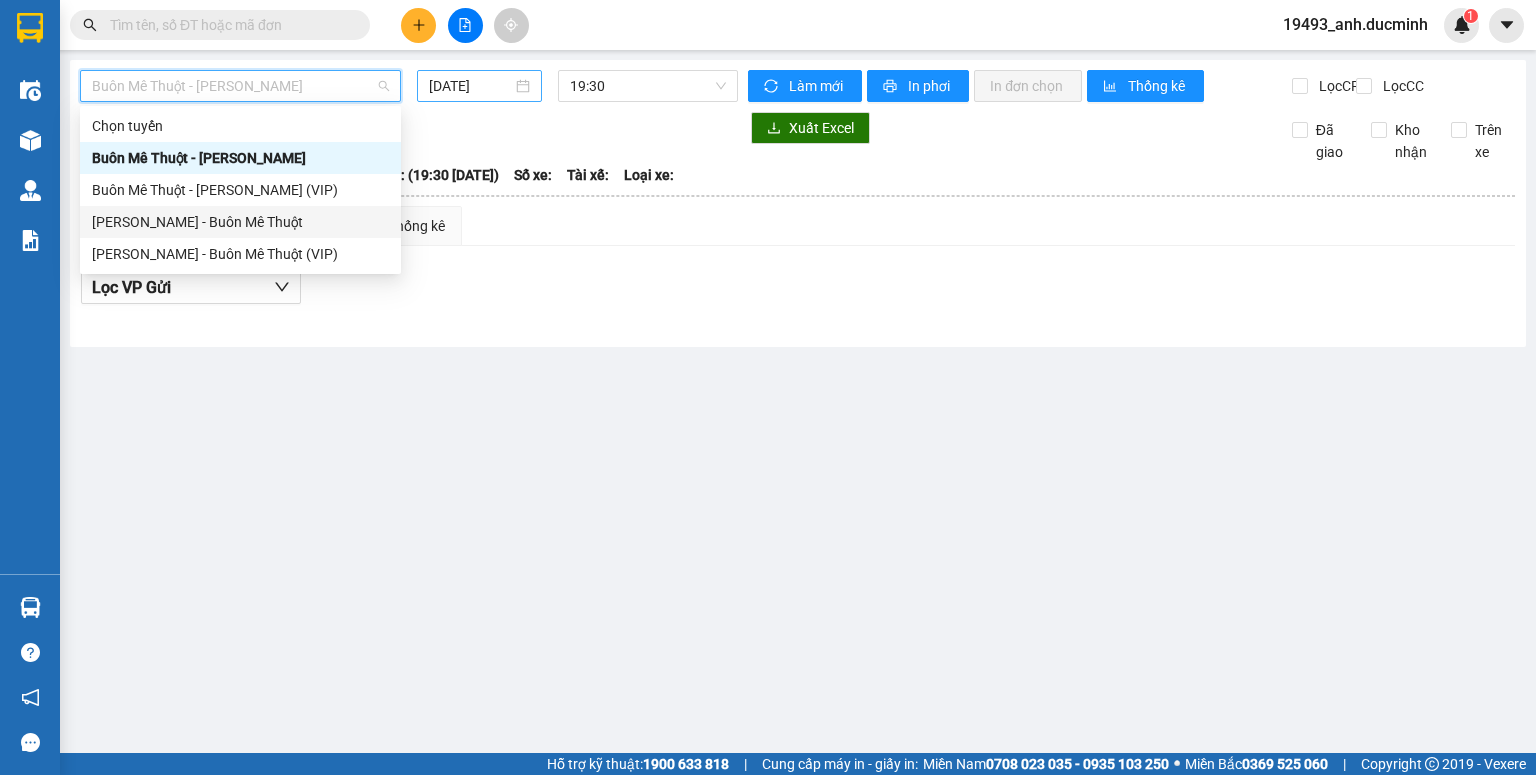 drag, startPoint x: 247, startPoint y: 226, endPoint x: 521, endPoint y: 94, distance: 304.13812 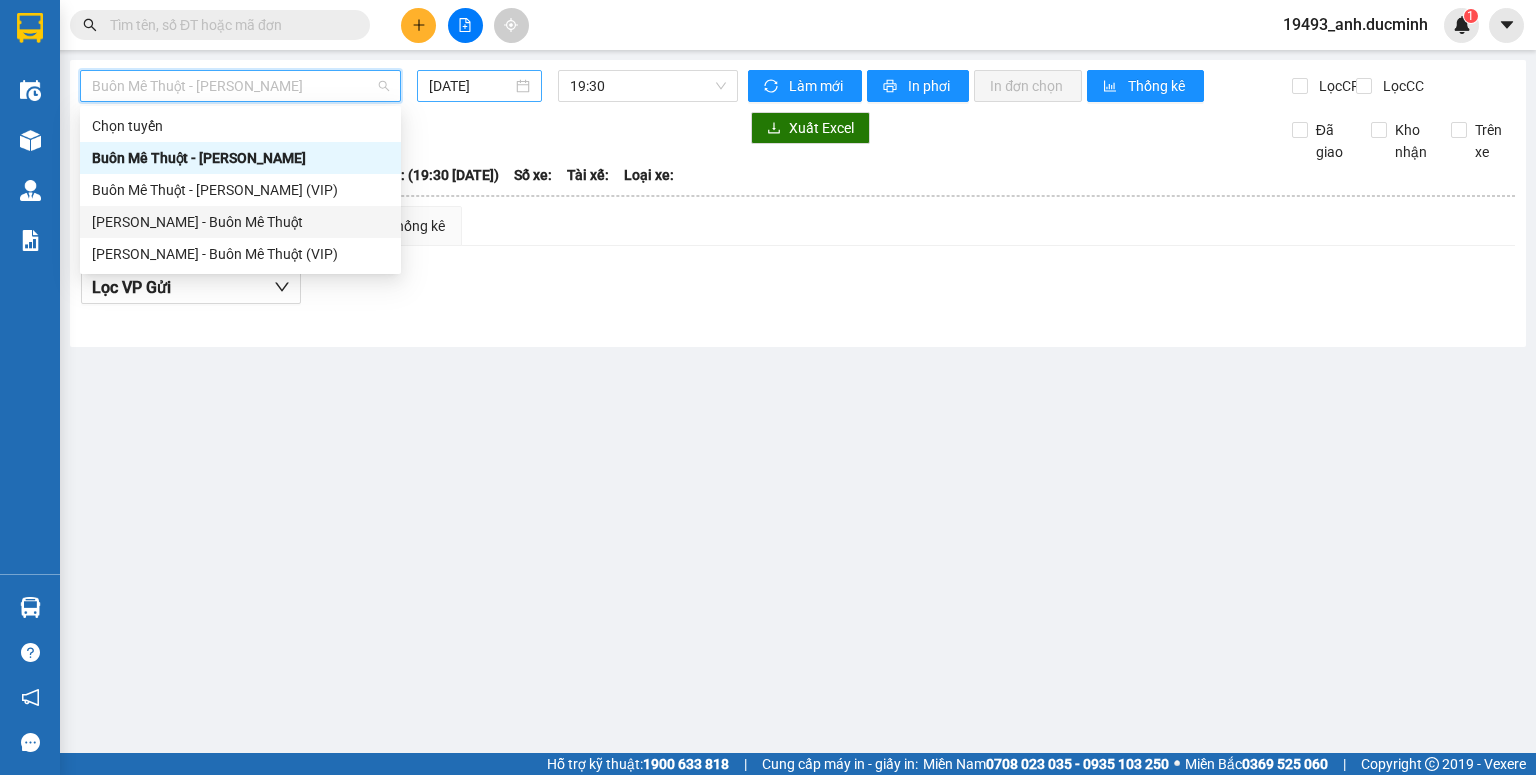 click on "[PERSON_NAME] - Buôn Mê Thuột" at bounding box center (240, 222) 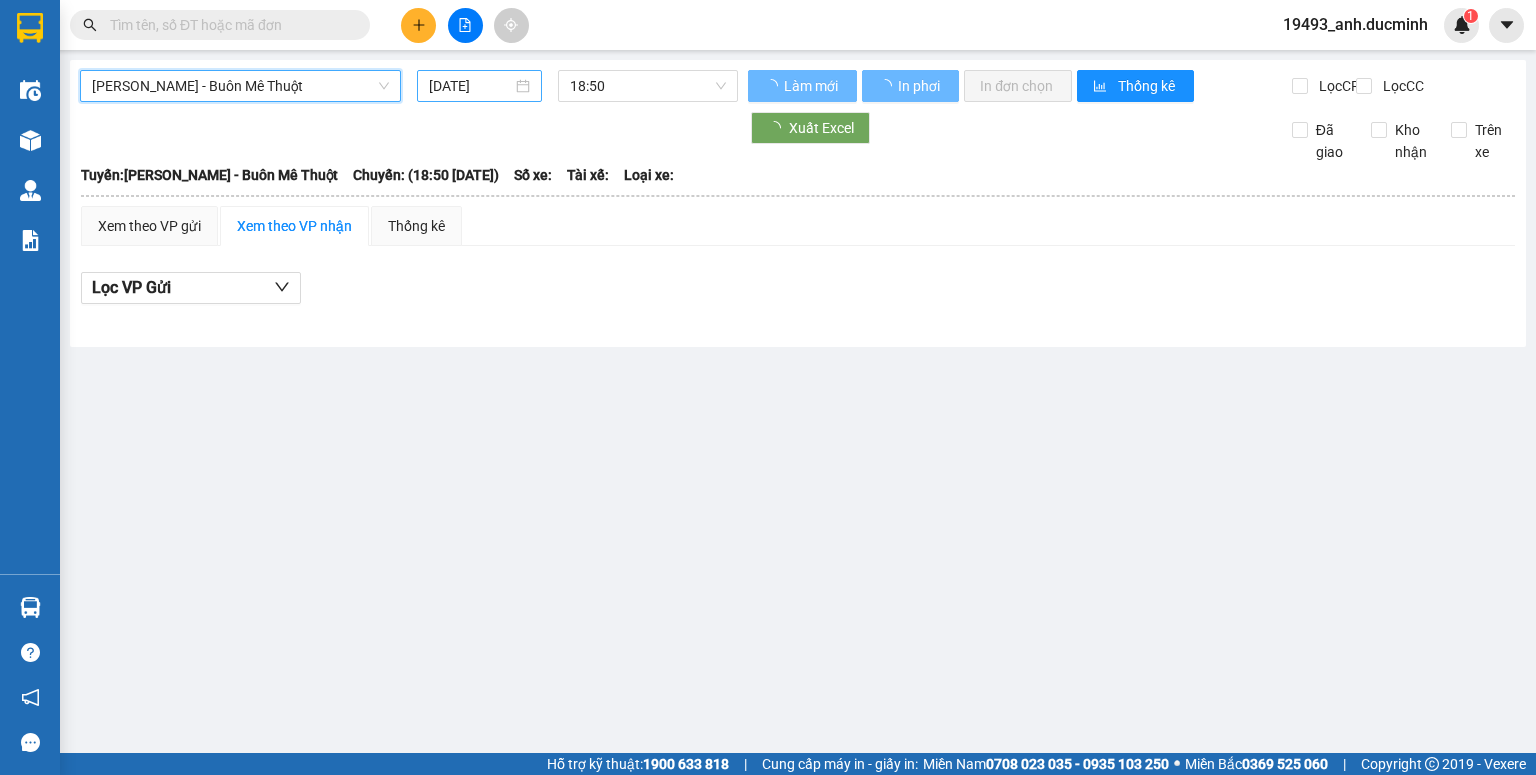click on "[DATE]" at bounding box center (470, 86) 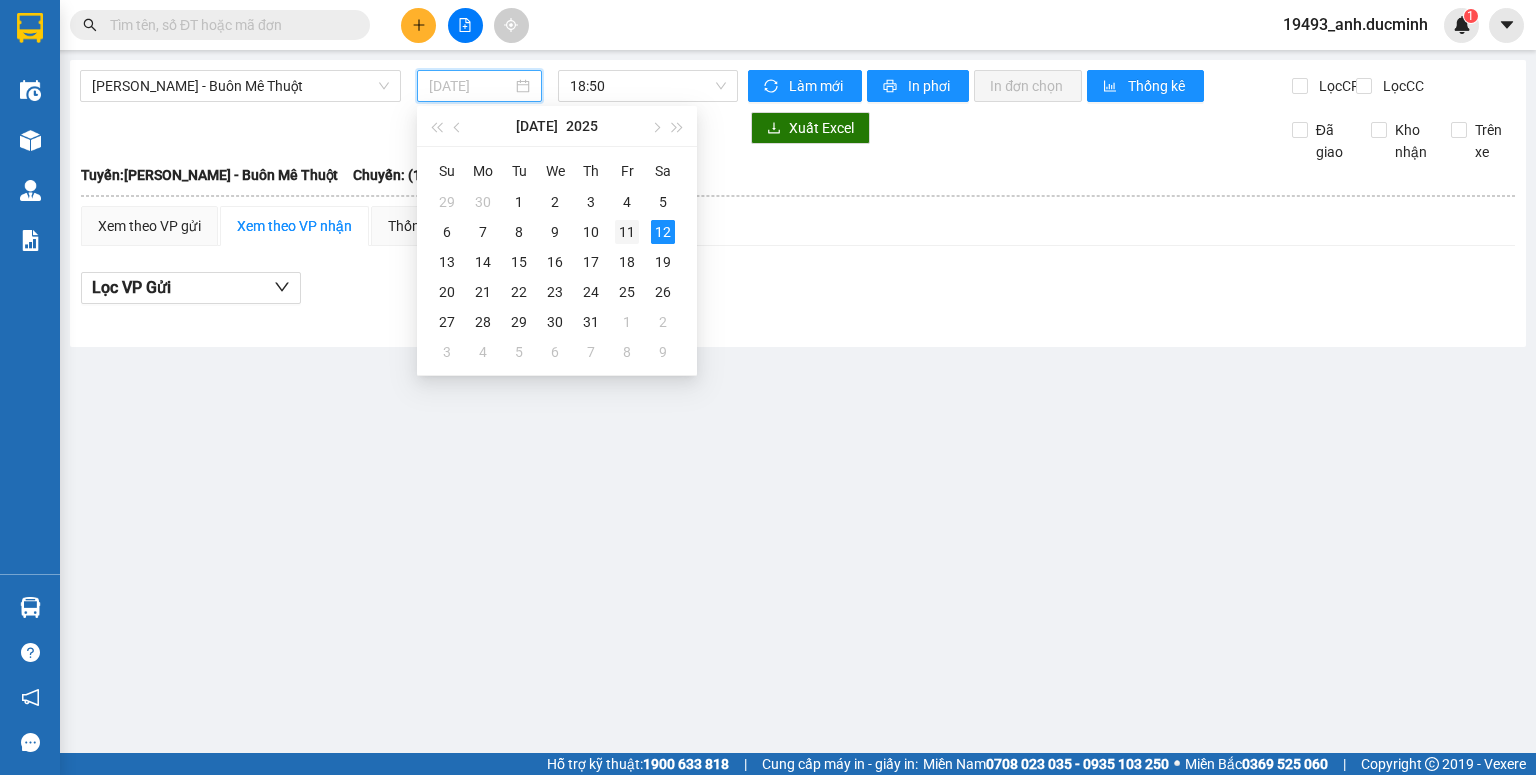 click on "11" at bounding box center (627, 232) 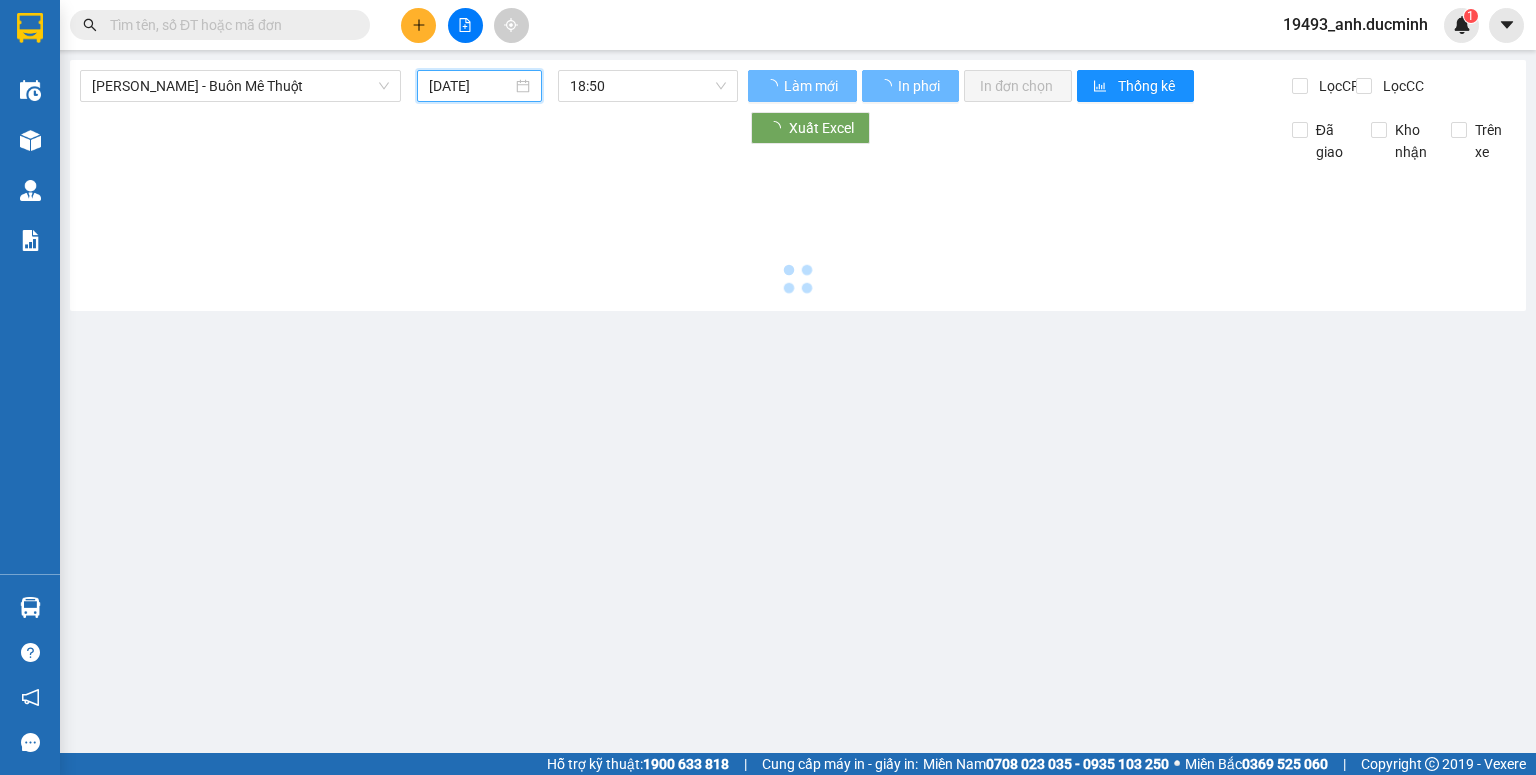 type on "[DATE]" 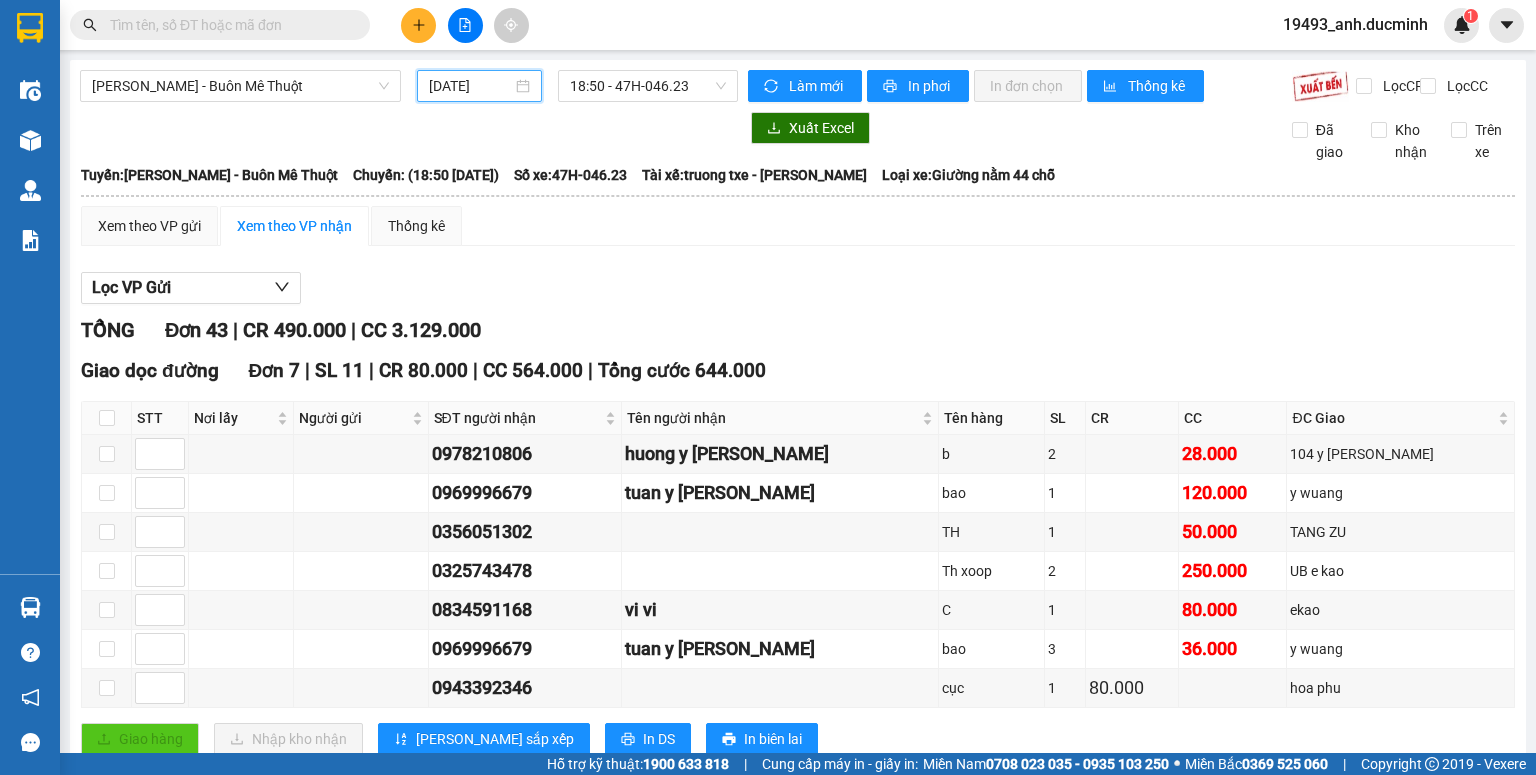 scroll, scrollTop: 480, scrollLeft: 0, axis: vertical 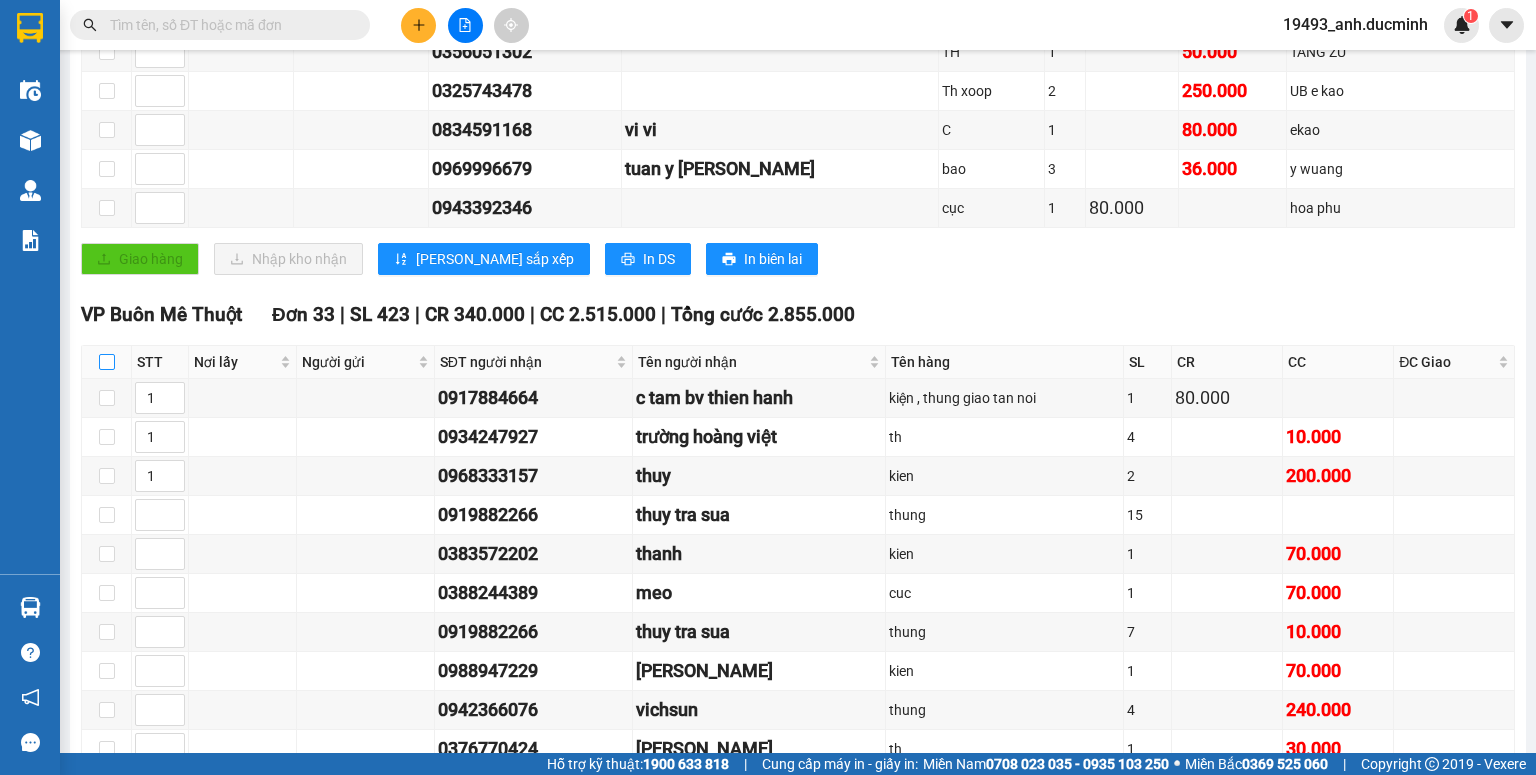 click at bounding box center (107, 362) 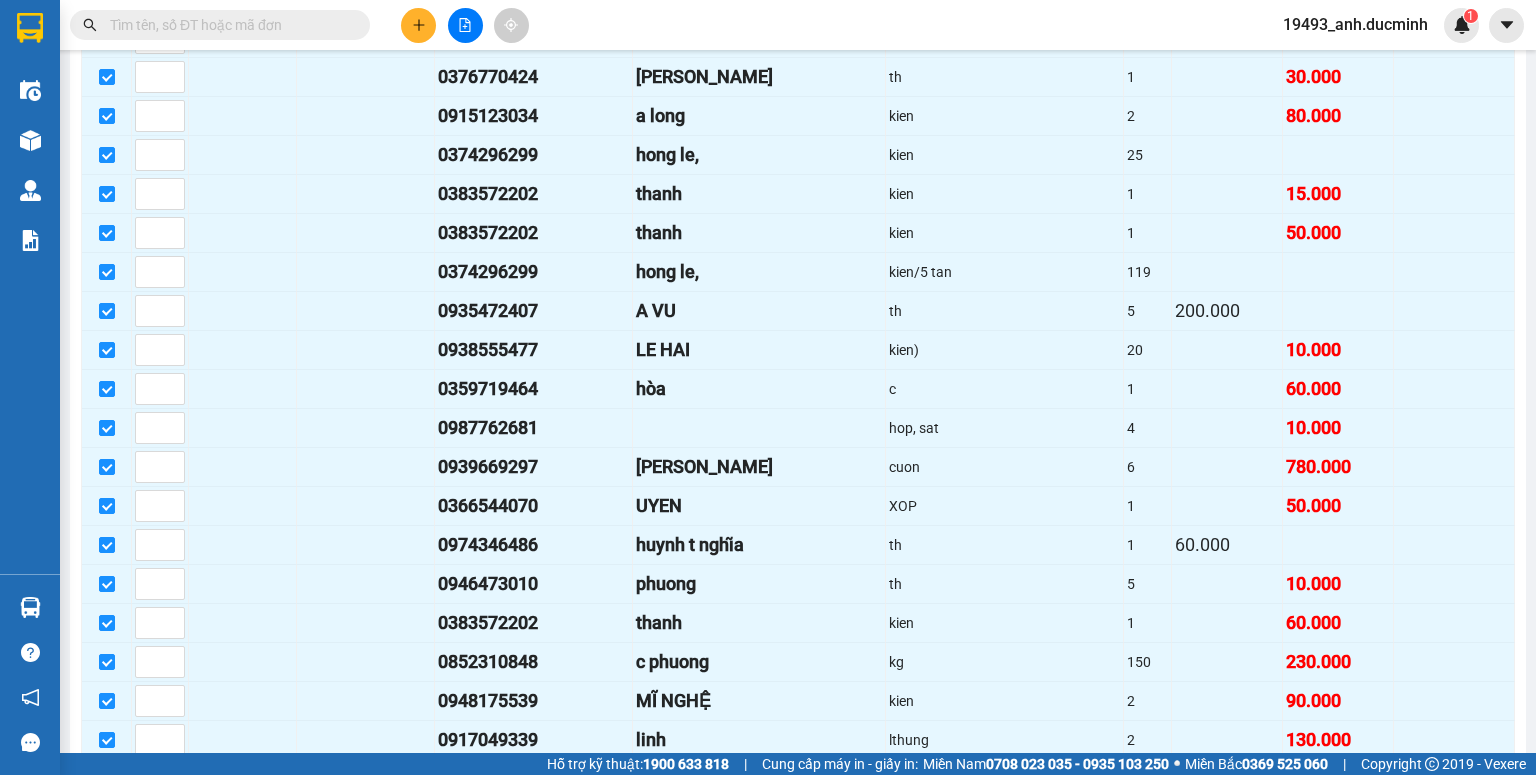 scroll, scrollTop: 1040, scrollLeft: 0, axis: vertical 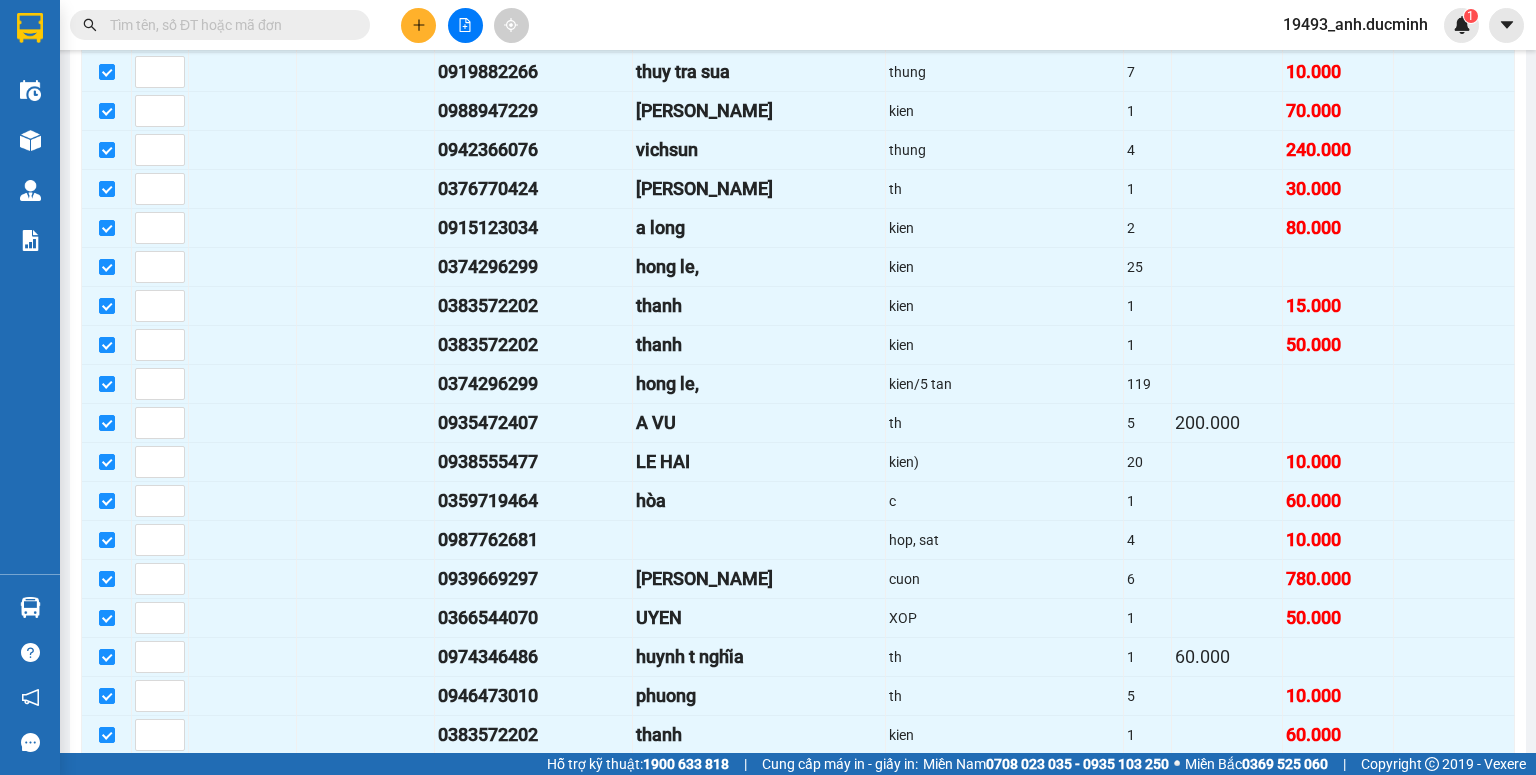 click at bounding box center (228, 25) 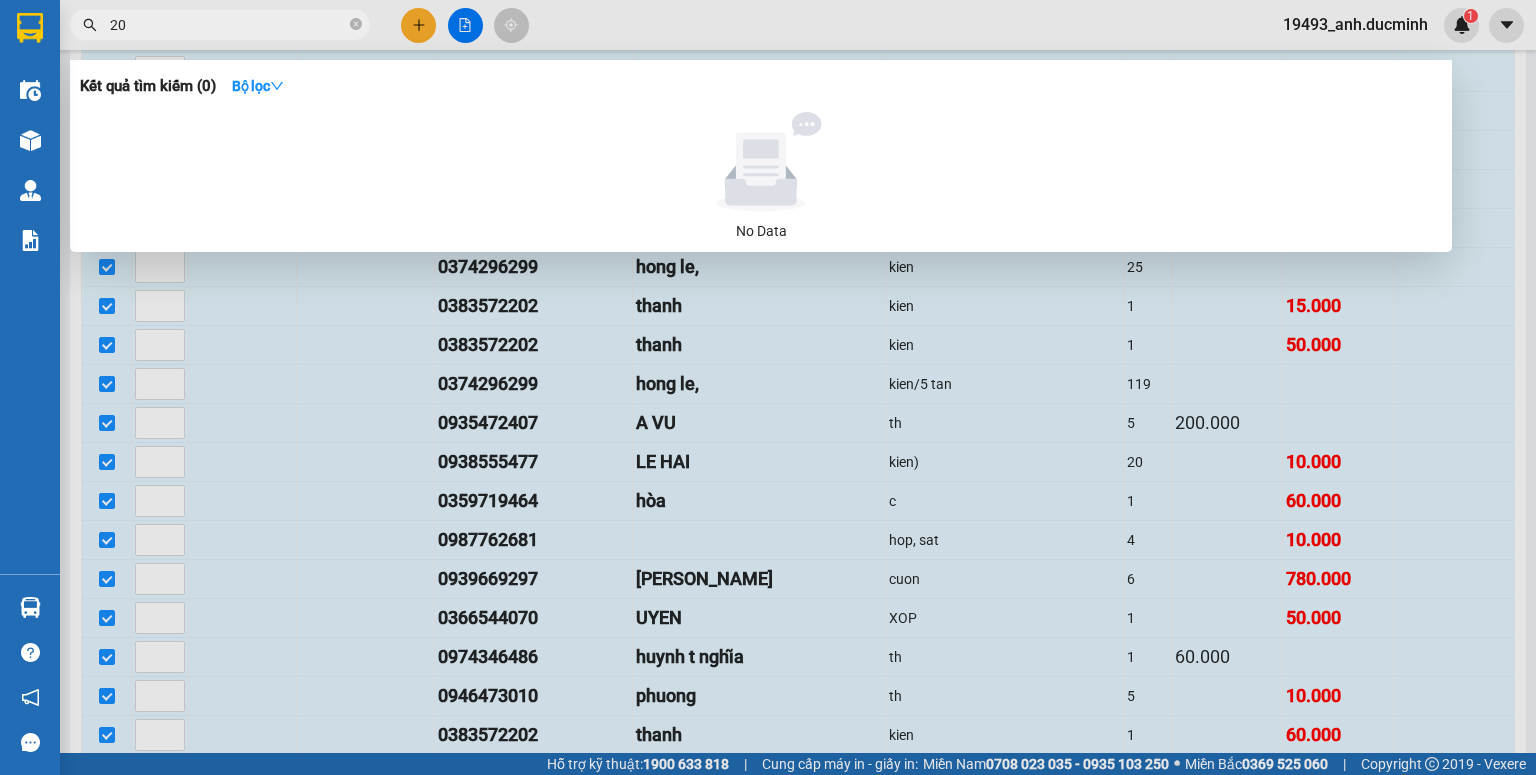type on "202" 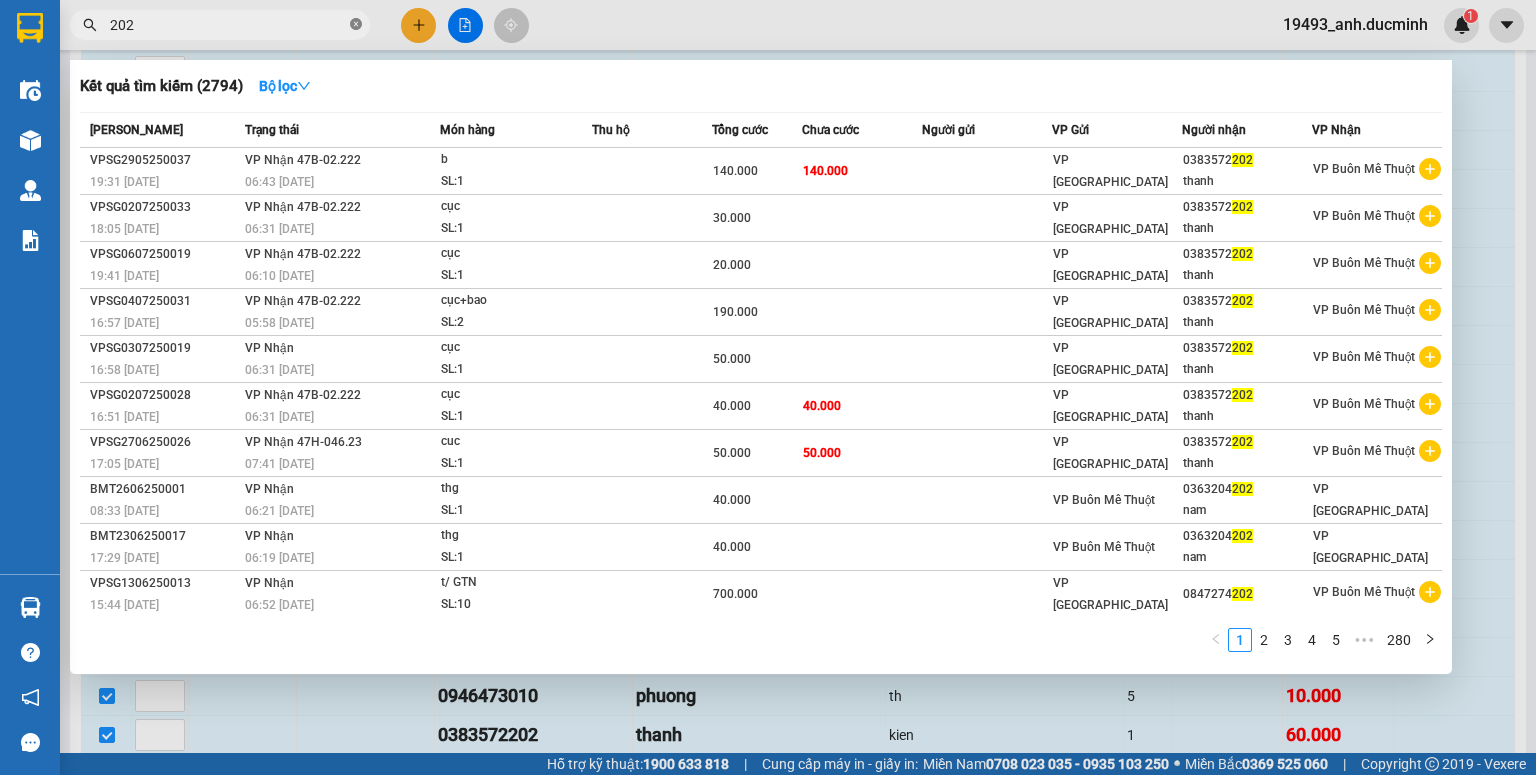 click 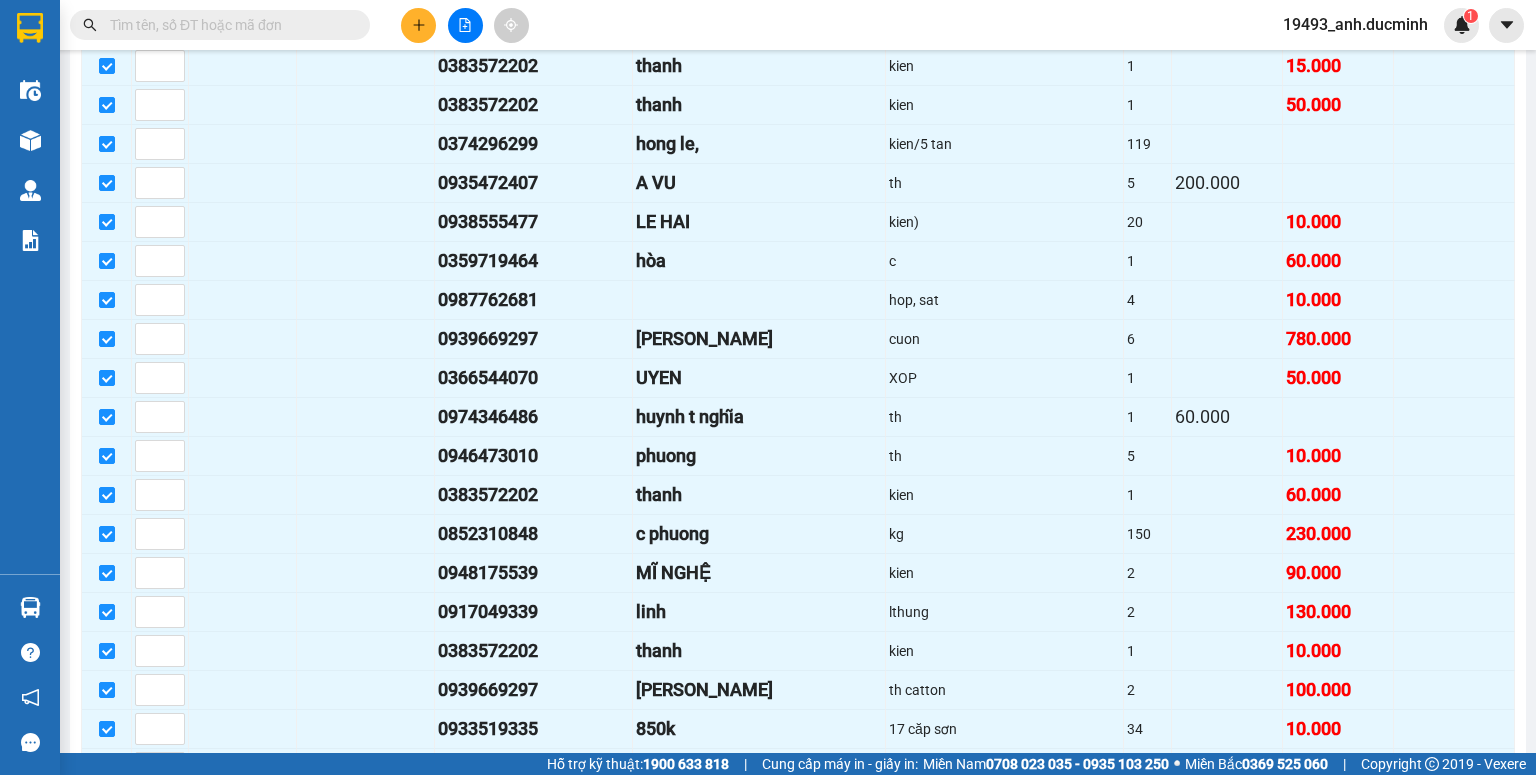 scroll, scrollTop: 1600, scrollLeft: 0, axis: vertical 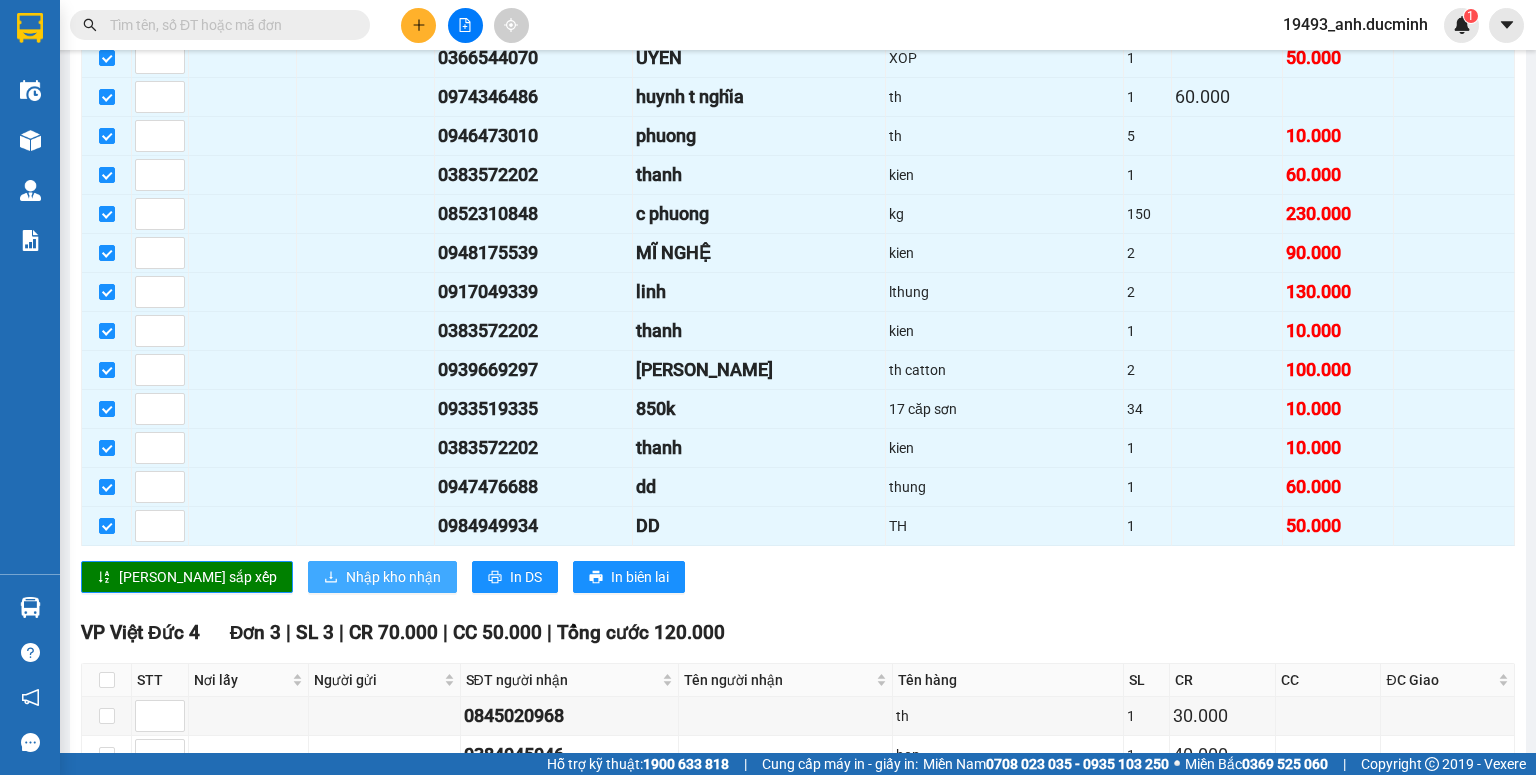 click on "Nhập kho nhận" at bounding box center (393, 577) 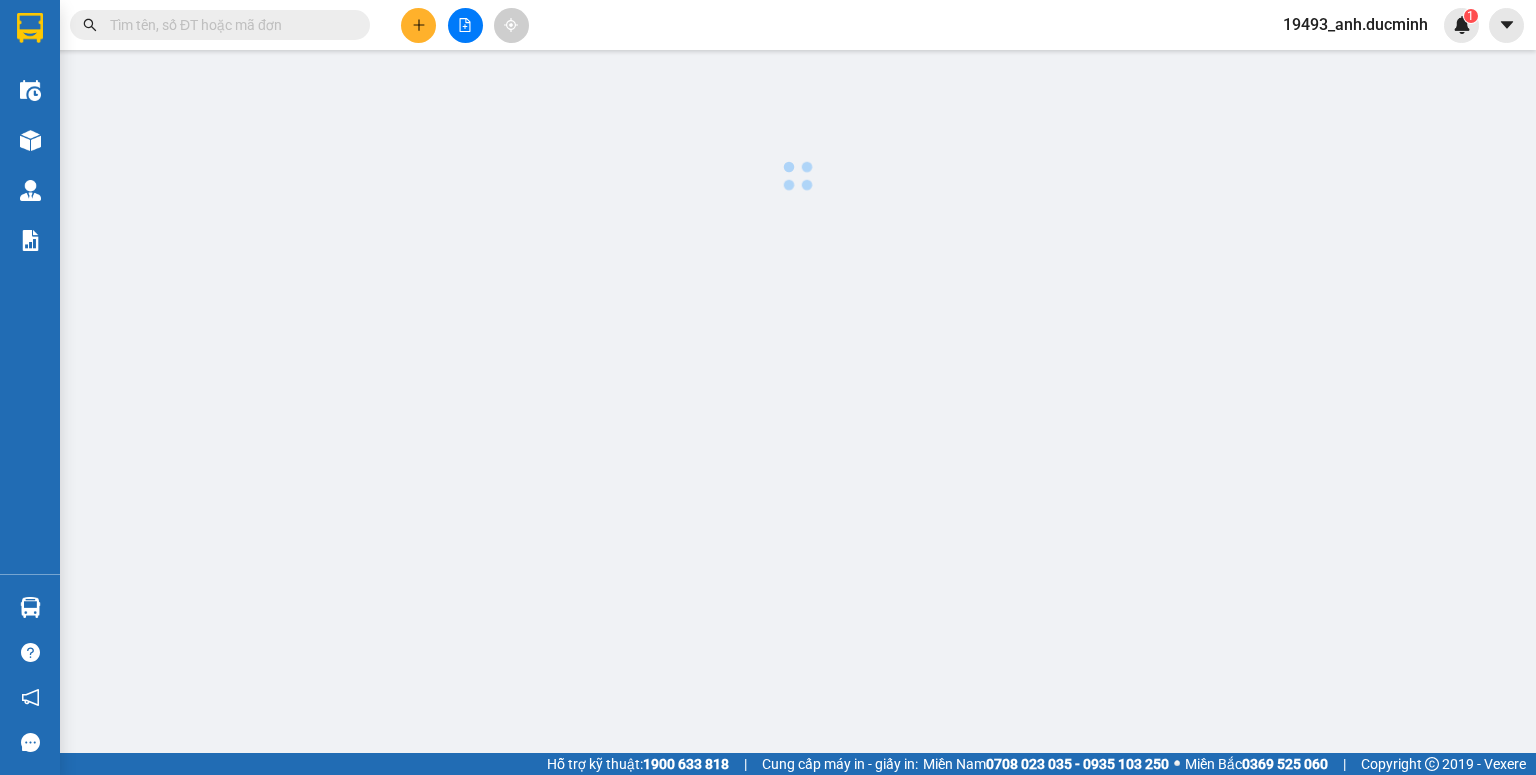 scroll, scrollTop: 0, scrollLeft: 0, axis: both 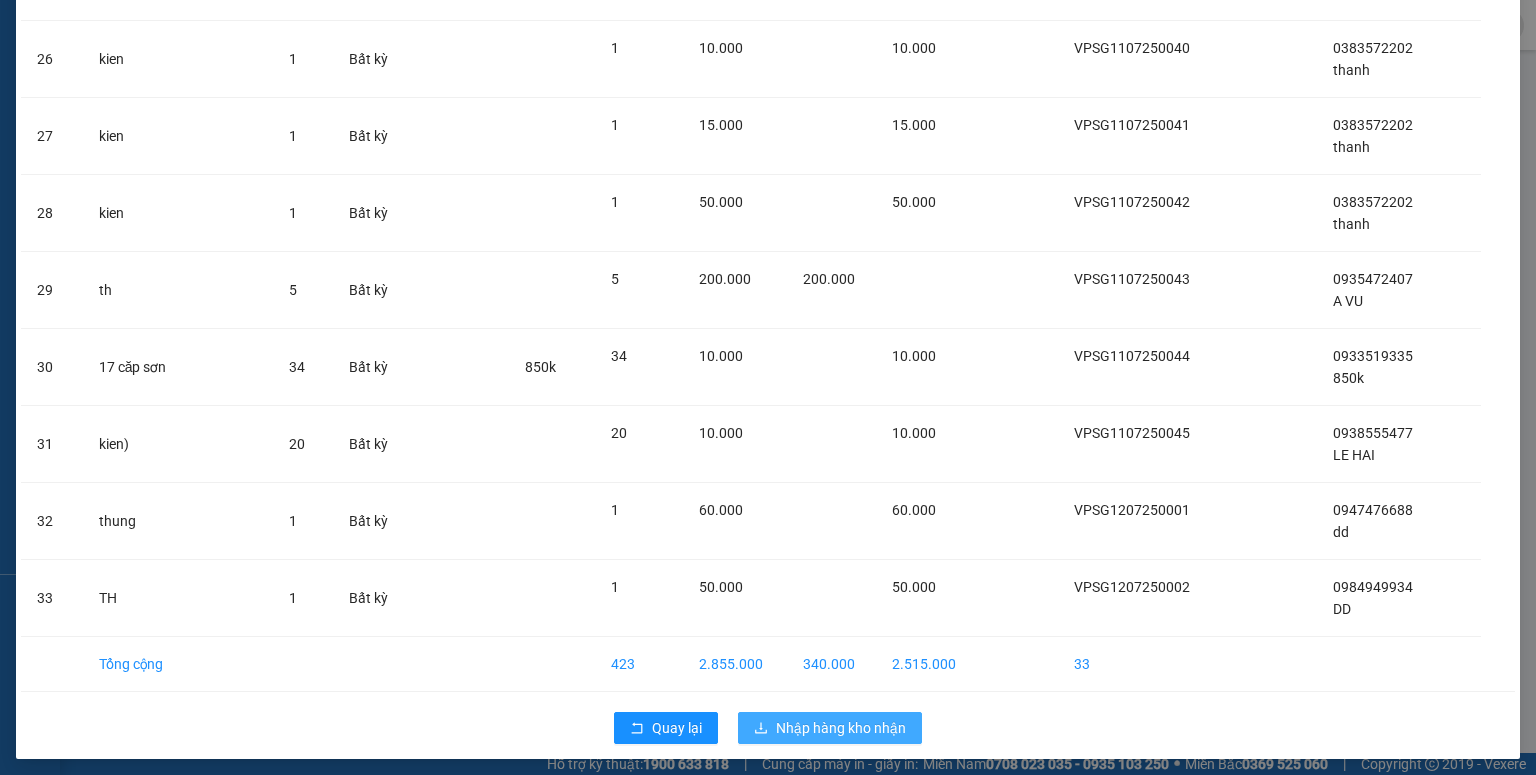 drag, startPoint x: 831, startPoint y: 722, endPoint x: 852, endPoint y: 704, distance: 27.658634 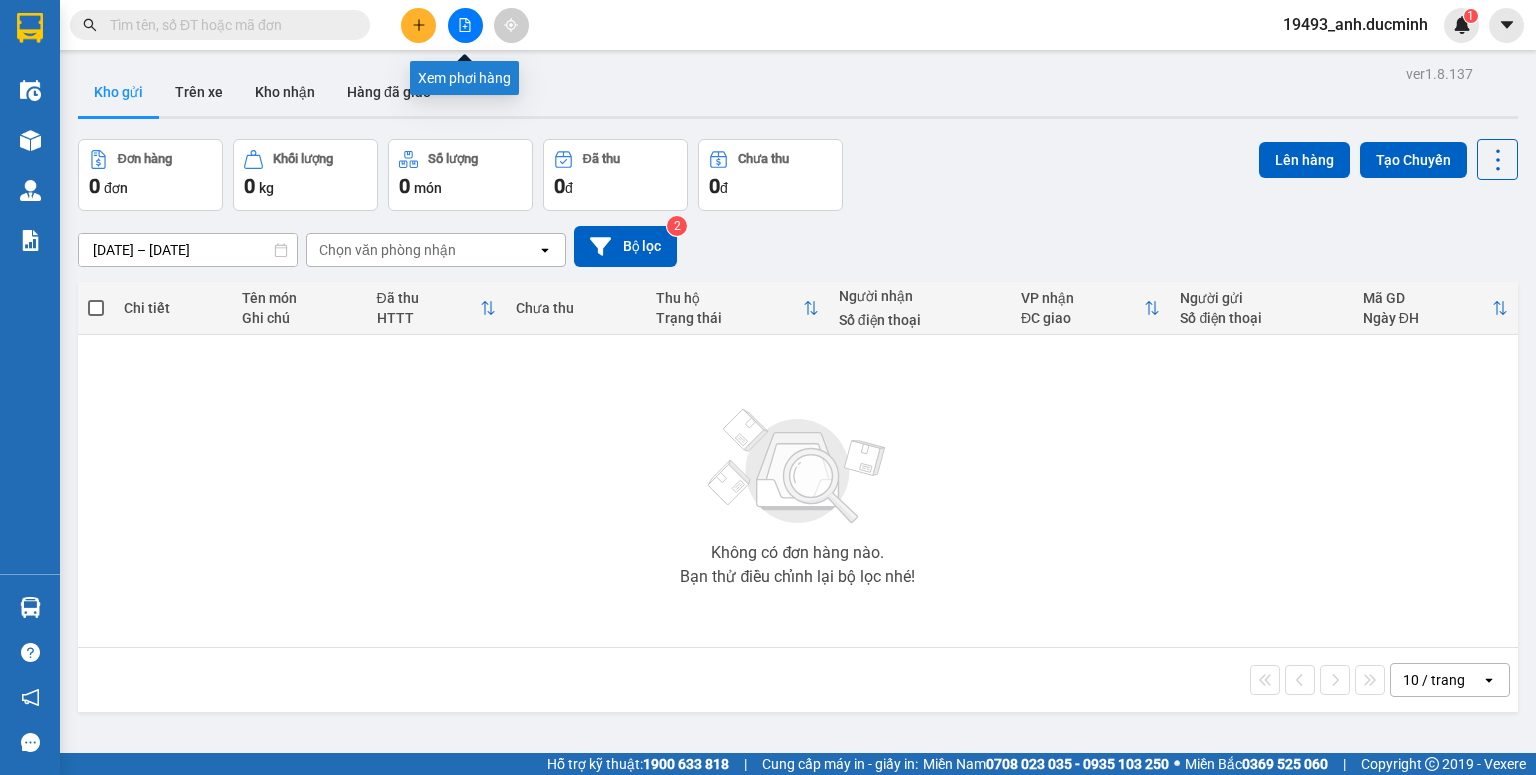 click 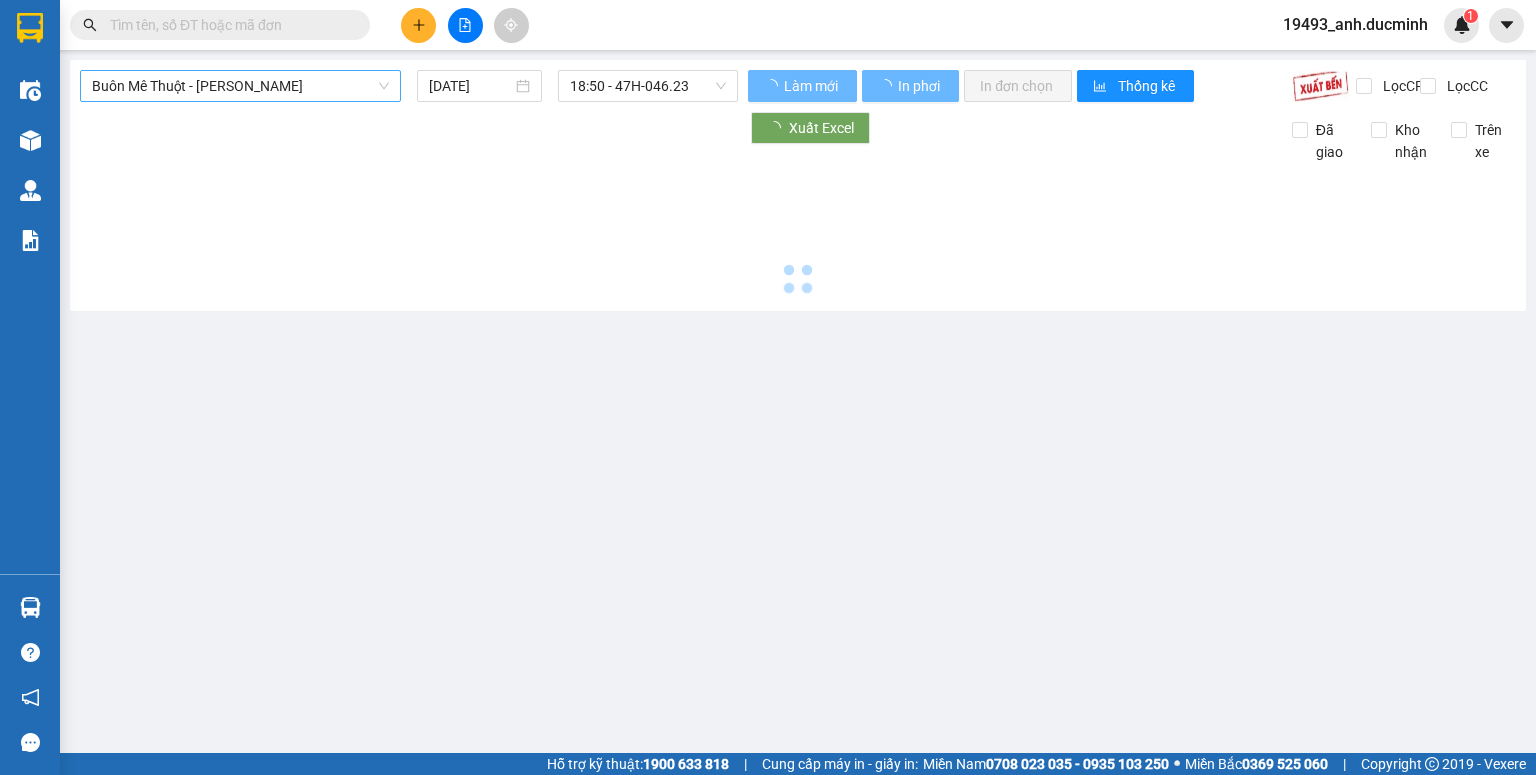 type on "[DATE]" 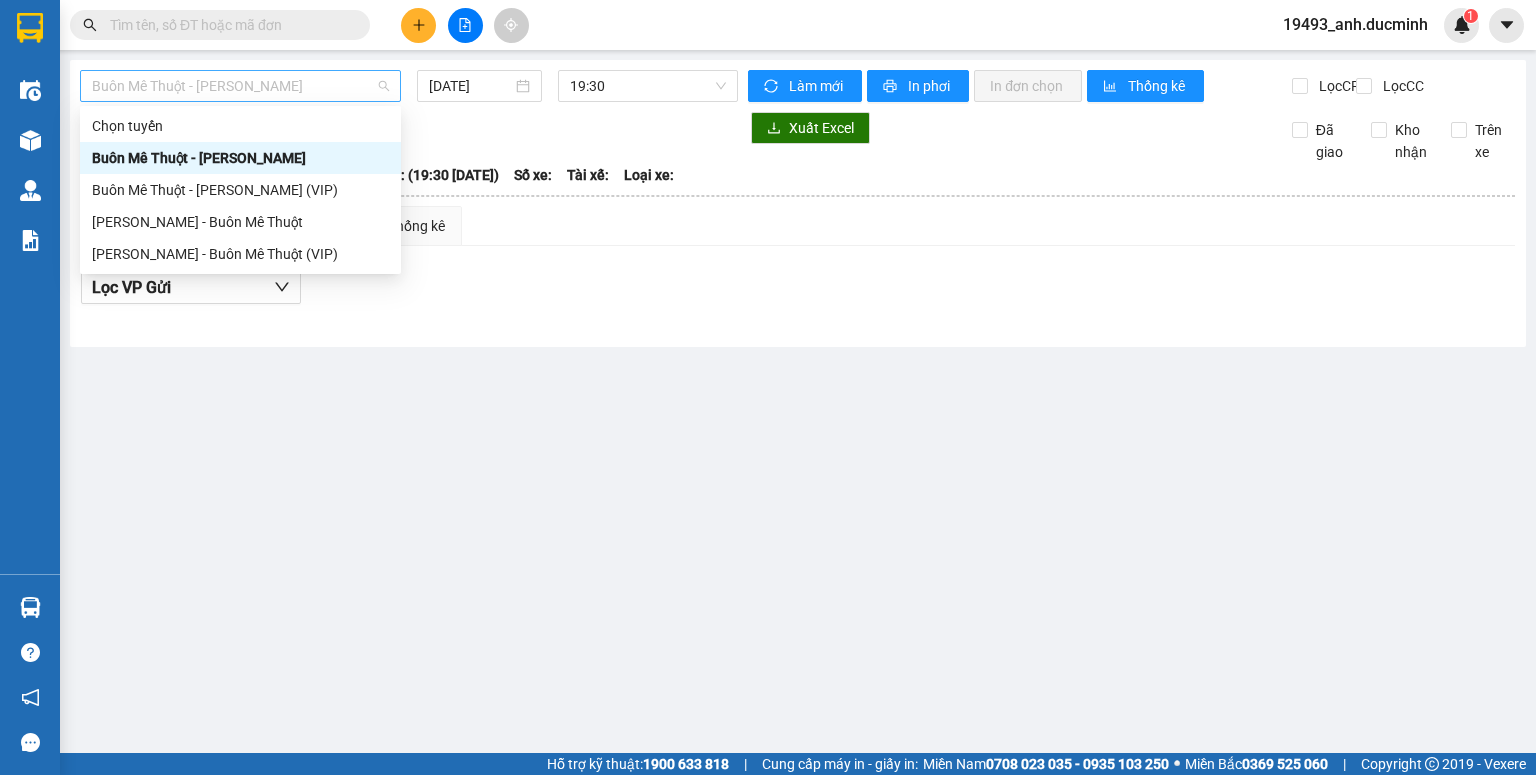 click on "Buôn Mê Thuột - [PERSON_NAME]" at bounding box center [240, 86] 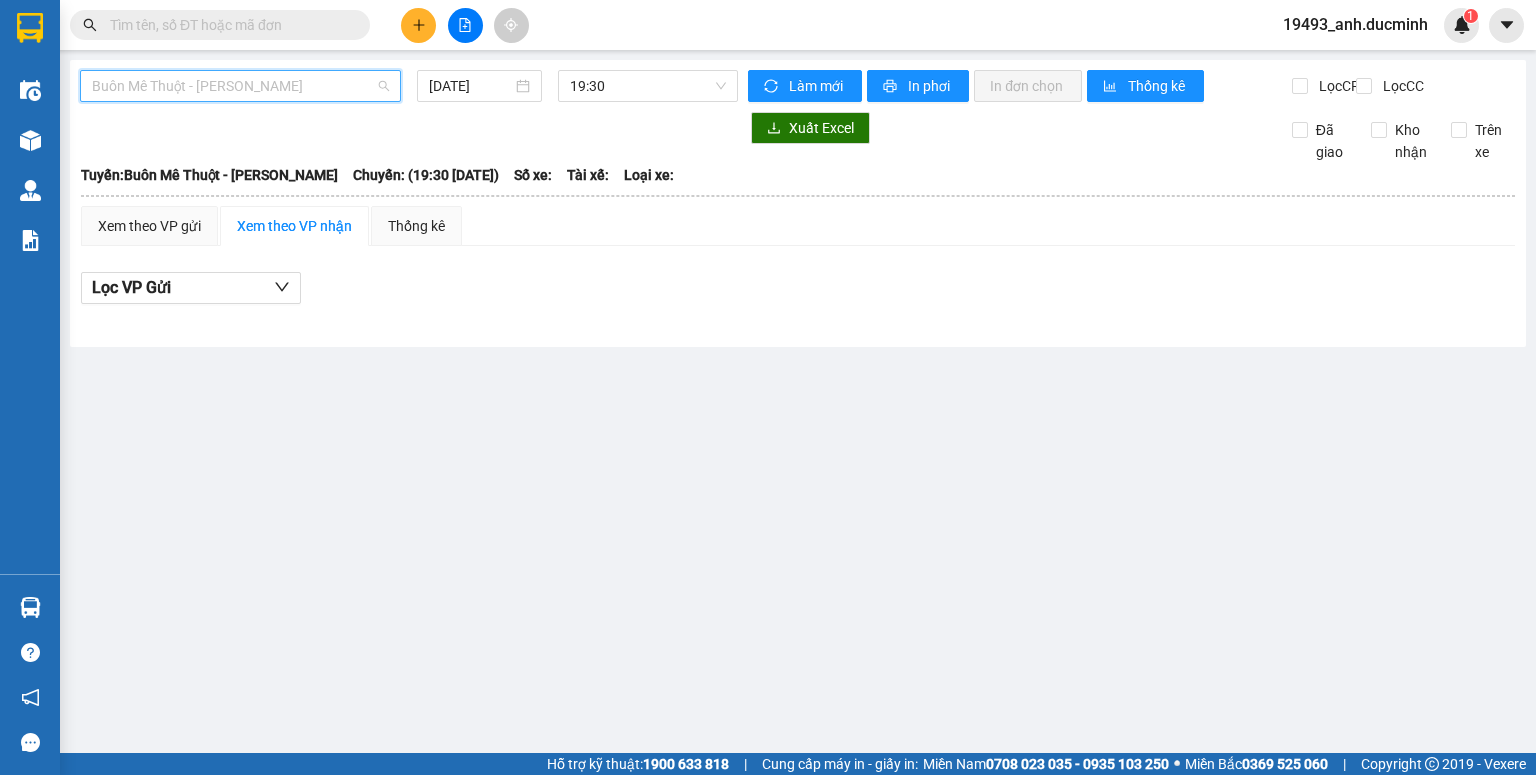 click on "Buôn Mê Thuột - [PERSON_NAME]" at bounding box center (240, 86) 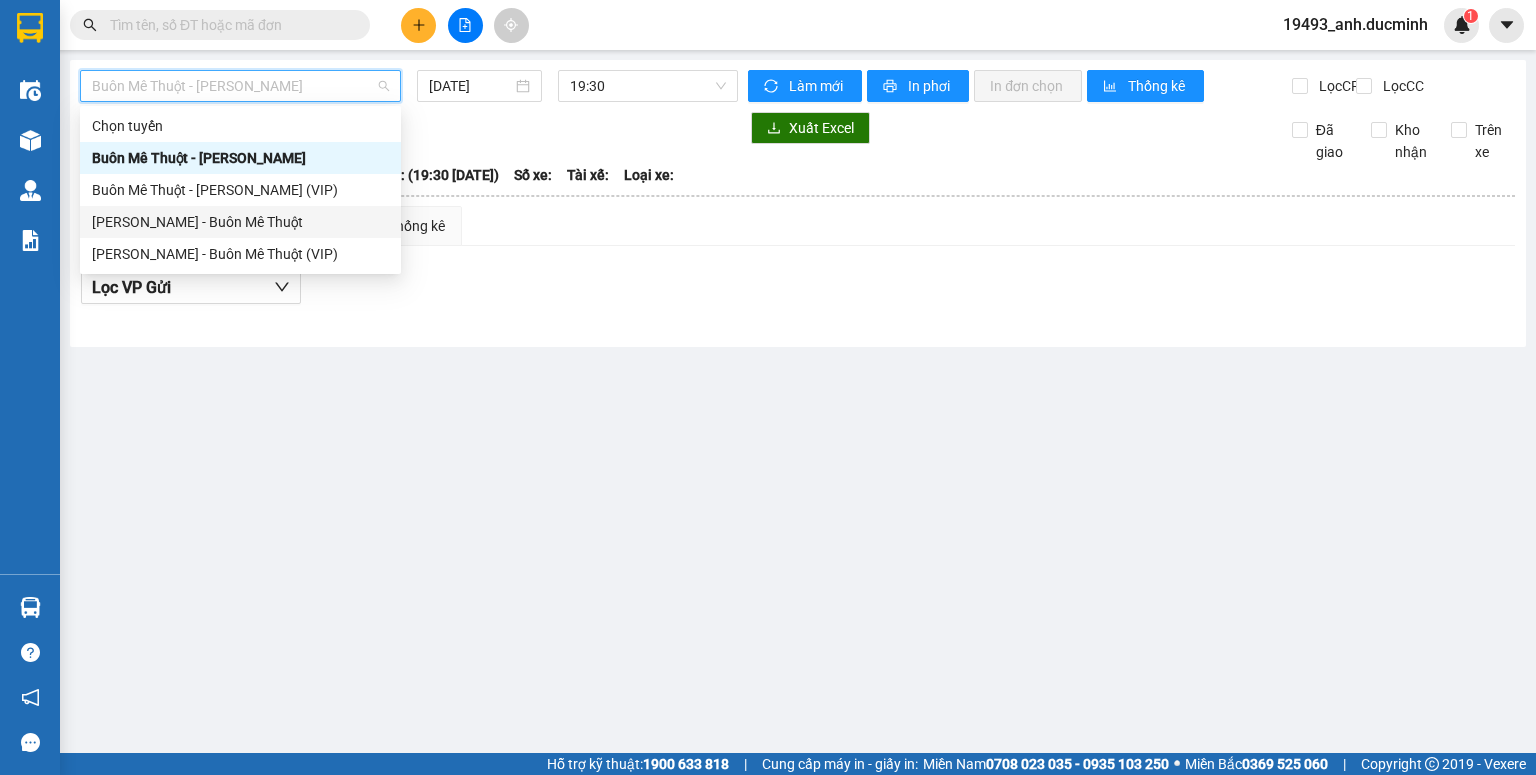drag, startPoint x: 288, startPoint y: 217, endPoint x: 445, endPoint y: 102, distance: 194.61244 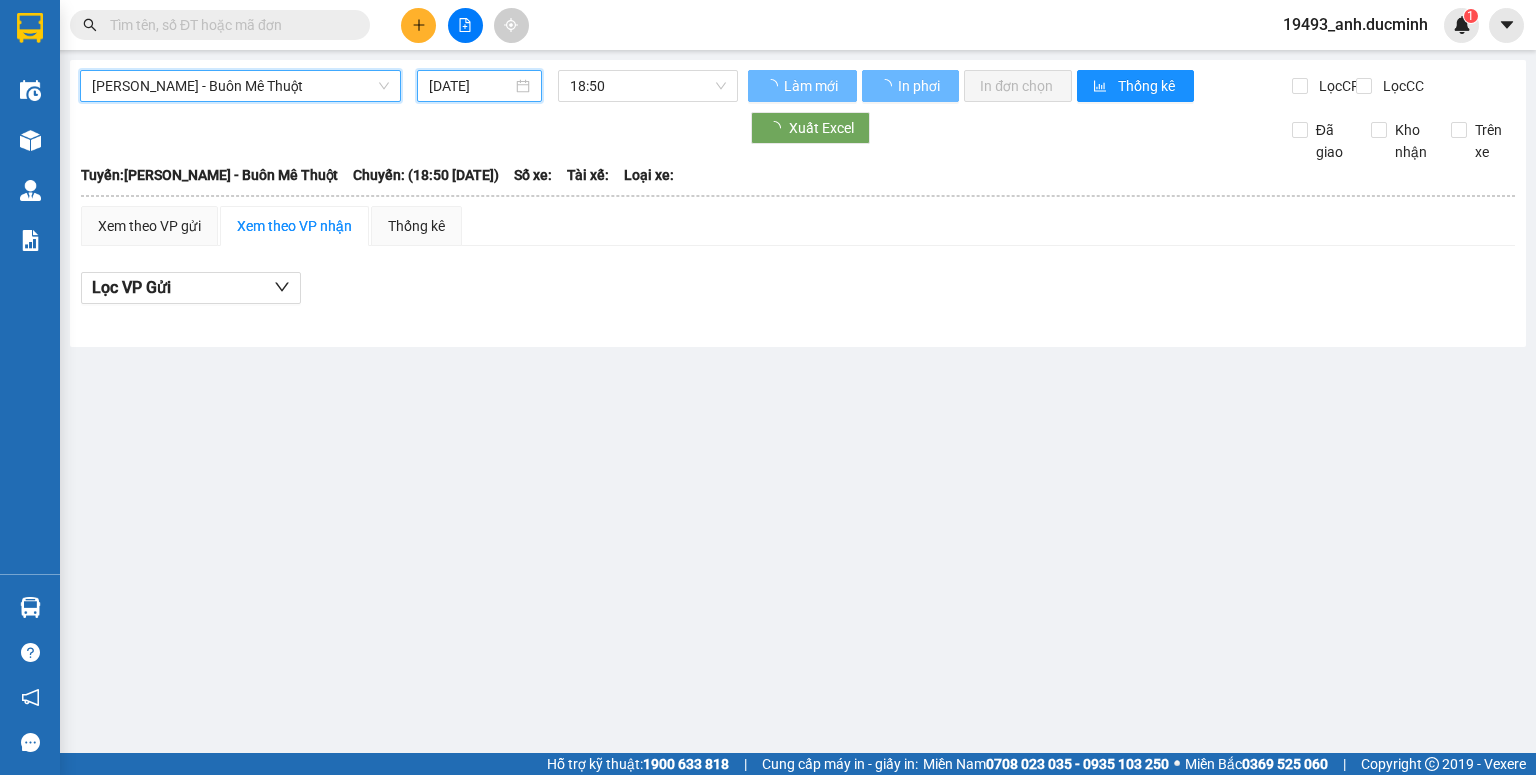 click on "[DATE]" at bounding box center (470, 86) 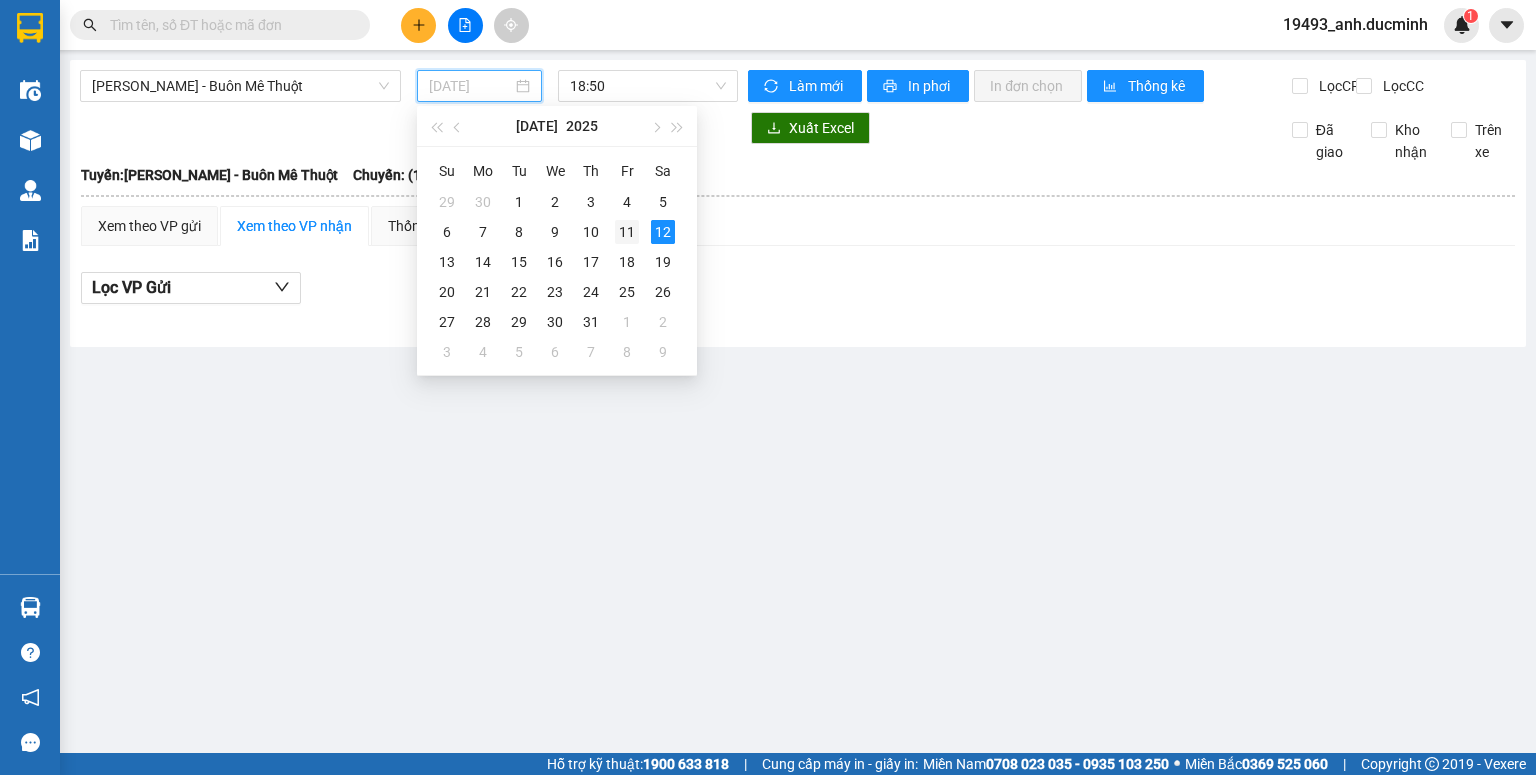 click on "11" at bounding box center [627, 232] 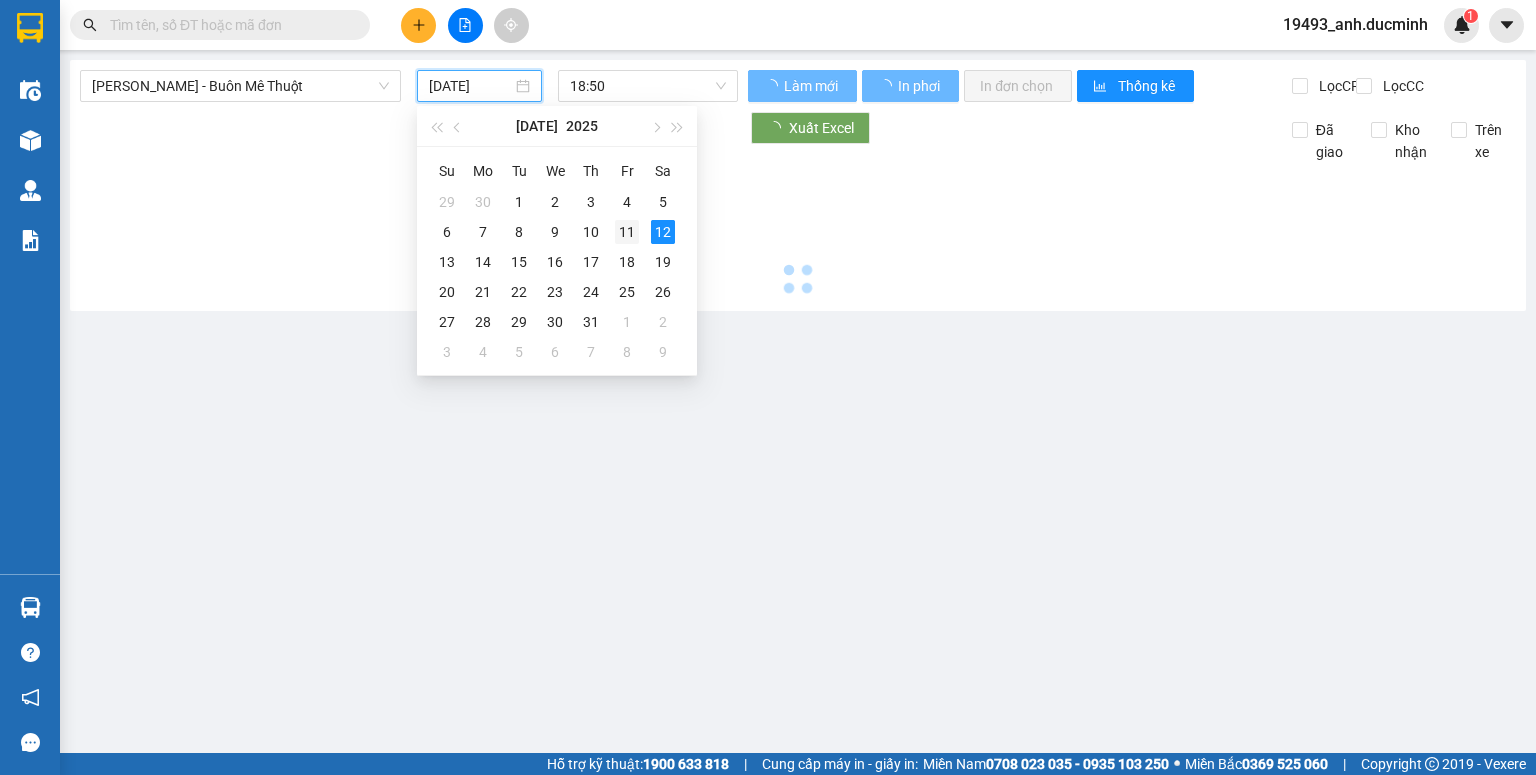 type on "[DATE]" 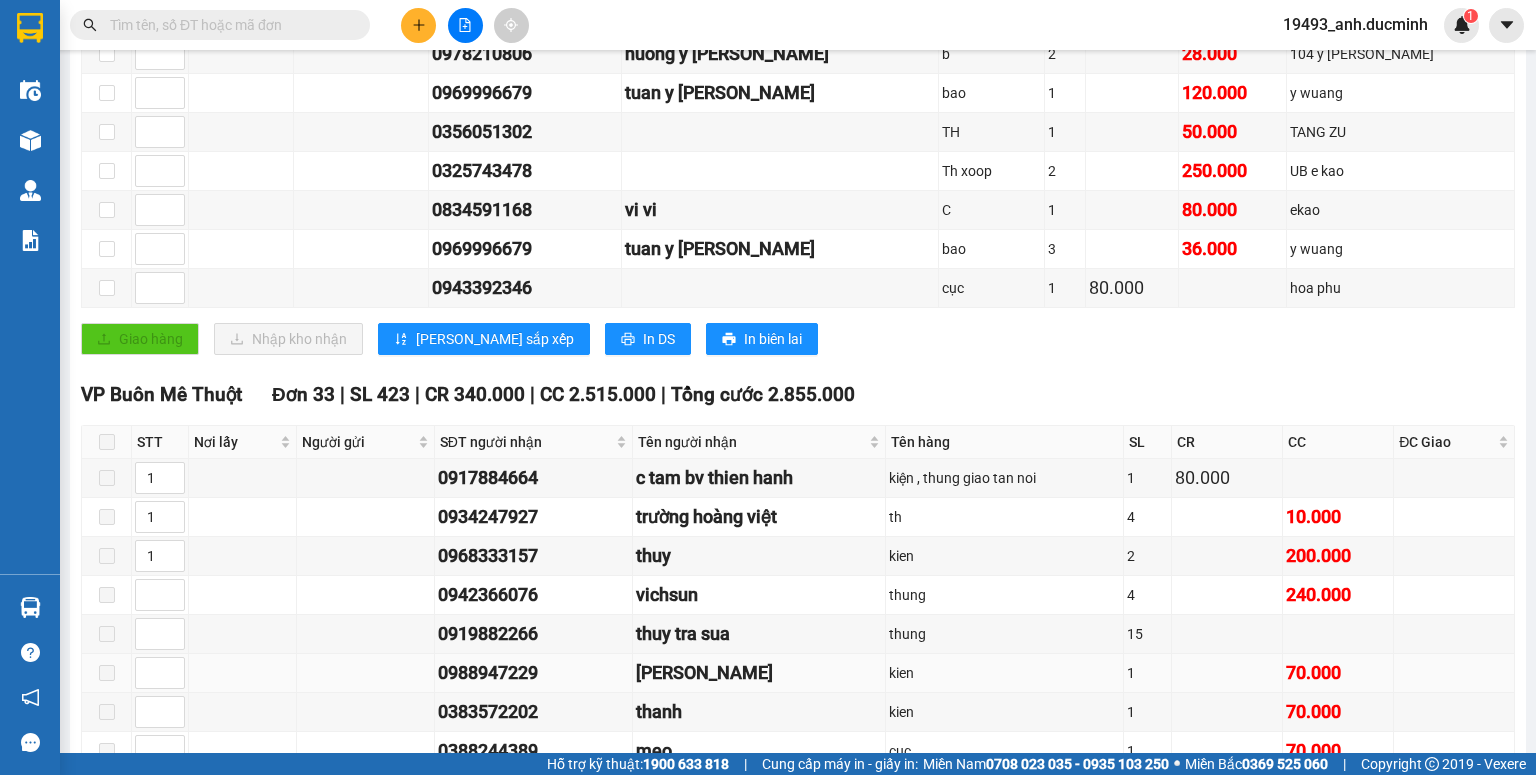 scroll, scrollTop: 640, scrollLeft: 0, axis: vertical 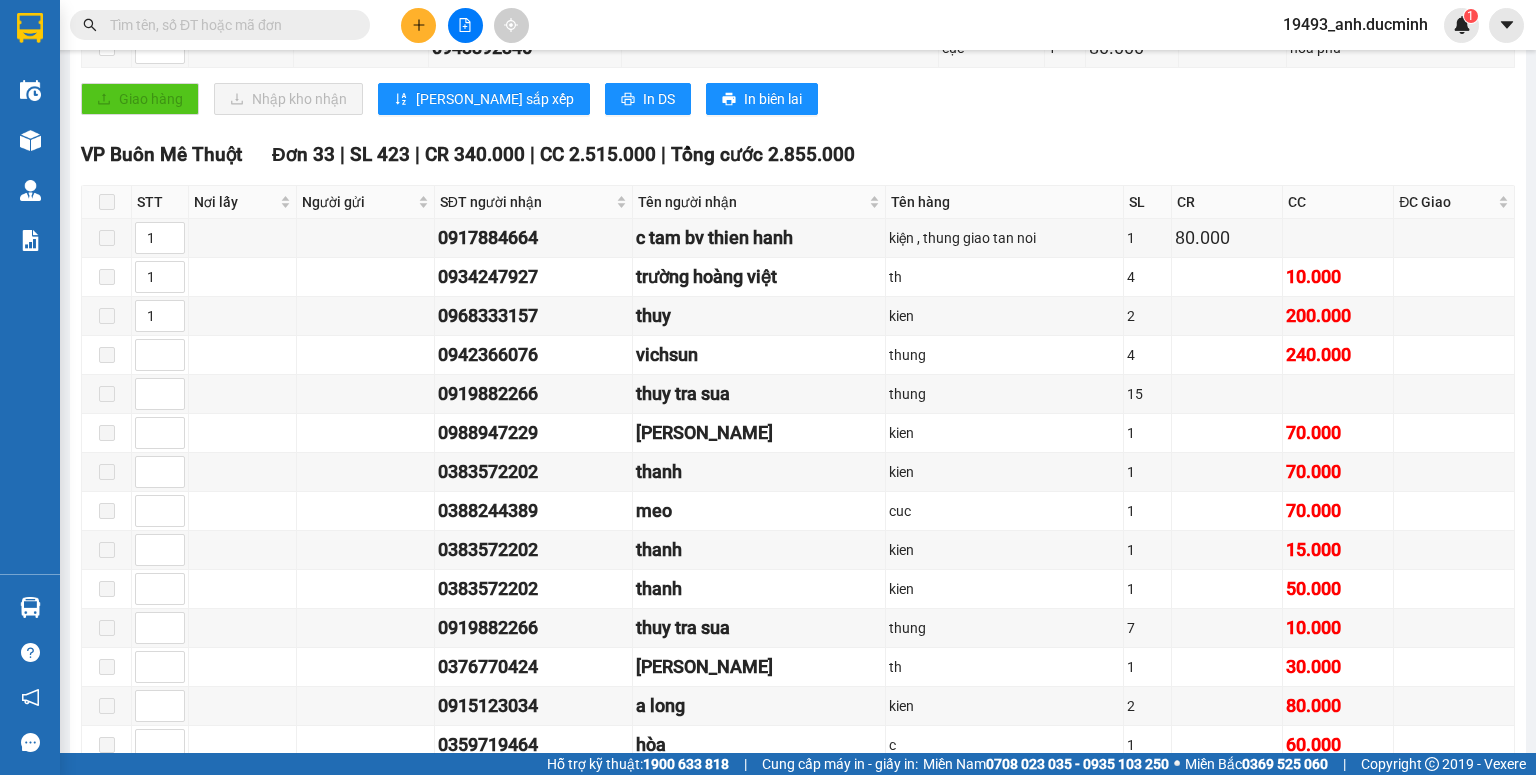 click at bounding box center (228, 25) 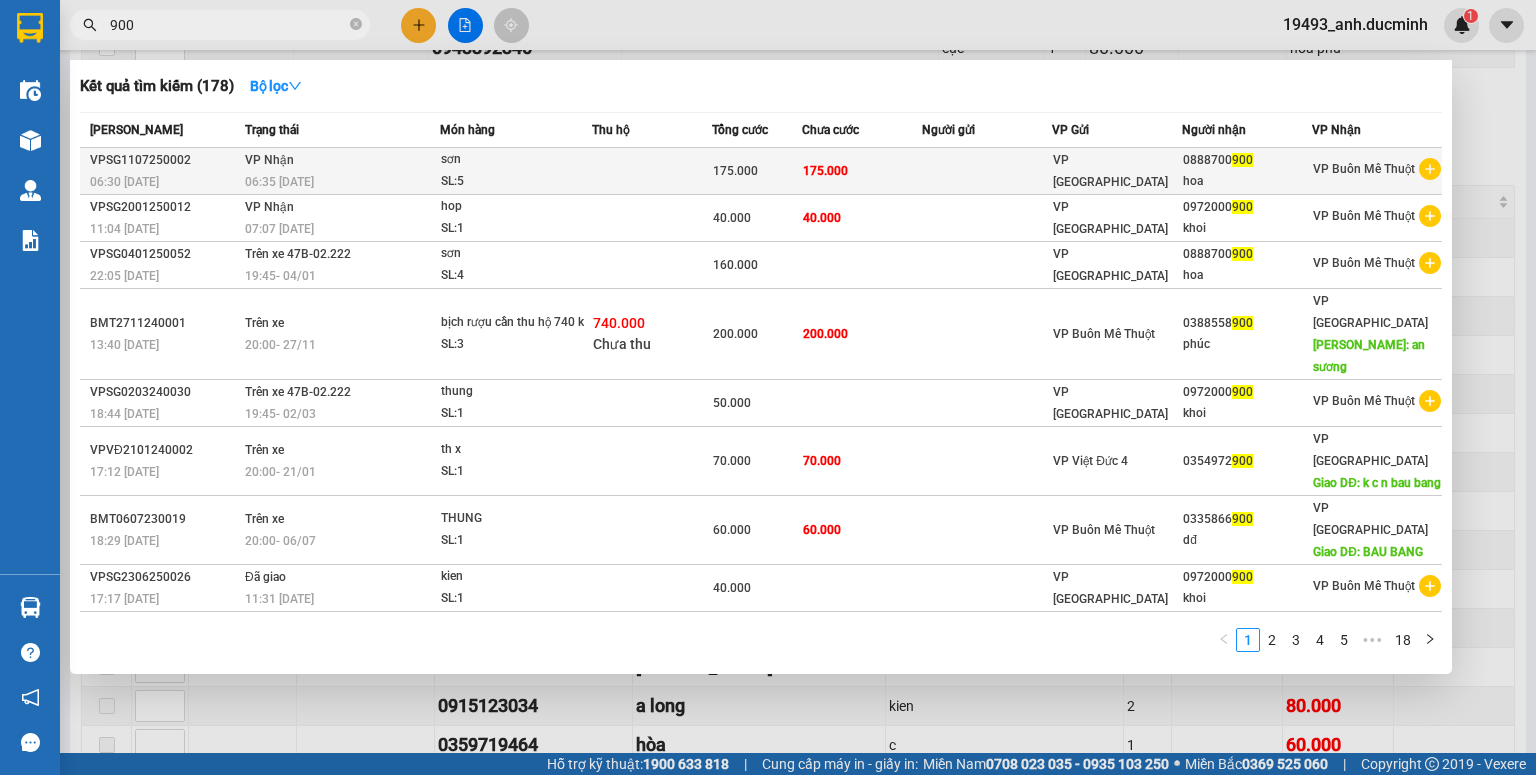 type on "900" 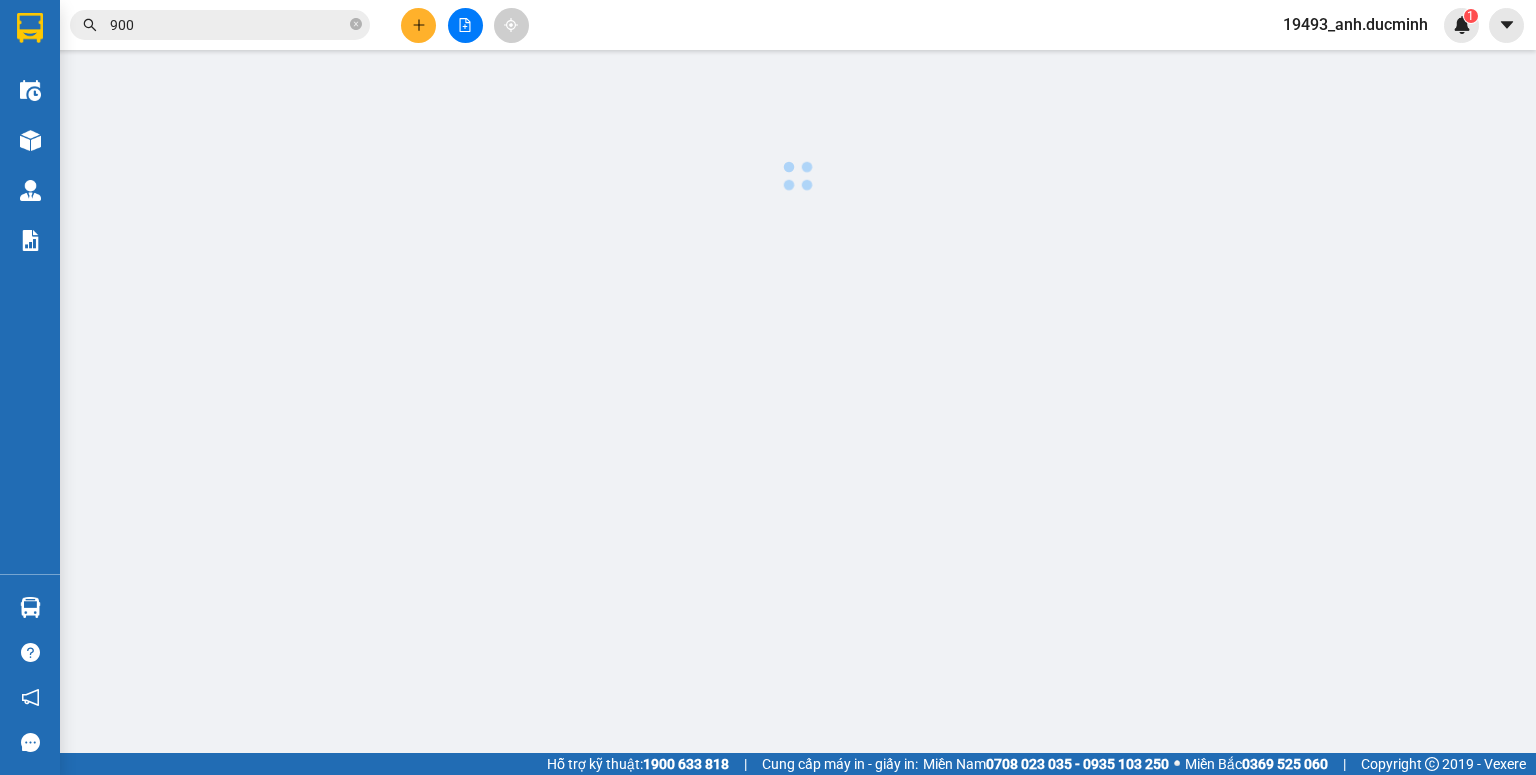 scroll, scrollTop: 0, scrollLeft: 0, axis: both 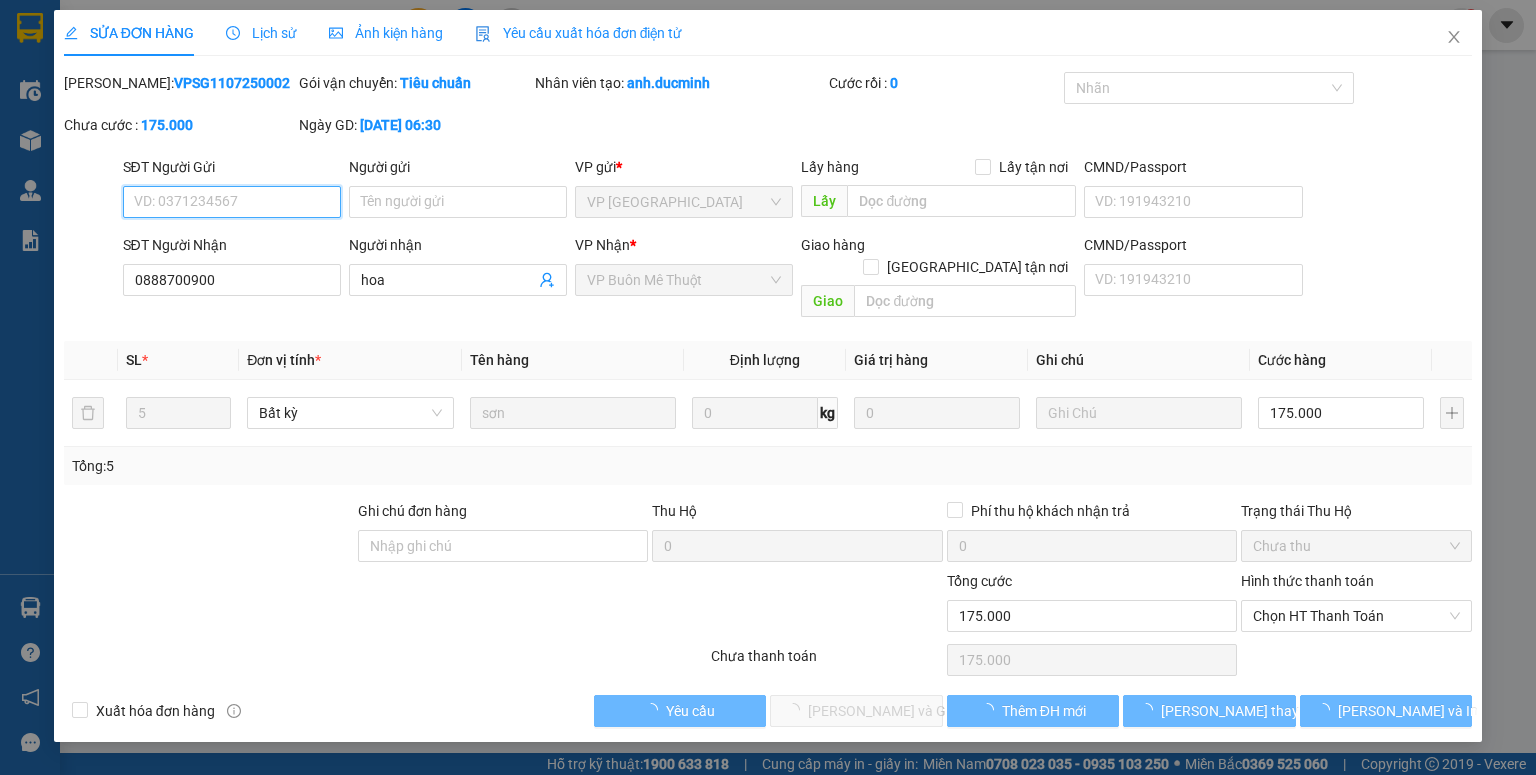 type on "0888700900" 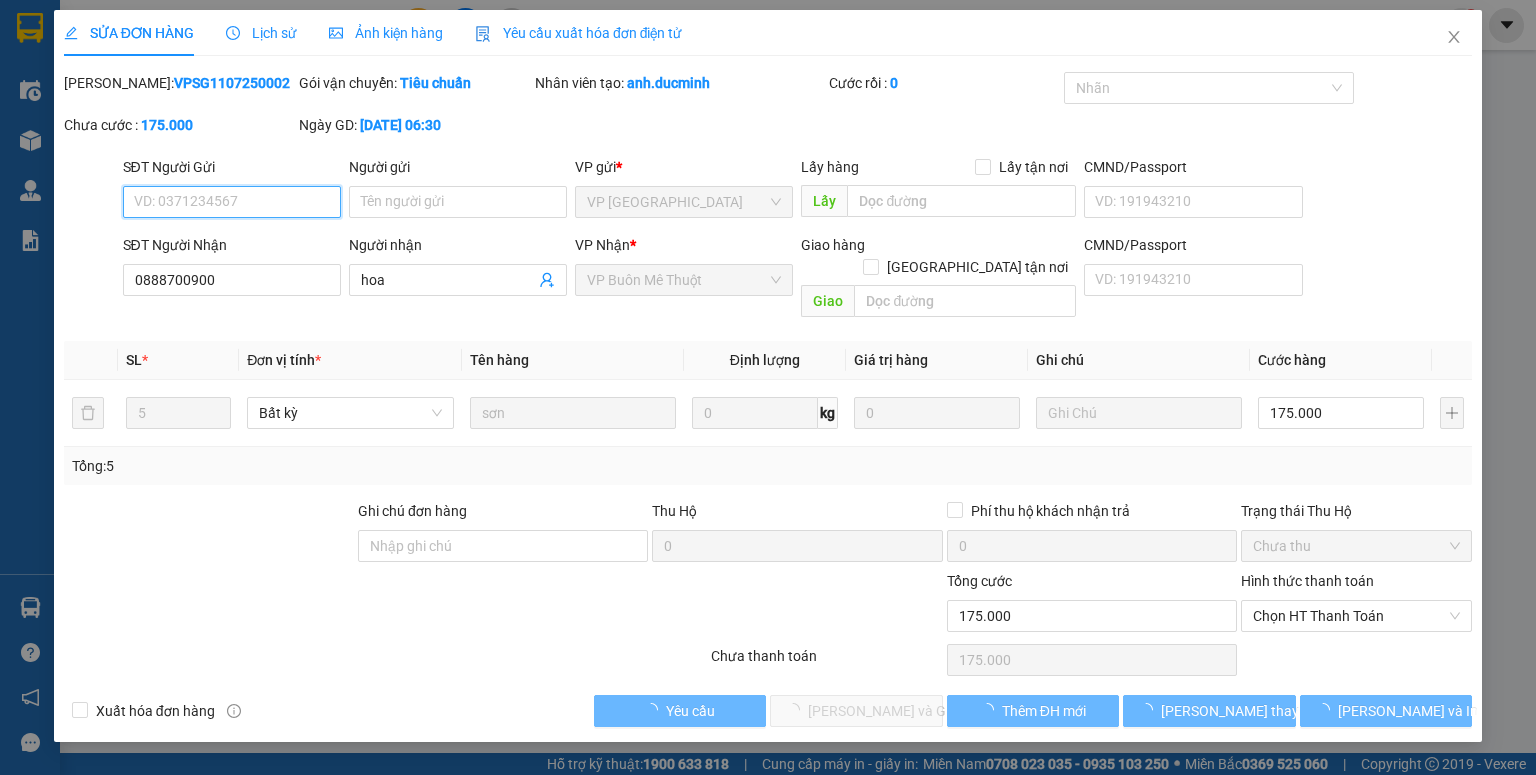 type on "hoa" 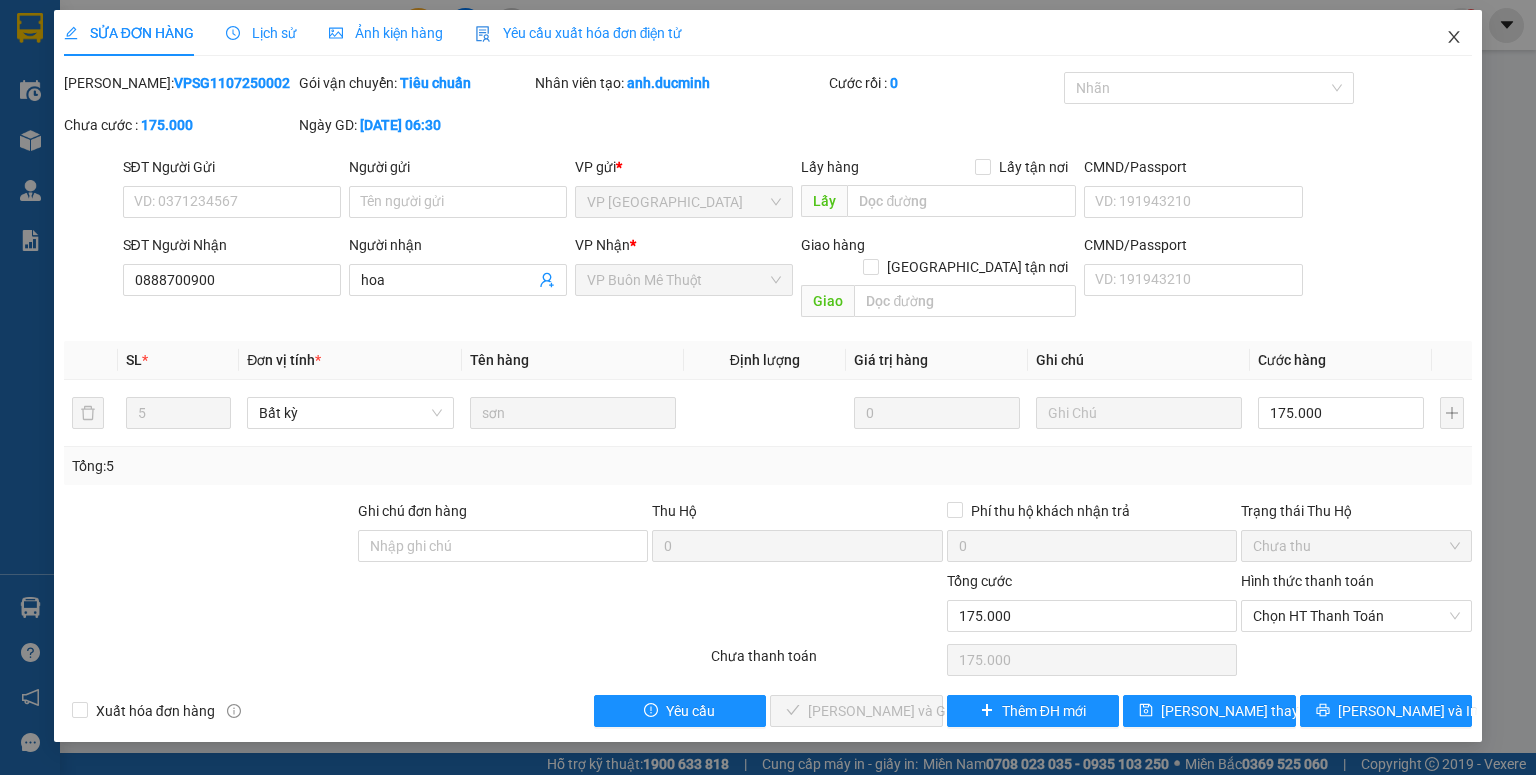 click 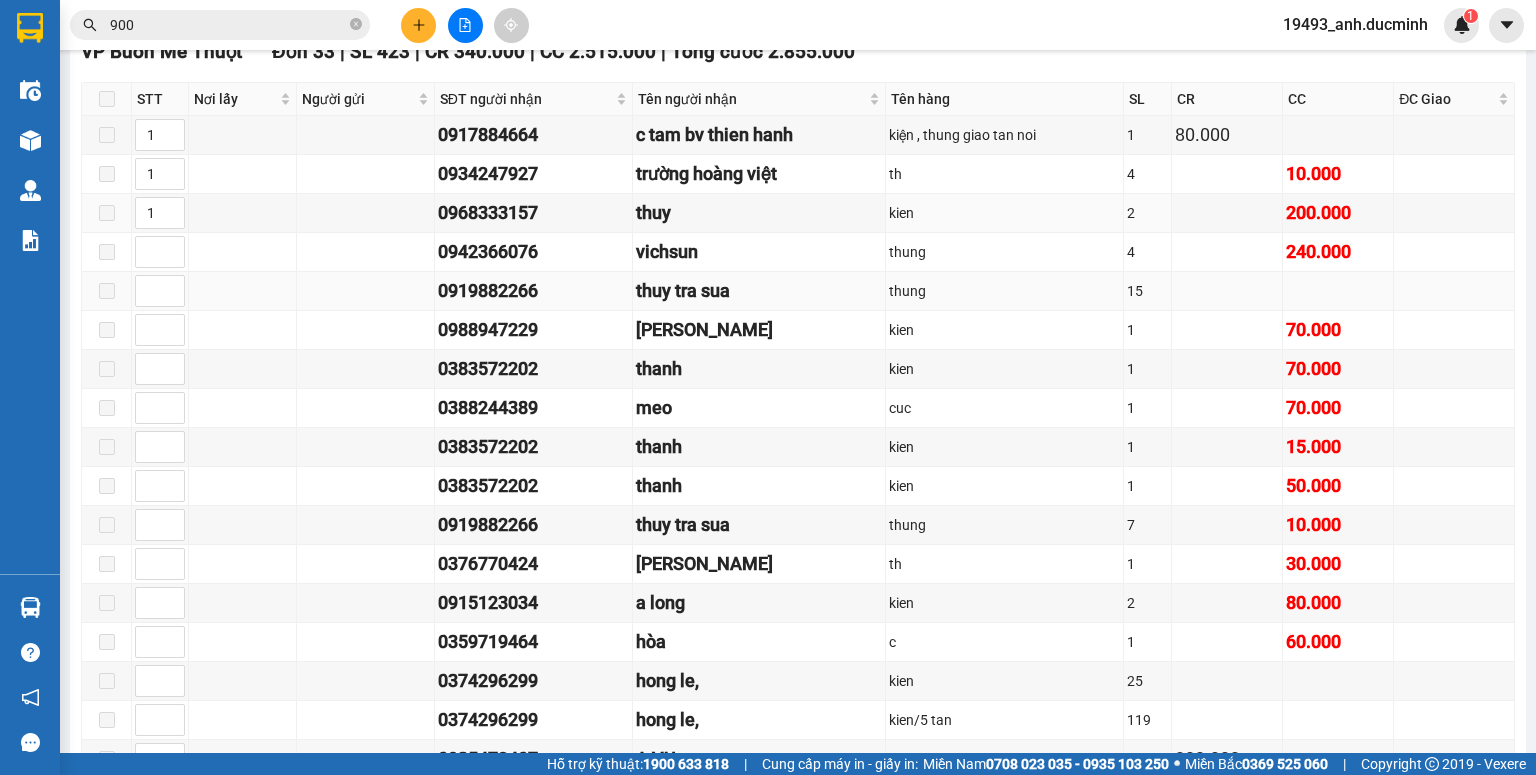 scroll, scrollTop: 720, scrollLeft: 0, axis: vertical 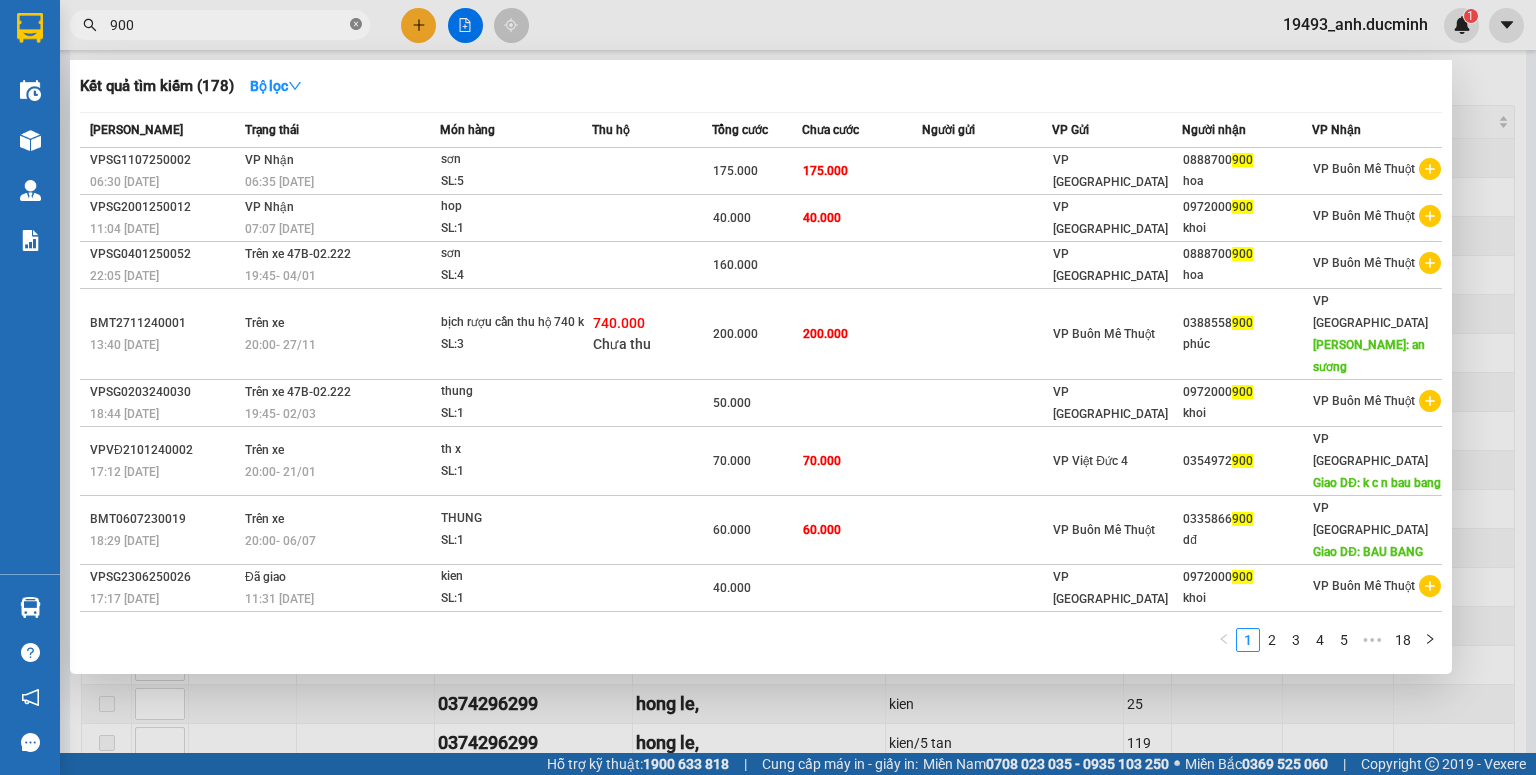 click 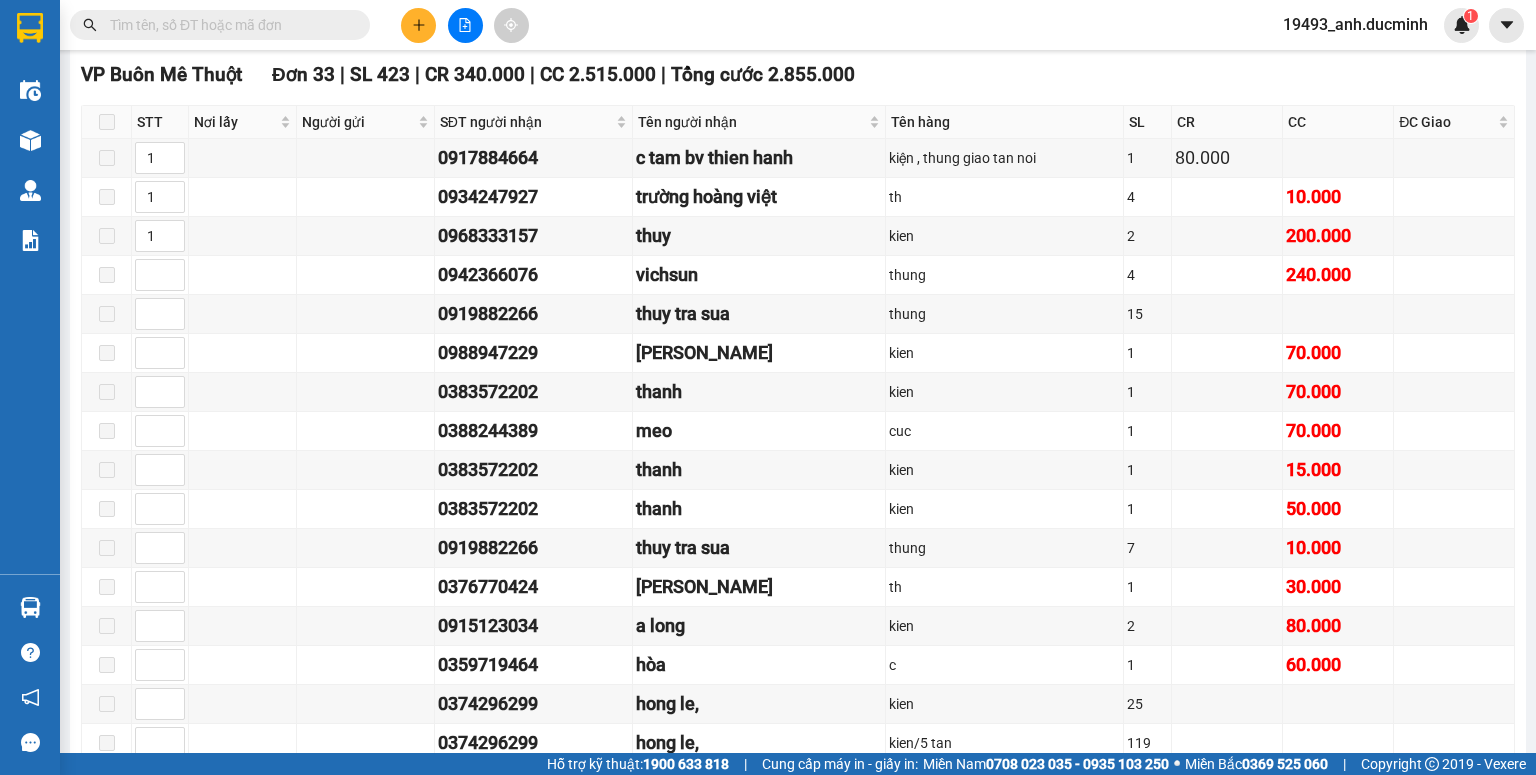 click at bounding box center [228, 25] 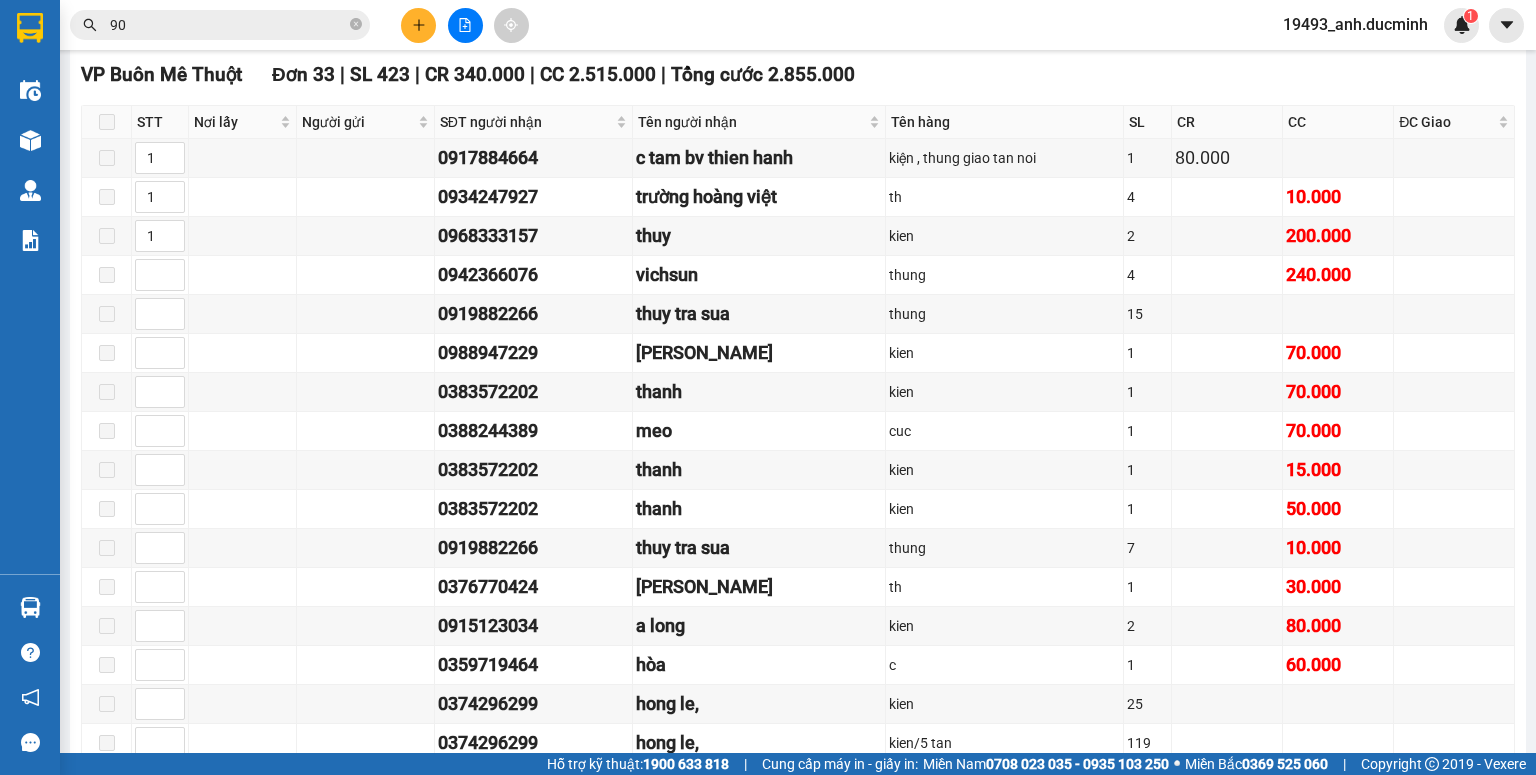 type on "900" 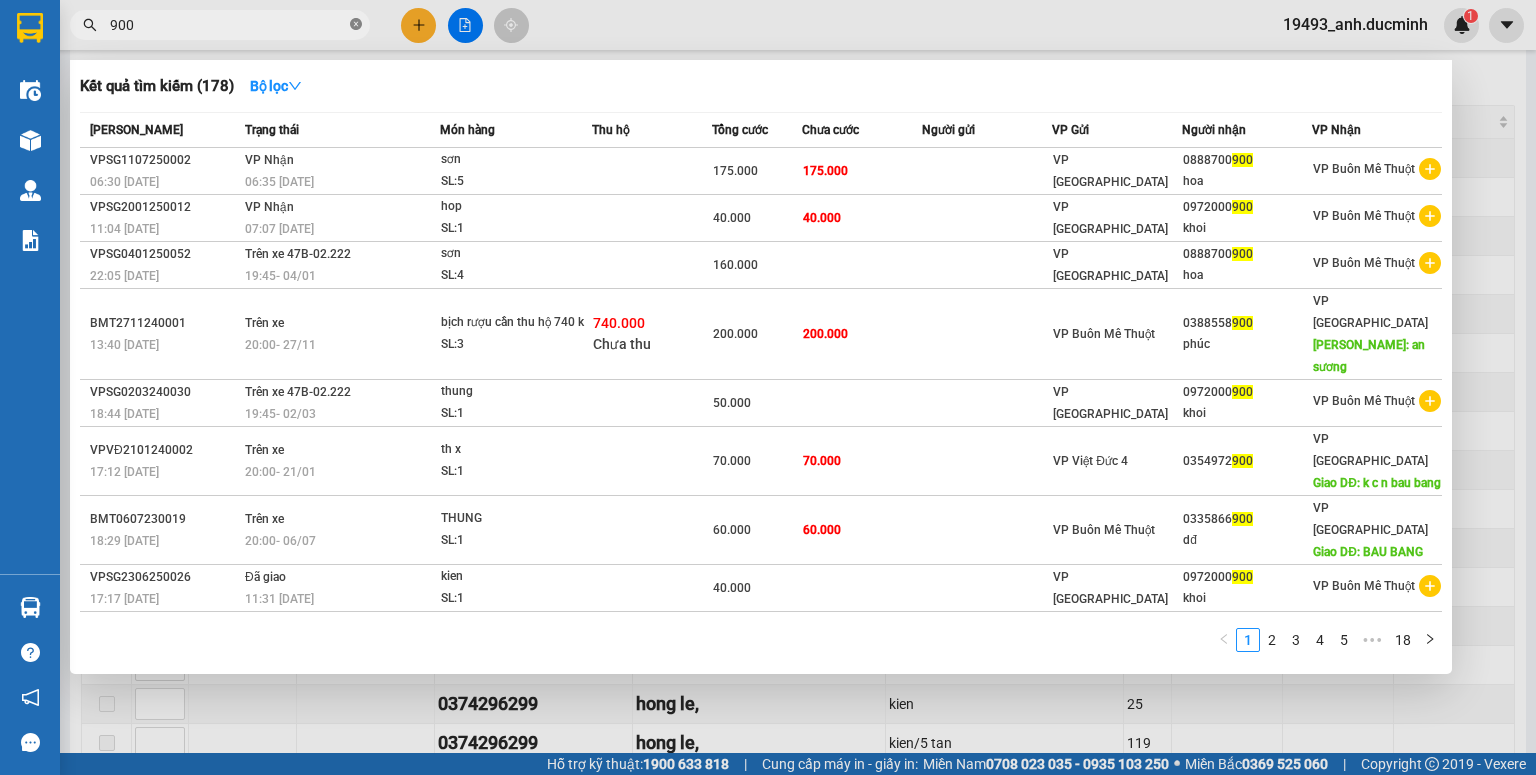 click 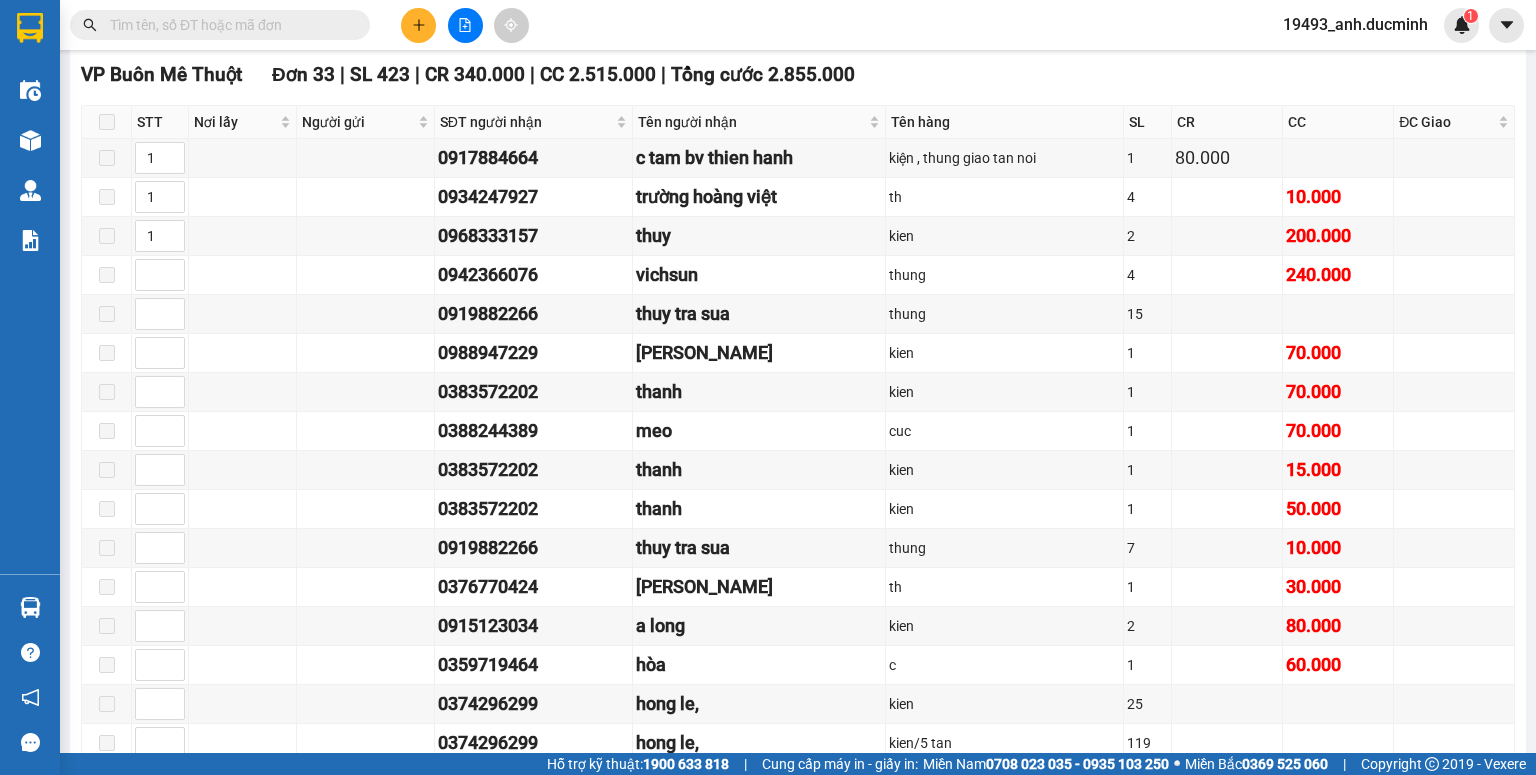click at bounding box center [228, 25] 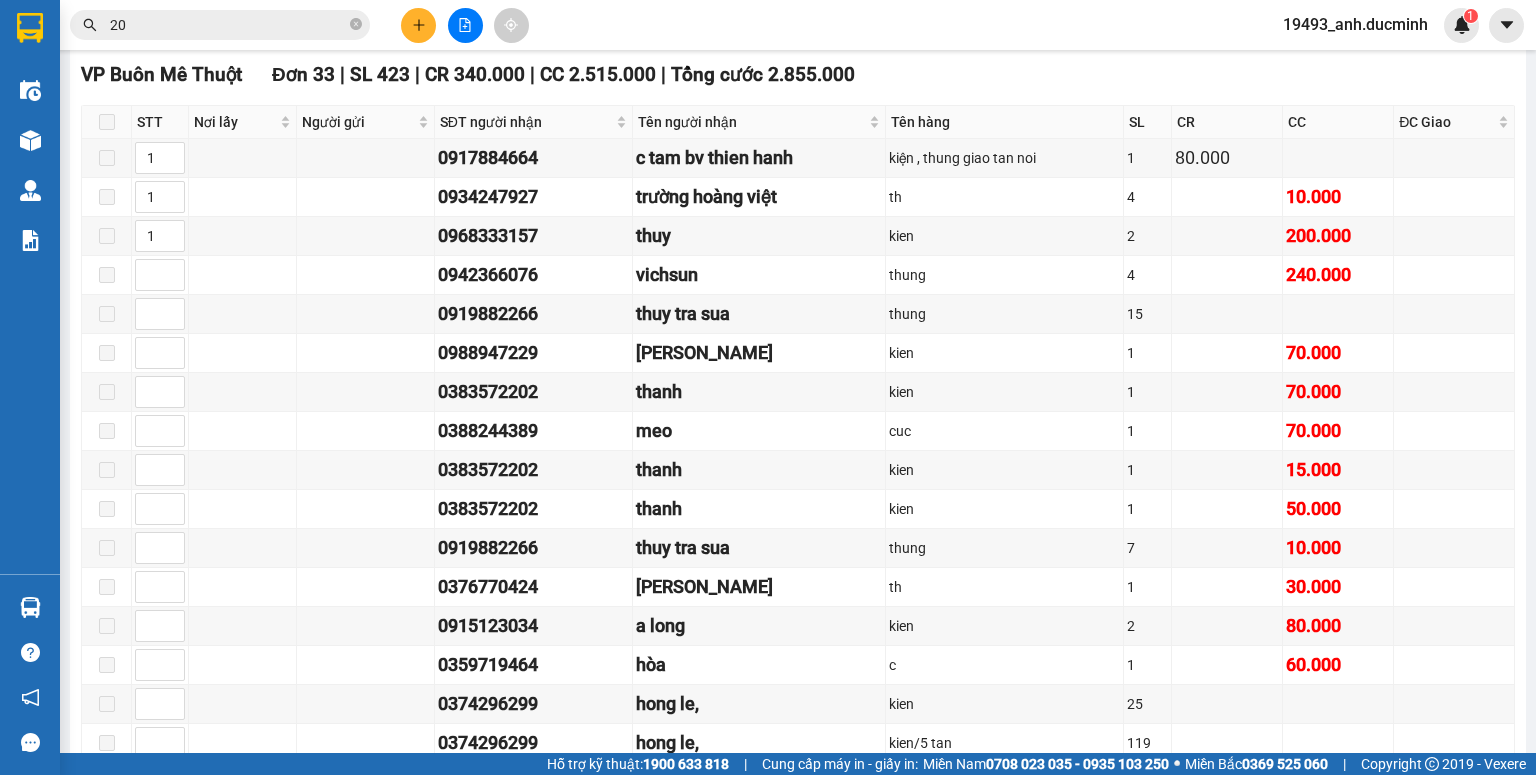 type on "202" 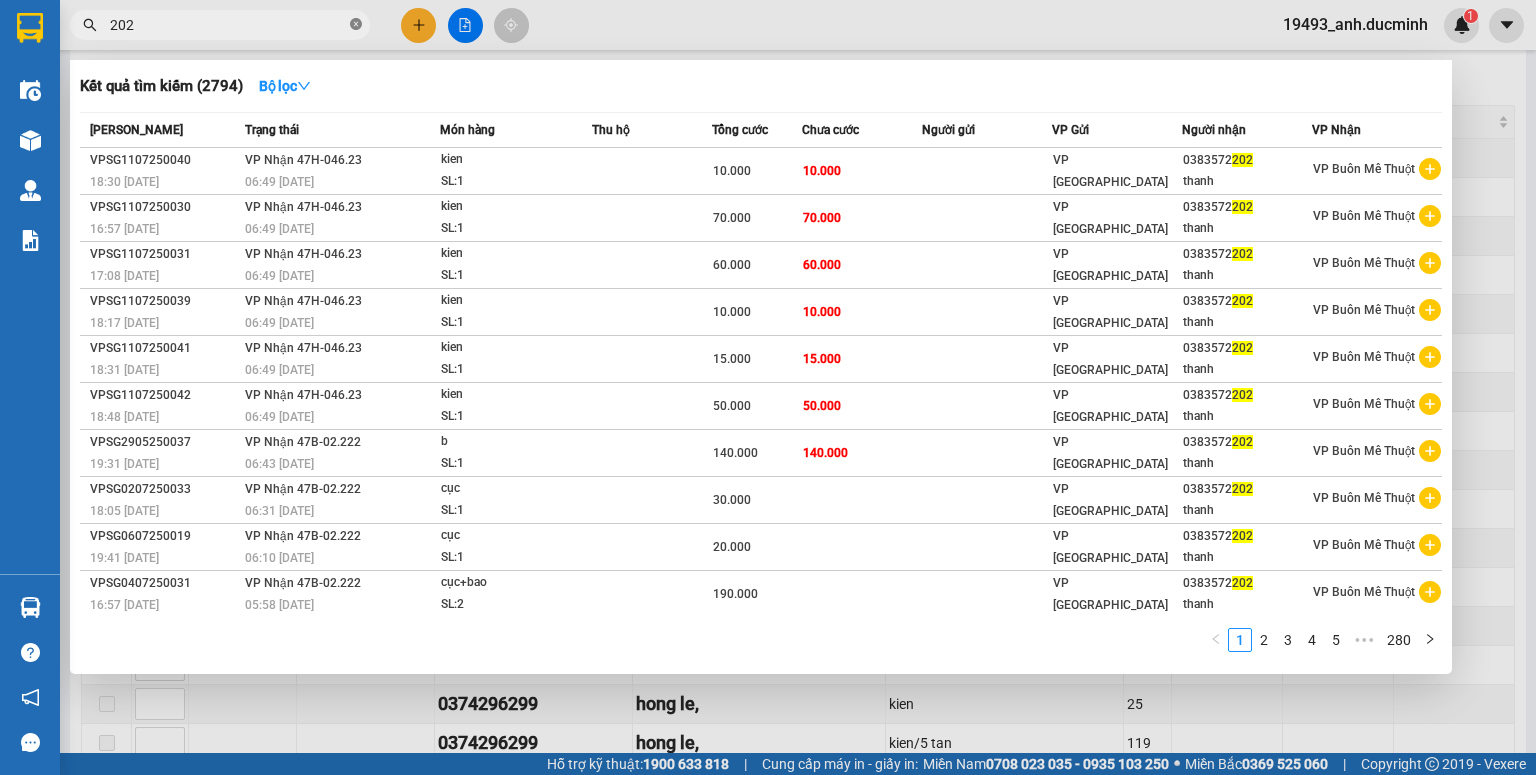 click 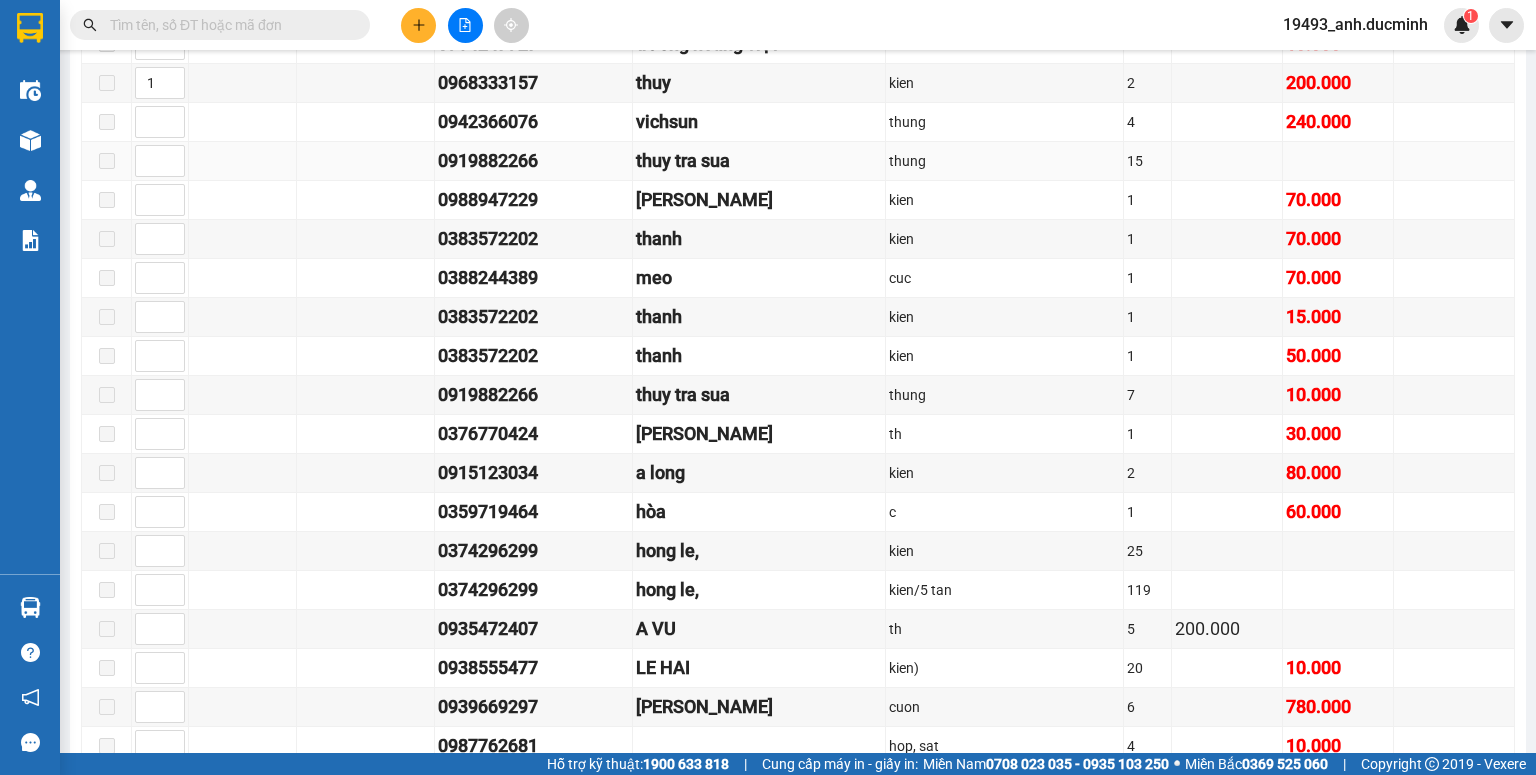 scroll, scrollTop: 880, scrollLeft: 0, axis: vertical 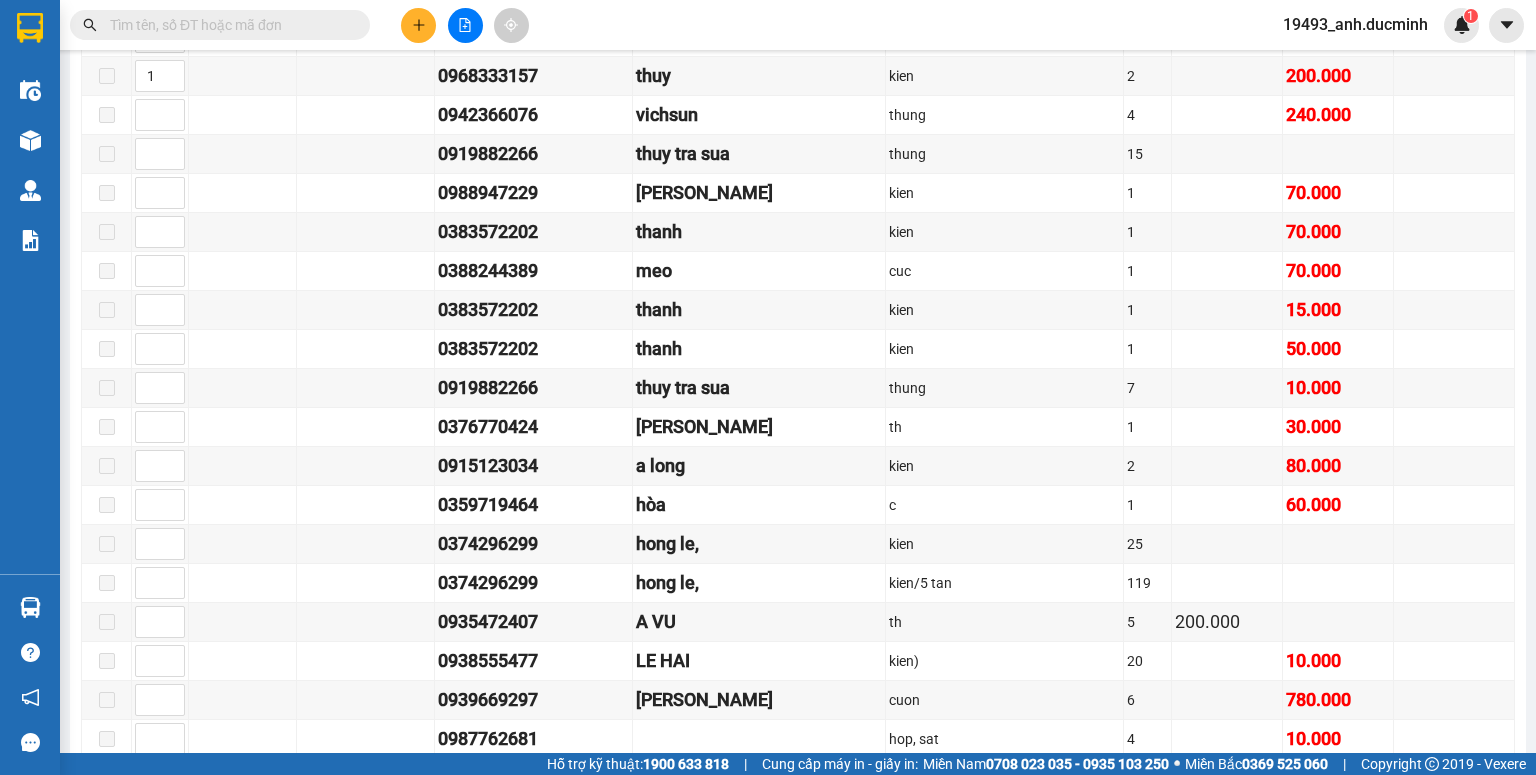 click at bounding box center [220, 25] 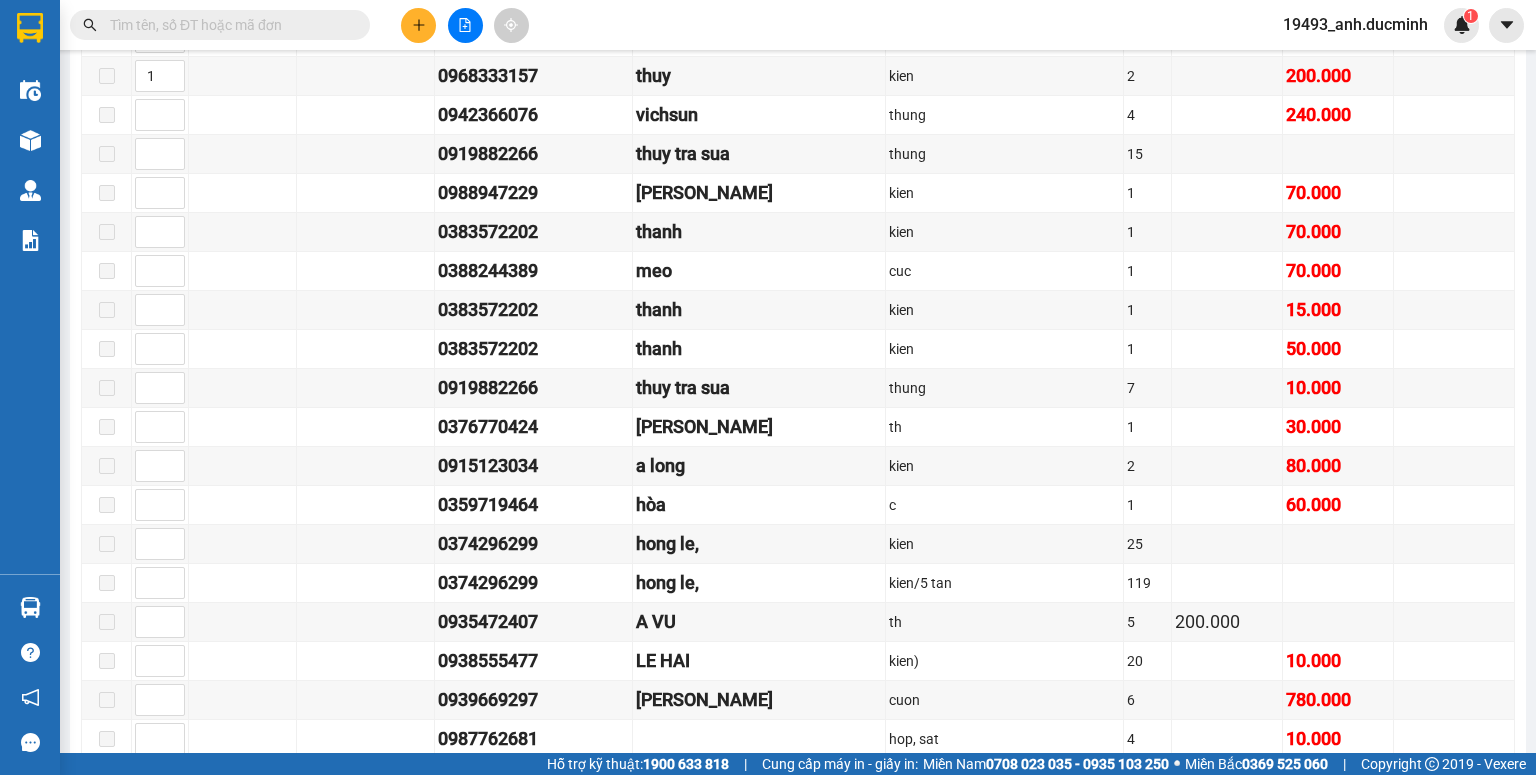 click at bounding box center [228, 25] 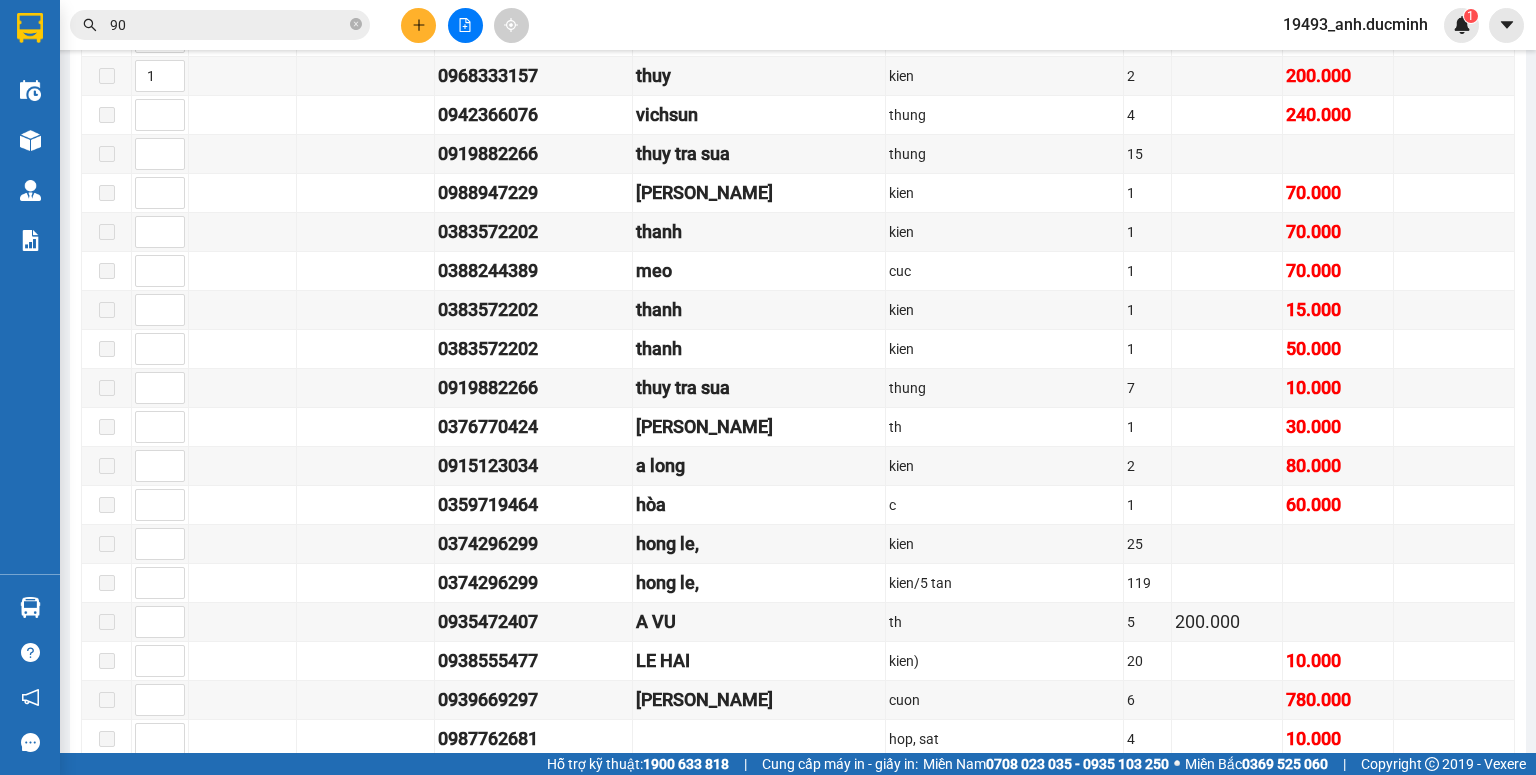 type on "900" 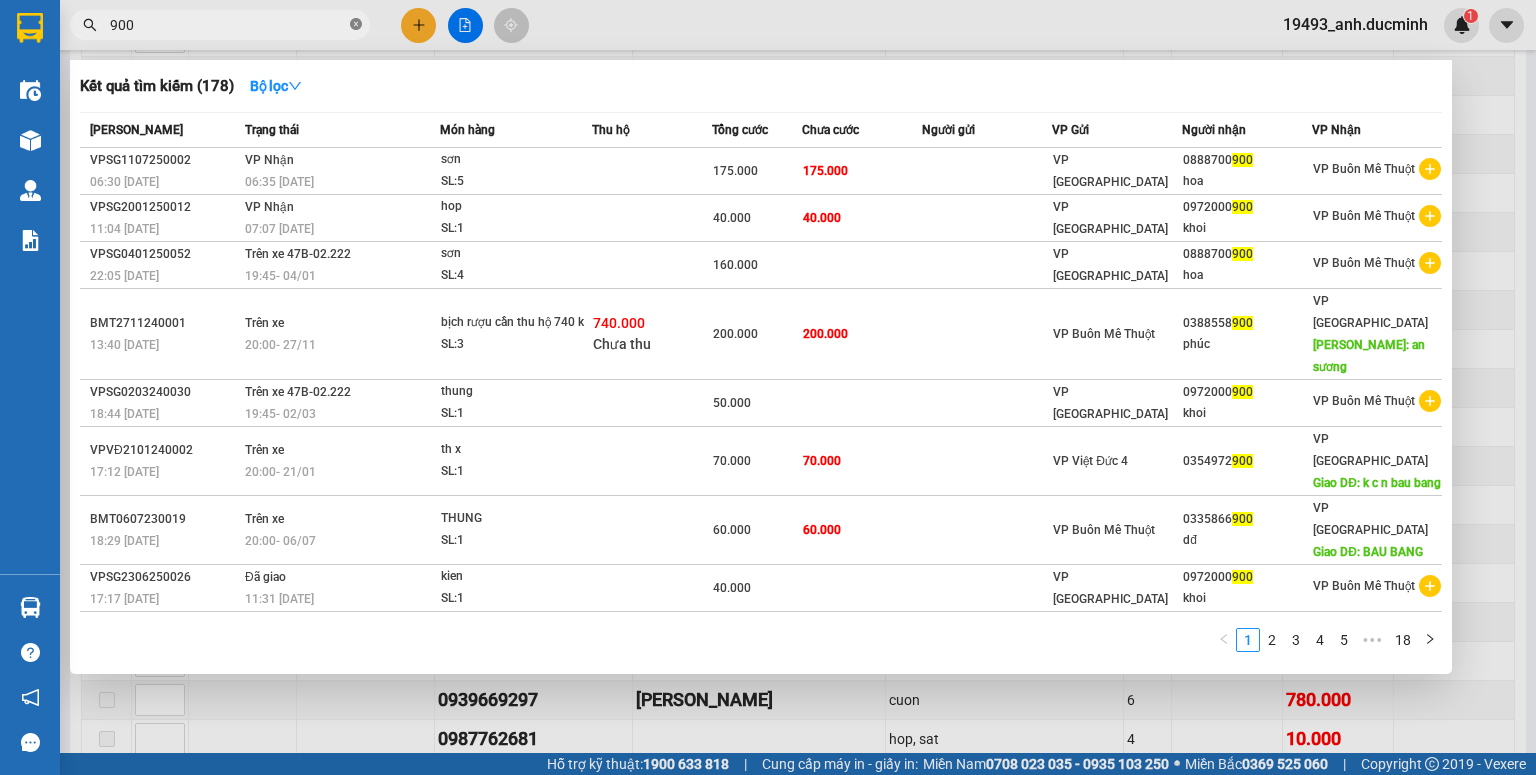 click 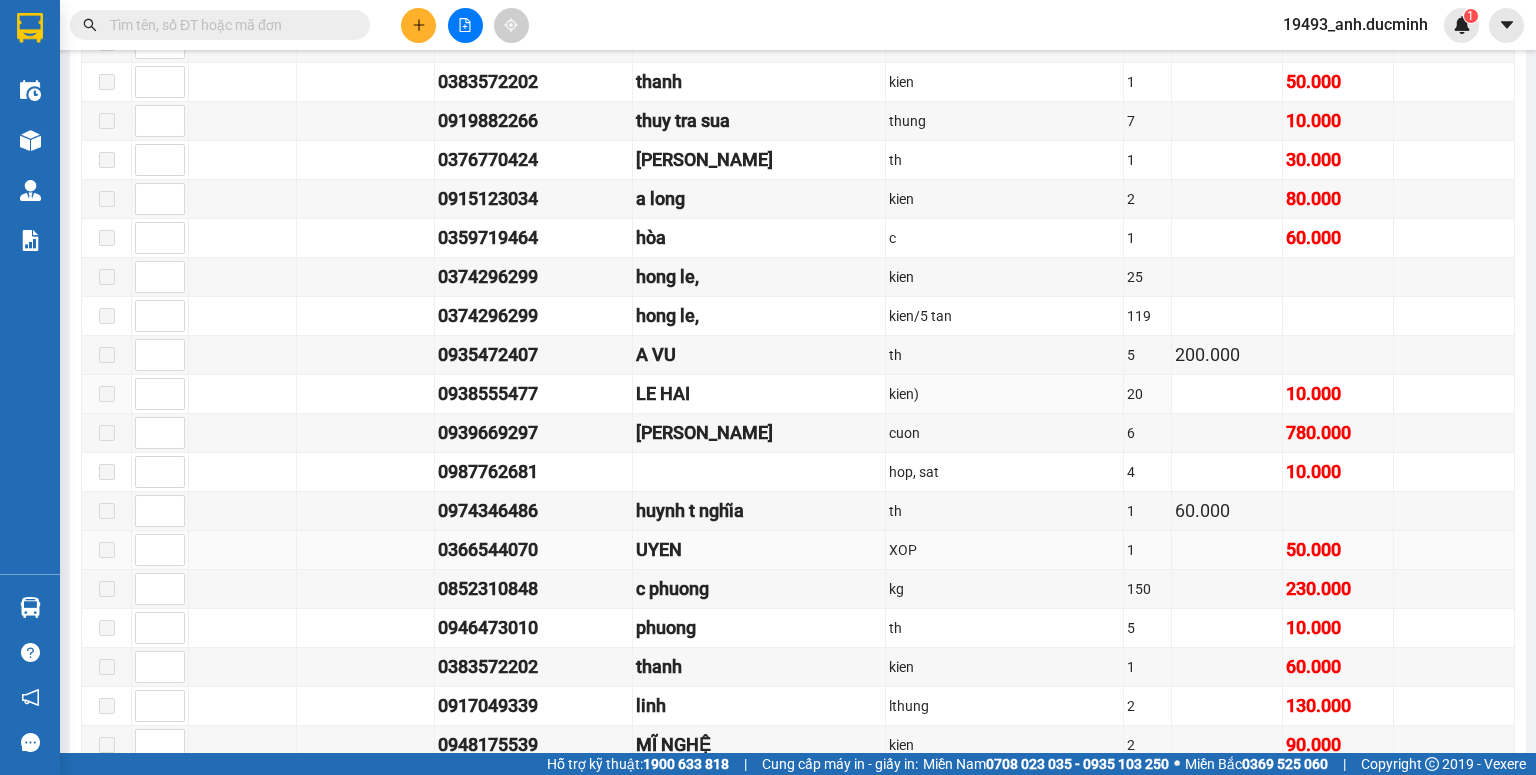 scroll, scrollTop: 1120, scrollLeft: 0, axis: vertical 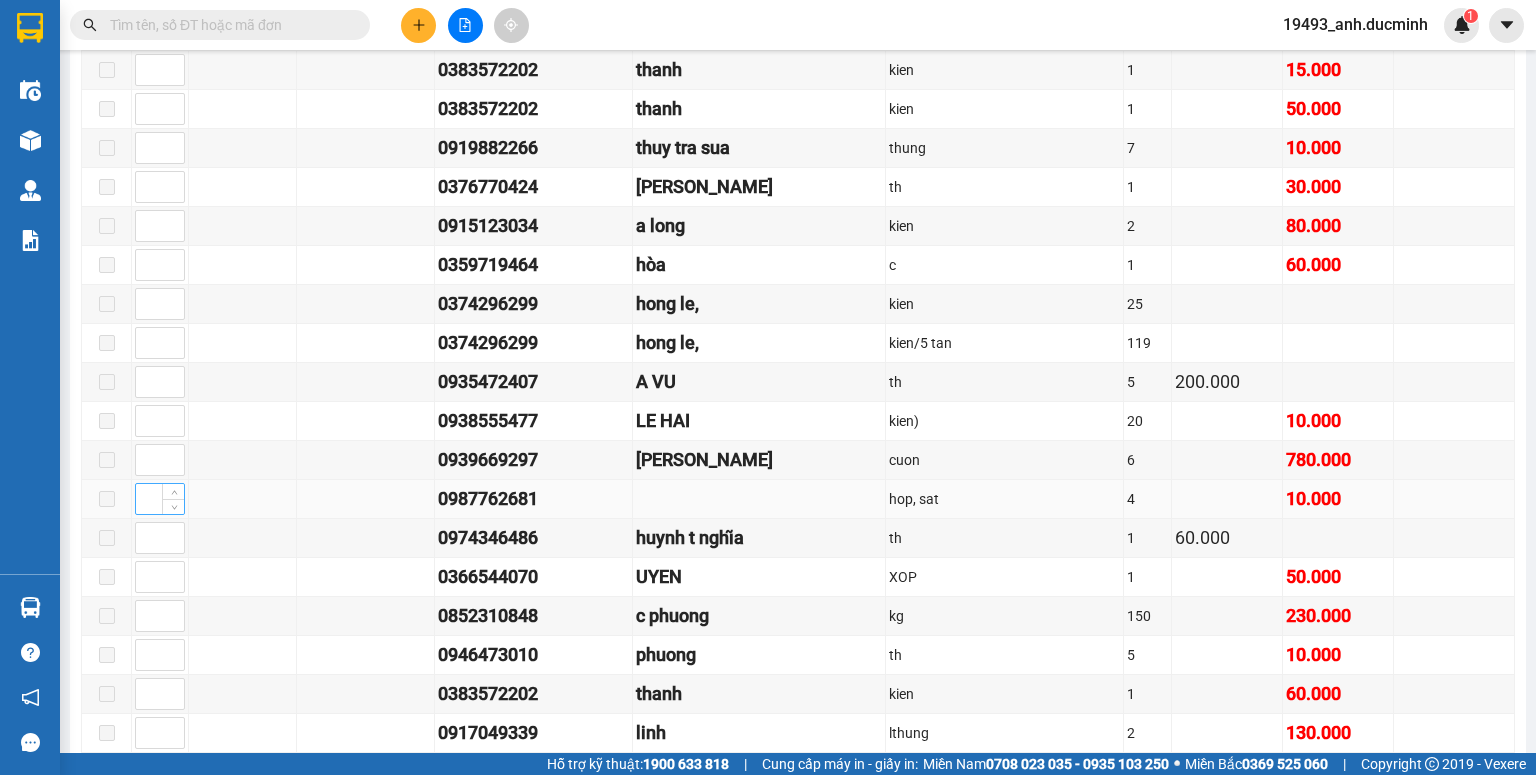 click at bounding box center (160, 499) 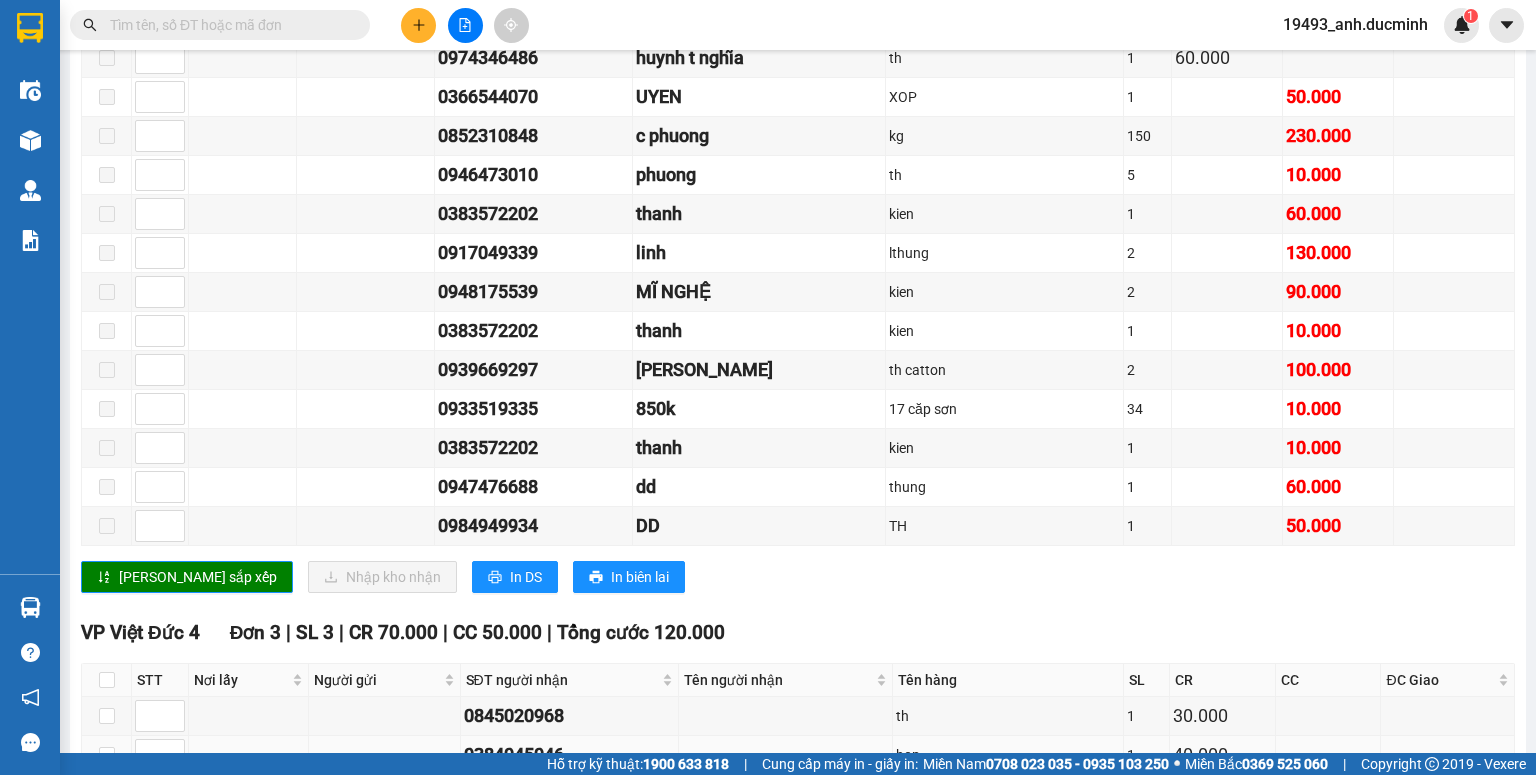 scroll, scrollTop: 1752, scrollLeft: 0, axis: vertical 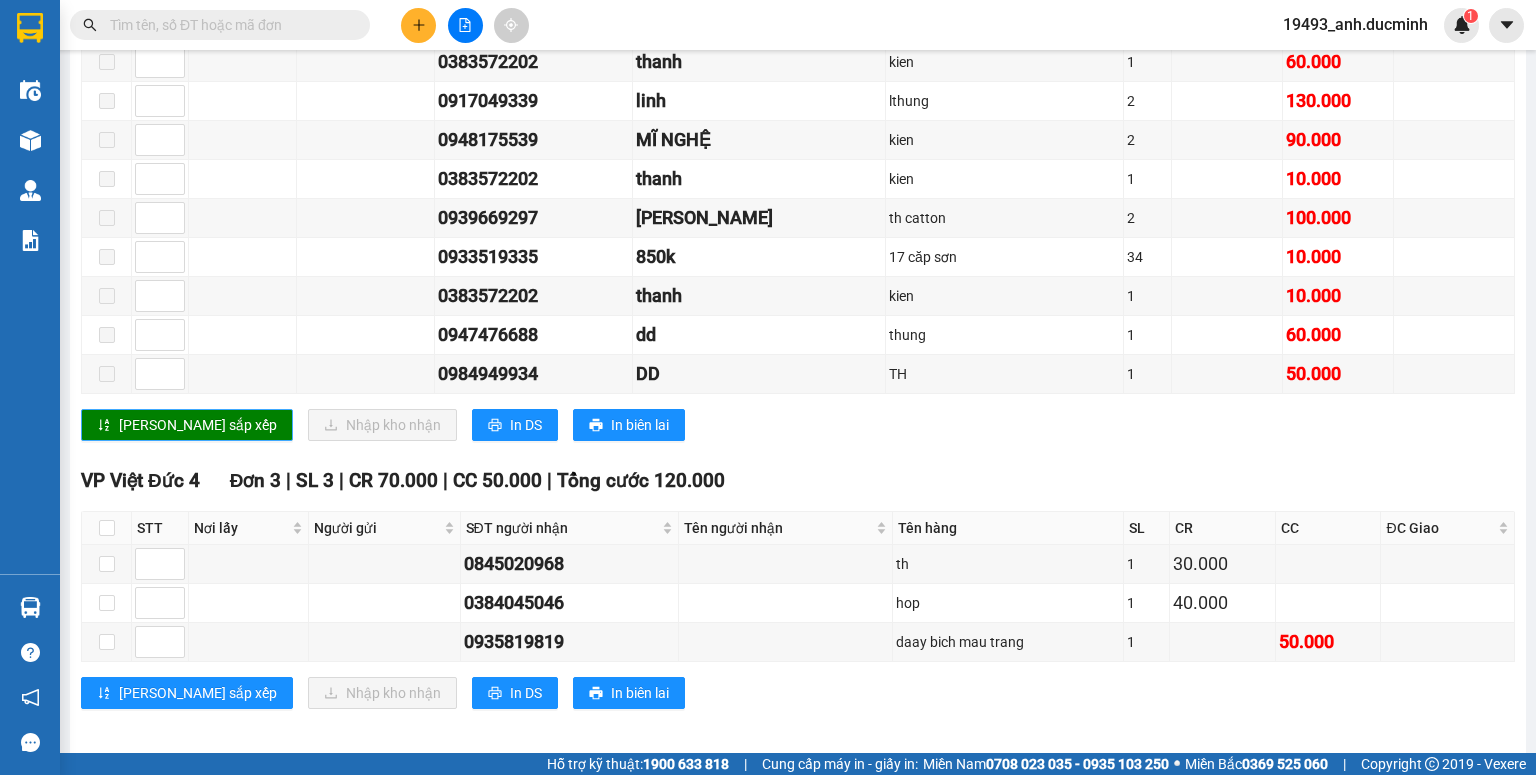 type on "1" 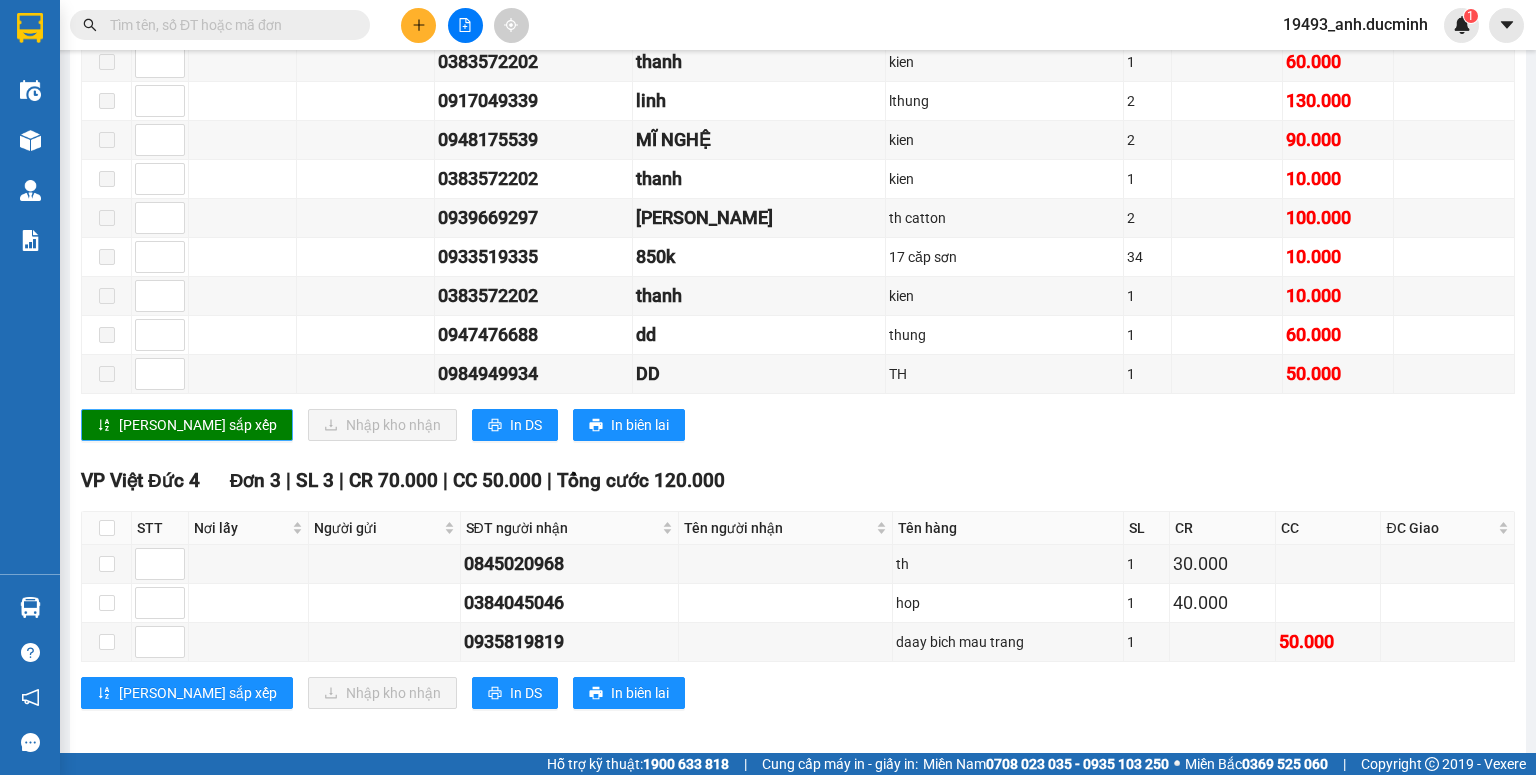 click on "[PERSON_NAME] sắp xếp" at bounding box center [198, 425] 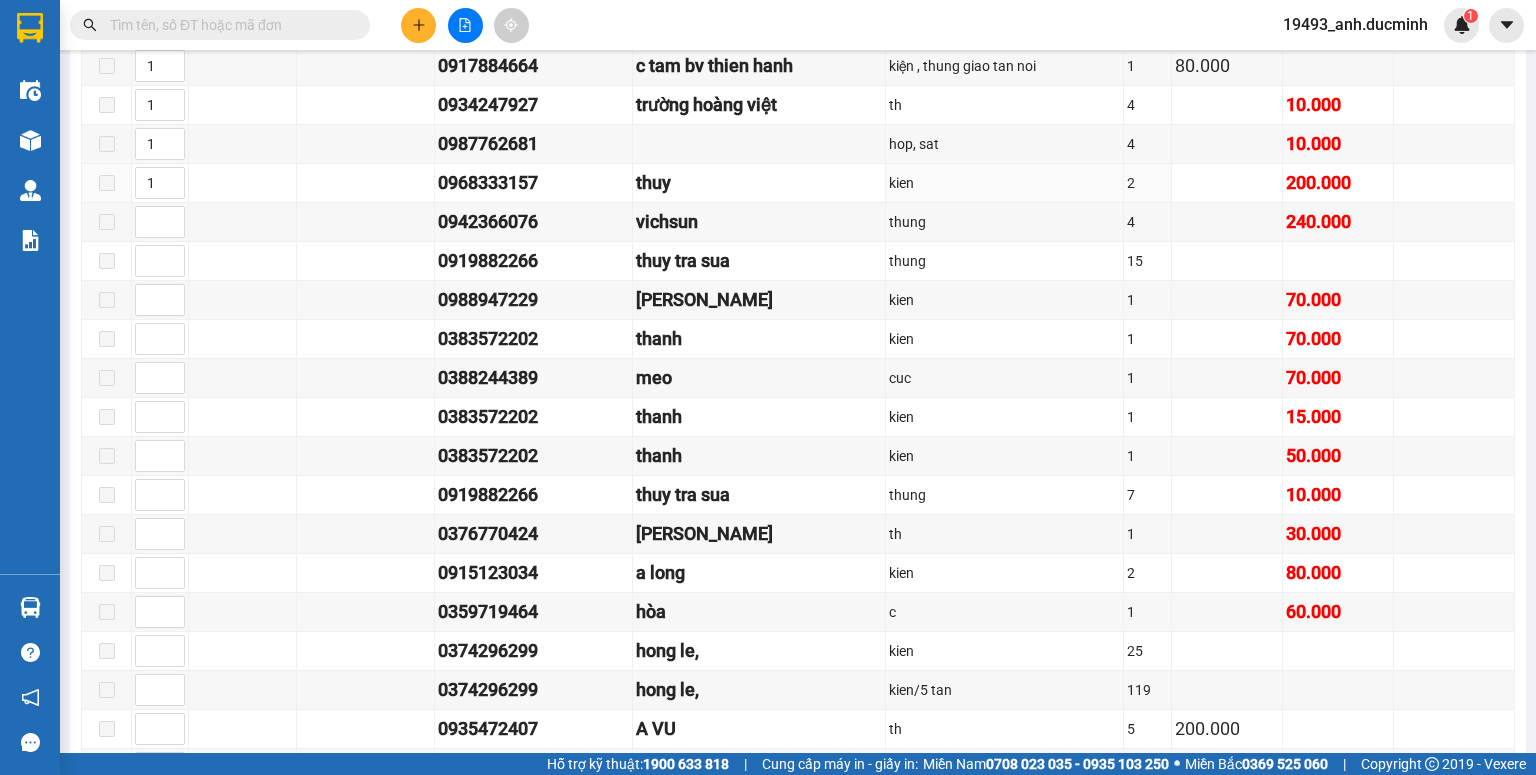 scroll, scrollTop: 792, scrollLeft: 0, axis: vertical 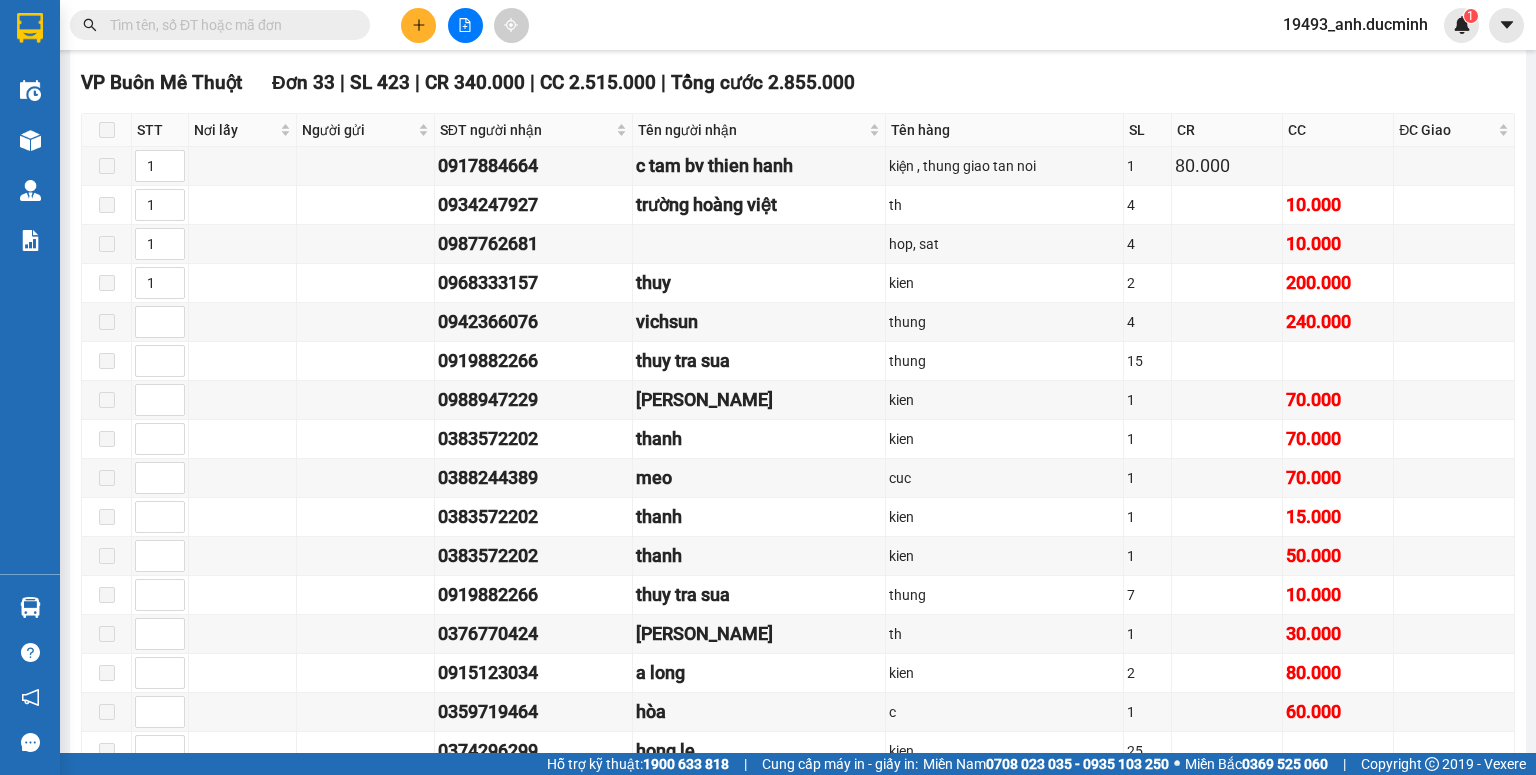 click at bounding box center [228, 25] 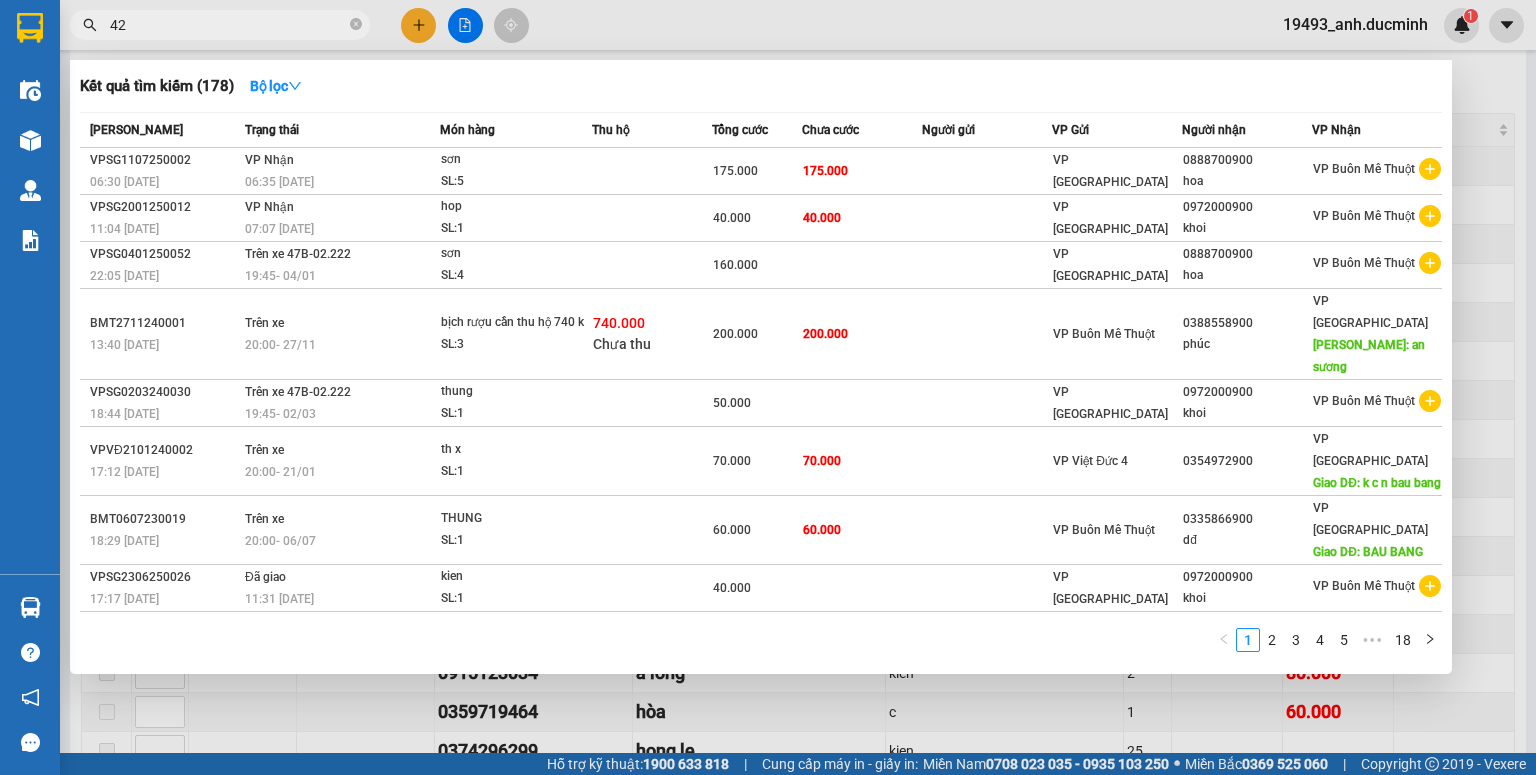 type on "424" 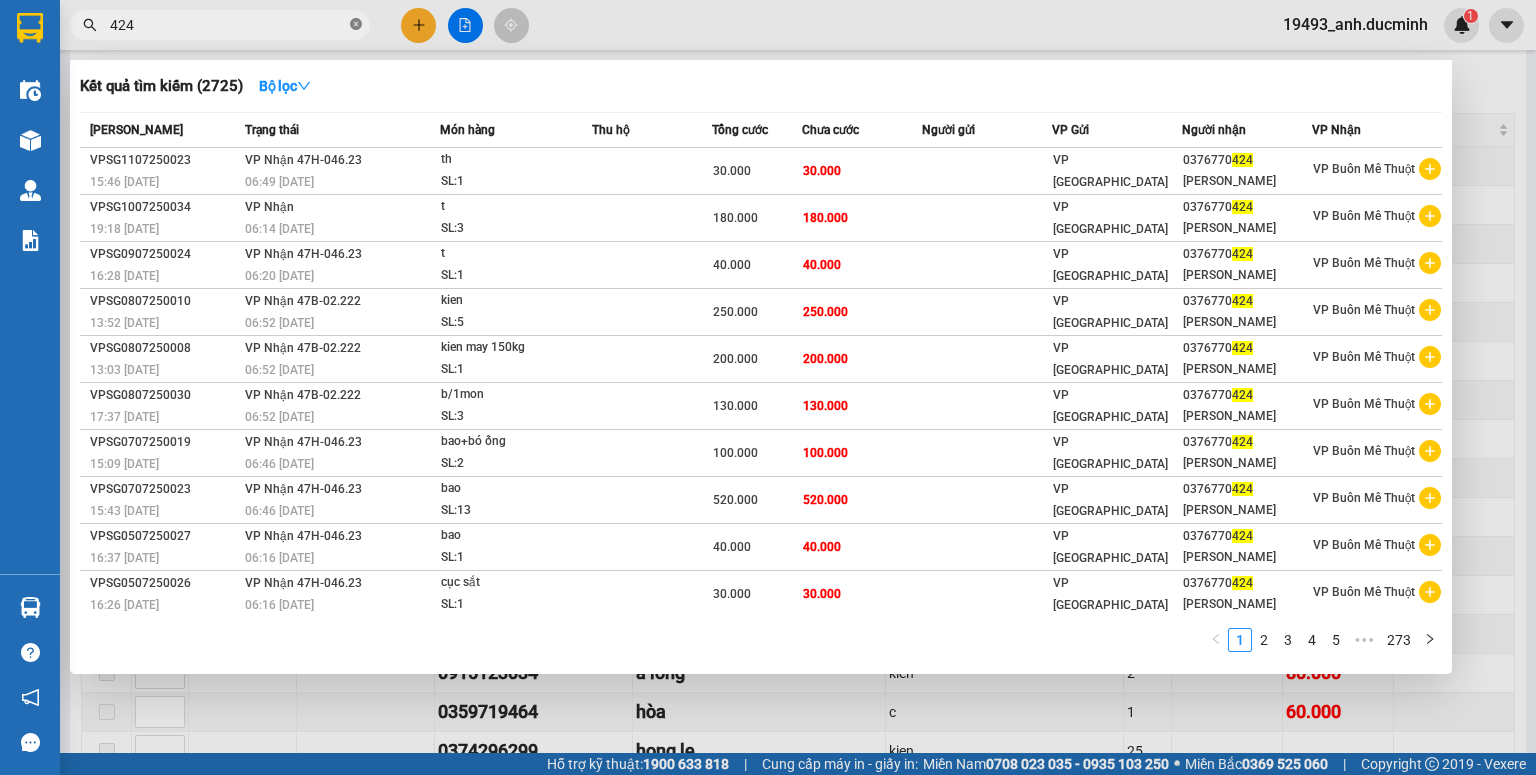 click 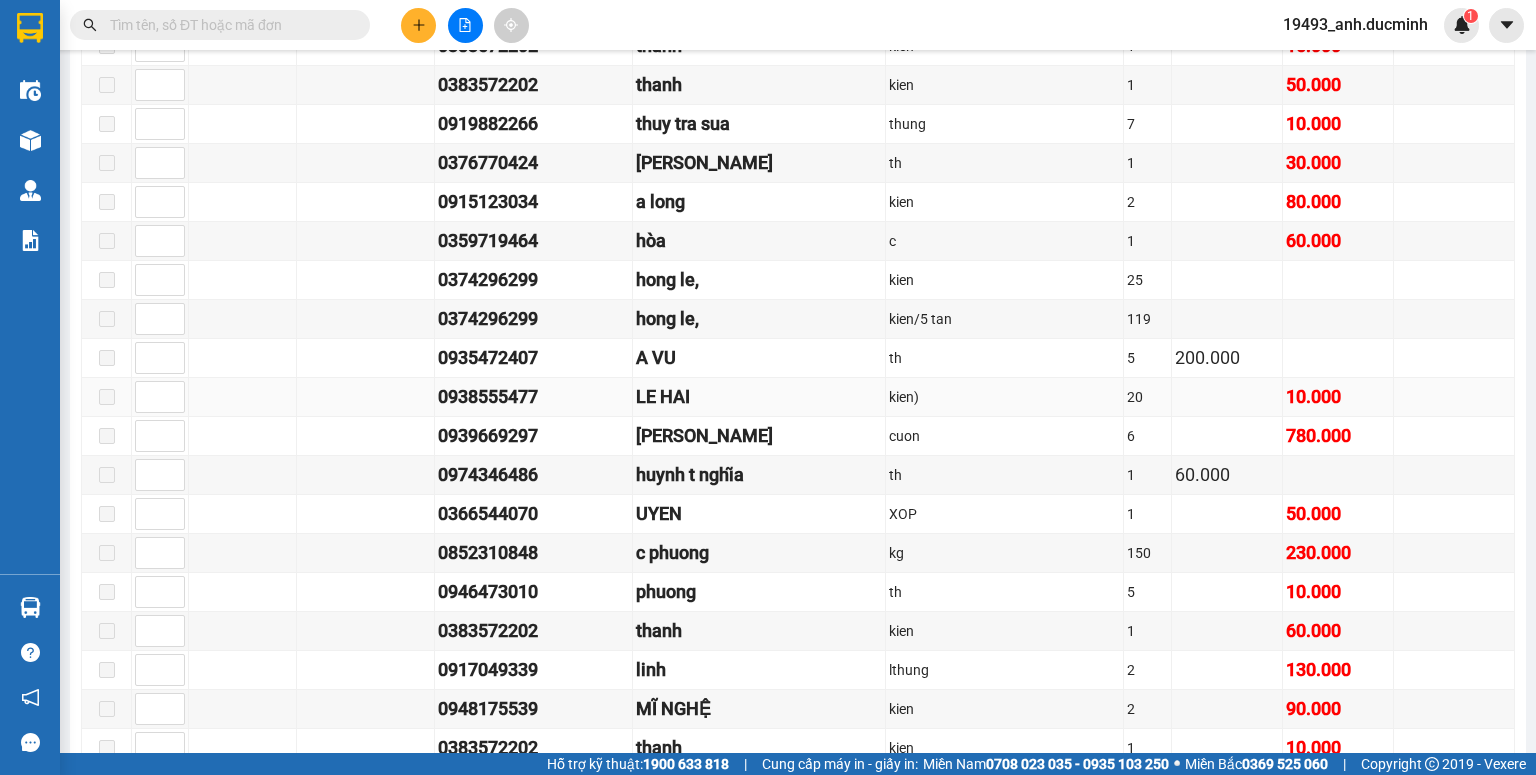 scroll, scrollTop: 1192, scrollLeft: 0, axis: vertical 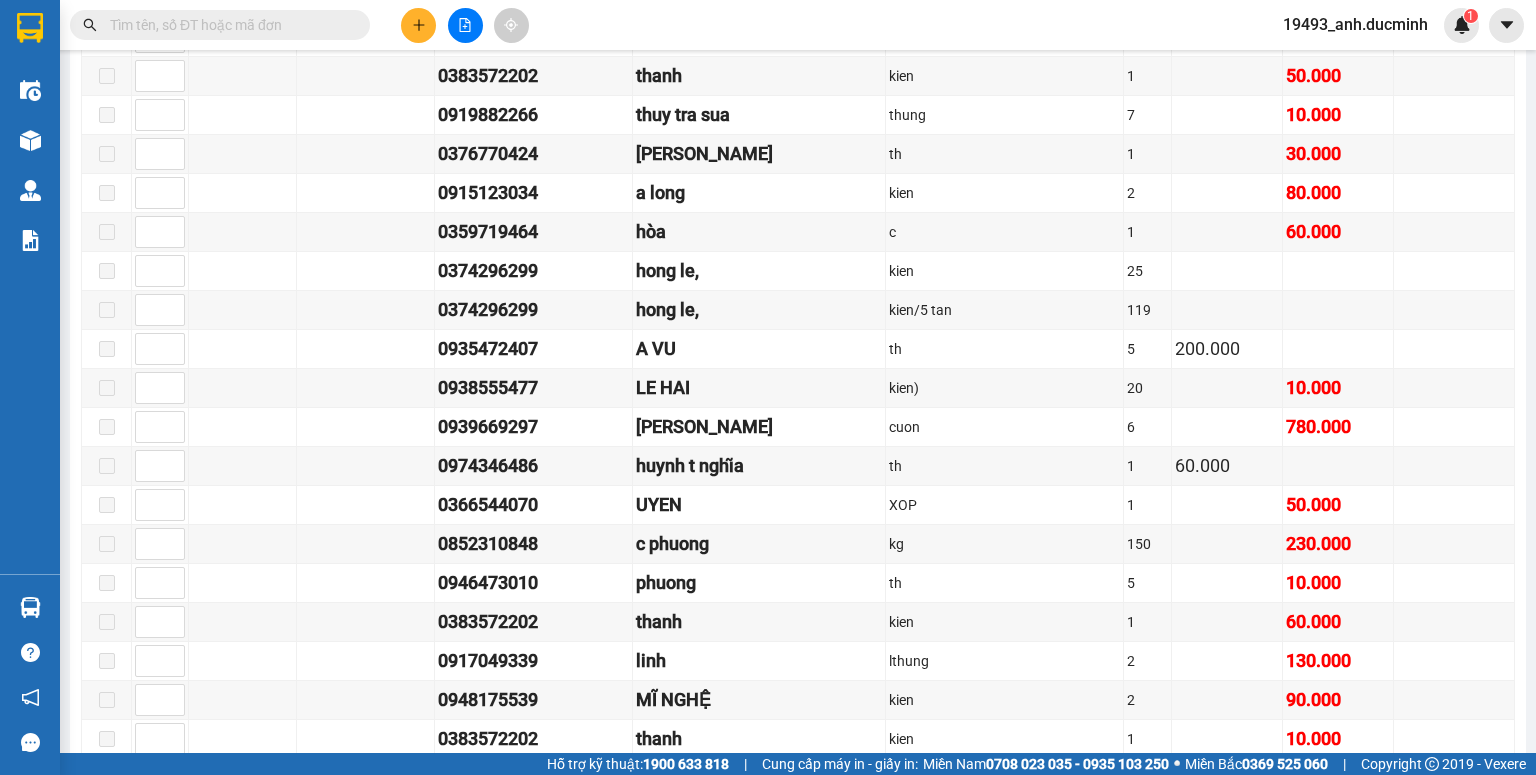 click at bounding box center [228, 25] 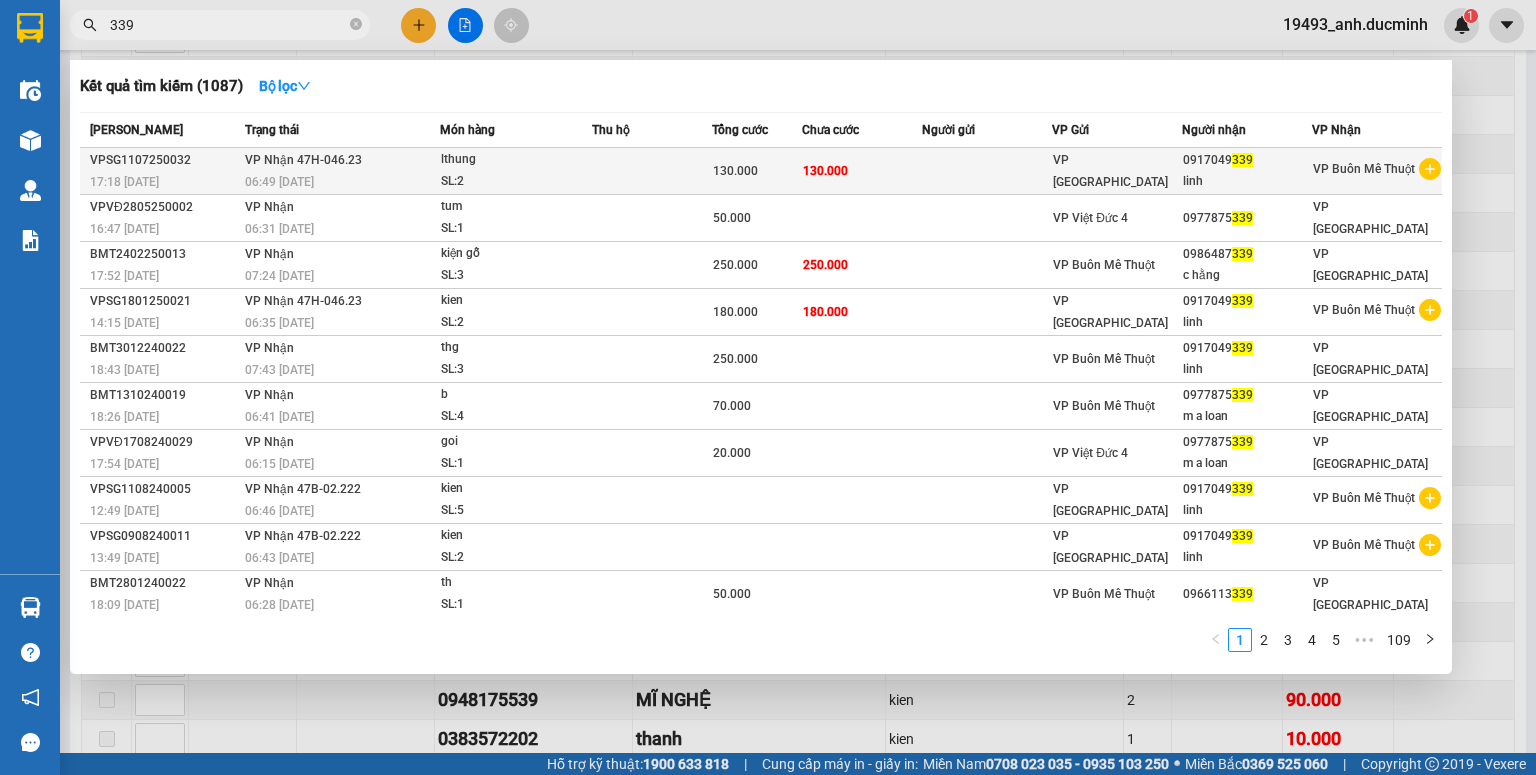type on "339" 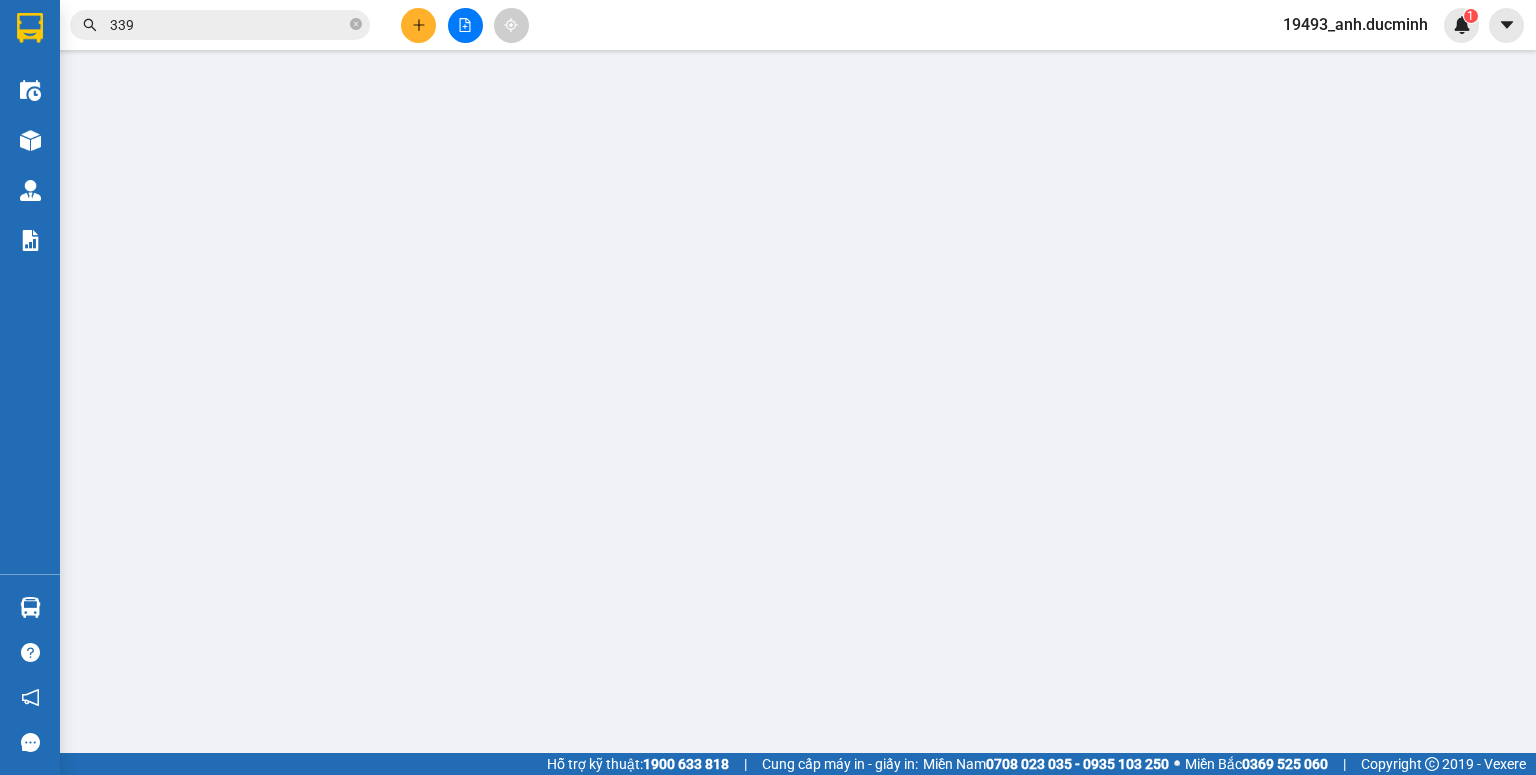 scroll, scrollTop: 0, scrollLeft: 0, axis: both 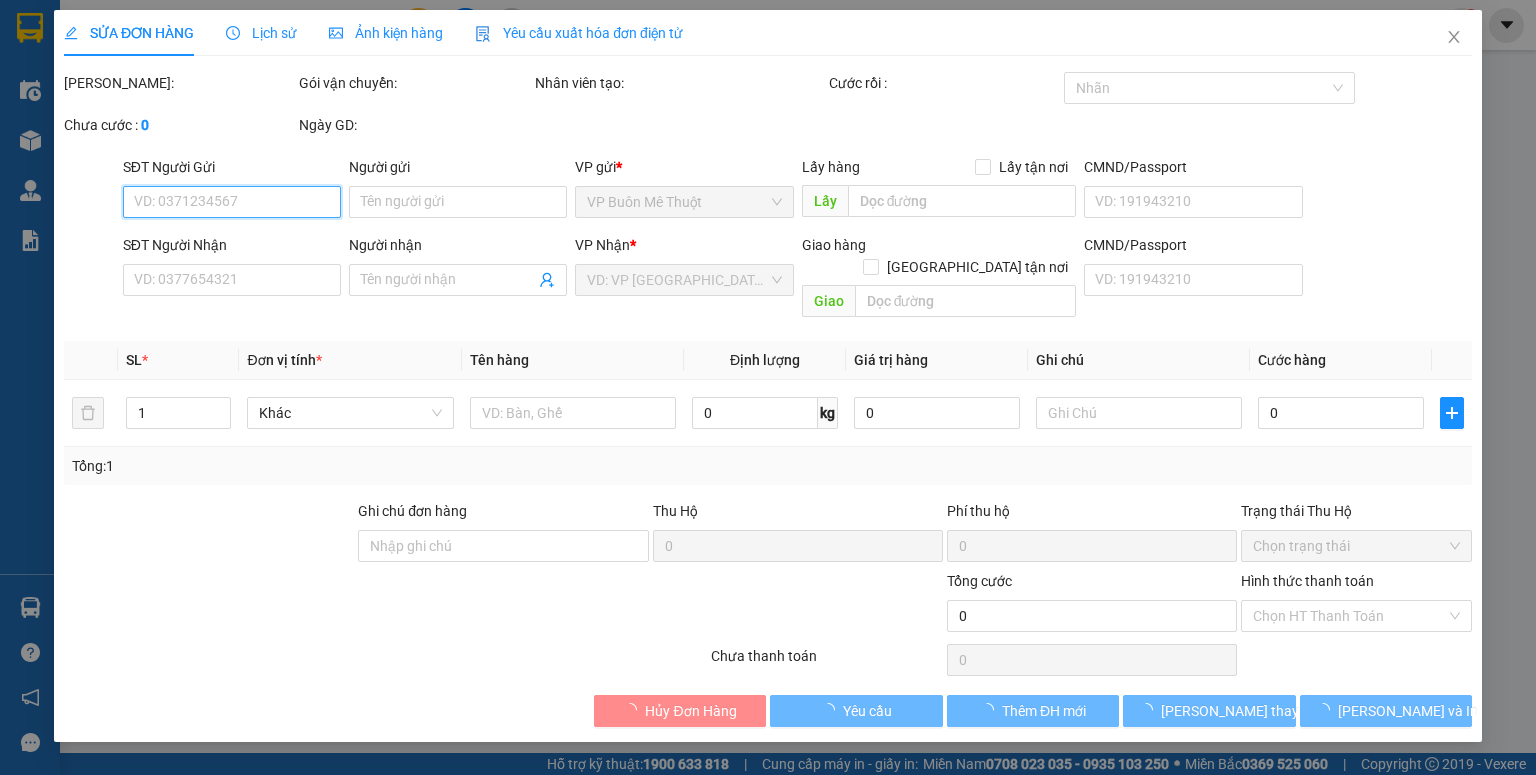 type on "0917049339" 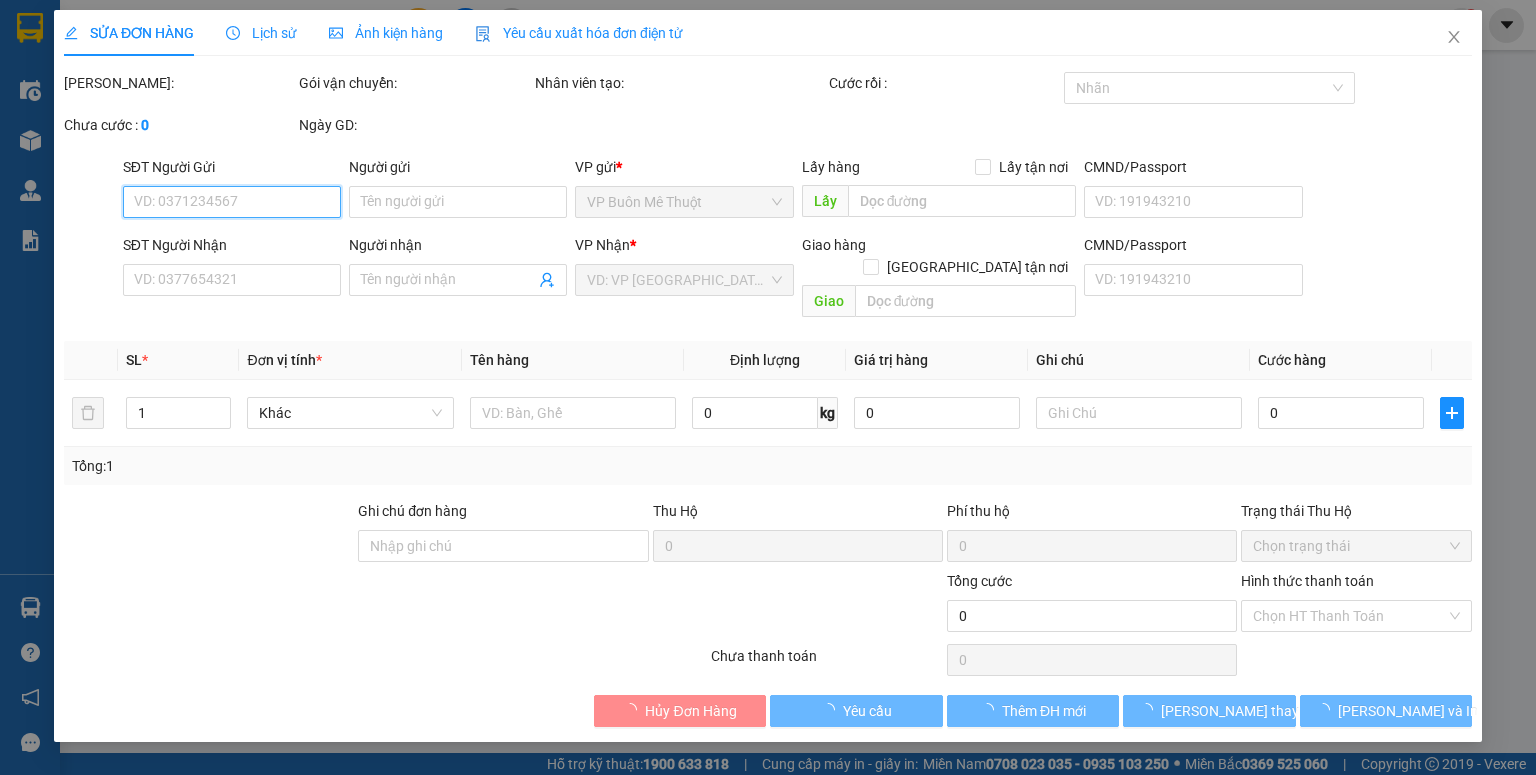 type on "linh" 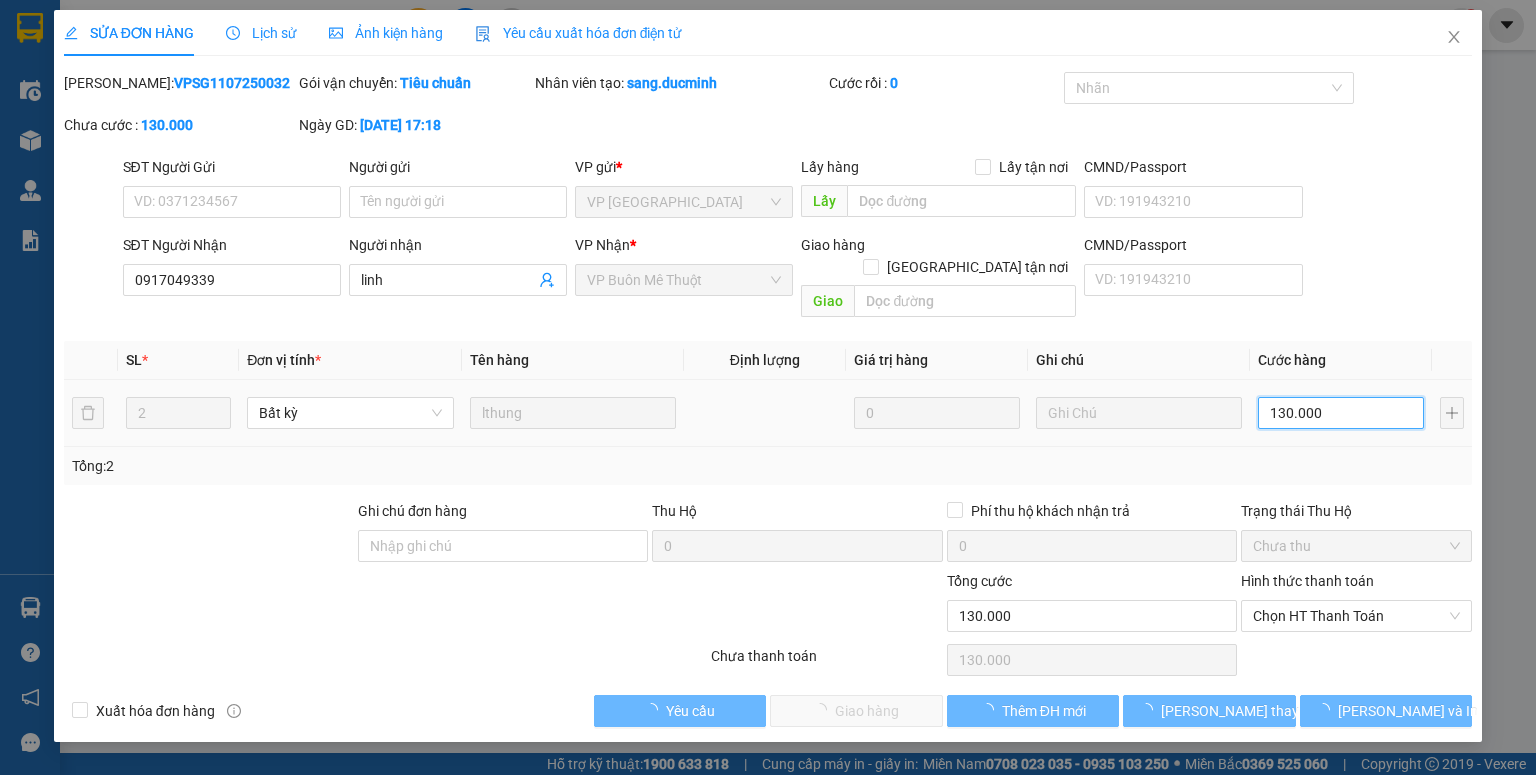 click on "130.000" at bounding box center [1341, 413] 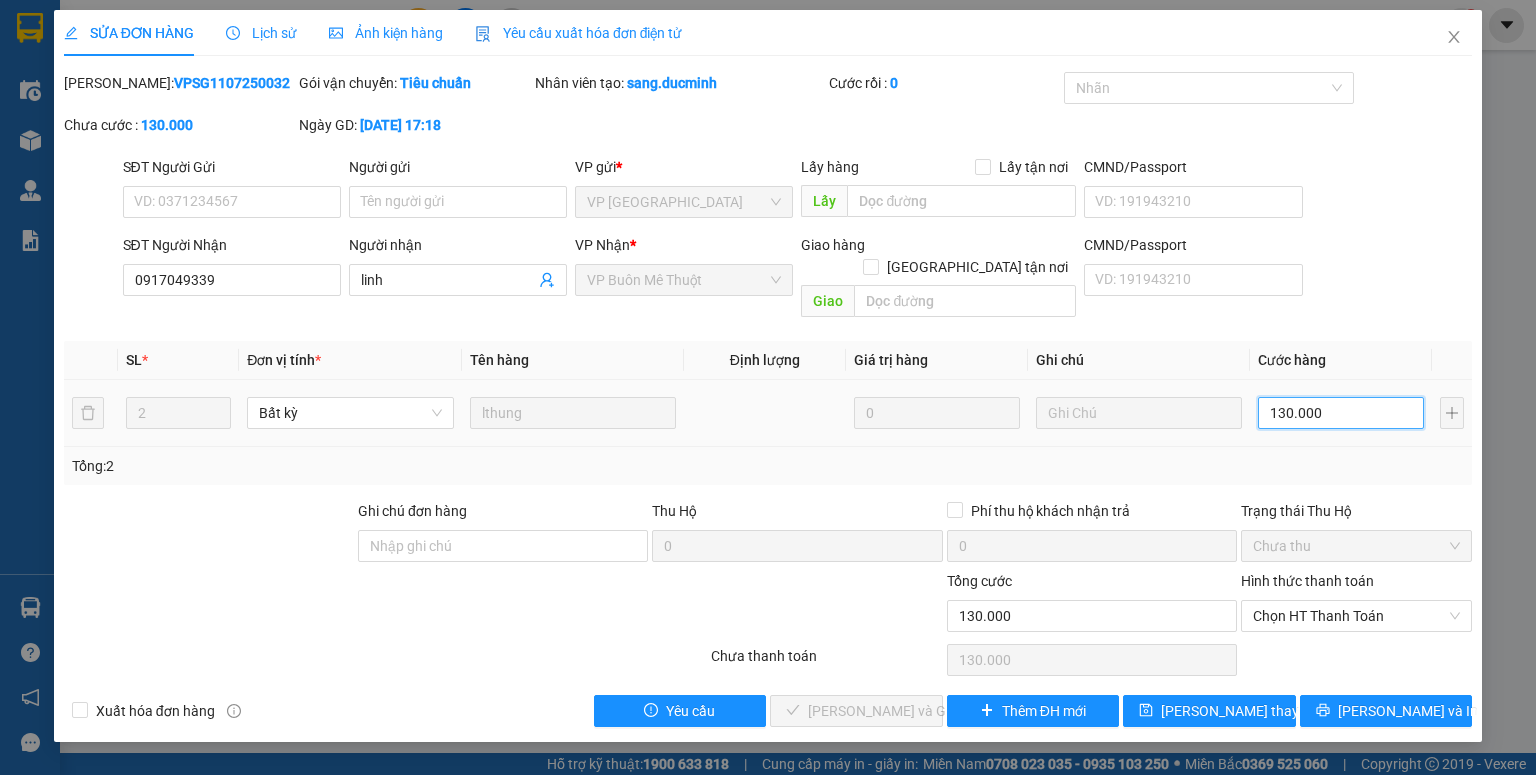 type on "1" 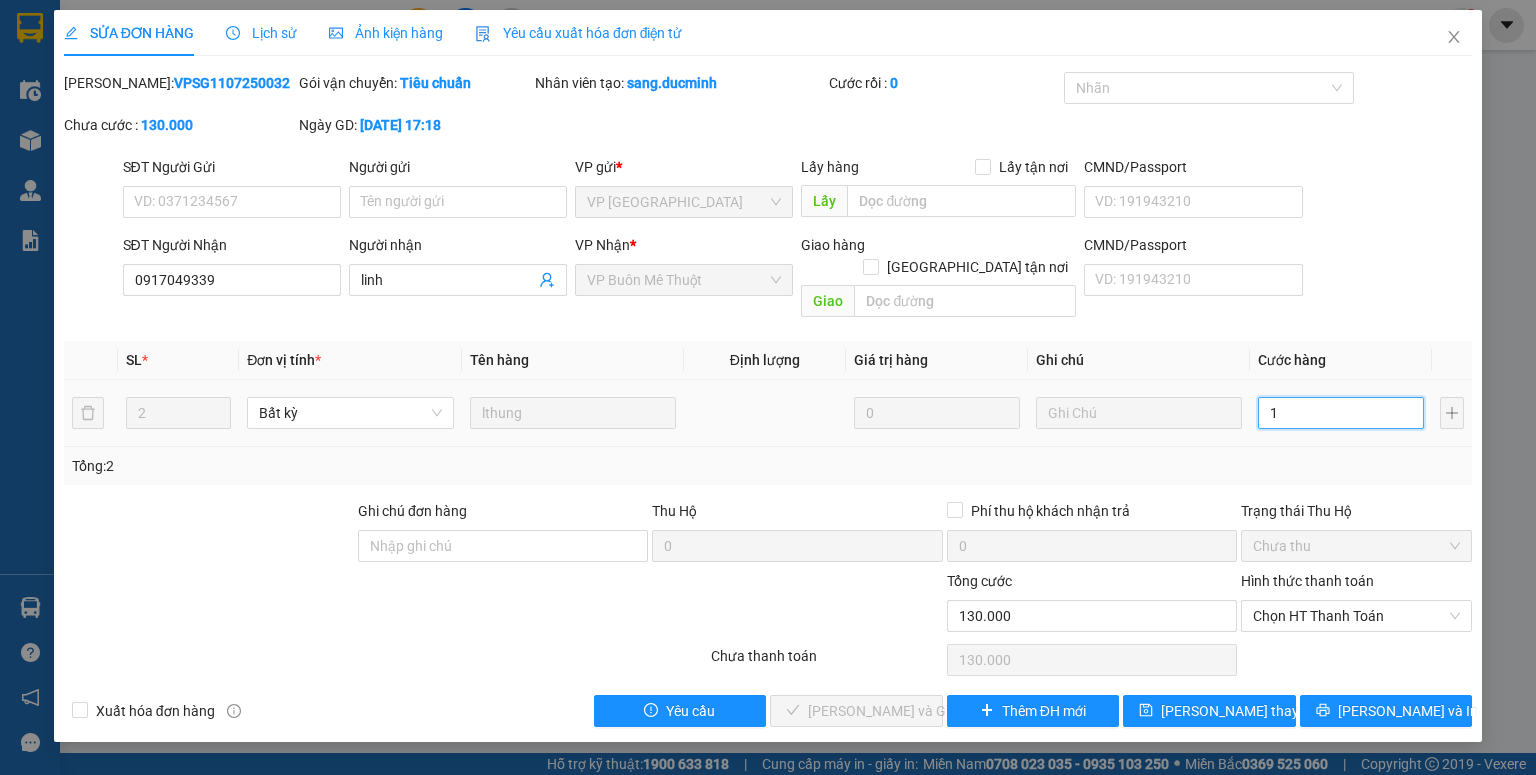 type on "1" 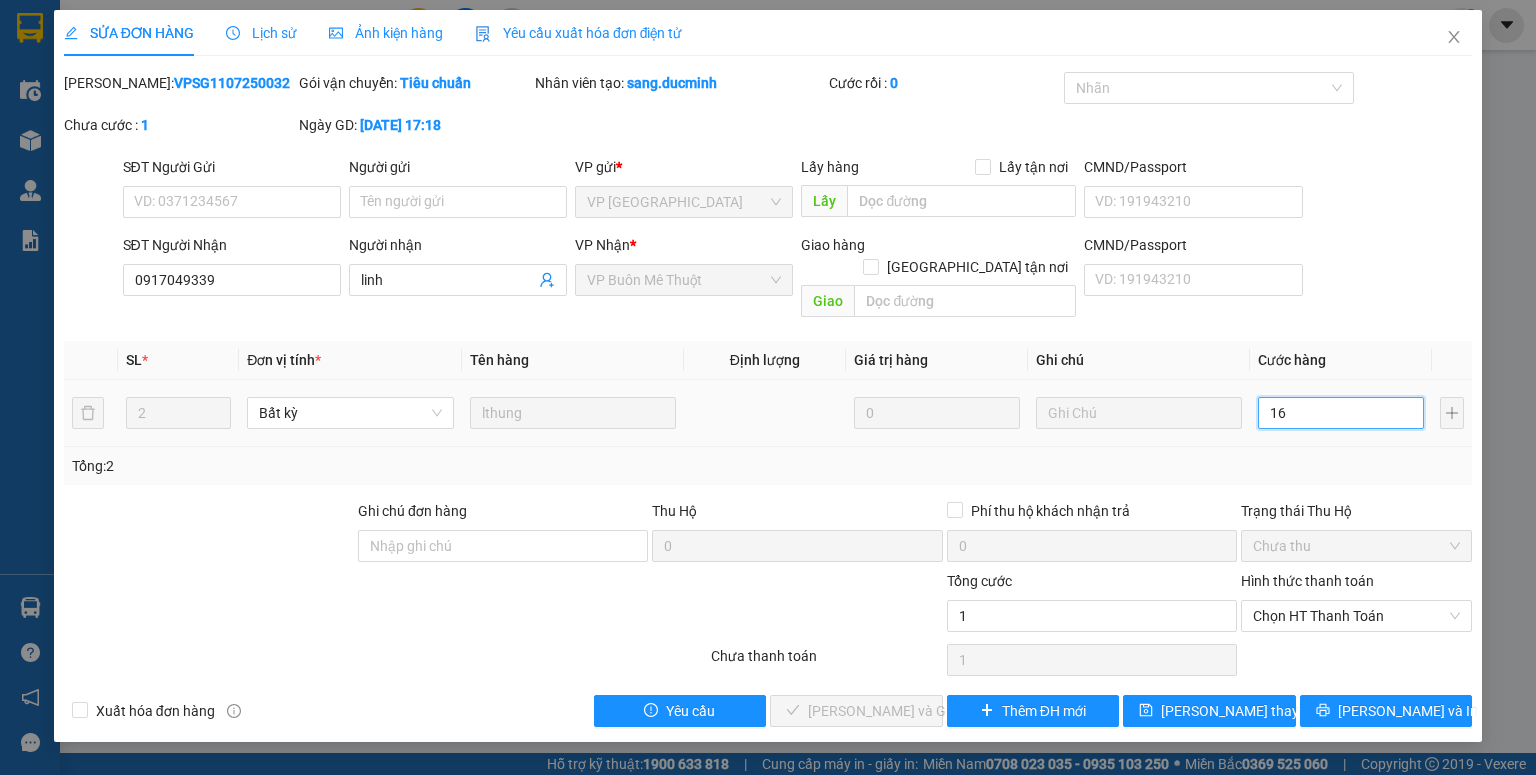 type on "16+" 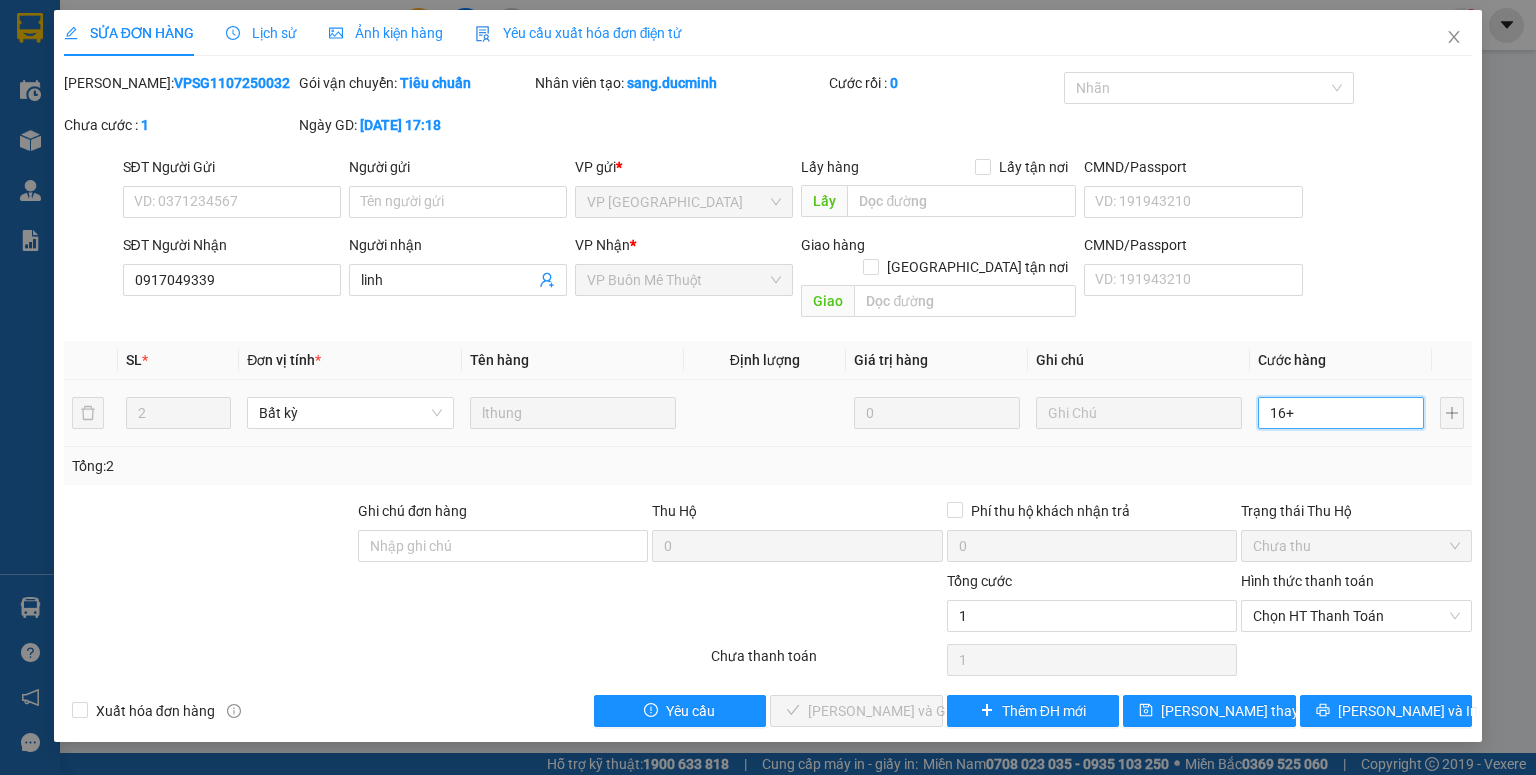 type on "0" 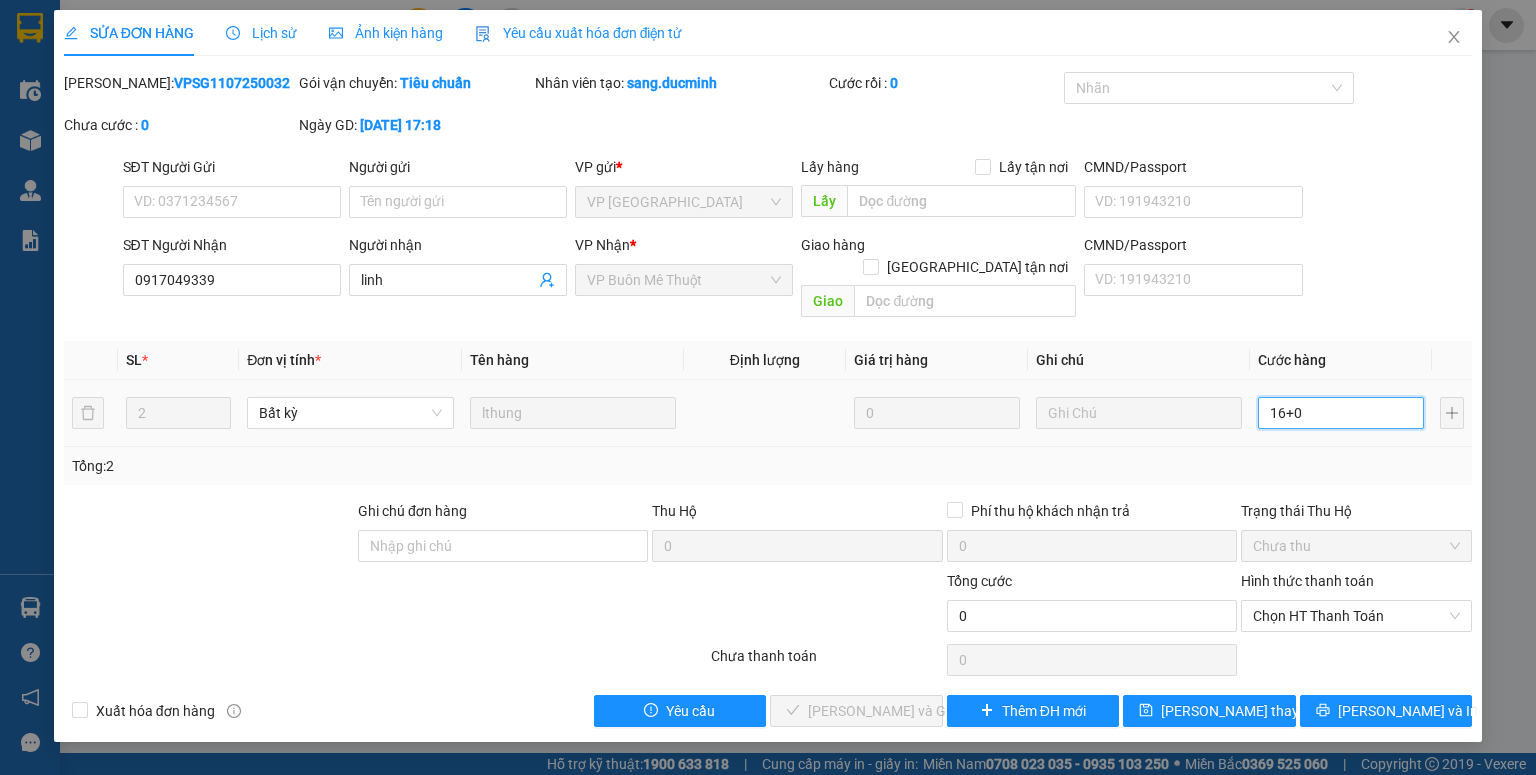 type on "16+" 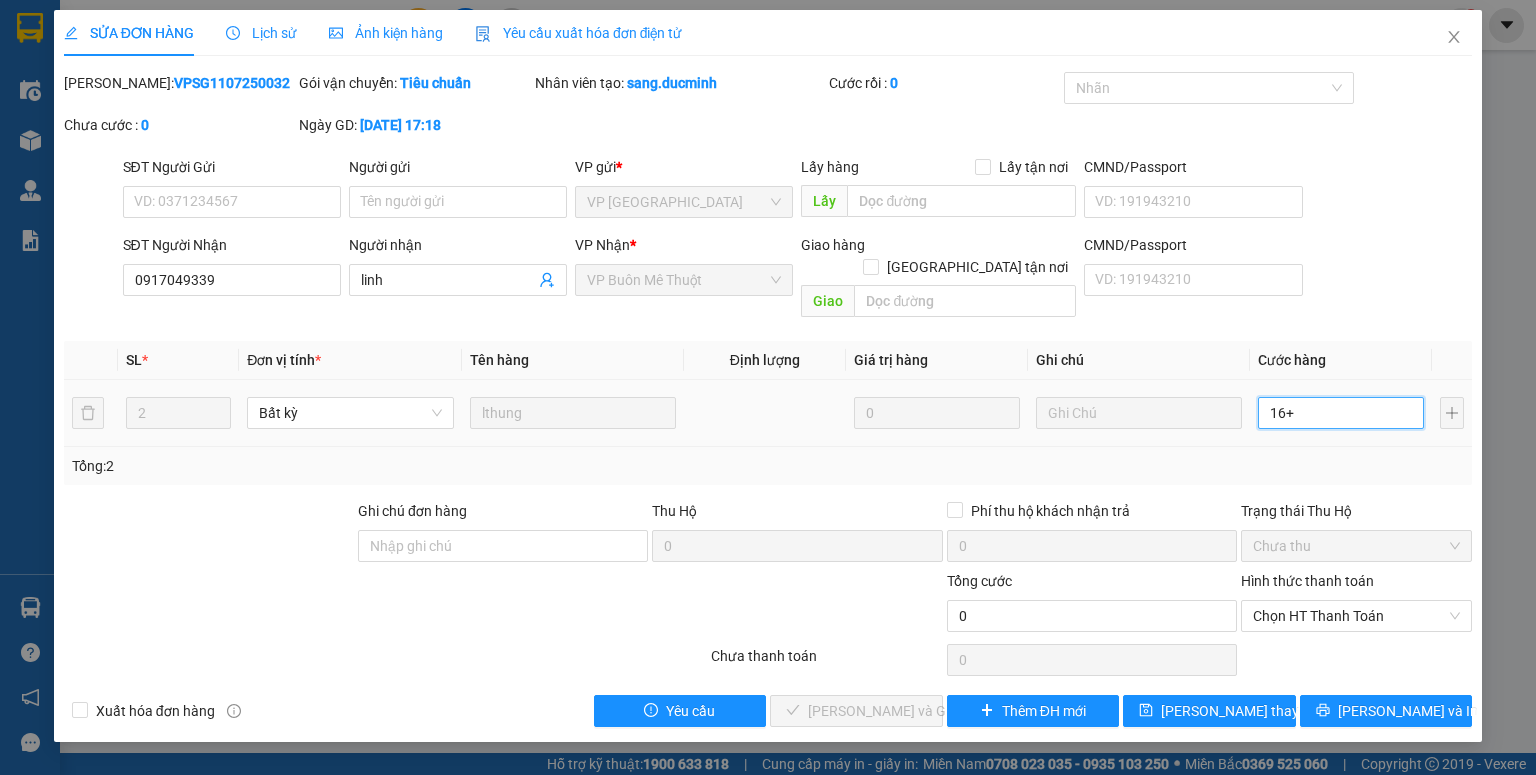 type on "16" 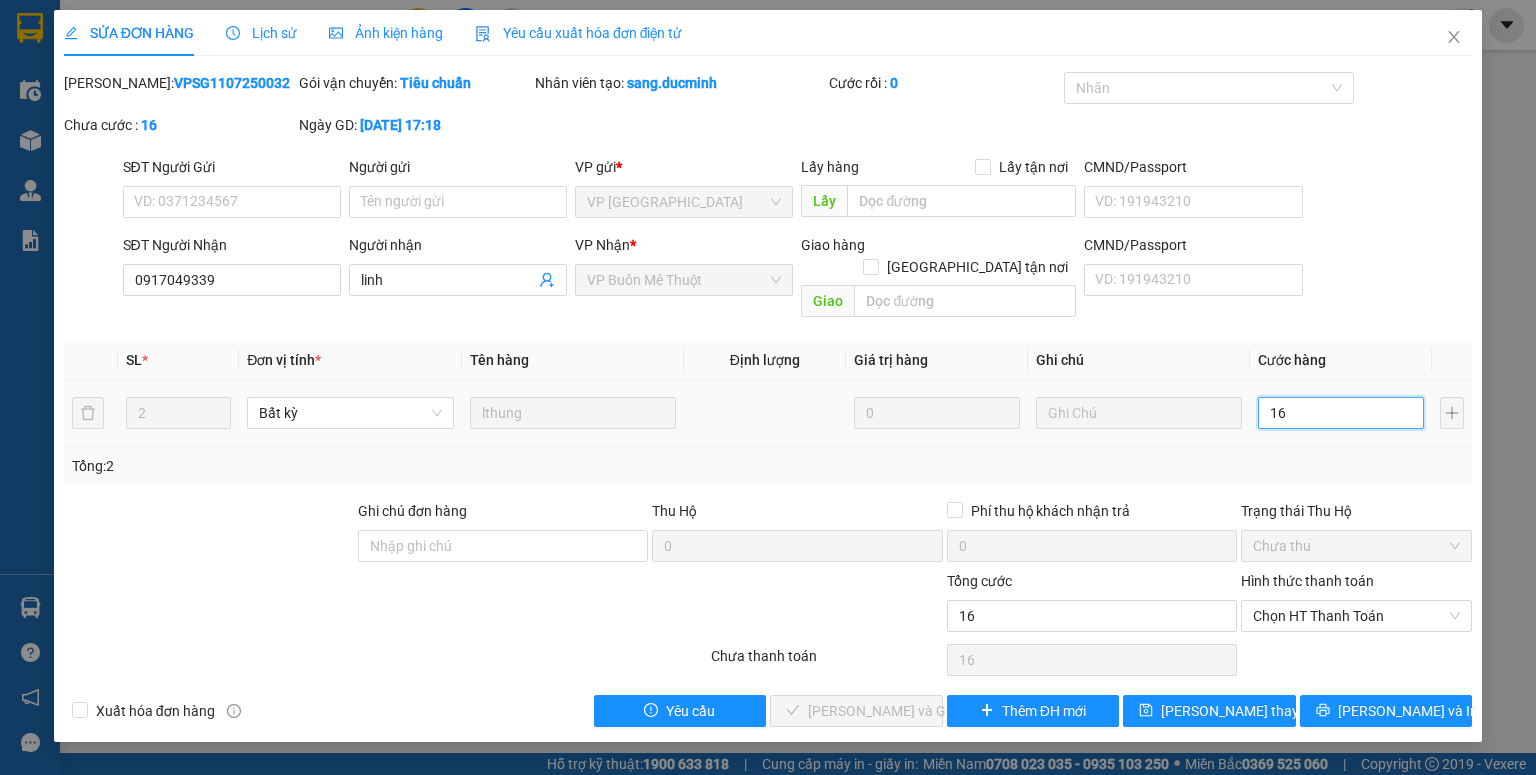 type on "160" 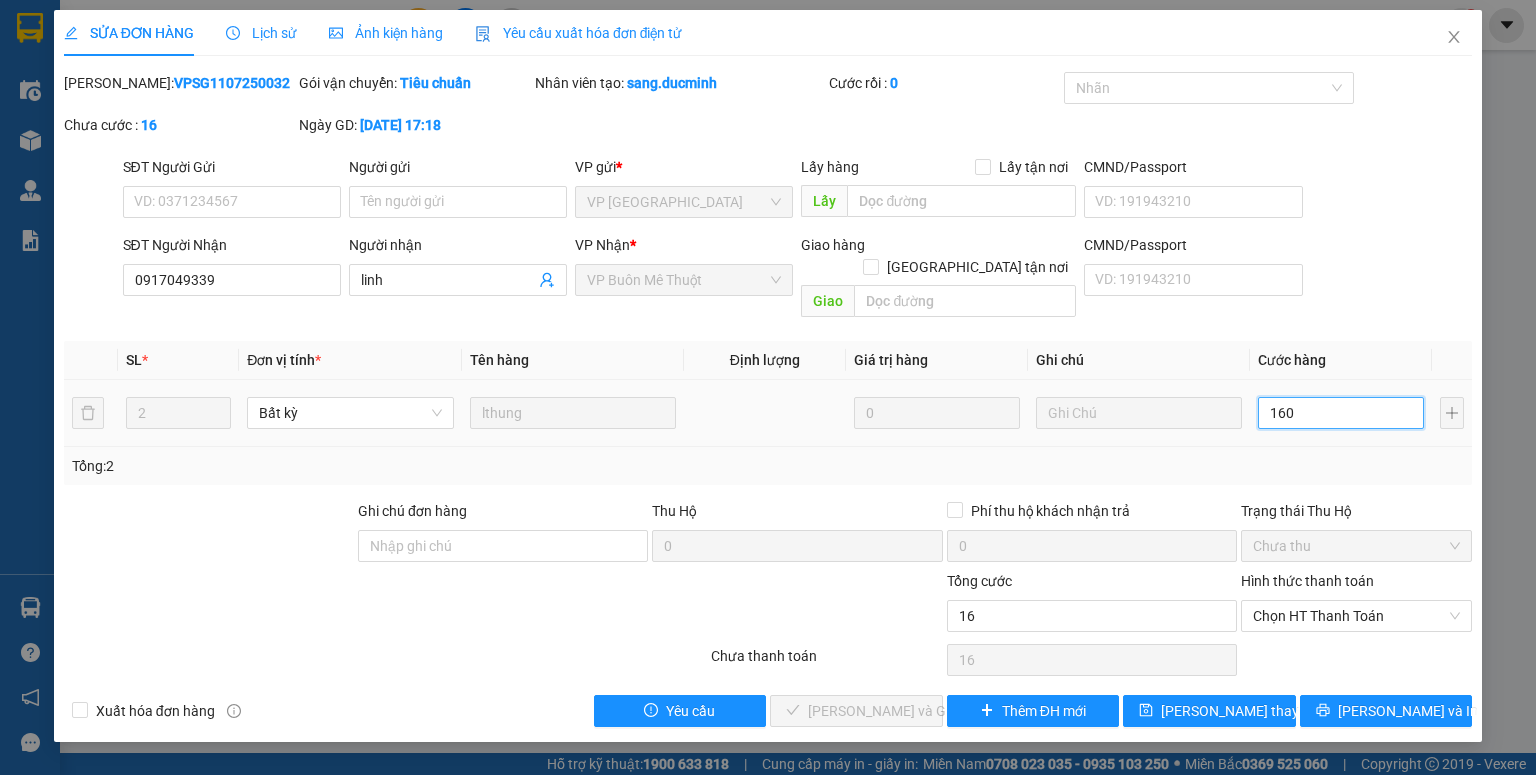 type on "160" 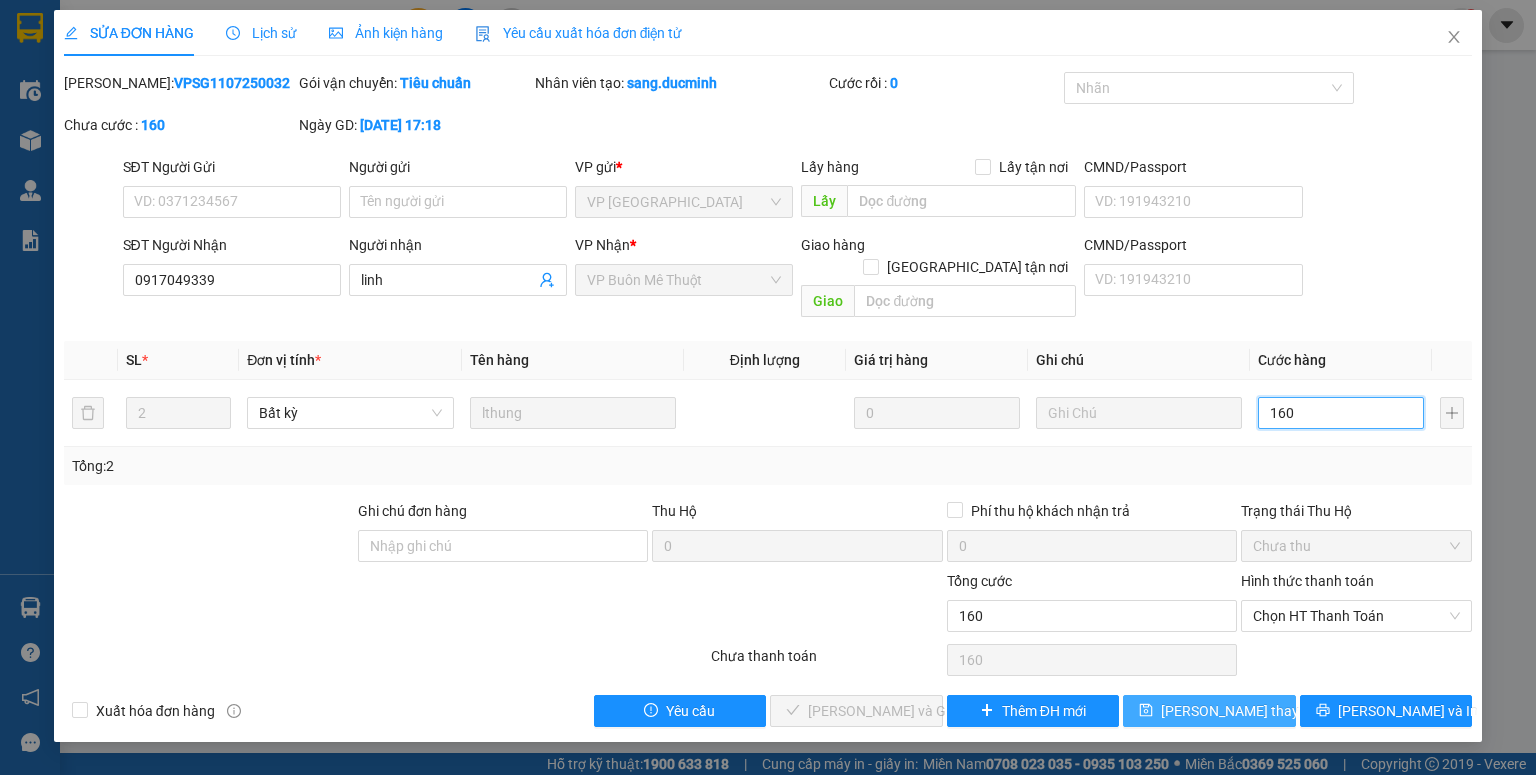 type on "160" 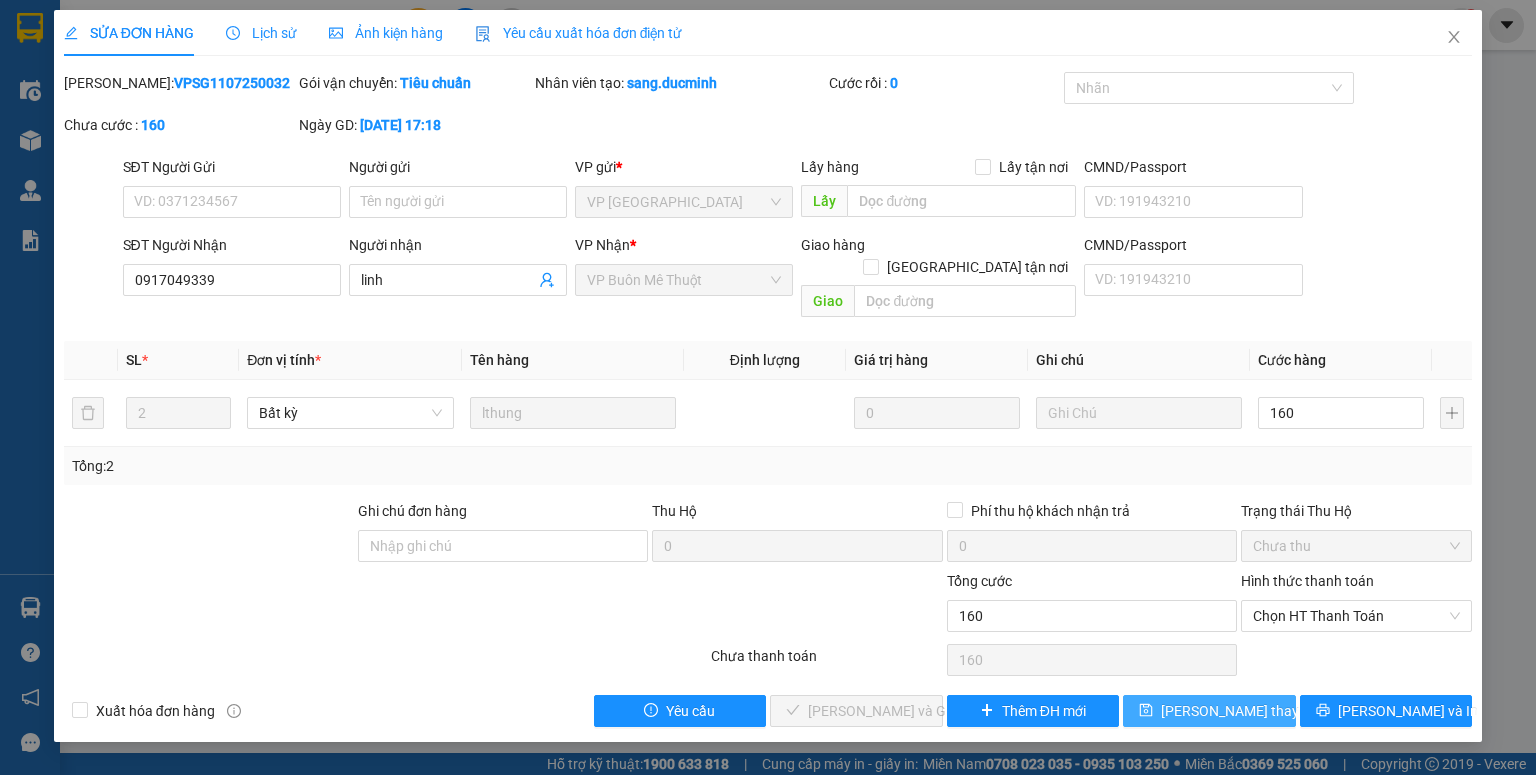 type on "160.000" 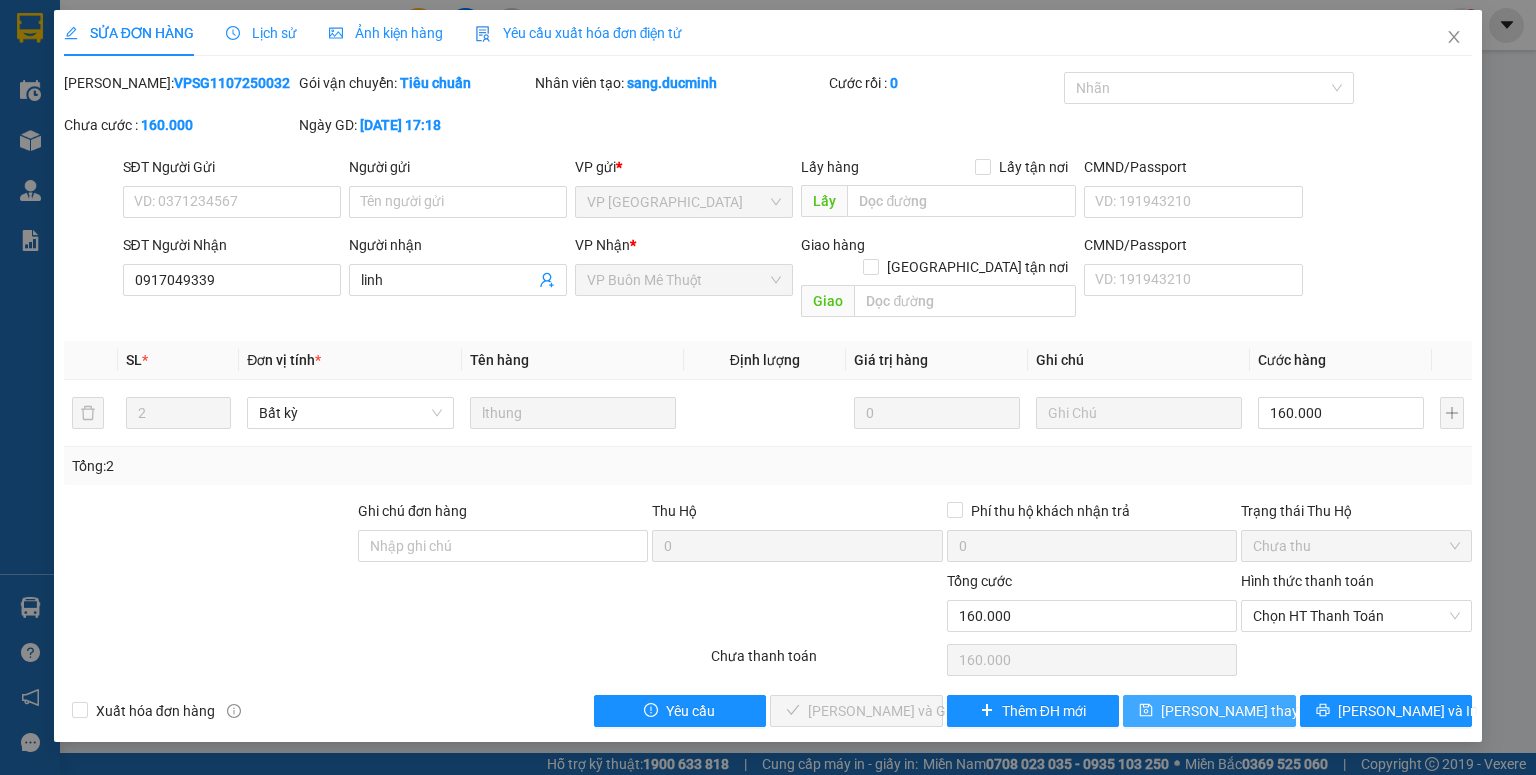click on "[PERSON_NAME] thay đổi" at bounding box center [1209, 711] 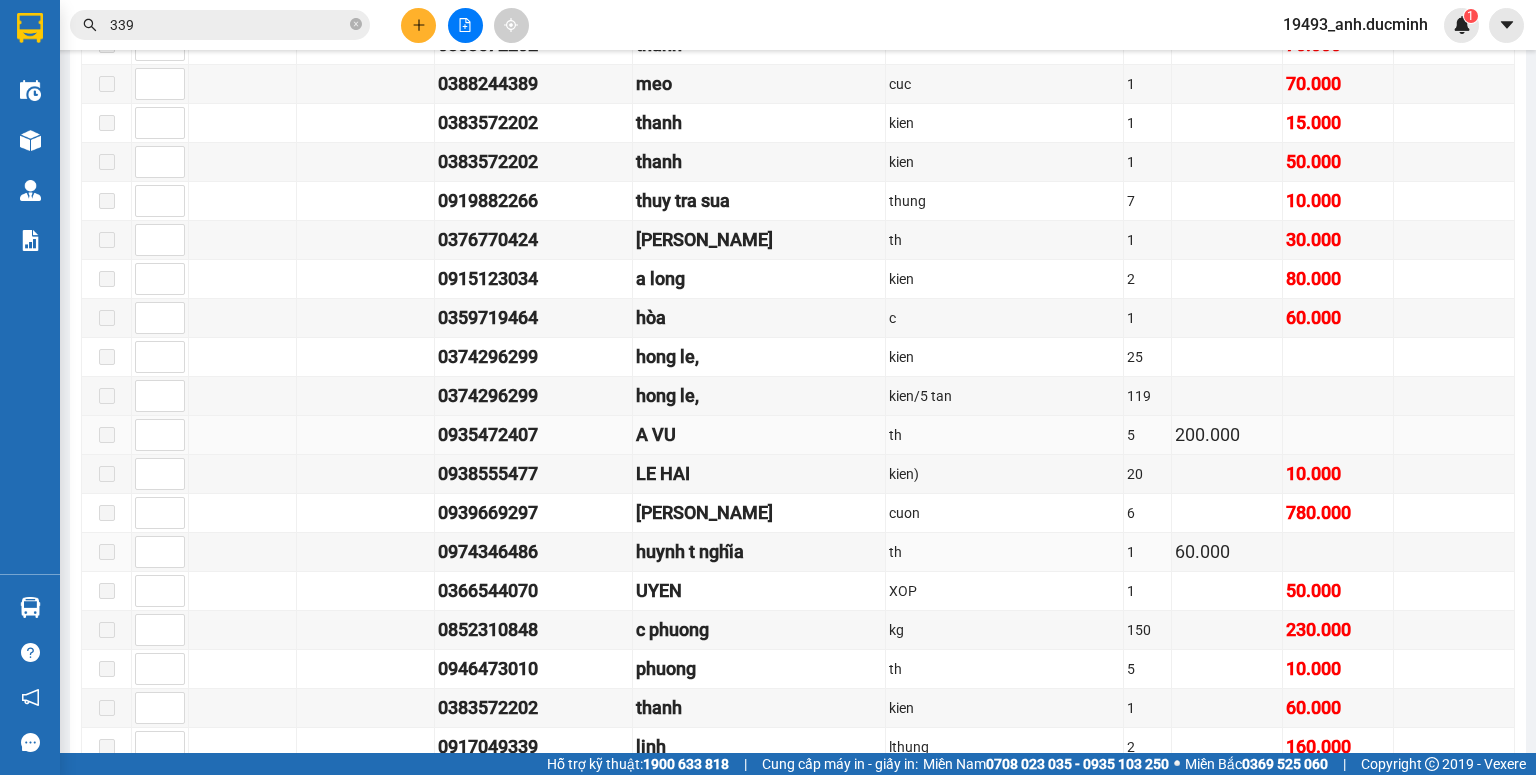 scroll, scrollTop: 1120, scrollLeft: 0, axis: vertical 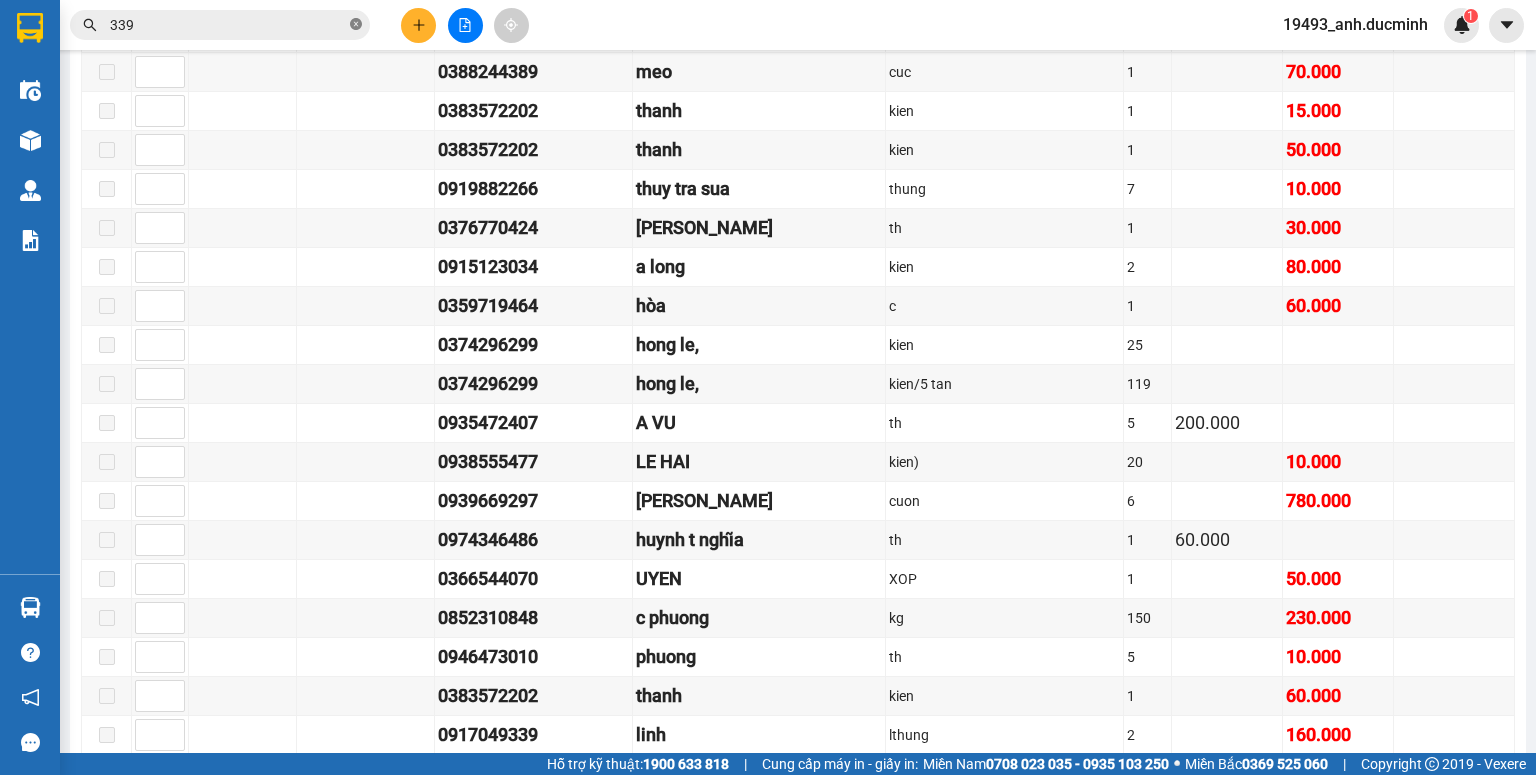 click 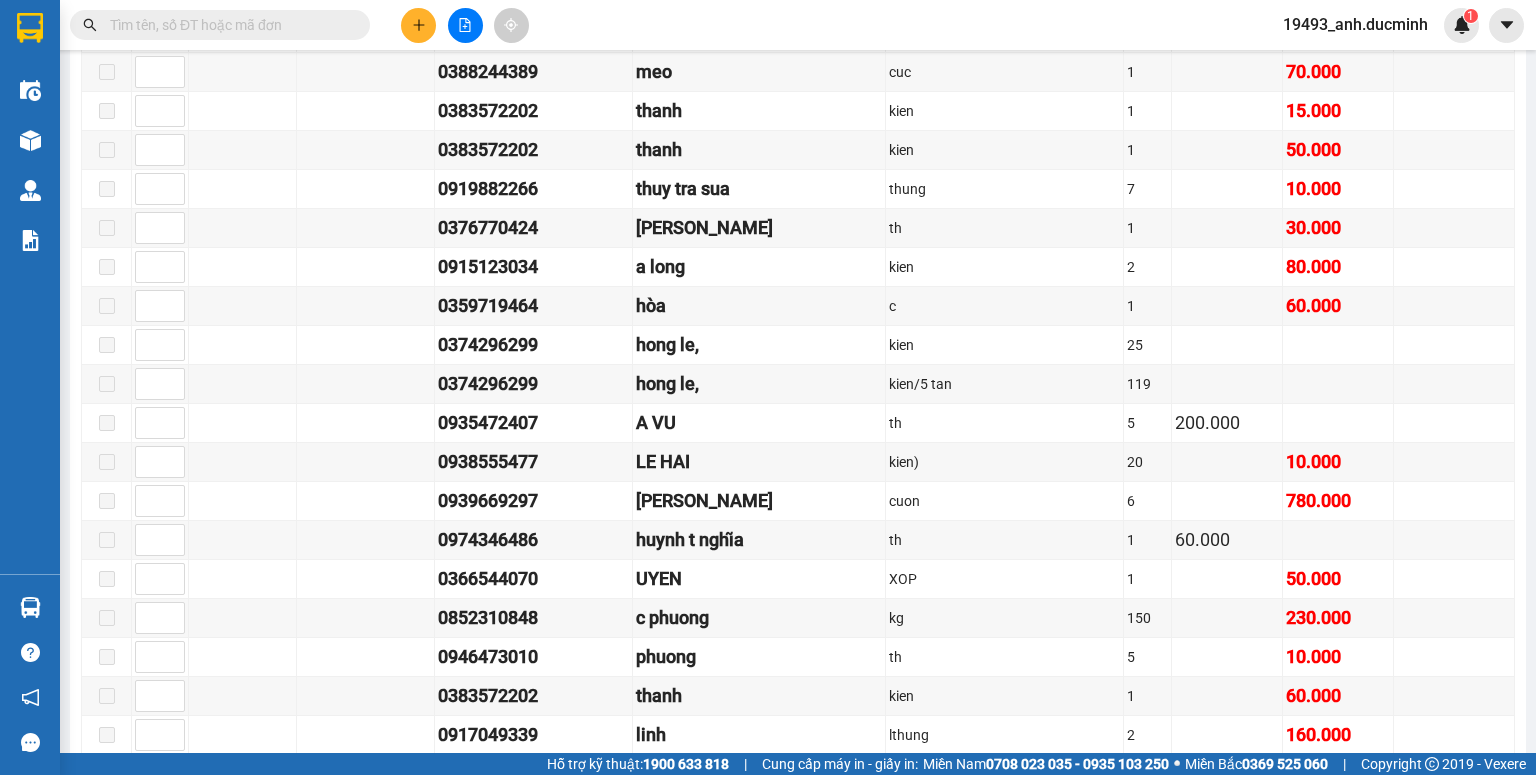 click at bounding box center (228, 25) 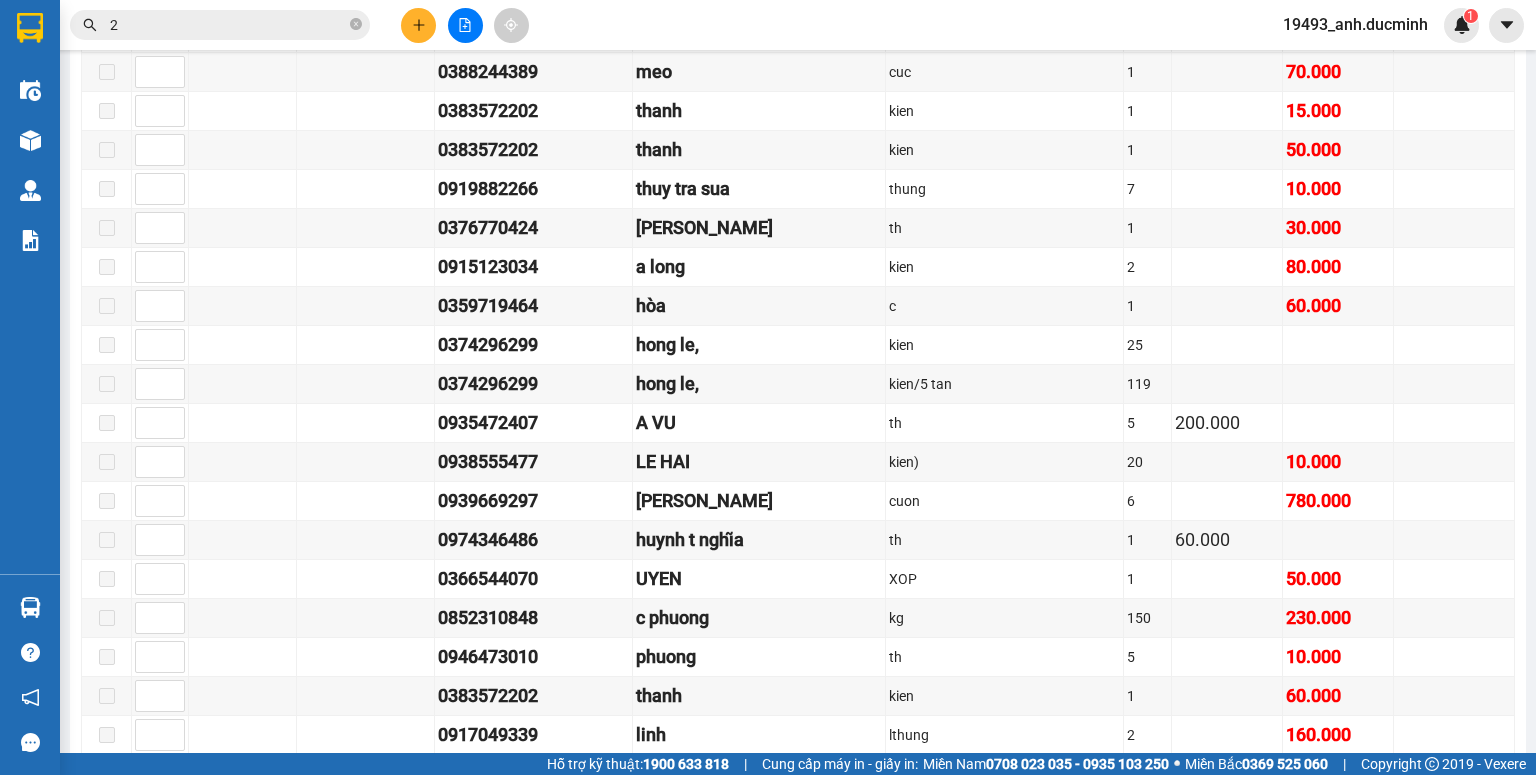 type on "29" 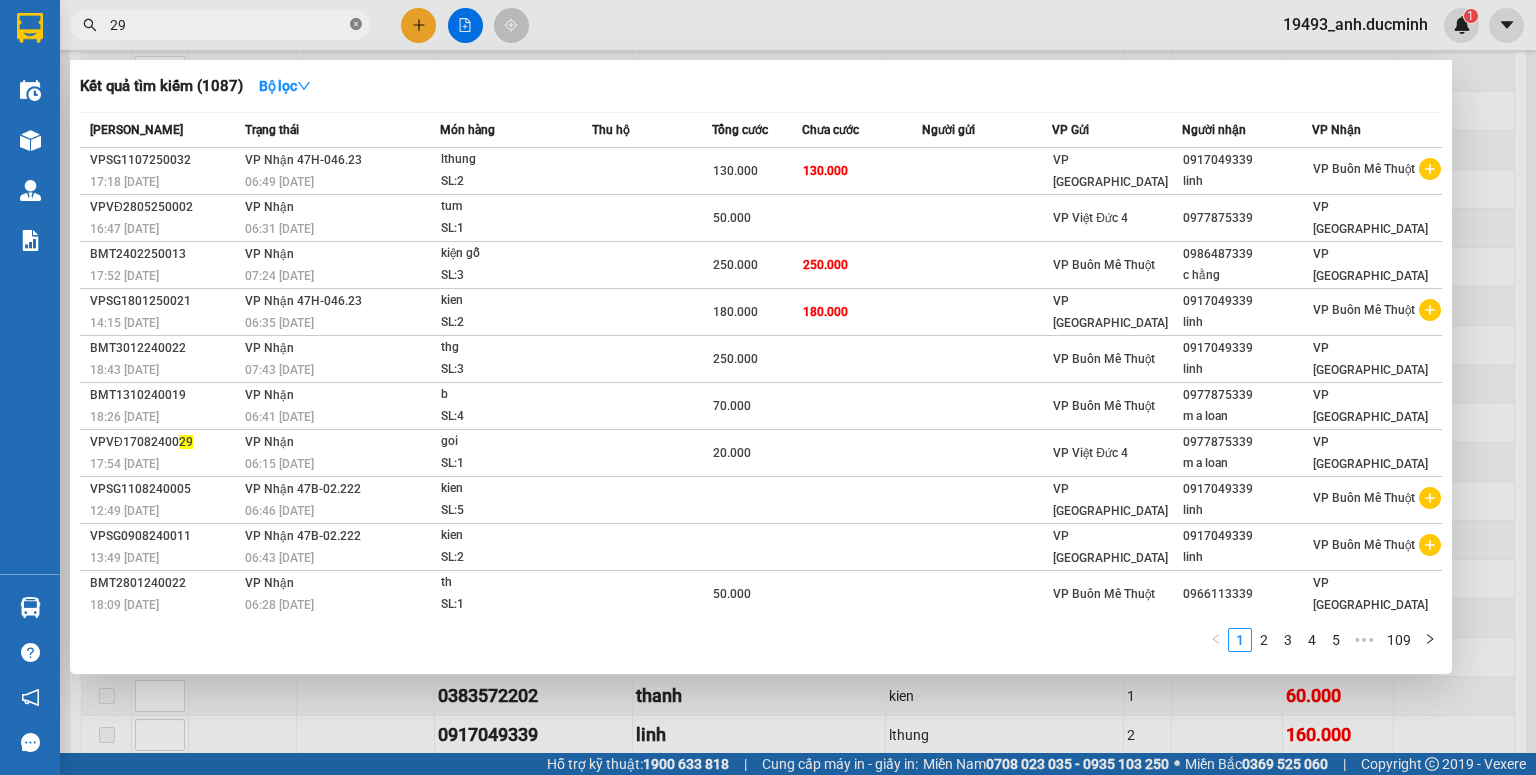click 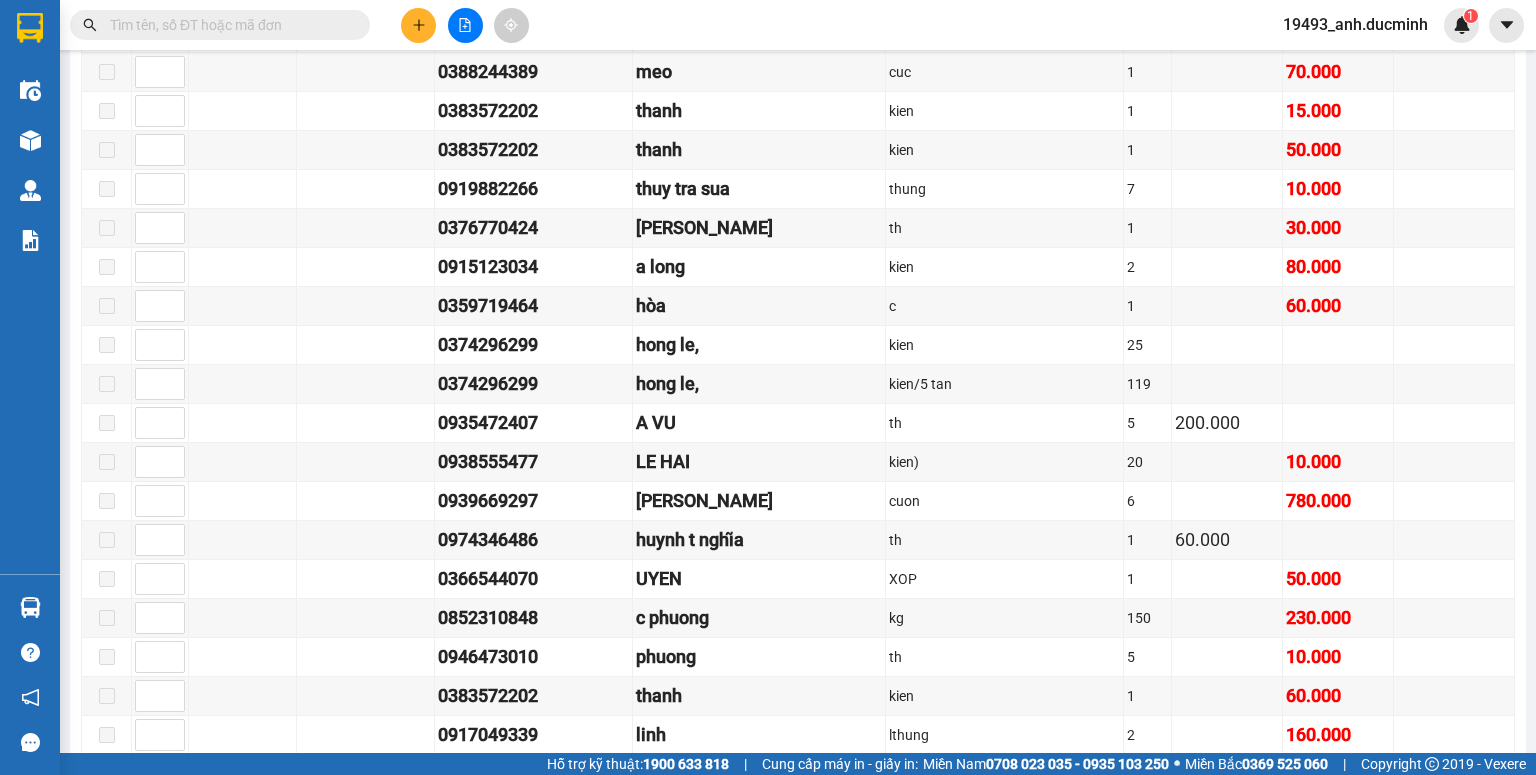 drag, startPoint x: 333, startPoint y: 25, endPoint x: 331, endPoint y: 41, distance: 16.124516 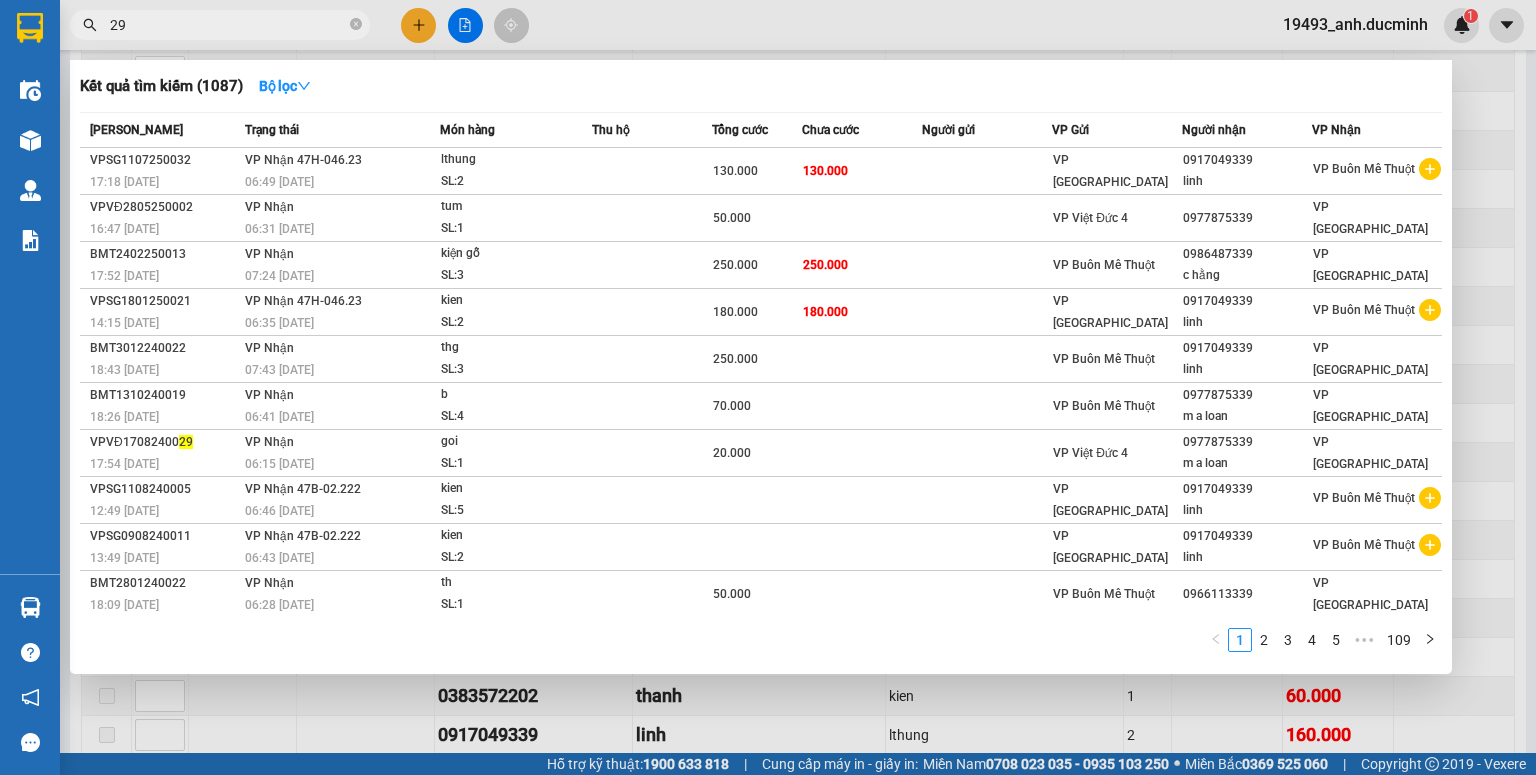type on "299" 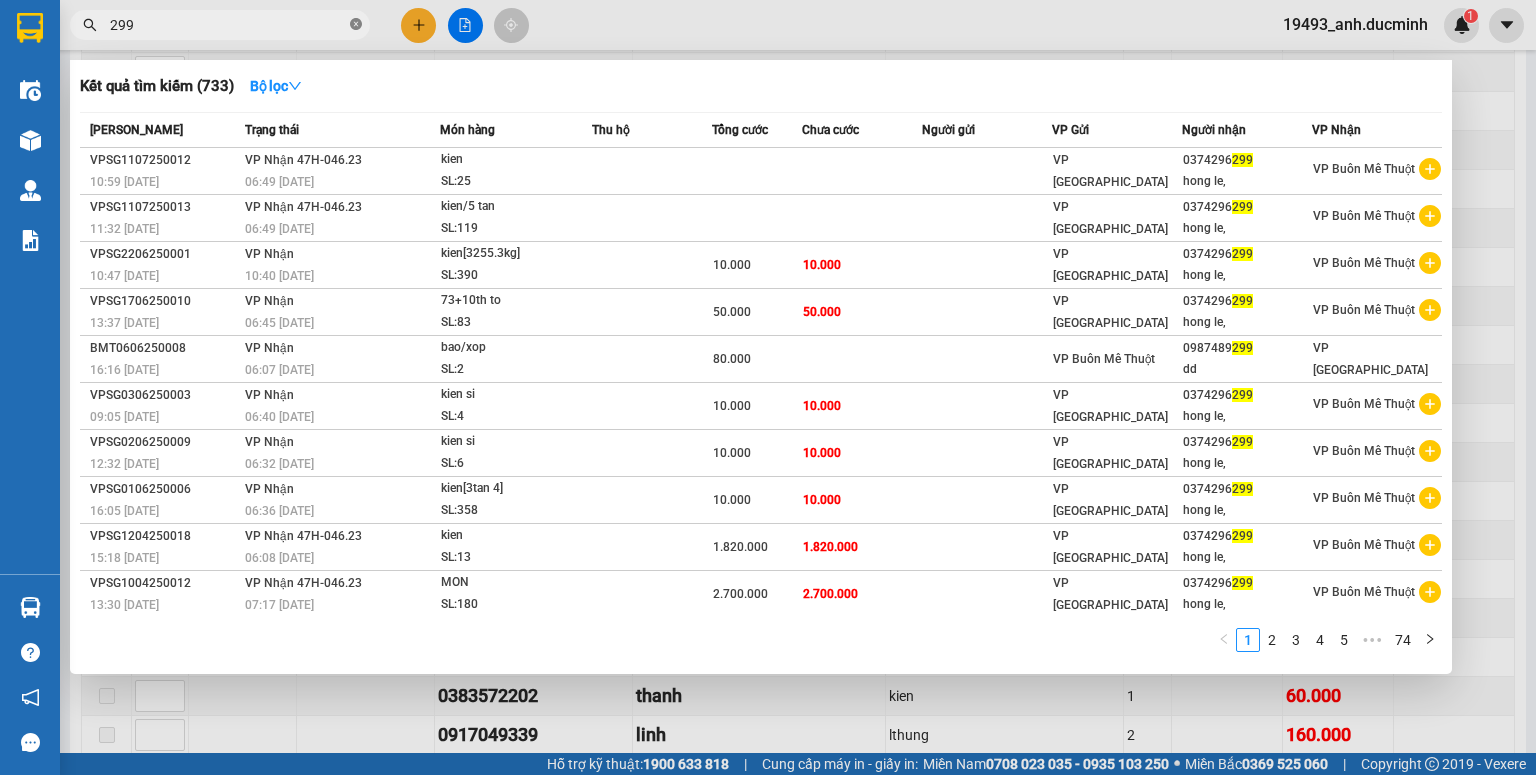 click 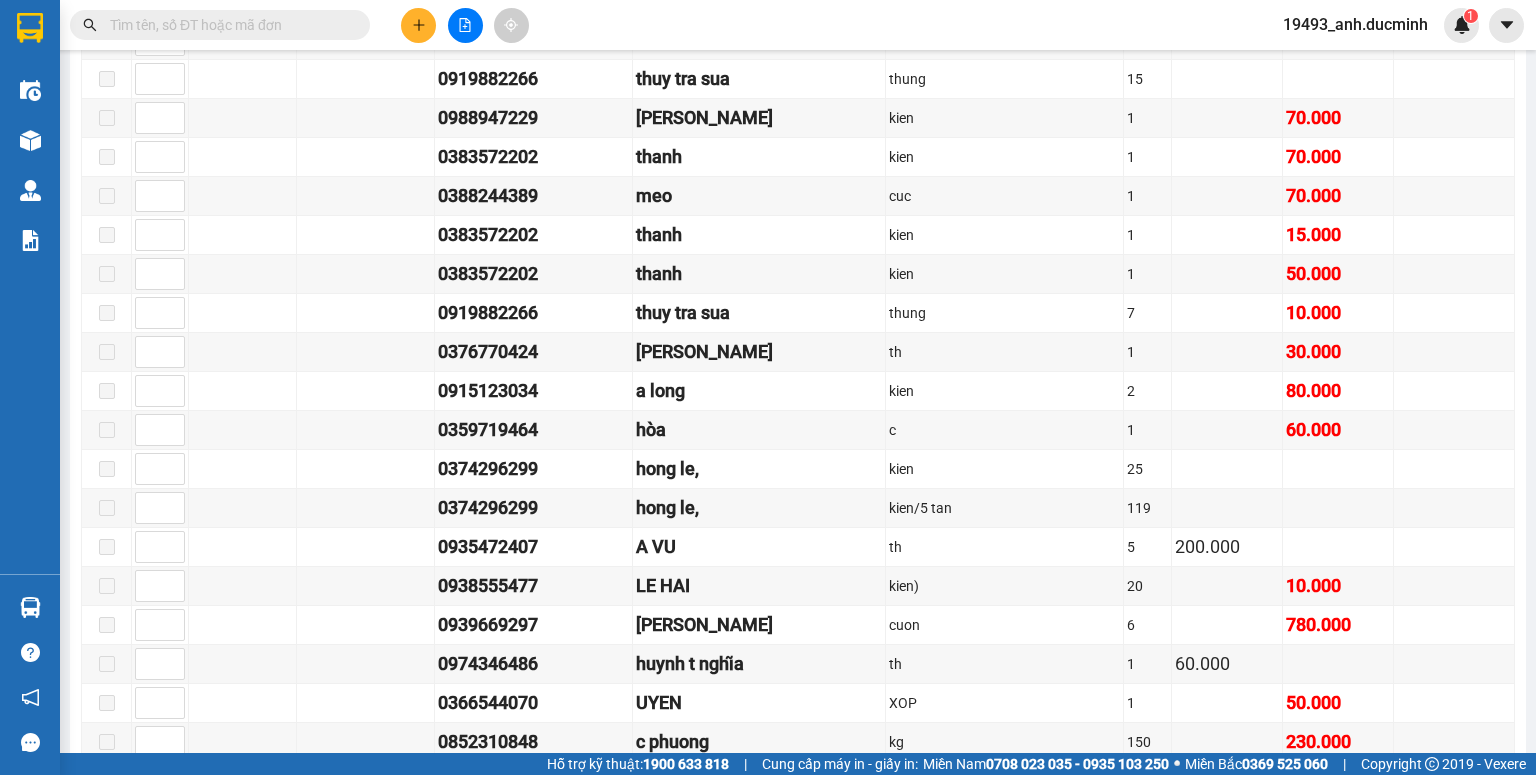 scroll, scrollTop: 960, scrollLeft: 0, axis: vertical 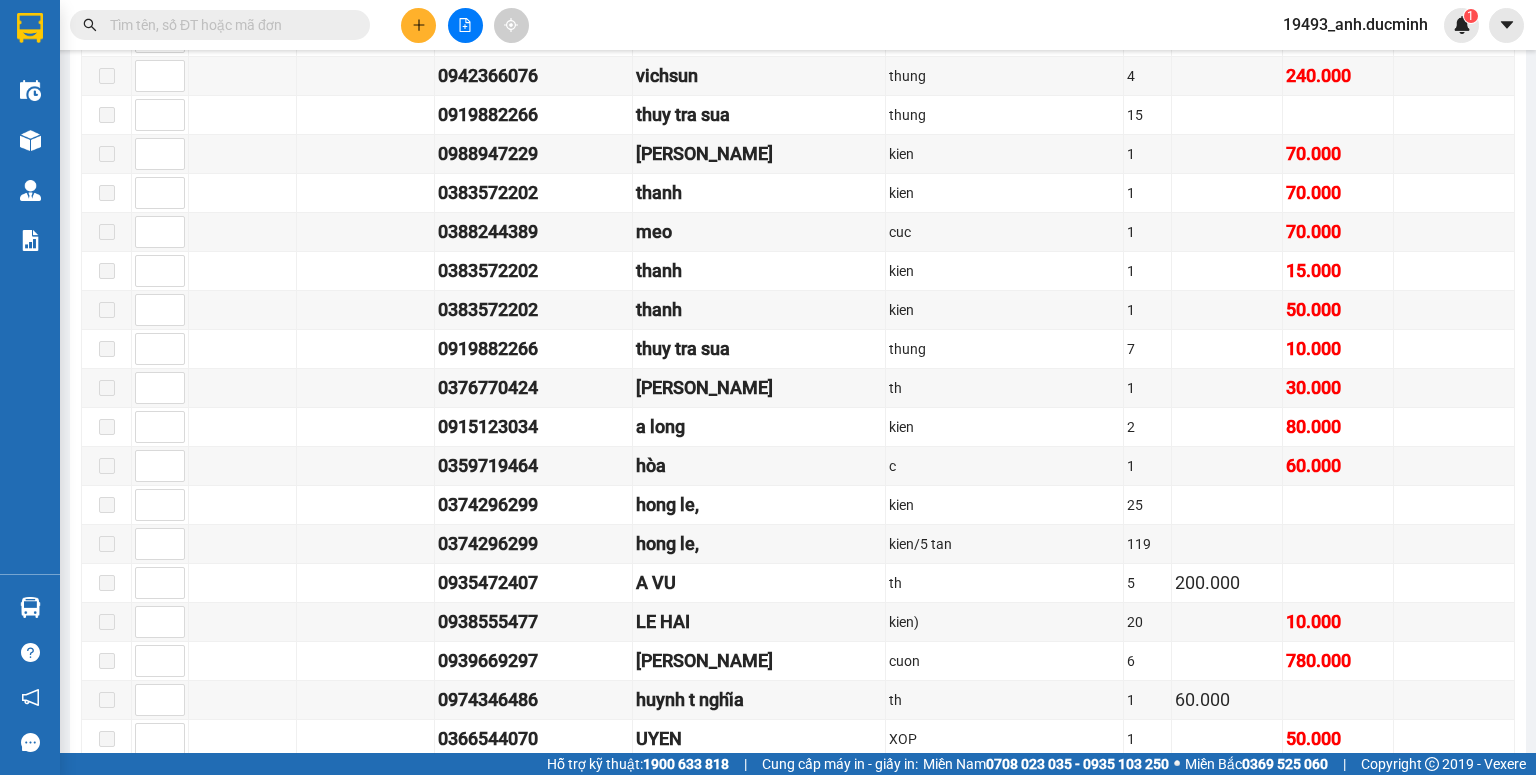 click at bounding box center [228, 25] 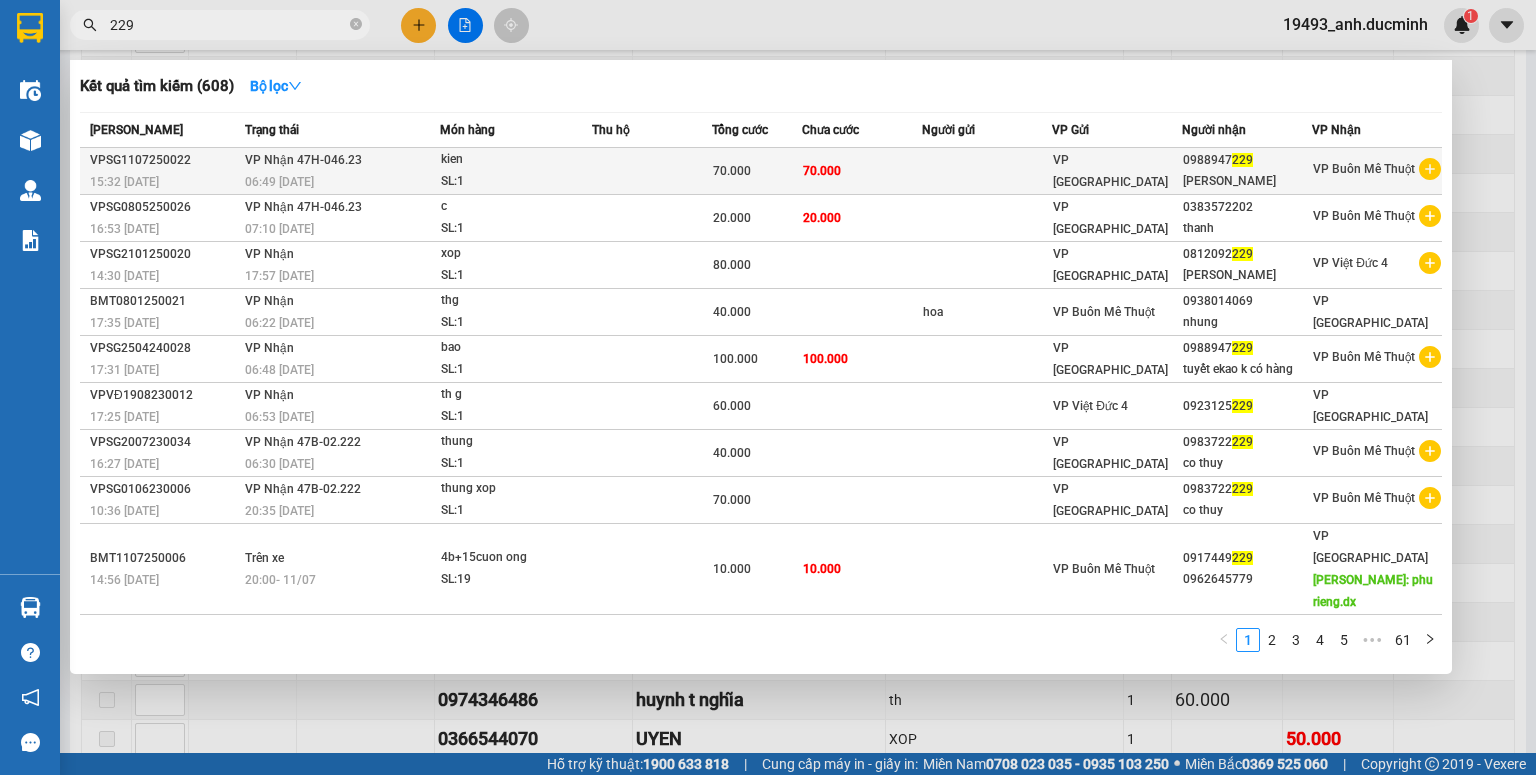 type on "229" 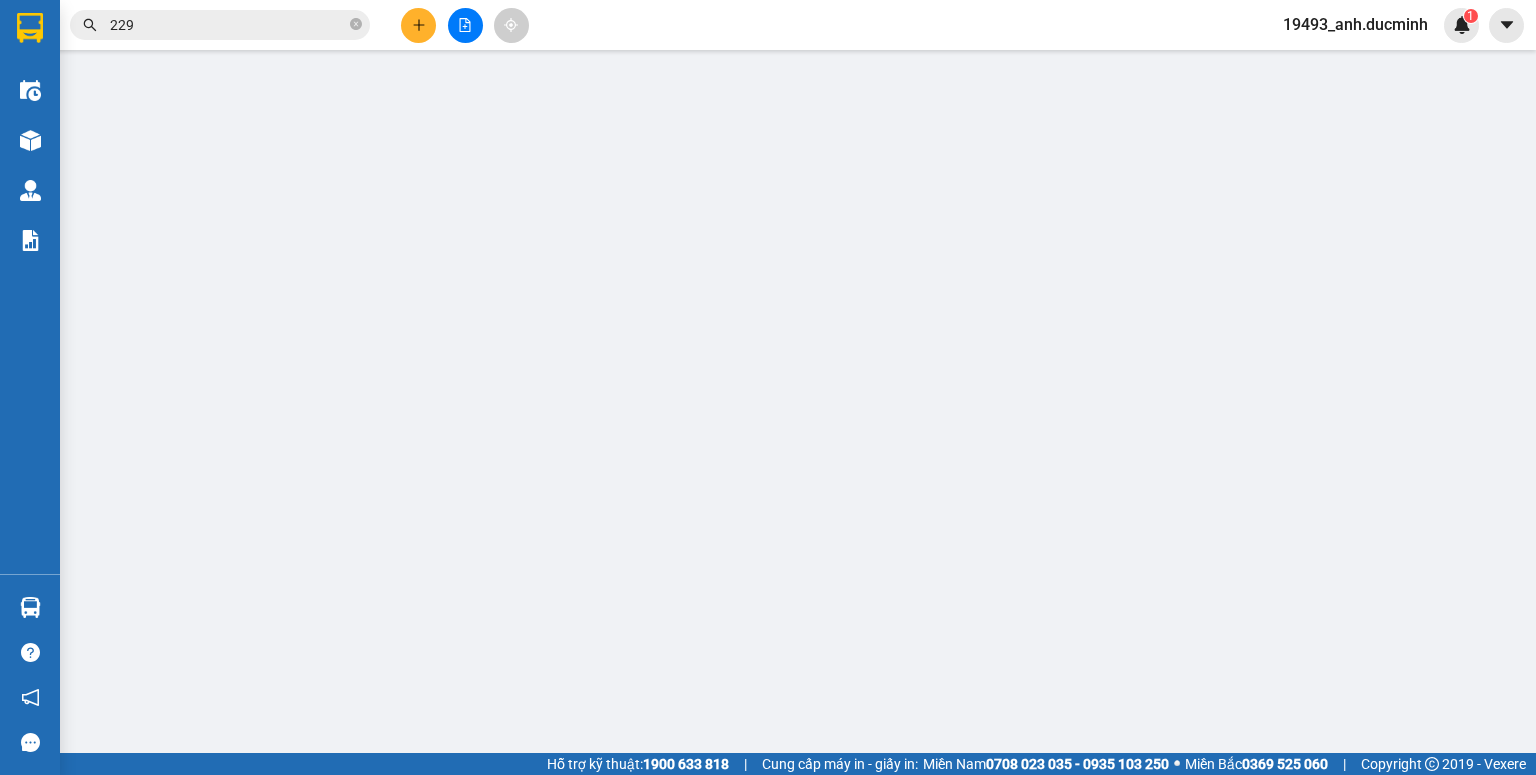 scroll, scrollTop: 0, scrollLeft: 0, axis: both 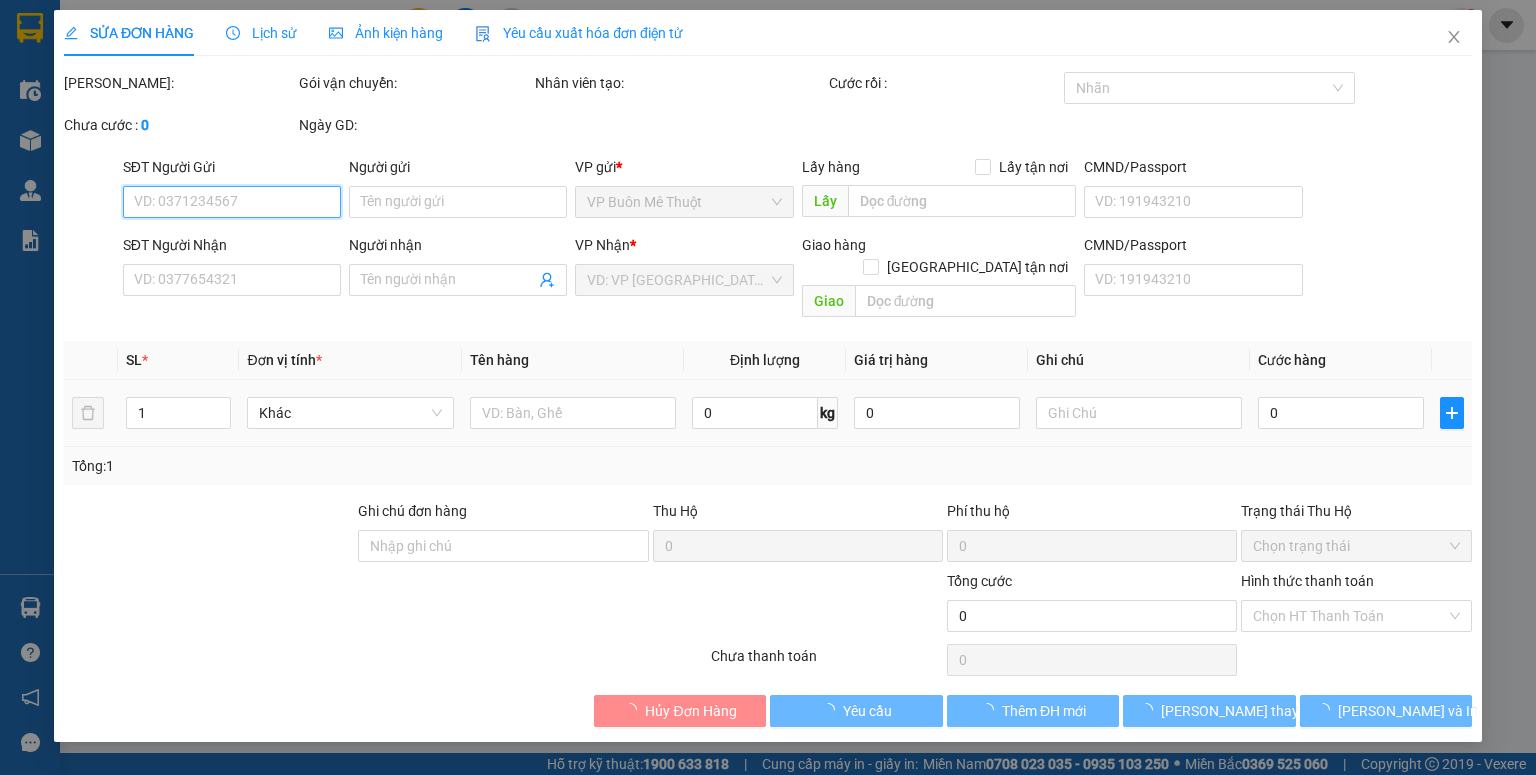 type on "0988947229" 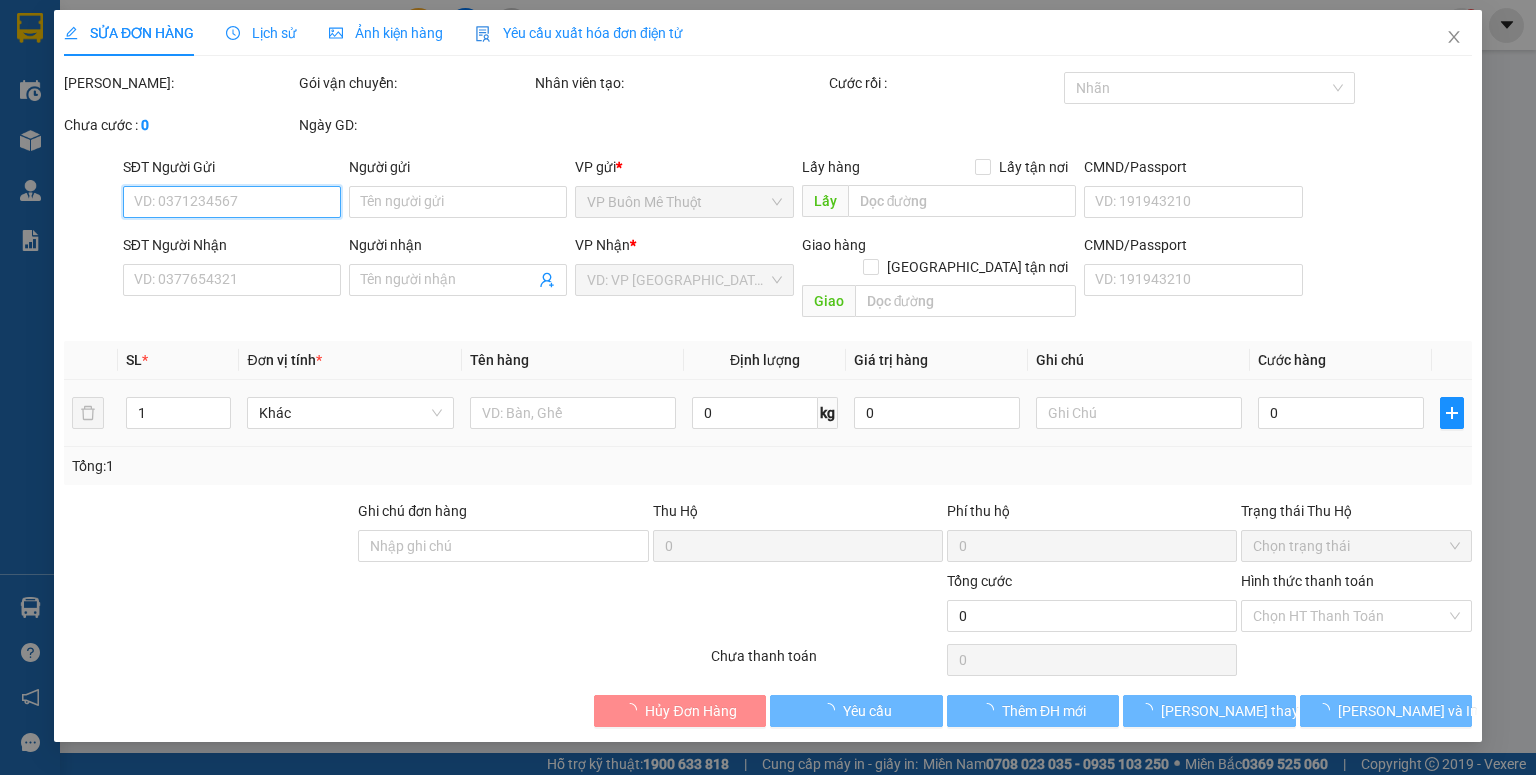 type on "[PERSON_NAME]" 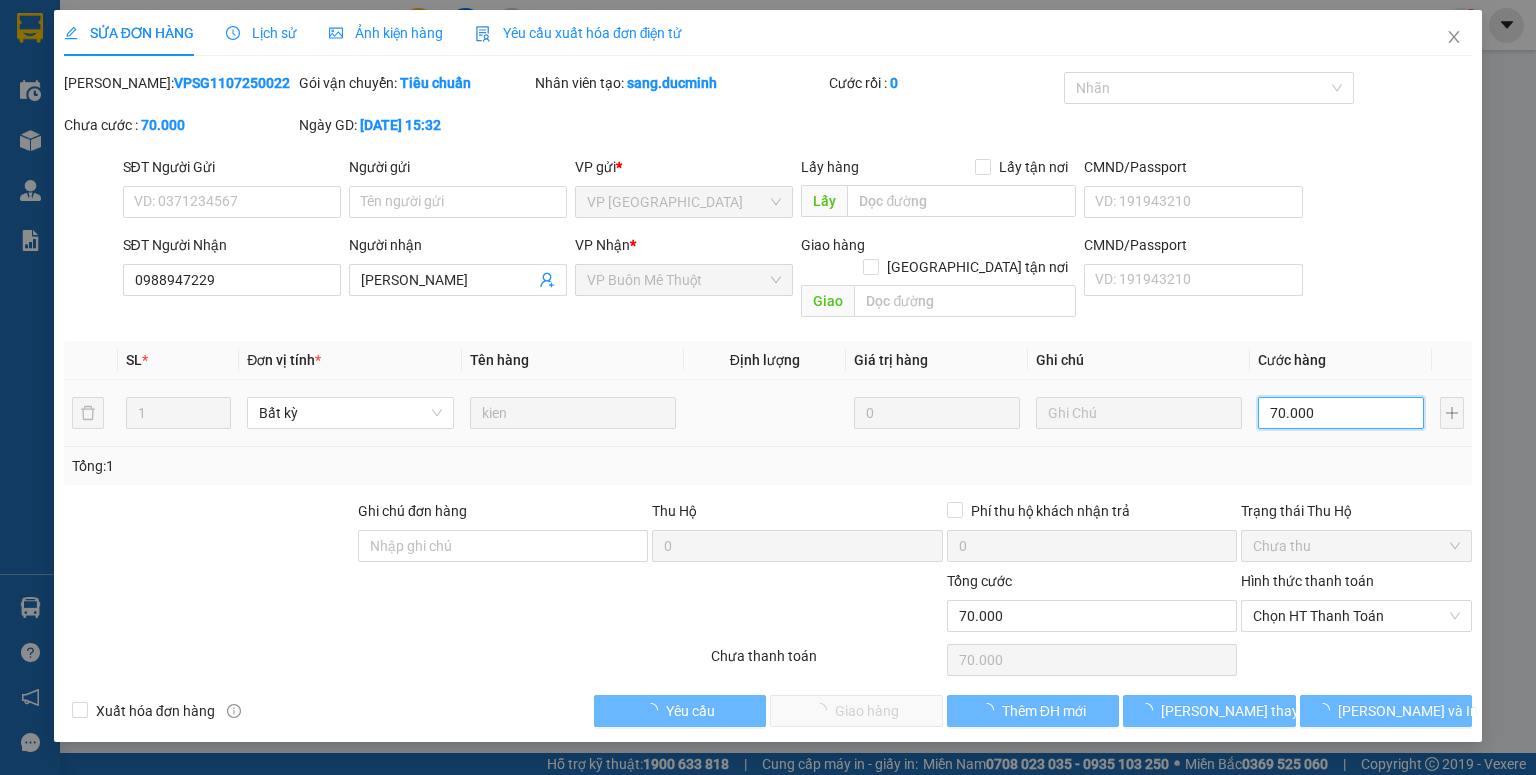 click on "70.000" at bounding box center [1341, 413] 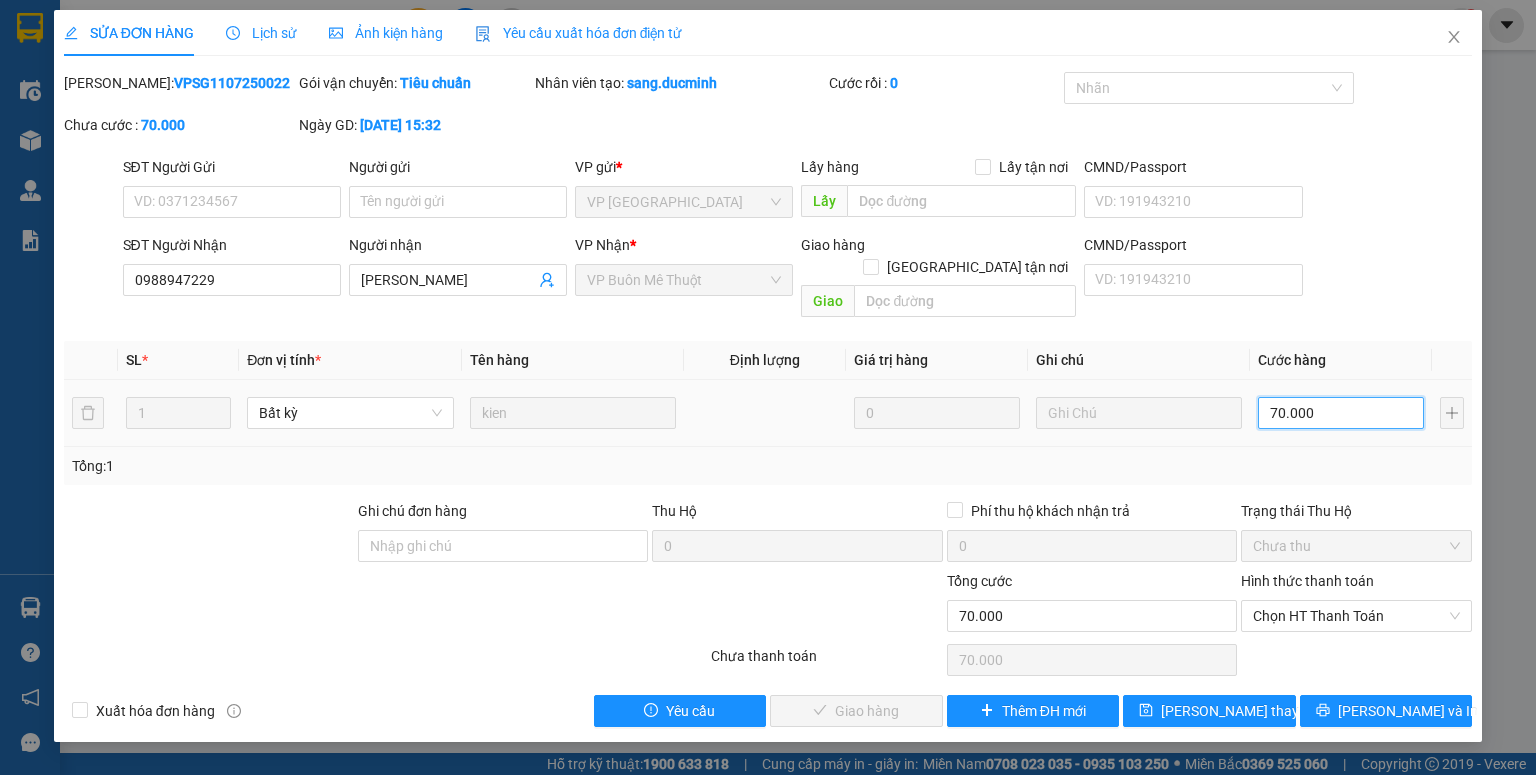 type on "5" 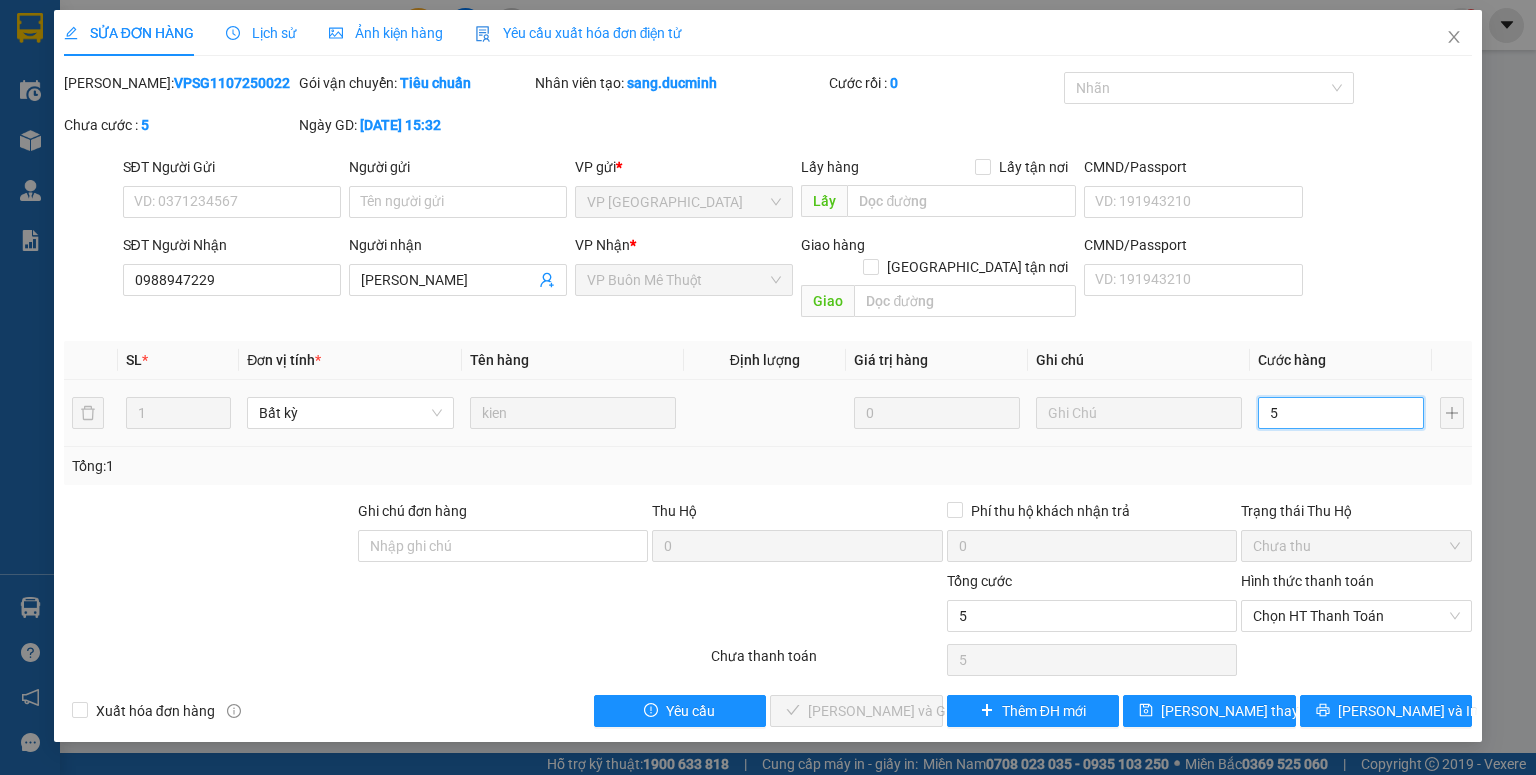 type on "50" 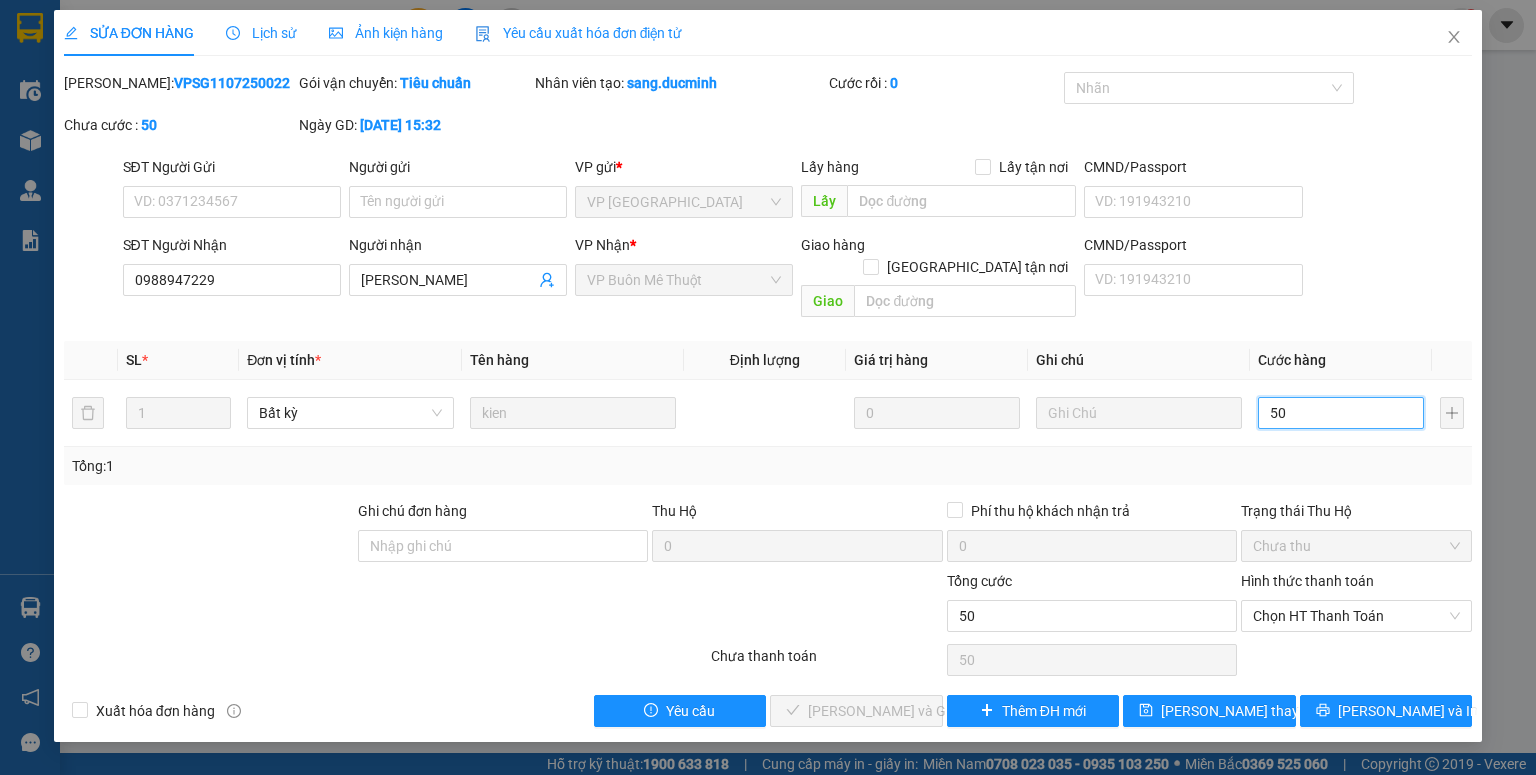 type on "50" 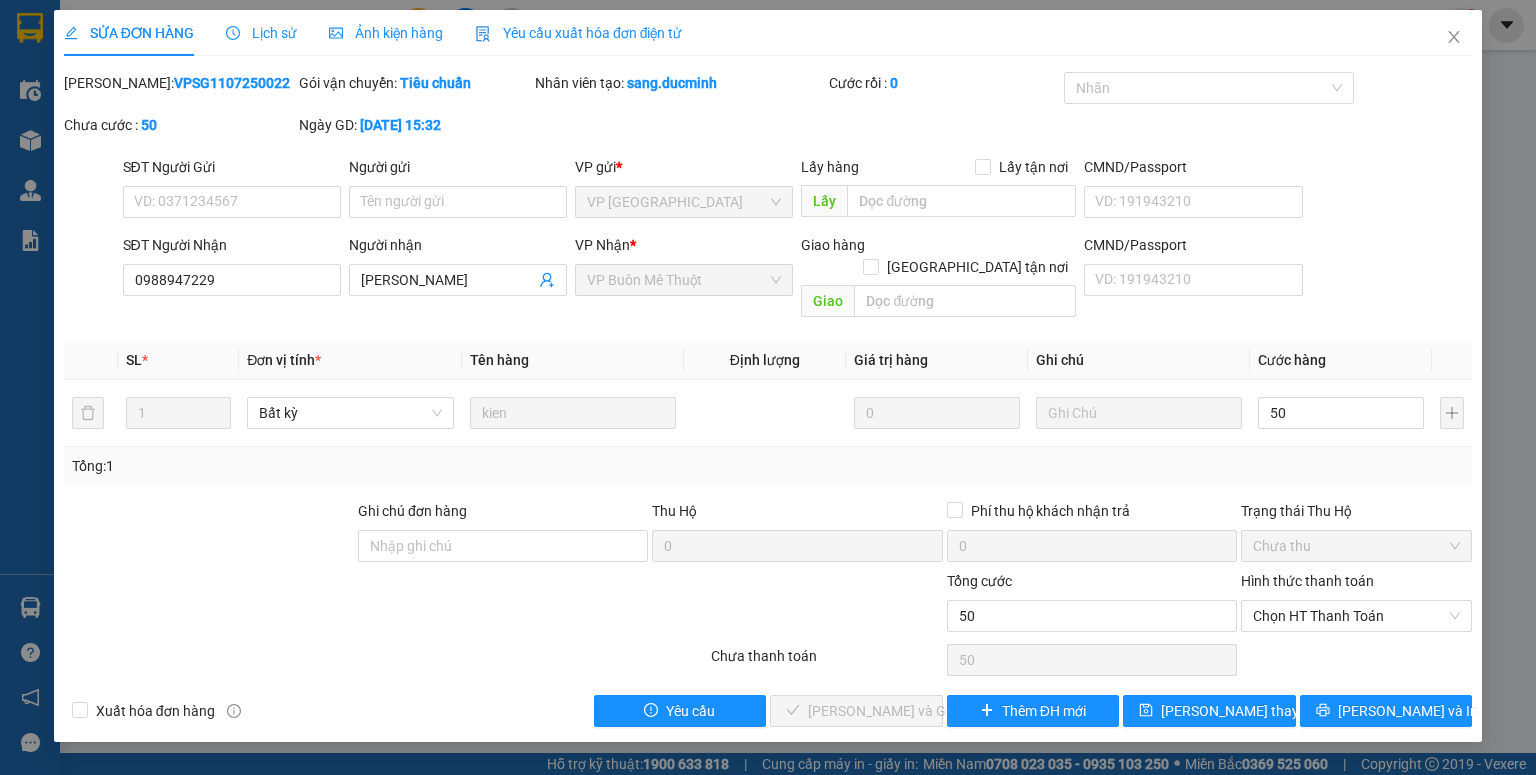 type on "50.000" 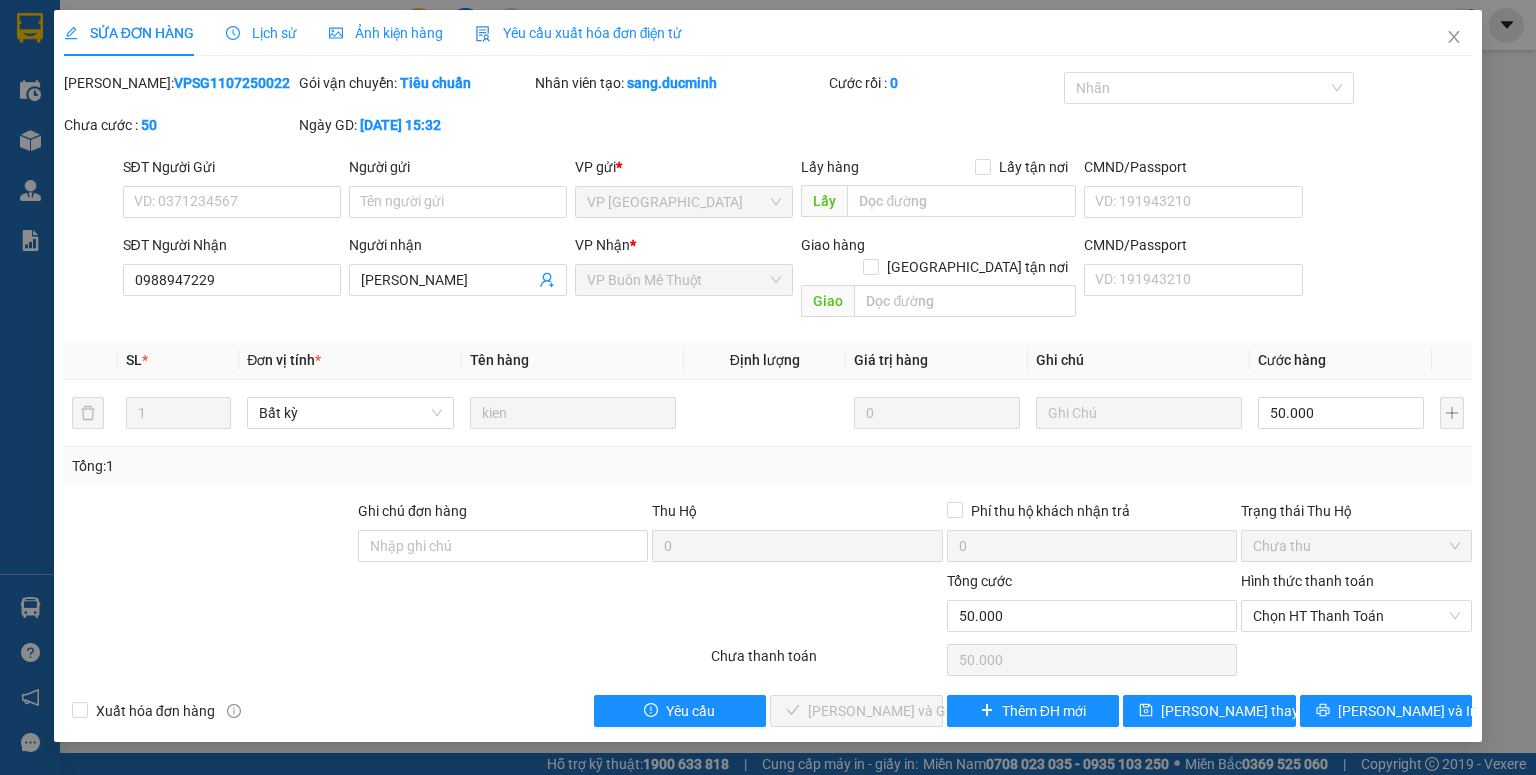click on "Tổng:  1" at bounding box center (768, 466) 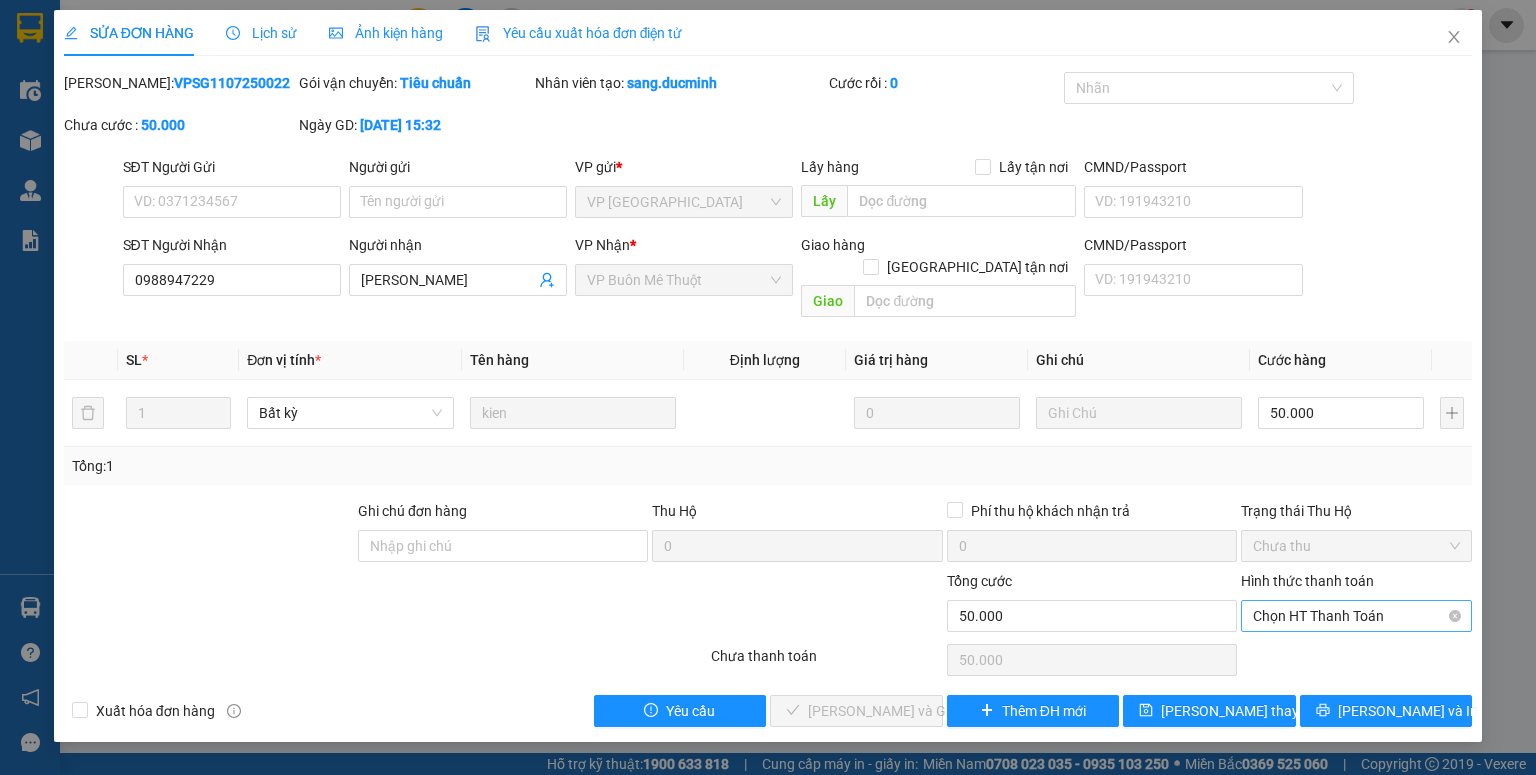 click on "Chọn HT Thanh Toán" at bounding box center [1356, 616] 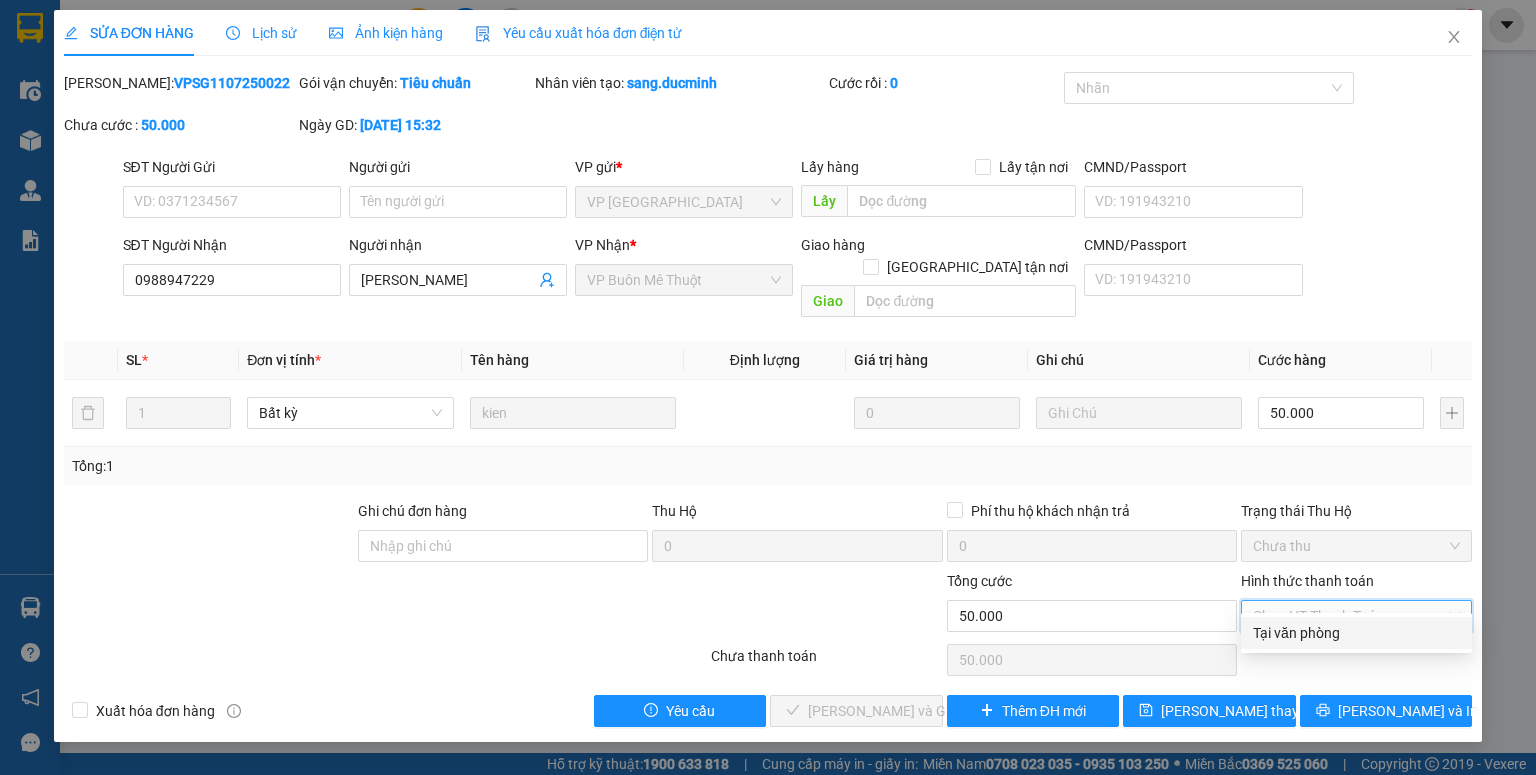 drag, startPoint x: 1286, startPoint y: 634, endPoint x: 1208, endPoint y: 669, distance: 85.49269 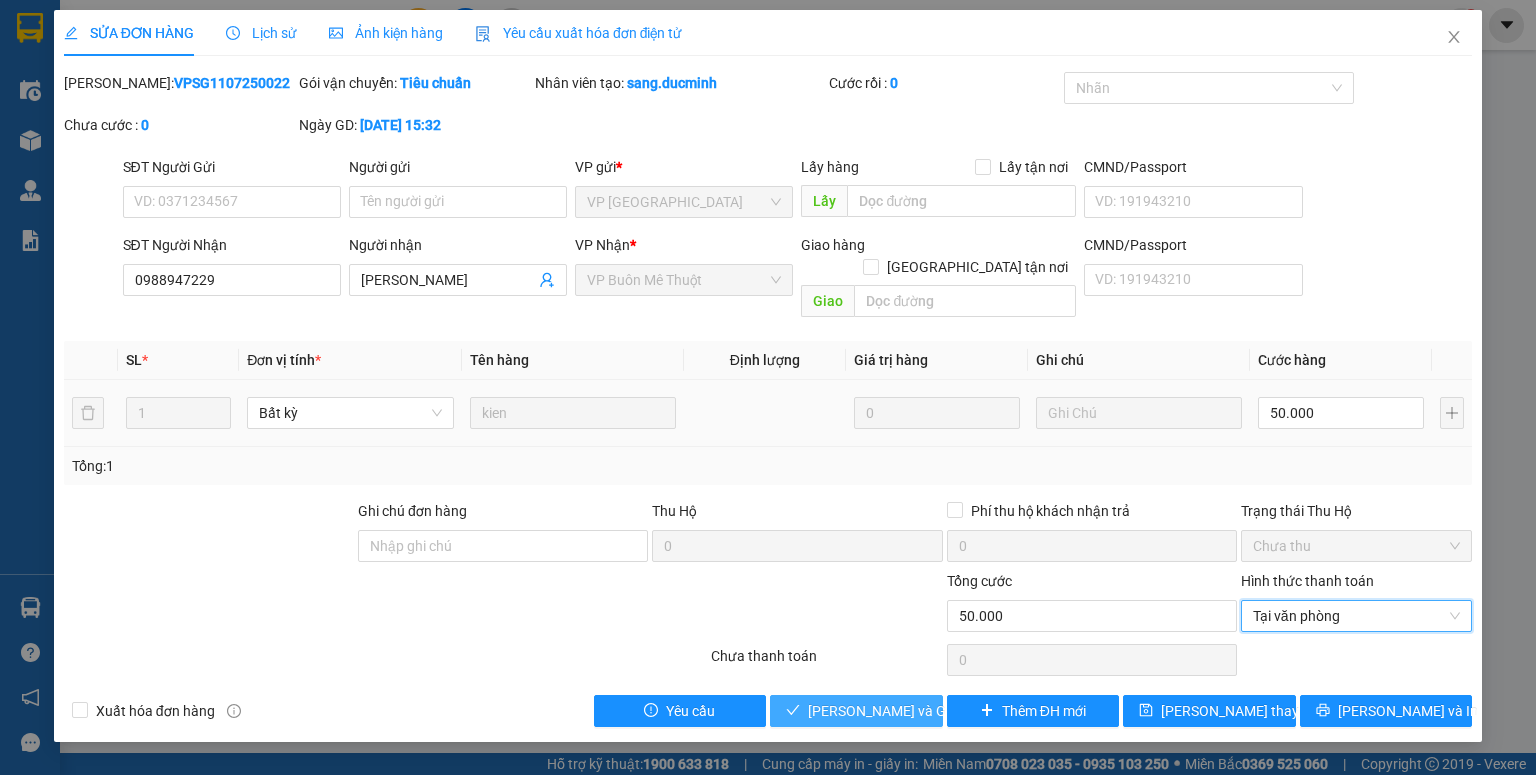drag, startPoint x: 905, startPoint y: 680, endPoint x: 1393, endPoint y: 365, distance: 580.8347 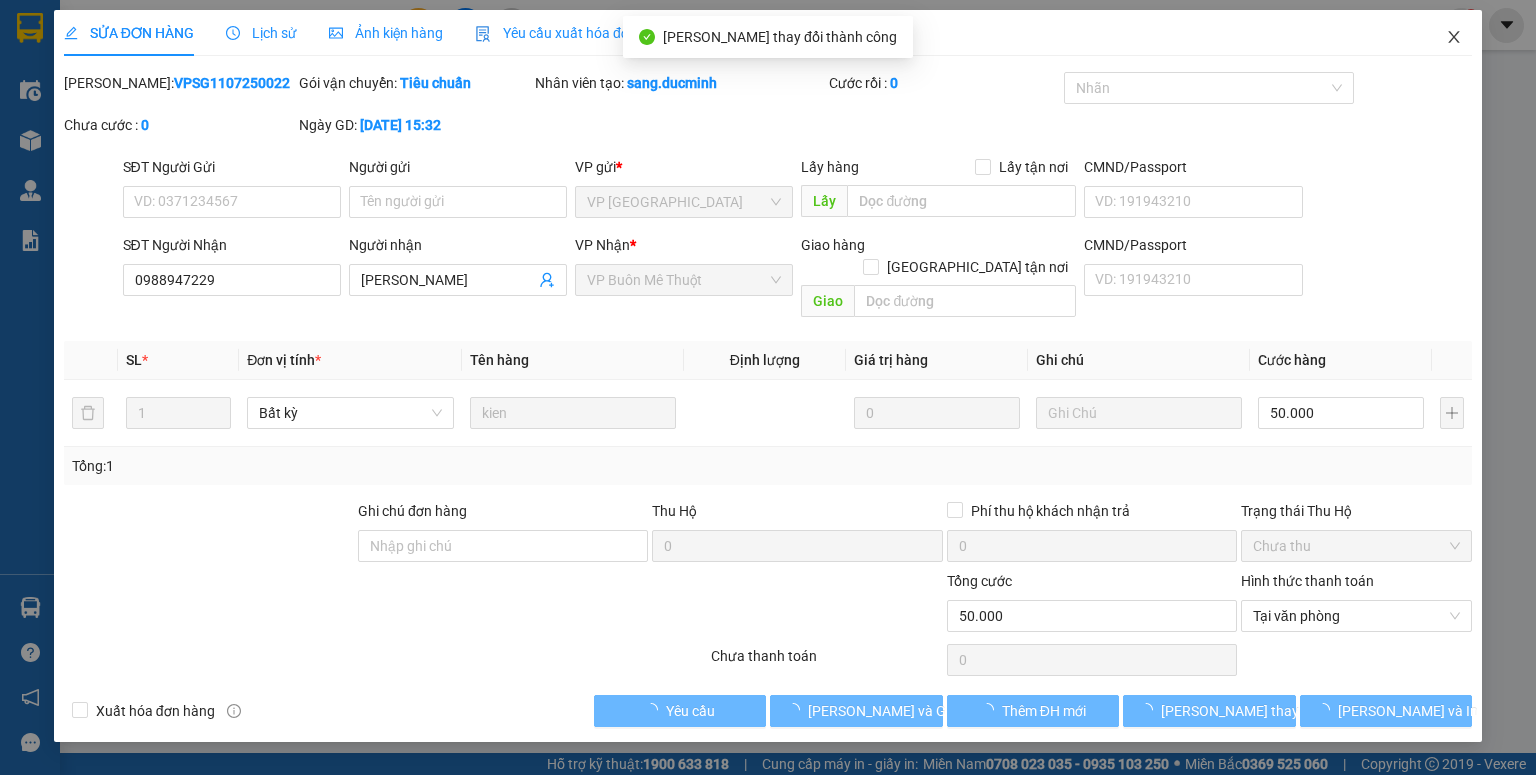 click 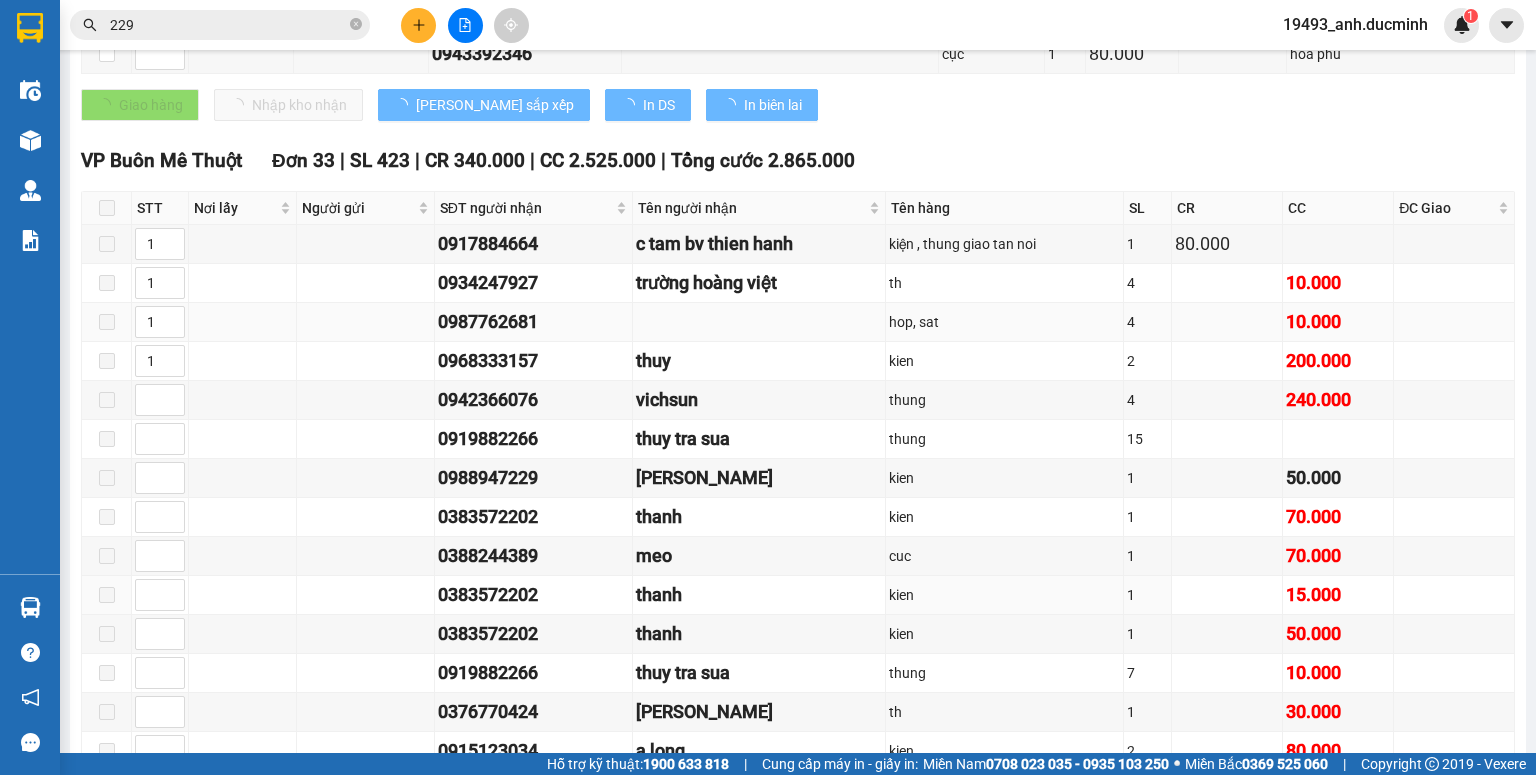 scroll, scrollTop: 880, scrollLeft: 0, axis: vertical 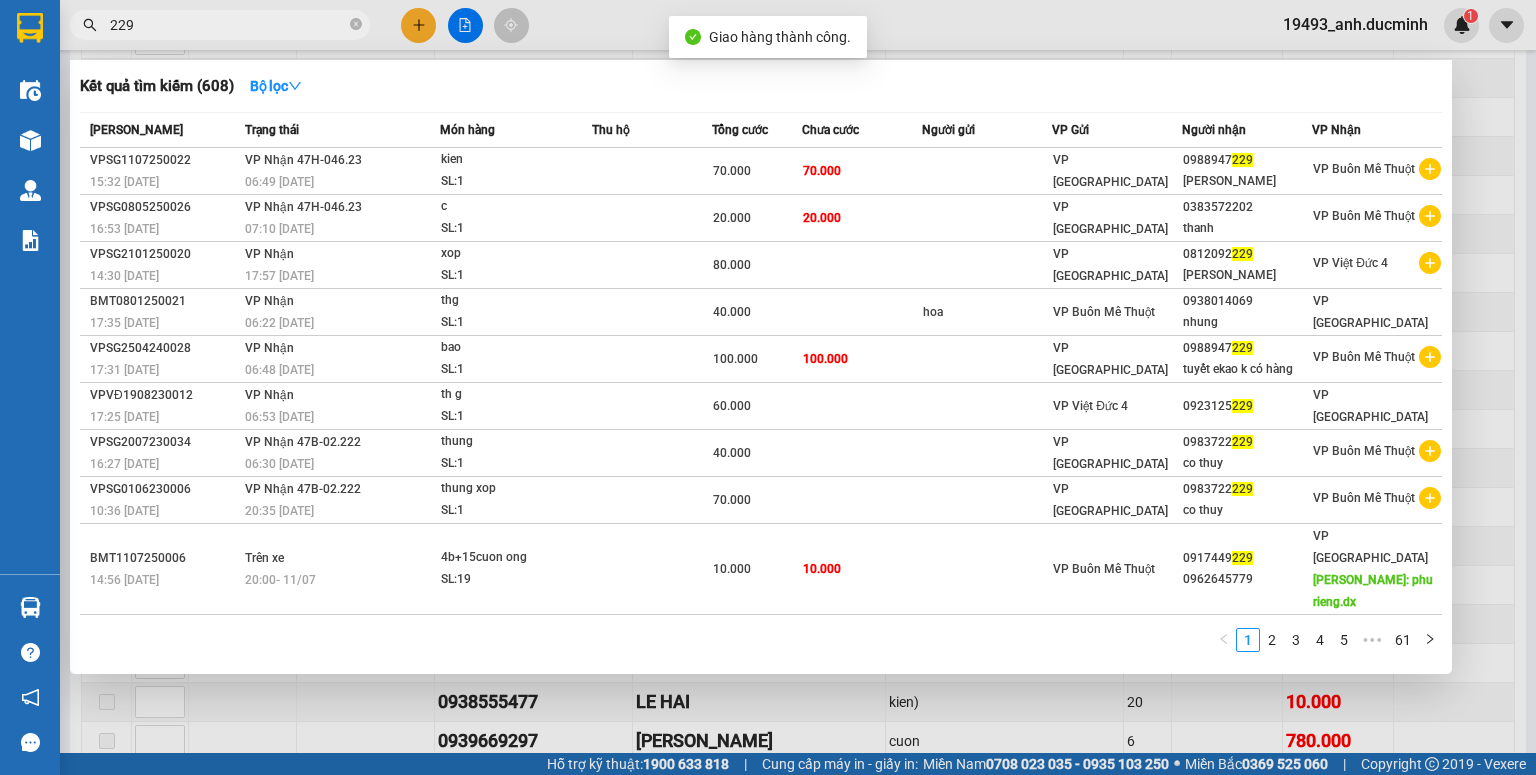 click on "229" at bounding box center (228, 25) 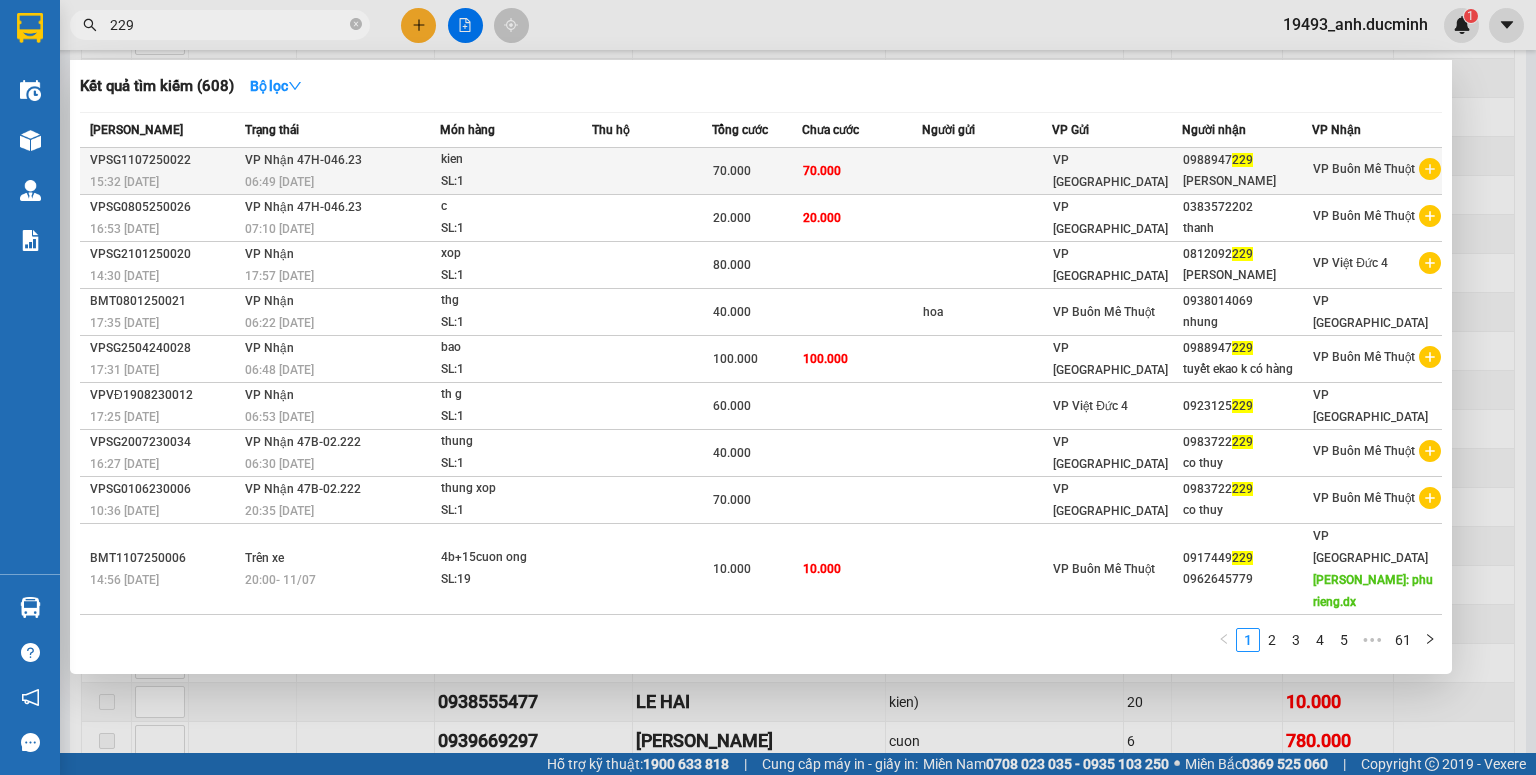 click on "70.000" at bounding box center [732, 171] 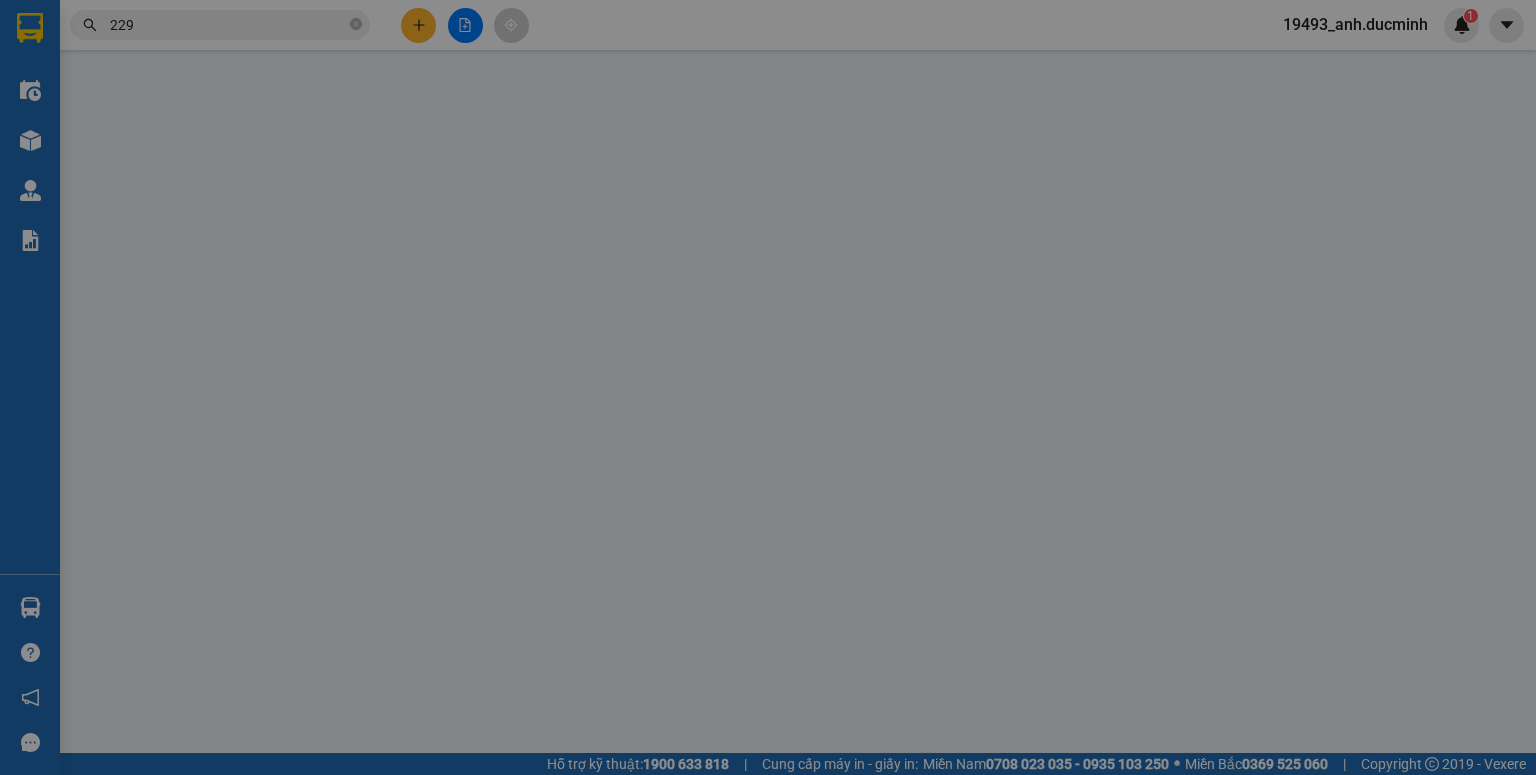 scroll, scrollTop: 0, scrollLeft: 0, axis: both 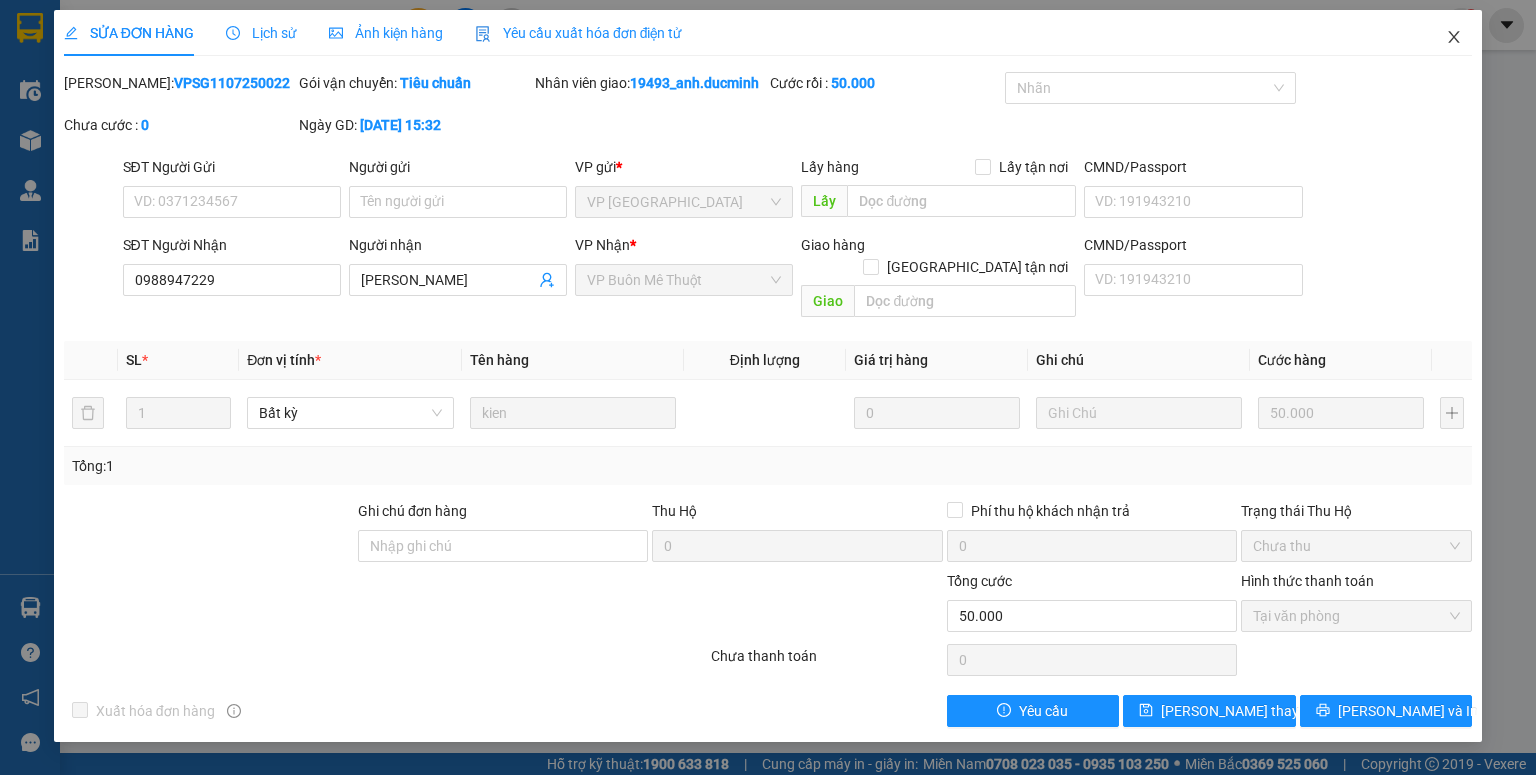 click 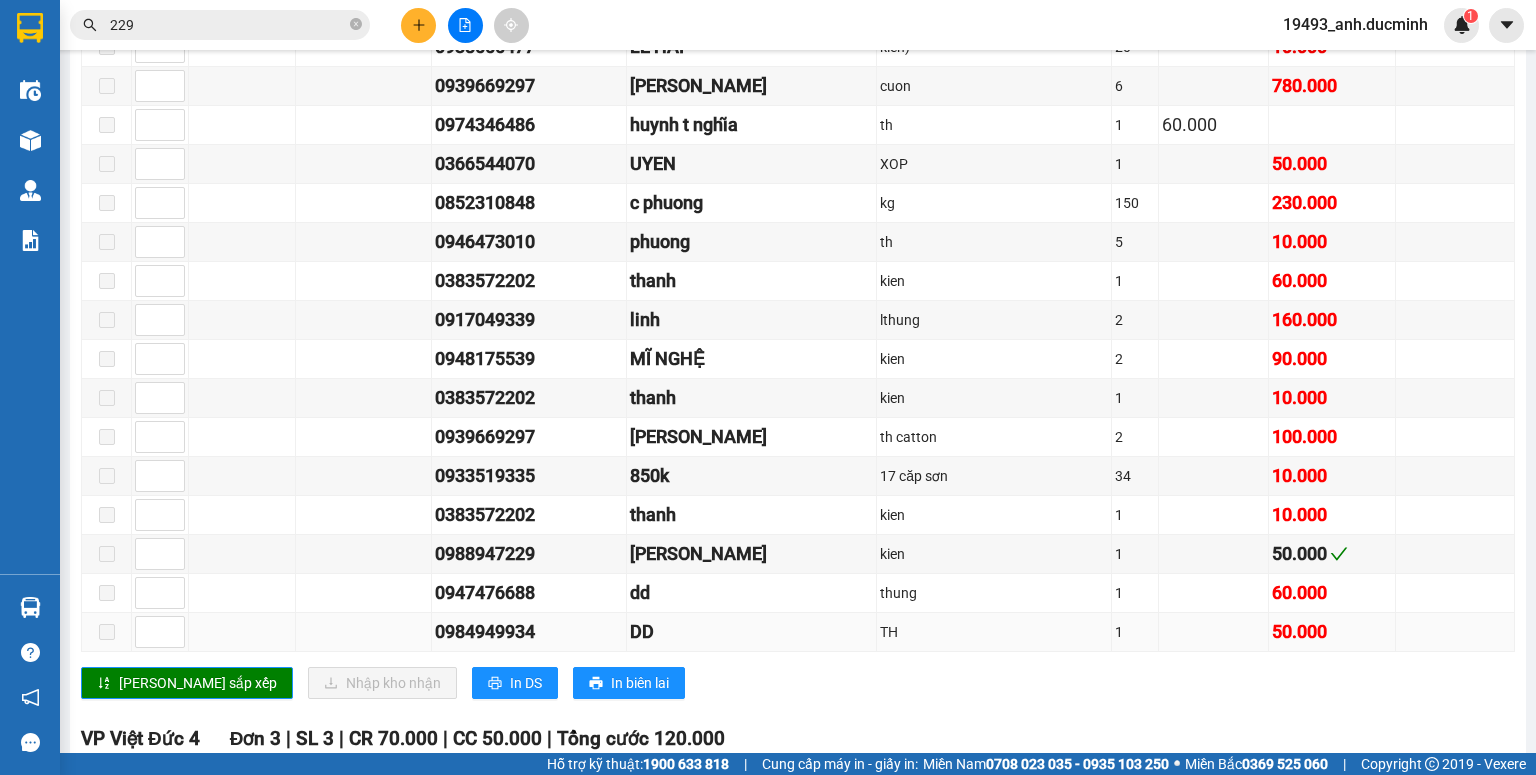 scroll, scrollTop: 1440, scrollLeft: 0, axis: vertical 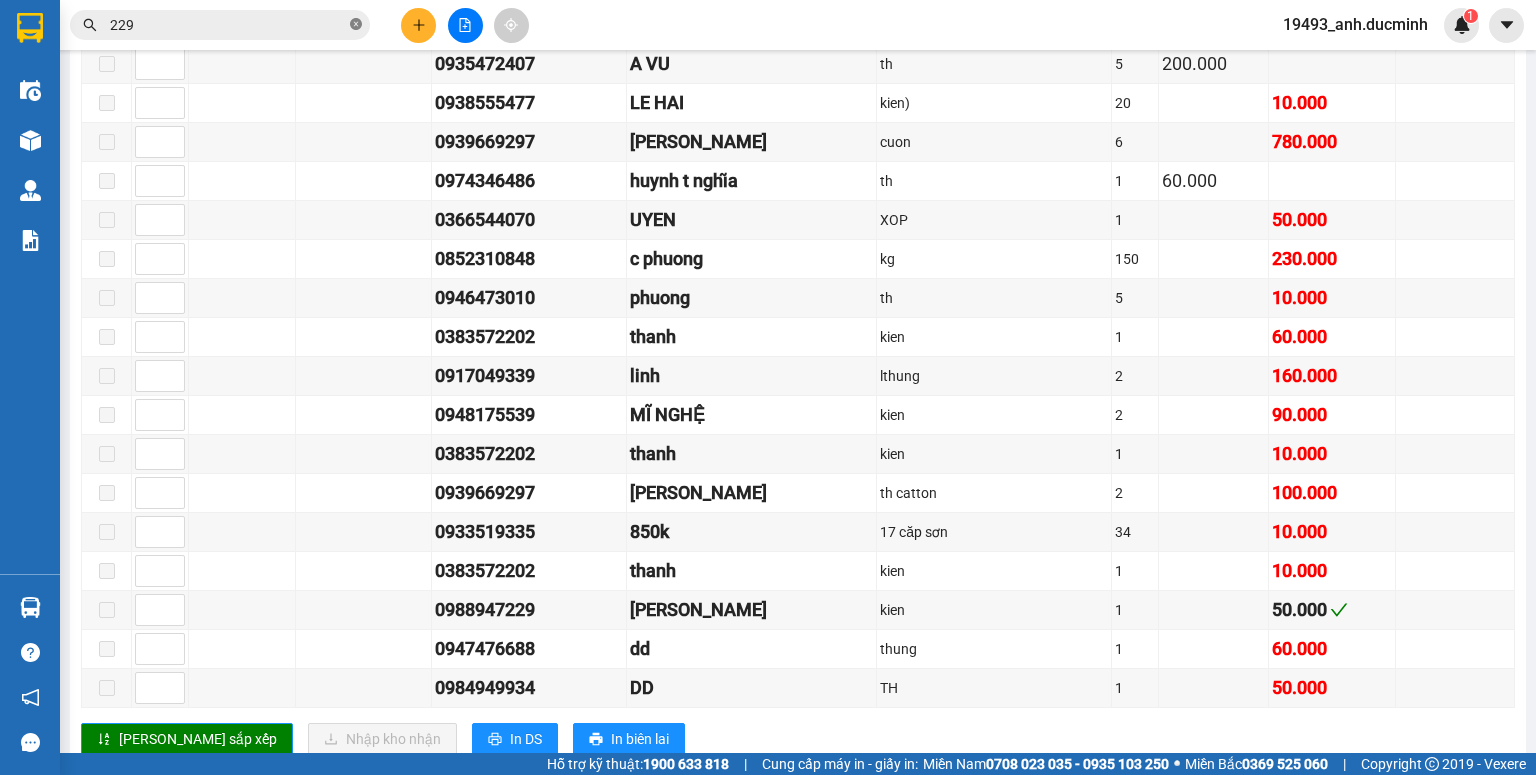 click 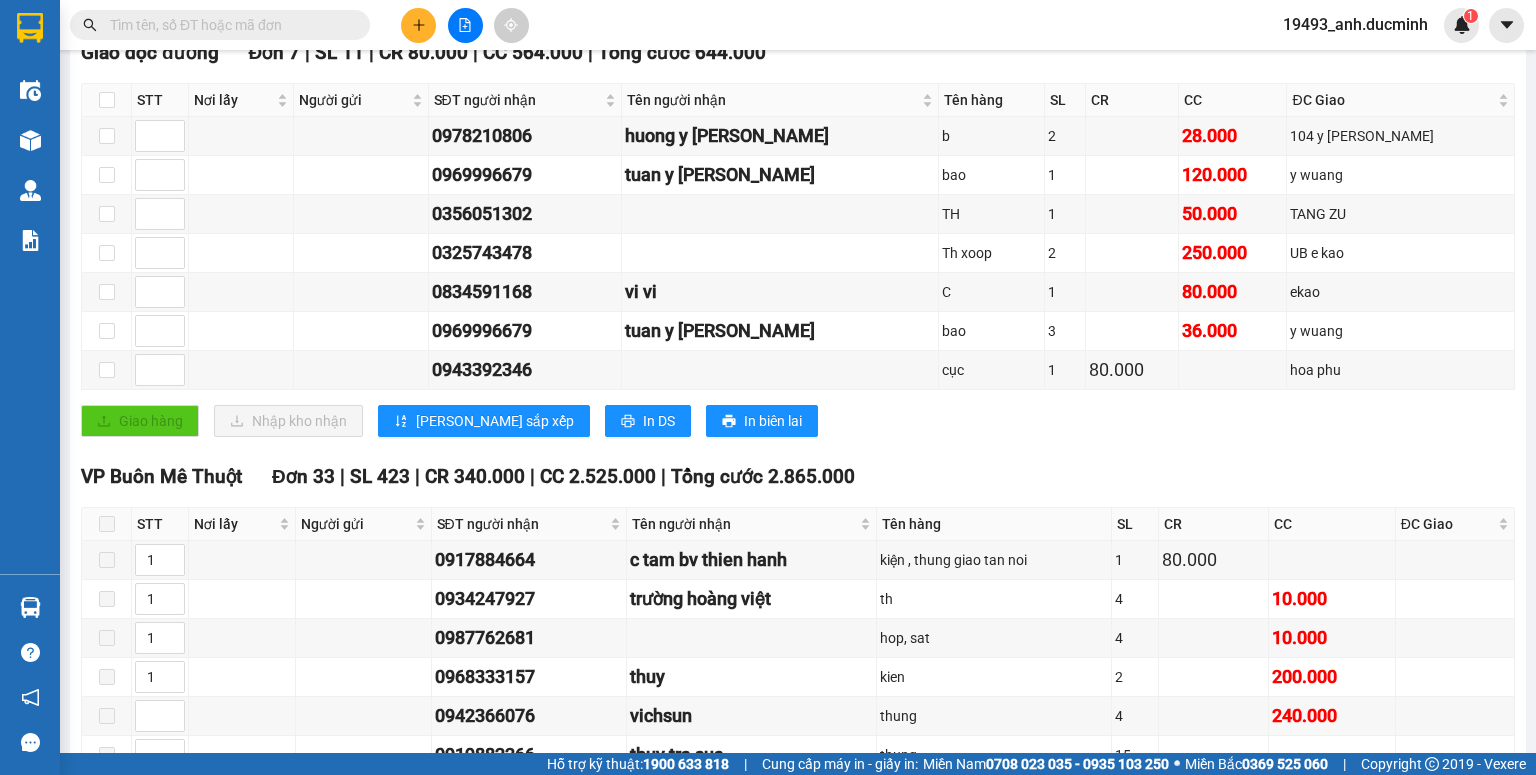 scroll, scrollTop: 0, scrollLeft: 0, axis: both 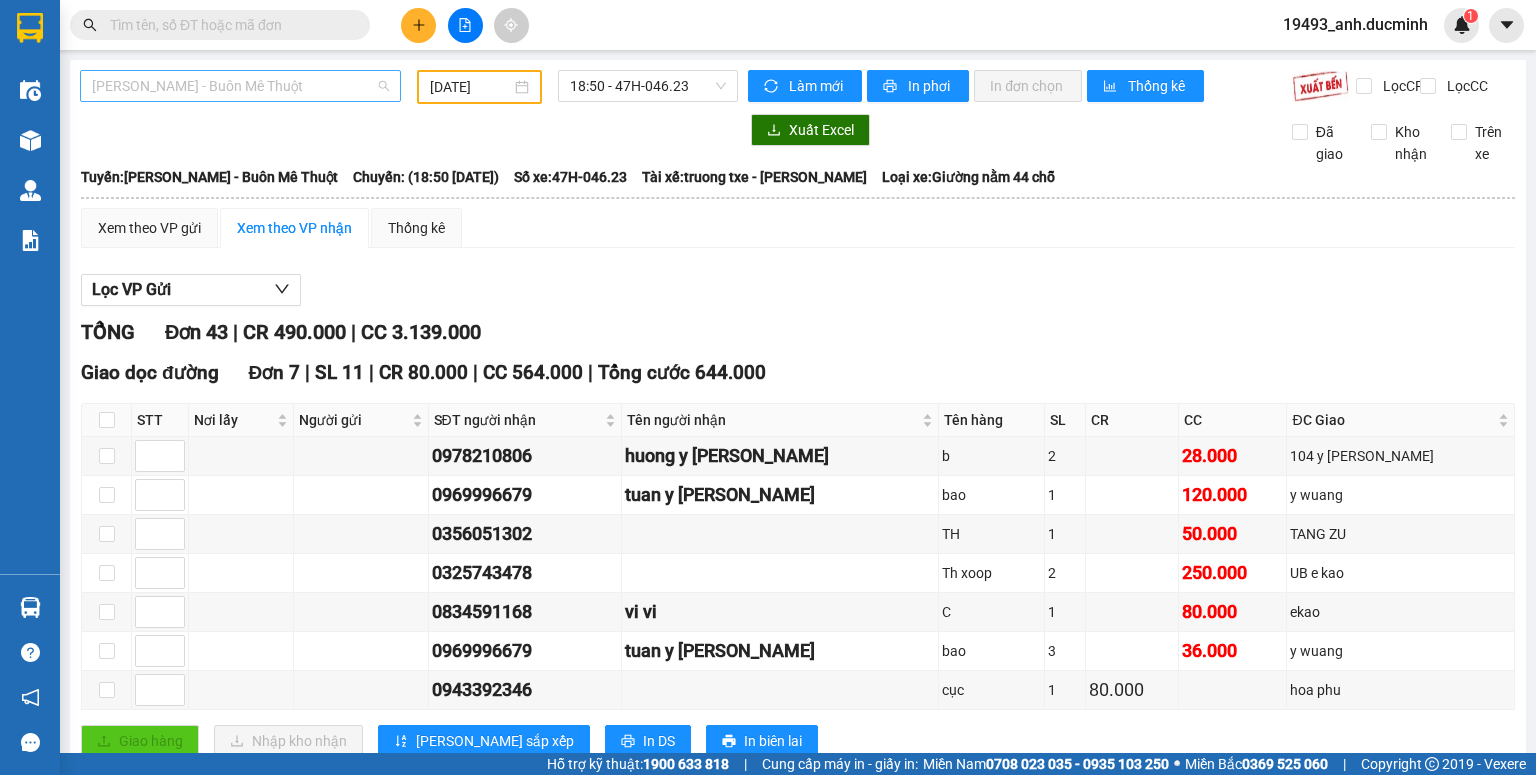 click on "[PERSON_NAME] - Buôn Mê Thuột" at bounding box center (240, 86) 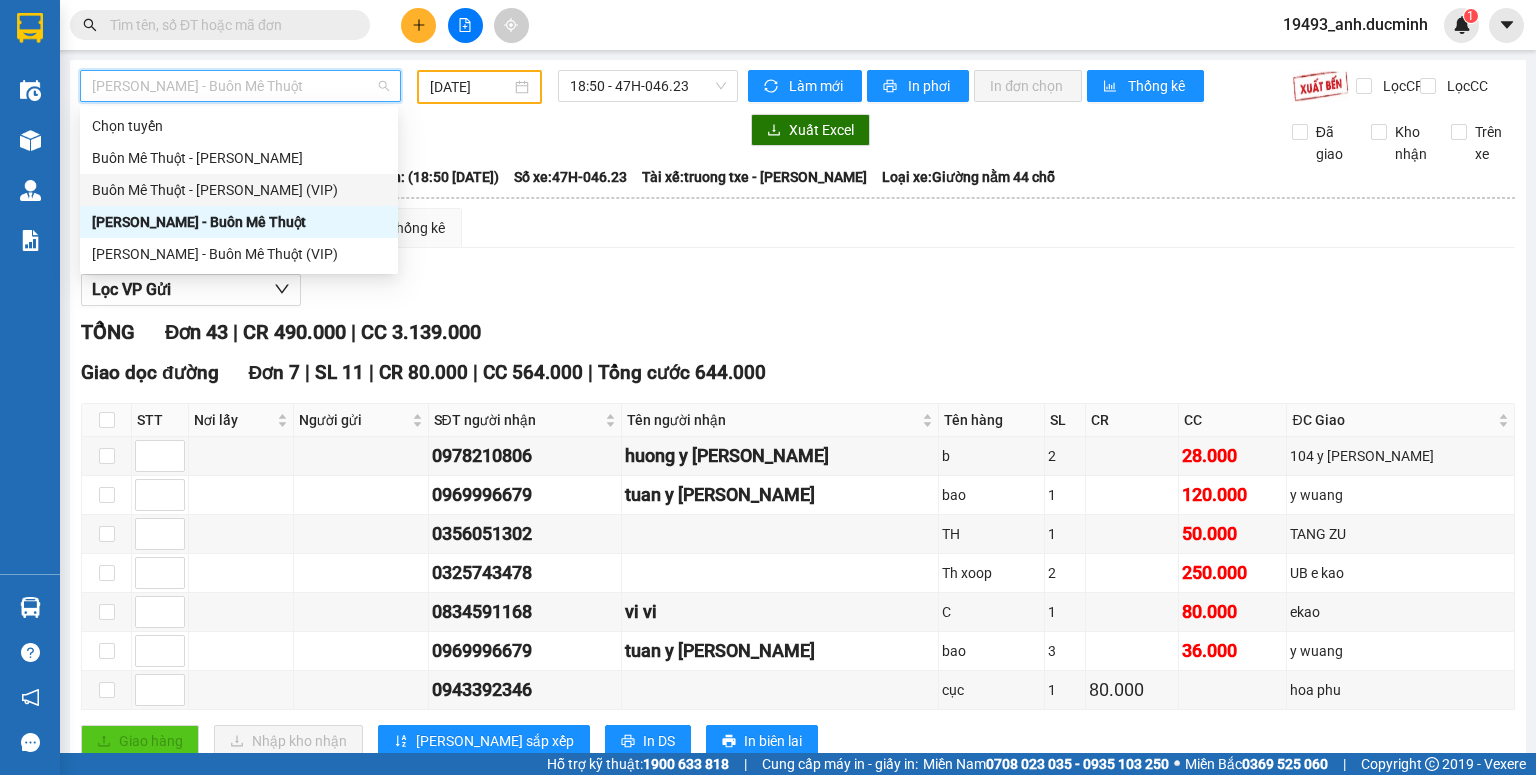 drag, startPoint x: 278, startPoint y: 191, endPoint x: 414, endPoint y: 115, distance: 155.79474 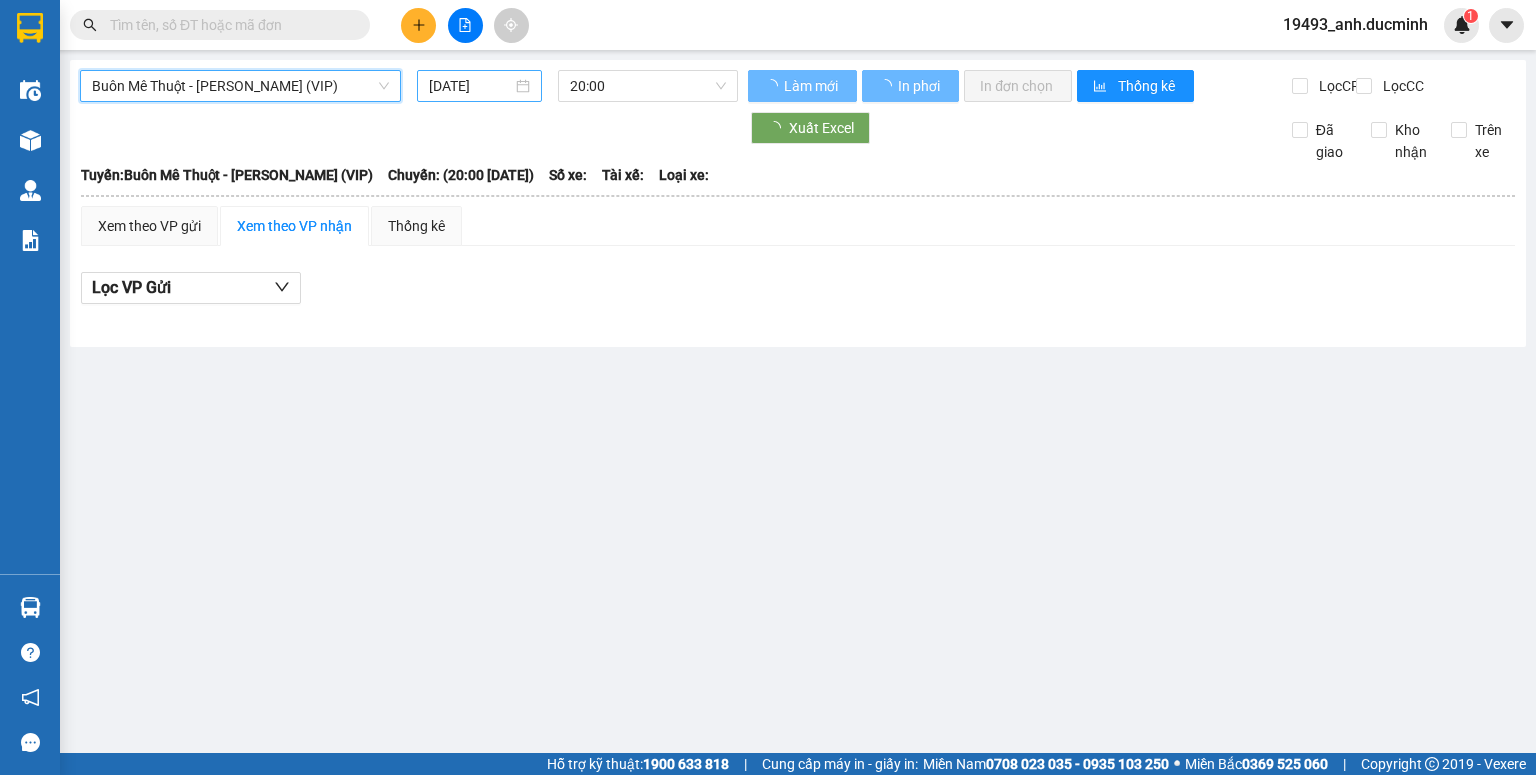 click on "[DATE]" at bounding box center (470, 86) 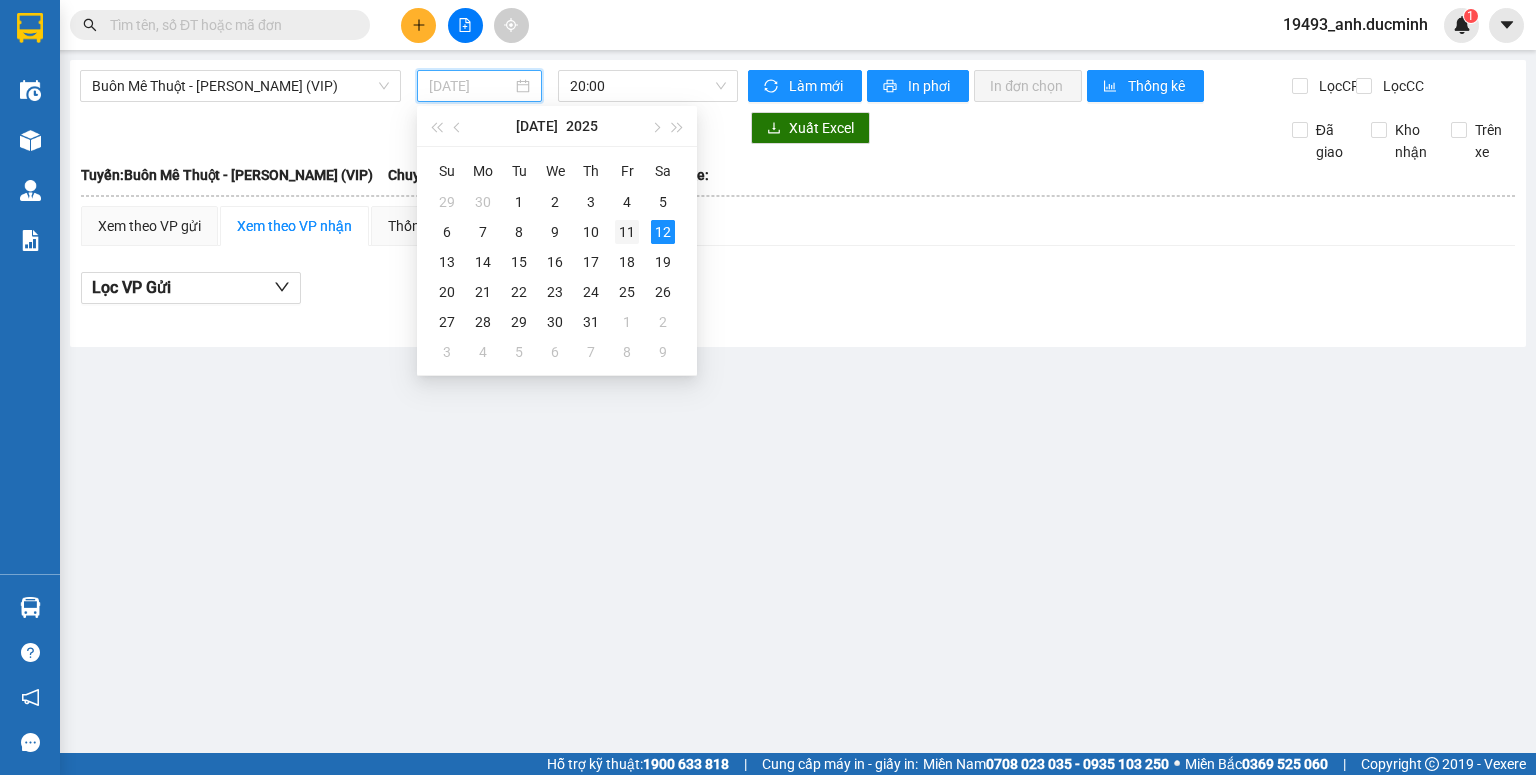 click on "11" at bounding box center (627, 232) 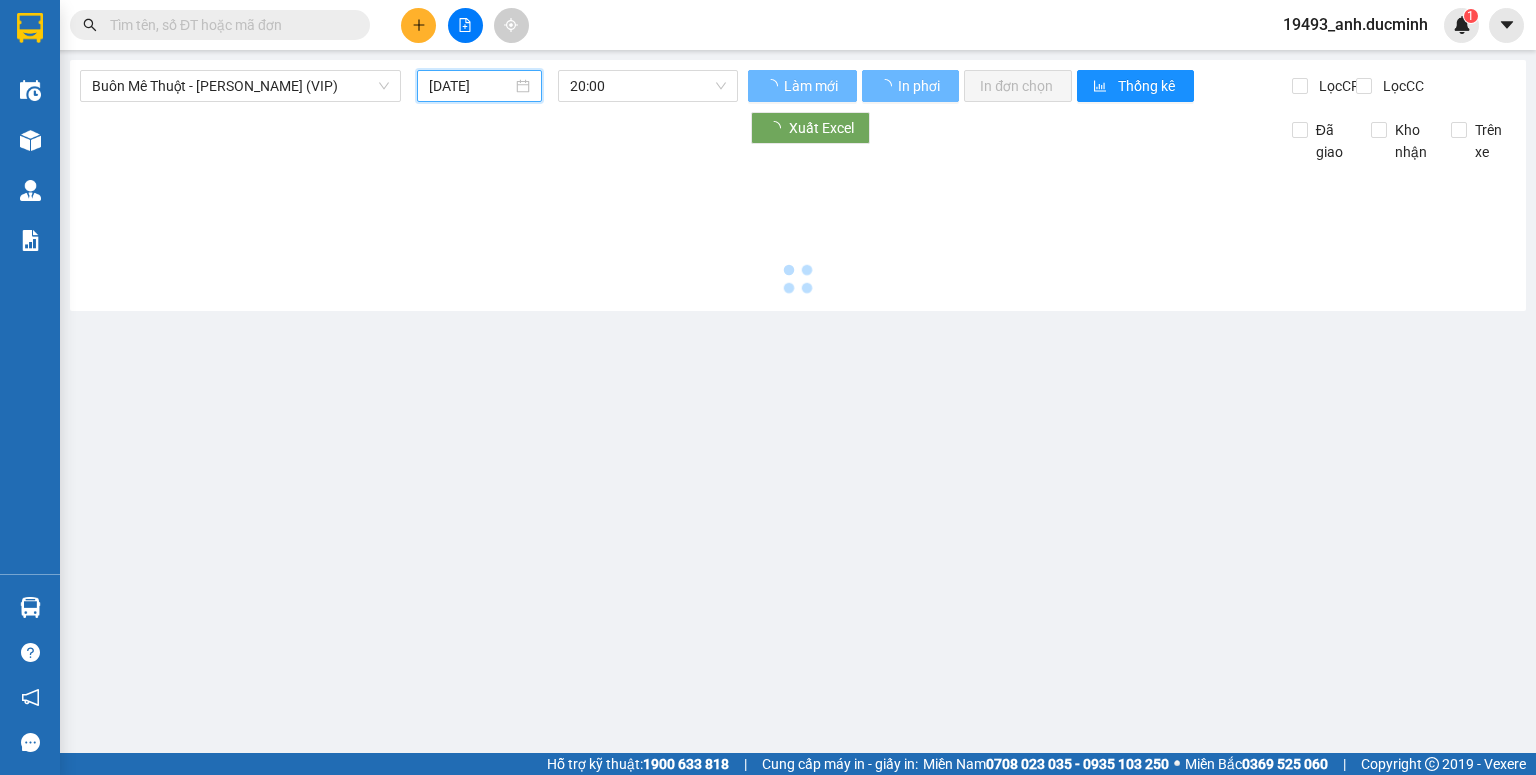 type on "[DATE]" 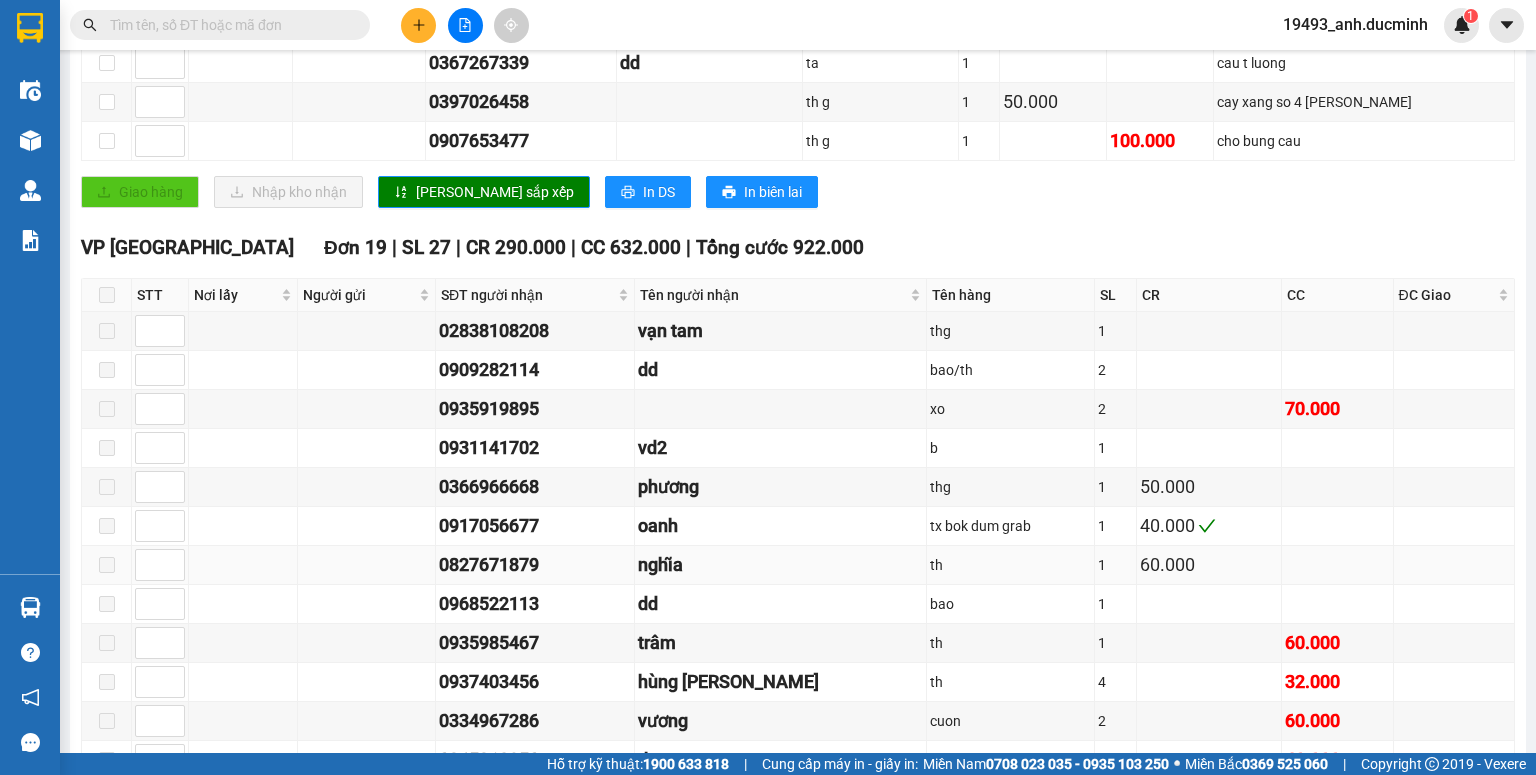 scroll, scrollTop: 1200, scrollLeft: 0, axis: vertical 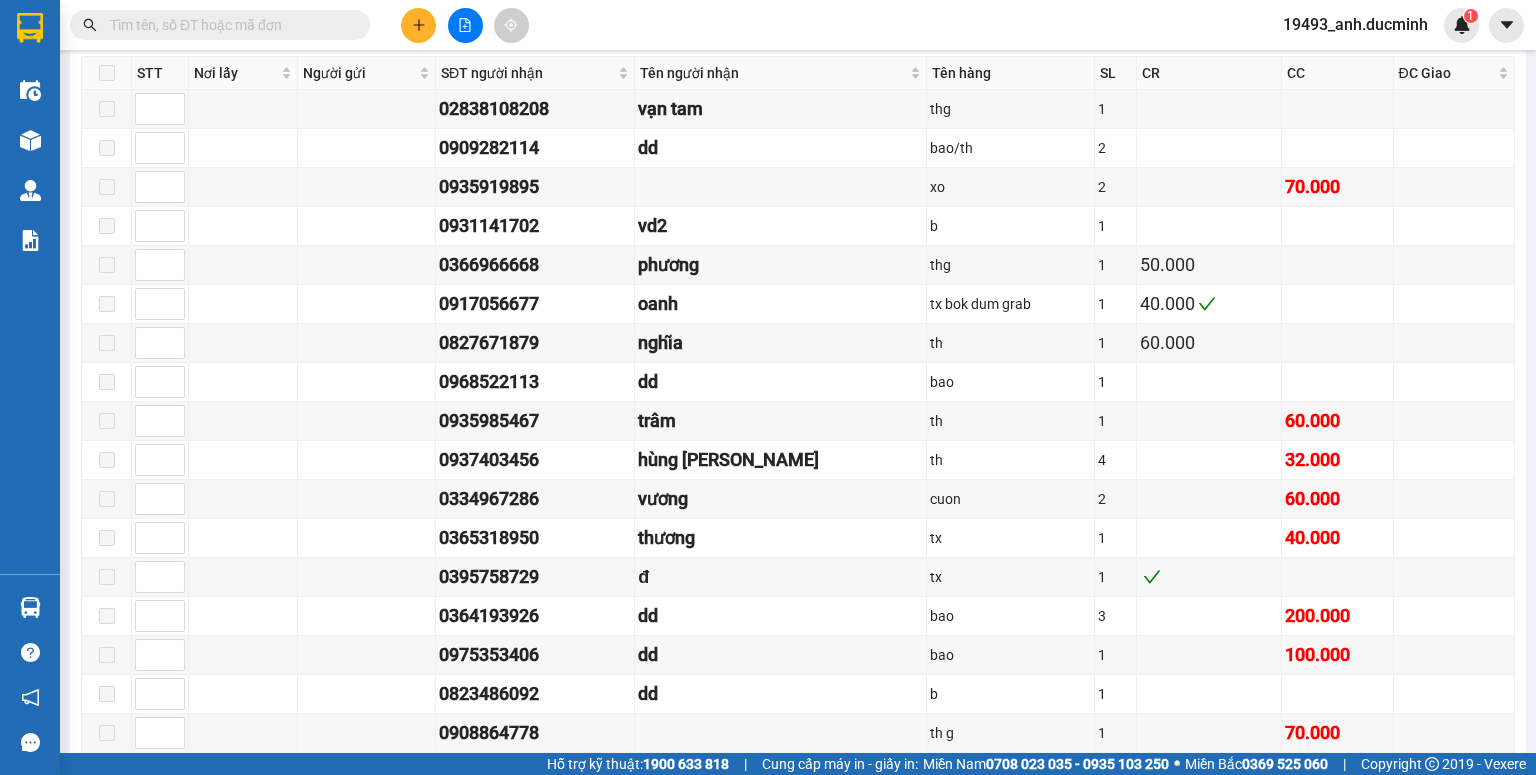 click at bounding box center [228, 25] 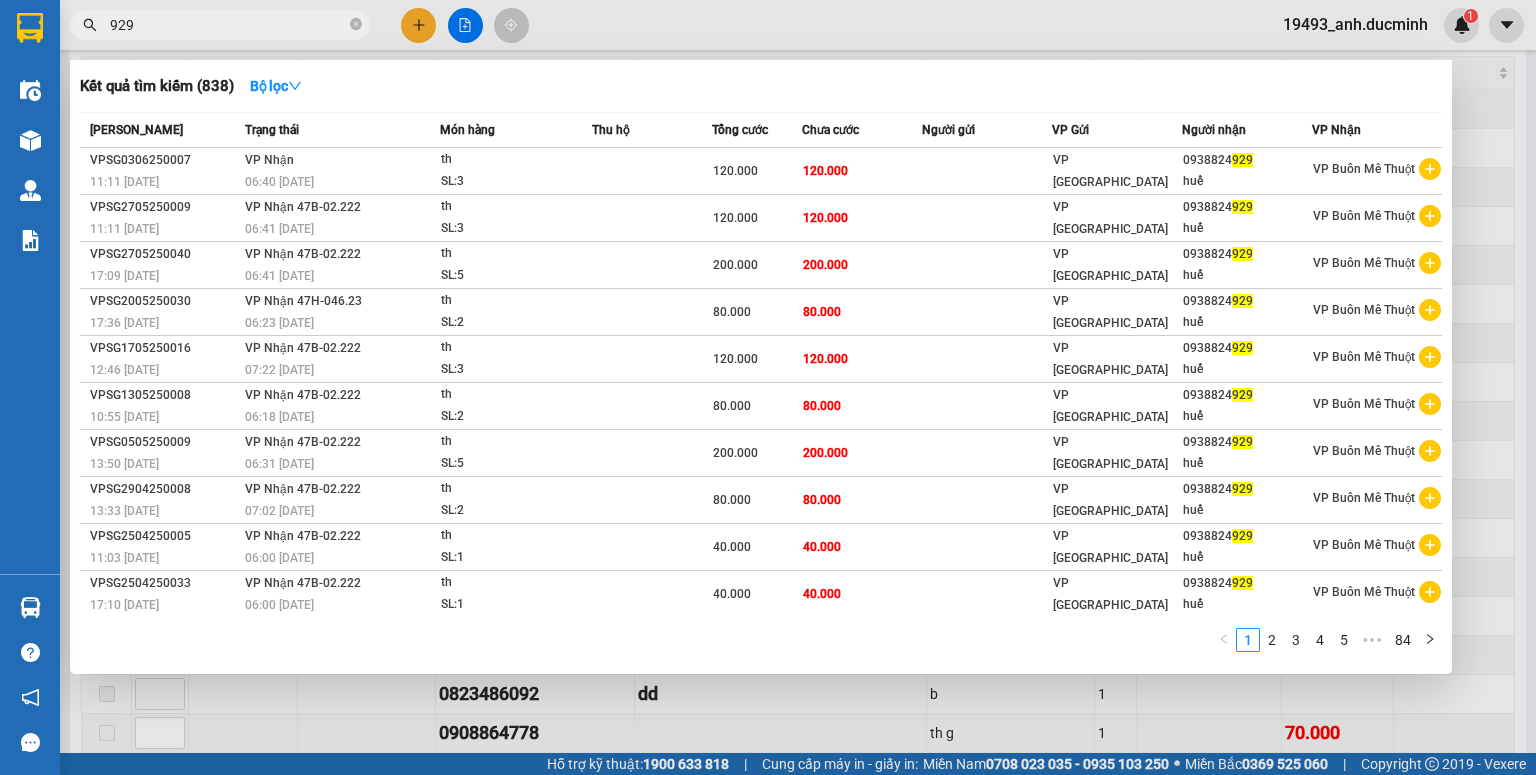 type on "929" 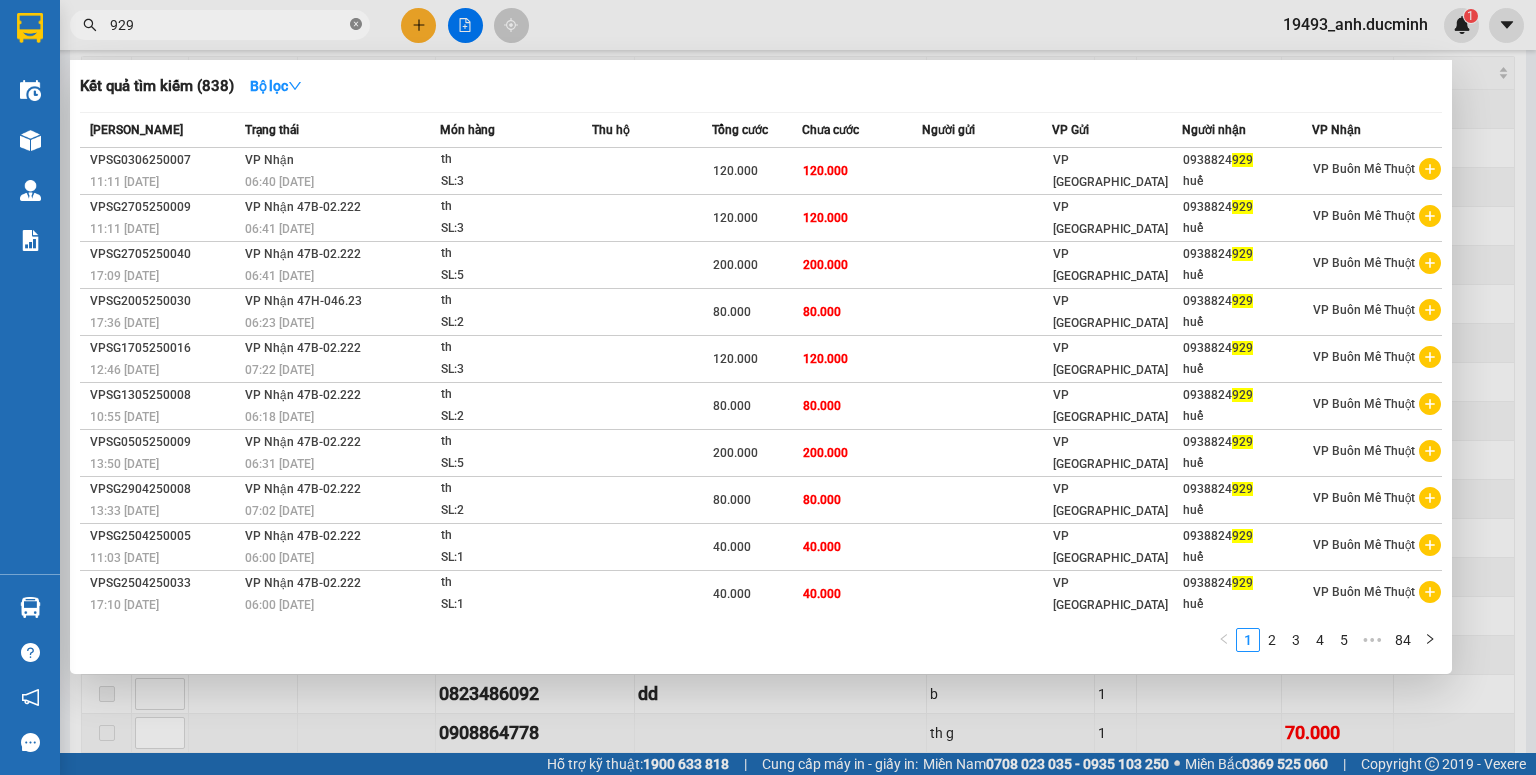 click 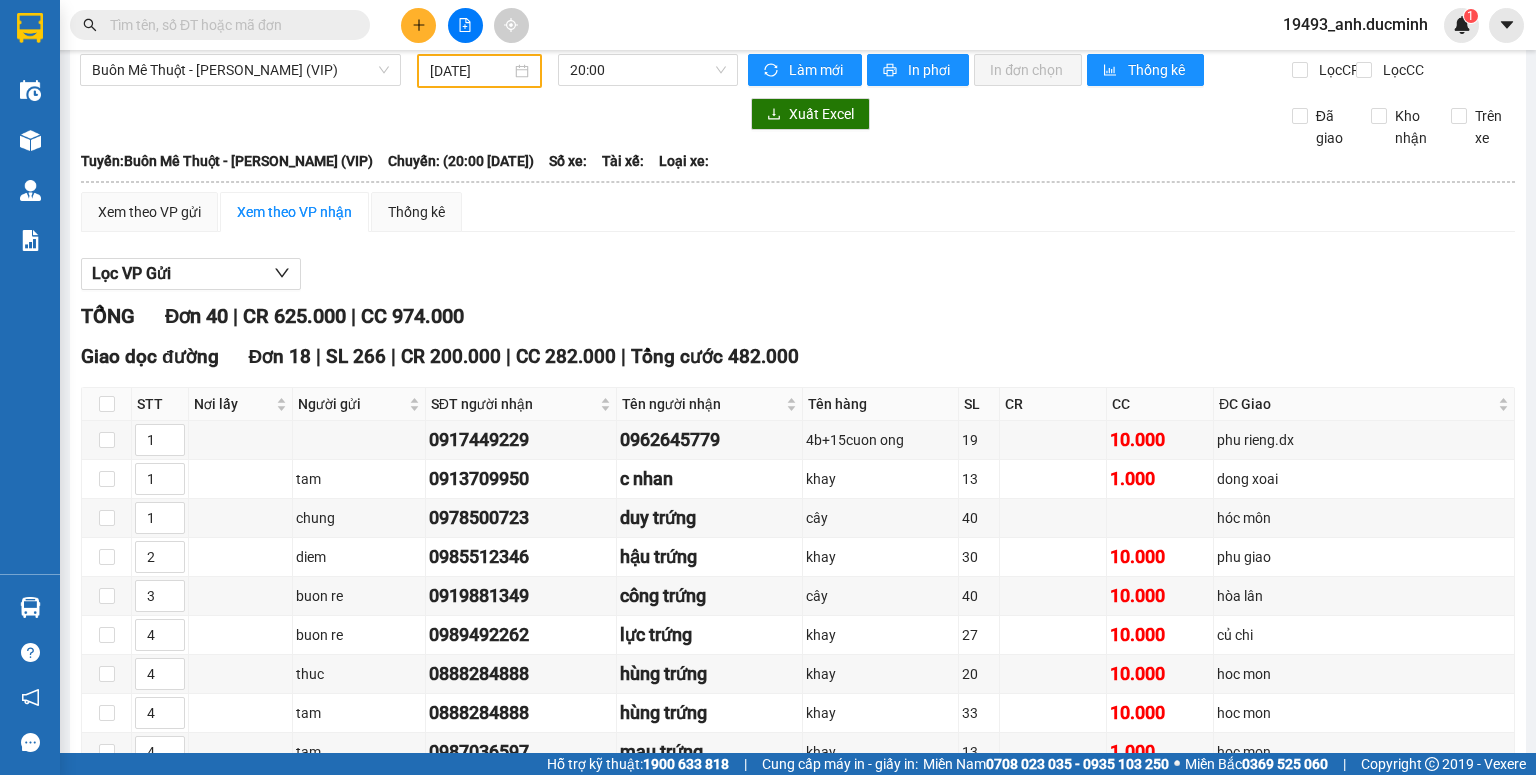scroll, scrollTop: 0, scrollLeft: 0, axis: both 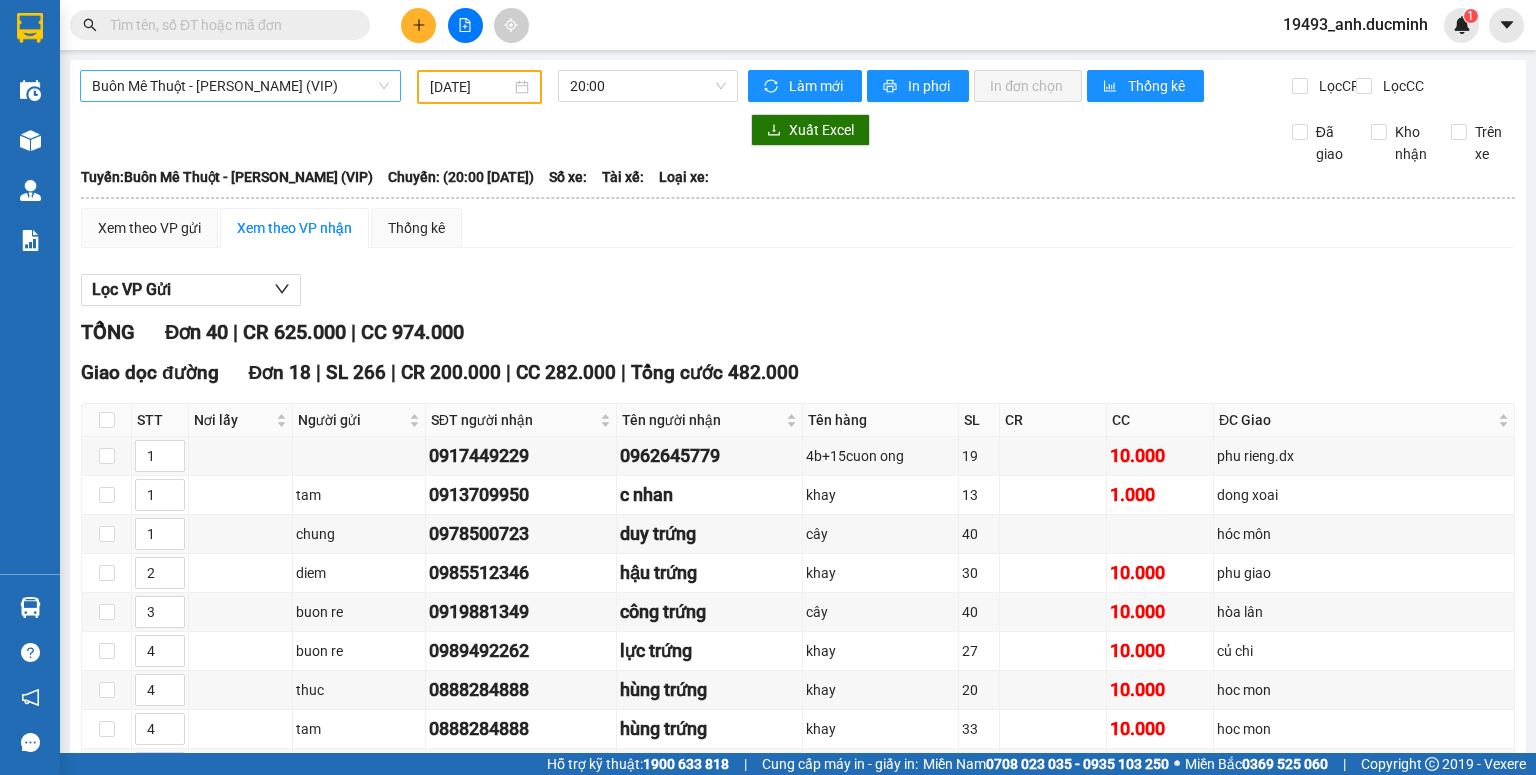 click on "Buôn Mê Thuột - [PERSON_NAME] (VIP)" at bounding box center (240, 86) 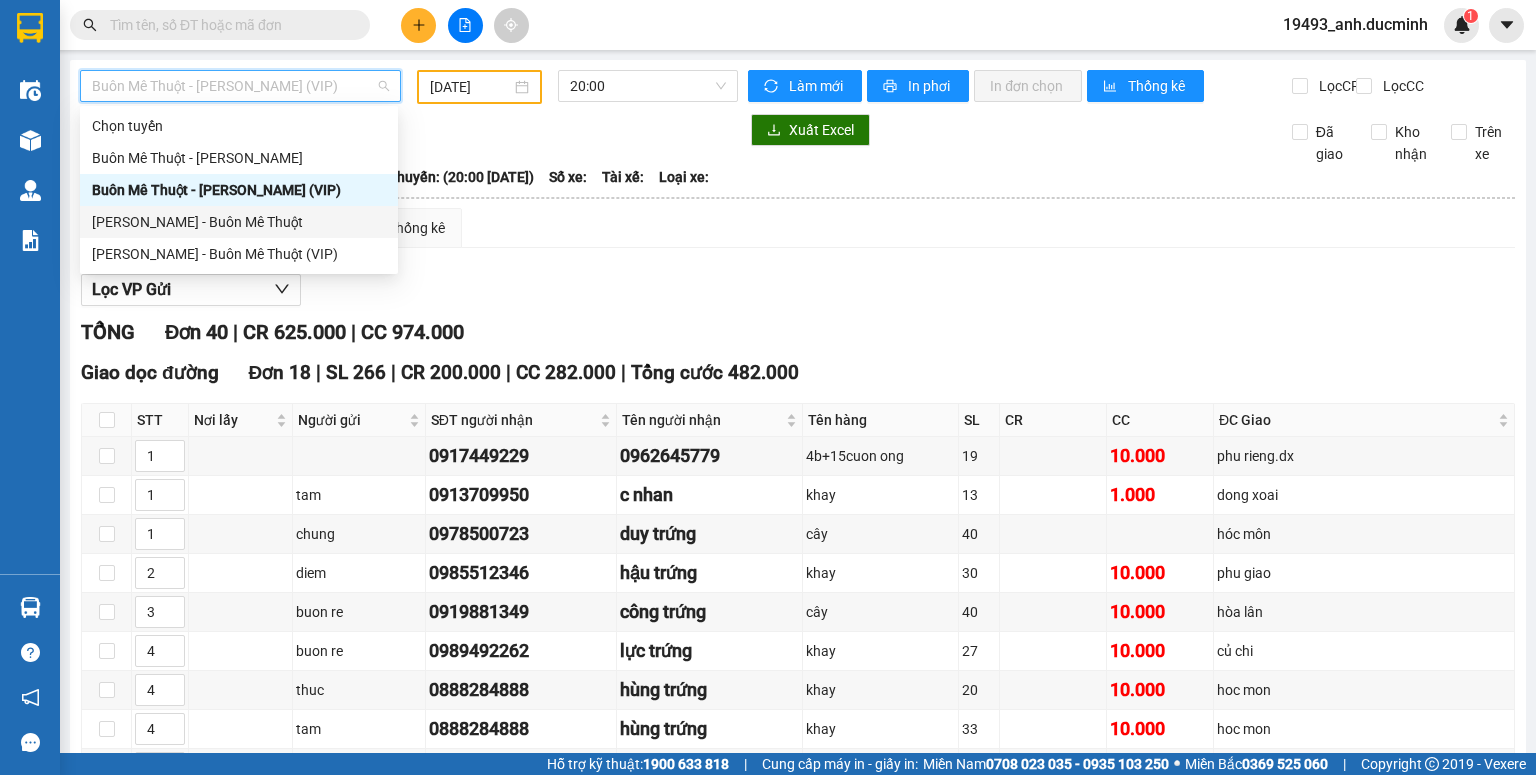 click on "[PERSON_NAME] - Buôn Mê Thuột" at bounding box center [239, 222] 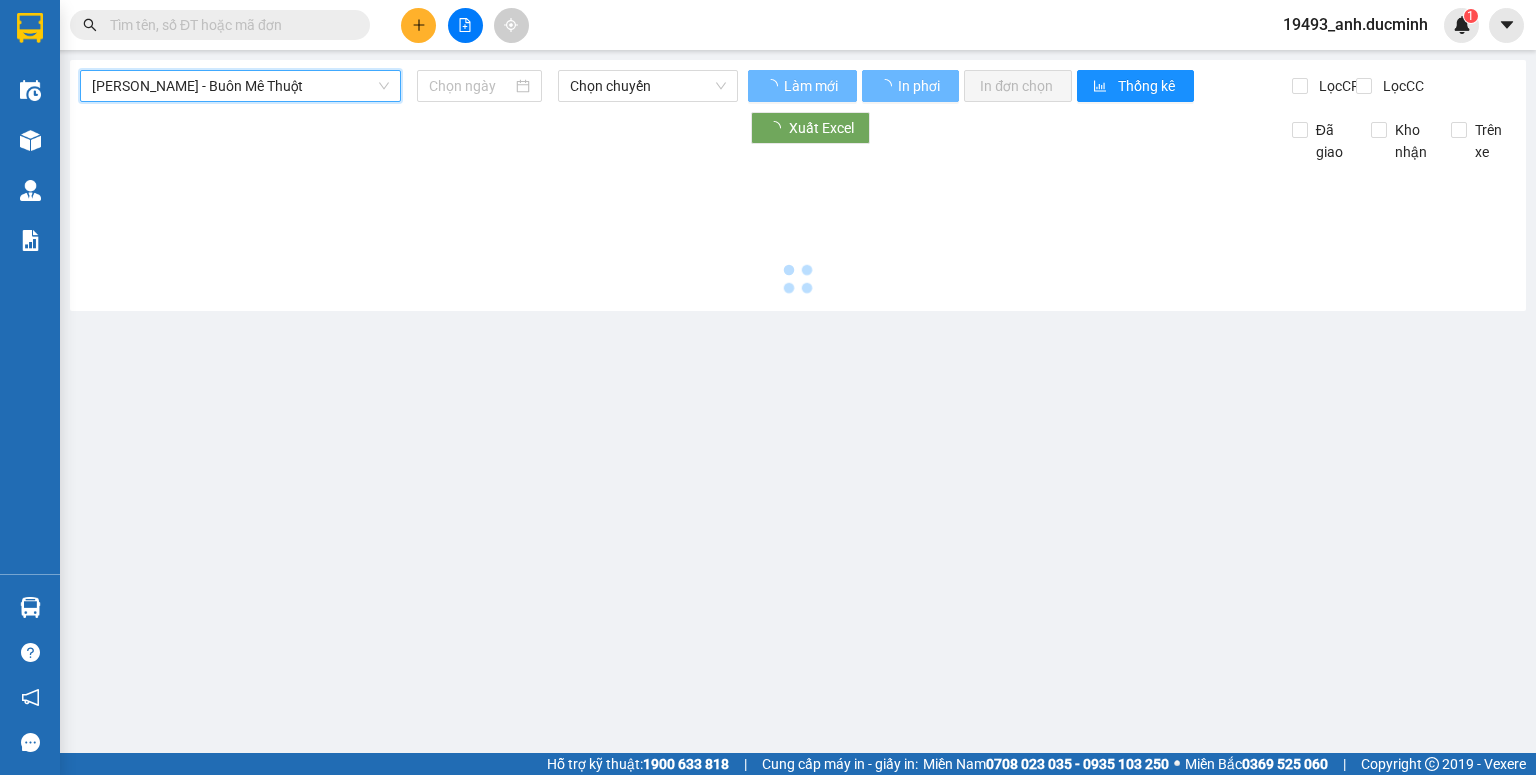 type on "[DATE]" 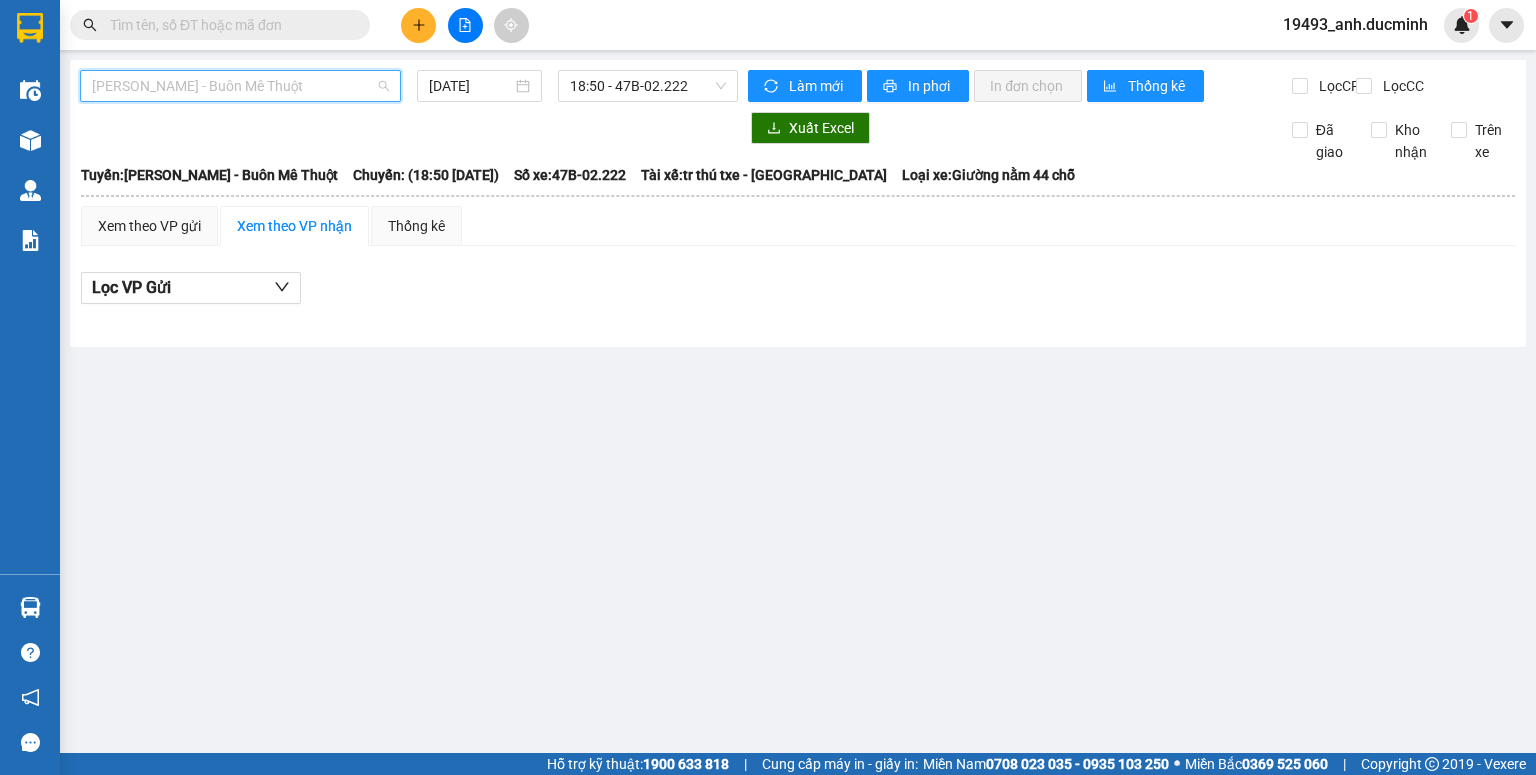 click on "[PERSON_NAME] - Buôn Mê Thuột" at bounding box center (240, 86) 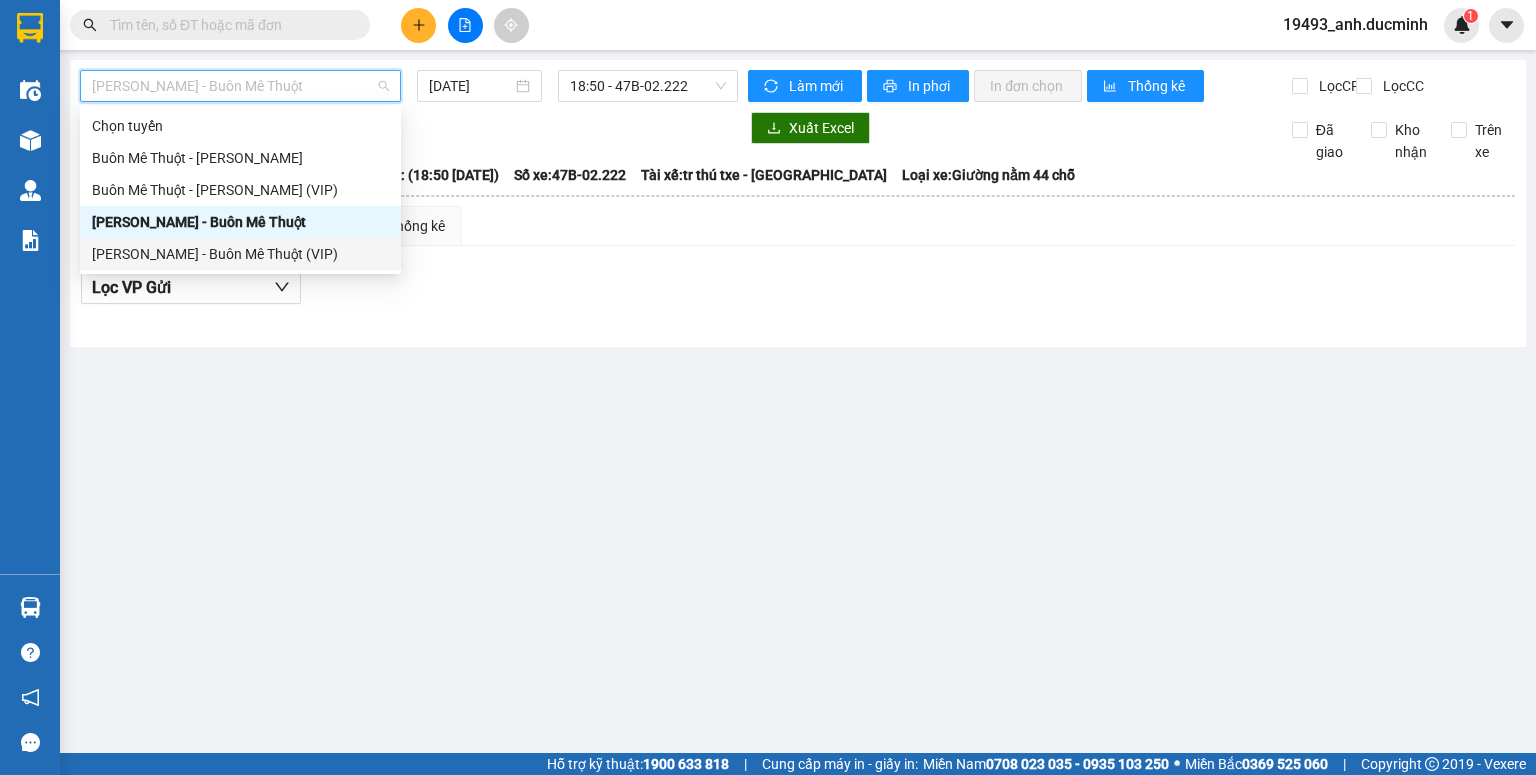 drag, startPoint x: 296, startPoint y: 256, endPoint x: 476, endPoint y: 132, distance: 218.57722 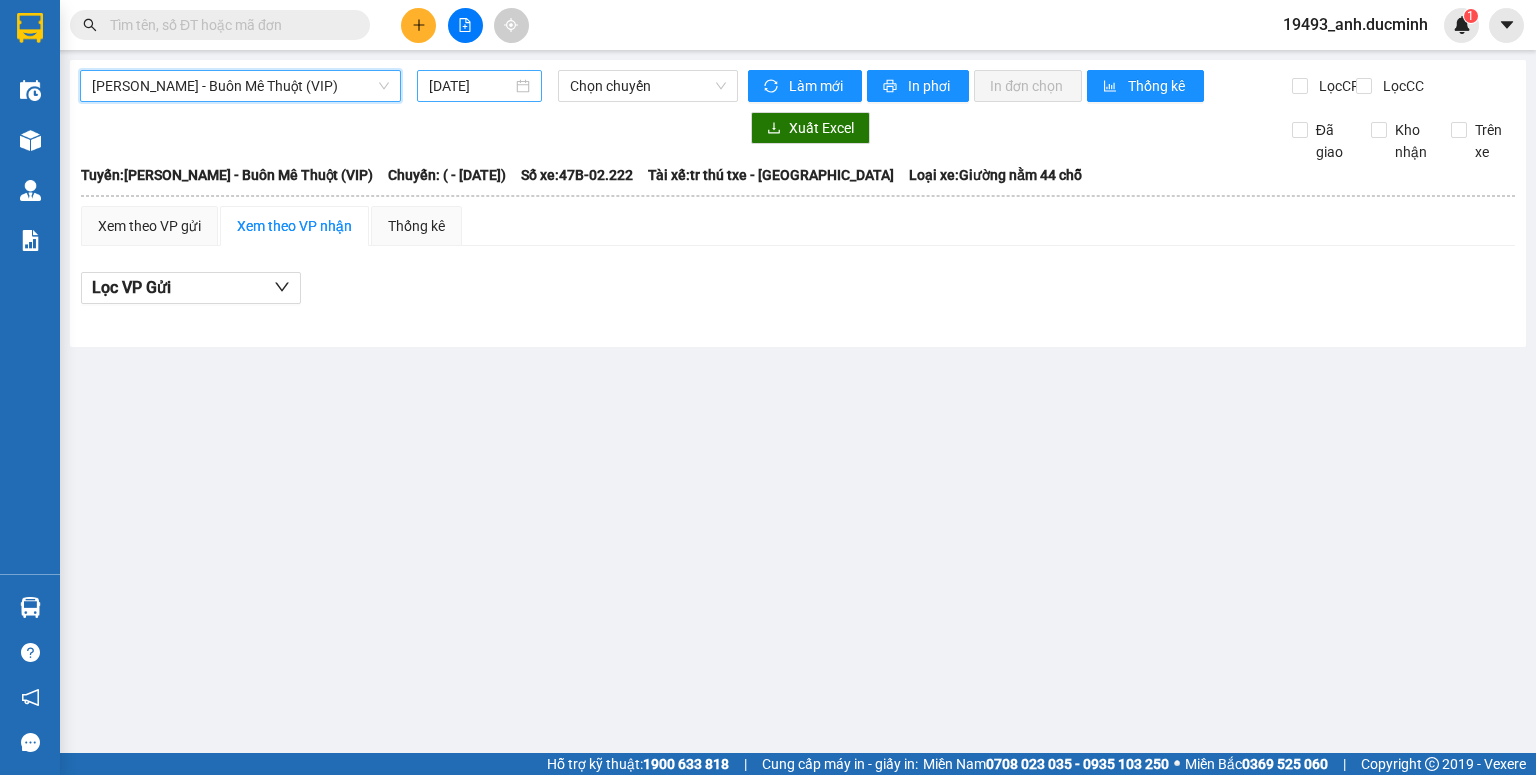 click on "[DATE]" at bounding box center [470, 86] 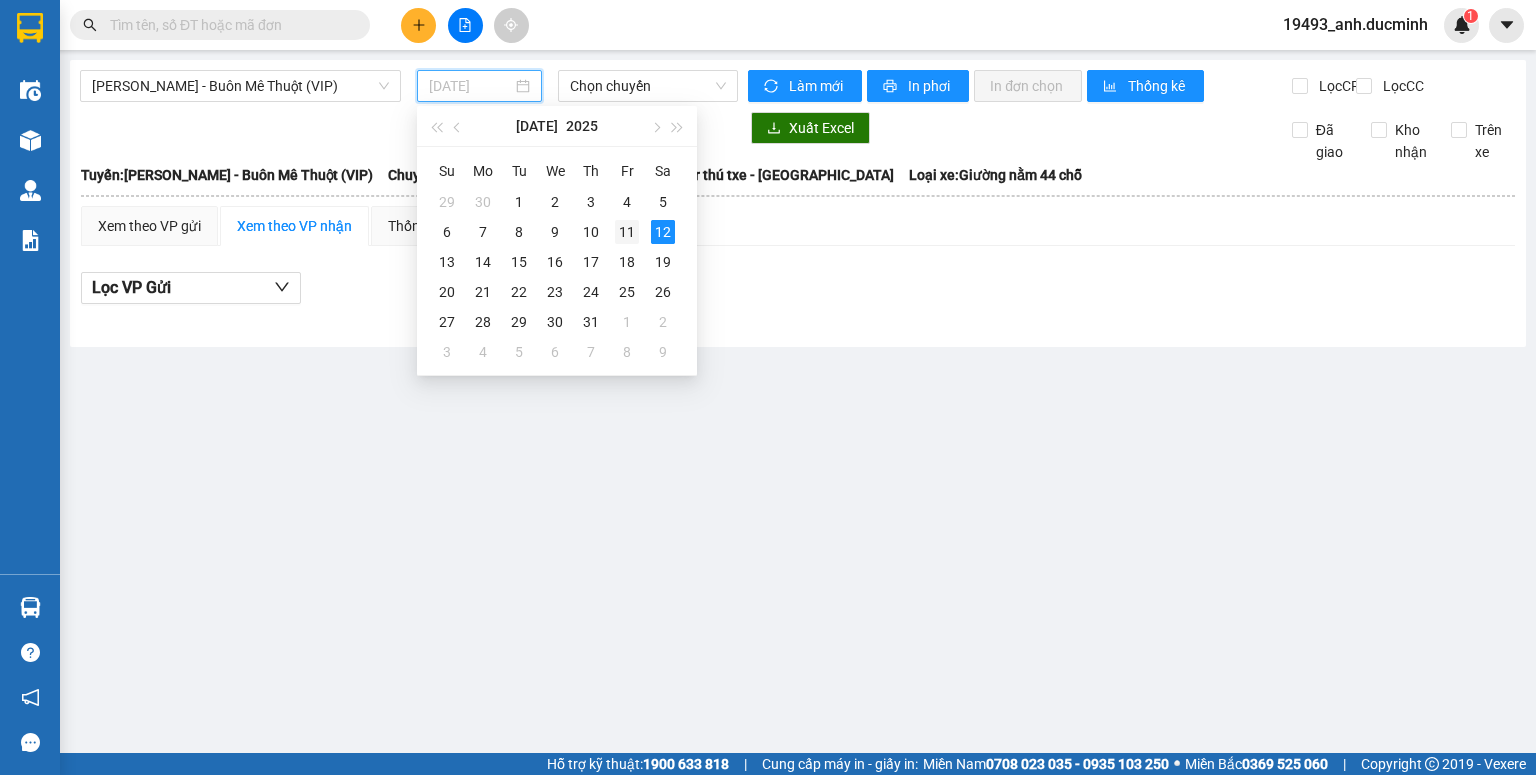 click on "11" at bounding box center [627, 232] 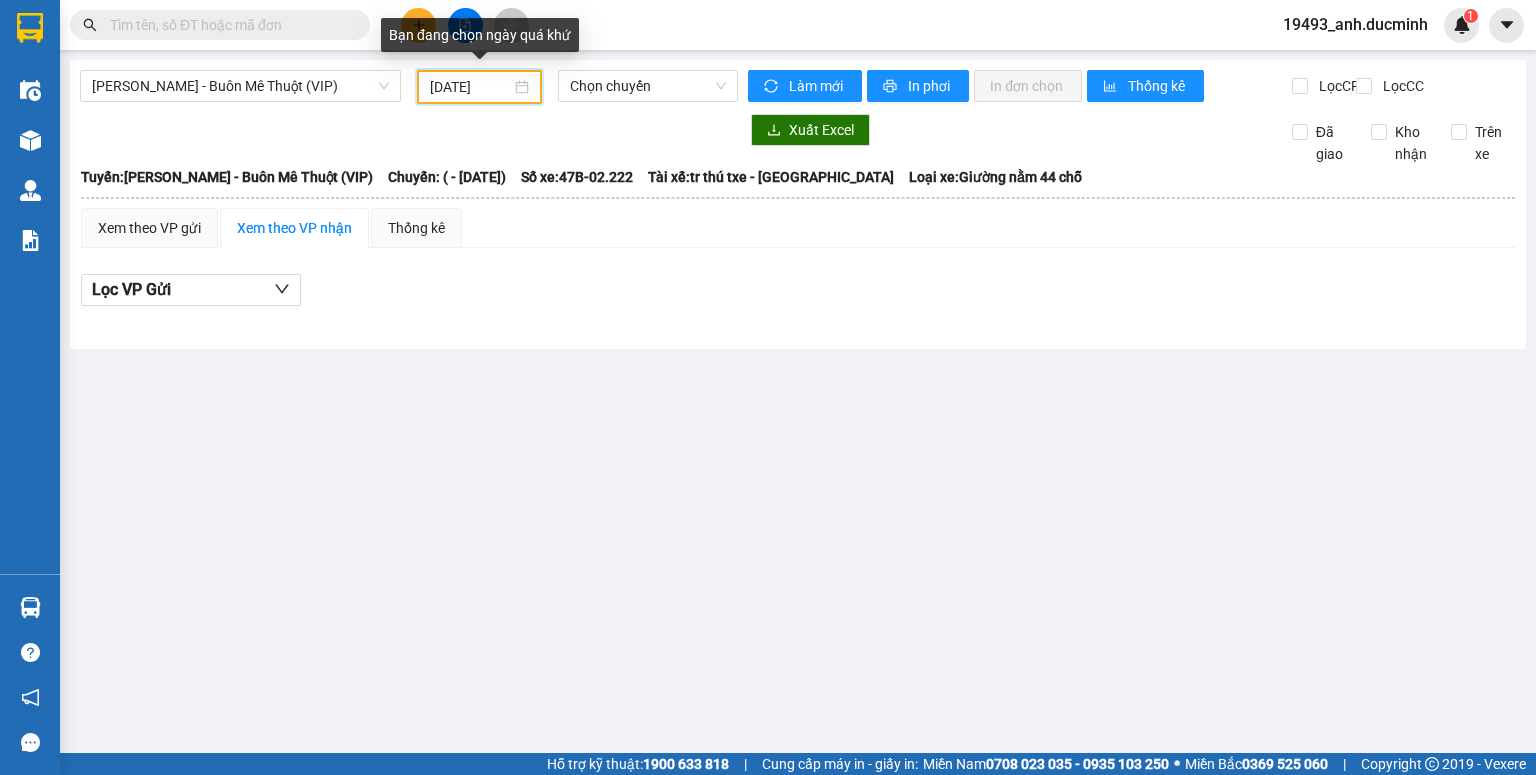 click on "[DATE]" at bounding box center (470, 87) 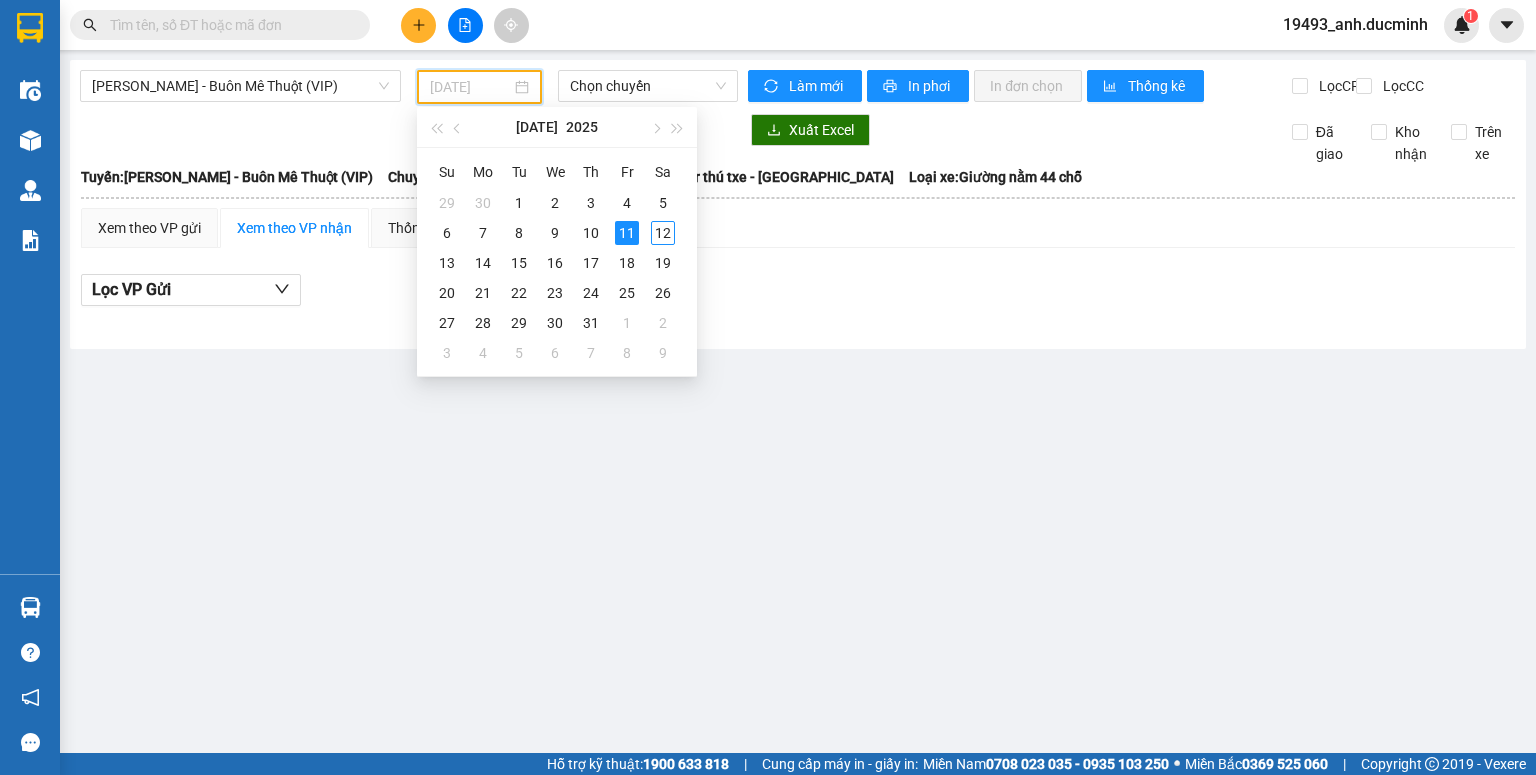type on "[DATE]" 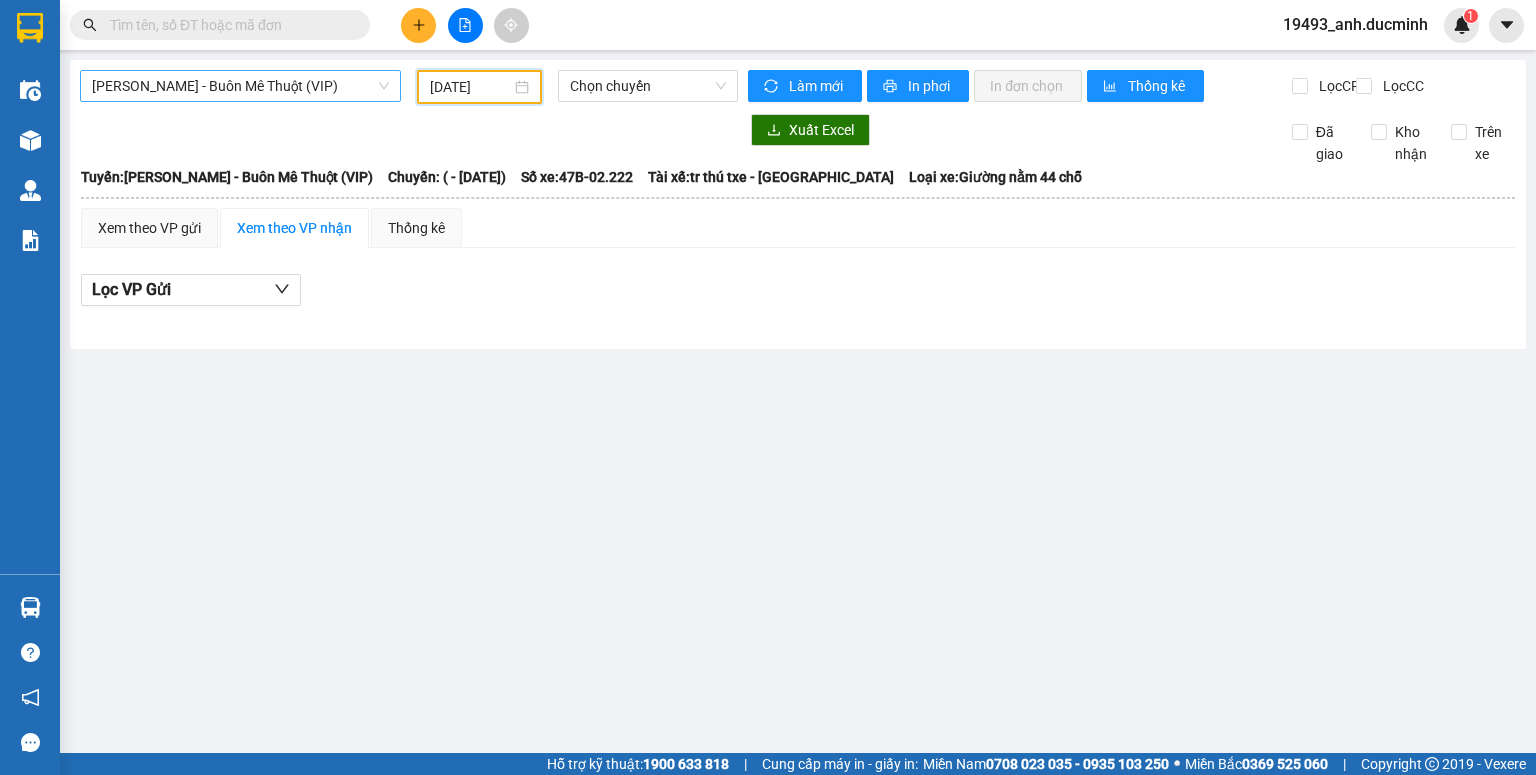 click on "[PERSON_NAME] - Buôn Mê Thuột (VIP)" at bounding box center [240, 86] 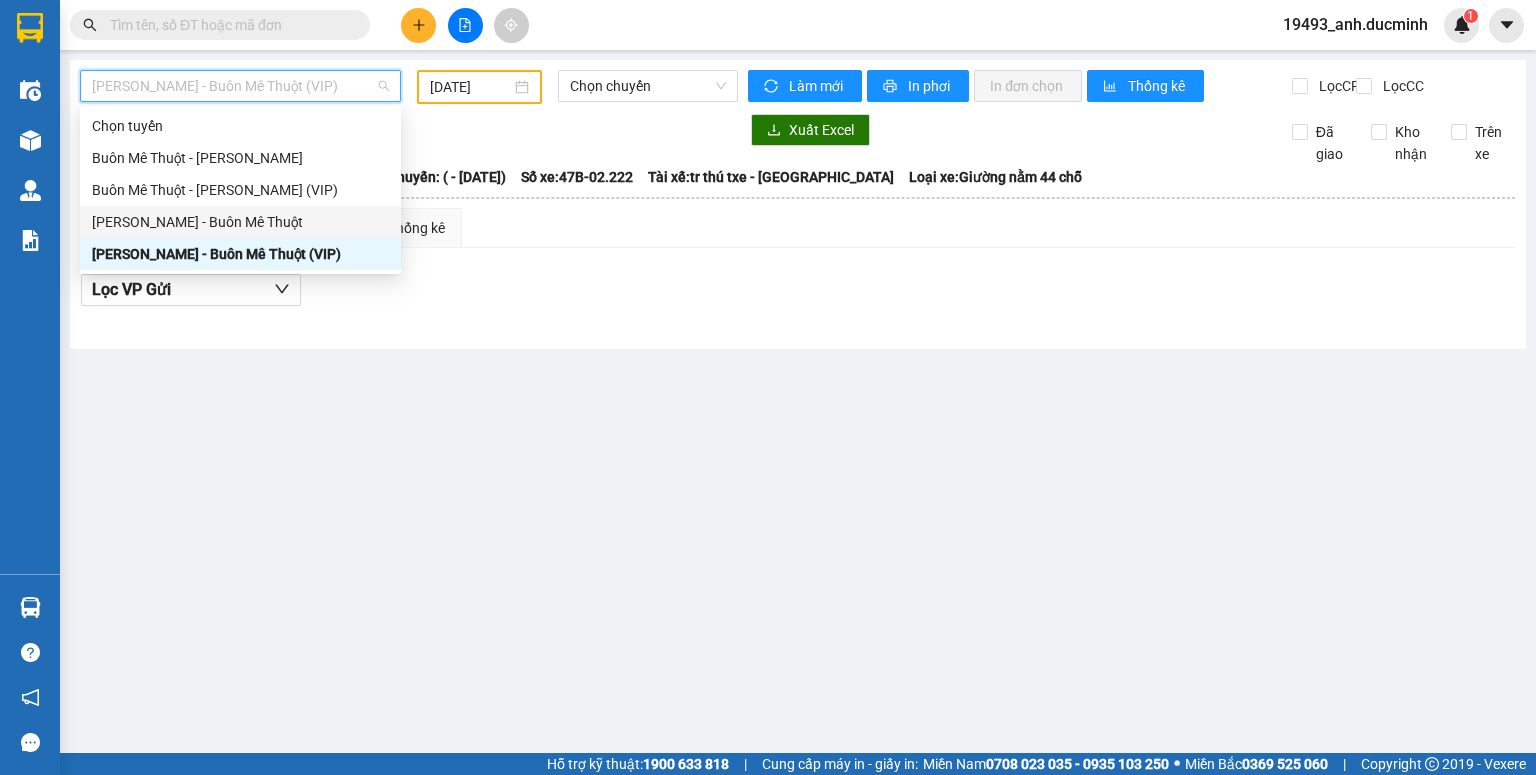 drag, startPoint x: 227, startPoint y: 228, endPoint x: 396, endPoint y: 111, distance: 205.54805 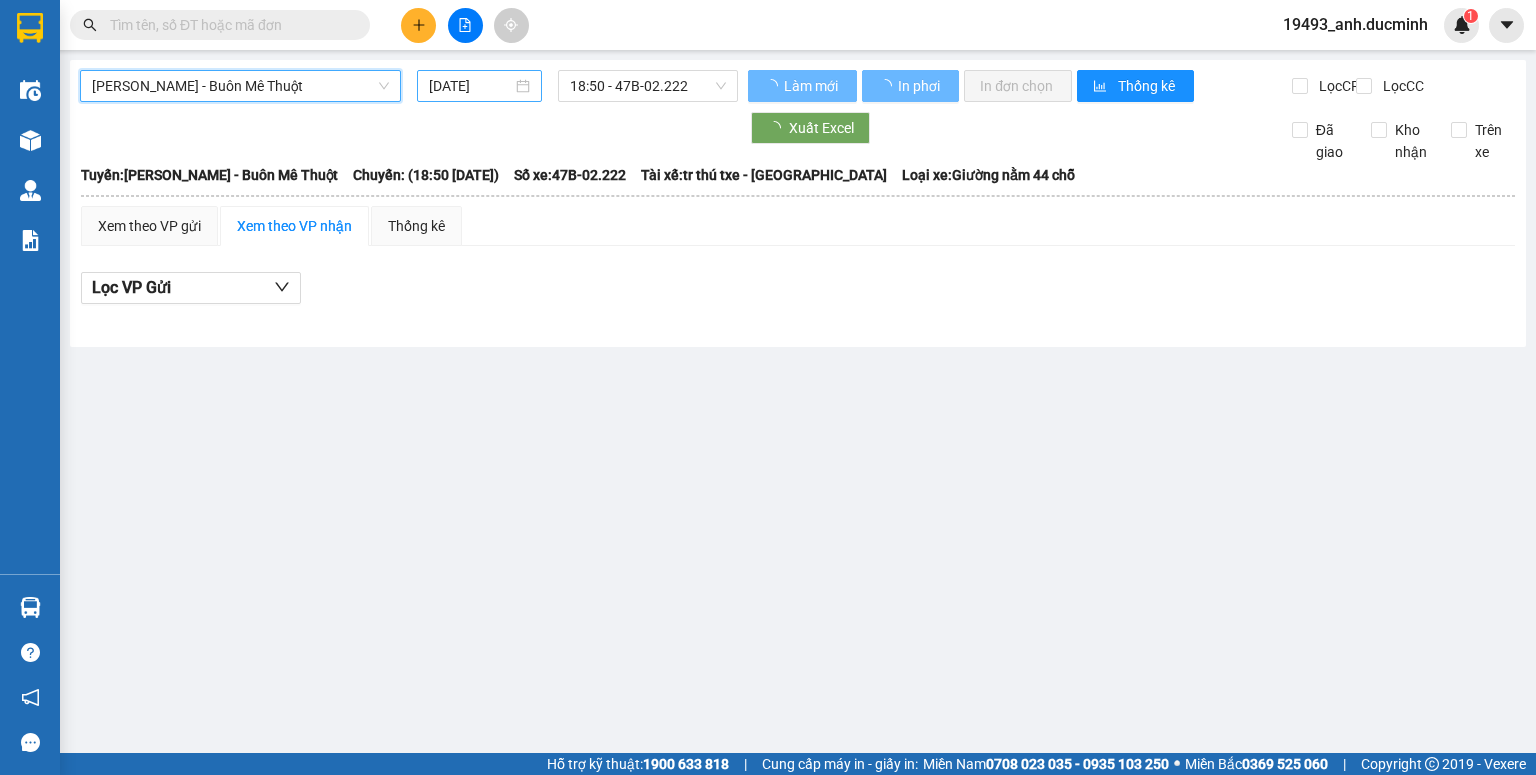 click on "[DATE]" at bounding box center (470, 86) 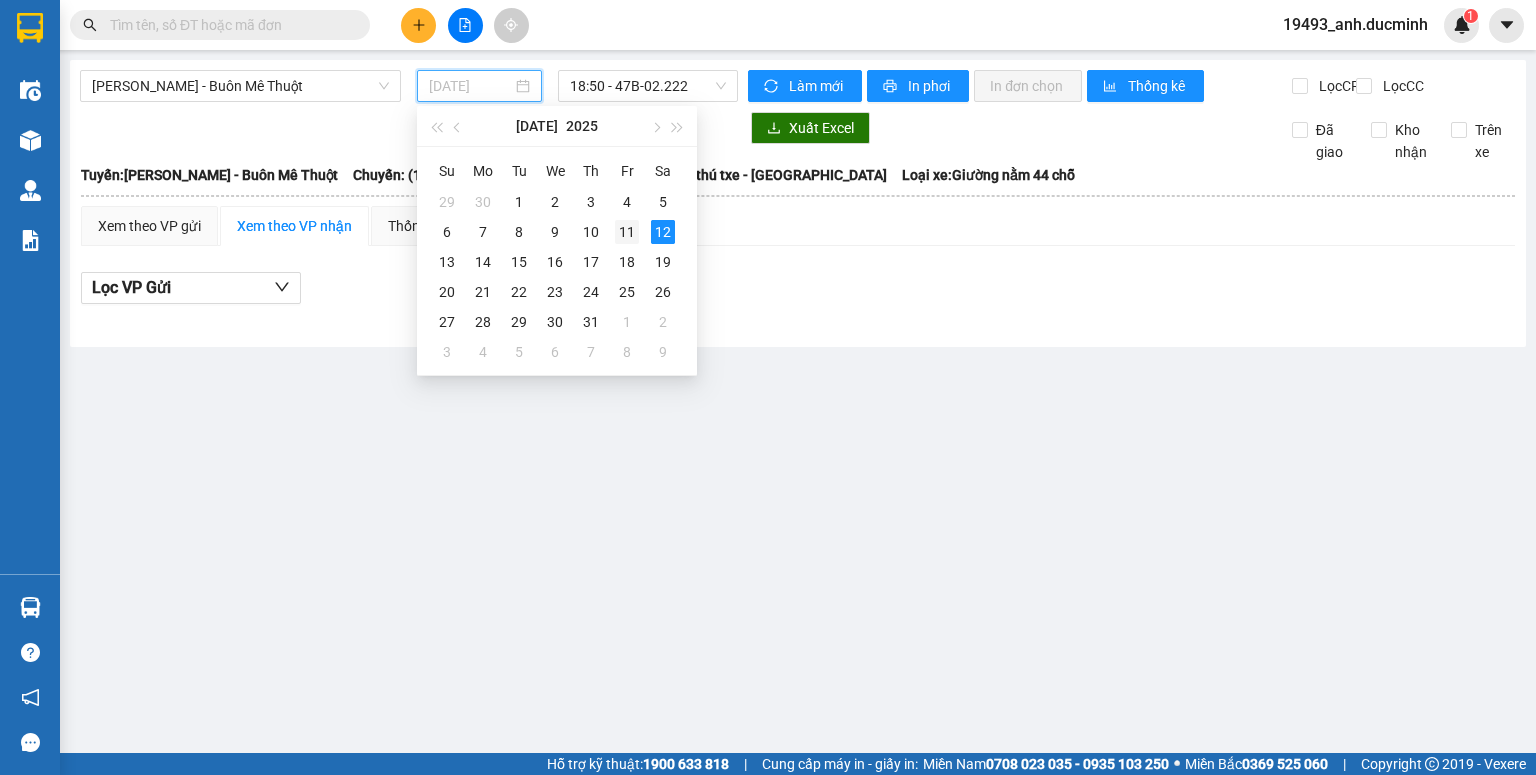 click on "11" at bounding box center [627, 232] 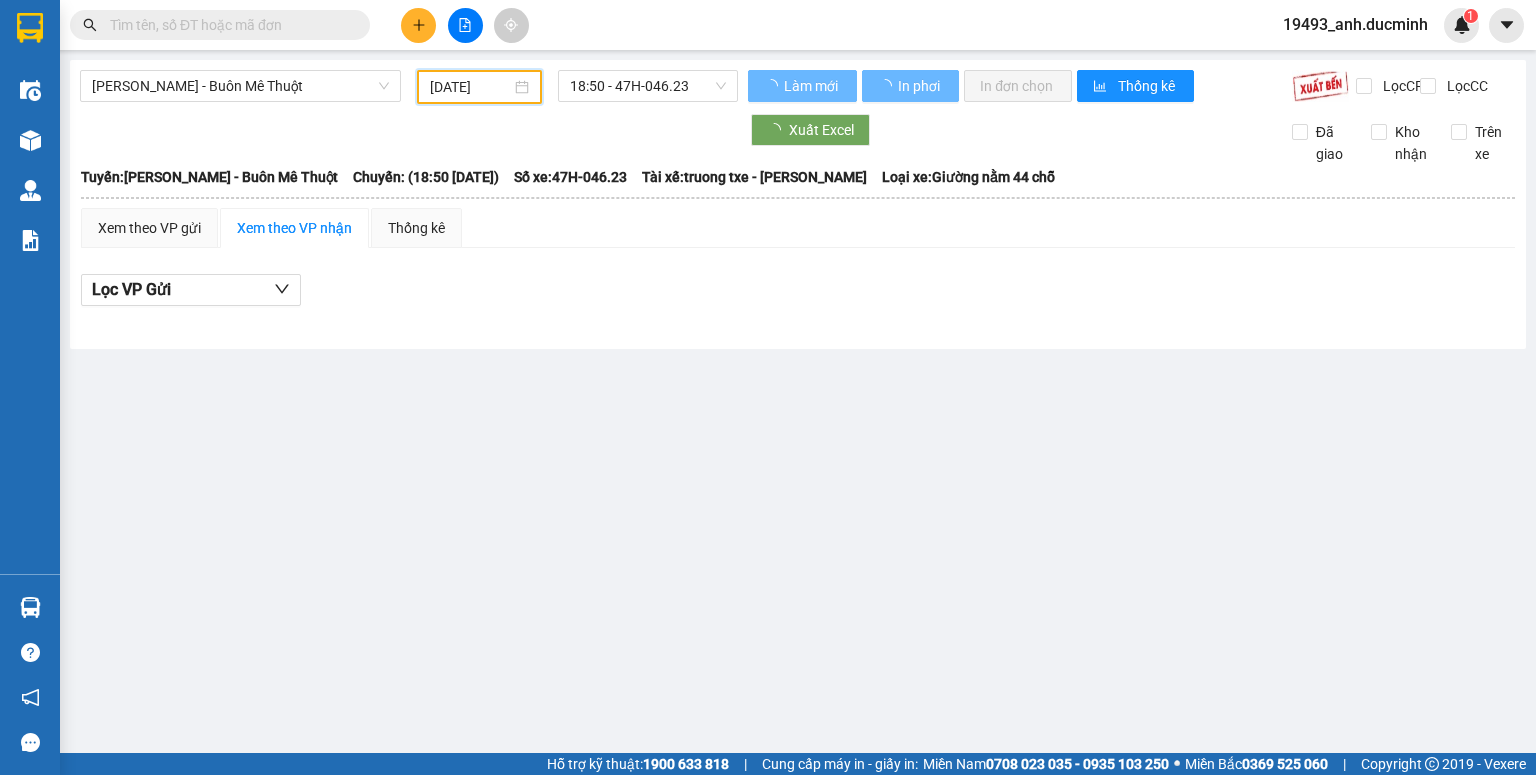 type on "[DATE]" 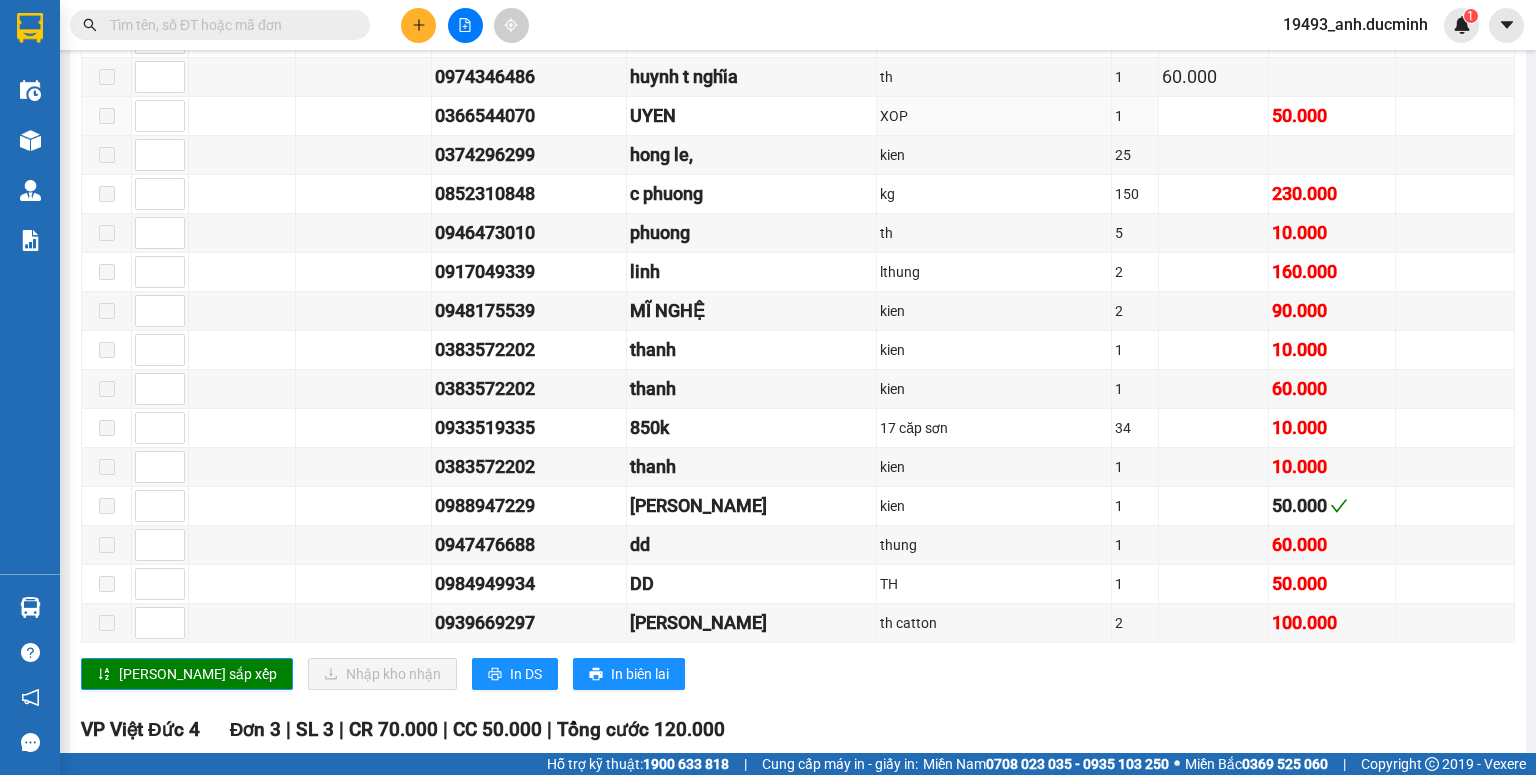 scroll, scrollTop: 1600, scrollLeft: 0, axis: vertical 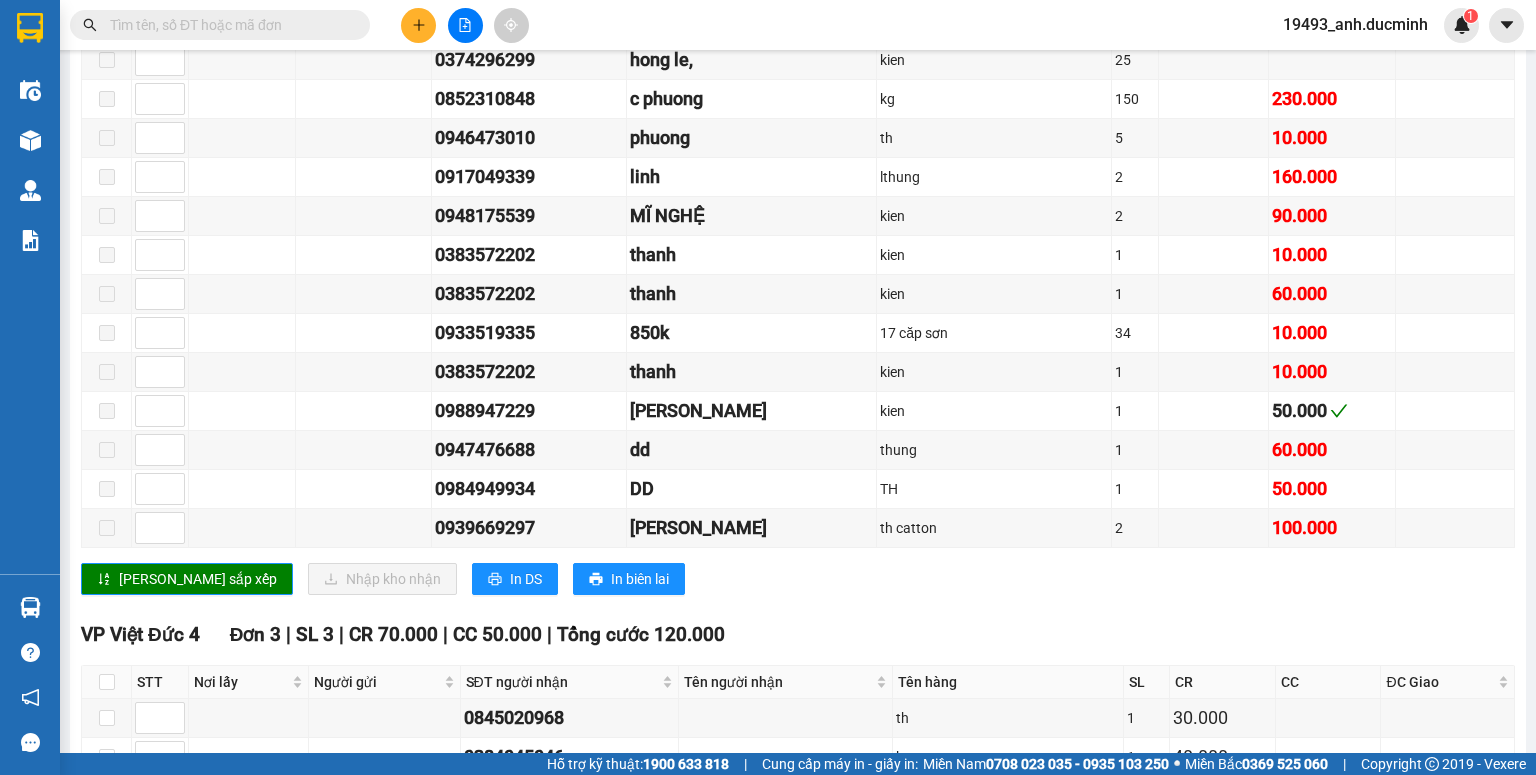 click at bounding box center [228, 25] 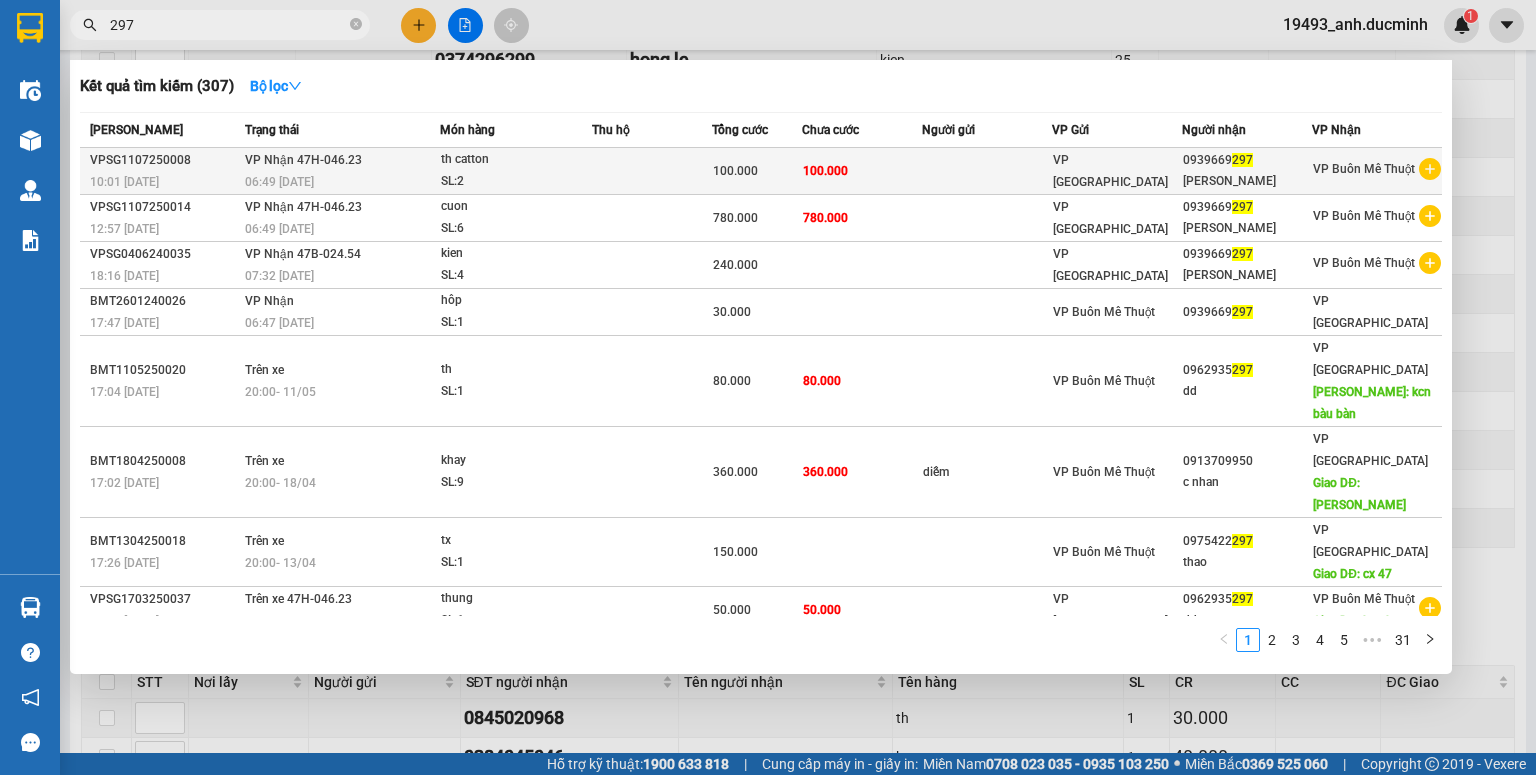 type on "297" 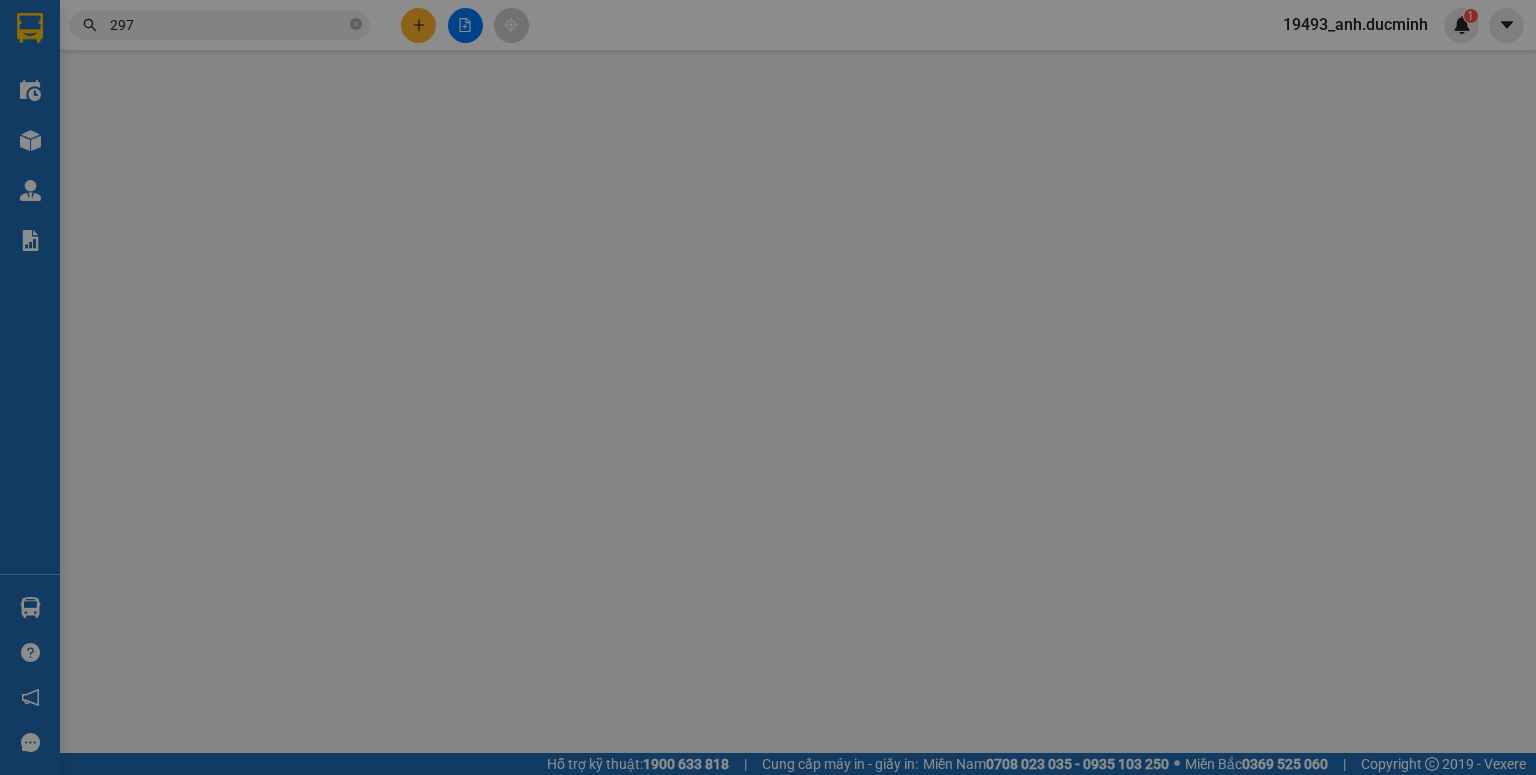 scroll, scrollTop: 0, scrollLeft: 0, axis: both 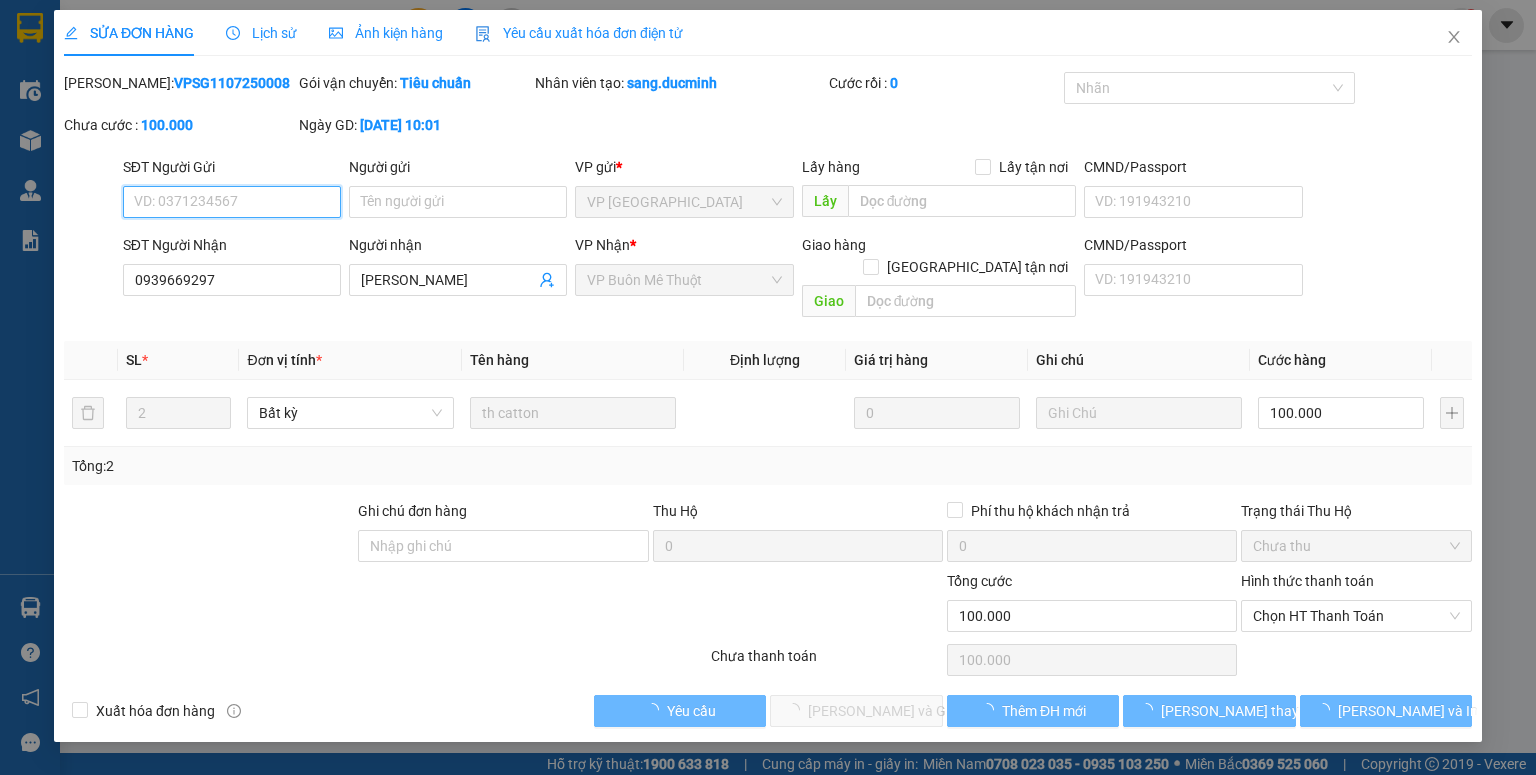 type on "0939669297" 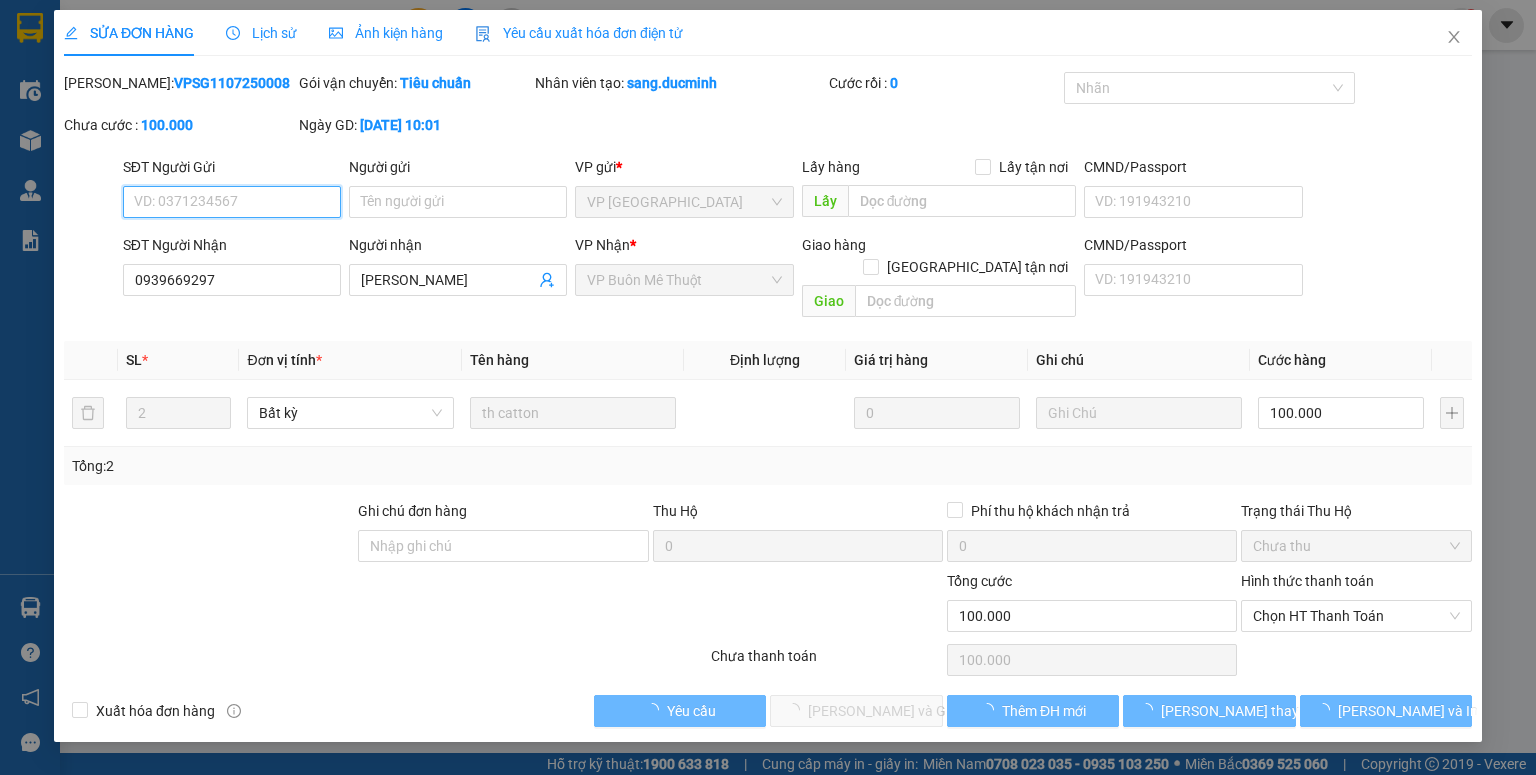 type on "[PERSON_NAME]" 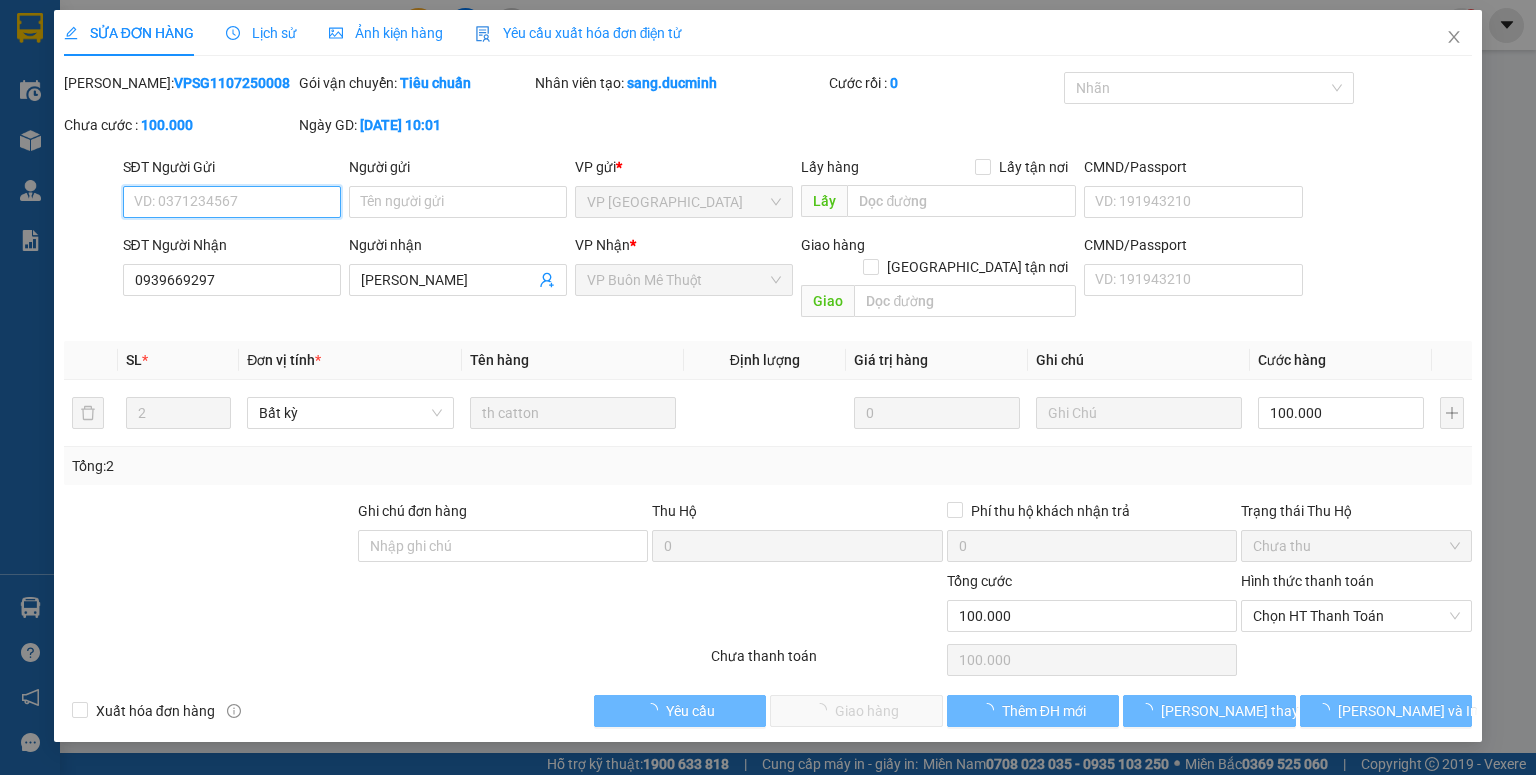 click on "Chọn HT Thanh Toán" at bounding box center [1356, 616] 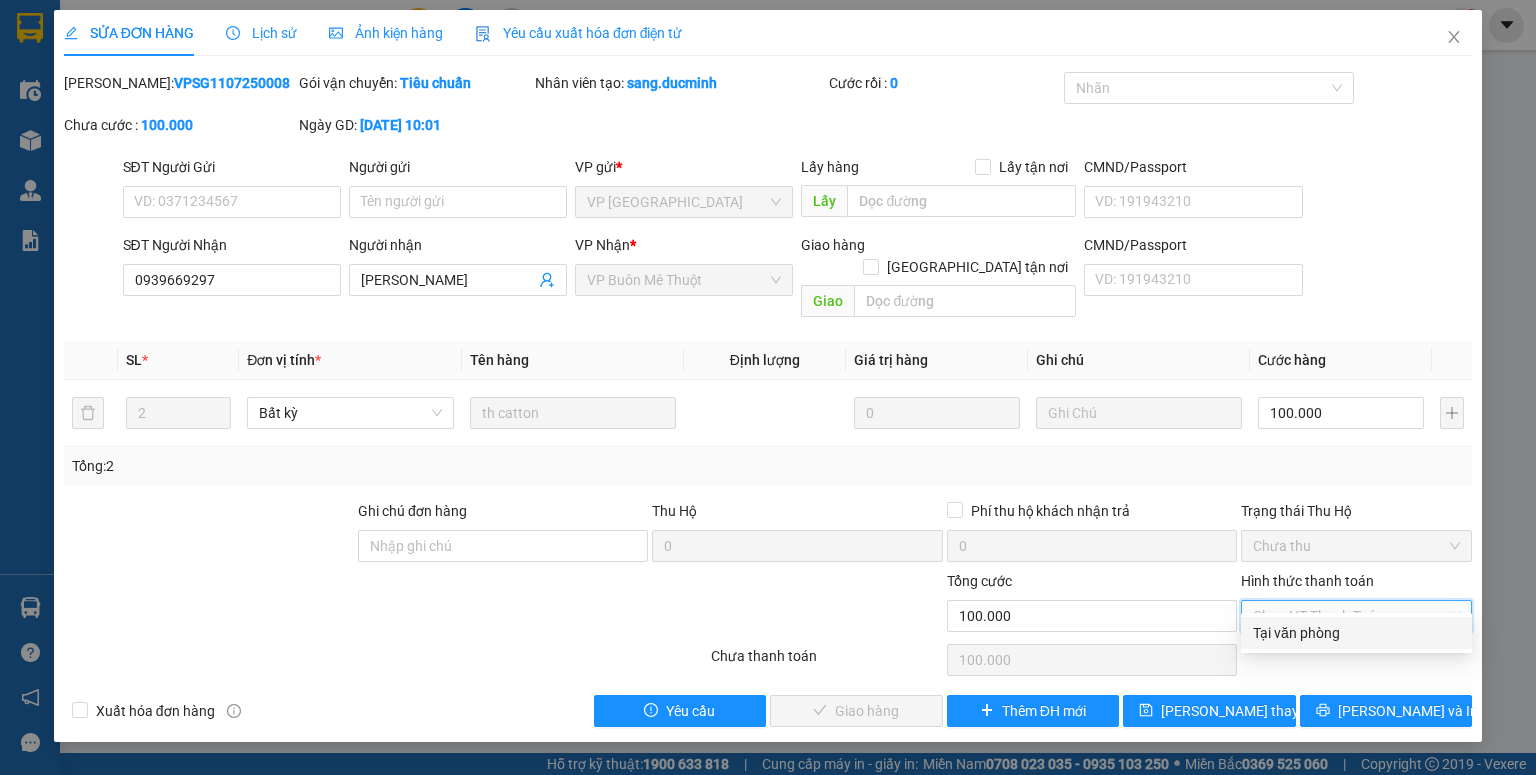 drag, startPoint x: 1300, startPoint y: 628, endPoint x: 1284, endPoint y: 641, distance: 20.615528 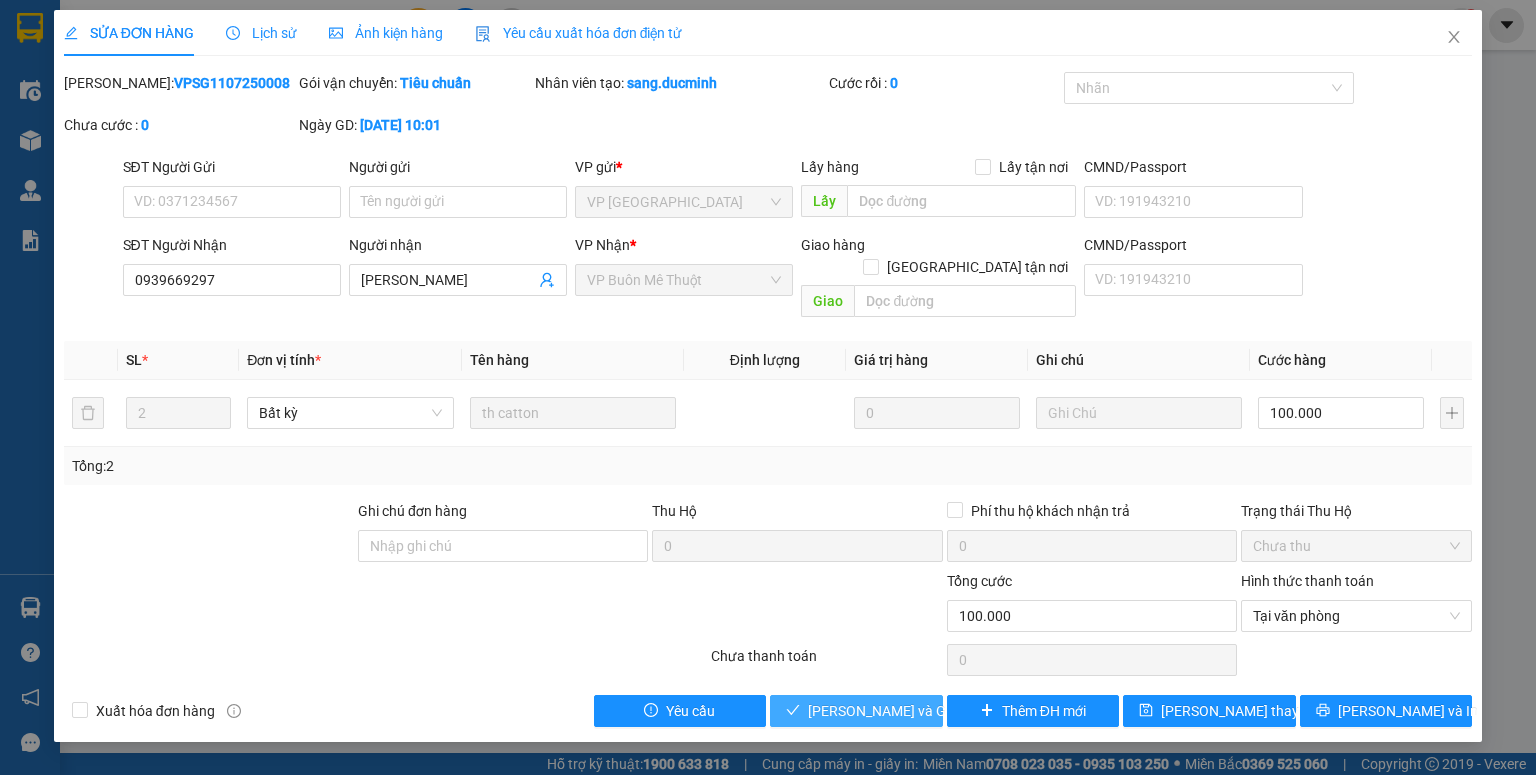 click on "[PERSON_NAME] và Giao hàng" at bounding box center [904, 711] 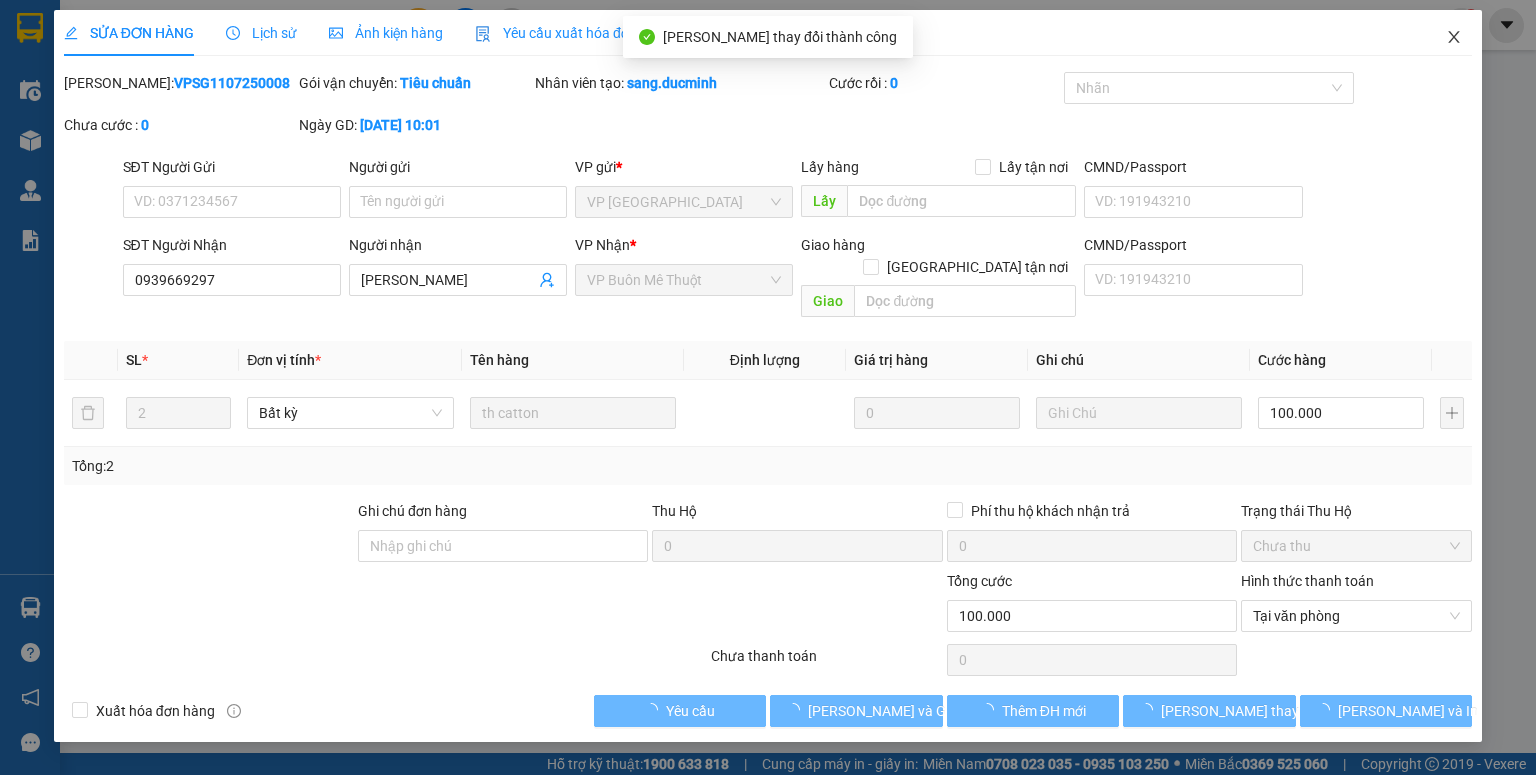 drag, startPoint x: 1458, startPoint y: 32, endPoint x: 505, endPoint y: 133, distance: 958.3371 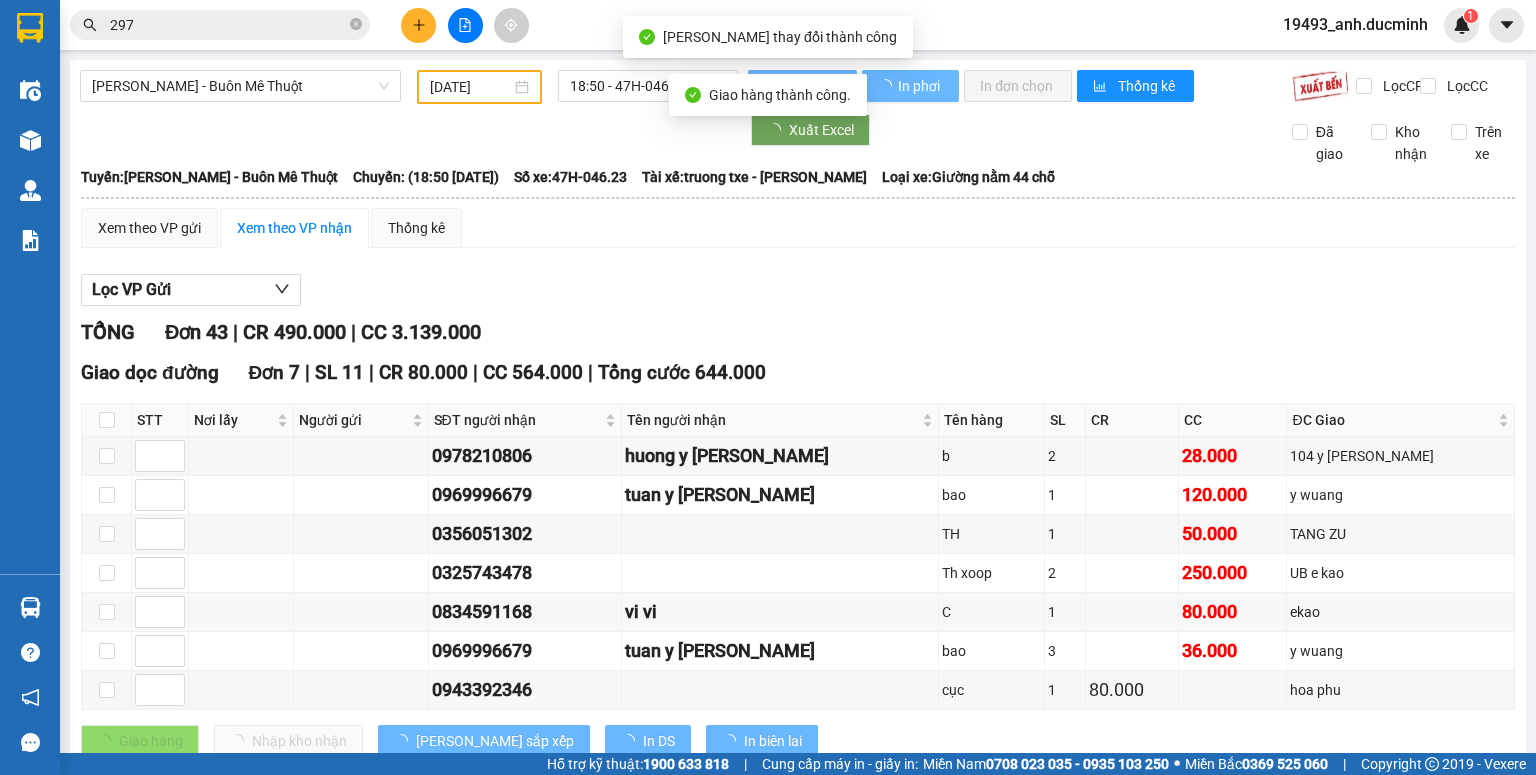 click on "297" at bounding box center [228, 25] 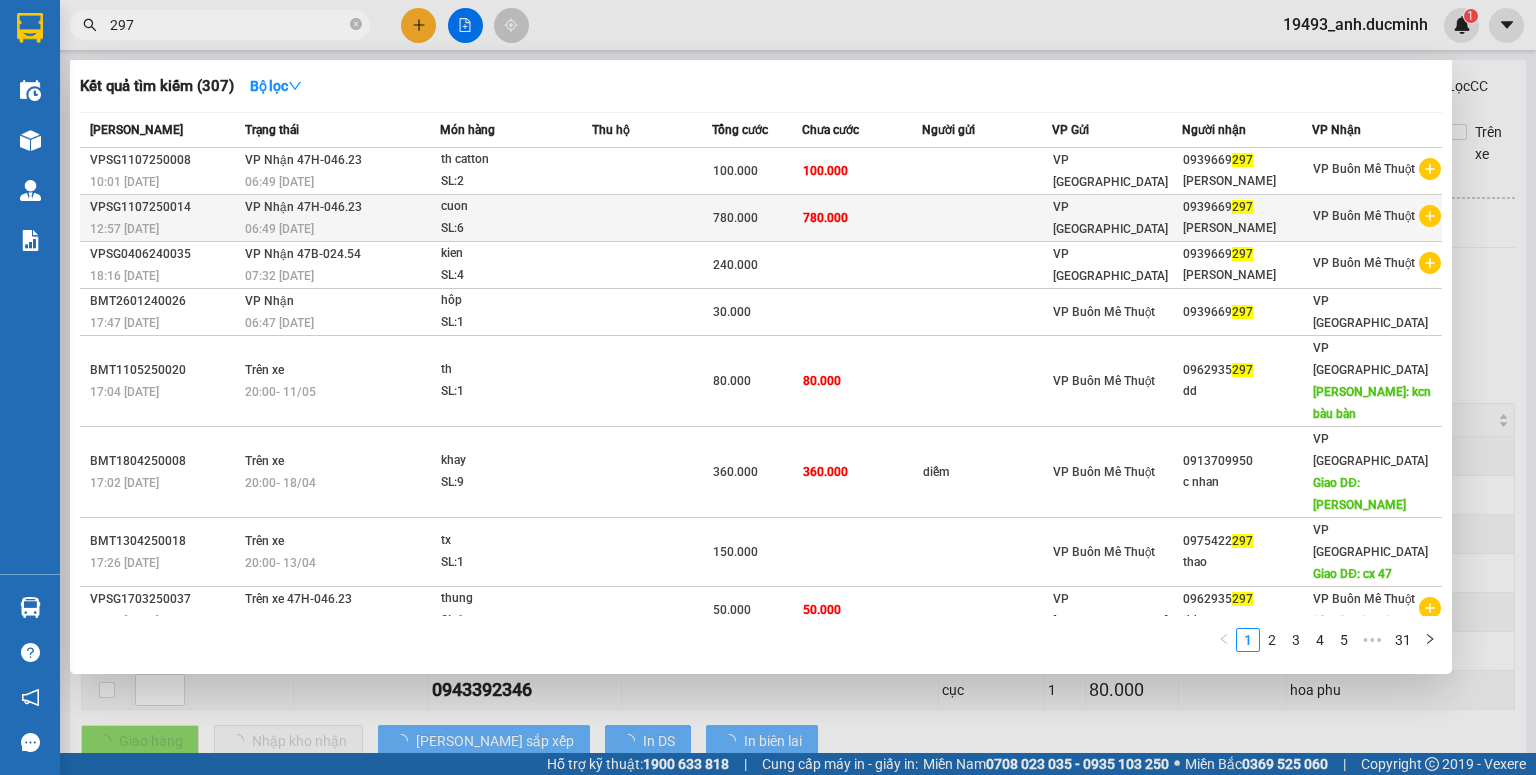 click on "780.000" at bounding box center (735, 218) 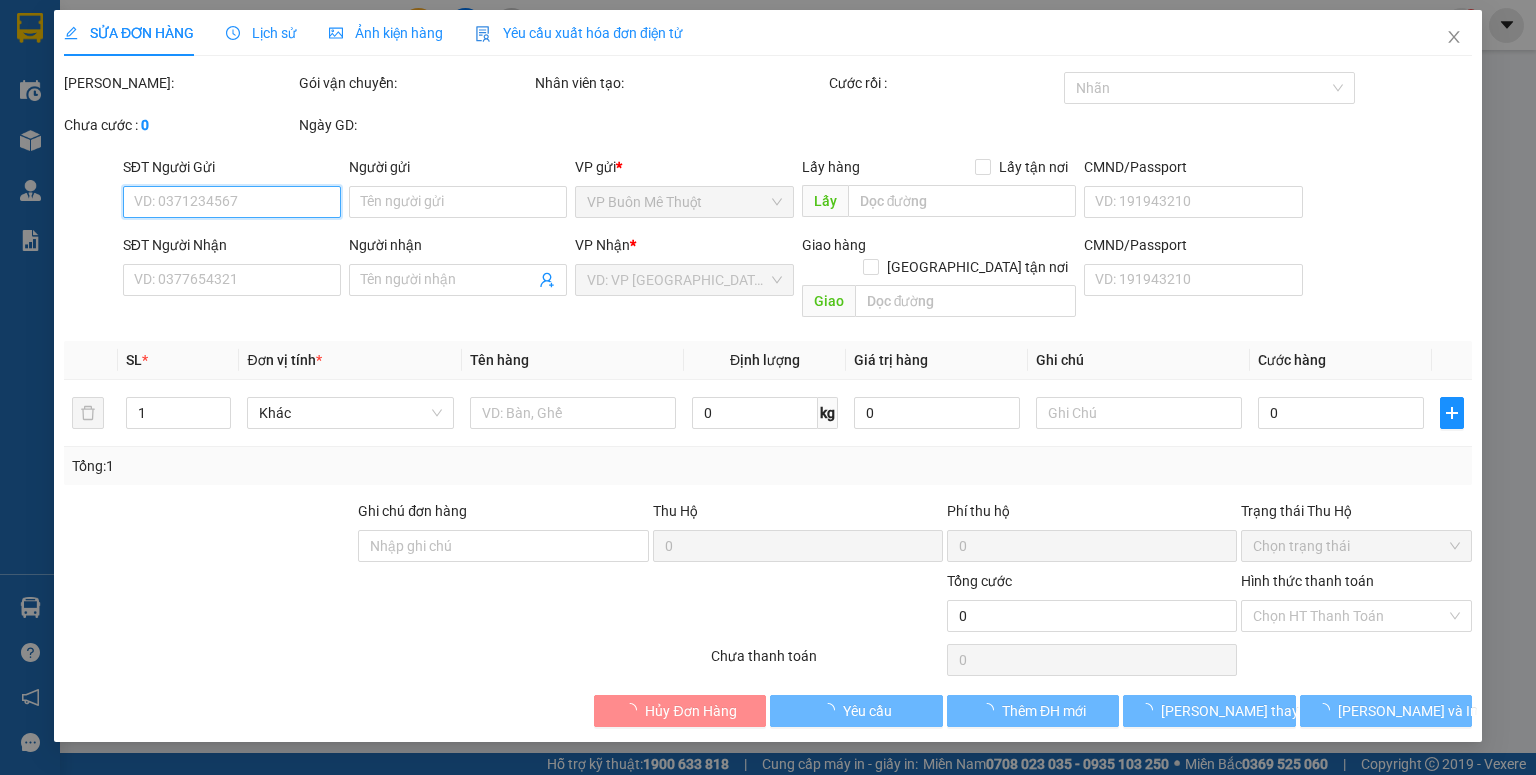 type on "0939669297" 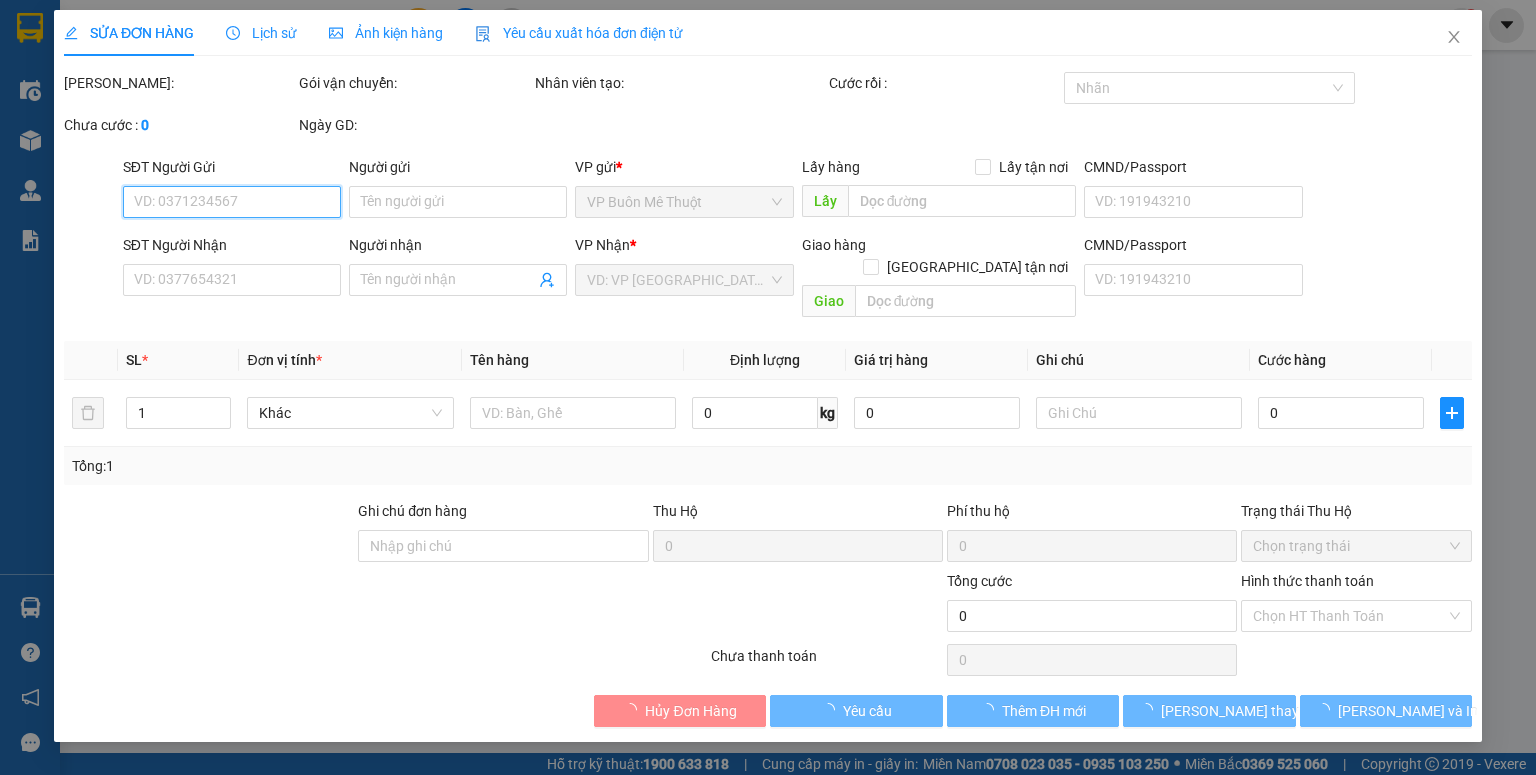 type on "[PERSON_NAME]" 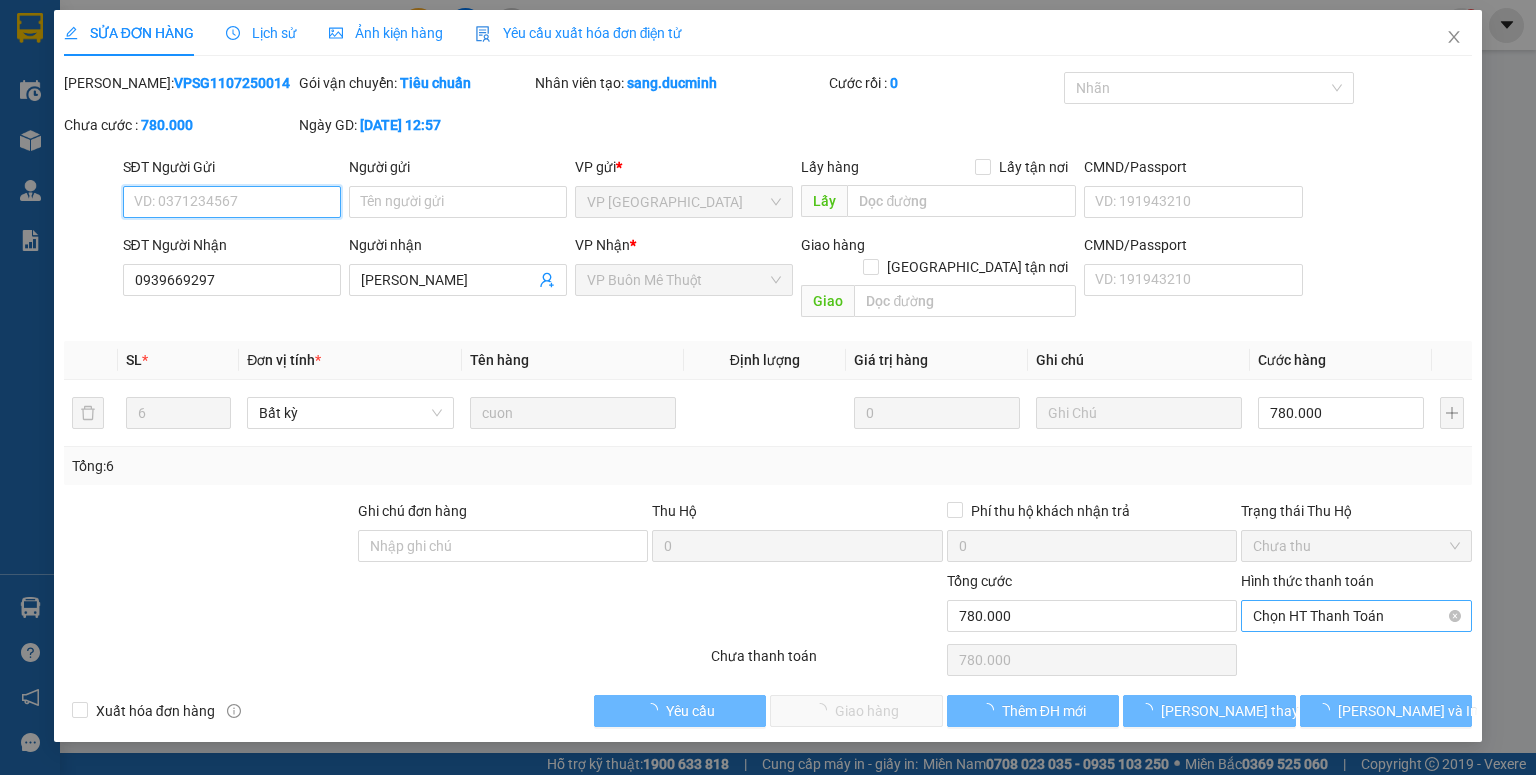 click on "Chọn HT Thanh Toán" at bounding box center [1356, 616] 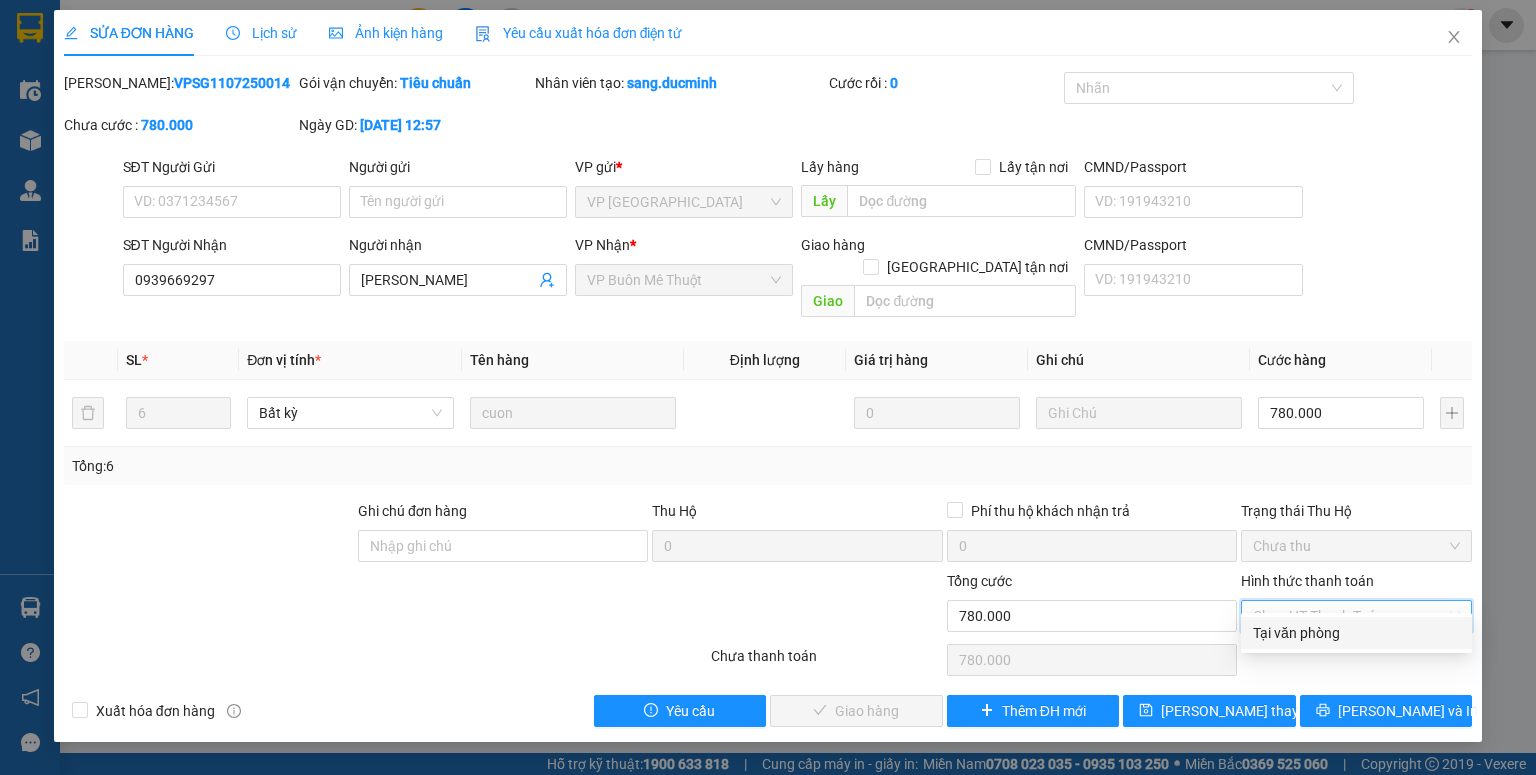 click on "Tại văn phòng" at bounding box center [1356, 633] 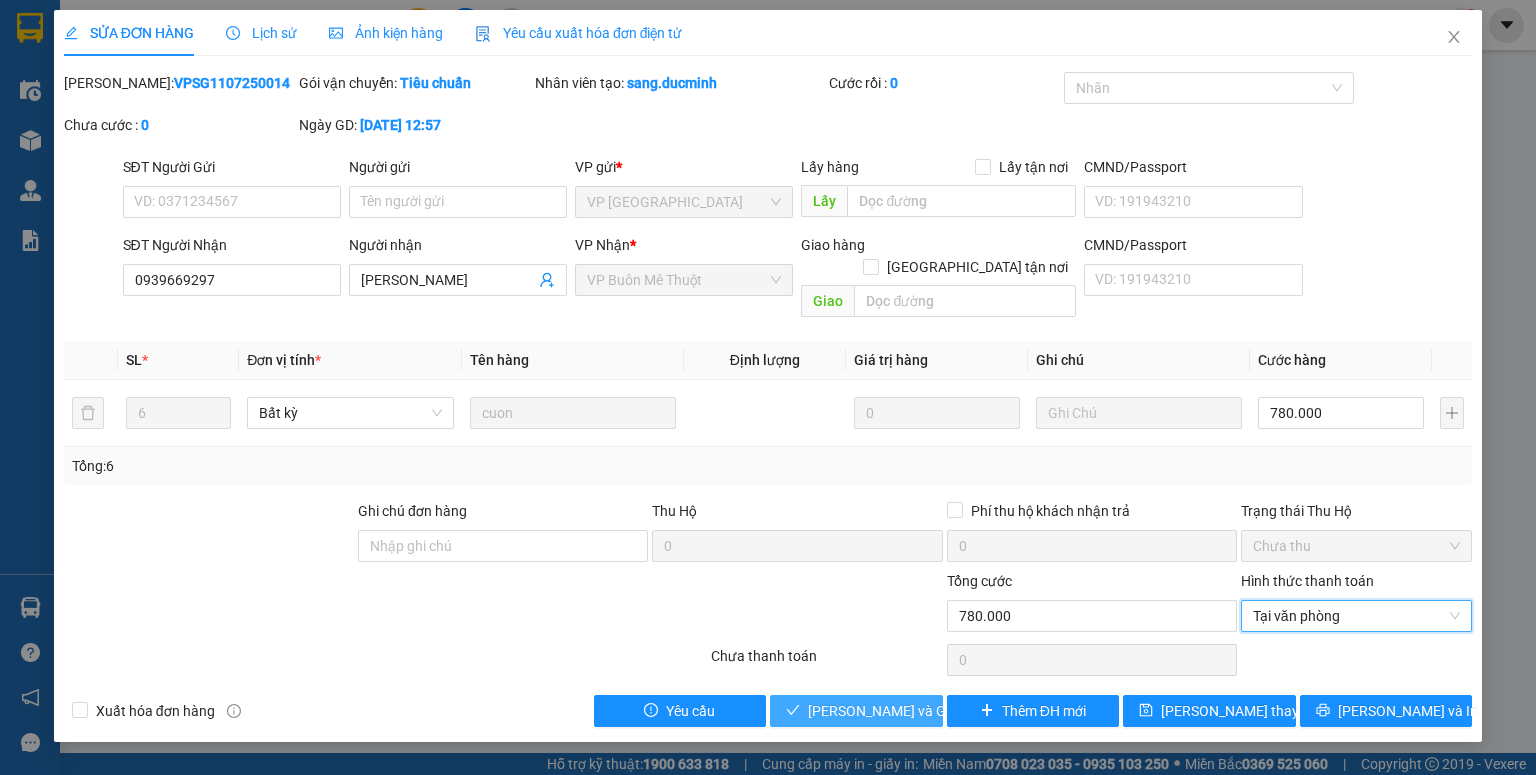 click on "[PERSON_NAME] và Giao hàng" at bounding box center (904, 711) 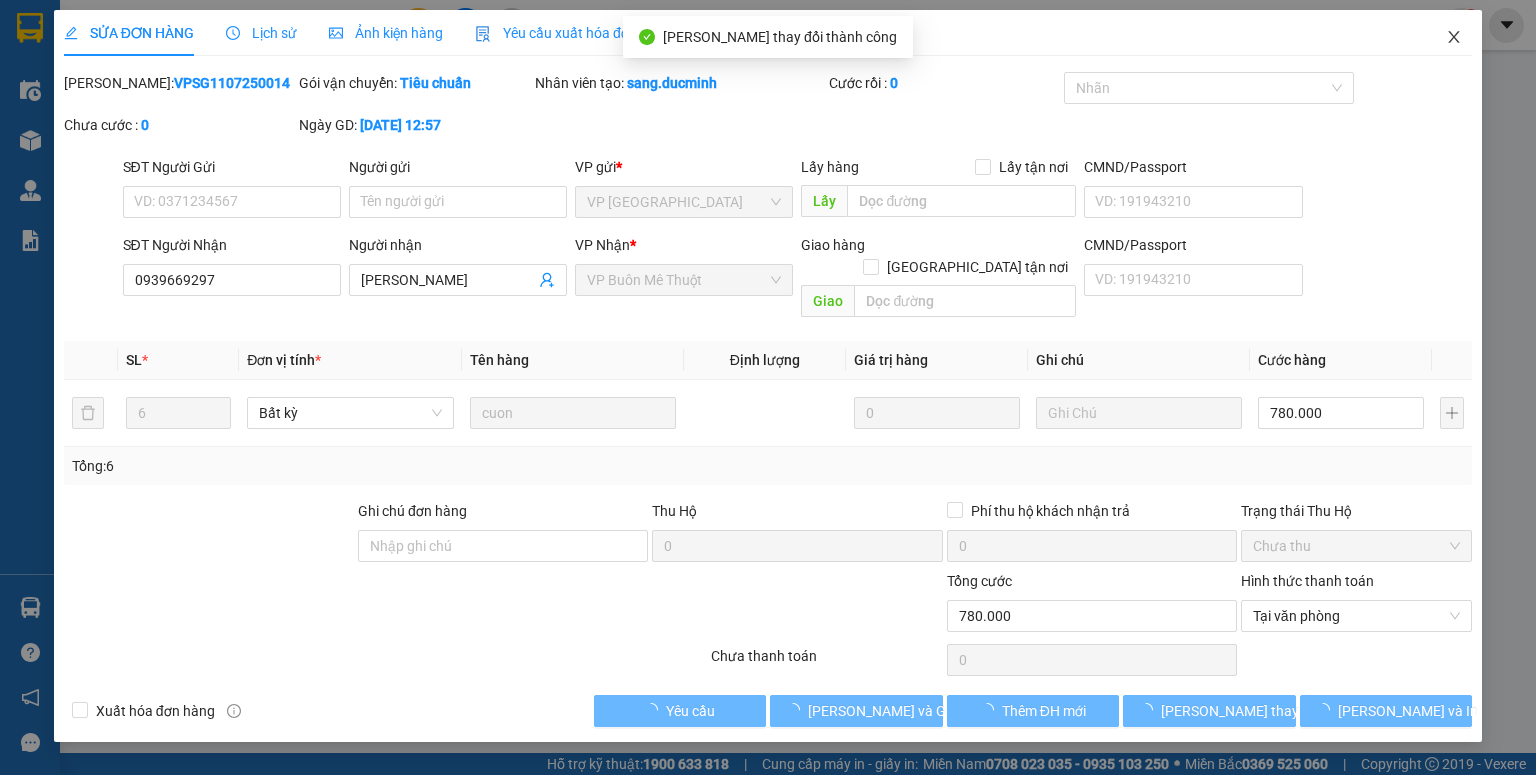 click 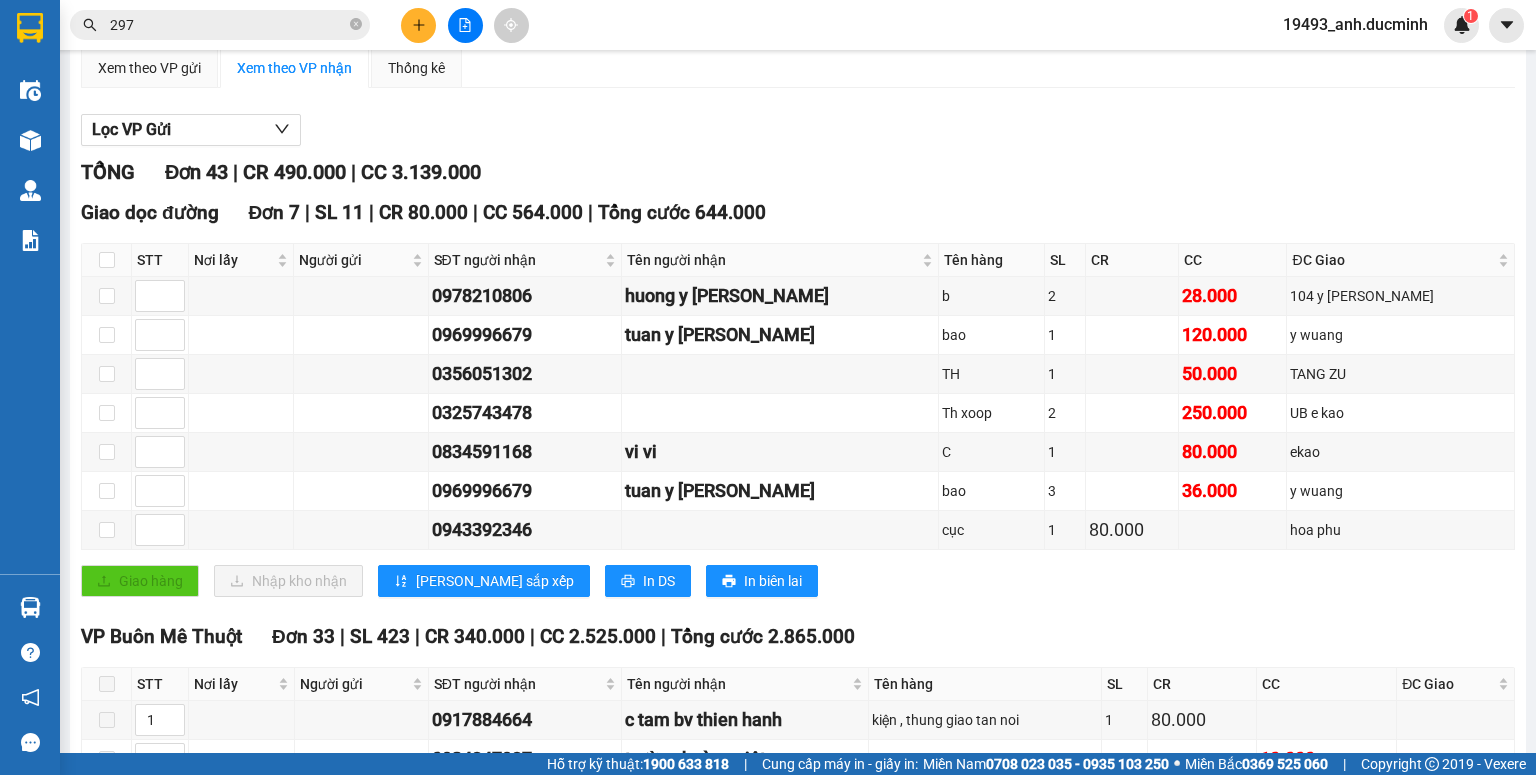 scroll, scrollTop: 0, scrollLeft: 0, axis: both 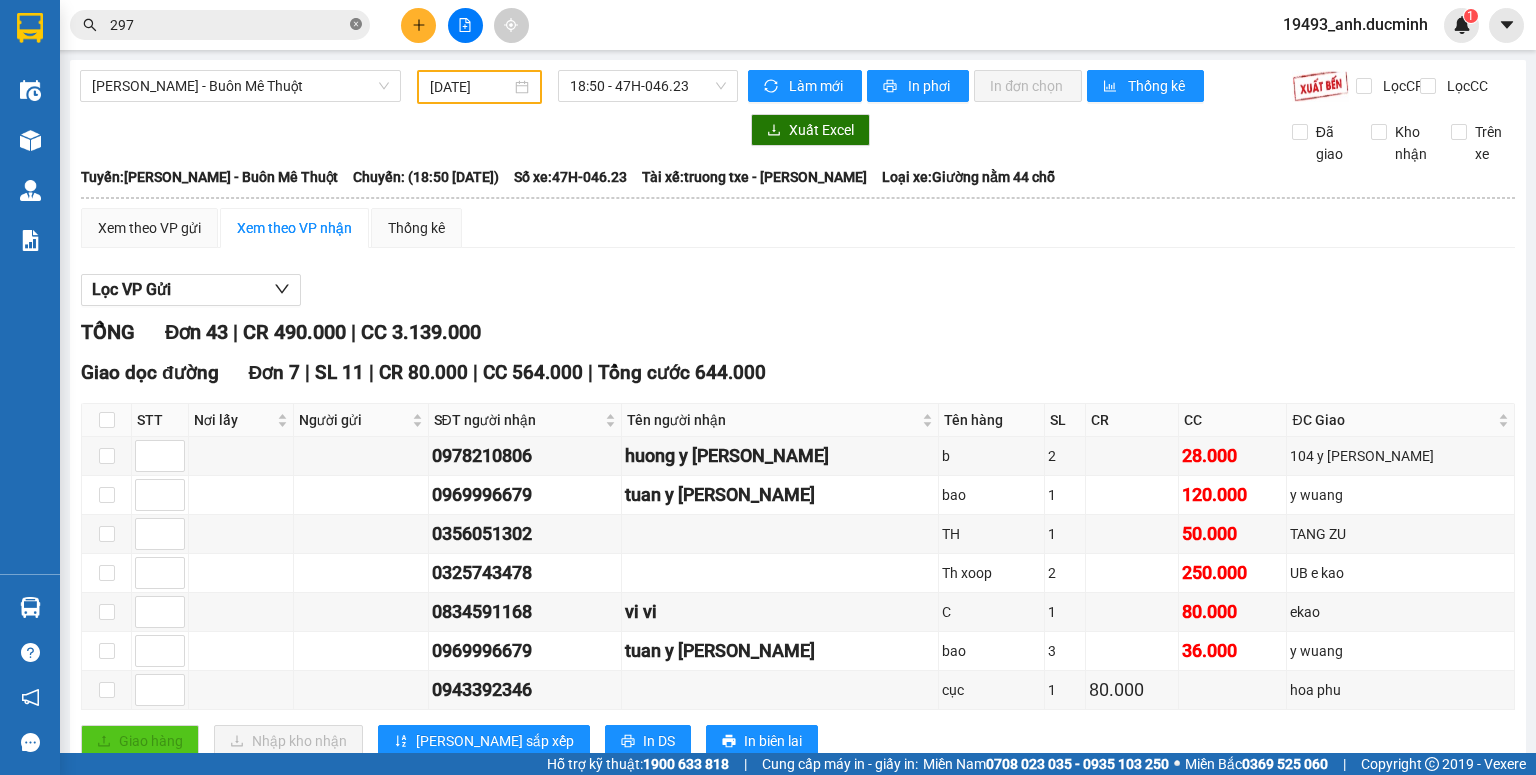 click 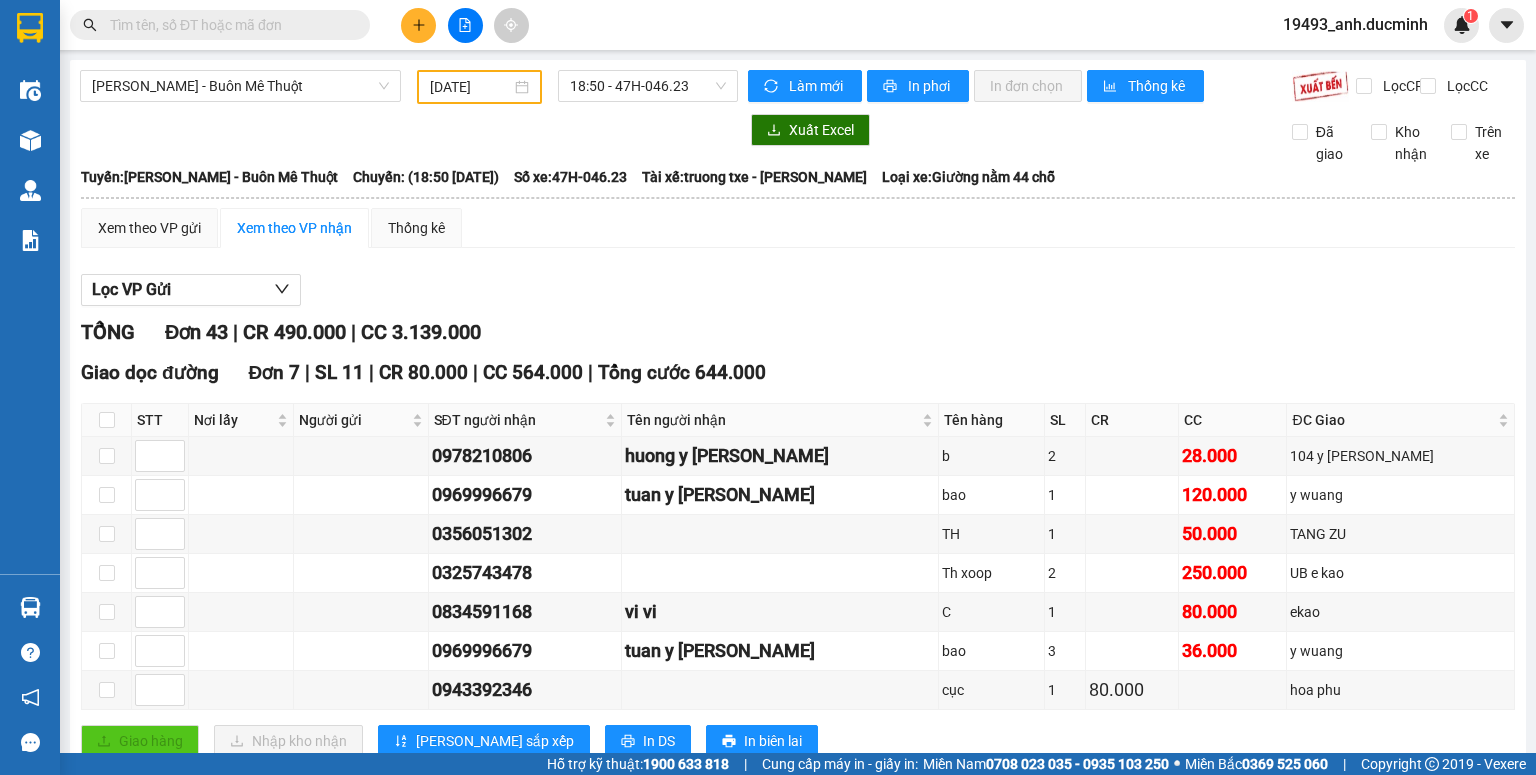 click at bounding box center (220, 25) 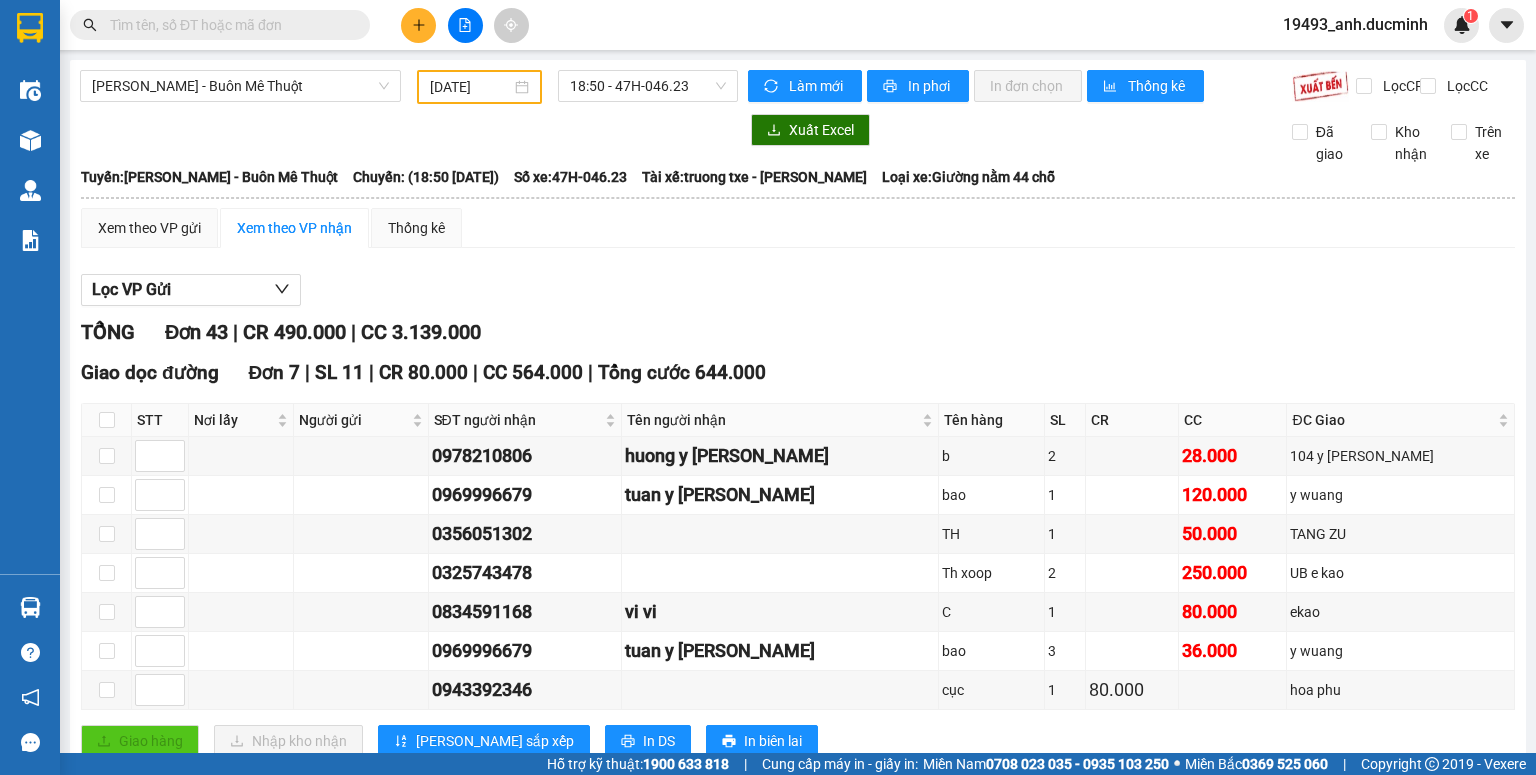 click at bounding box center (228, 25) 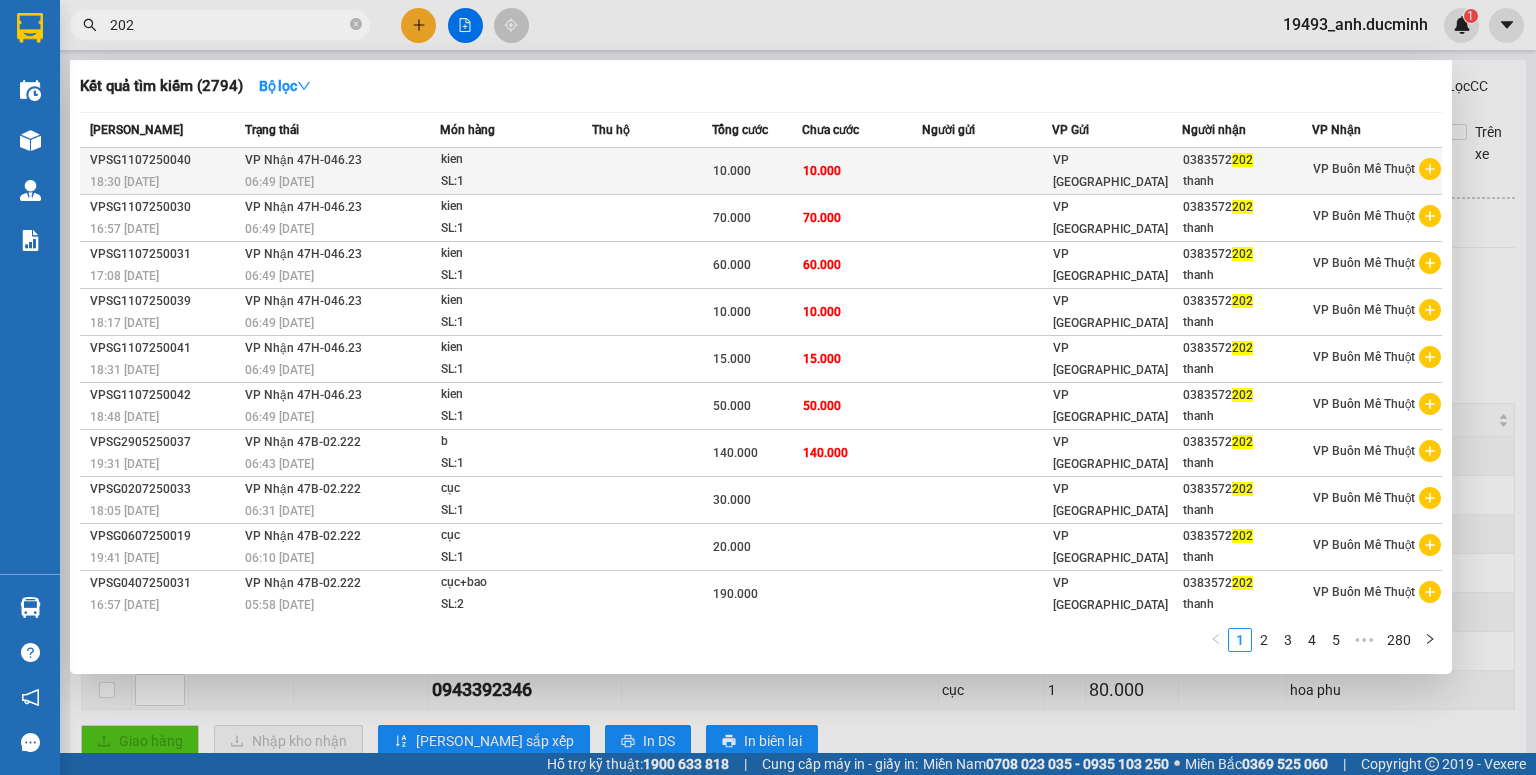 type on "202" 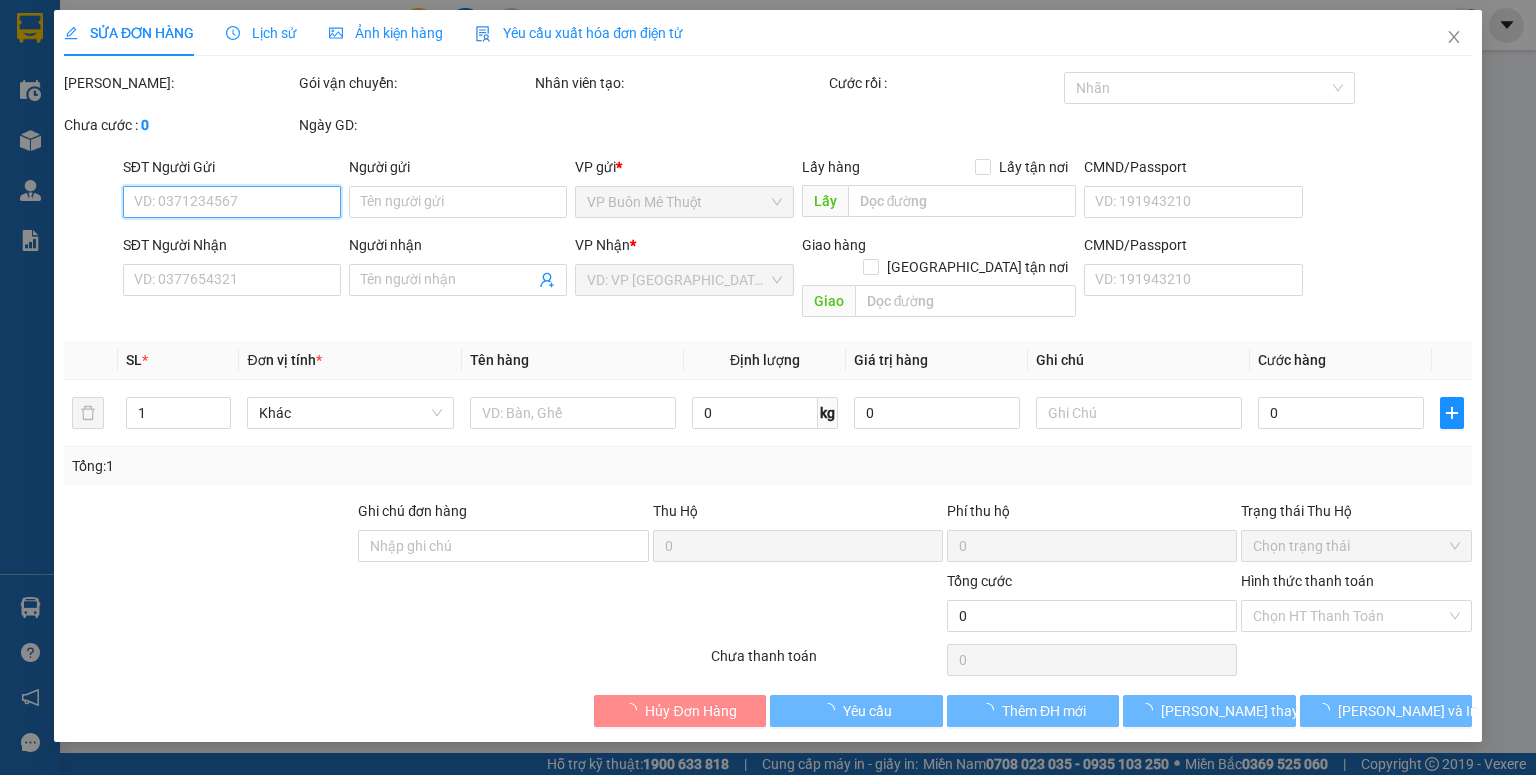 type on "0383572202" 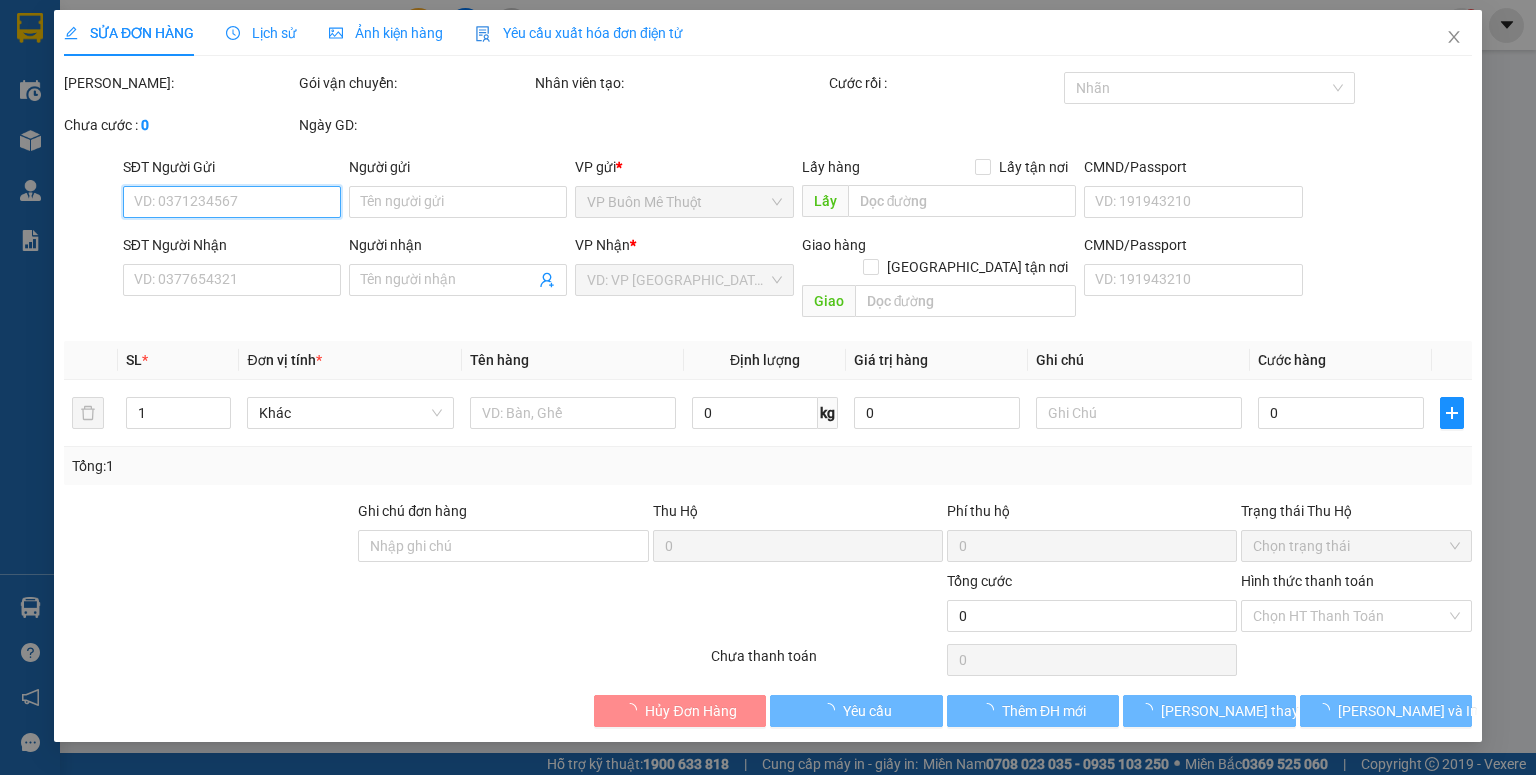type on "thanh" 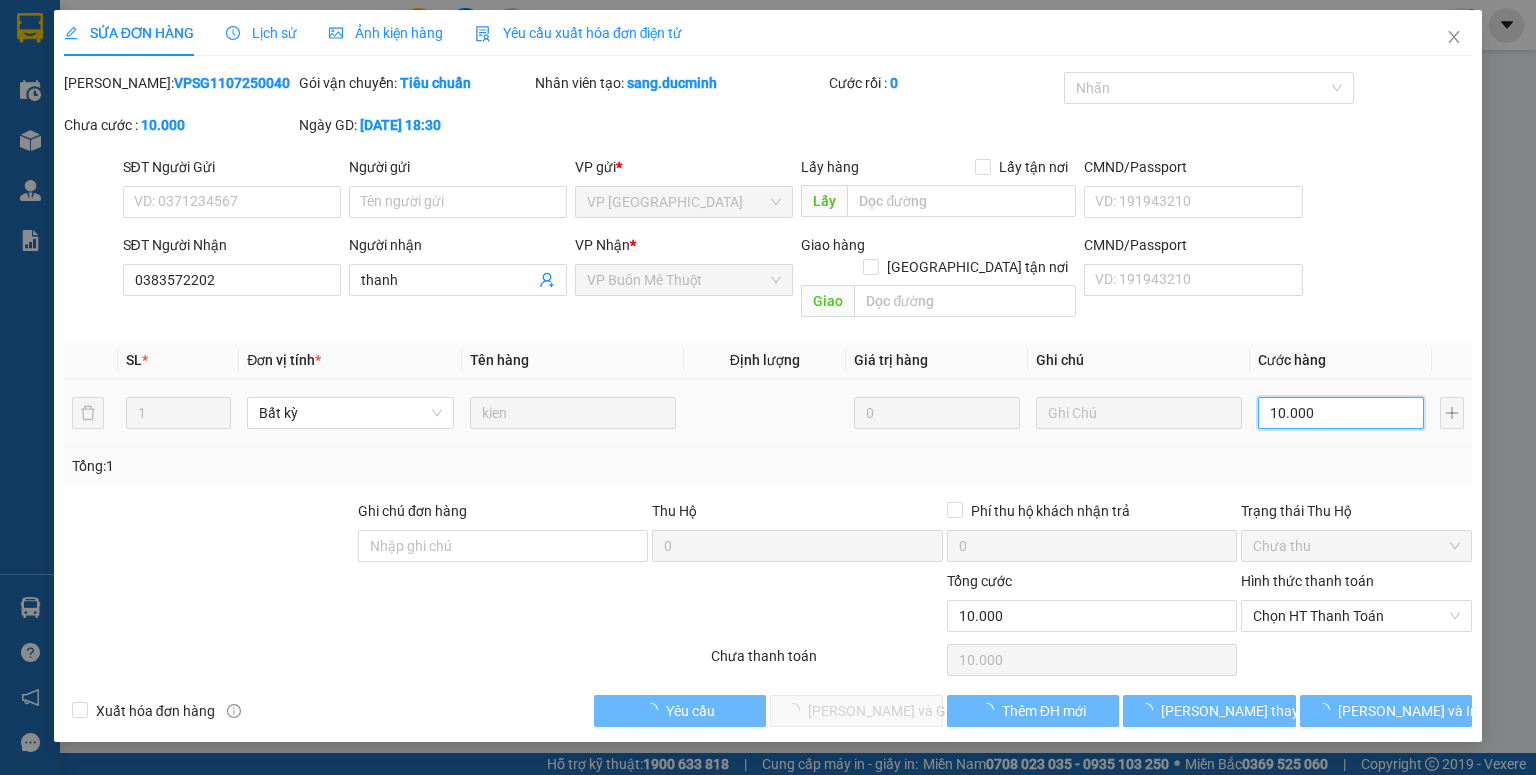 click on "10.000" at bounding box center (1341, 413) 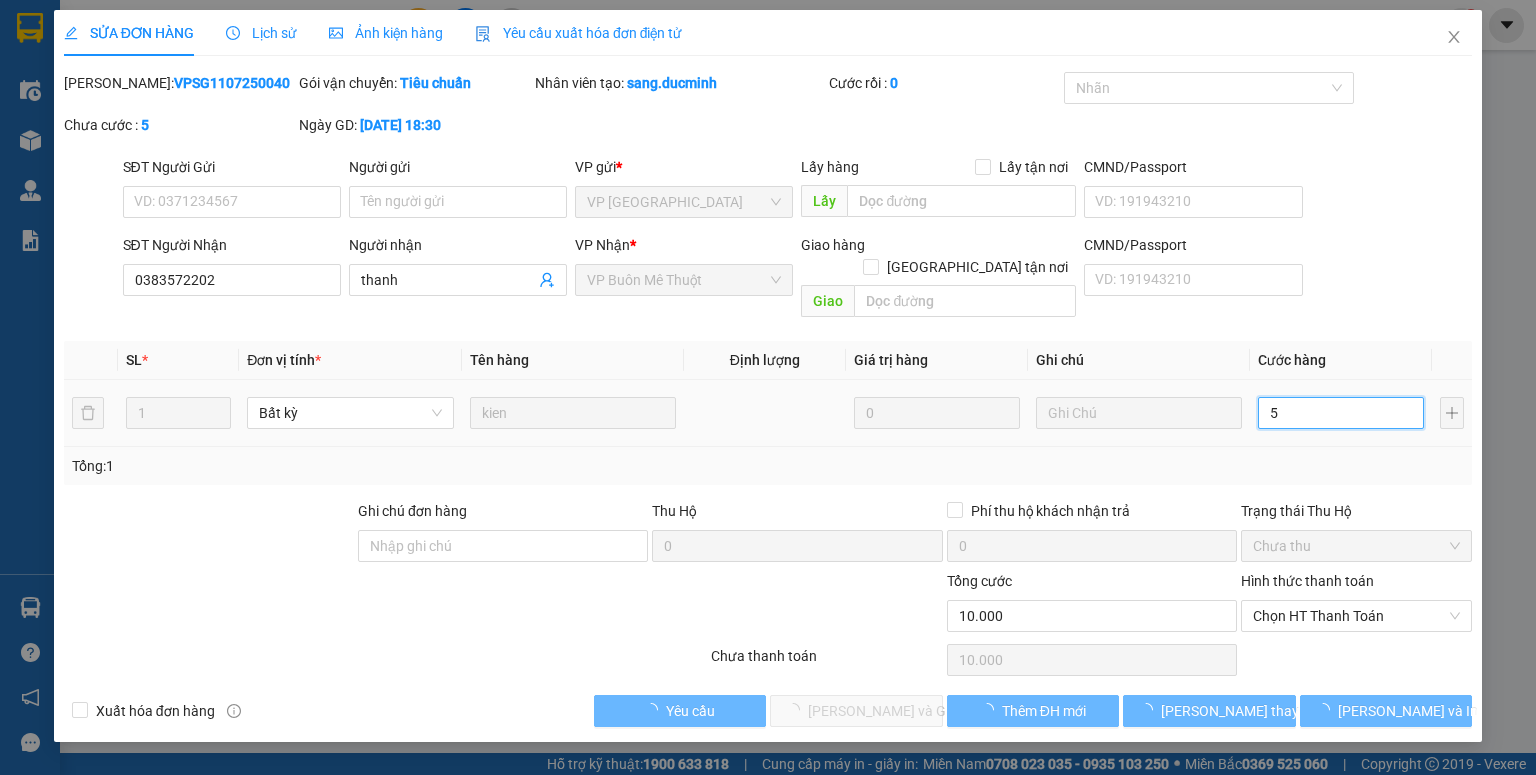 type on "5" 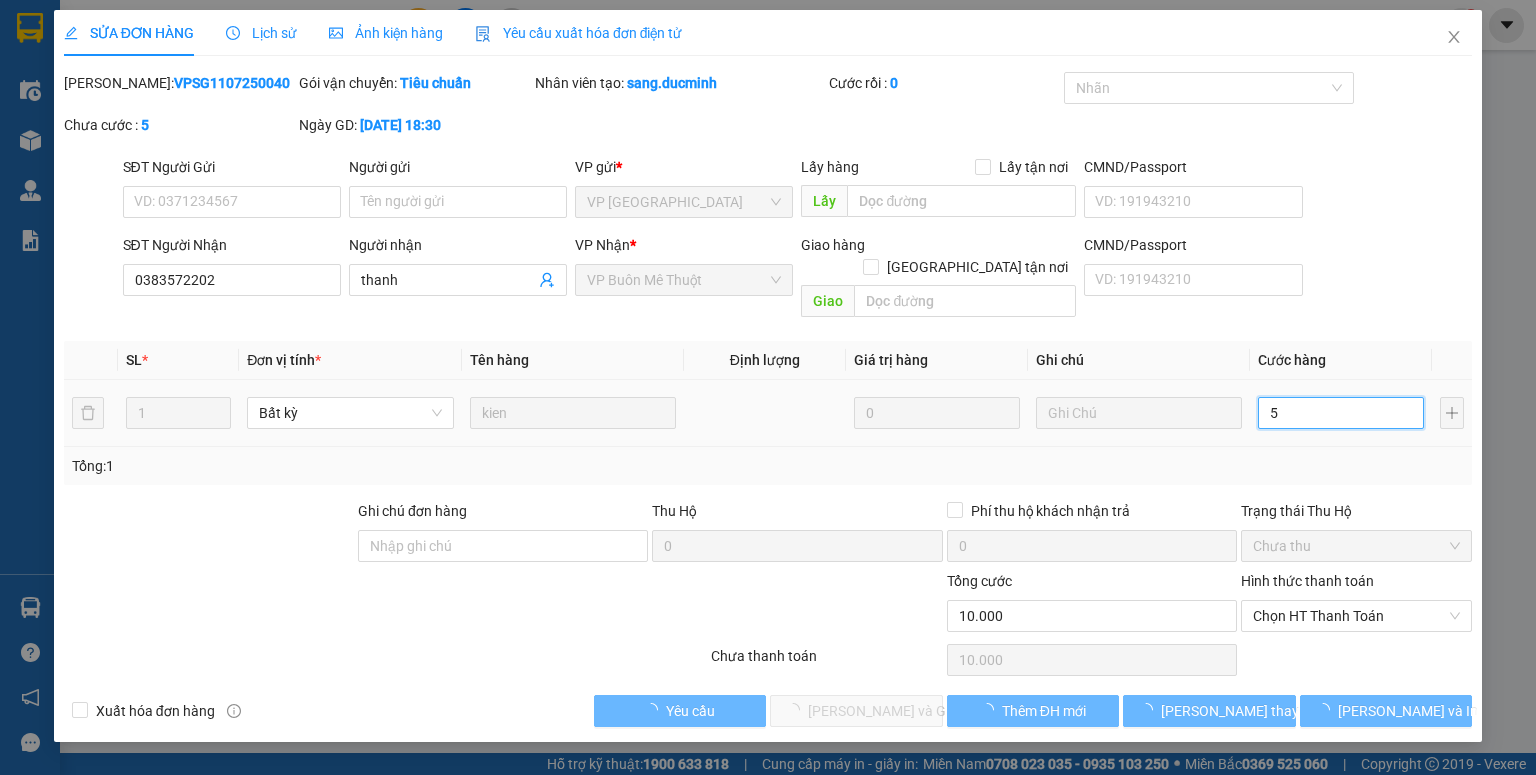 type on "5" 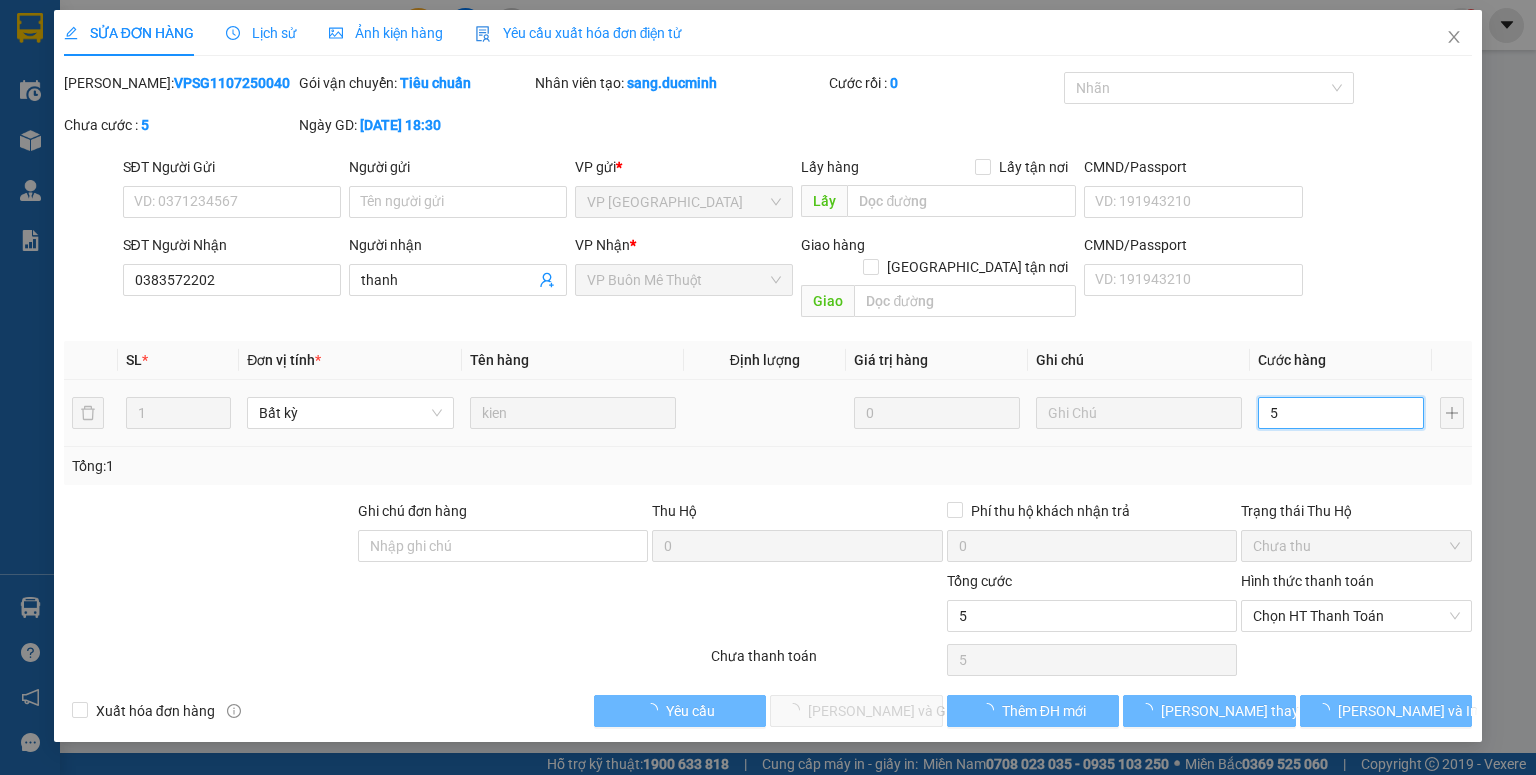 type on "50" 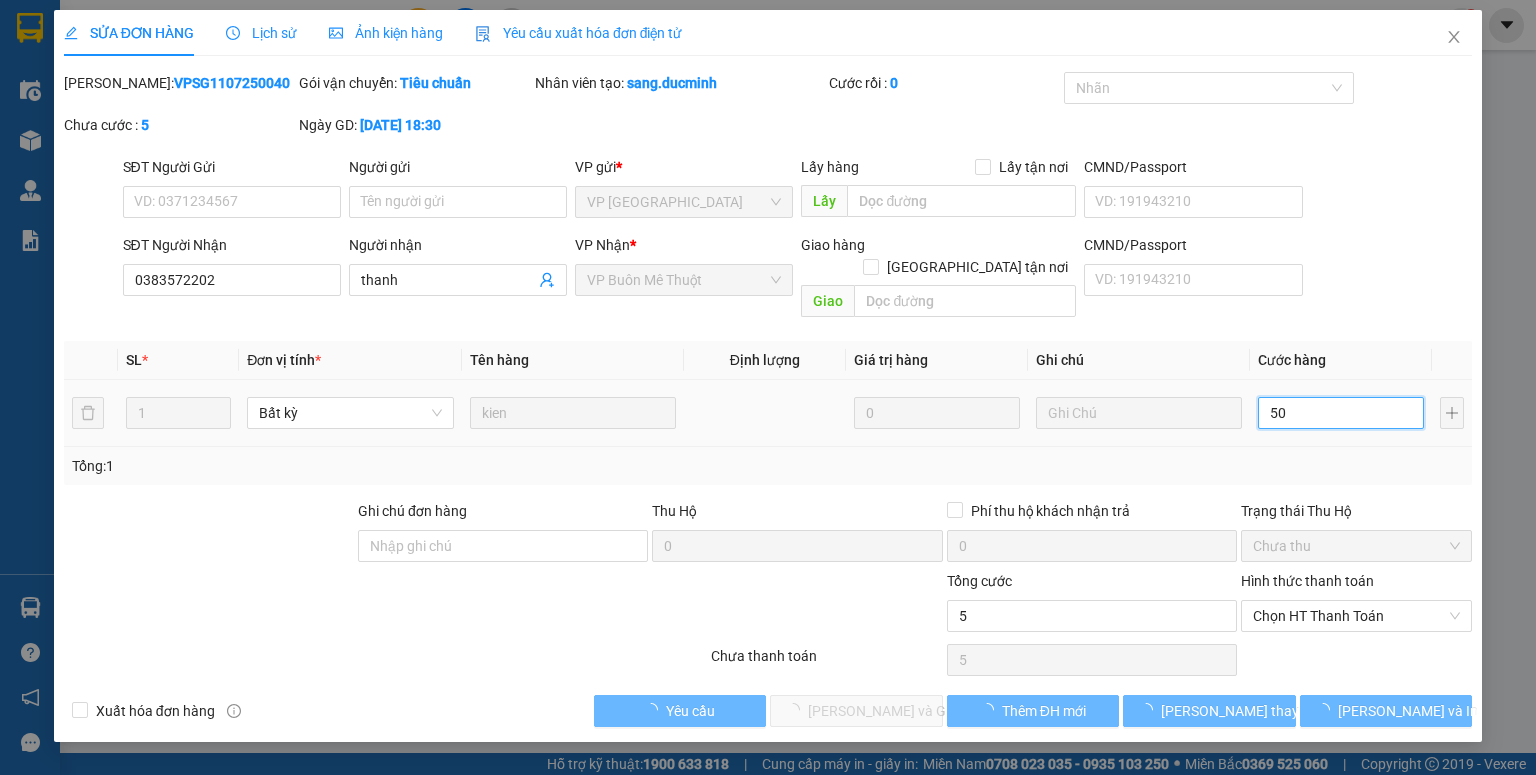 type on "50" 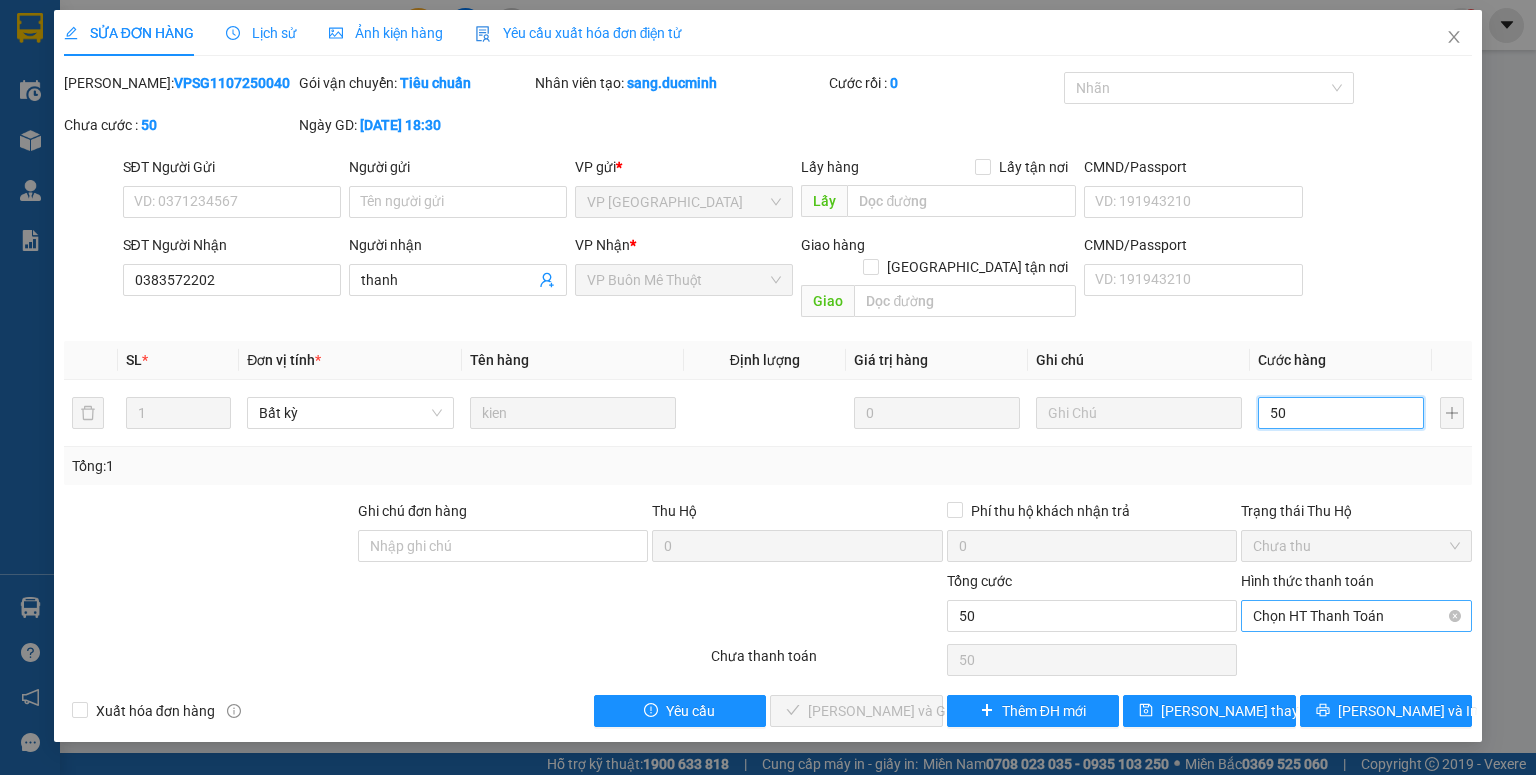 click on "Chọn HT Thanh Toán" at bounding box center [1356, 616] 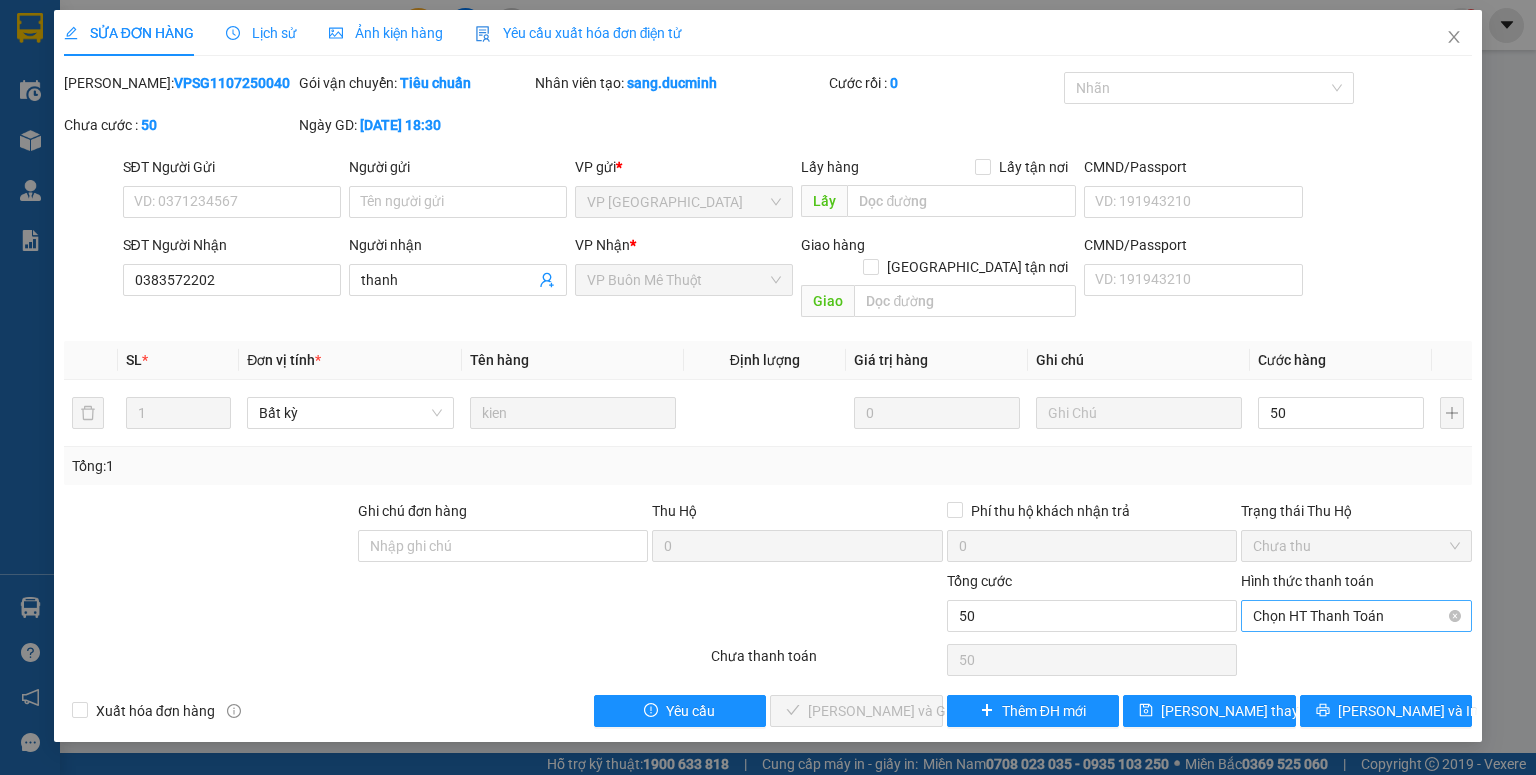 type on "50.000" 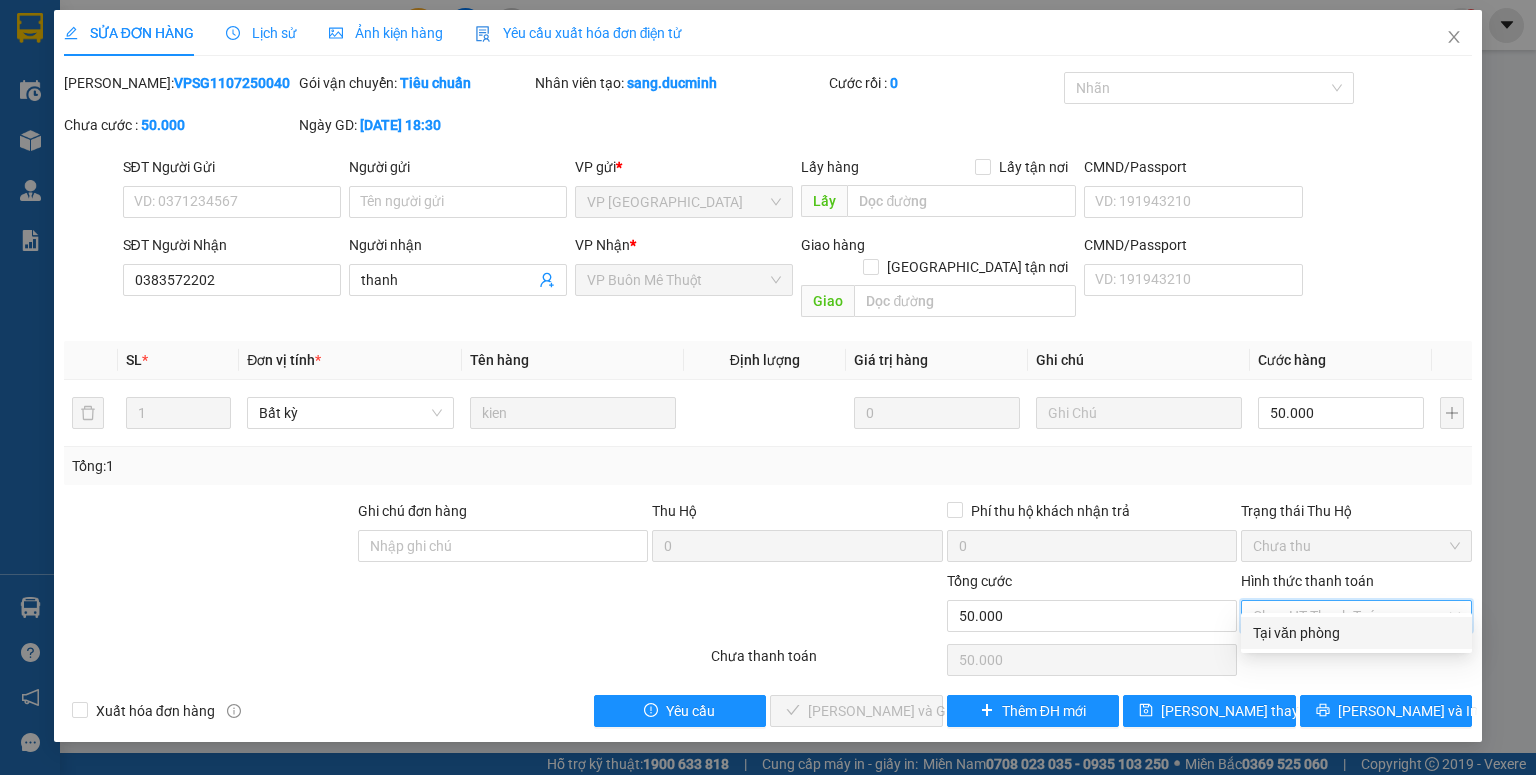drag, startPoint x: 1307, startPoint y: 629, endPoint x: 1081, endPoint y: 660, distance: 228.1162 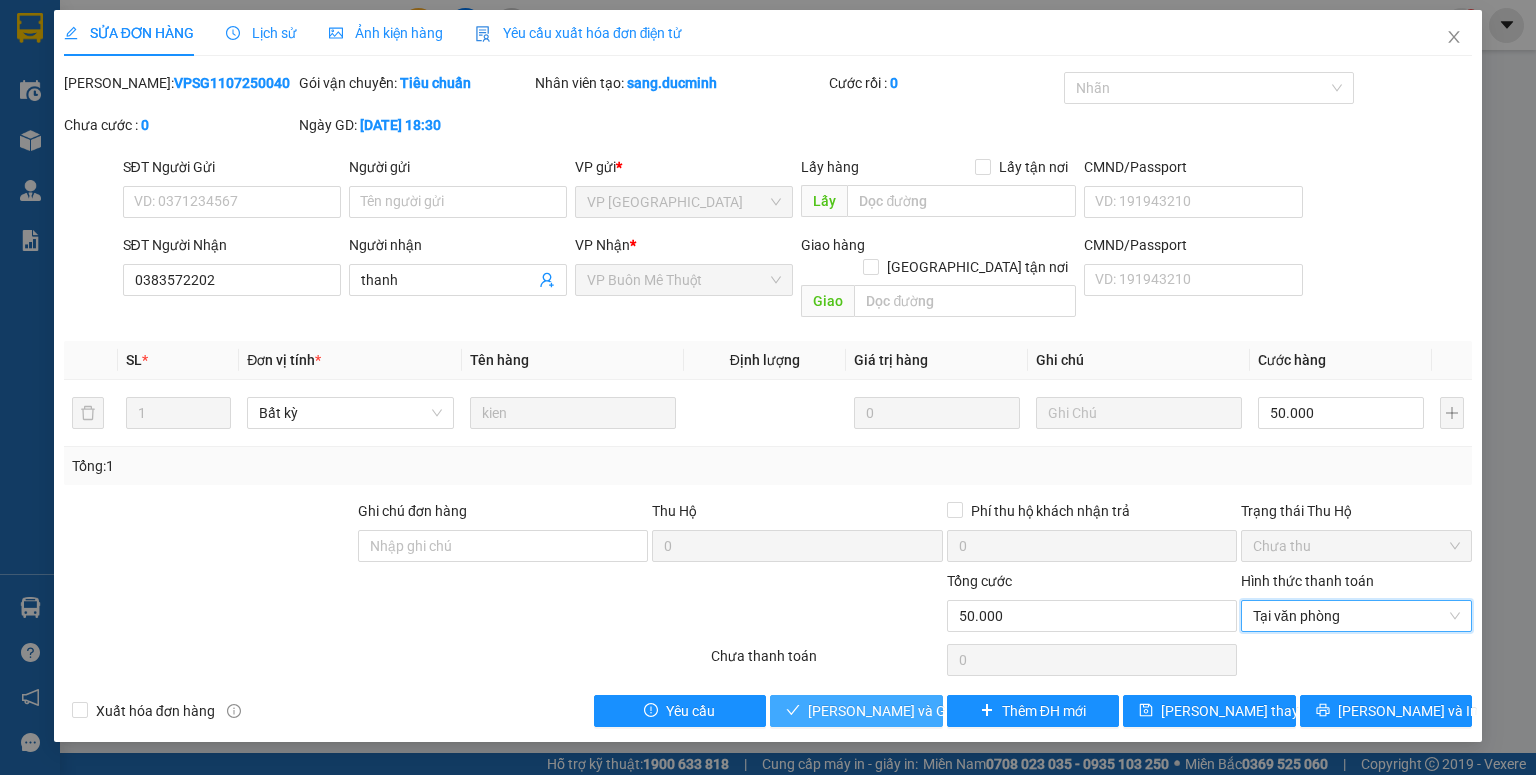 click on "[PERSON_NAME] và Giao hàng" at bounding box center [904, 711] 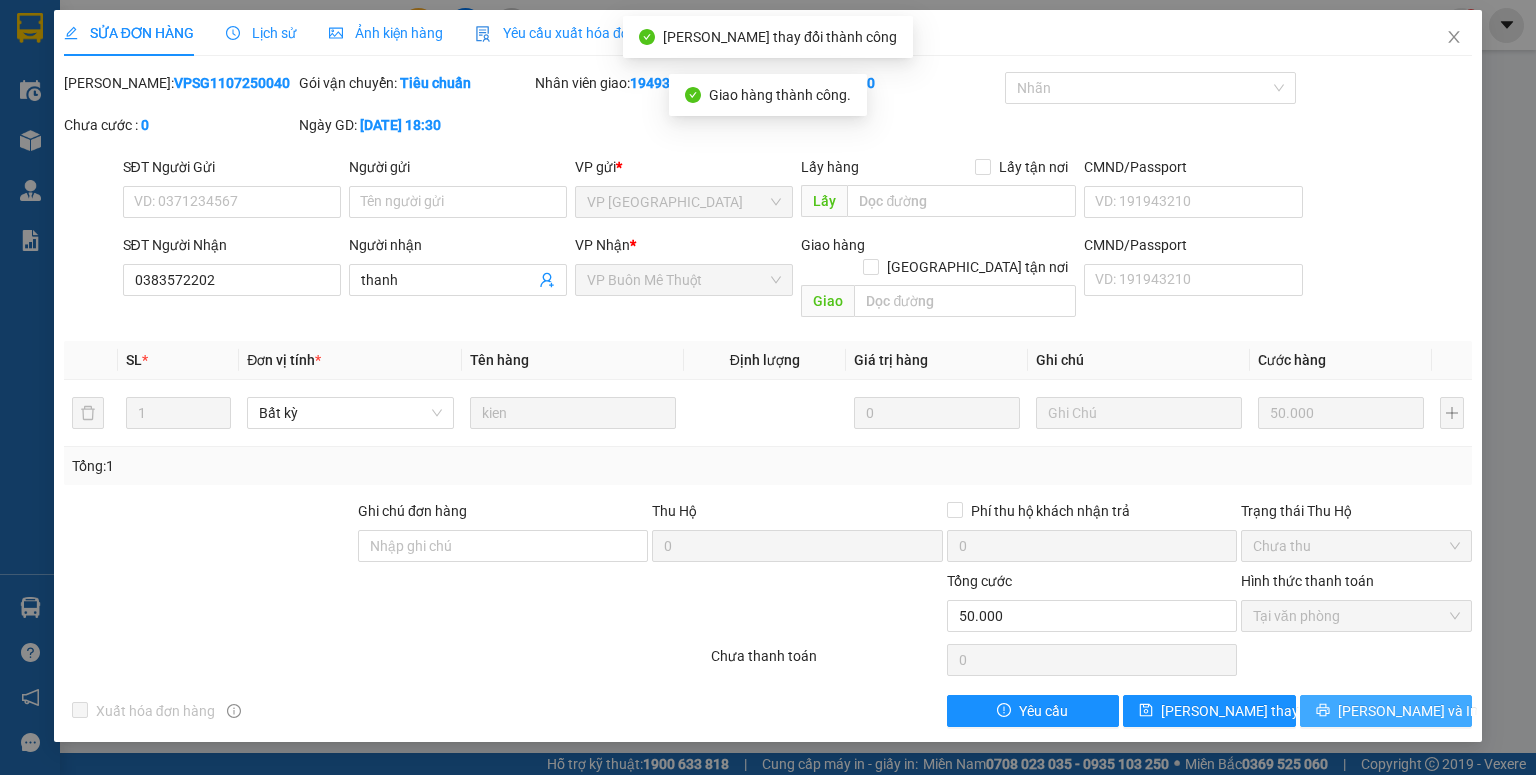 click on "[PERSON_NAME] và In" at bounding box center (1408, 711) 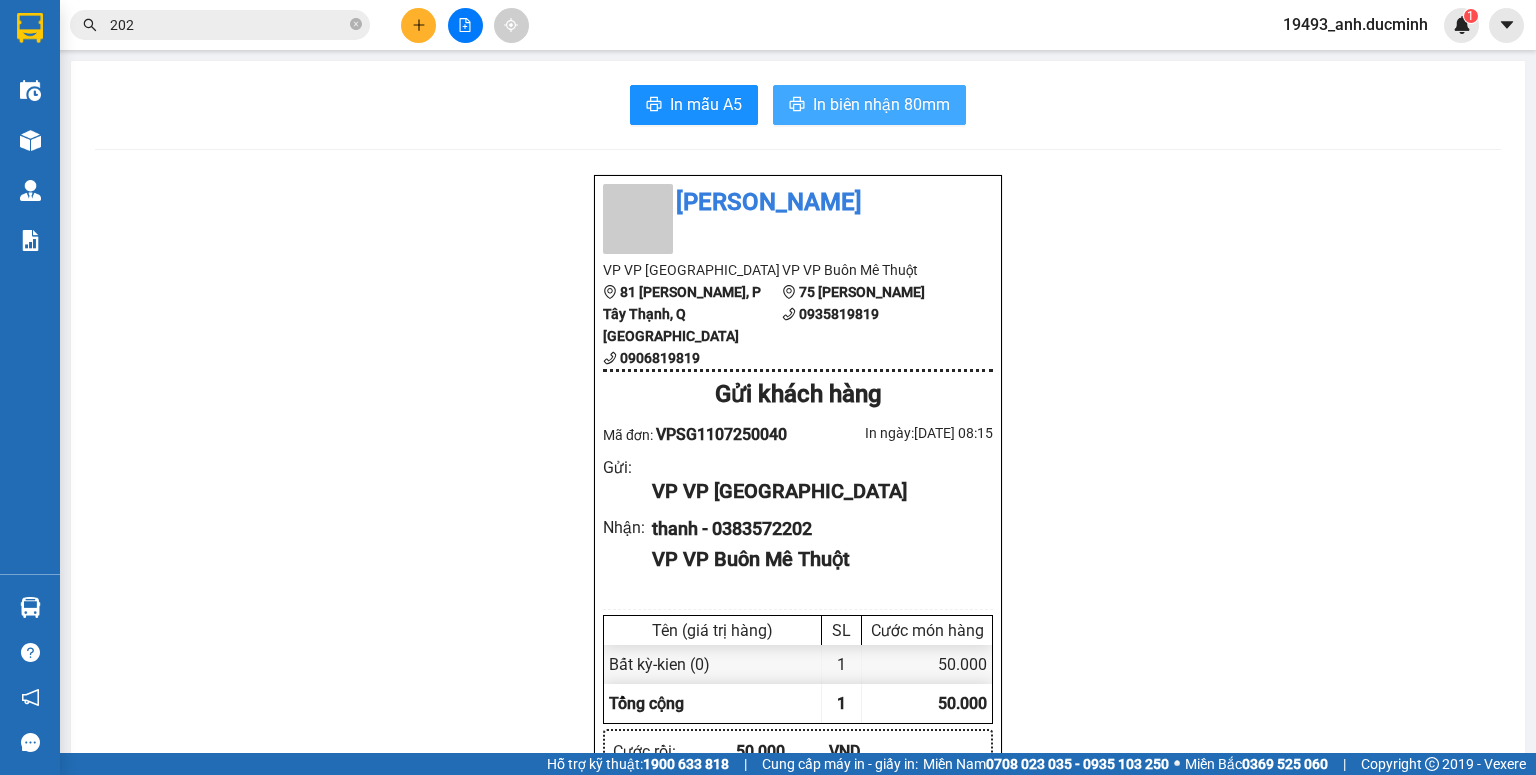 click on "In biên nhận 80mm" at bounding box center [881, 104] 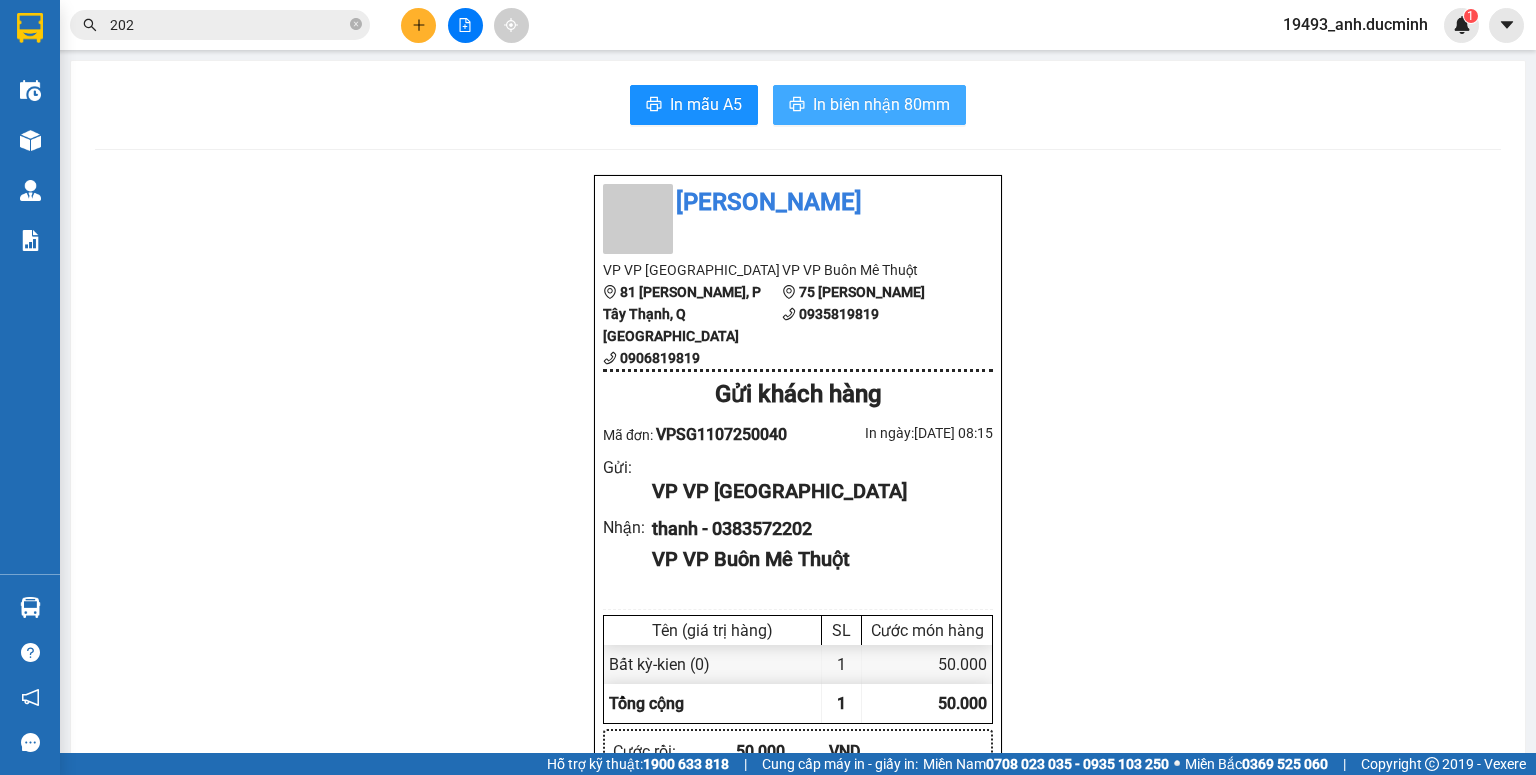 scroll, scrollTop: 0, scrollLeft: 0, axis: both 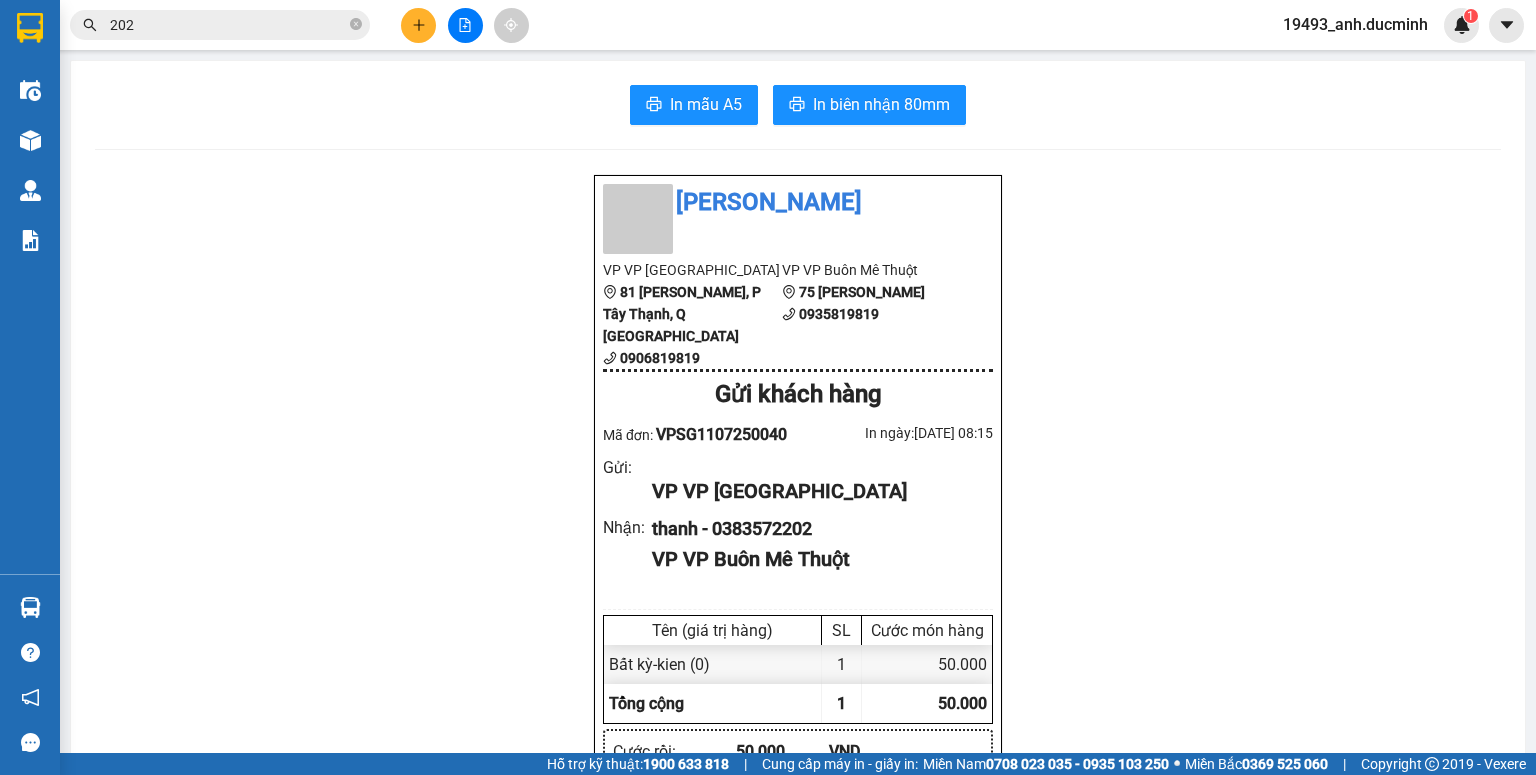 click on "202" at bounding box center (228, 25) 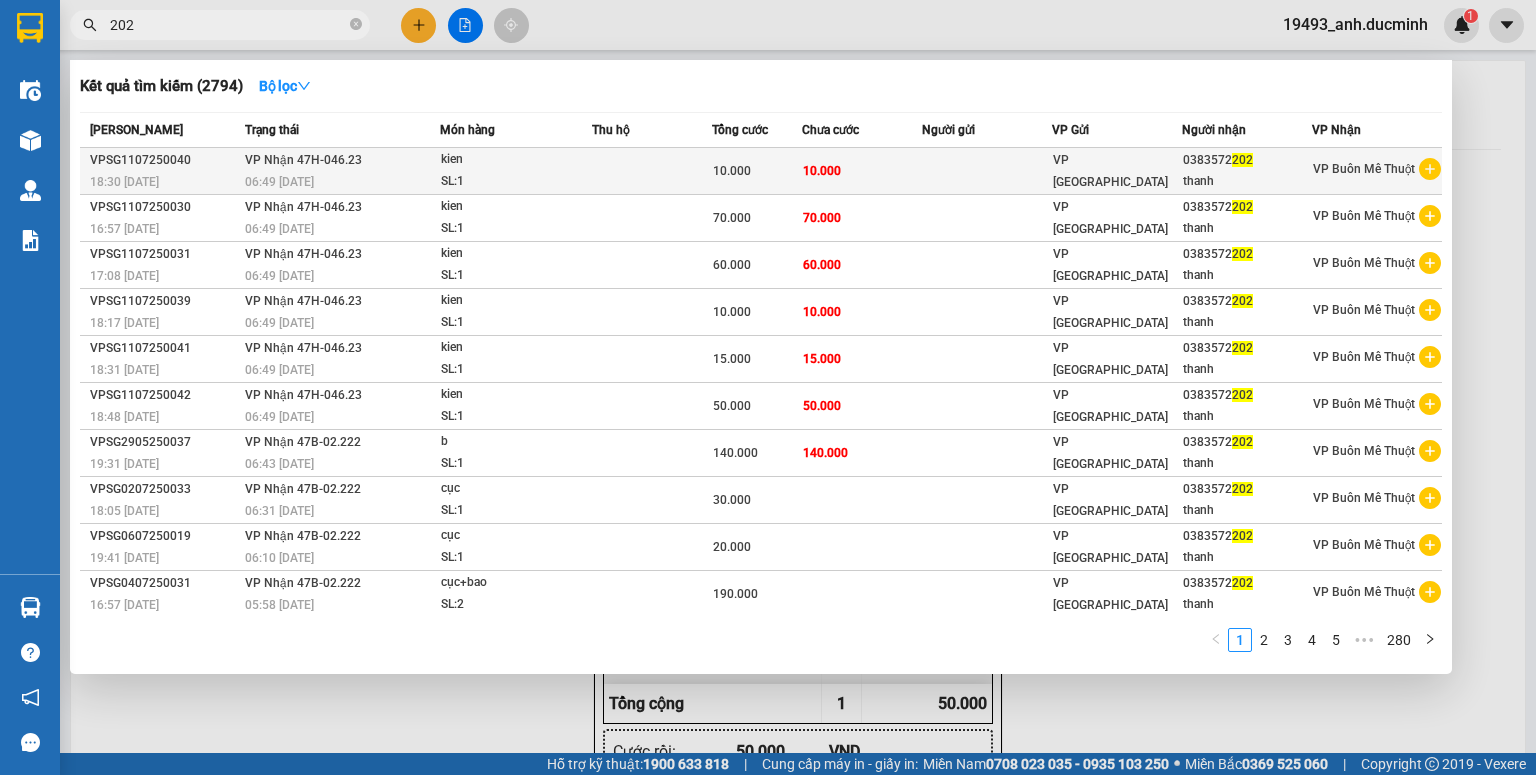 click on "10.000" at bounding box center [757, 171] 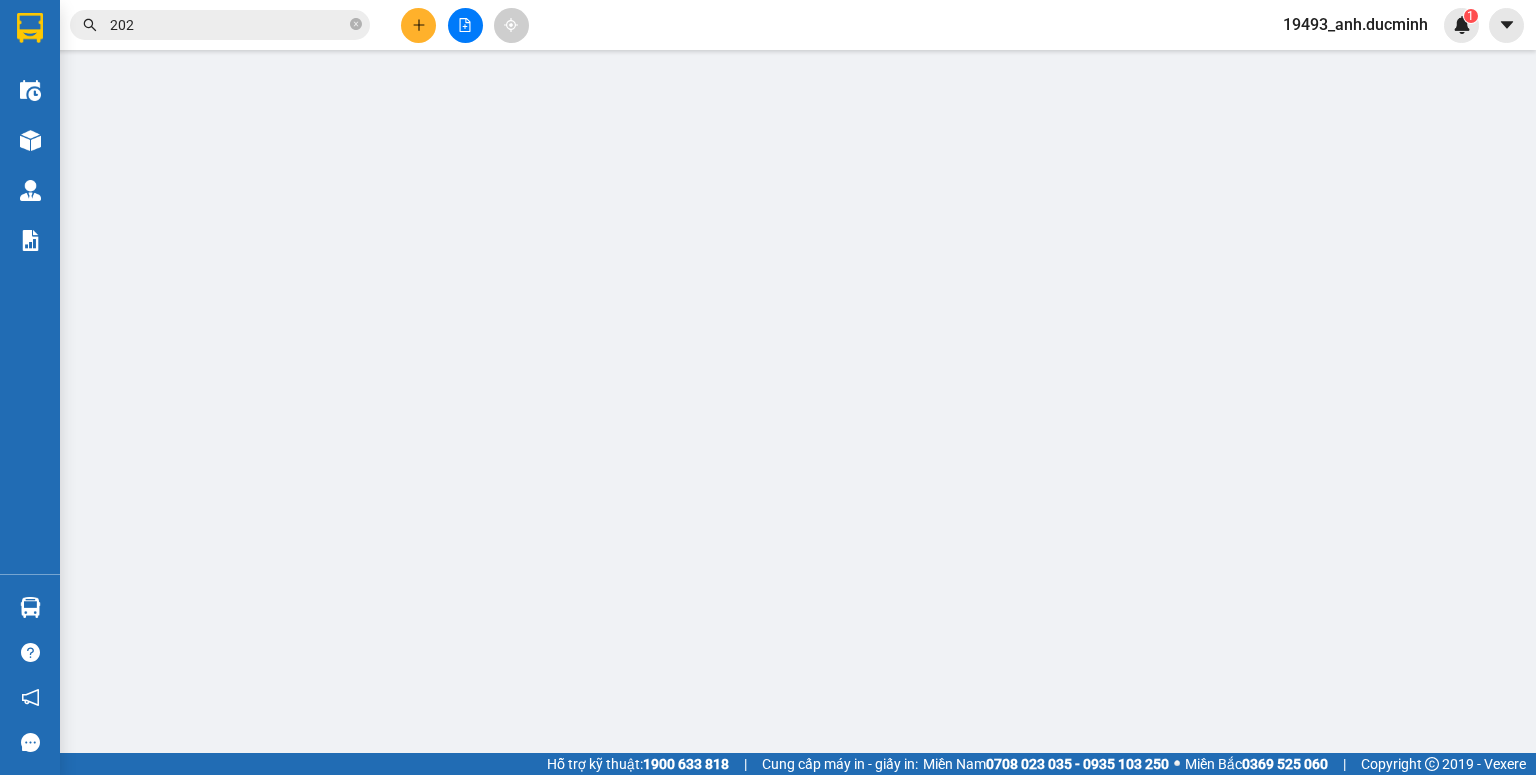 type on "0383572202" 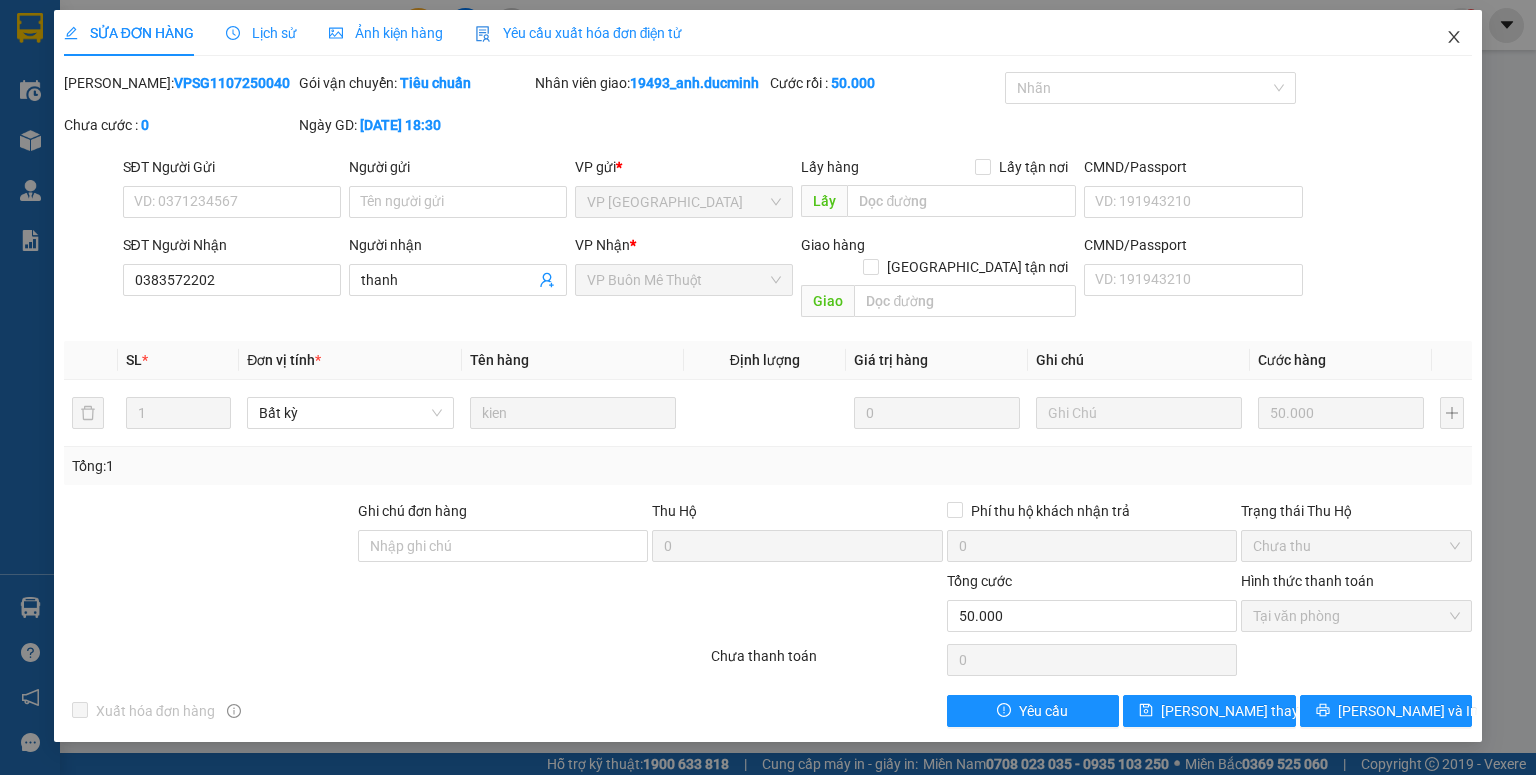 click 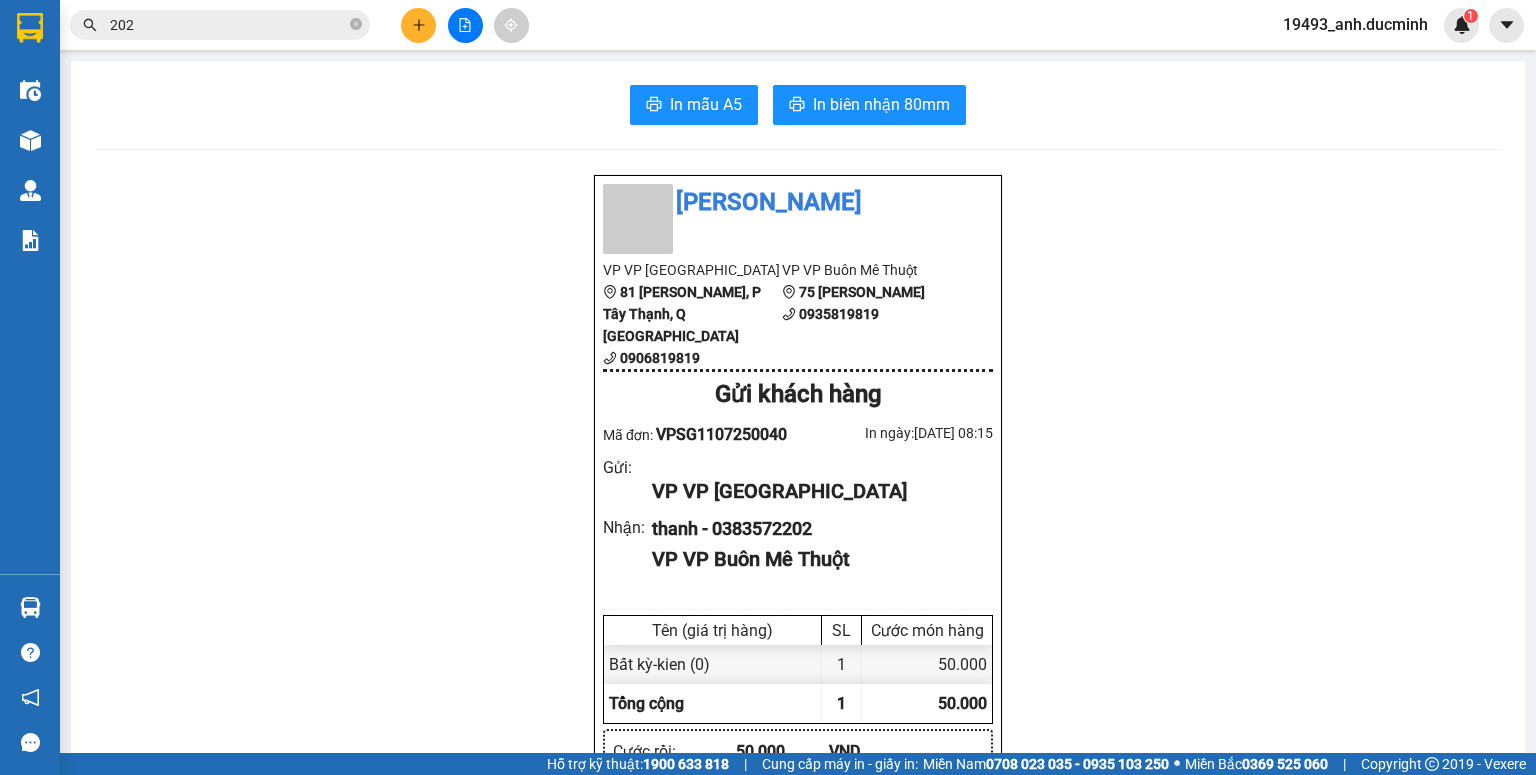 click on "202" at bounding box center [228, 25] 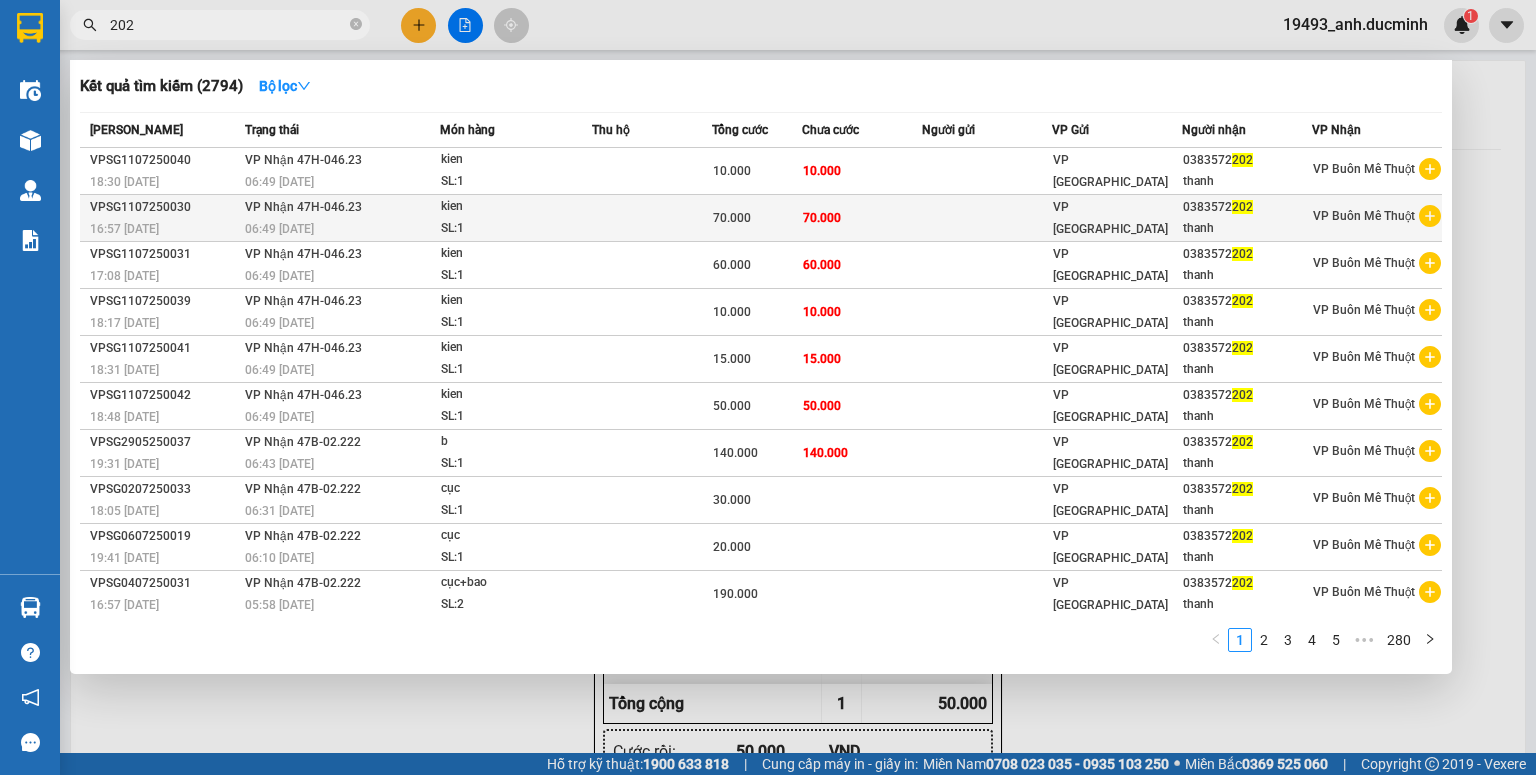 click on "70.000" at bounding box center [732, 218] 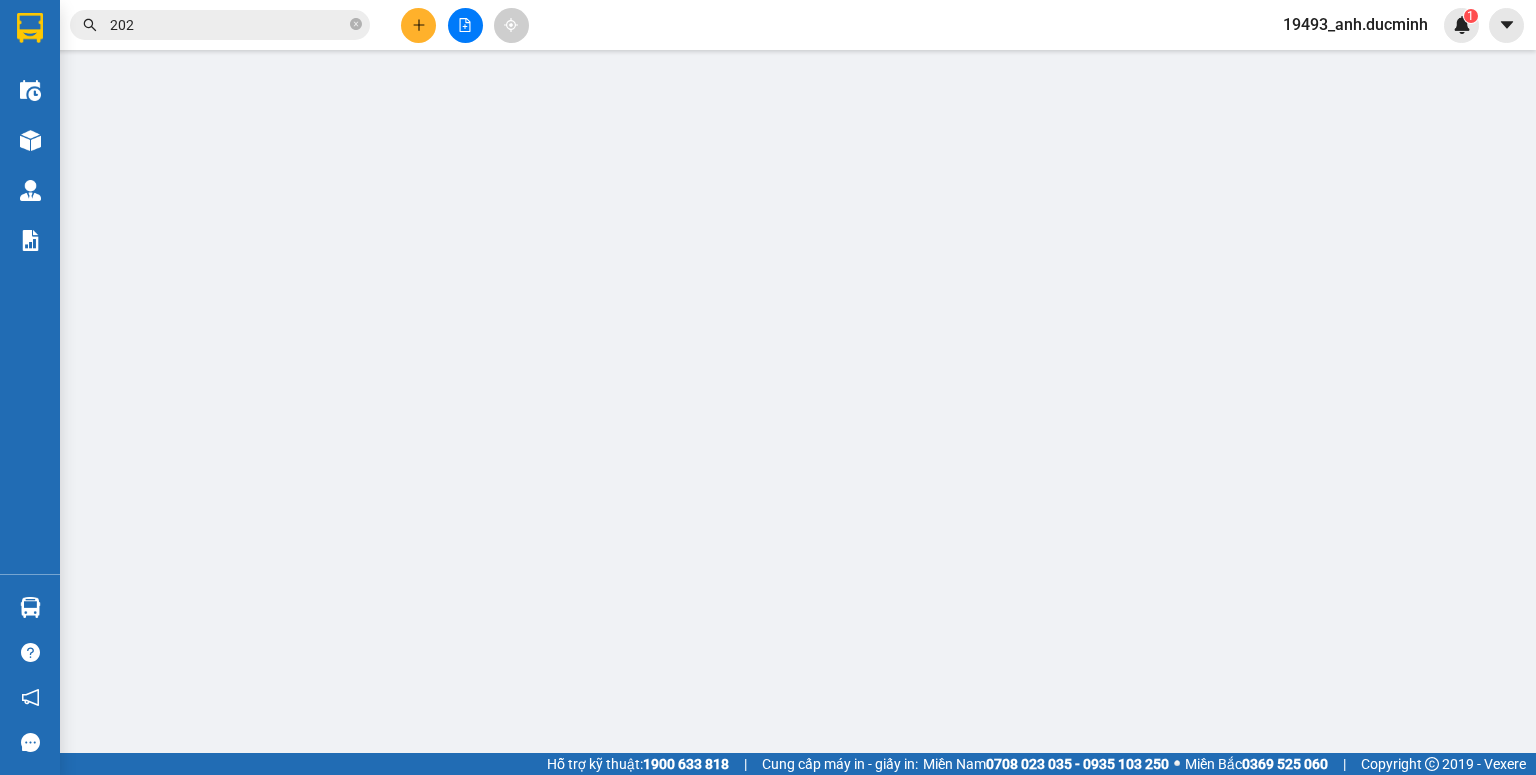 type on "0383572202" 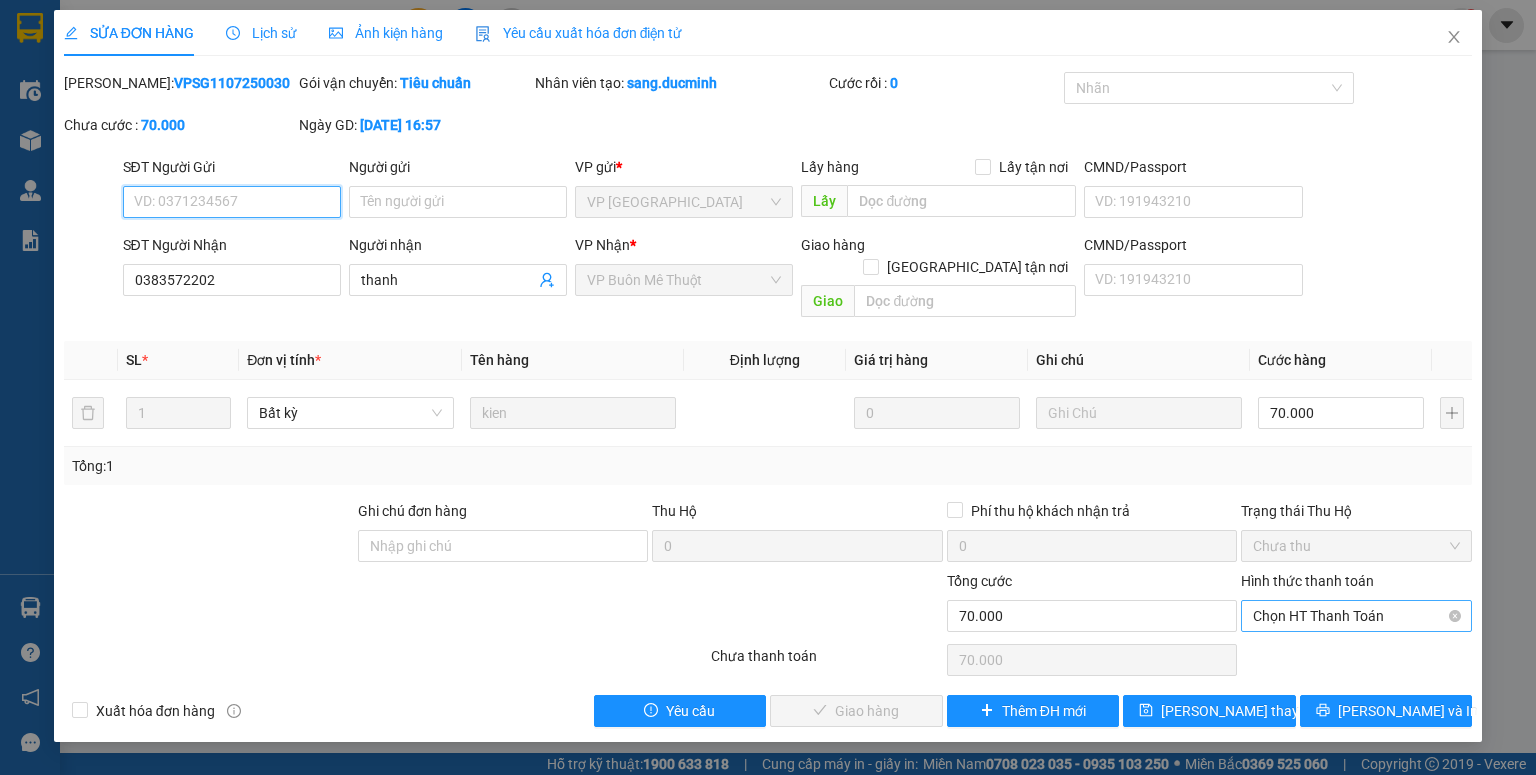 click on "Chọn HT Thanh Toán" at bounding box center [1356, 616] 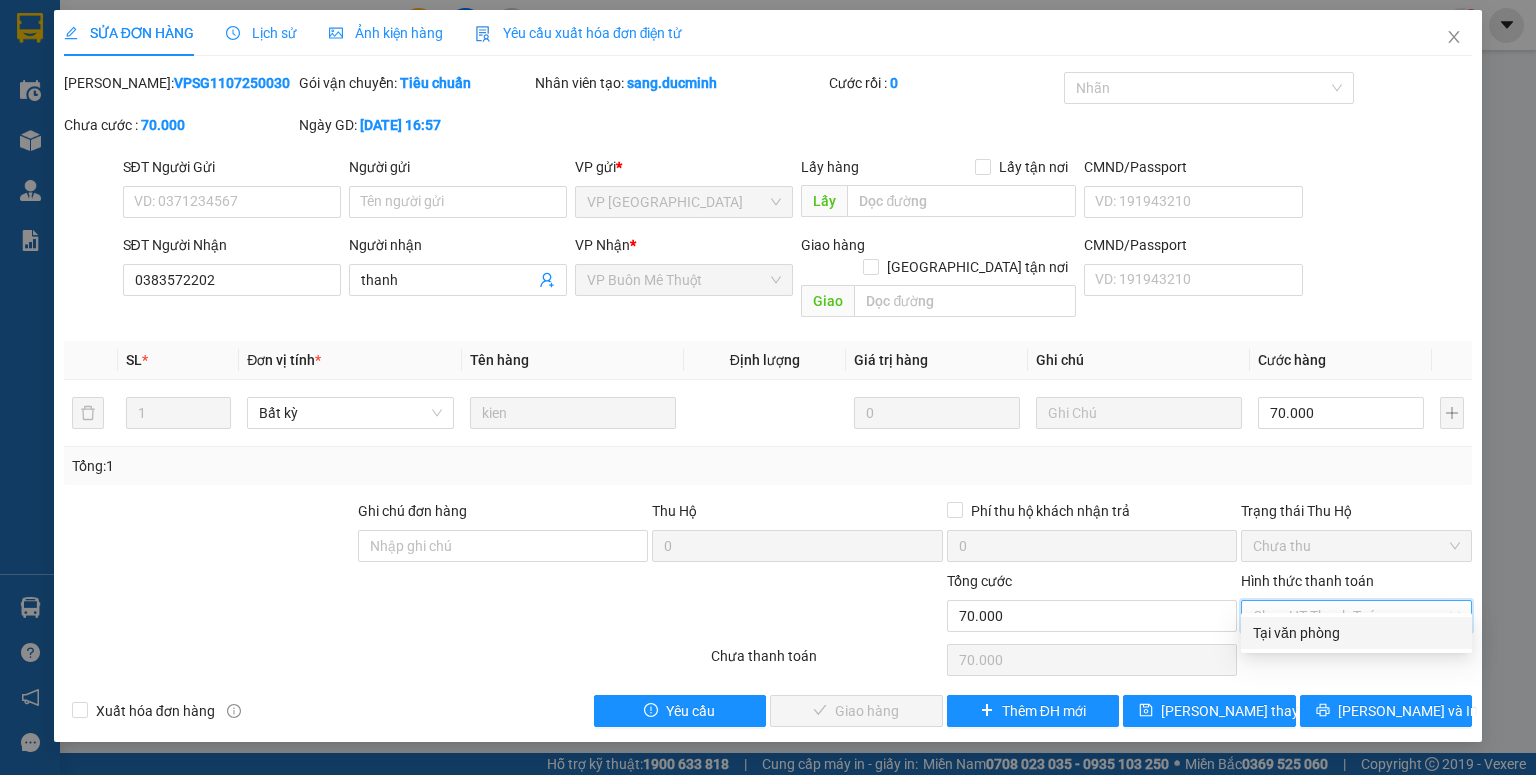 drag, startPoint x: 1324, startPoint y: 632, endPoint x: 1243, endPoint y: 646, distance: 82.20097 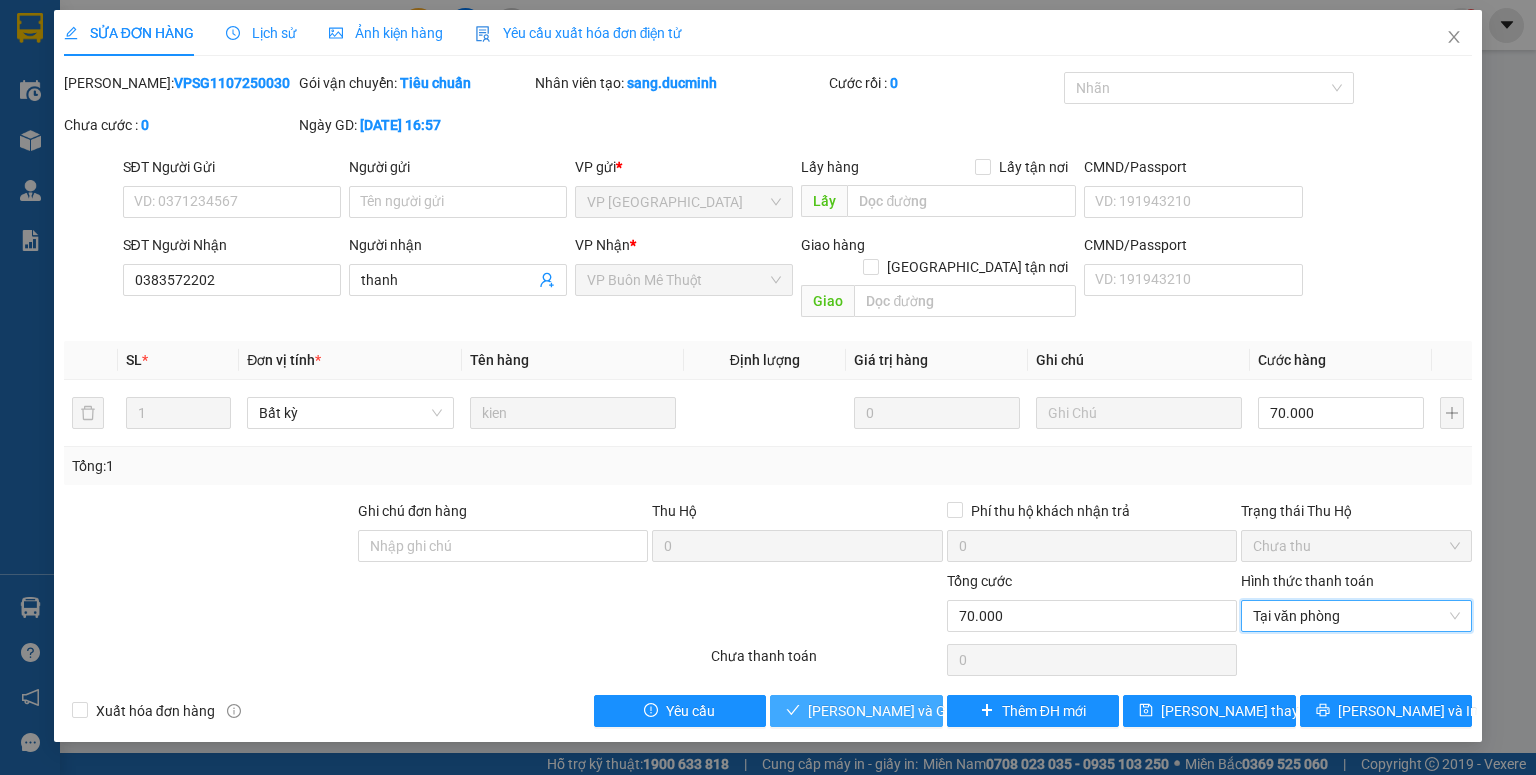 click on "[PERSON_NAME] và Giao hàng" at bounding box center [904, 711] 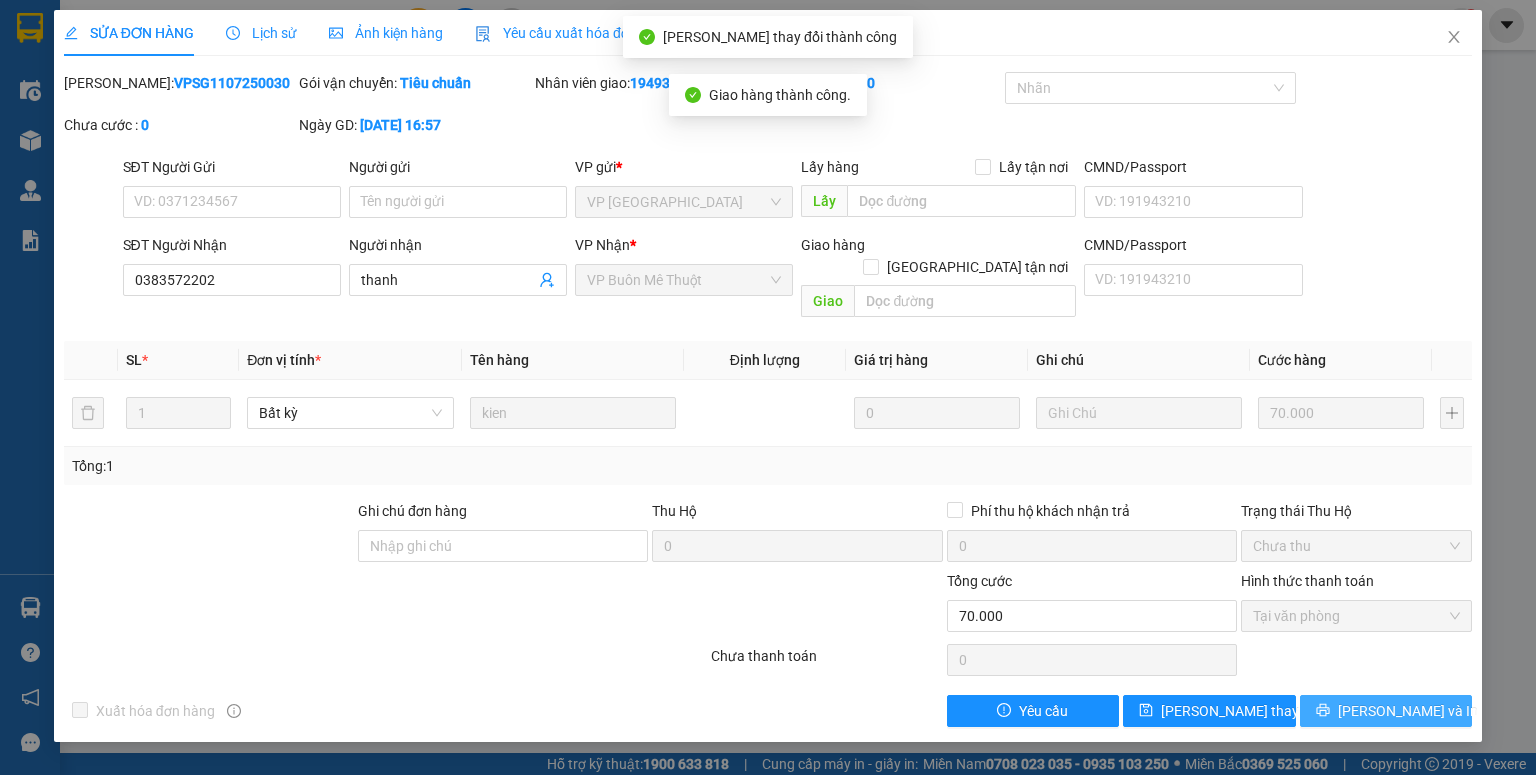 click on "[PERSON_NAME] và In" at bounding box center (1408, 711) 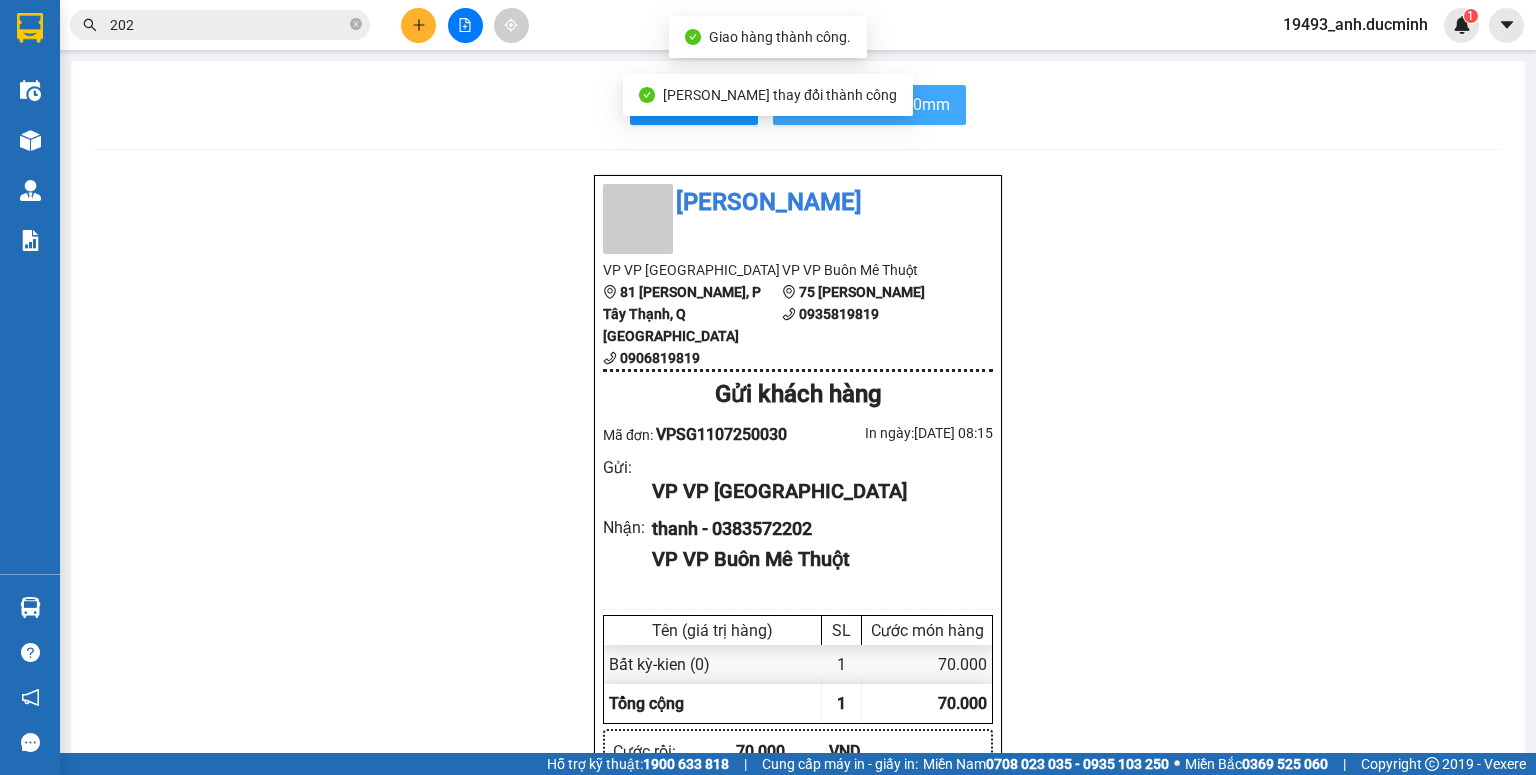 click on "In biên nhận 80mm" at bounding box center (881, 104) 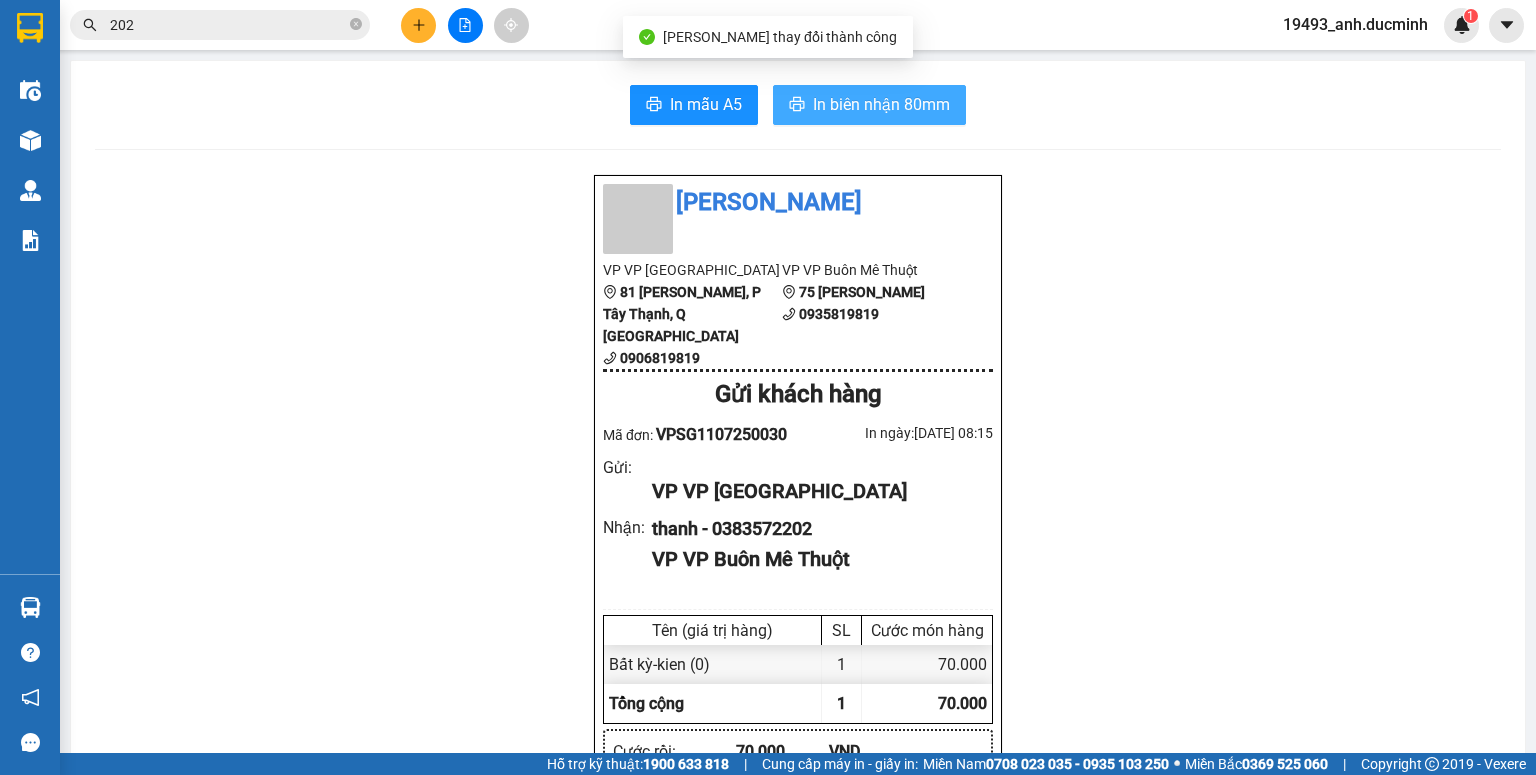 scroll, scrollTop: 0, scrollLeft: 0, axis: both 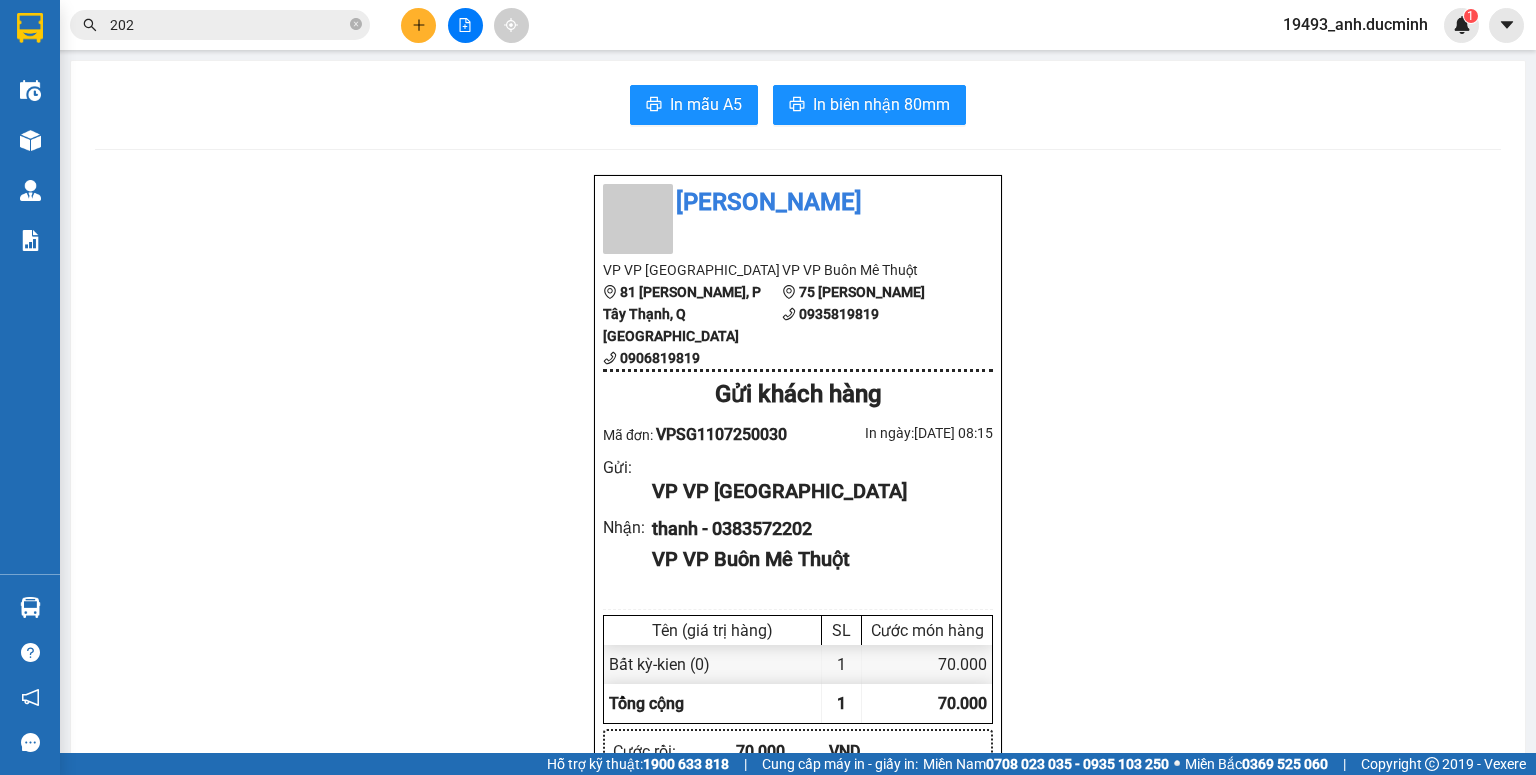click on "202" at bounding box center [228, 25] 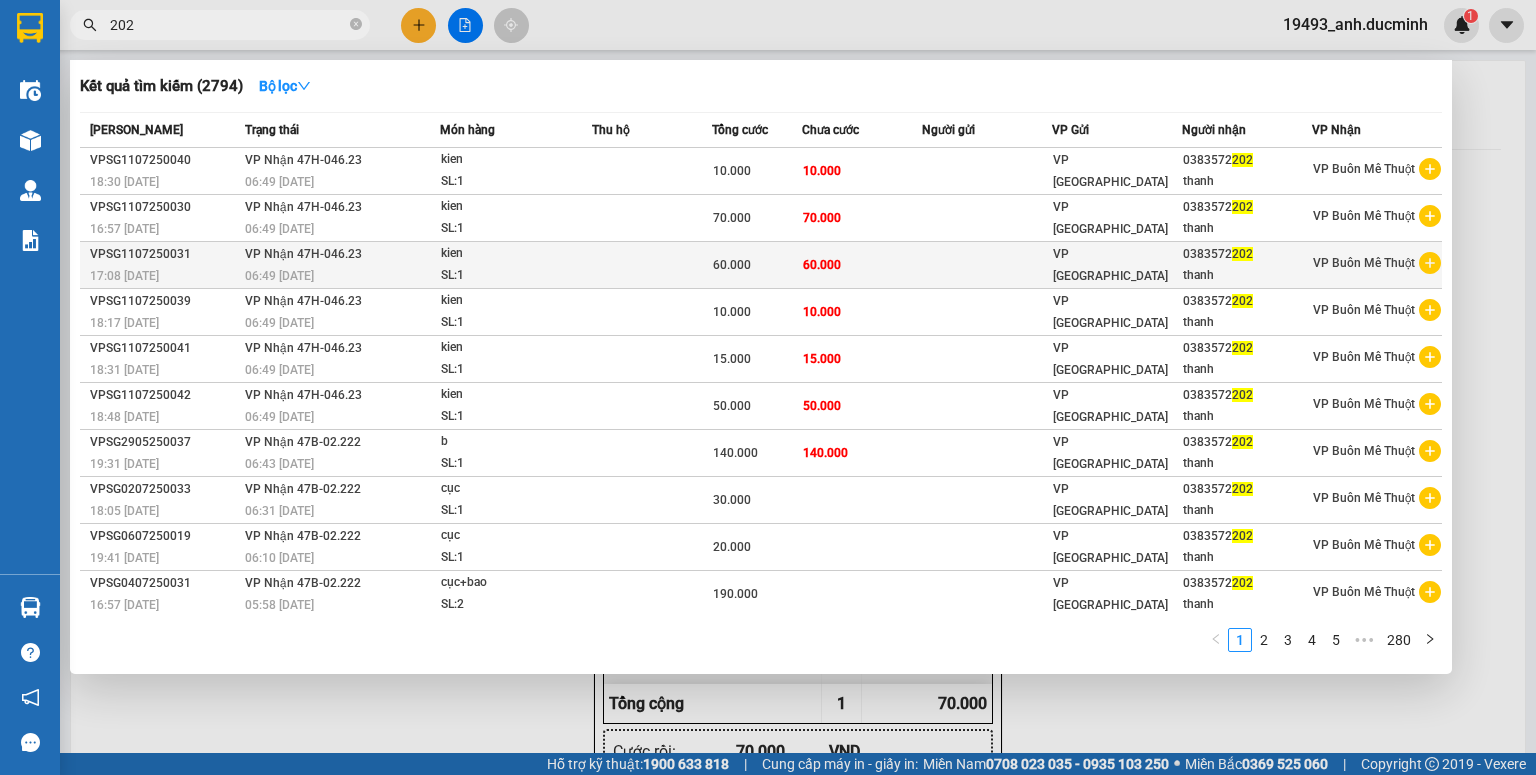 click at bounding box center (652, 265) 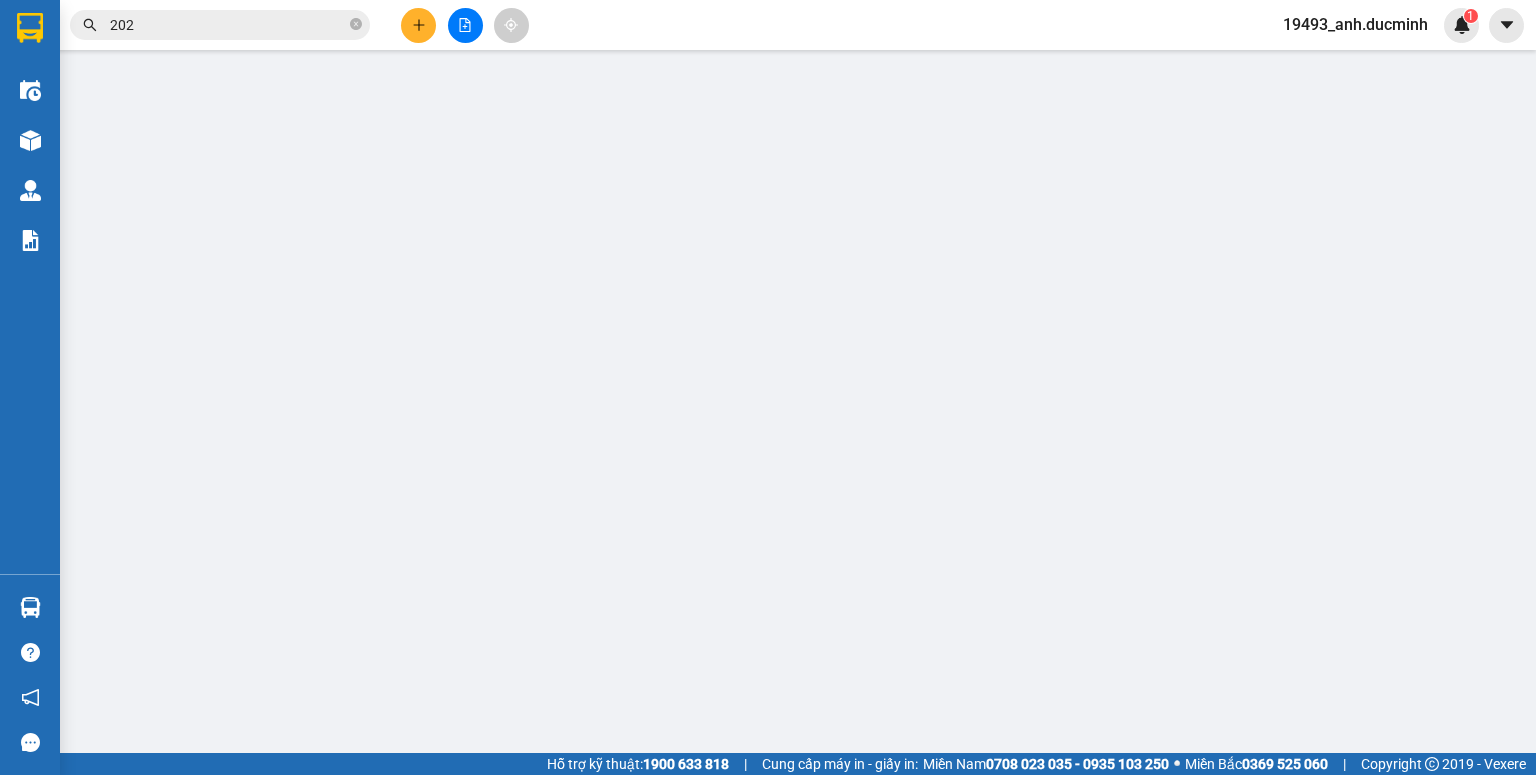 type on "0383572202" 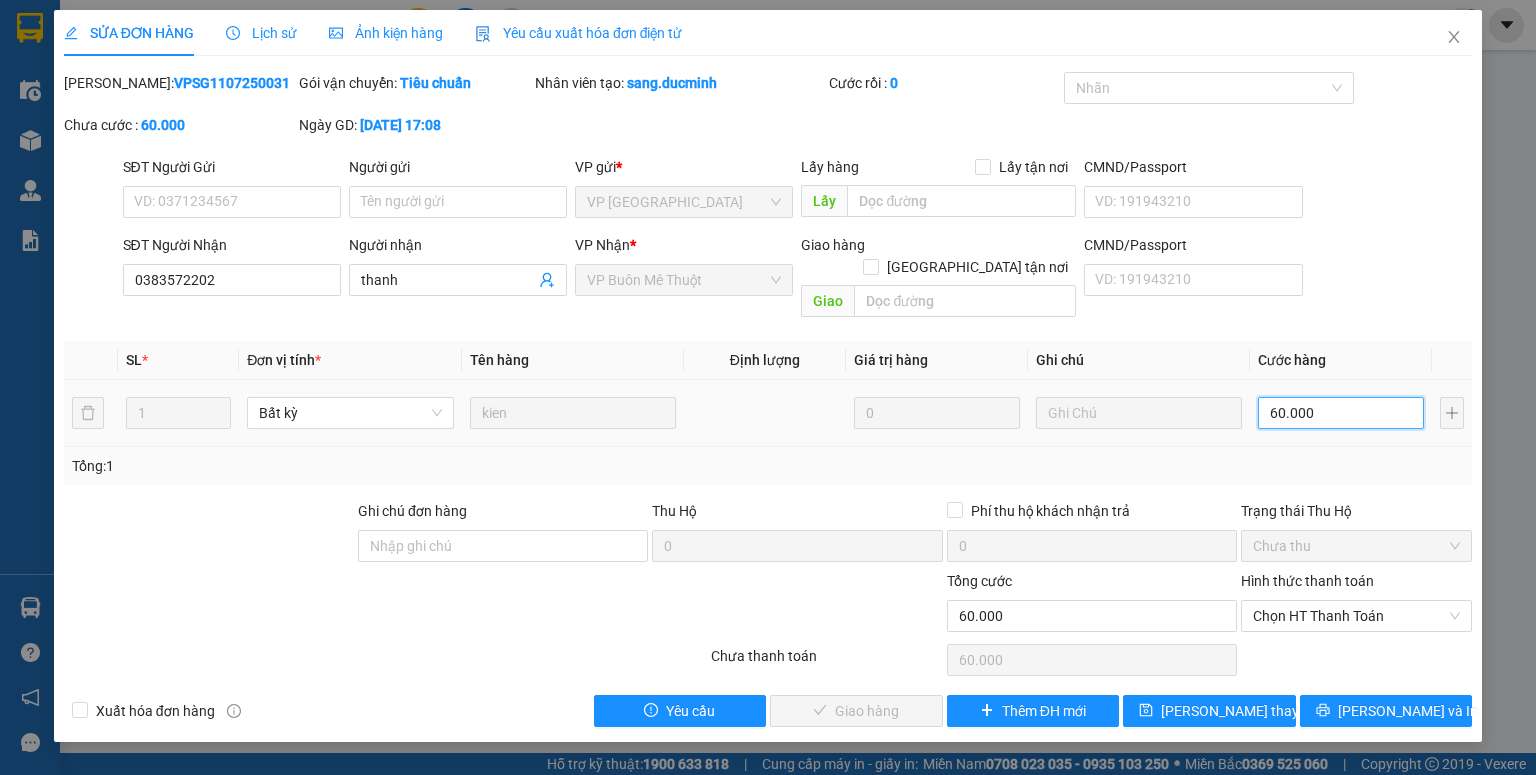 click on "60.000" at bounding box center [1341, 413] 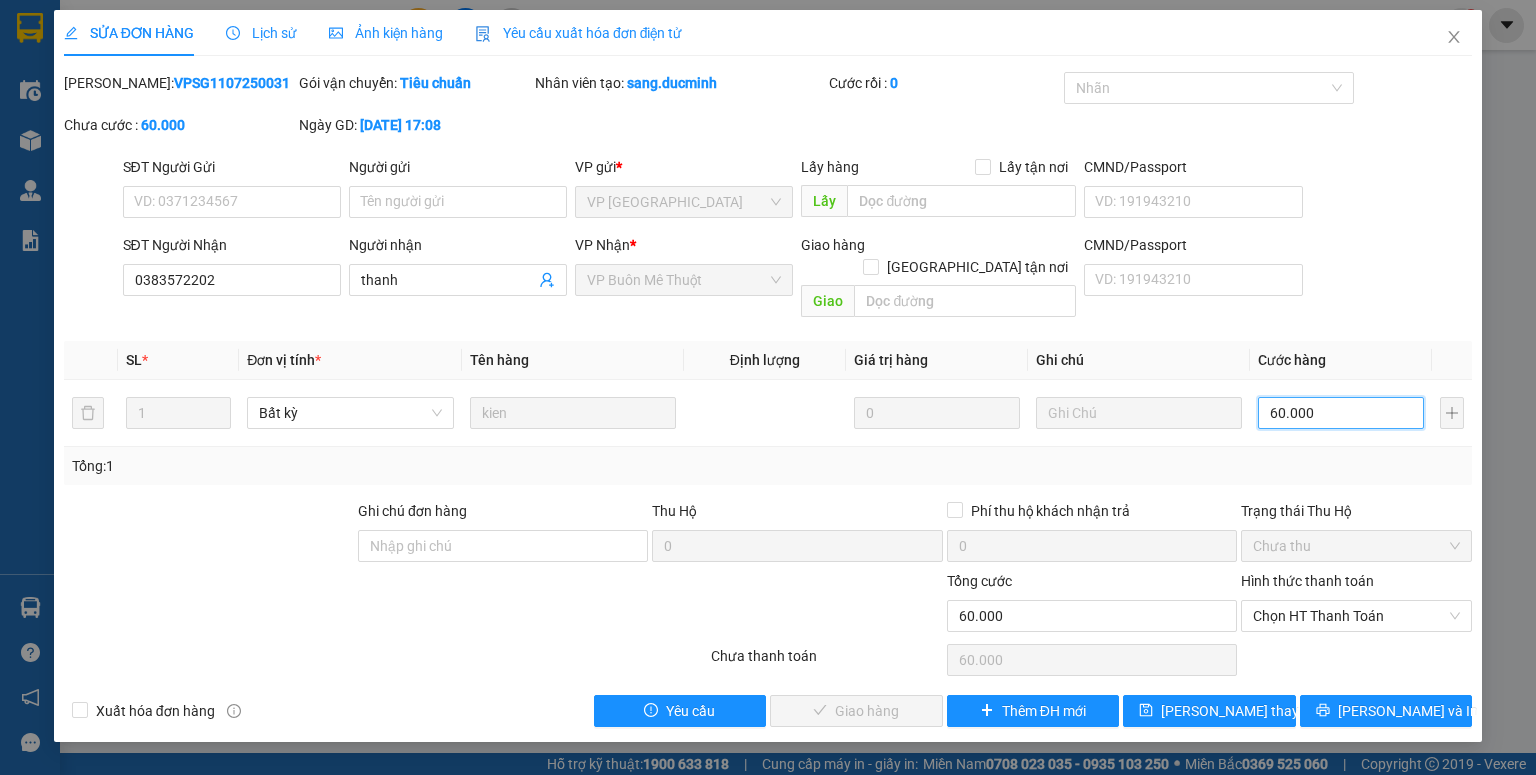 type on "5" 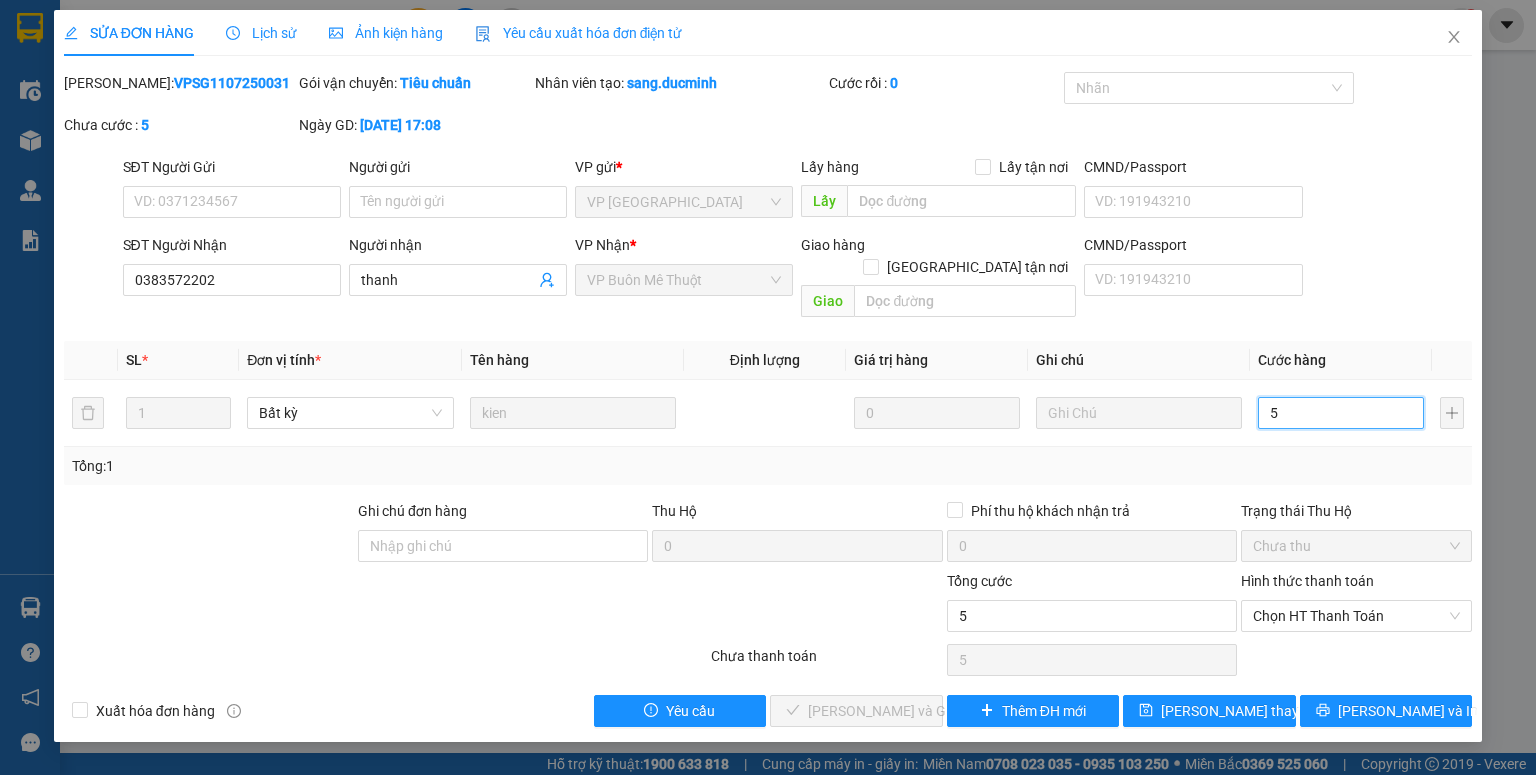 type on "50" 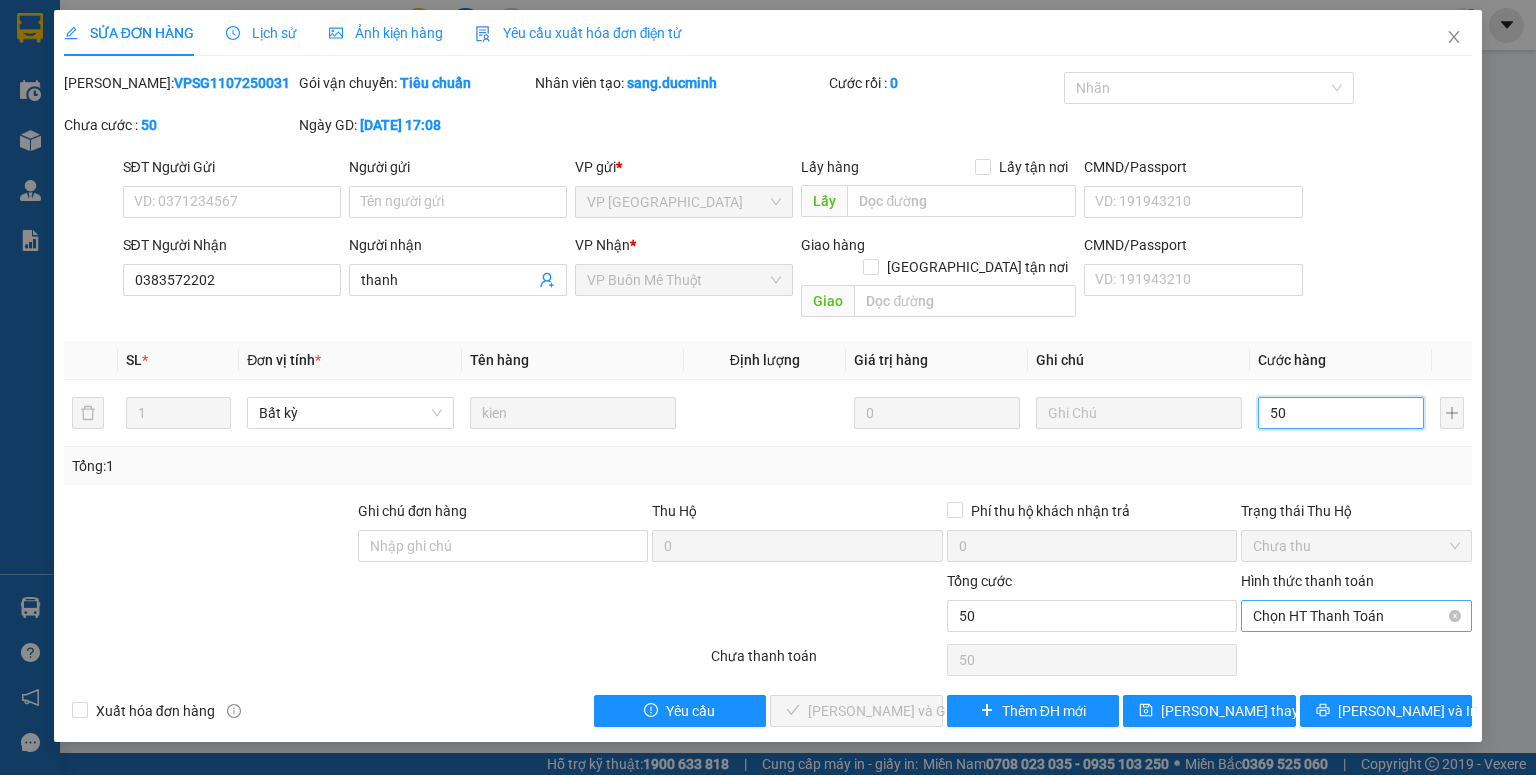 click on "Chọn HT Thanh Toán" at bounding box center [1356, 616] 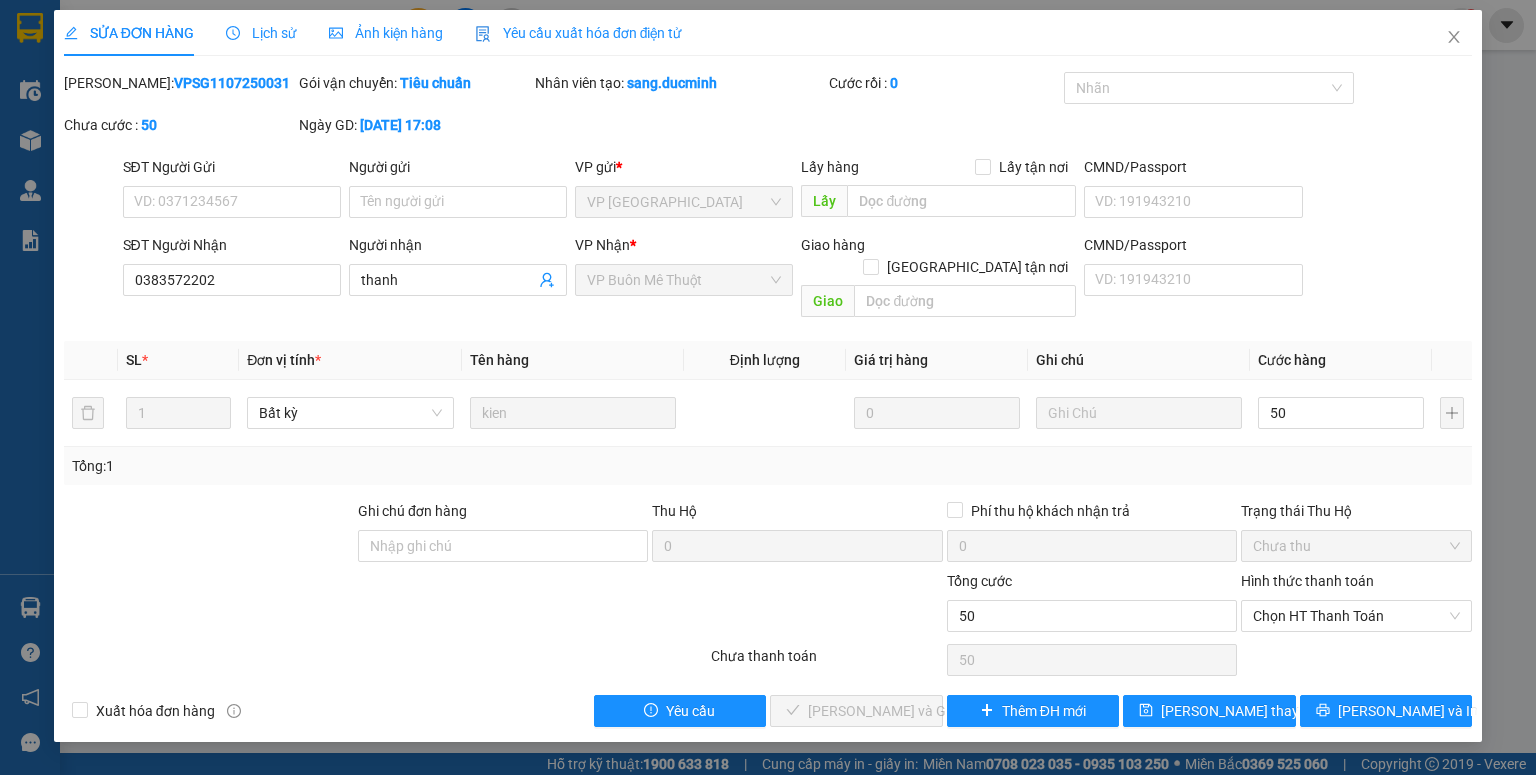 type on "50.000" 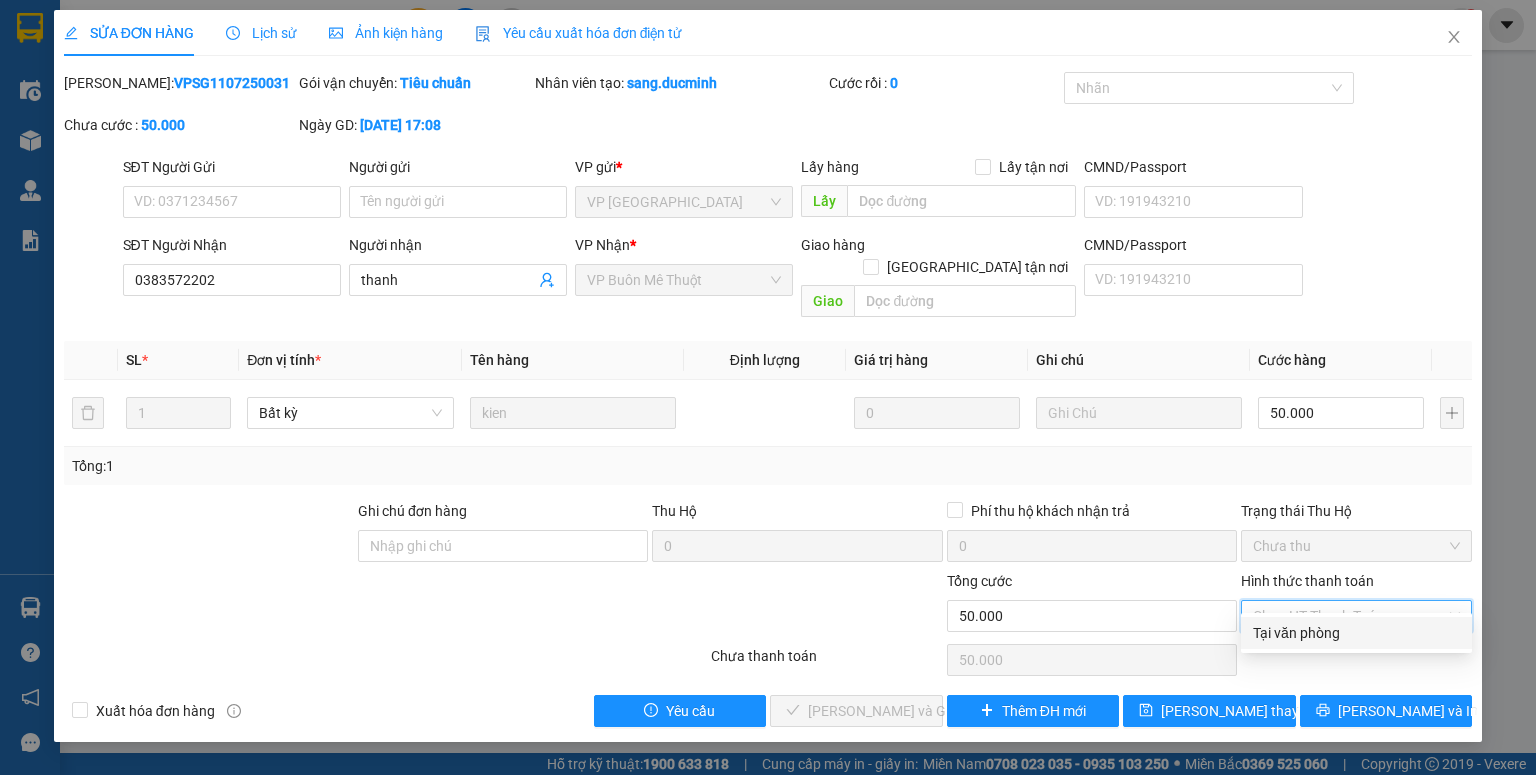 drag, startPoint x: 1306, startPoint y: 627, endPoint x: 1174, endPoint y: 640, distance: 132.63861 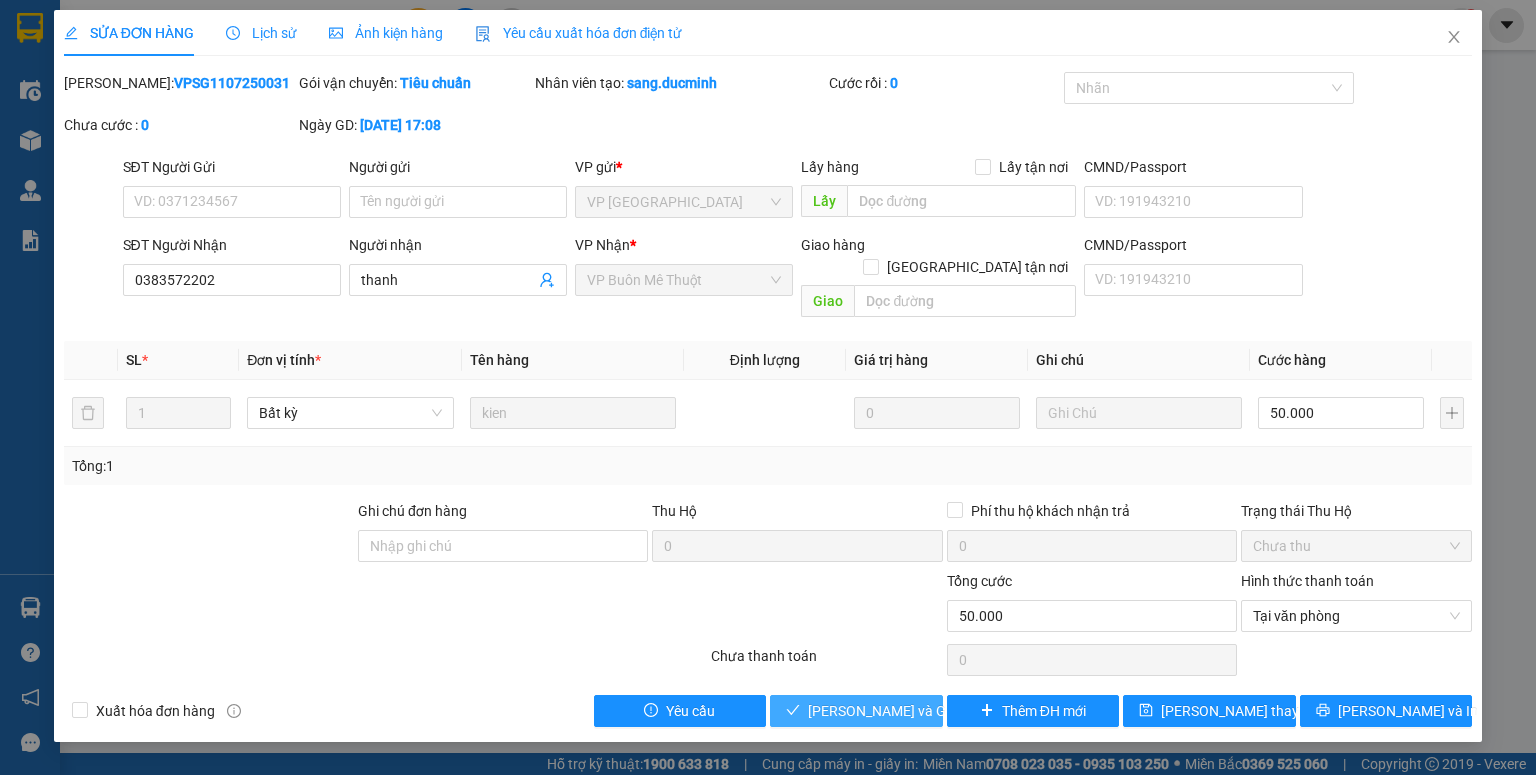 drag, startPoint x: 887, startPoint y: 690, endPoint x: 1426, endPoint y: 625, distance: 542.90515 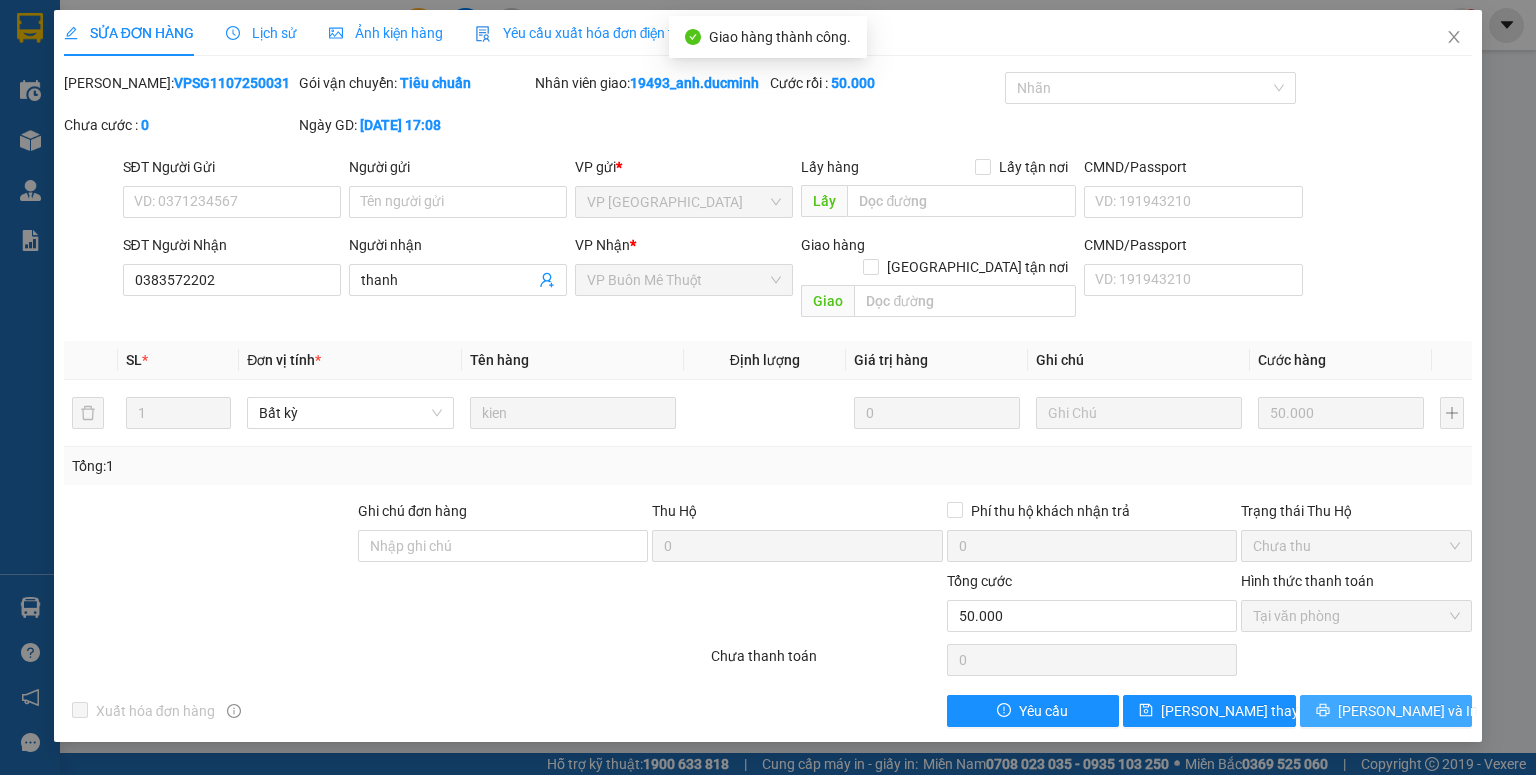 click 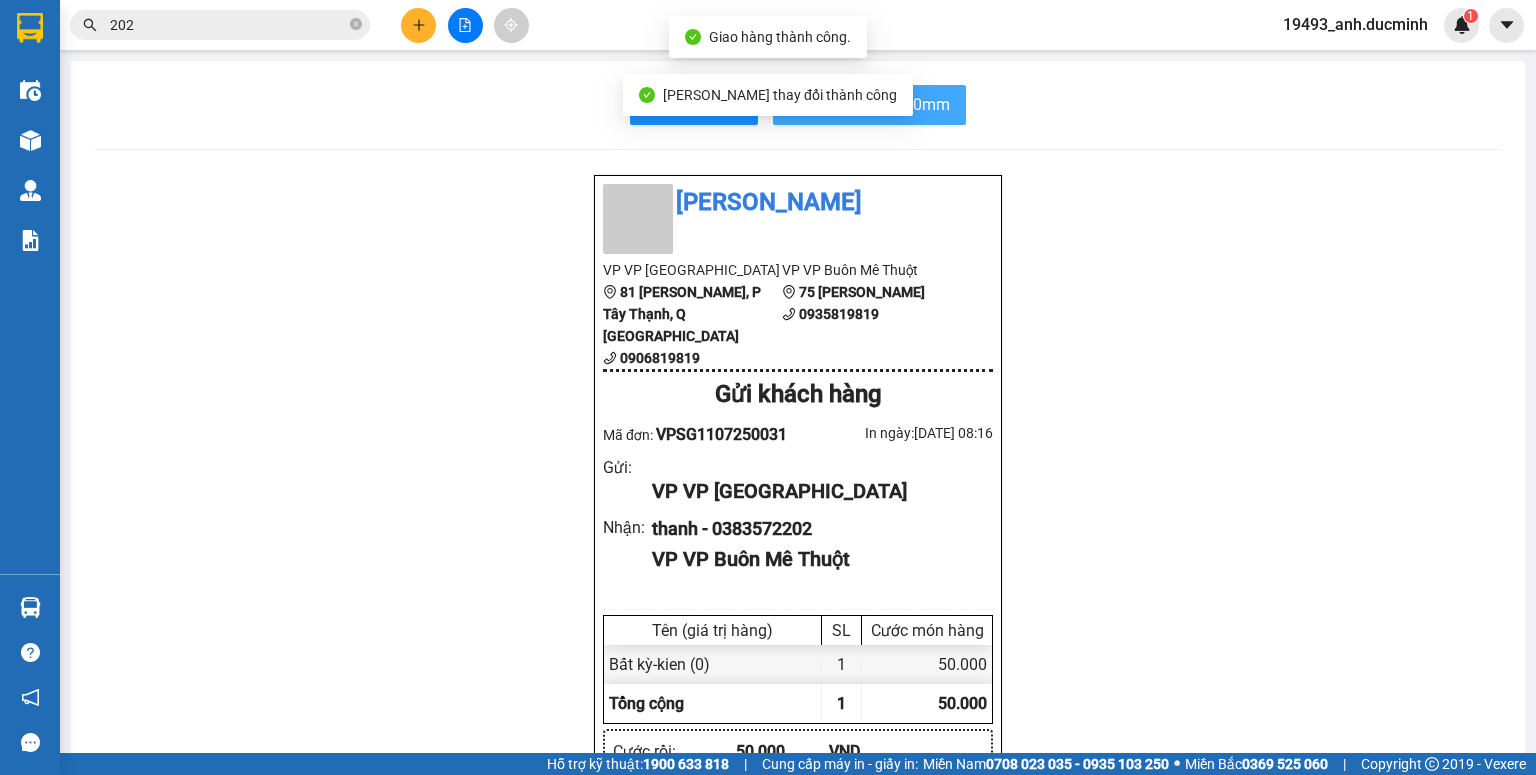 click on "In biên nhận 80mm" at bounding box center (881, 104) 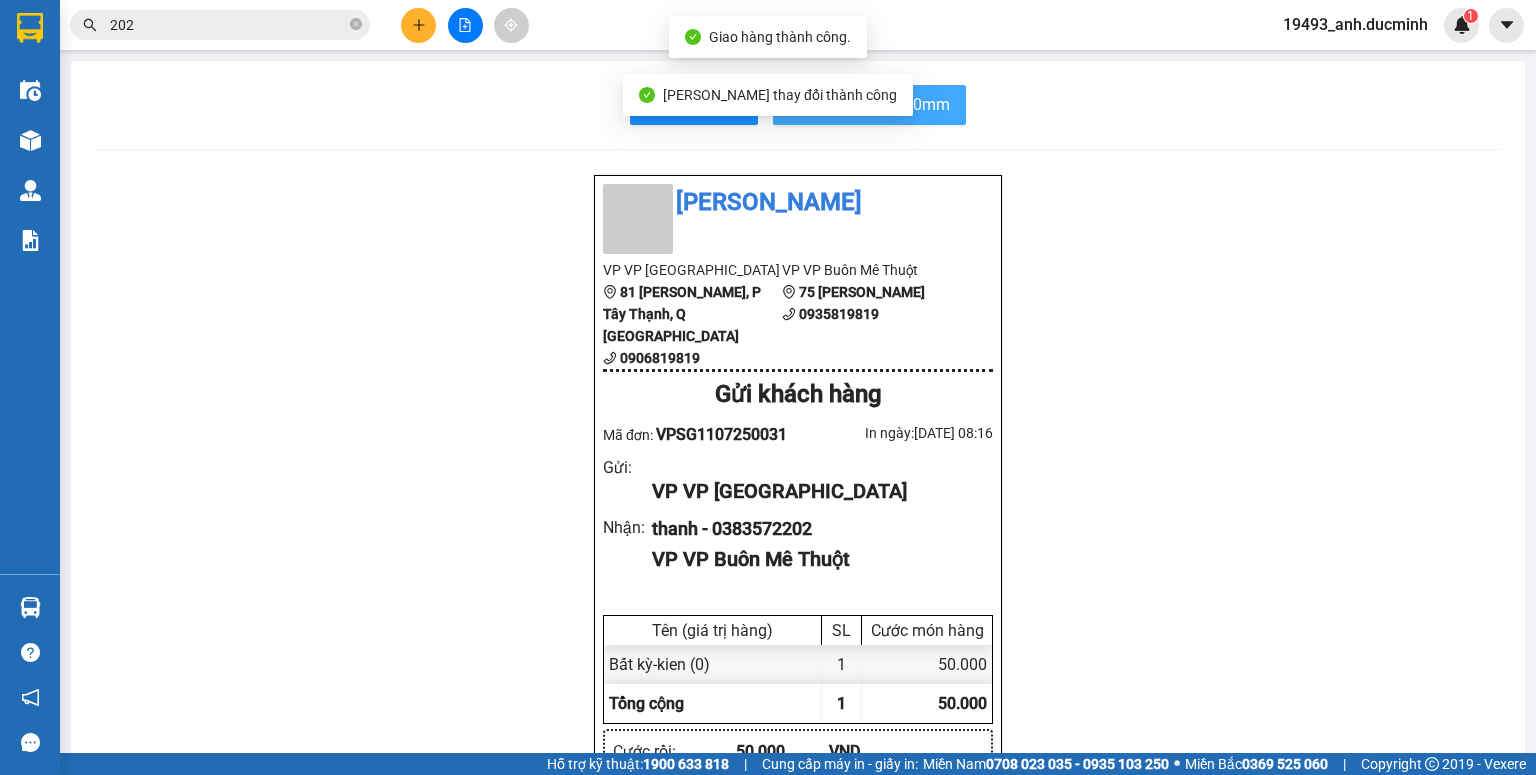 scroll, scrollTop: 0, scrollLeft: 0, axis: both 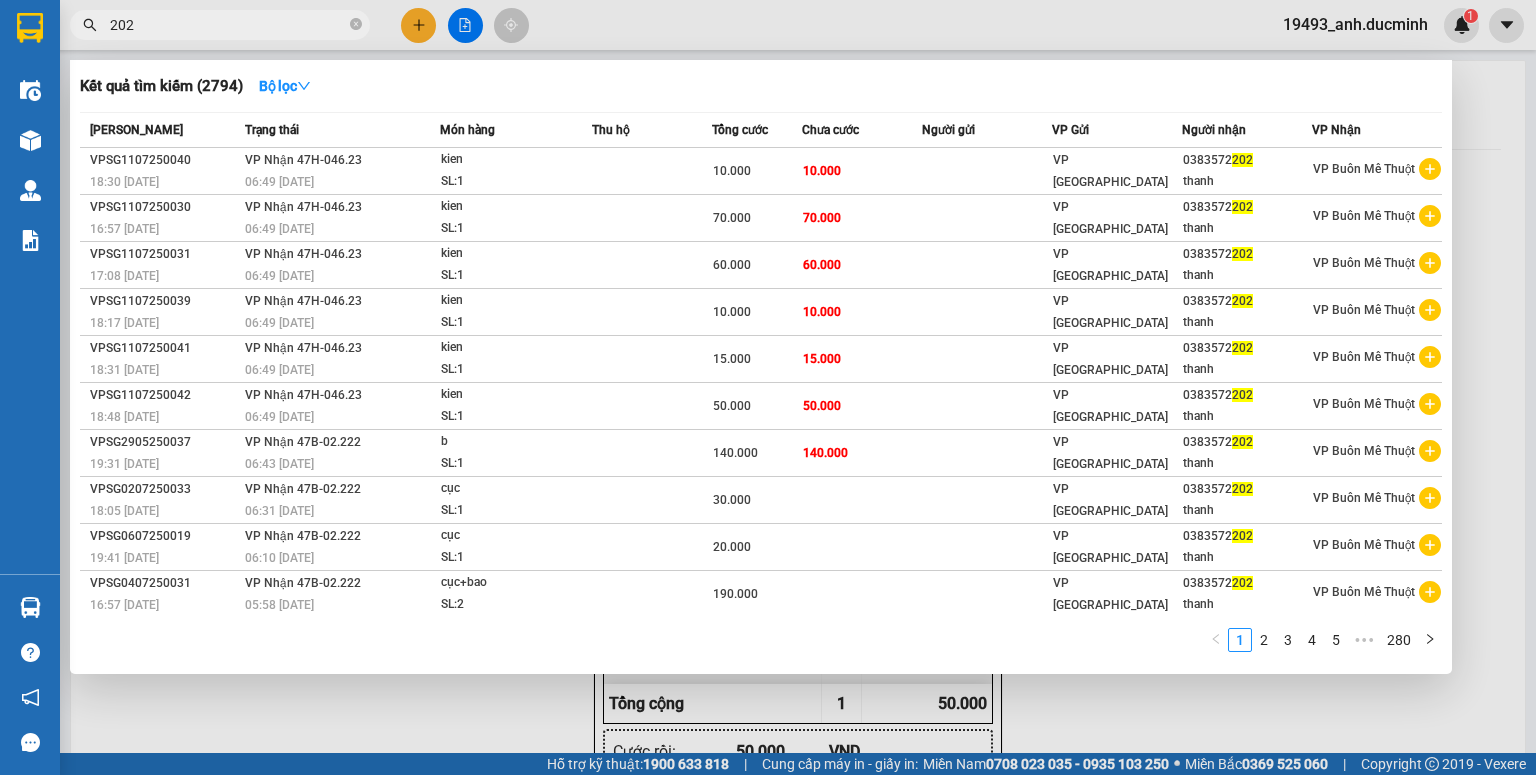 click on "202" at bounding box center [228, 25] 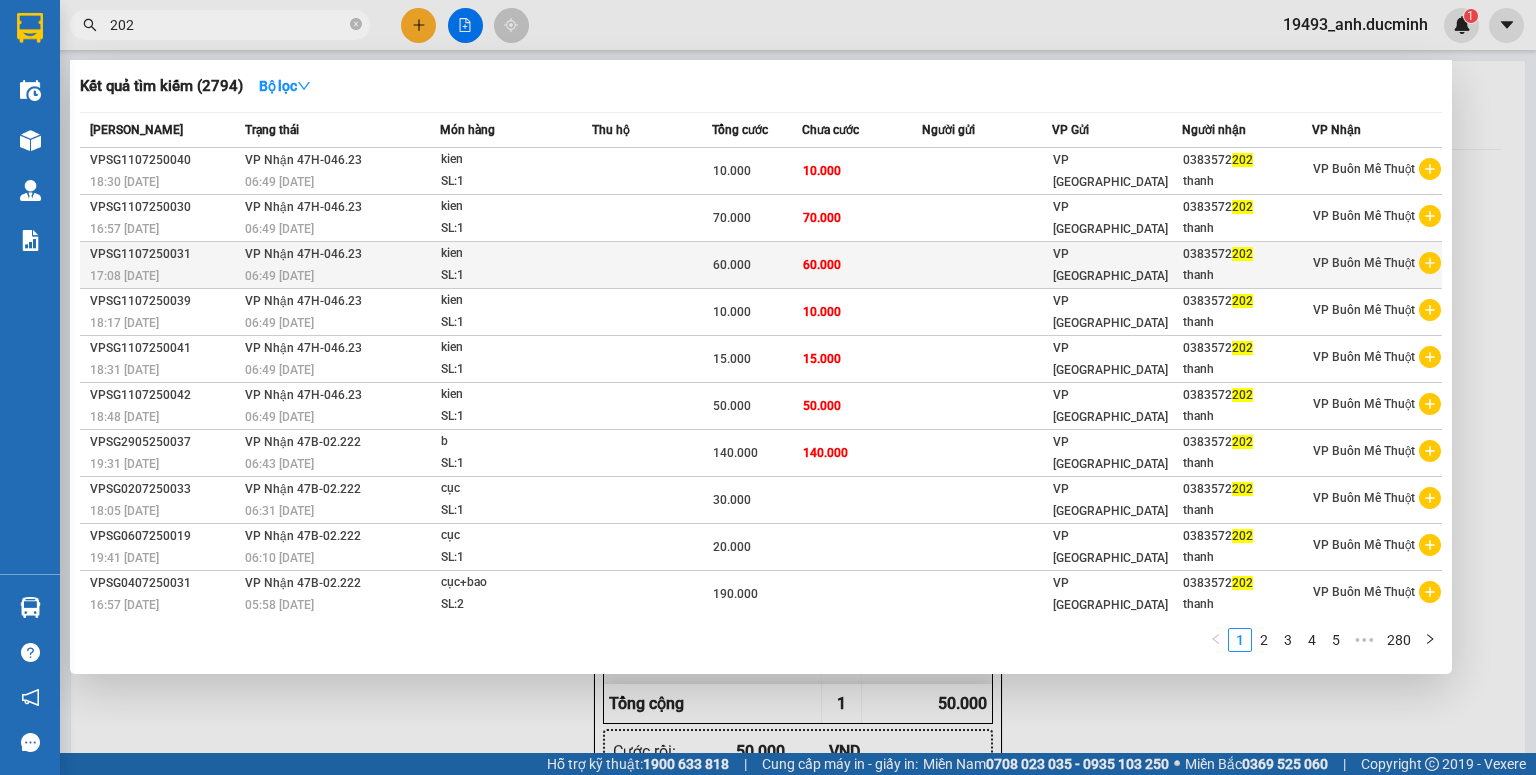 click on "60.000" at bounding box center (862, 265) 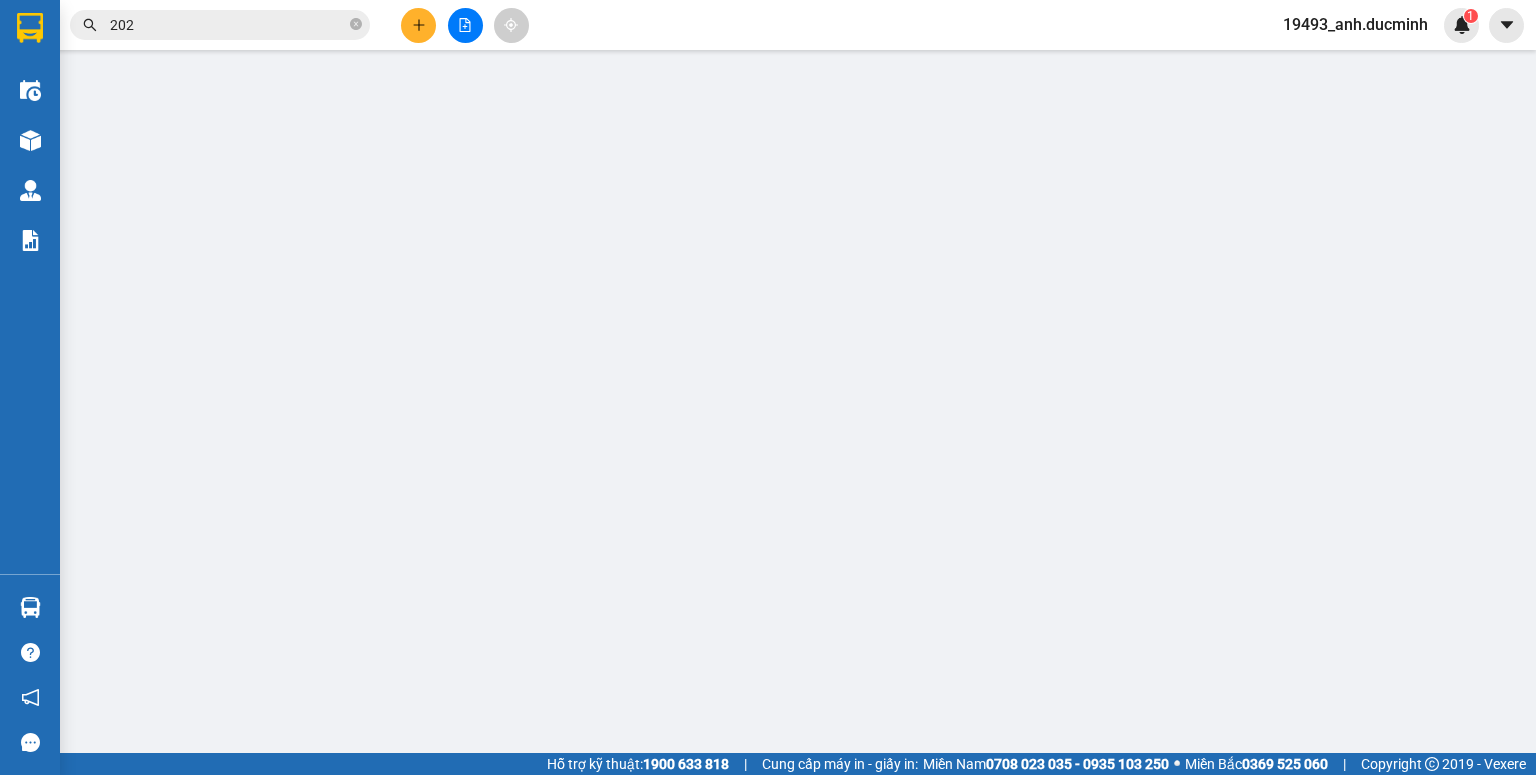 type on "0383572202" 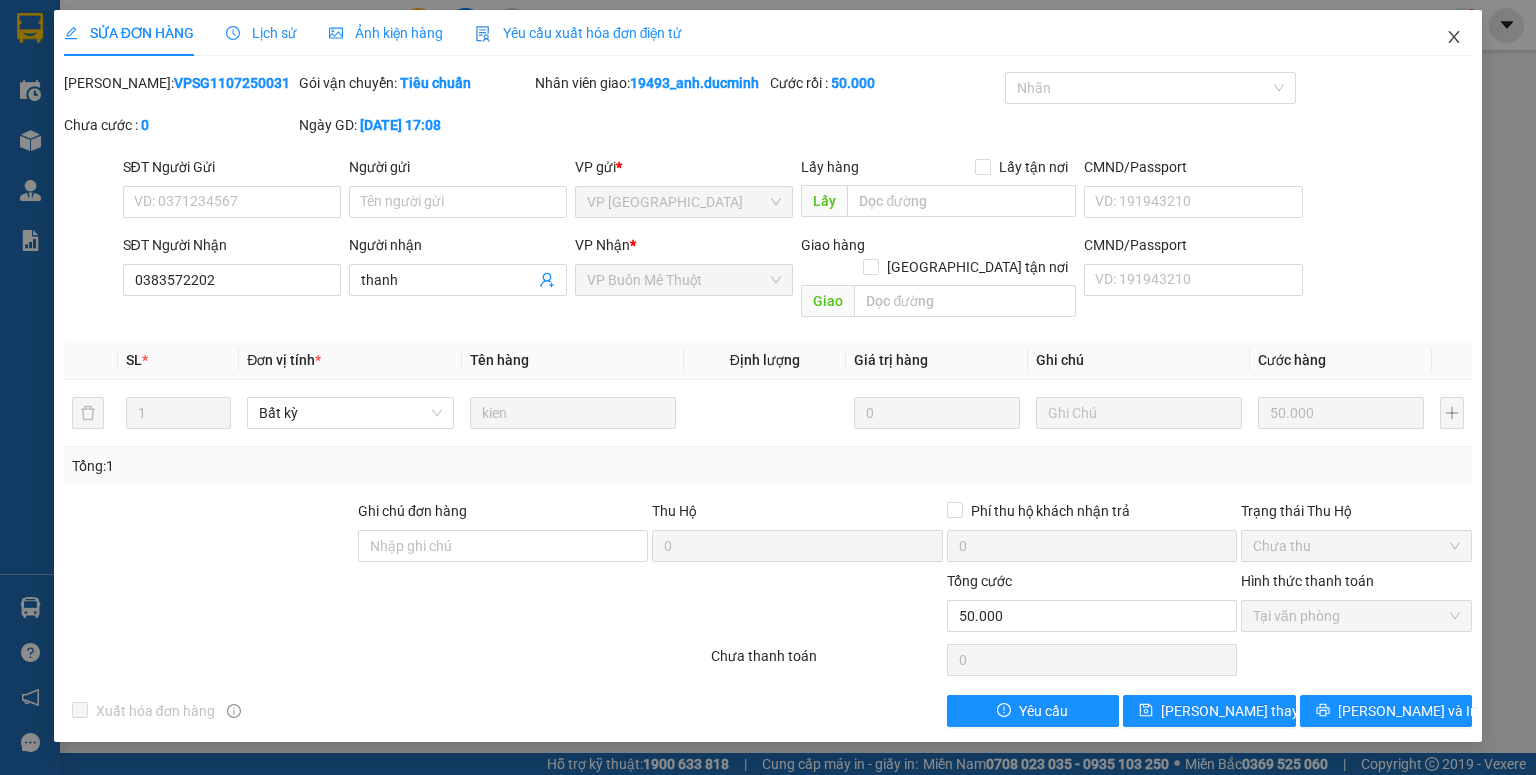 click 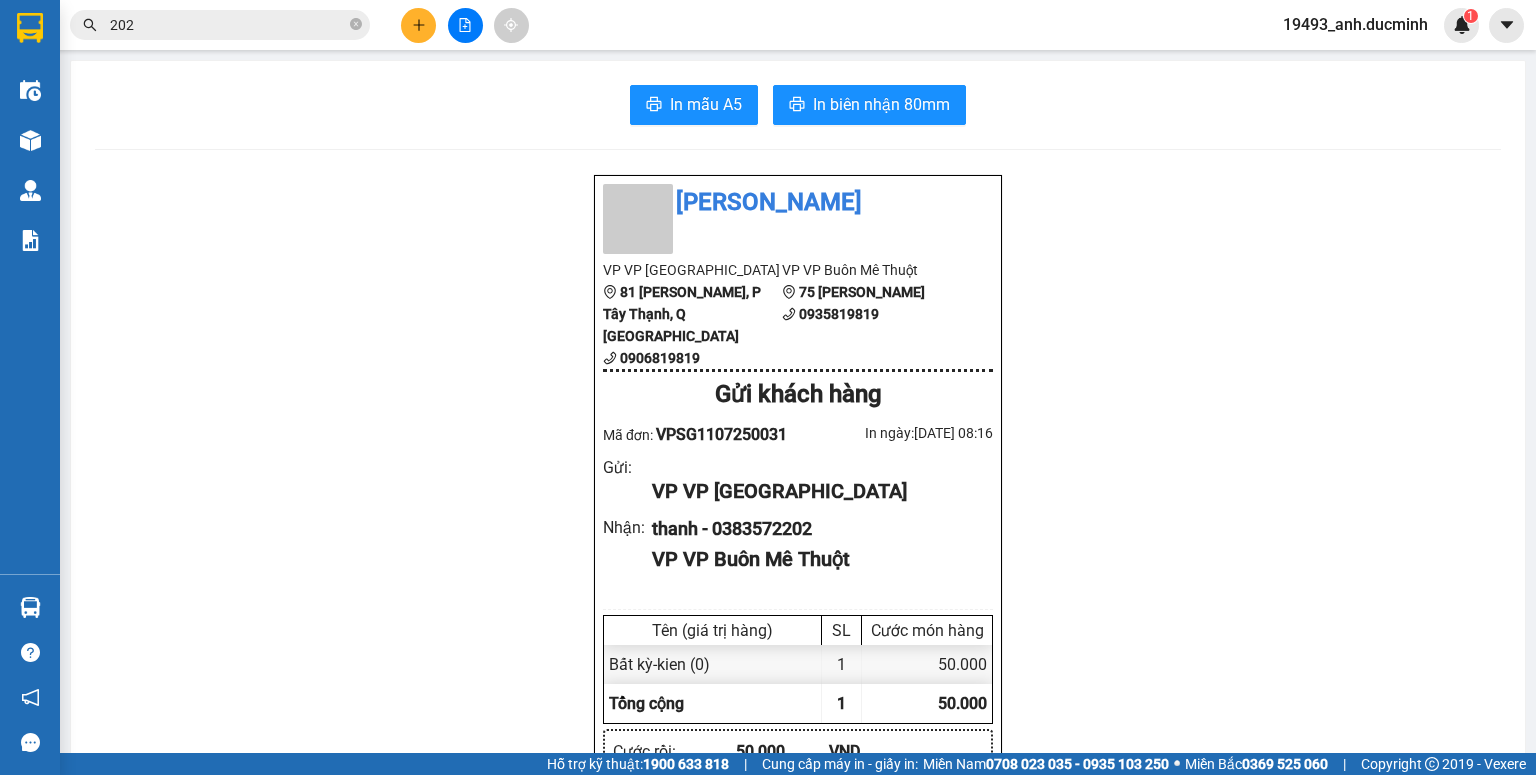 click on "202" at bounding box center [220, 25] 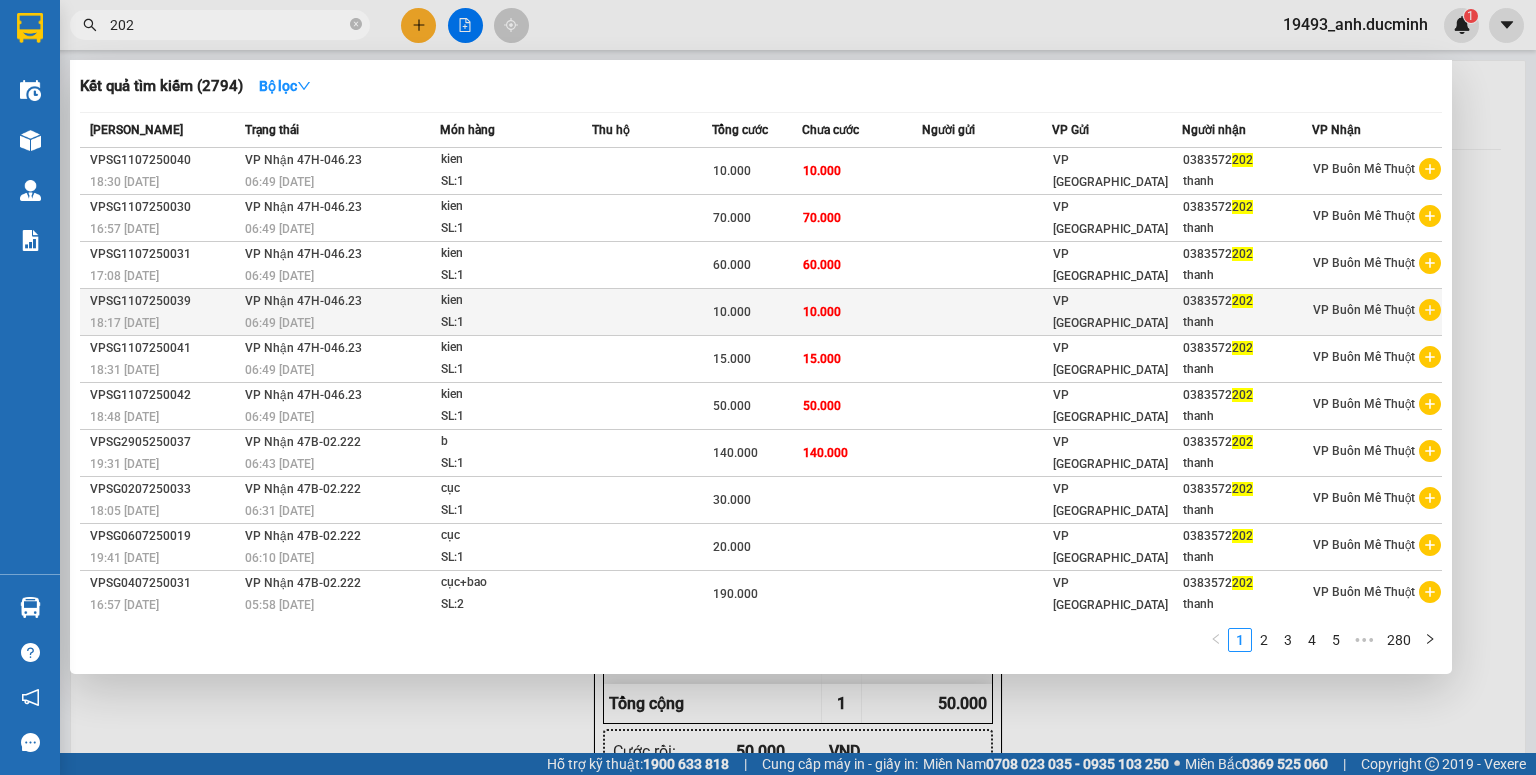 click on "10.000" at bounding box center [757, 312] 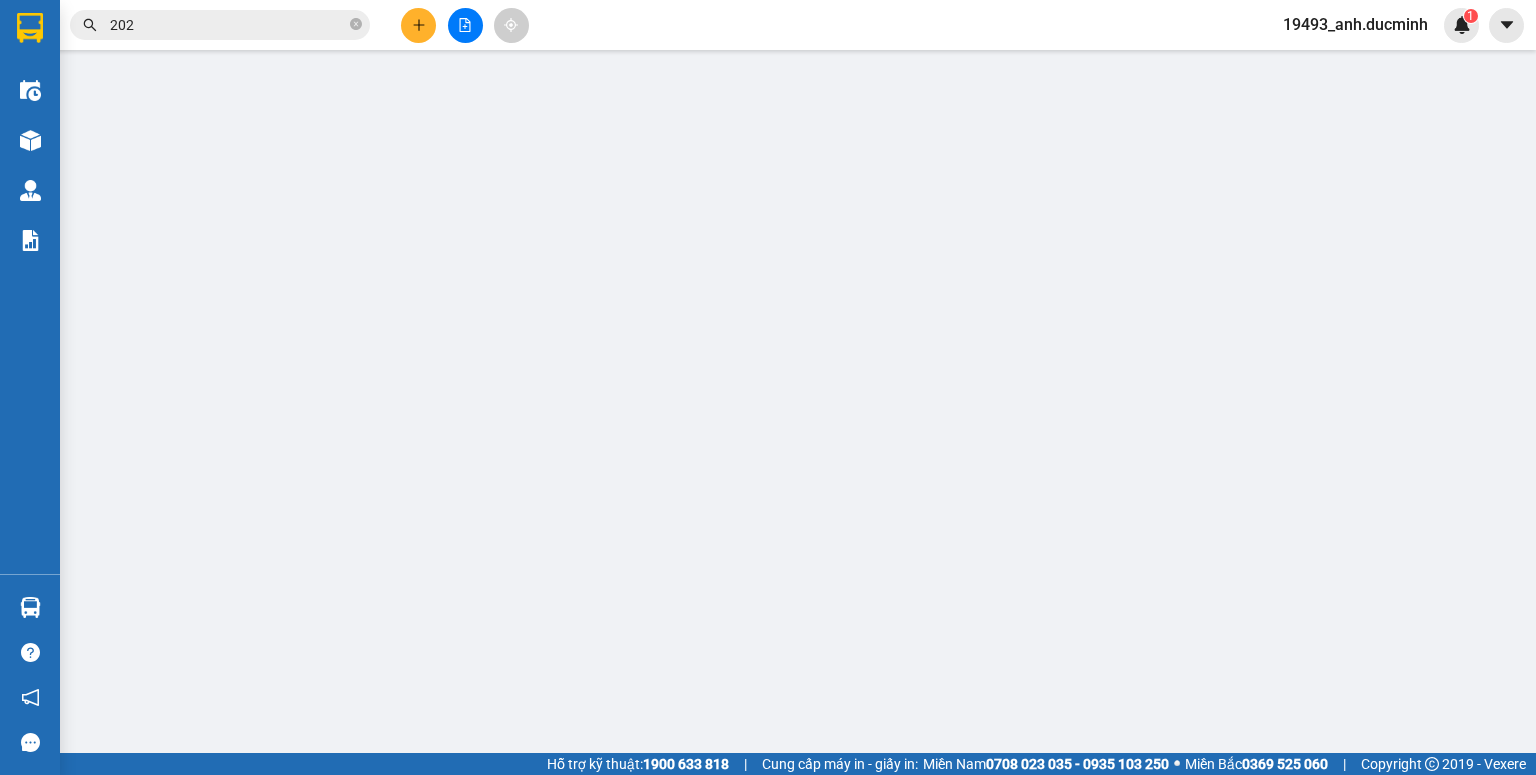 type on "0383572202" 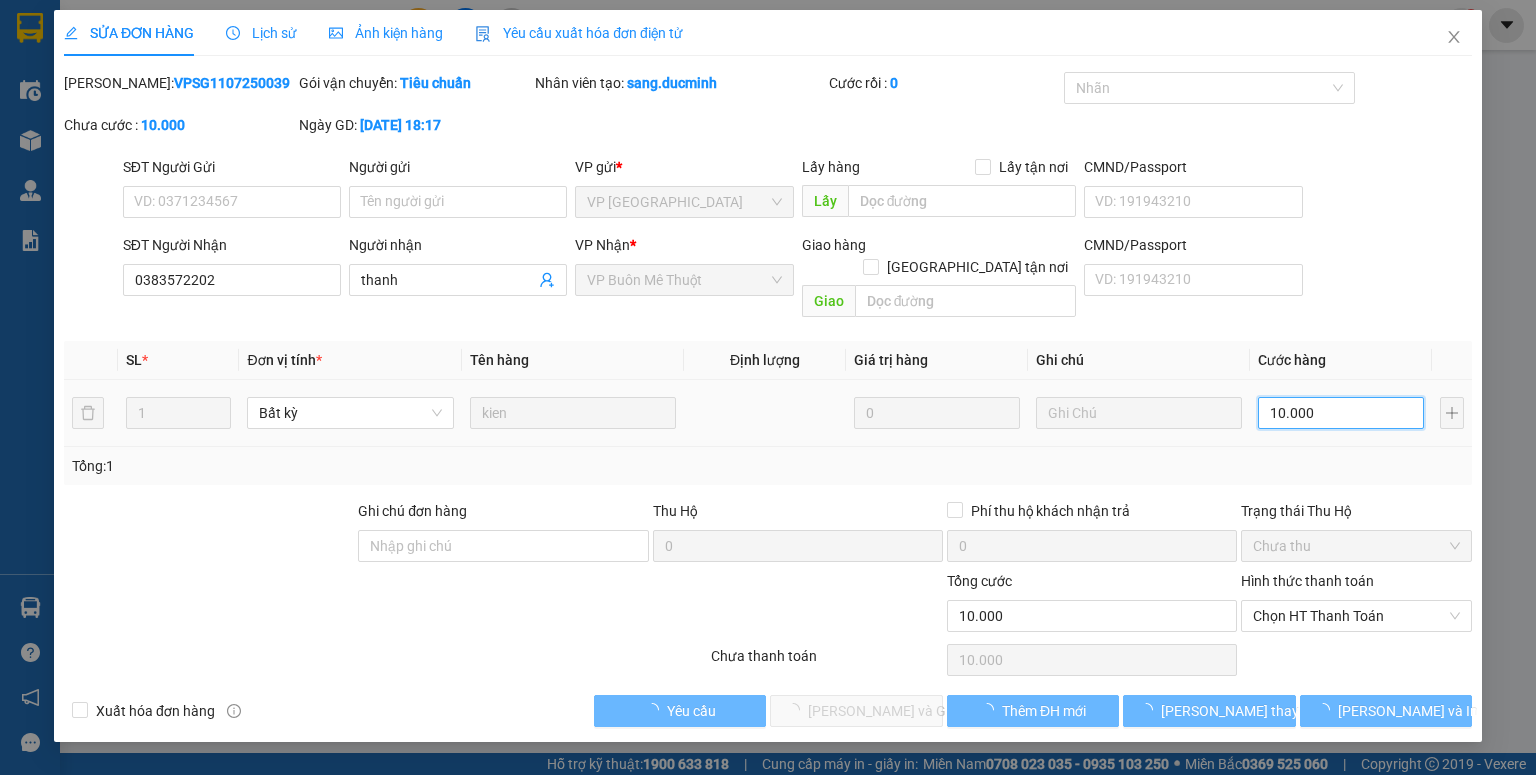 click on "10.000" at bounding box center [1341, 413] 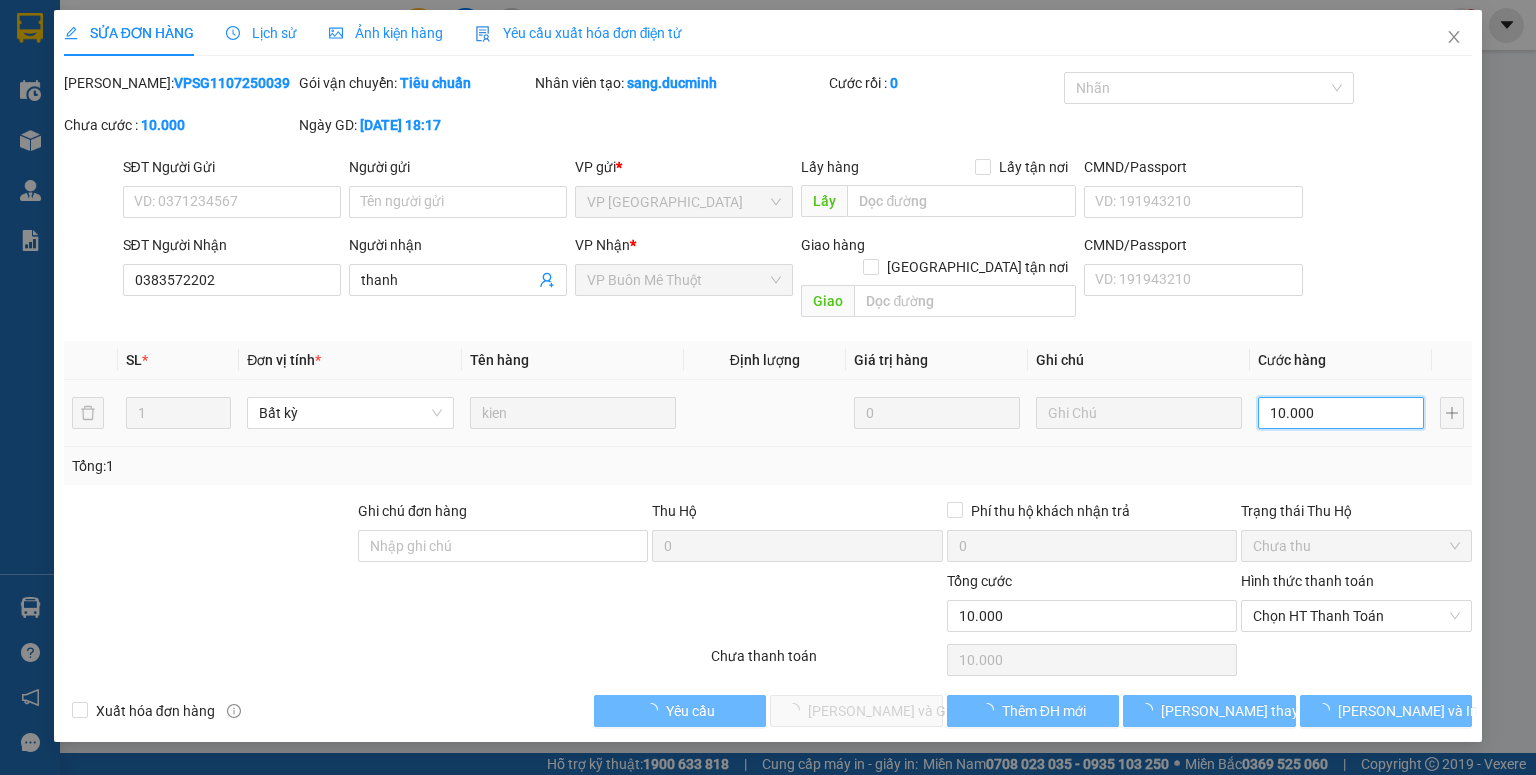 type on "4" 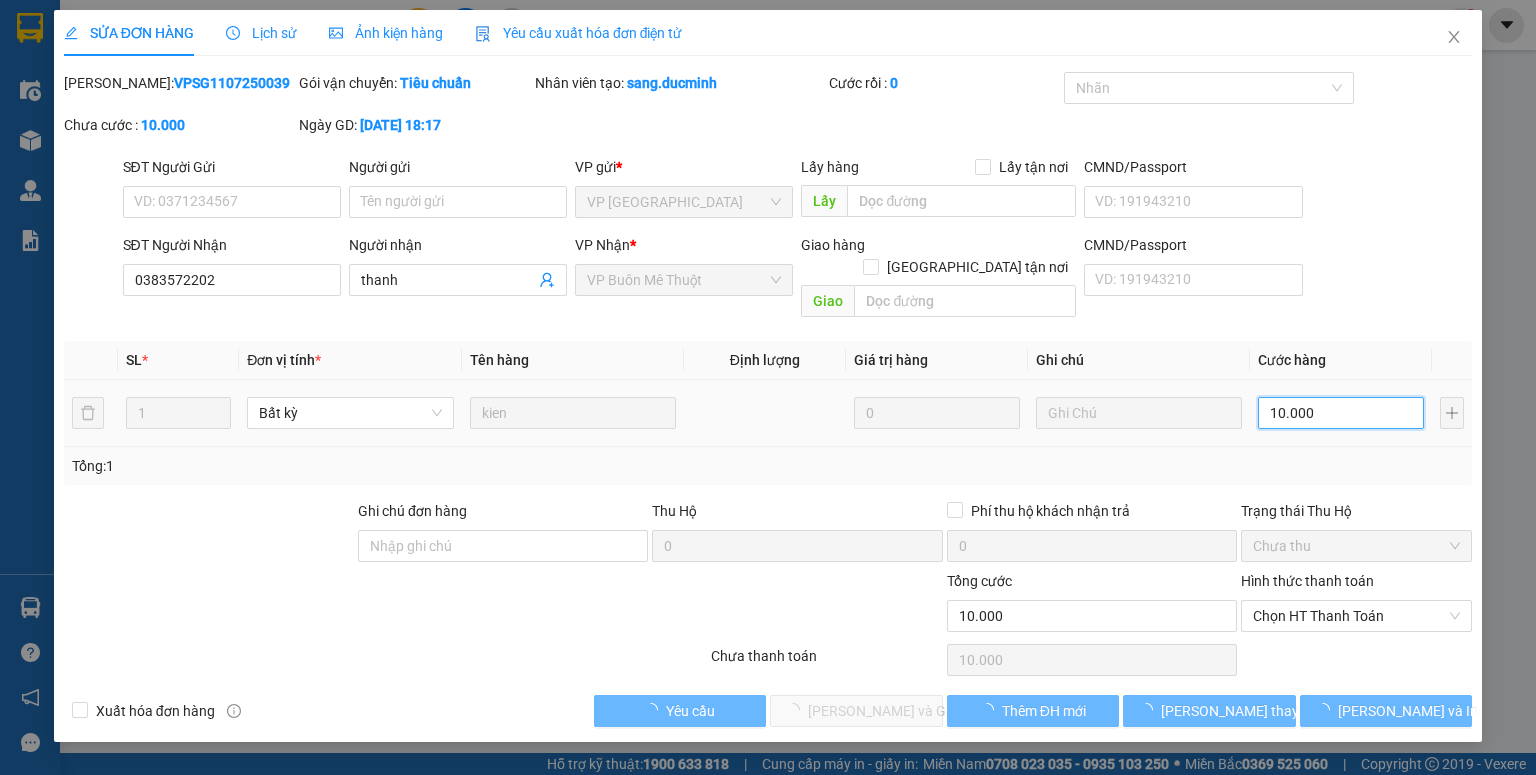 type on "4" 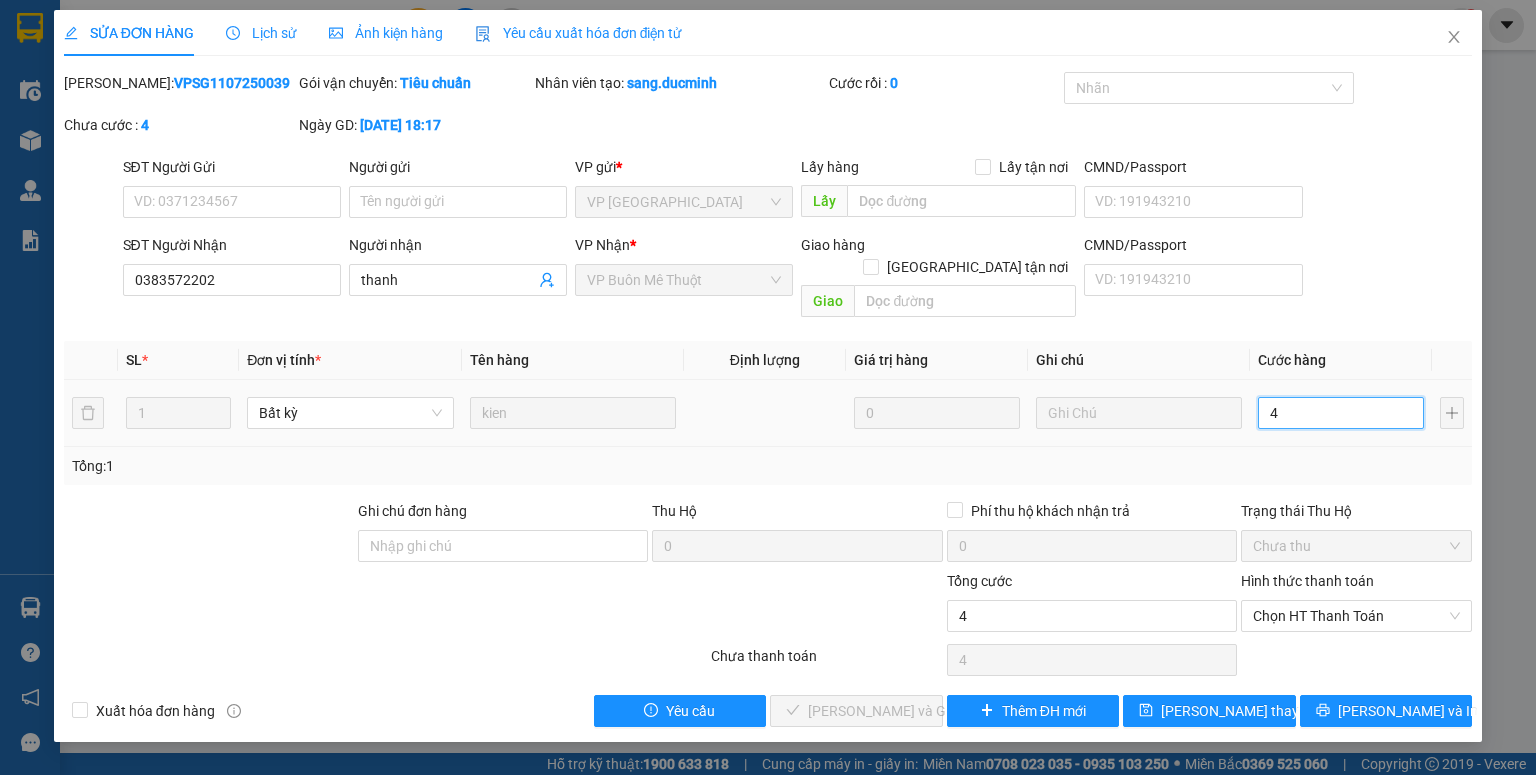 type on "40" 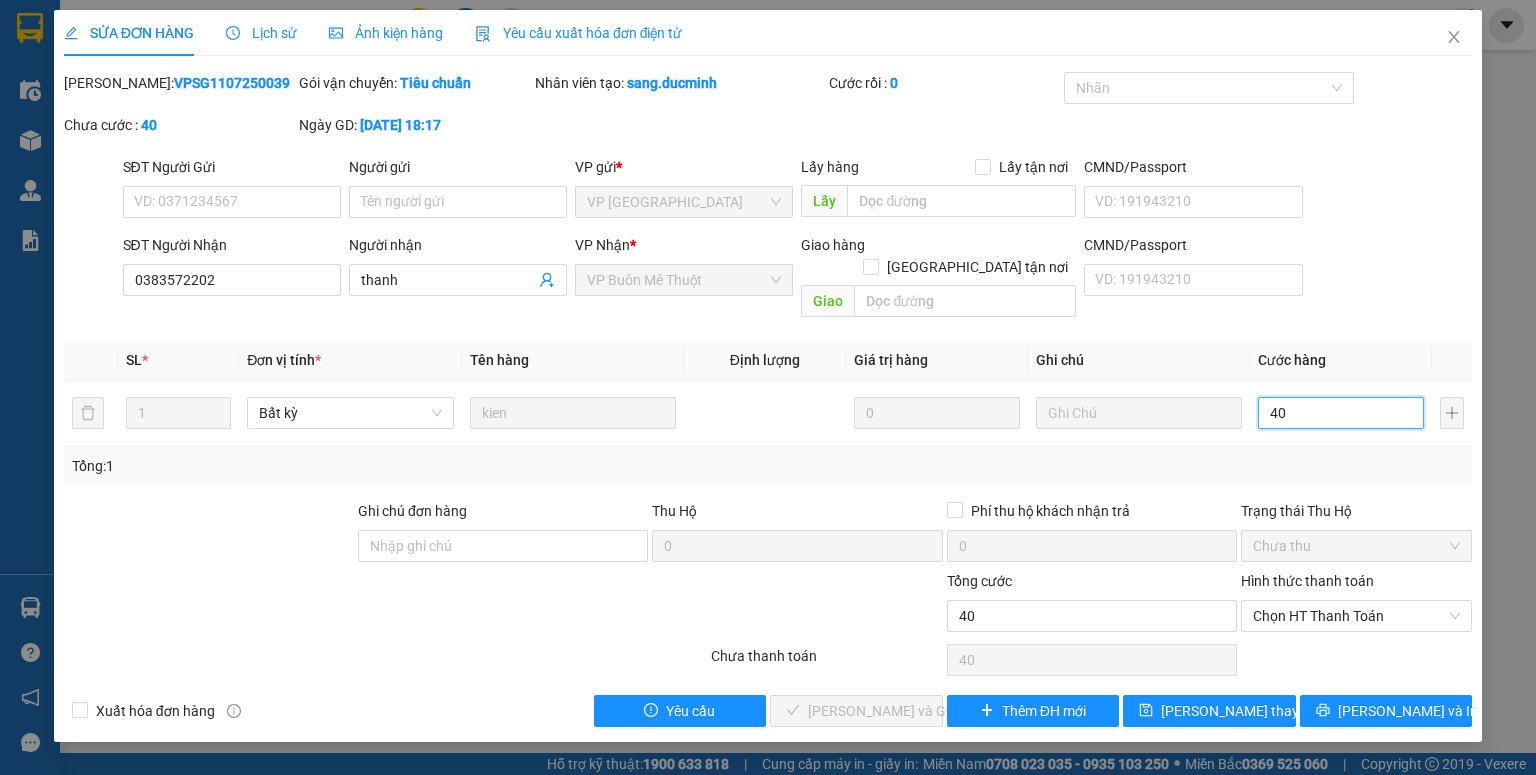 type on "40" 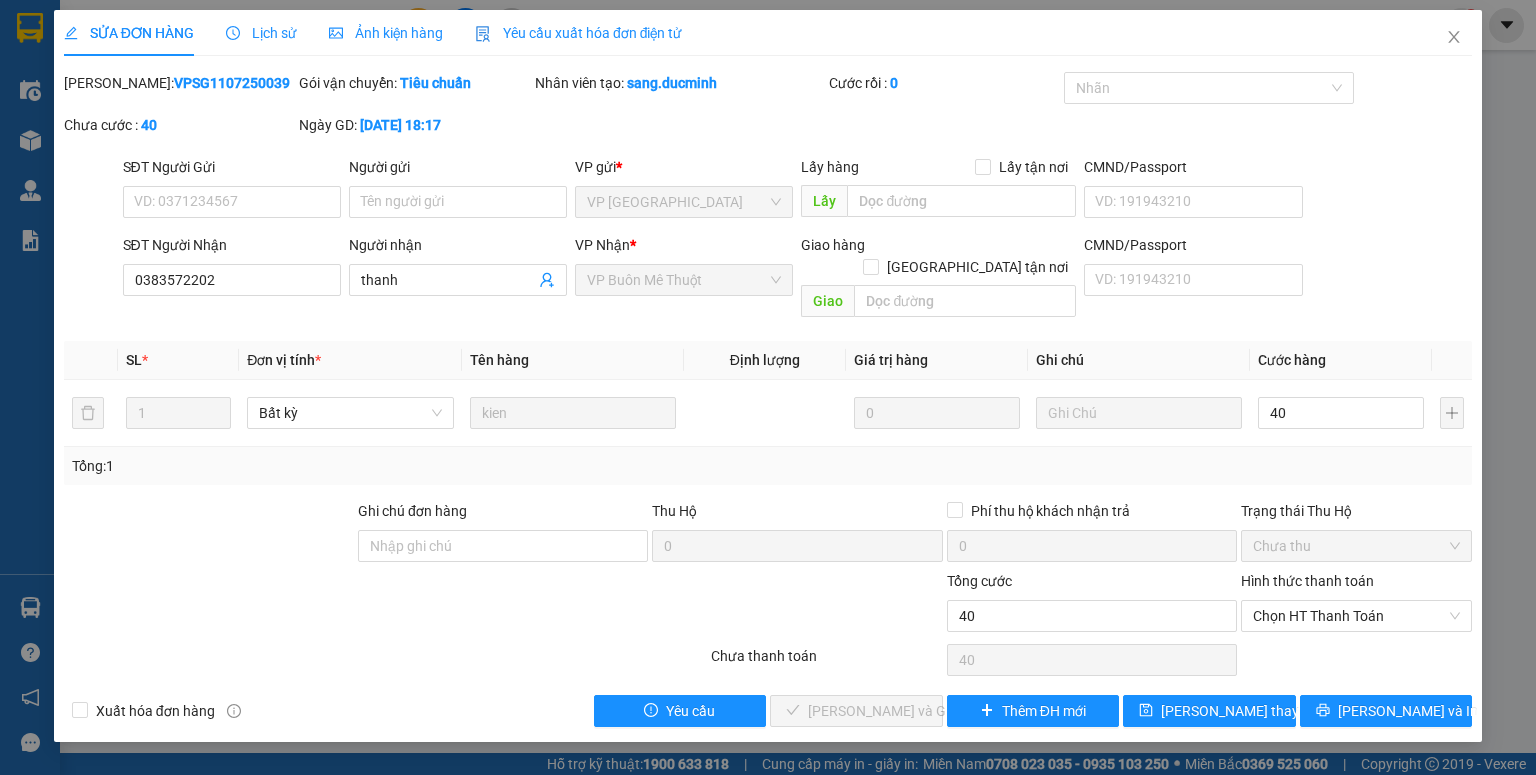 type on "40.000" 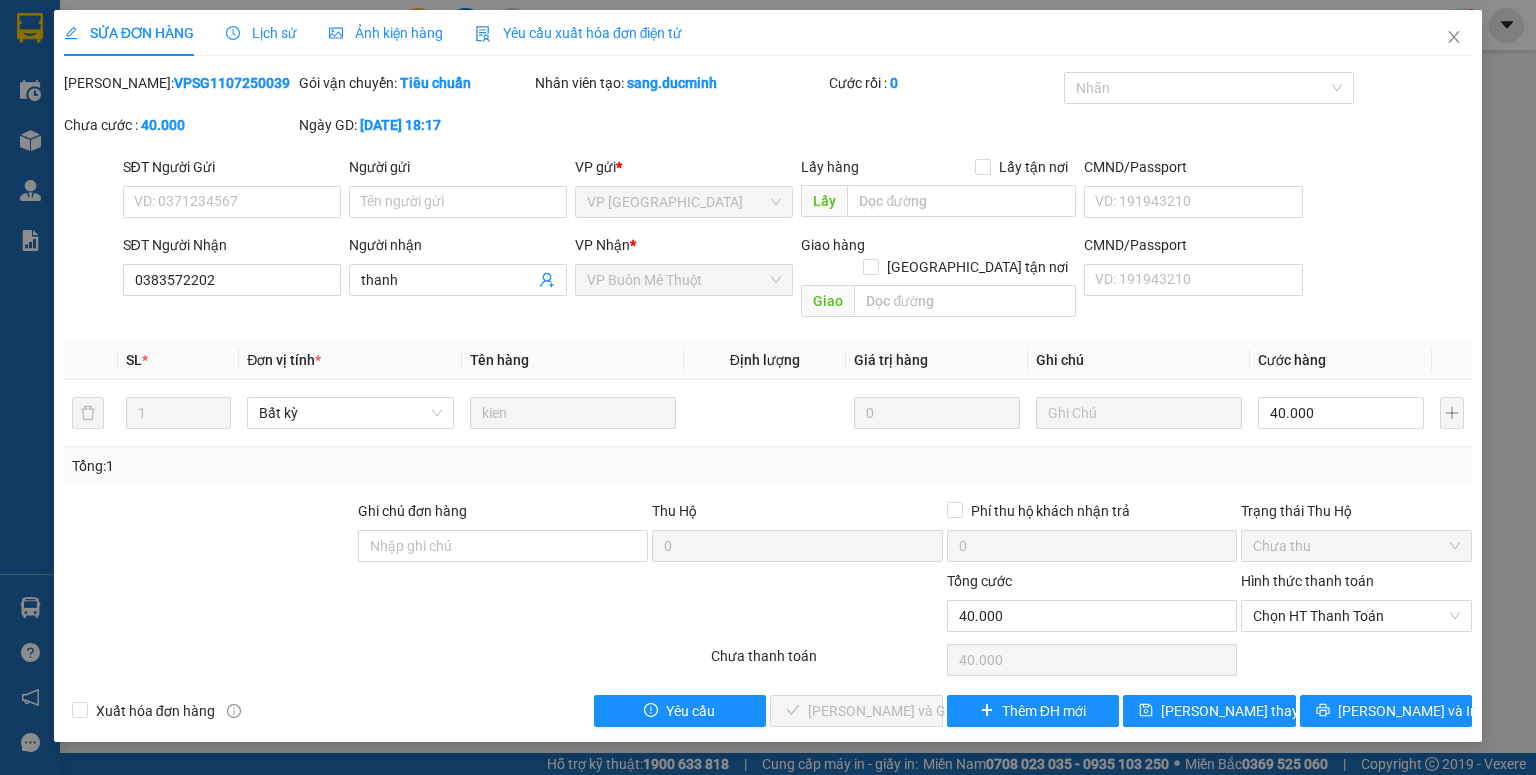 drag, startPoint x: 1350, startPoint y: 482, endPoint x: 1346, endPoint y: 520, distance: 38.209946 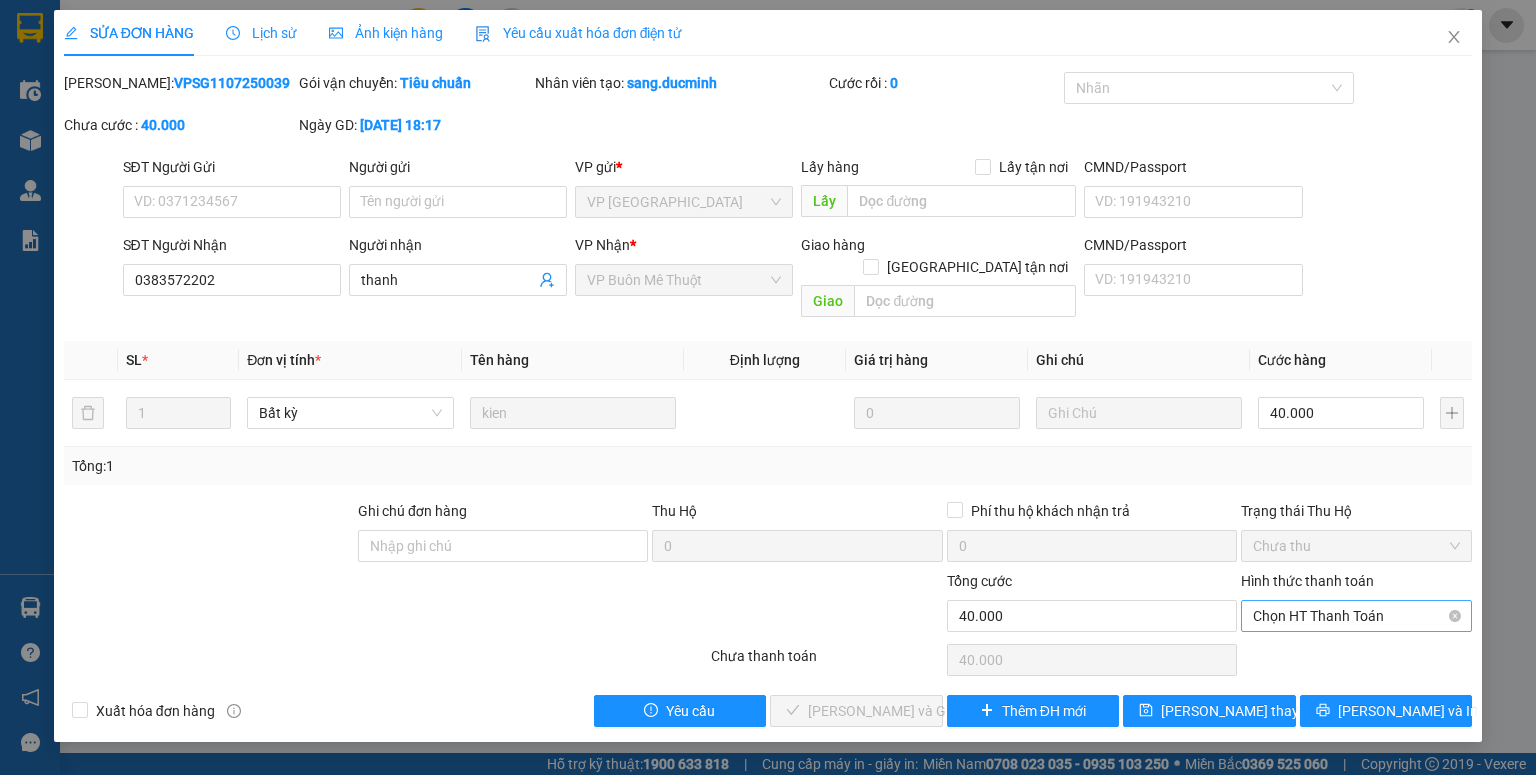 click on "Chọn HT Thanh Toán" at bounding box center [1356, 616] 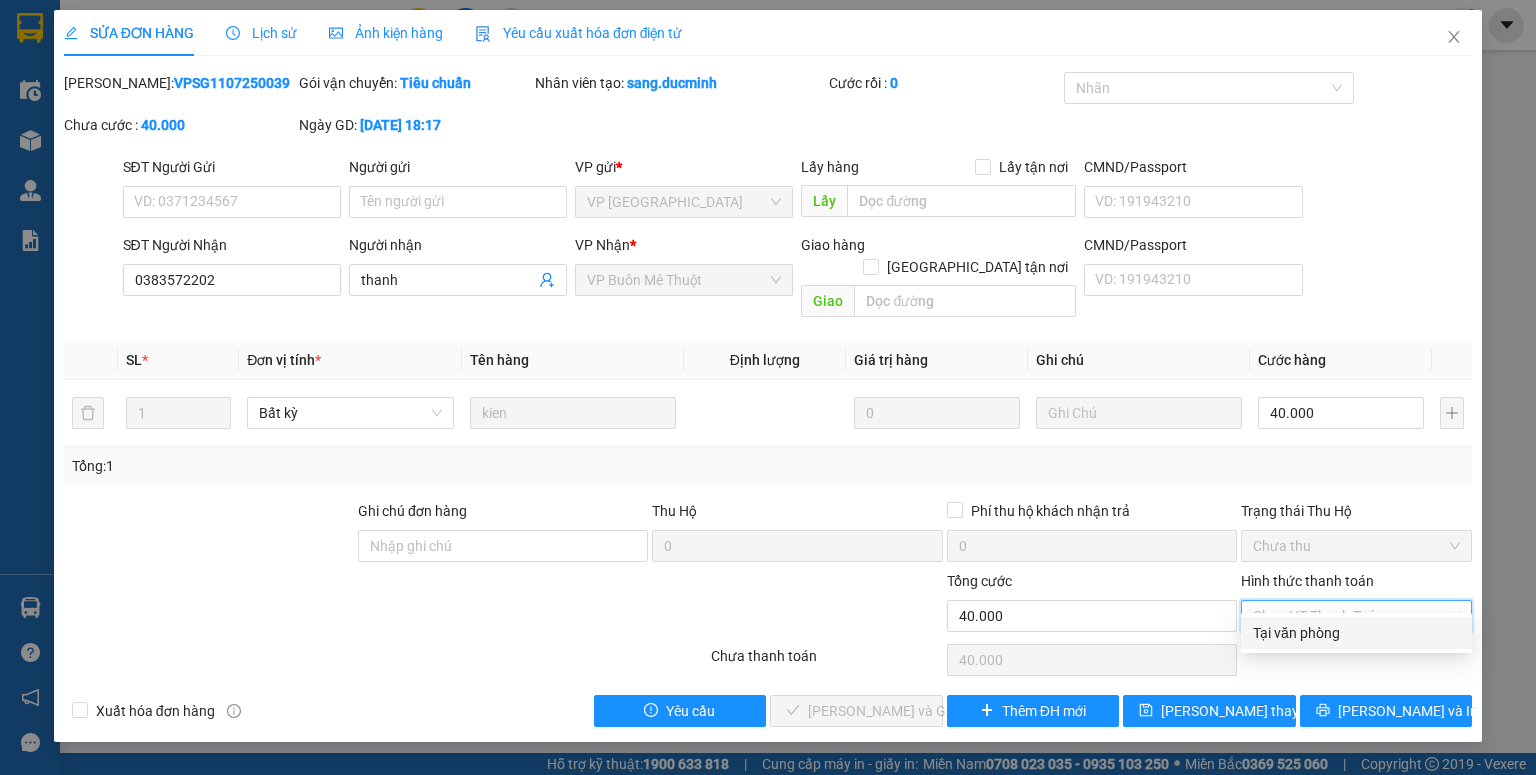 drag, startPoint x: 1325, startPoint y: 628, endPoint x: 1281, endPoint y: 633, distance: 44.28318 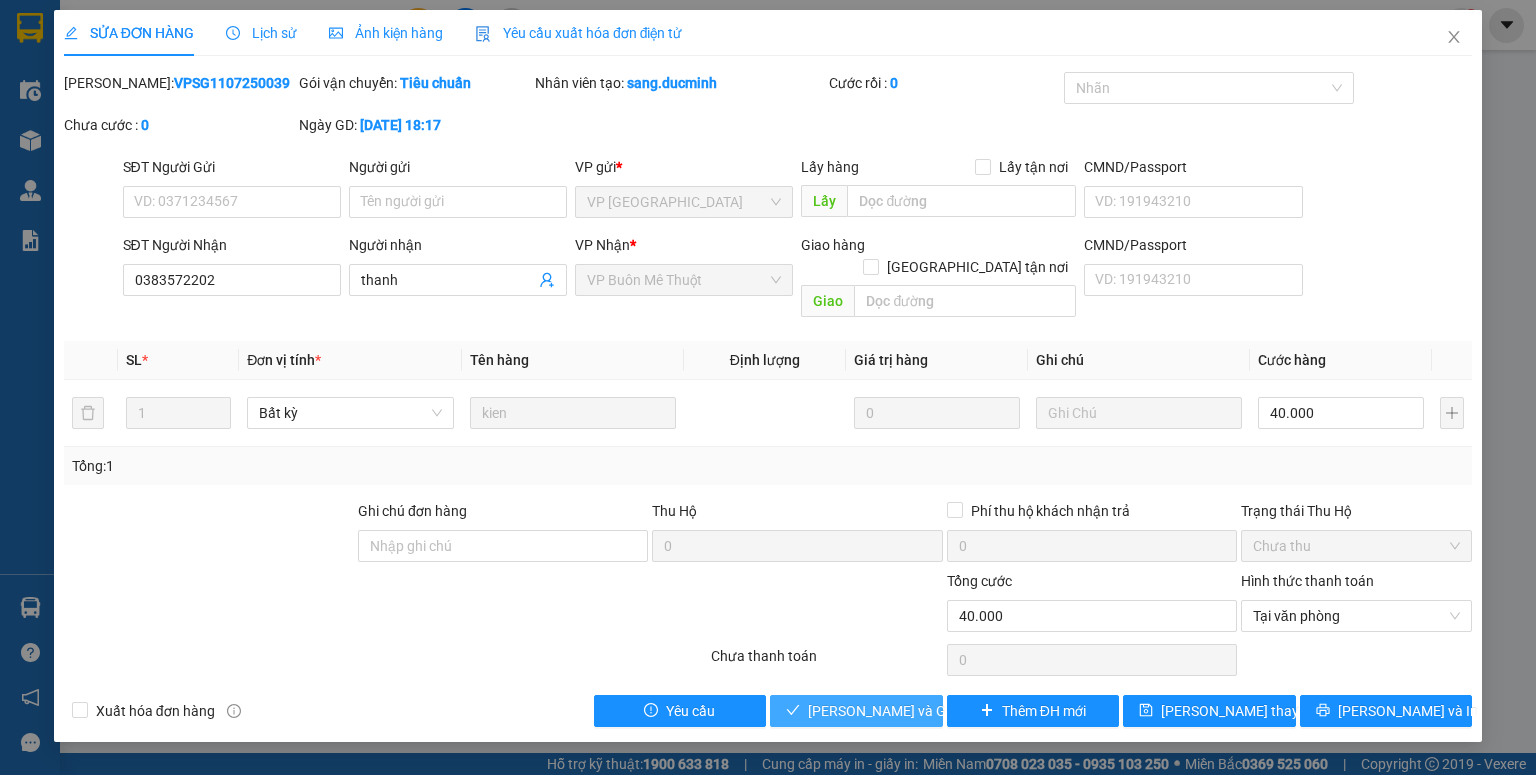 click on "[PERSON_NAME] và Giao hàng" at bounding box center [904, 711] 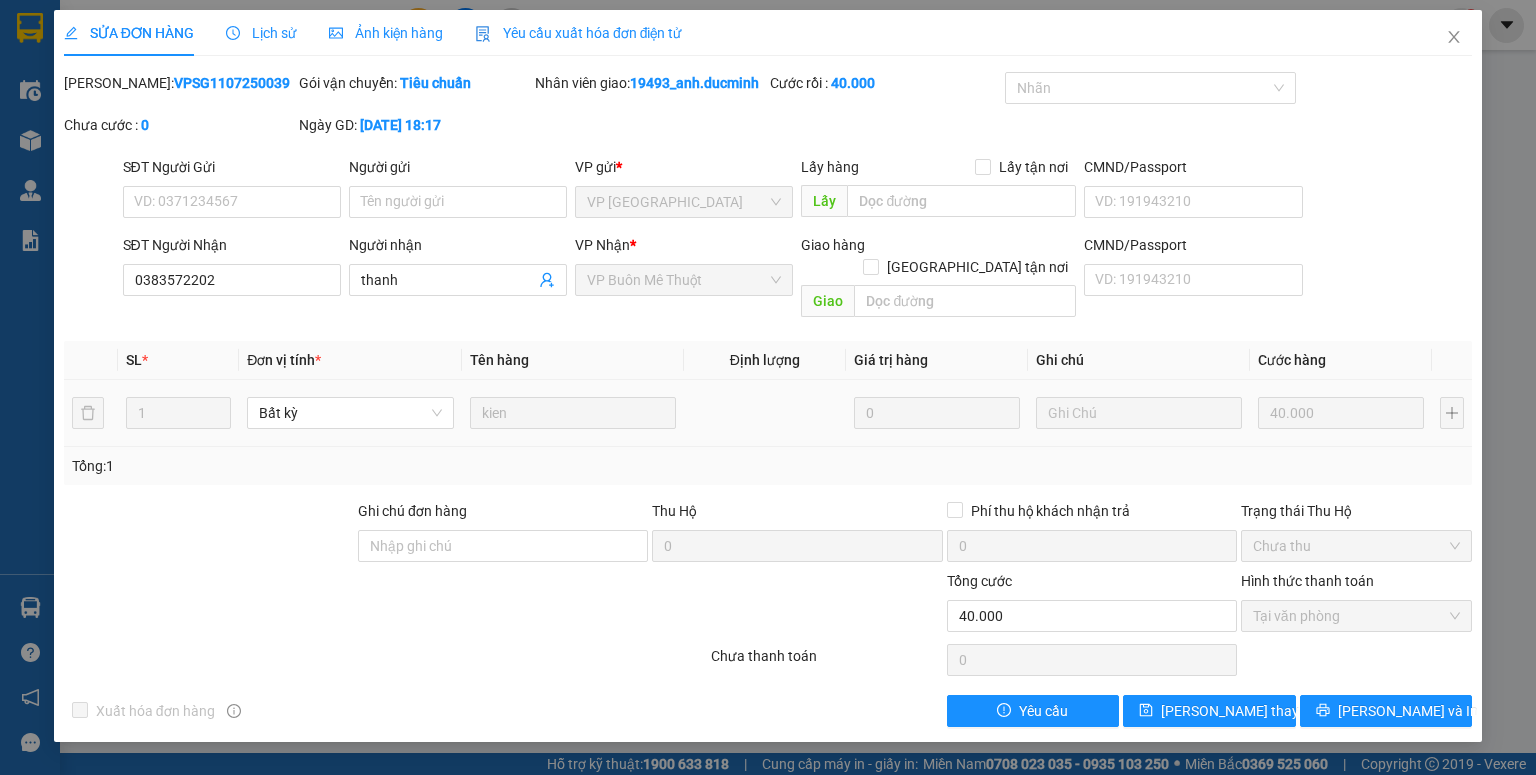 drag, startPoint x: 1352, startPoint y: 698, endPoint x: 990, endPoint y: 419, distance: 457.0394 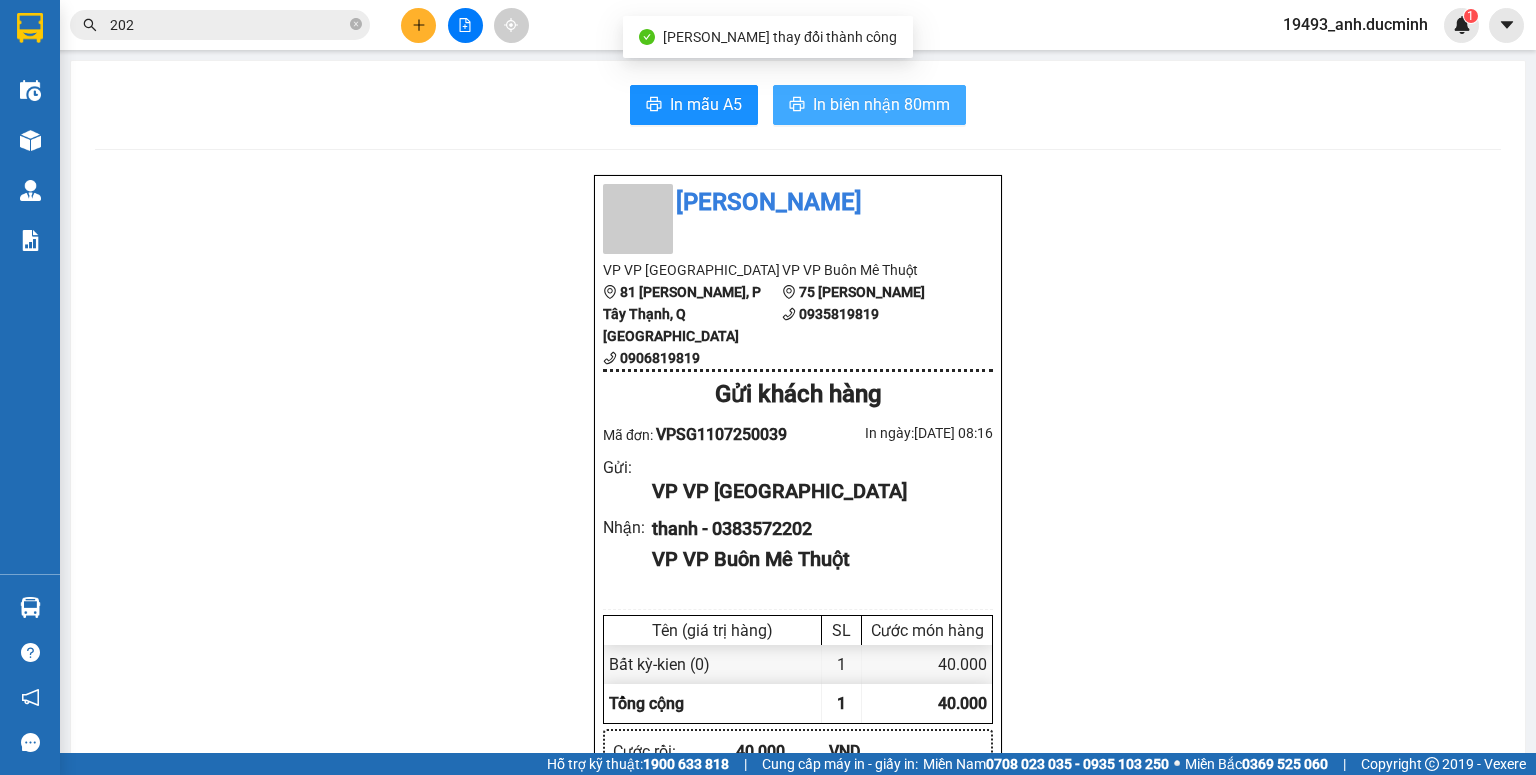 click on "In biên nhận 80mm" at bounding box center [881, 104] 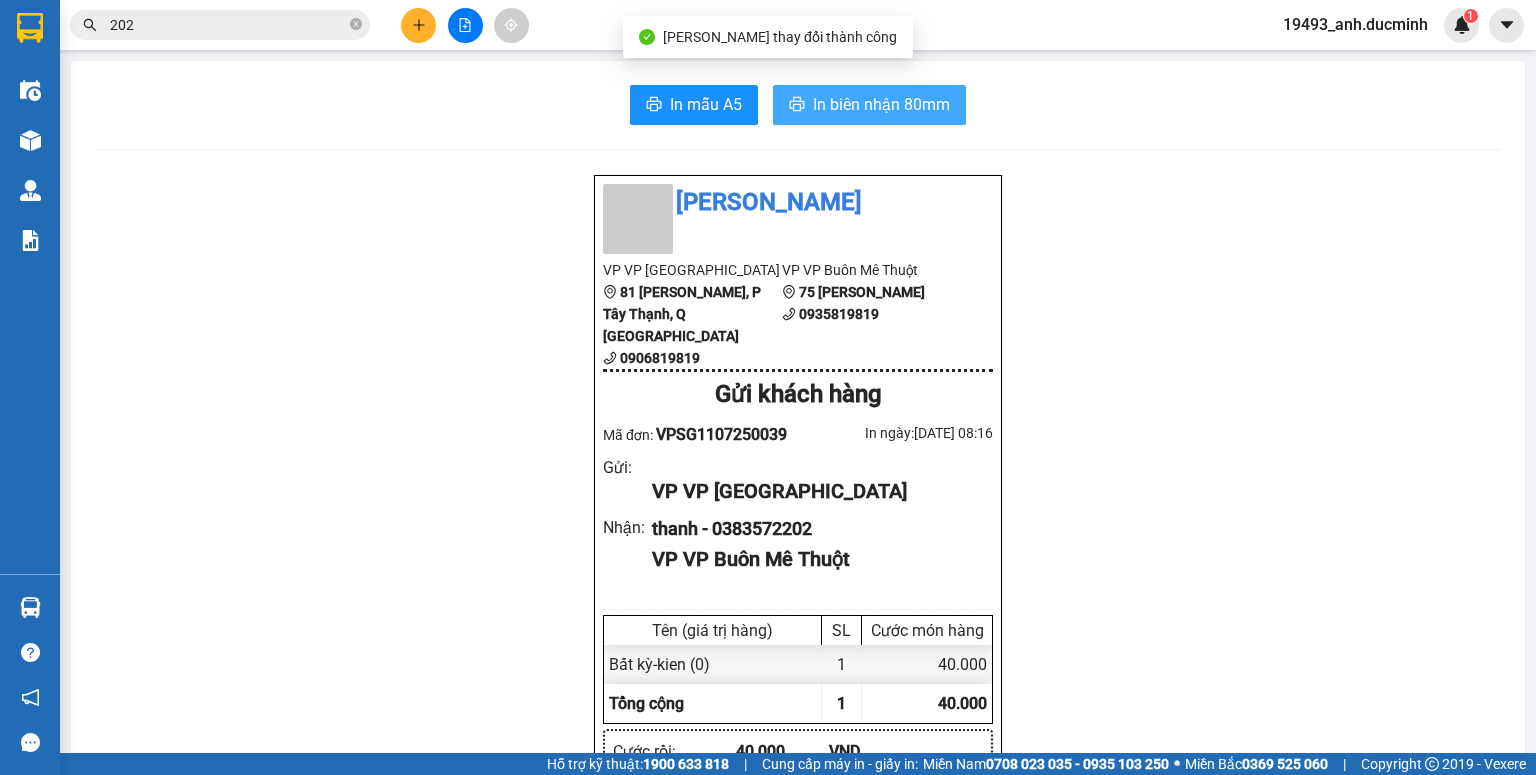 scroll, scrollTop: 0, scrollLeft: 0, axis: both 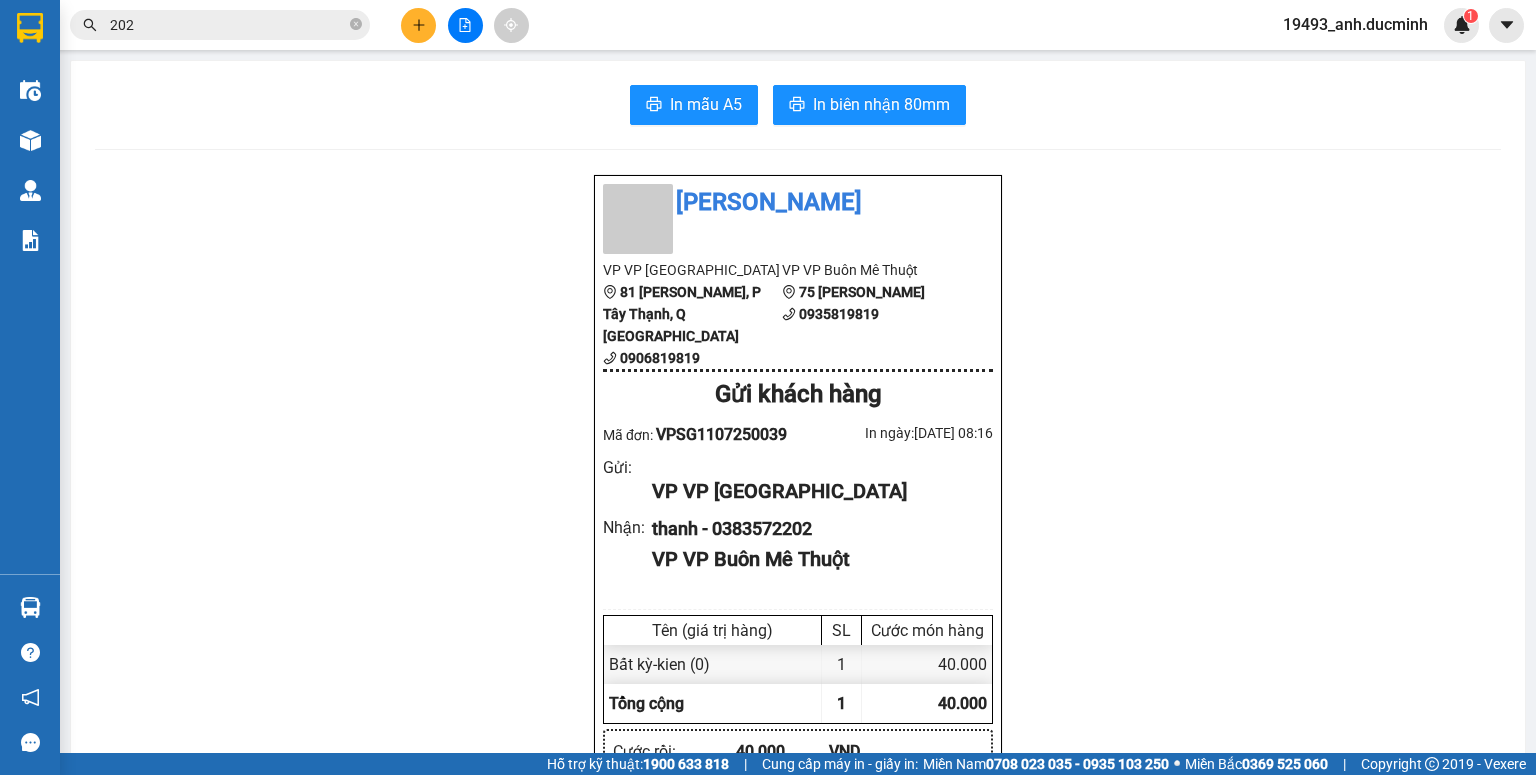 click on "202" at bounding box center [228, 25] 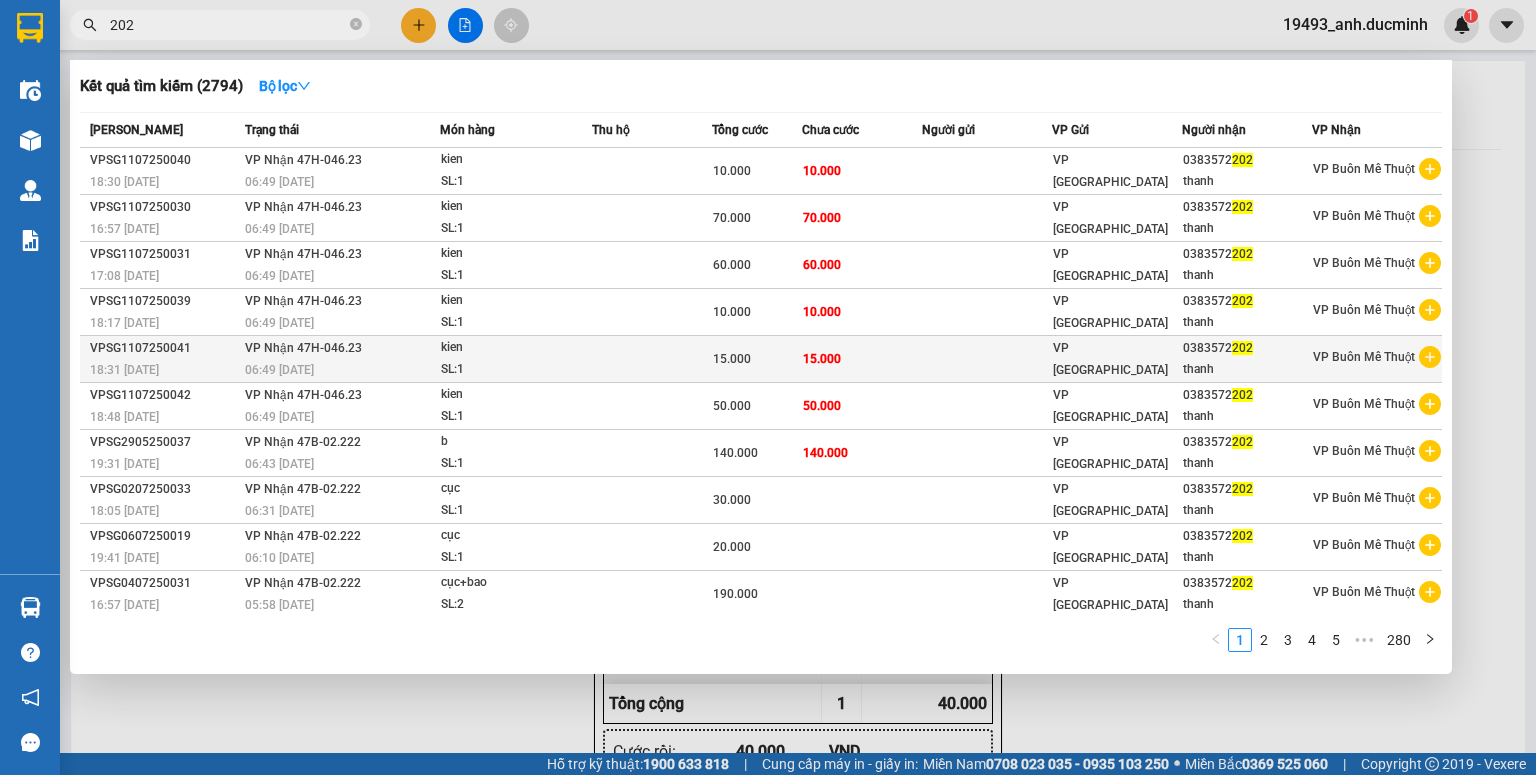 click on "15.000" at bounding box center (862, 359) 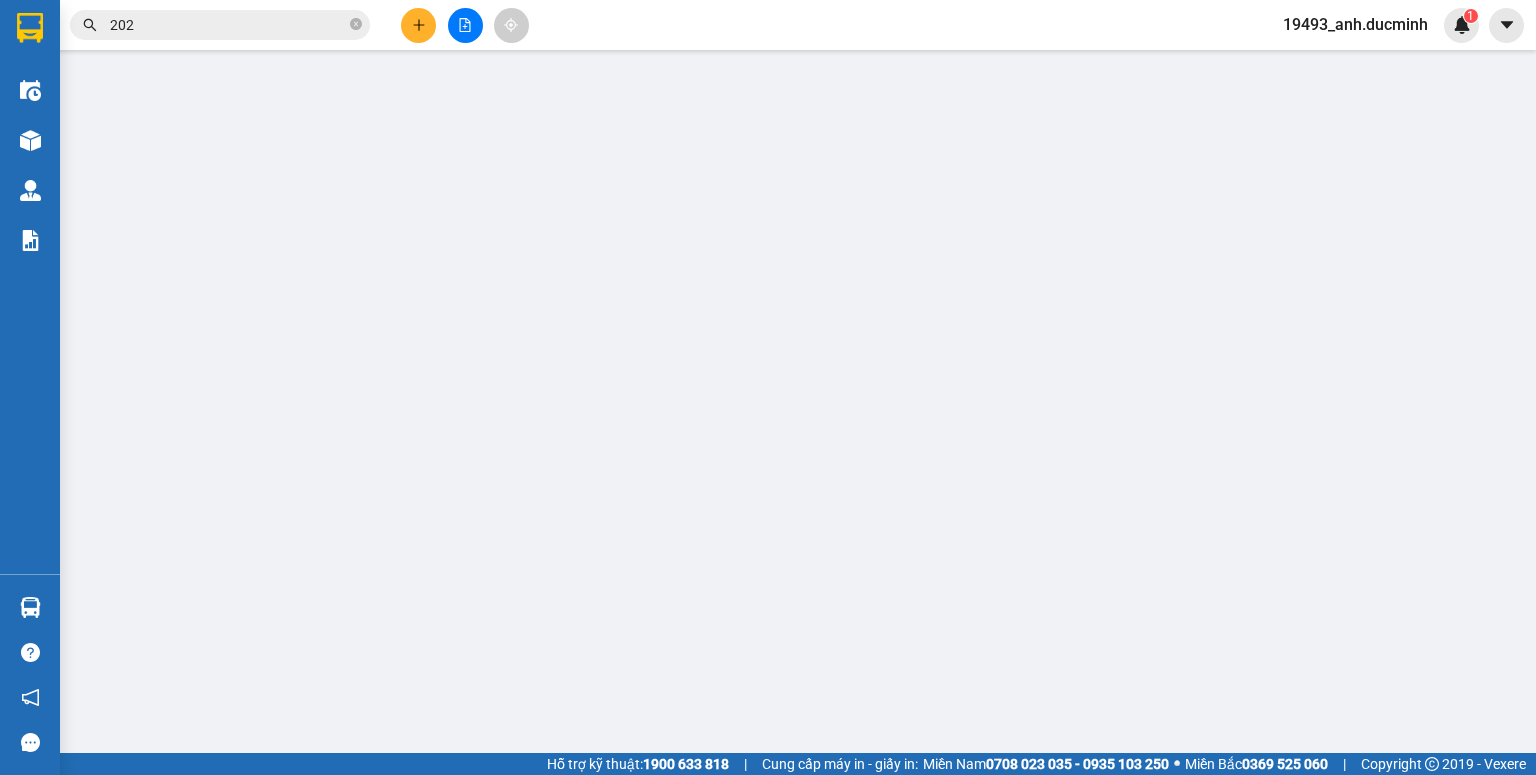 type on "0383572202" 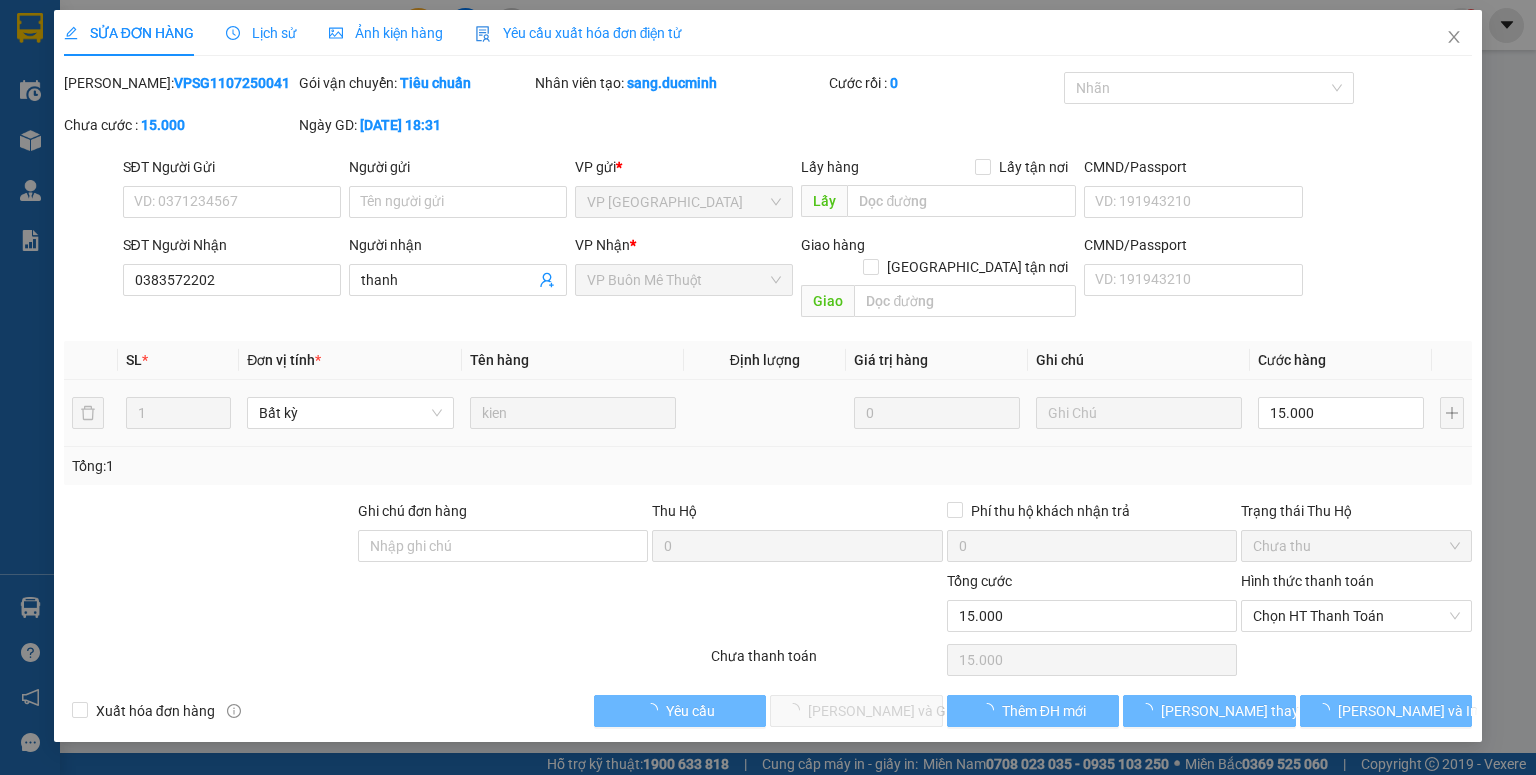 click on "SỬA ĐƠN HÀNG Lịch sử Ảnh kiện hàng Yêu cầu xuất hóa đơn điện tử Total Paid Fee 0 Total UnPaid Fee 15.000 Cash Collection Total Fee Mã ĐH:  VPSG1107250041 Gói vận chuyển:   Tiêu chuẩn Nhân viên tạo:   sang.ducminh Cước rồi :   0   Nhãn Chưa cước :   15.000 Ngày GD:   [DATE] 18:31 SĐT Người Gửi VD: 0371234567 Người gửi Tên người gửi VP gửi  * VP [GEOGRAPHIC_DATA] Lấy hàng Lấy tận nơi Lấy CMND/Passport VD: [PASSPORT] SĐT Người Nhận 0383572202 Người nhận thanh VP Nhận  * VP Buôn Mê Thuột Giao hàng Giao tận nơi Giao CMND/Passport VD: [PASSPORT] SL  * Đơn vị tính  * Tên hàng  Định lượng Giá trị hàng Ghi chú Cước hàng                   1 Bất kỳ kien 0 15.000 Tổng:  1 Ghi chú đơn hàng Thu Hộ 0 Phí thu hộ khách nhận trả 0 Trạng thái Thu Hộ   Chưa thu Tổng cước 15.000 Hình thức thanh toán Chọn HT Thanh Toán Số tiền thu trước 0 15.000" at bounding box center (768, 387) 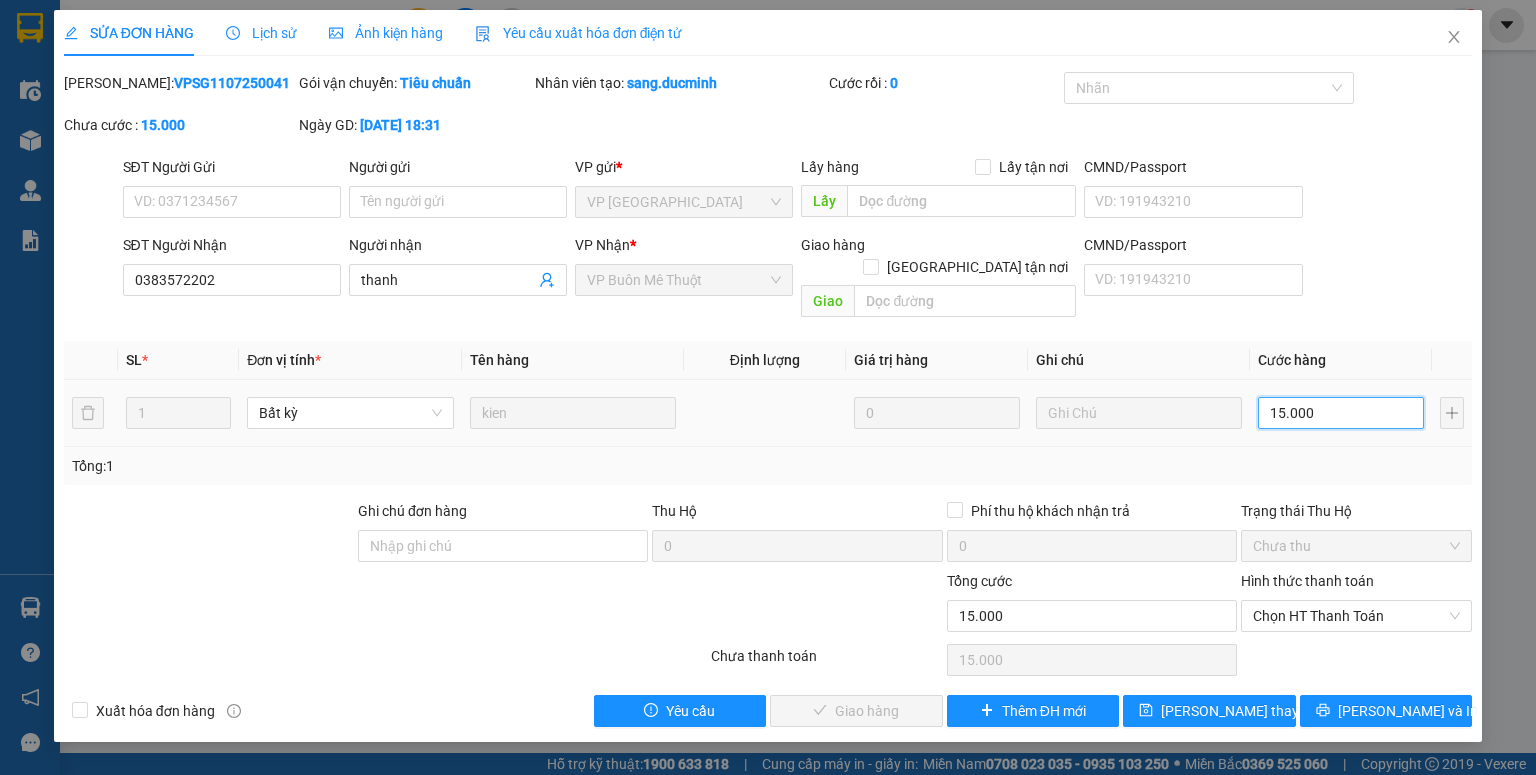 click on "15.000" at bounding box center [1341, 413] 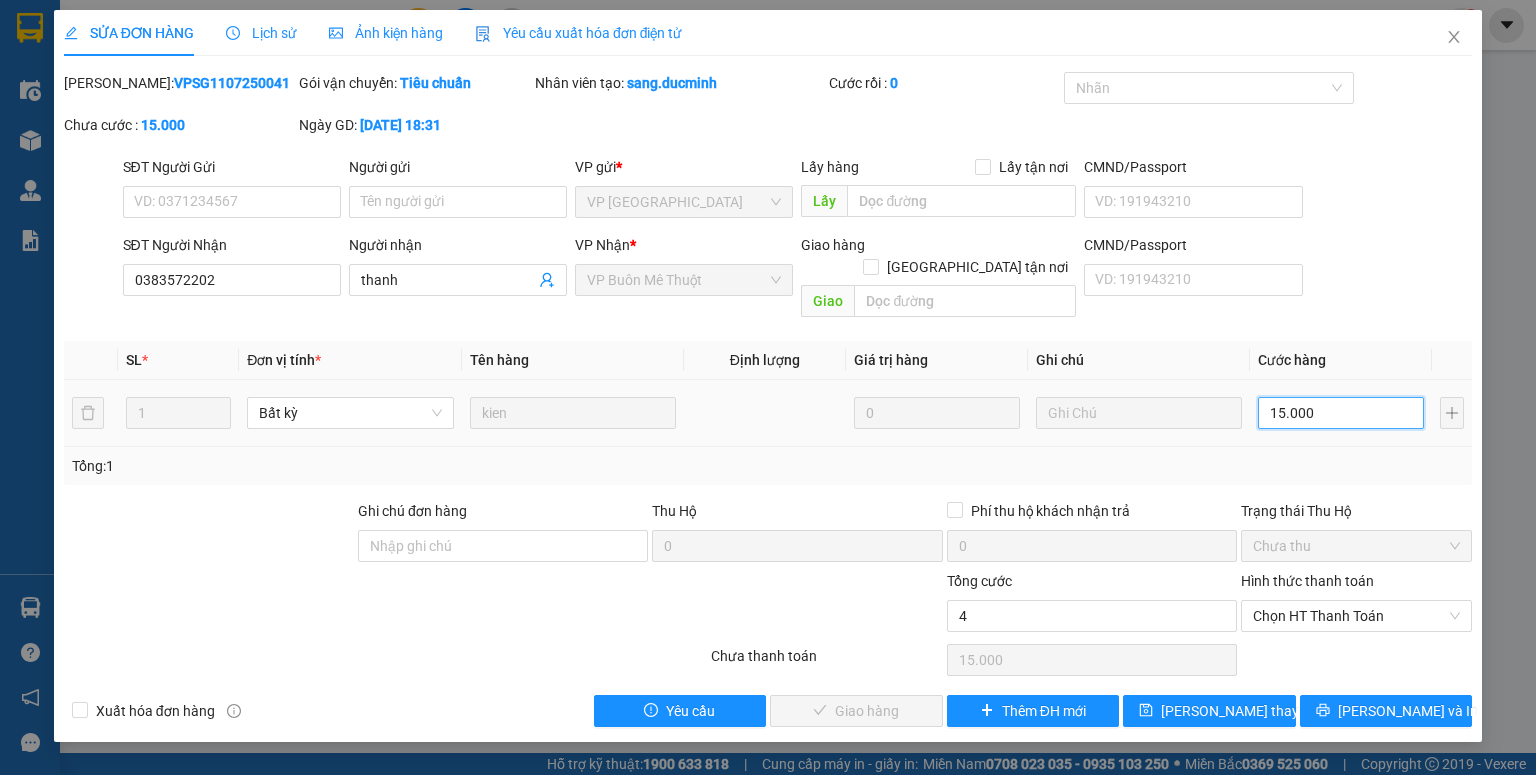 type on "4" 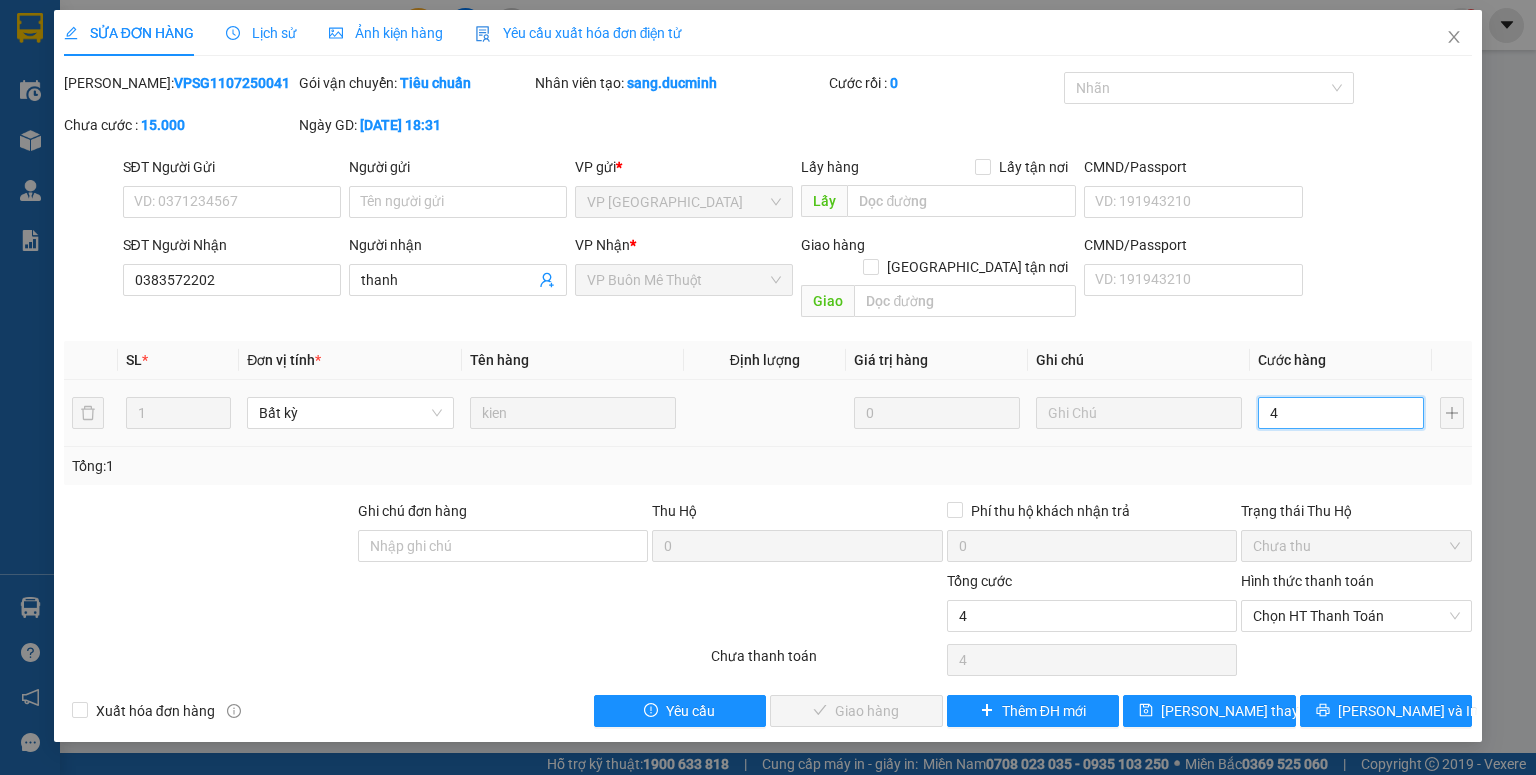 type on "40" 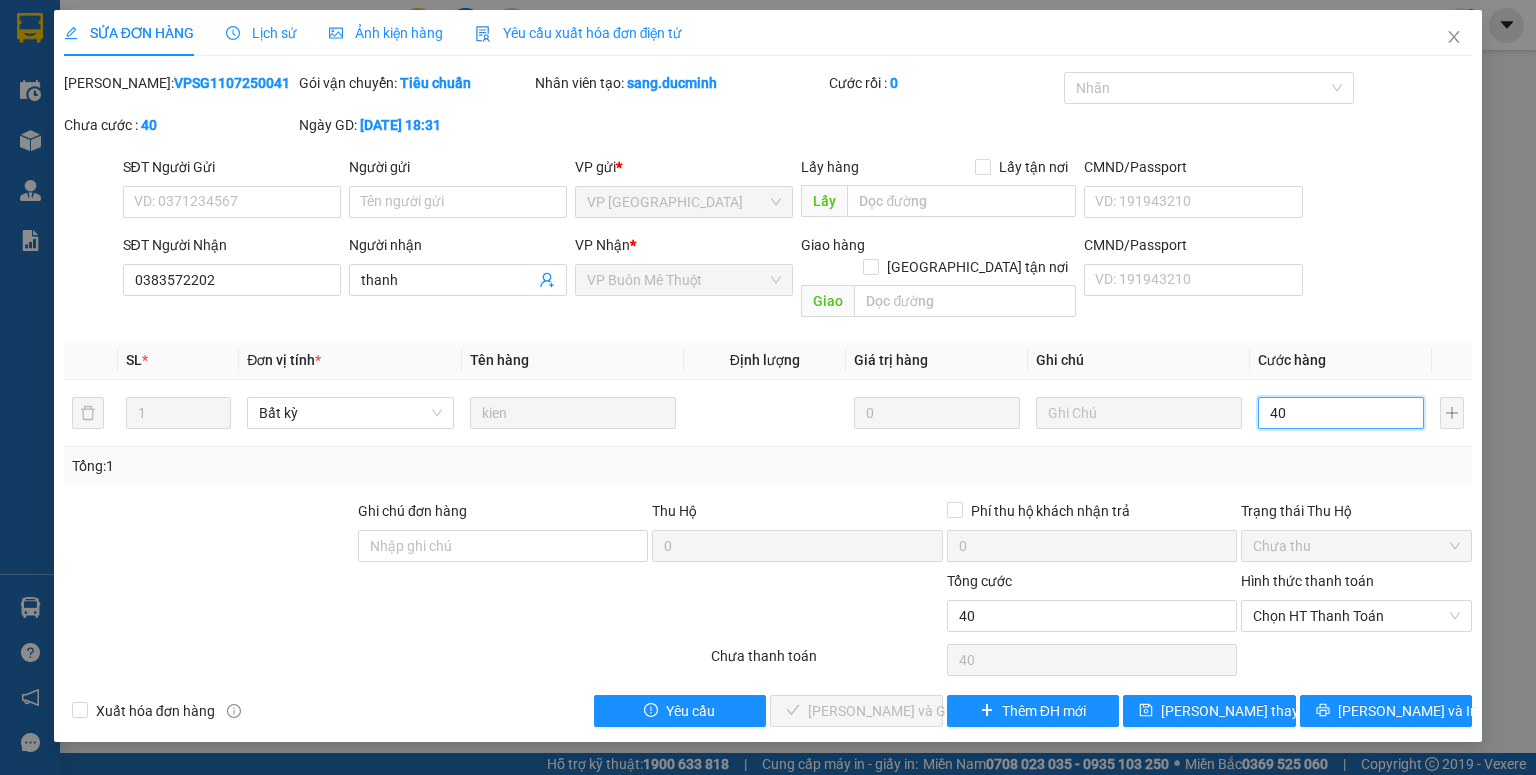 type on "40" 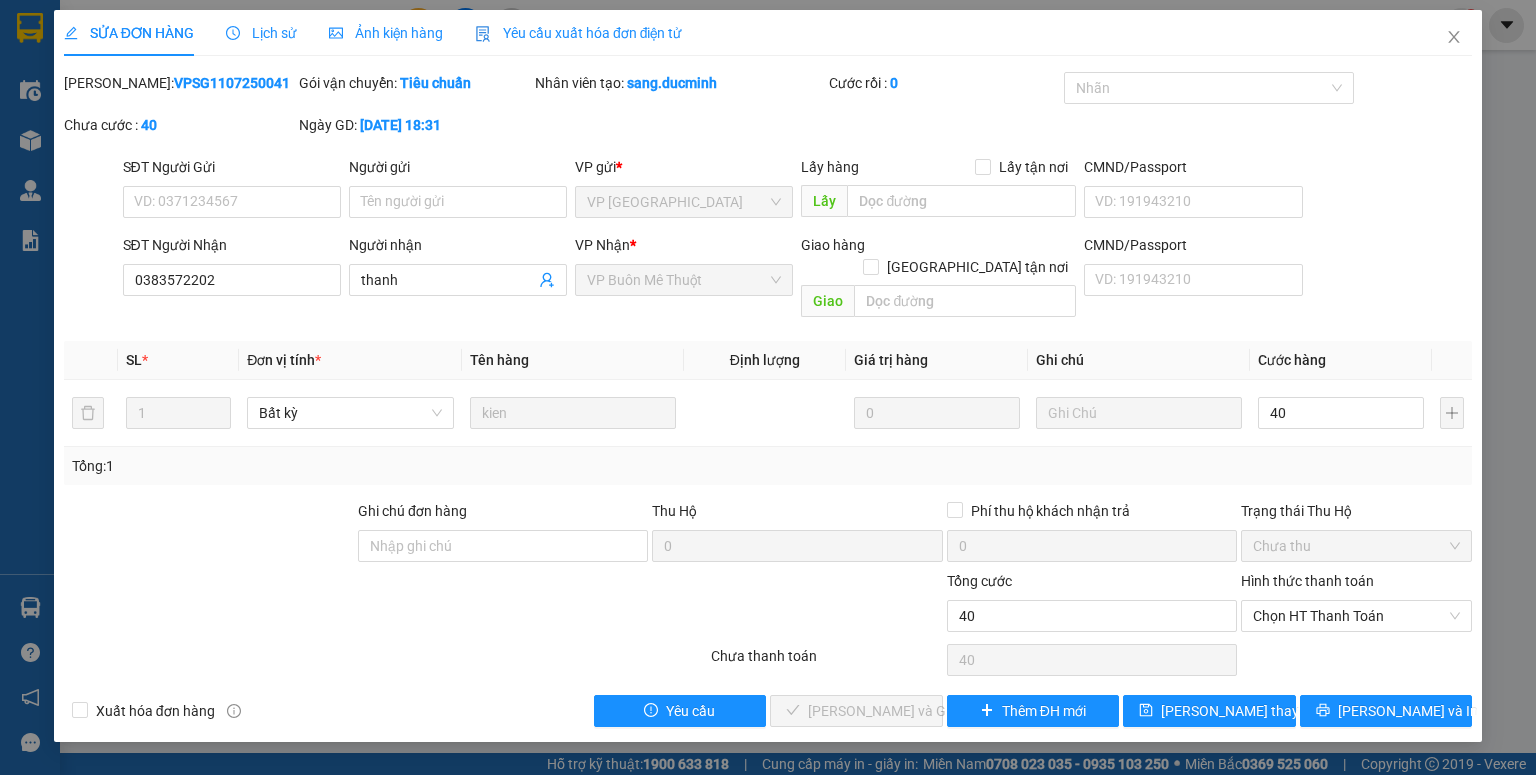 type on "40.000" 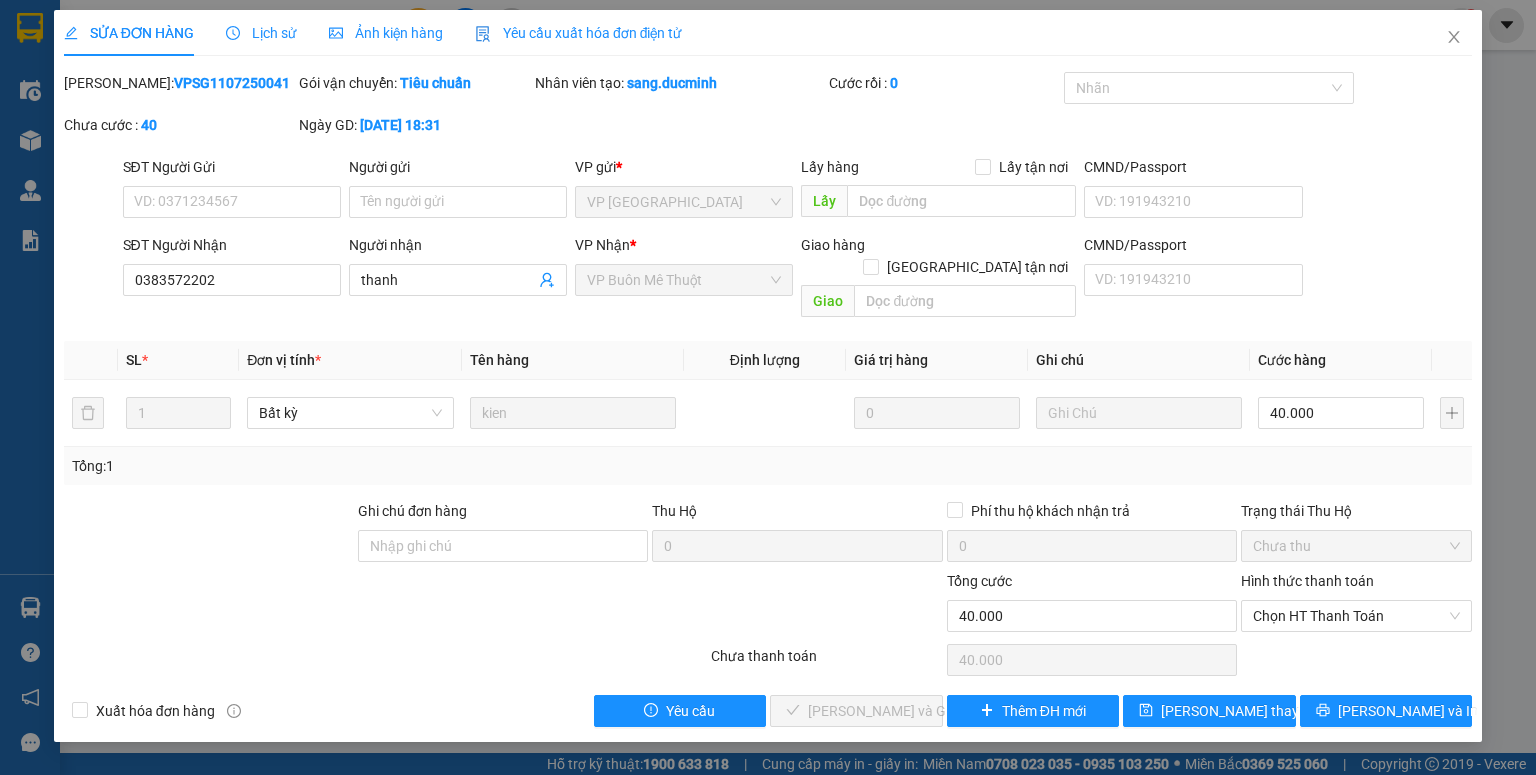 drag, startPoint x: 1329, startPoint y: 450, endPoint x: 1328, endPoint y: 461, distance: 11.045361 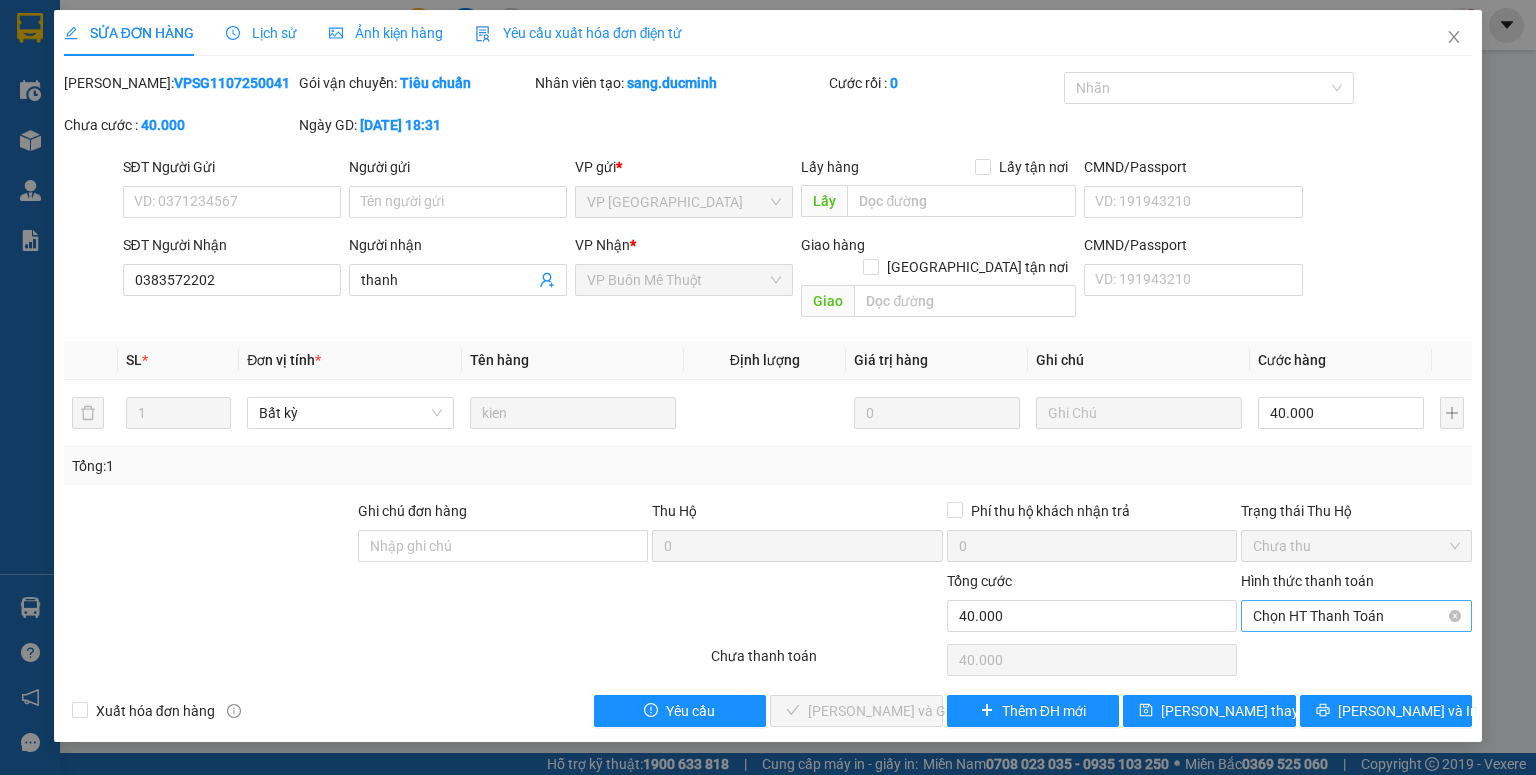 click on "Chọn HT Thanh Toán" at bounding box center [1356, 616] 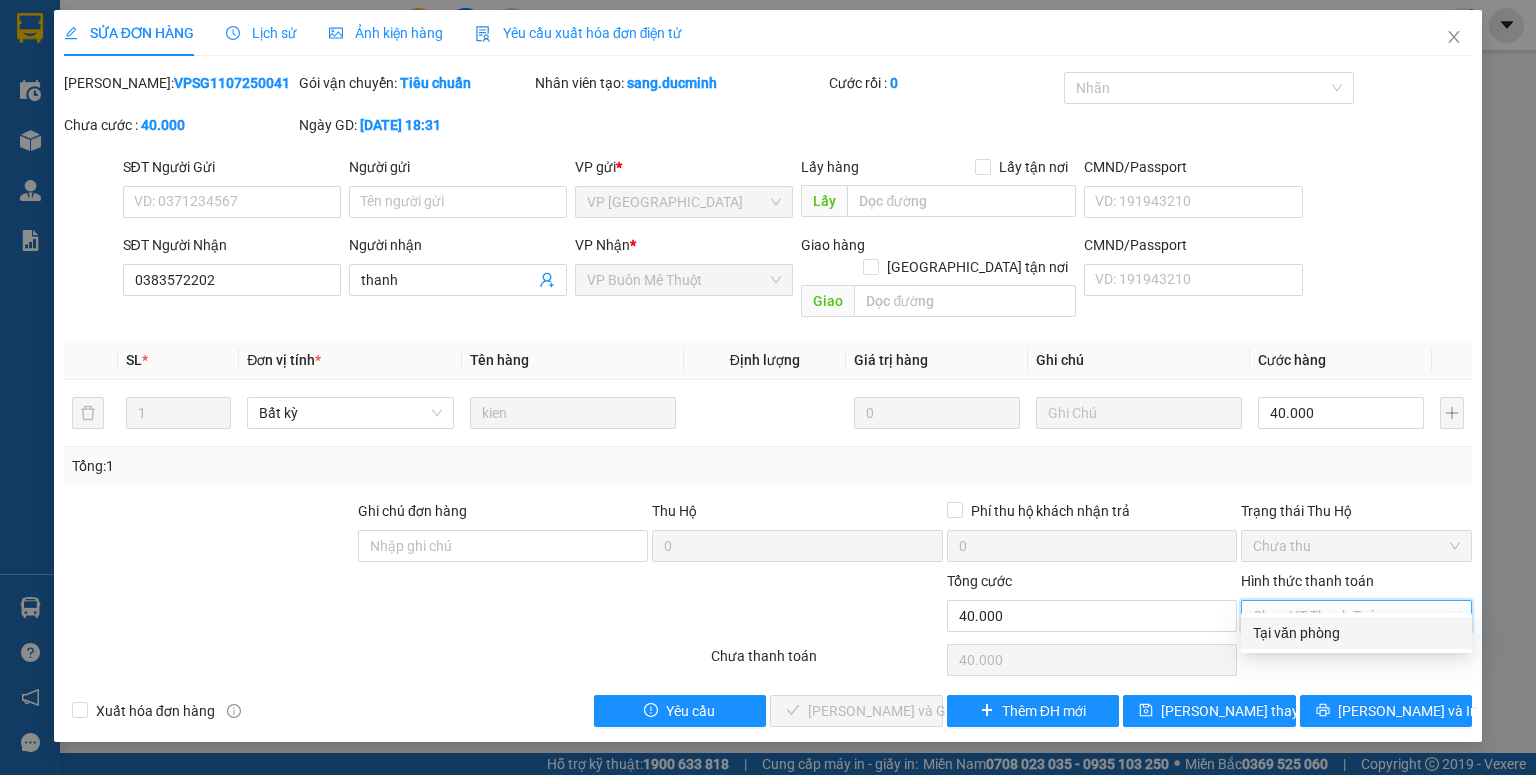 click on "Tại văn phòng" at bounding box center (1356, 633) 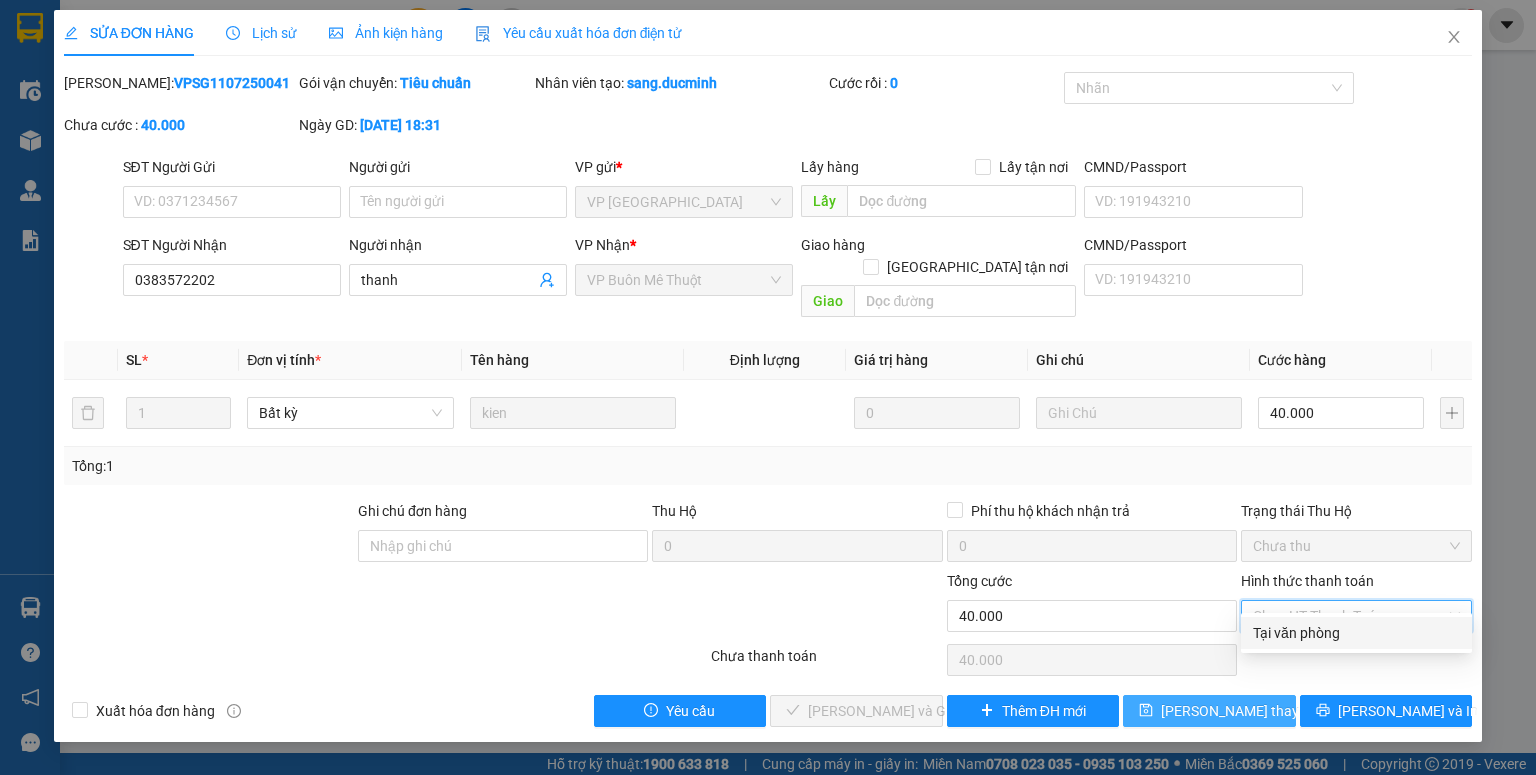 type on "0" 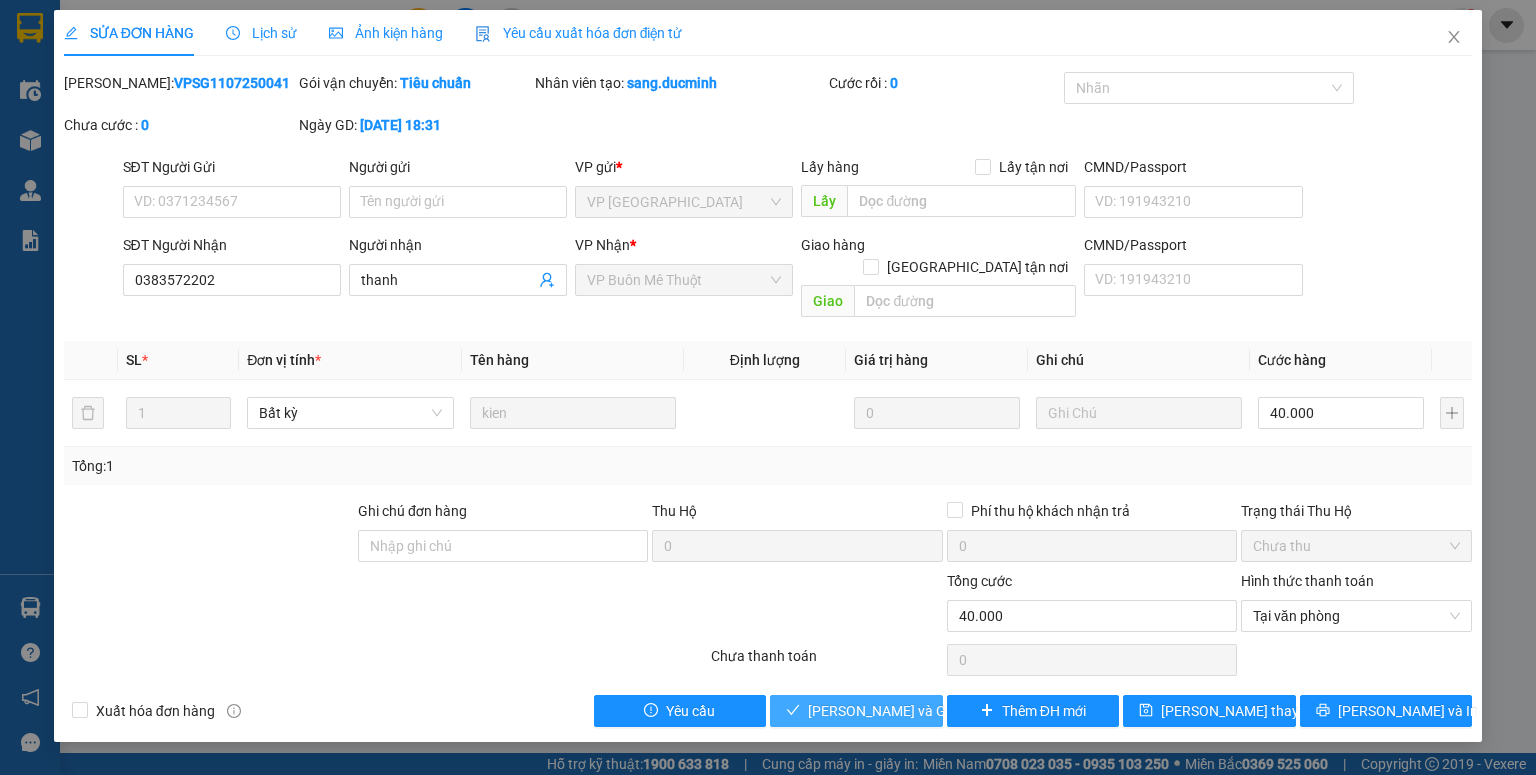 click on "[PERSON_NAME] và Giao hàng" at bounding box center [904, 711] 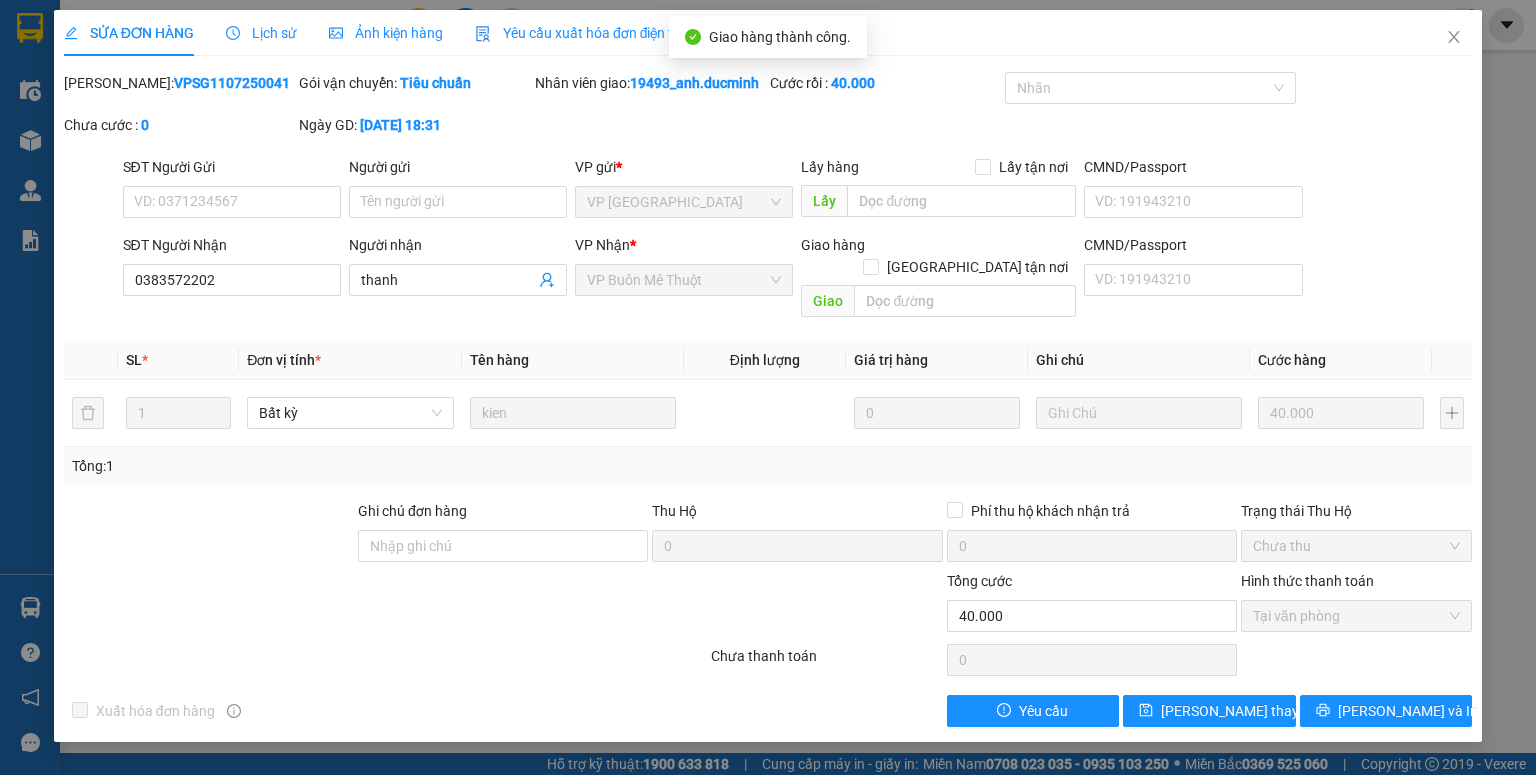 click on "Total Paid Fee 40.000 Total UnPaid Fee 0 Cash Collection Total Fee Mã ĐH:  VPSG1107250041 Gói vận chuyển:   Tiêu chuẩn Nhân viên giao: 19493_anh.ducminh Cước rồi :   40.000   Nhãn Chưa cước :   0 Ngày GD:   [DATE] 18:31 SĐT Người Gửi VD: 0371234567 Người gửi Tên người gửi VP gửi  * VP [GEOGRAPHIC_DATA] Lấy hàng Lấy tận nơi Lấy CMND/Passport VD: [PASSPORT] SĐT Người Nhận 0383572202 Người nhận thanh VP Nhận  * VP Buôn Mê Thuột Giao hàng Giao tận nơi Giao CMND/Passport VD: [PASSPORT] SL  * Đơn vị tính  * Tên hàng  Định lượng Giá trị hàng Ghi chú Cước hàng                   1 Bất kỳ kien 0 40.000 Tổng:  1 Ghi chú đơn hàng Thu Hộ 0 Phí thu hộ khách nhận trả 0 Trạng thái Thu Hộ   Chưa thu Tổng cước 40.000 Hình thức thanh toán Tại văn phòng Số tiền thu trước 40.000 Chọn HT Thanh Toán Chưa thanh toán 0 Chọn HT Thanh Toán Xuất hóa đơn hàng Yêu cầu" at bounding box center (768, 399) 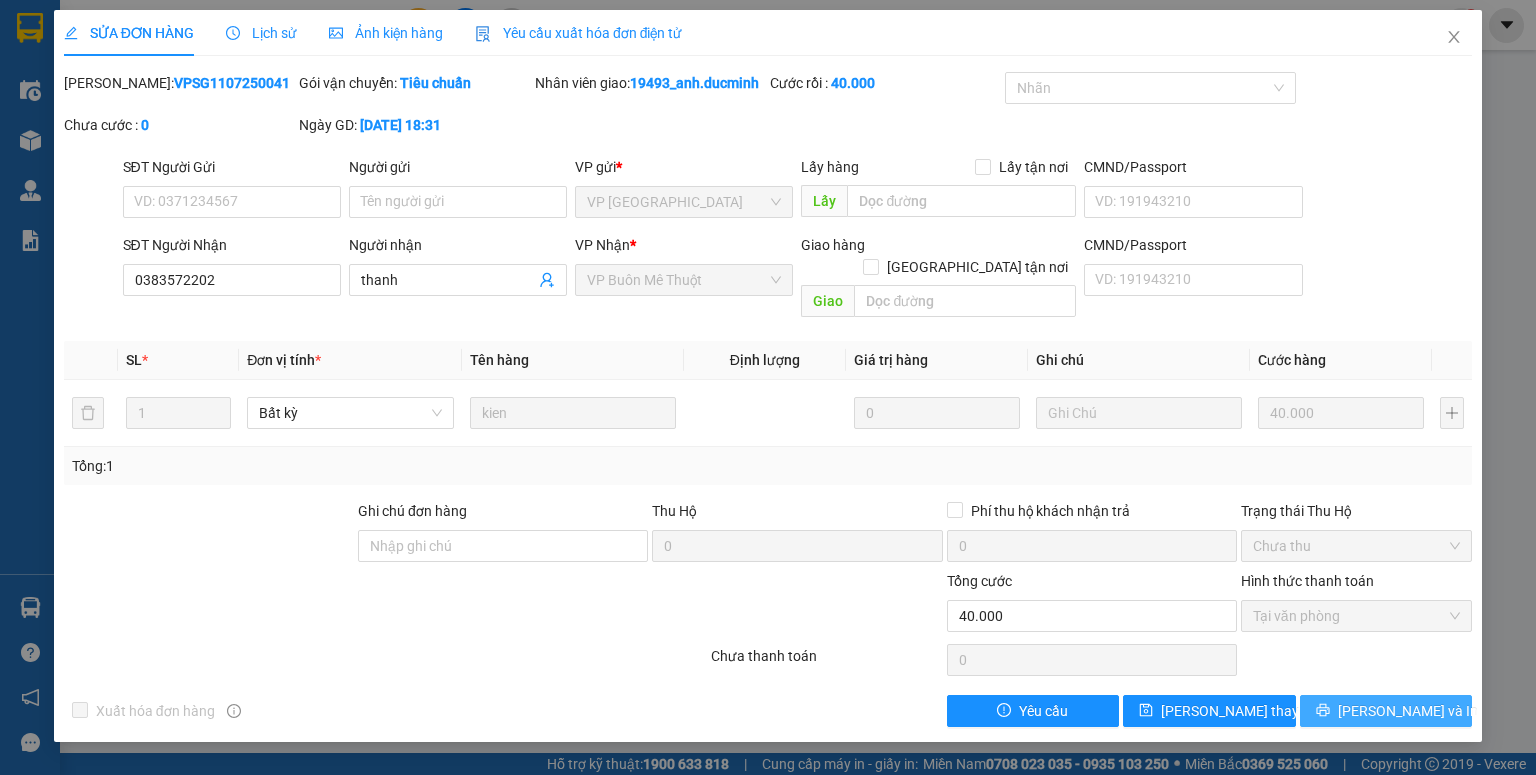click on "[PERSON_NAME] và In" at bounding box center (1386, 711) 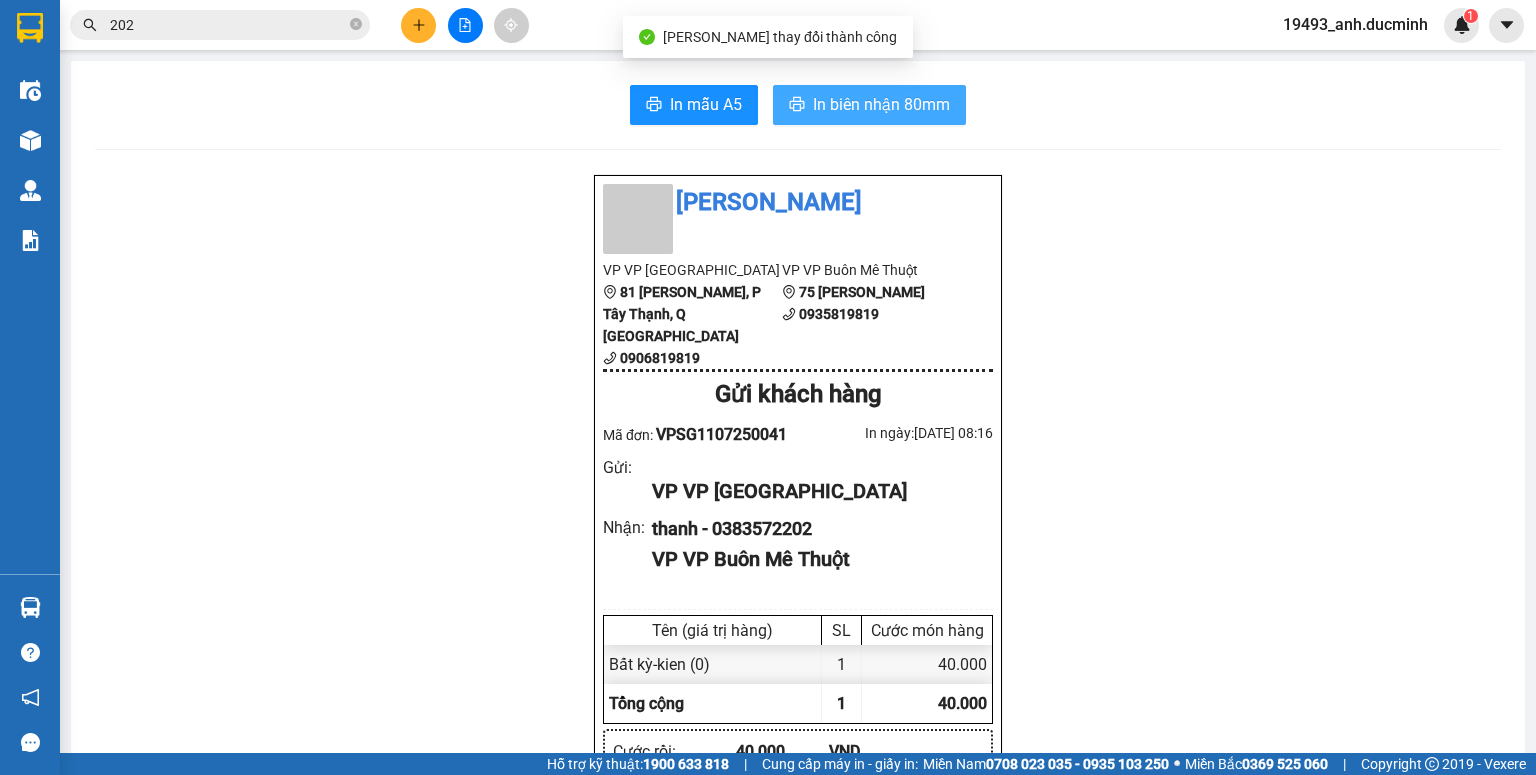 click on "In biên nhận 80mm" at bounding box center [869, 105] 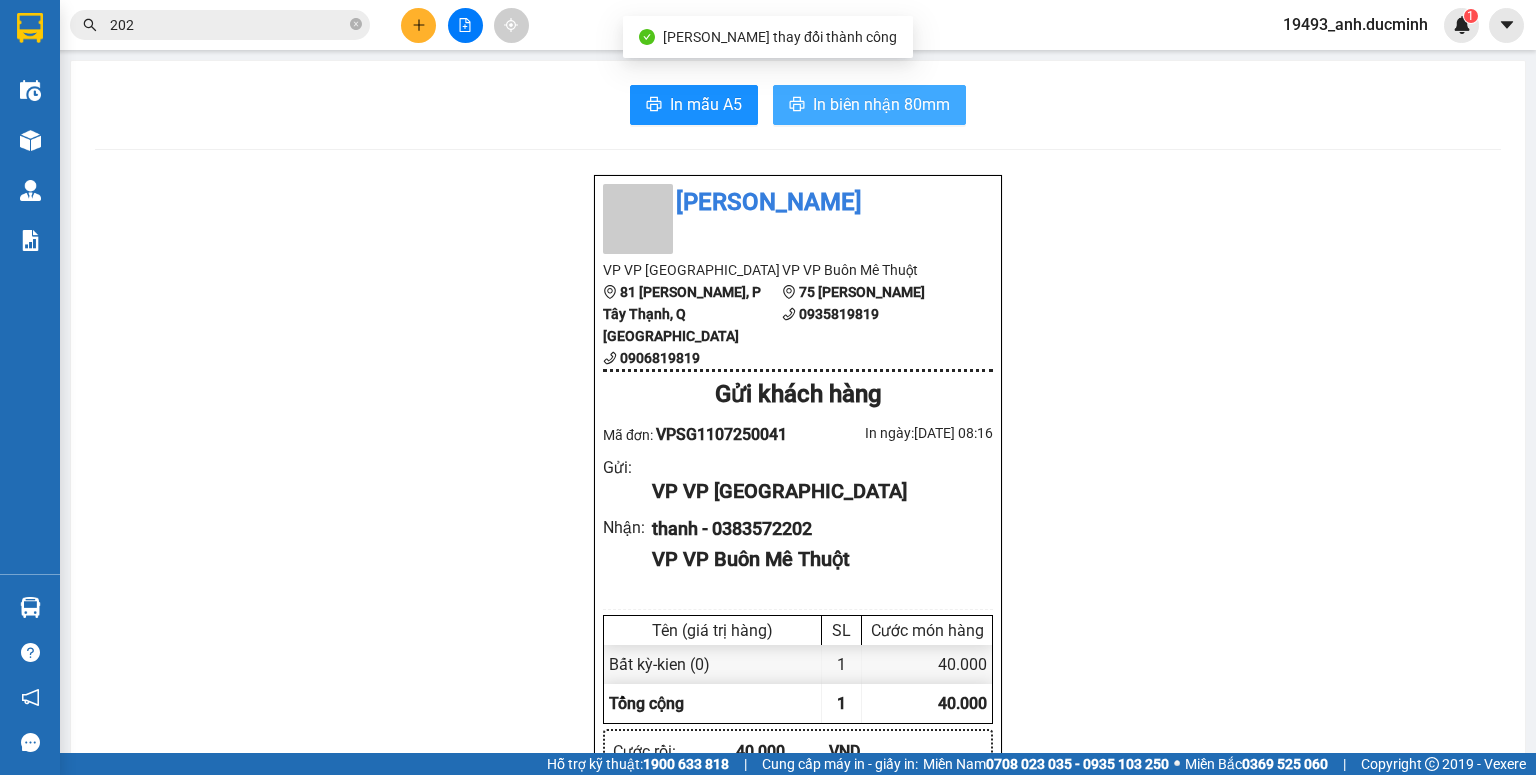 scroll, scrollTop: 0, scrollLeft: 0, axis: both 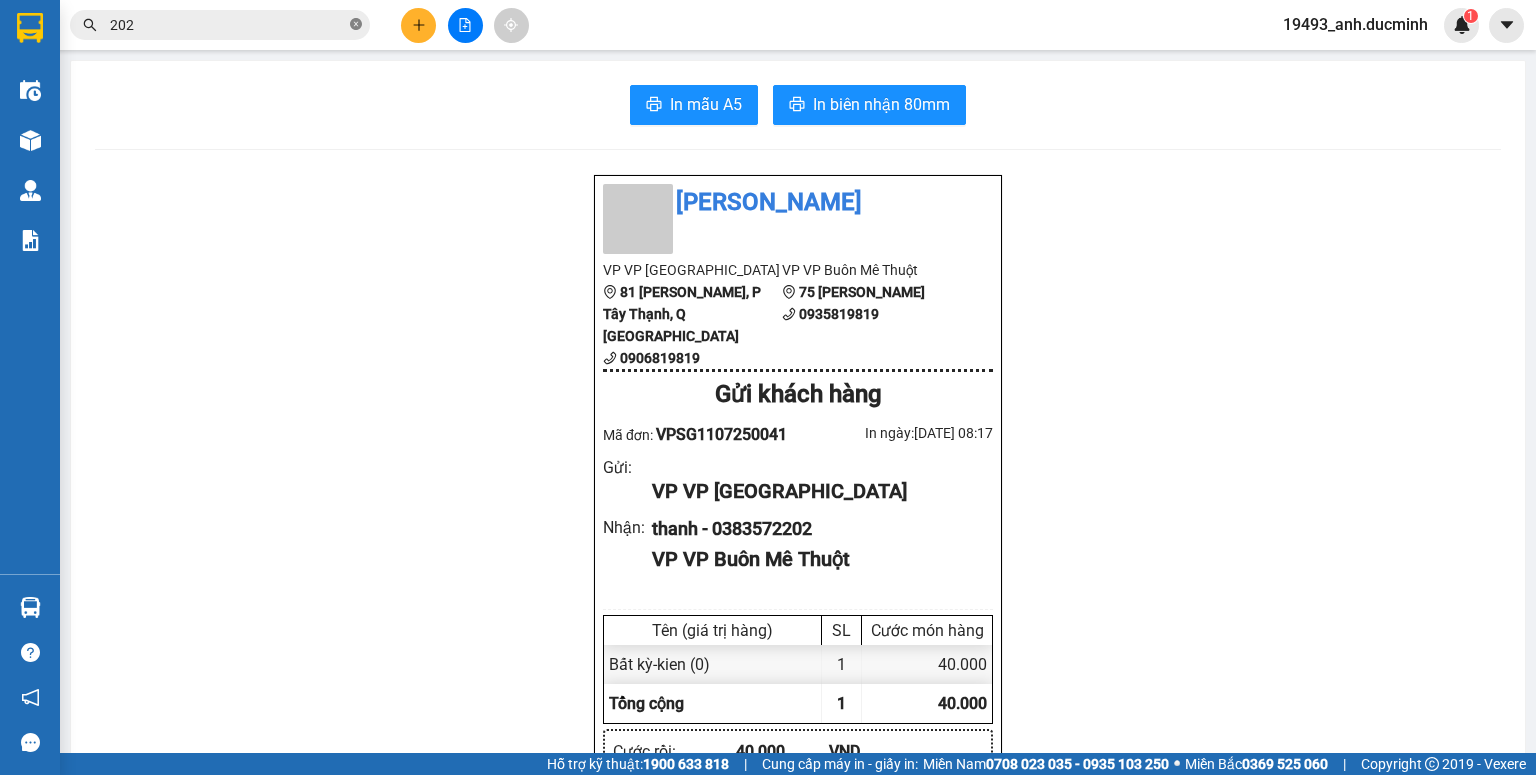 click 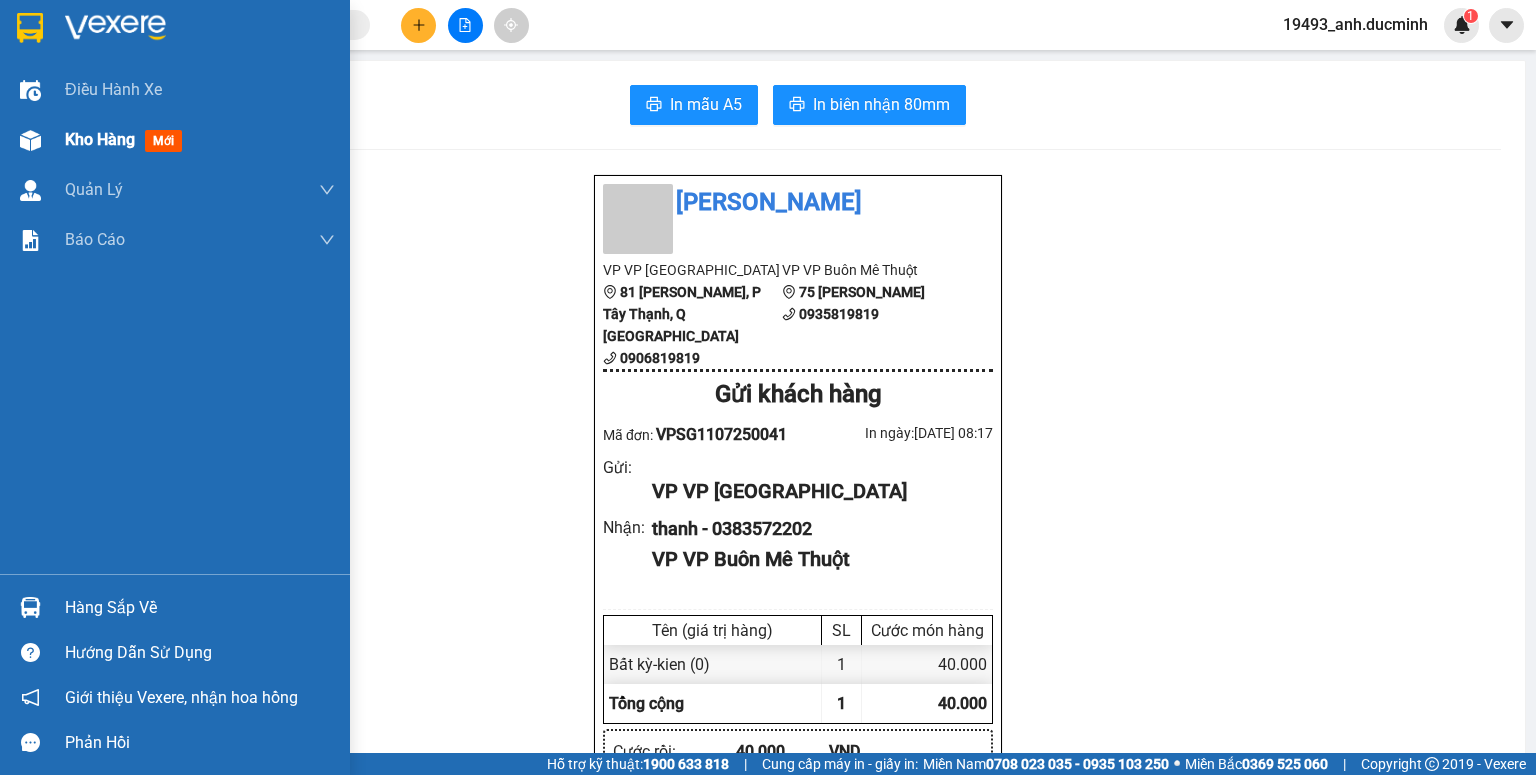 click on "mới" at bounding box center (163, 141) 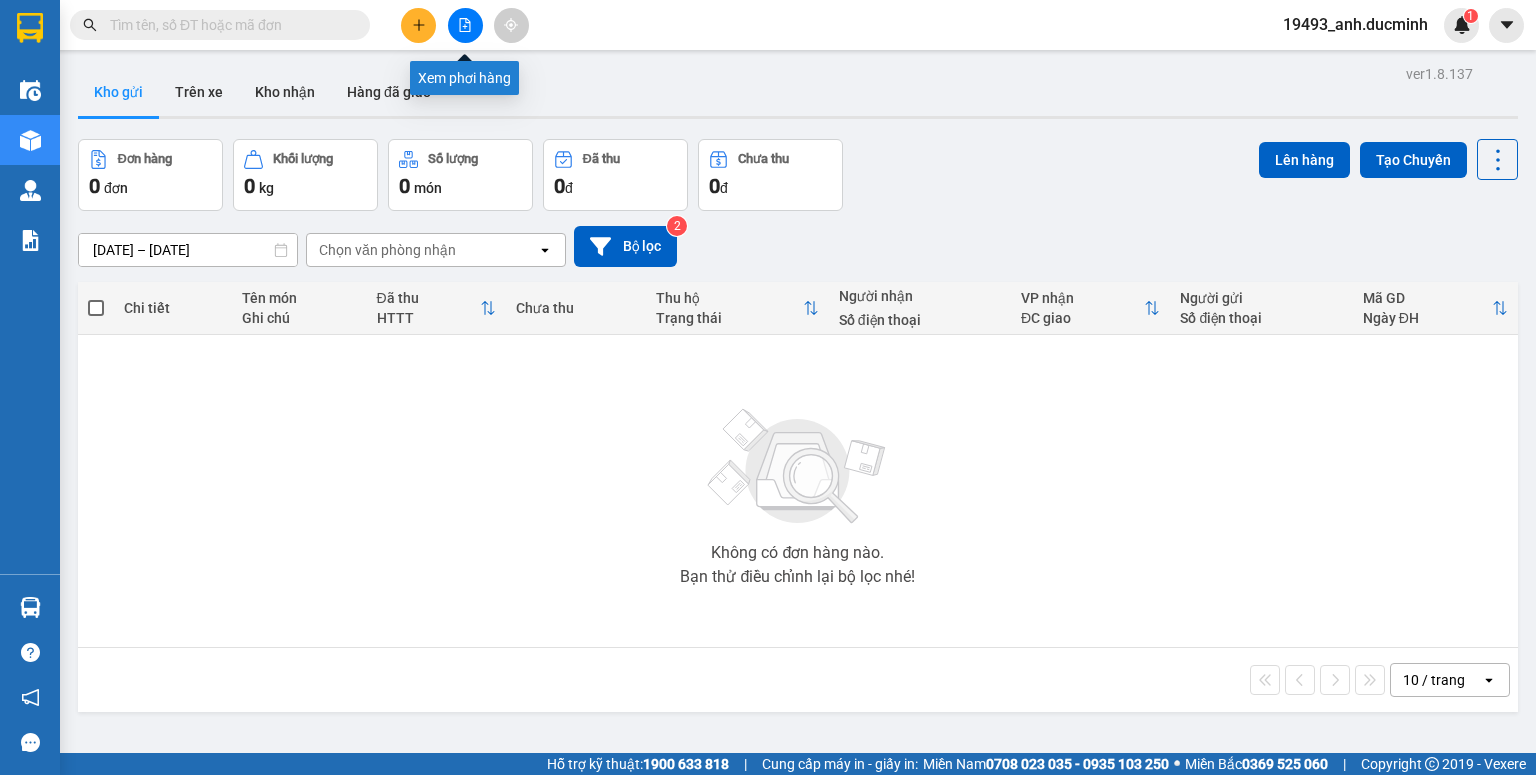 click 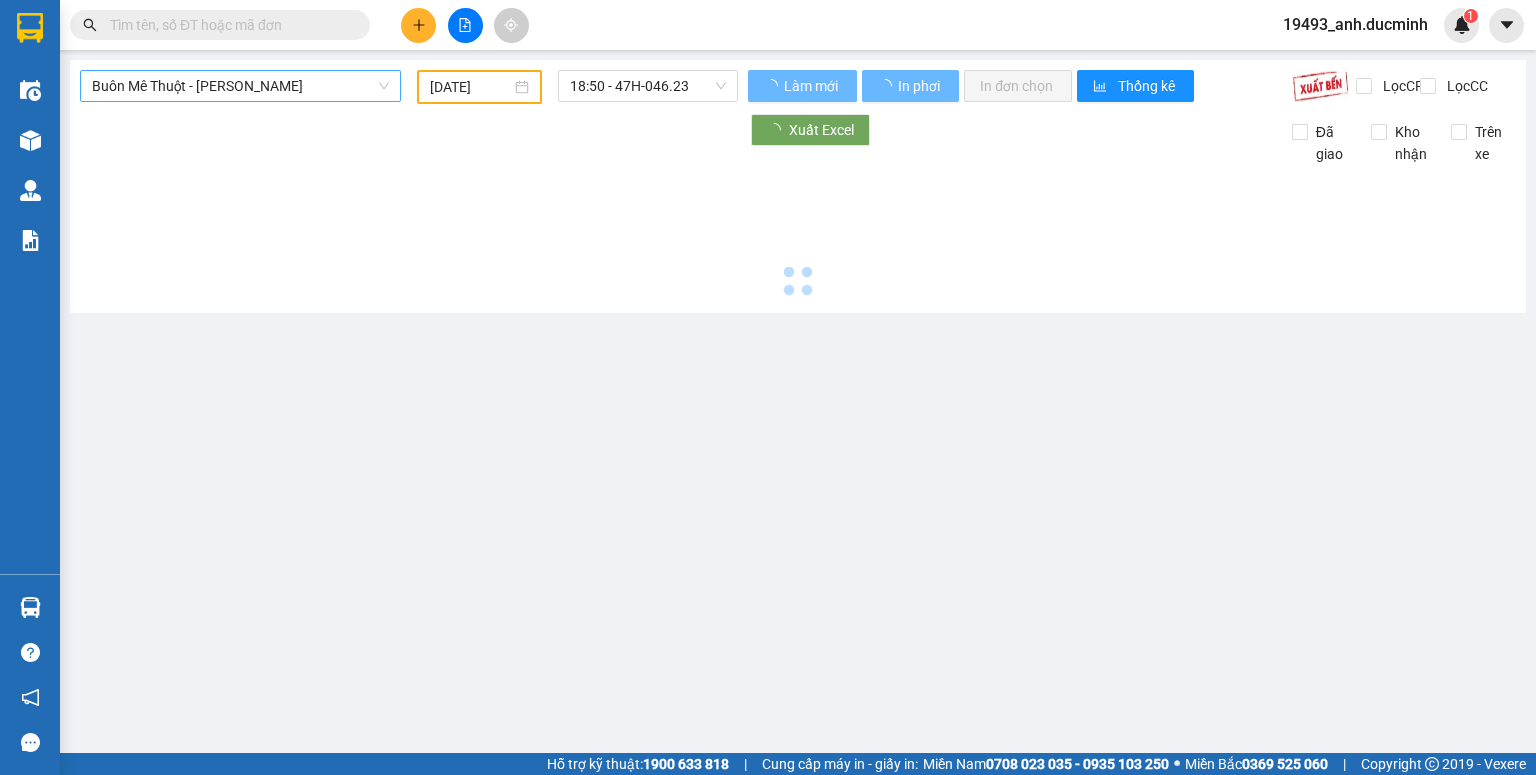type on "[DATE]" 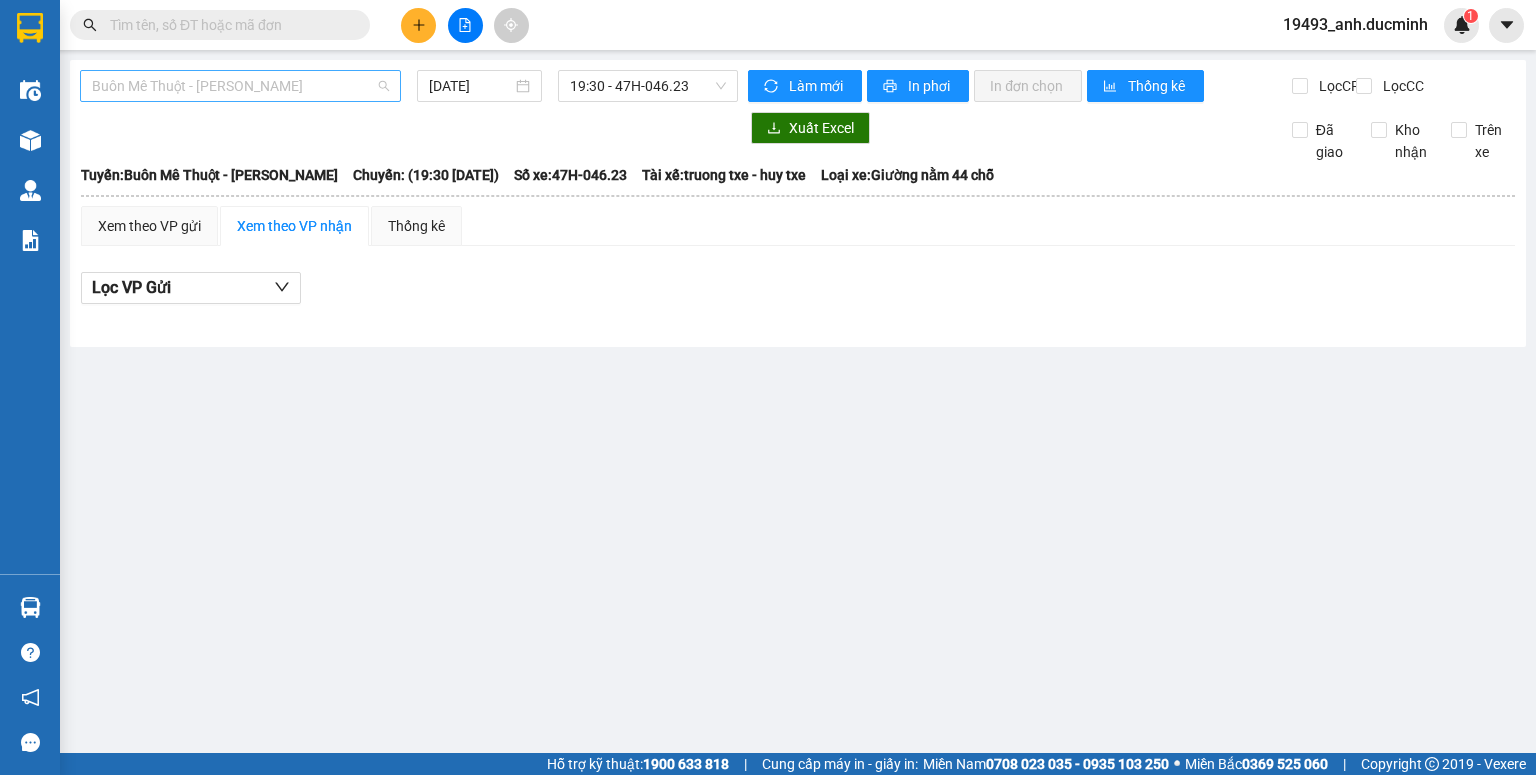 click on "Buôn Mê Thuột - [PERSON_NAME]" at bounding box center [240, 86] 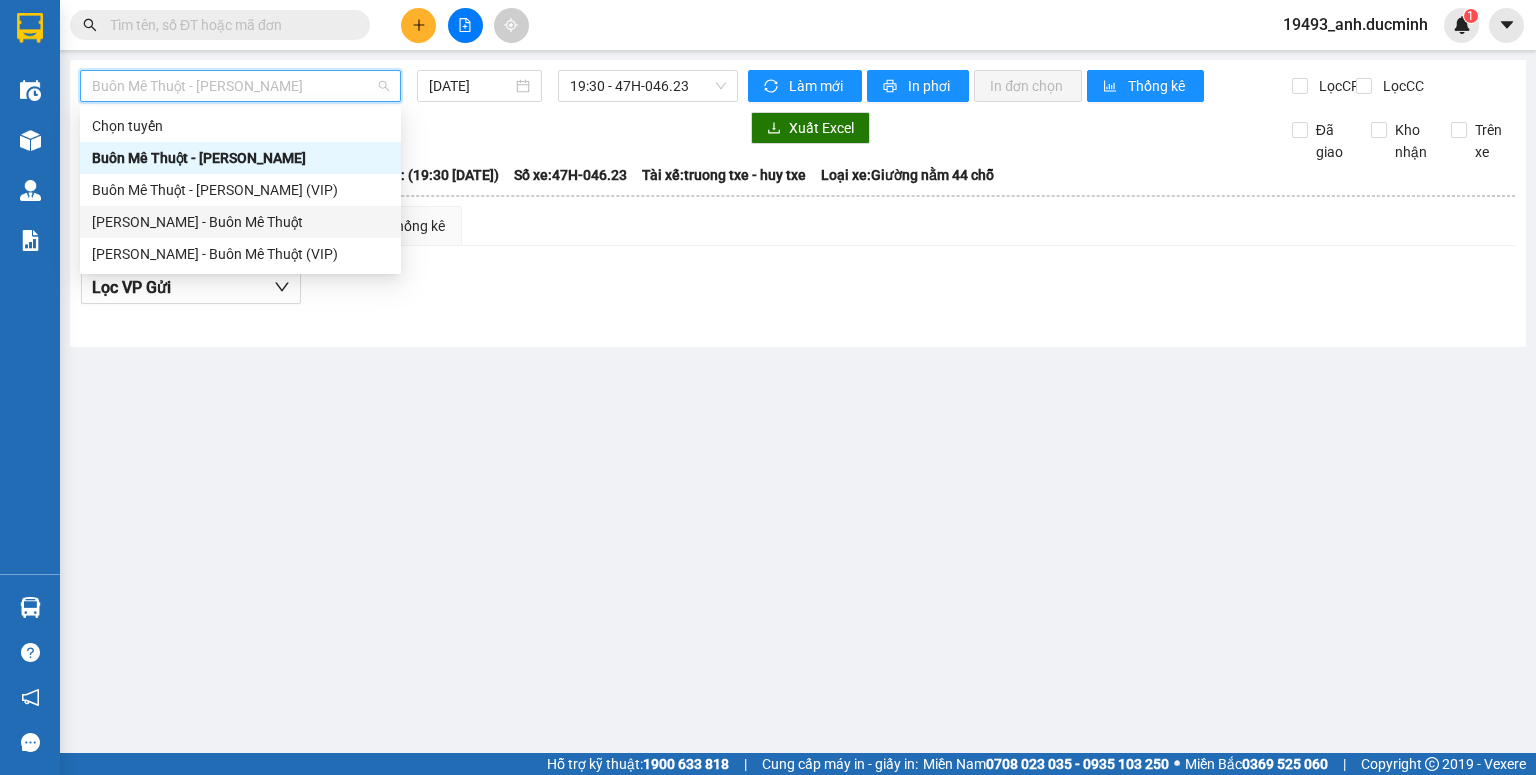 click on "[PERSON_NAME] - Buôn Mê Thuột" at bounding box center [240, 222] 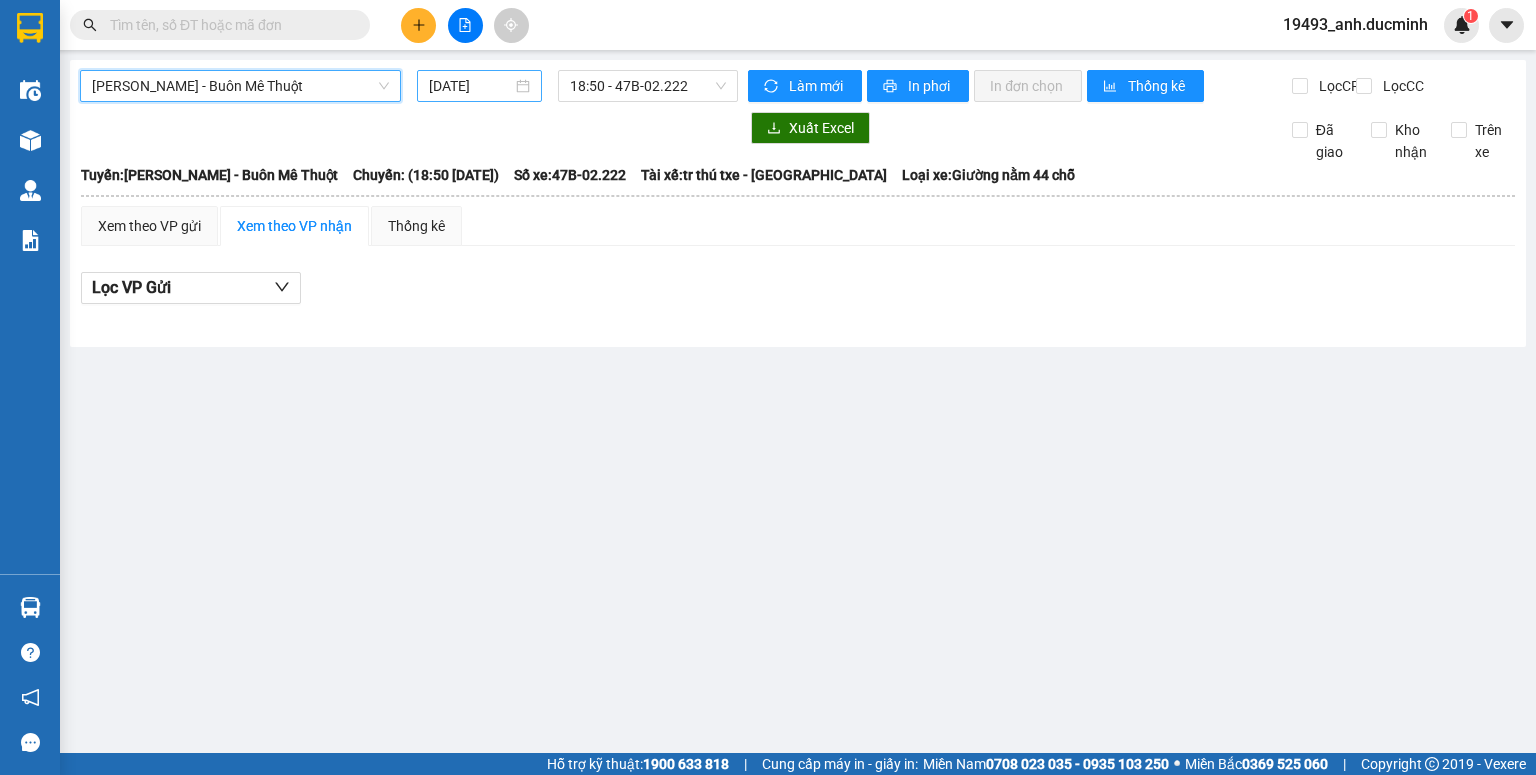 click on "[DATE]" at bounding box center [470, 86] 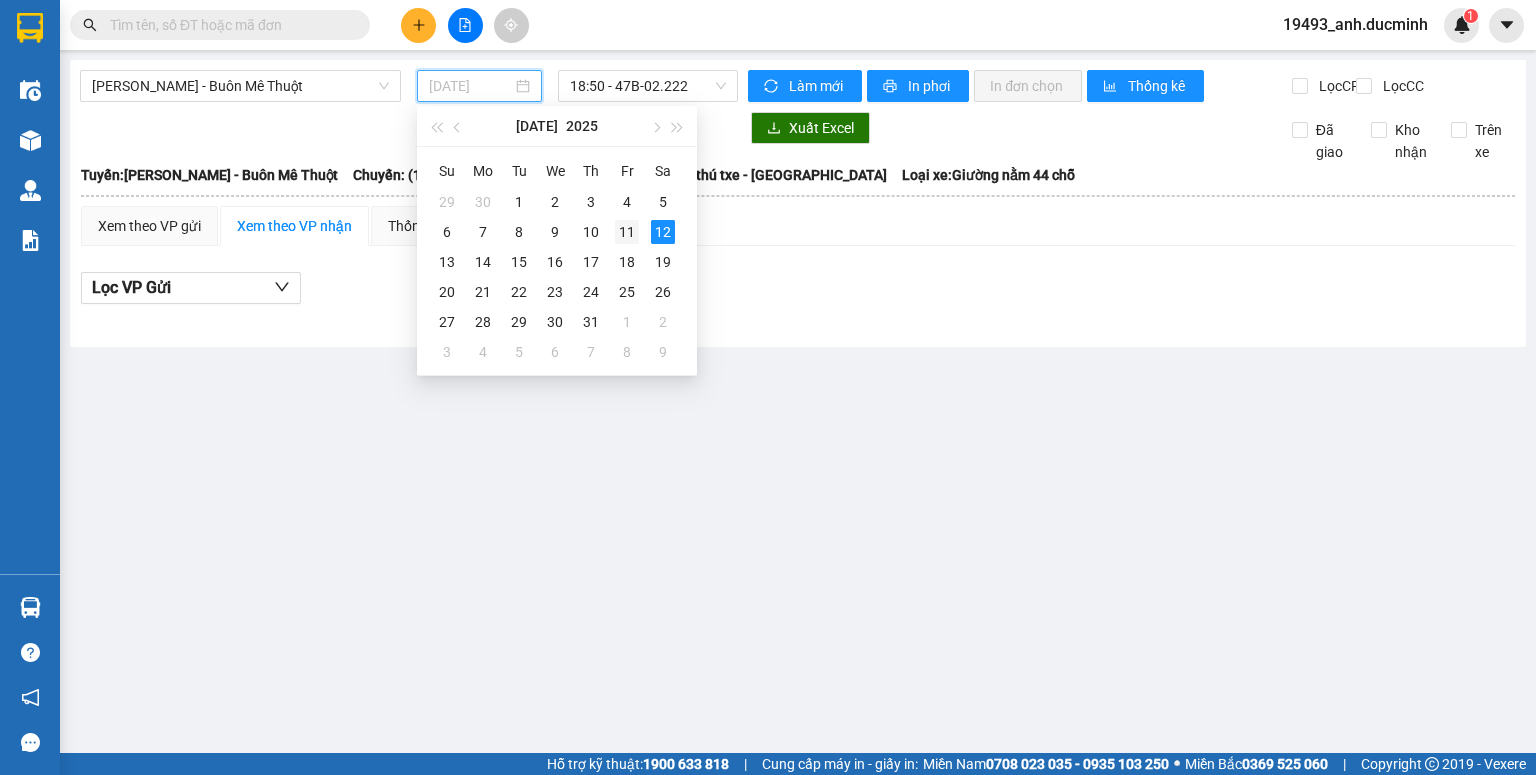 click on "11" at bounding box center (627, 232) 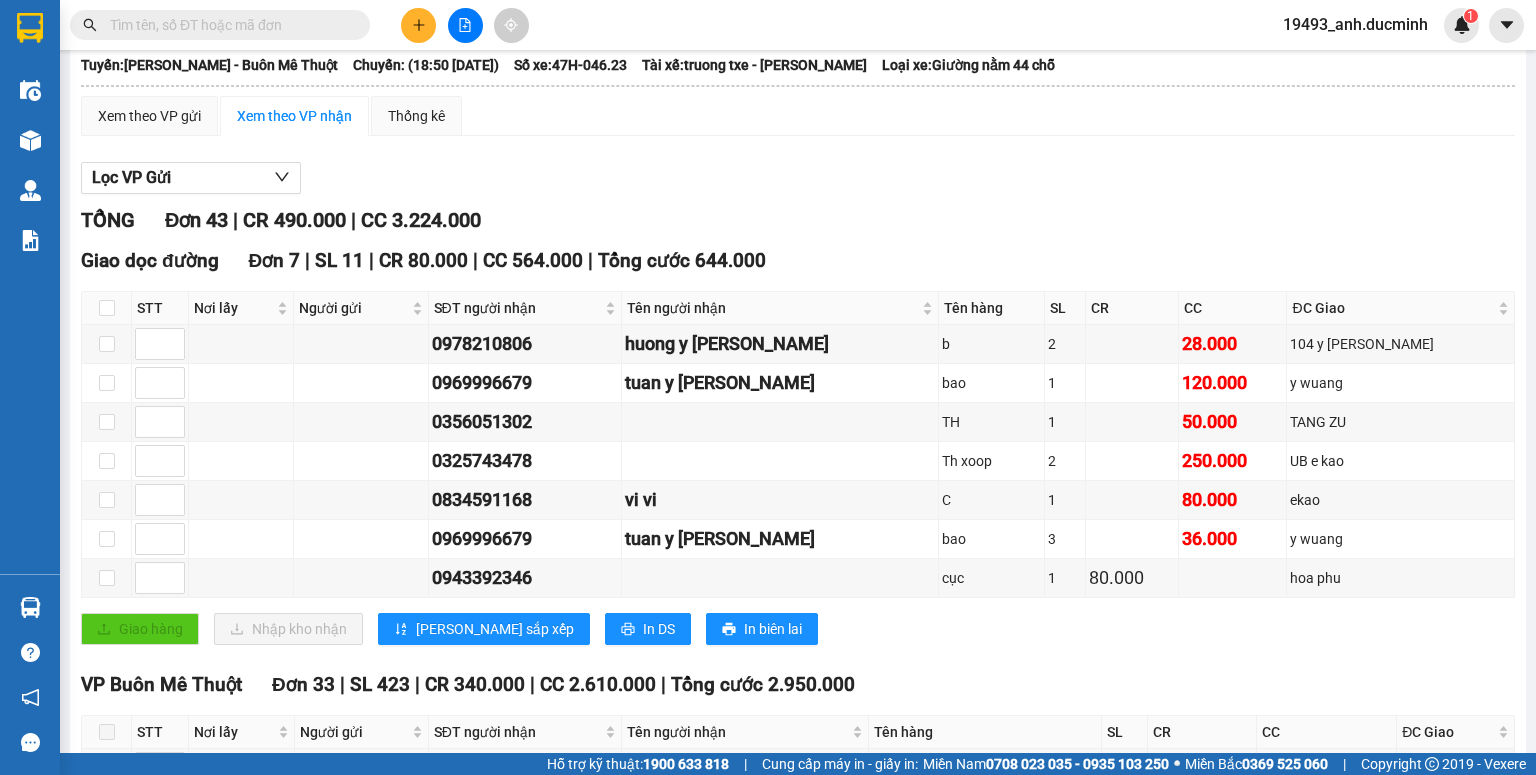 scroll, scrollTop: 0, scrollLeft: 0, axis: both 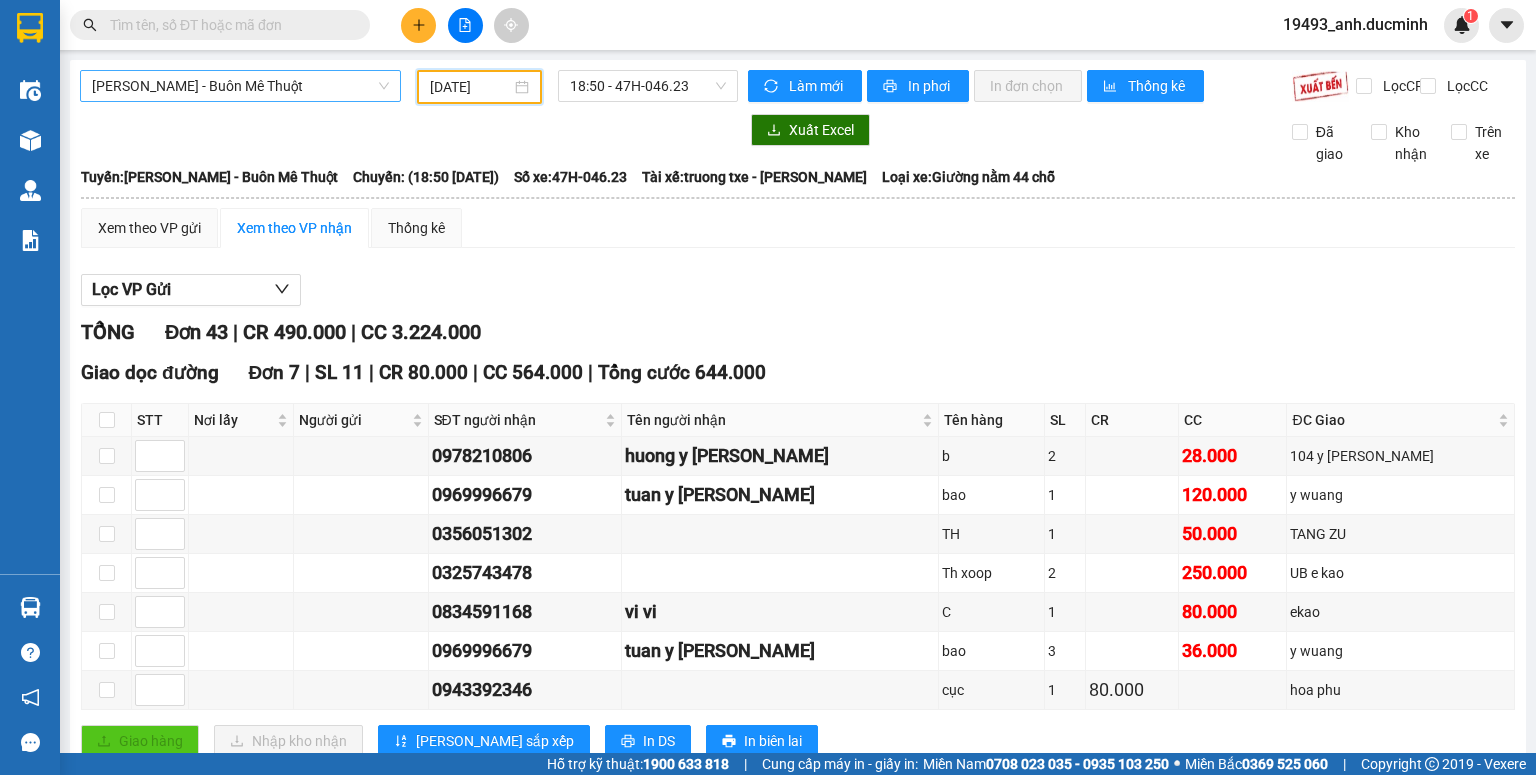 click on "[PERSON_NAME] - Buôn Mê Thuột" at bounding box center (240, 86) 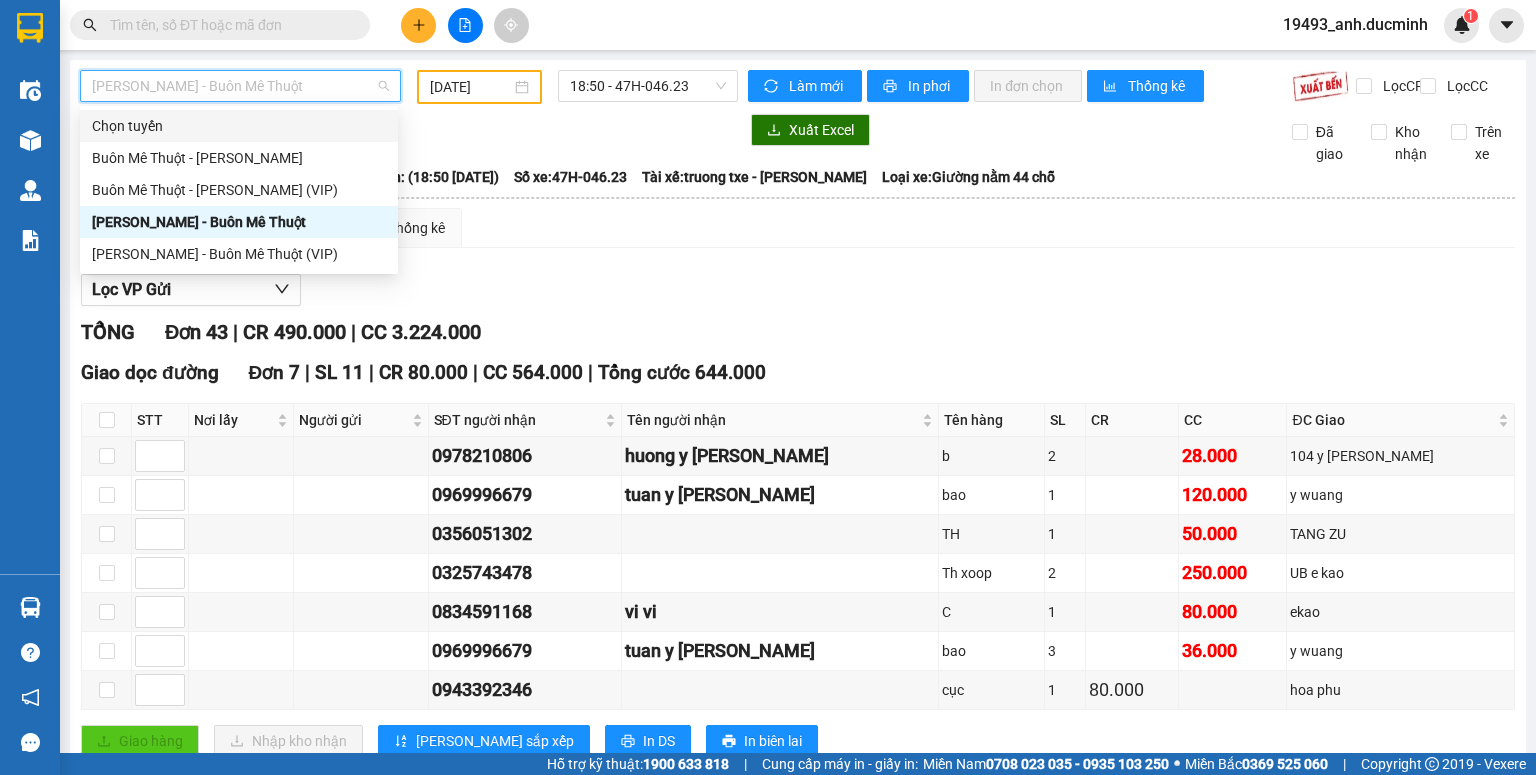 click on "[DATE]" at bounding box center (470, 87) 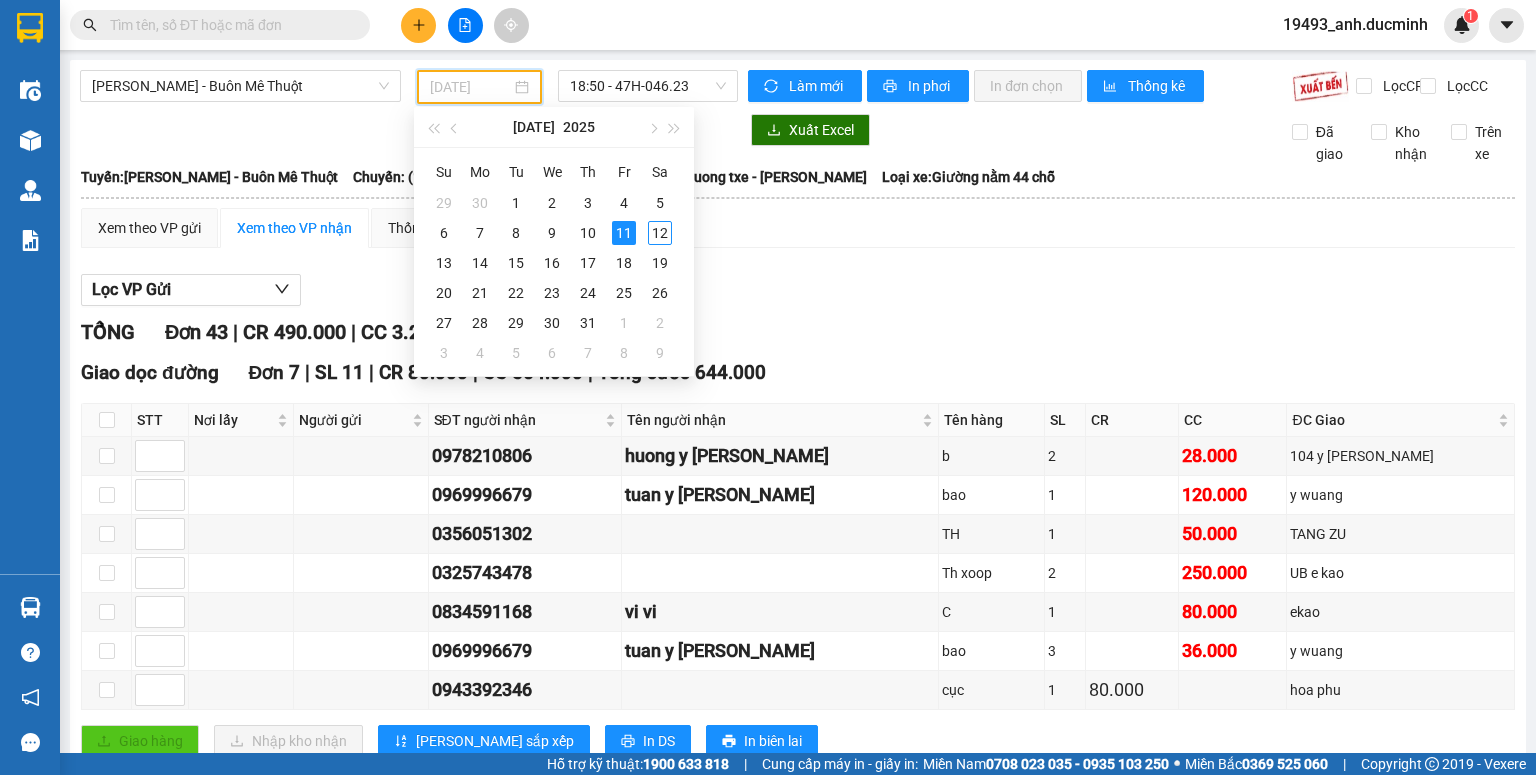 type on "[DATE]" 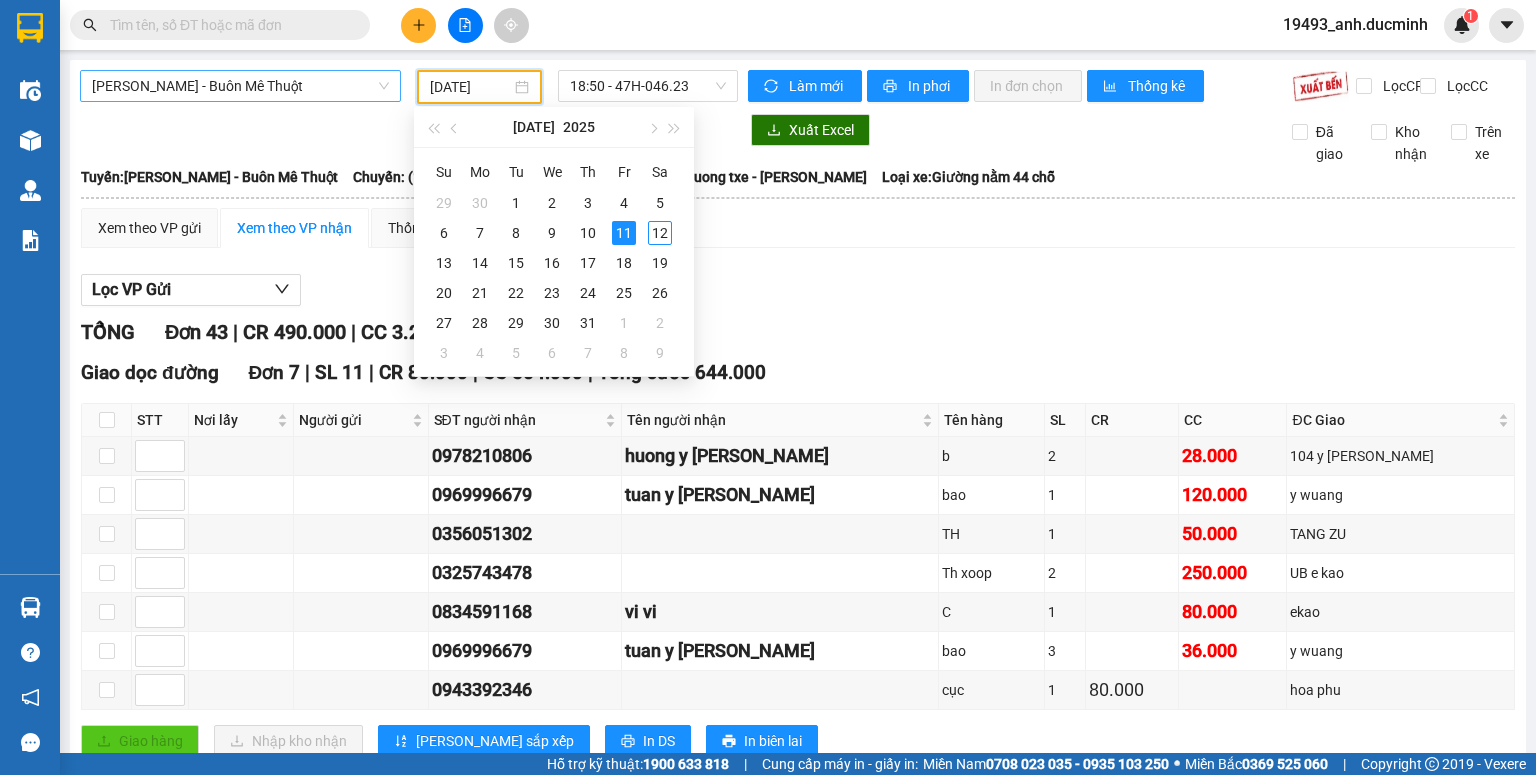 drag, startPoint x: 172, startPoint y: 72, endPoint x: 172, endPoint y: 88, distance: 16 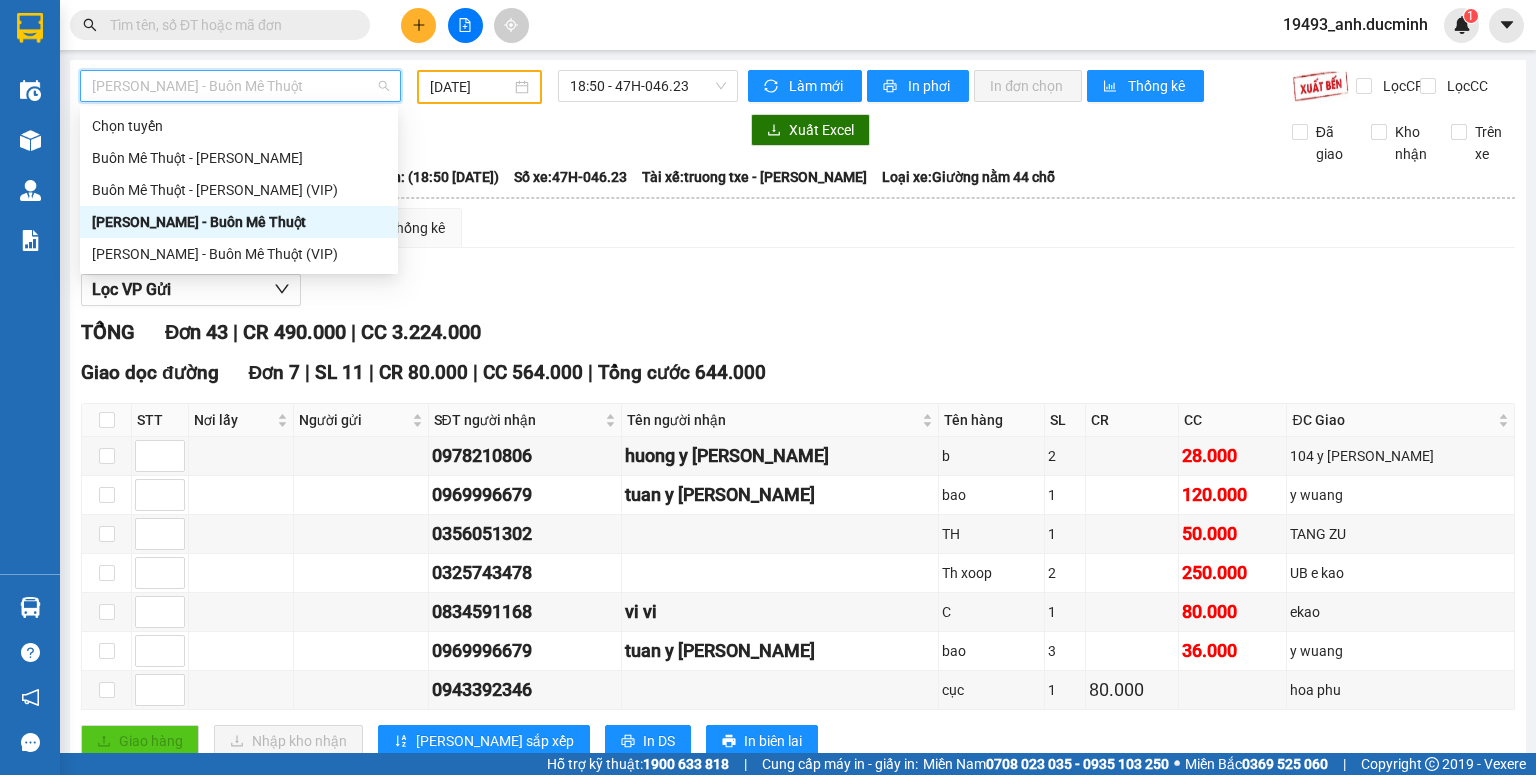 click on "[PERSON_NAME] - Buôn Mê Thuột" at bounding box center [240, 86] 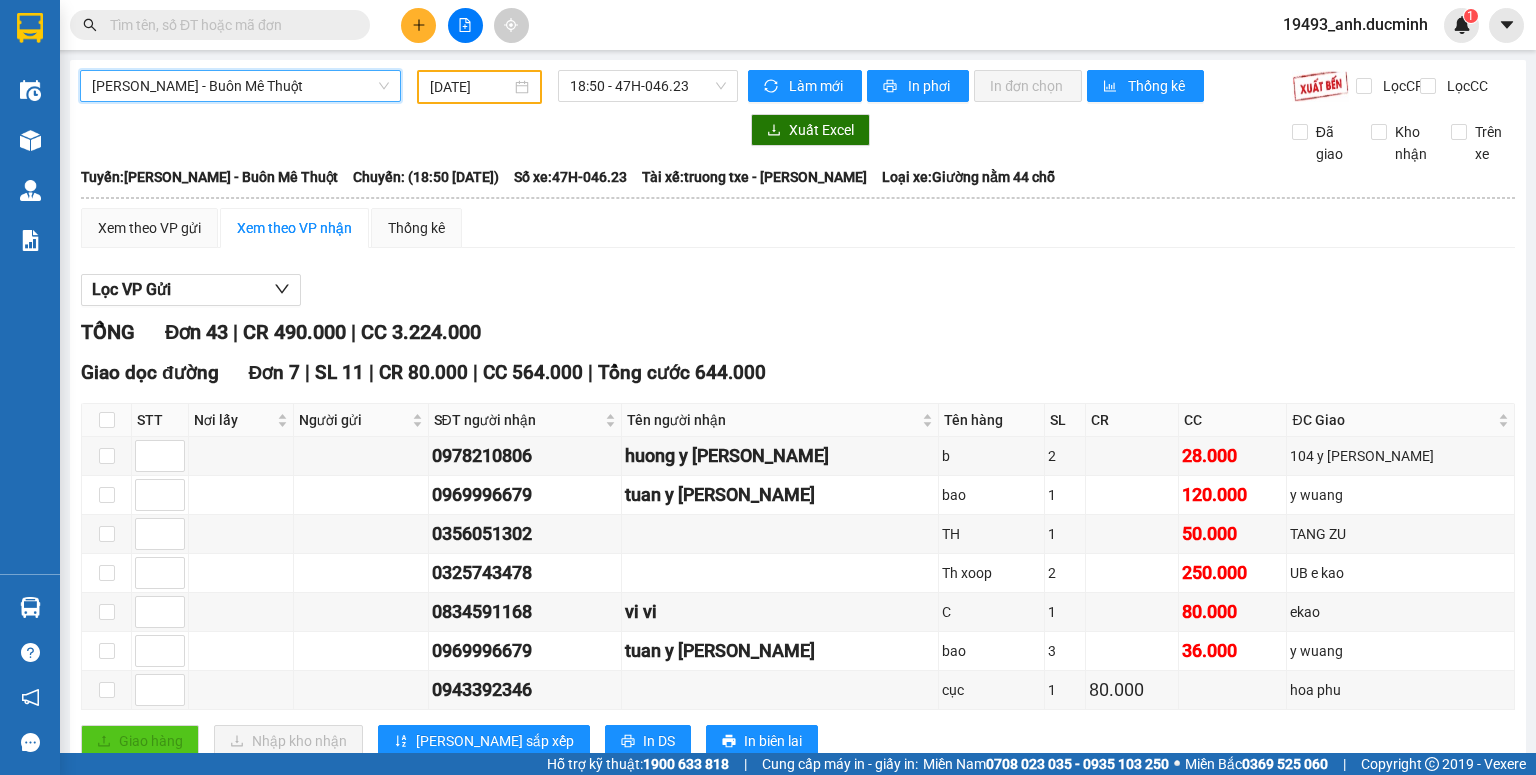 drag, startPoint x: 197, startPoint y: 99, endPoint x: 201, endPoint y: 149, distance: 50.159744 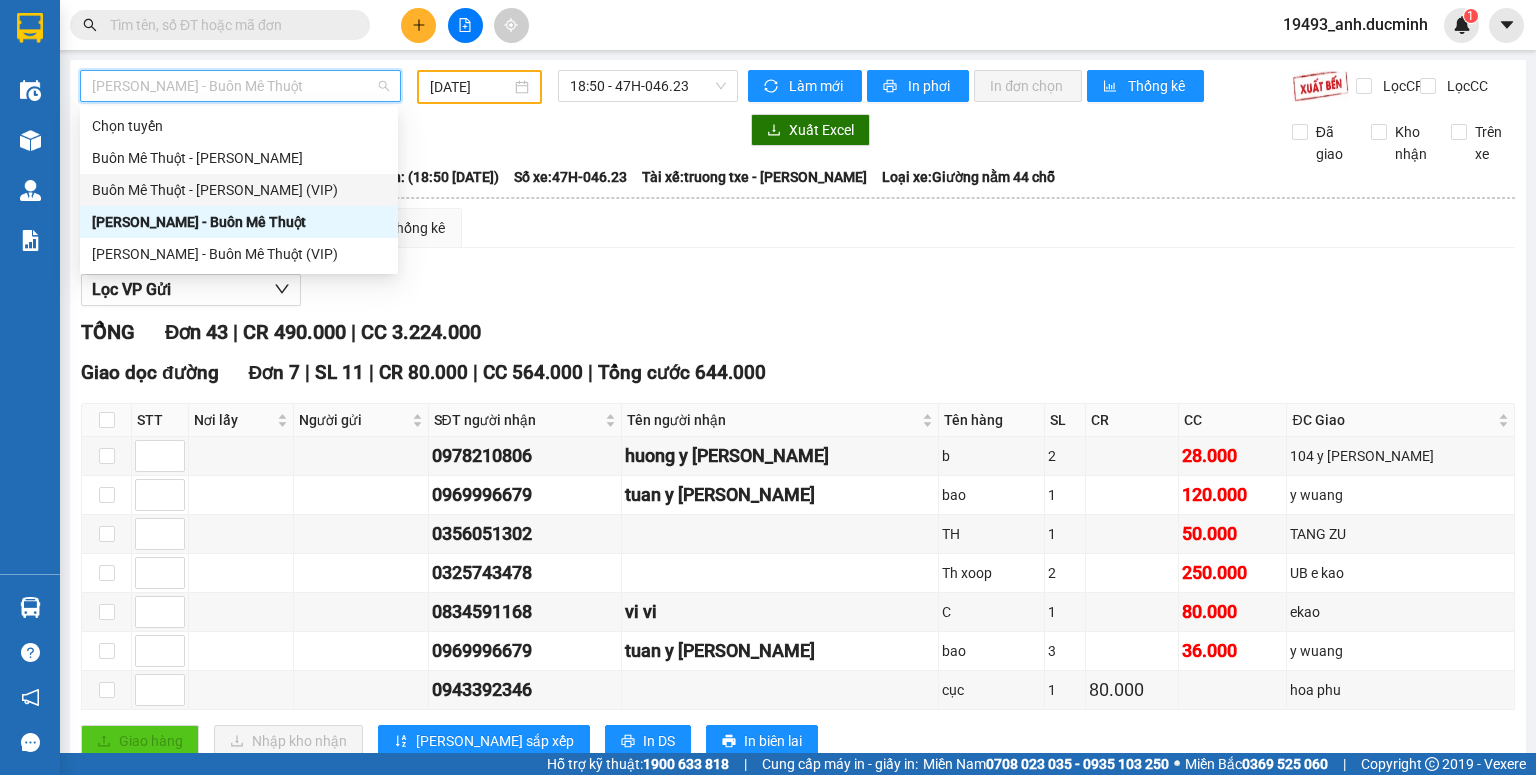 drag, startPoint x: 209, startPoint y: 193, endPoint x: 444, endPoint y: 114, distance: 247.92337 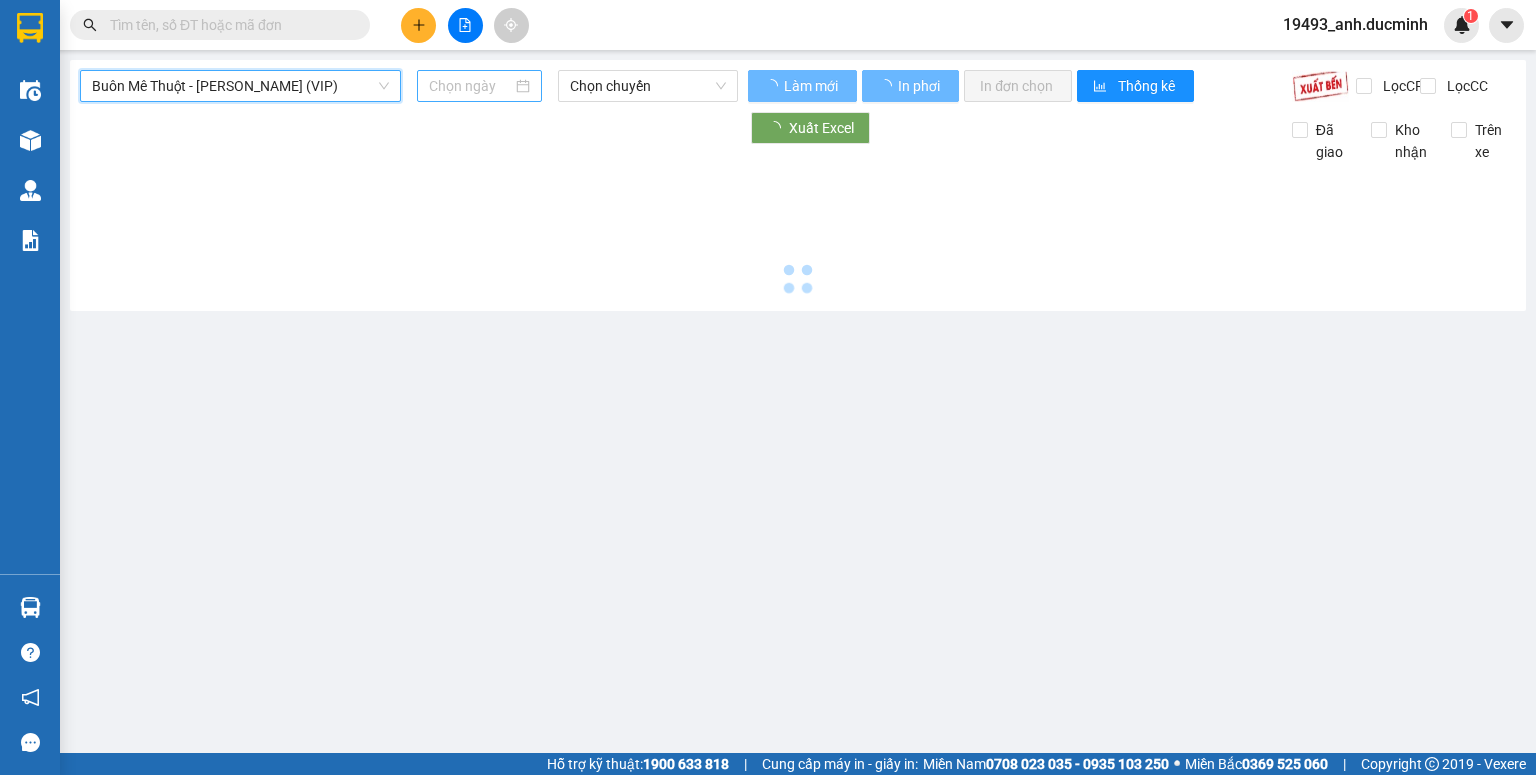 click at bounding box center (470, 86) 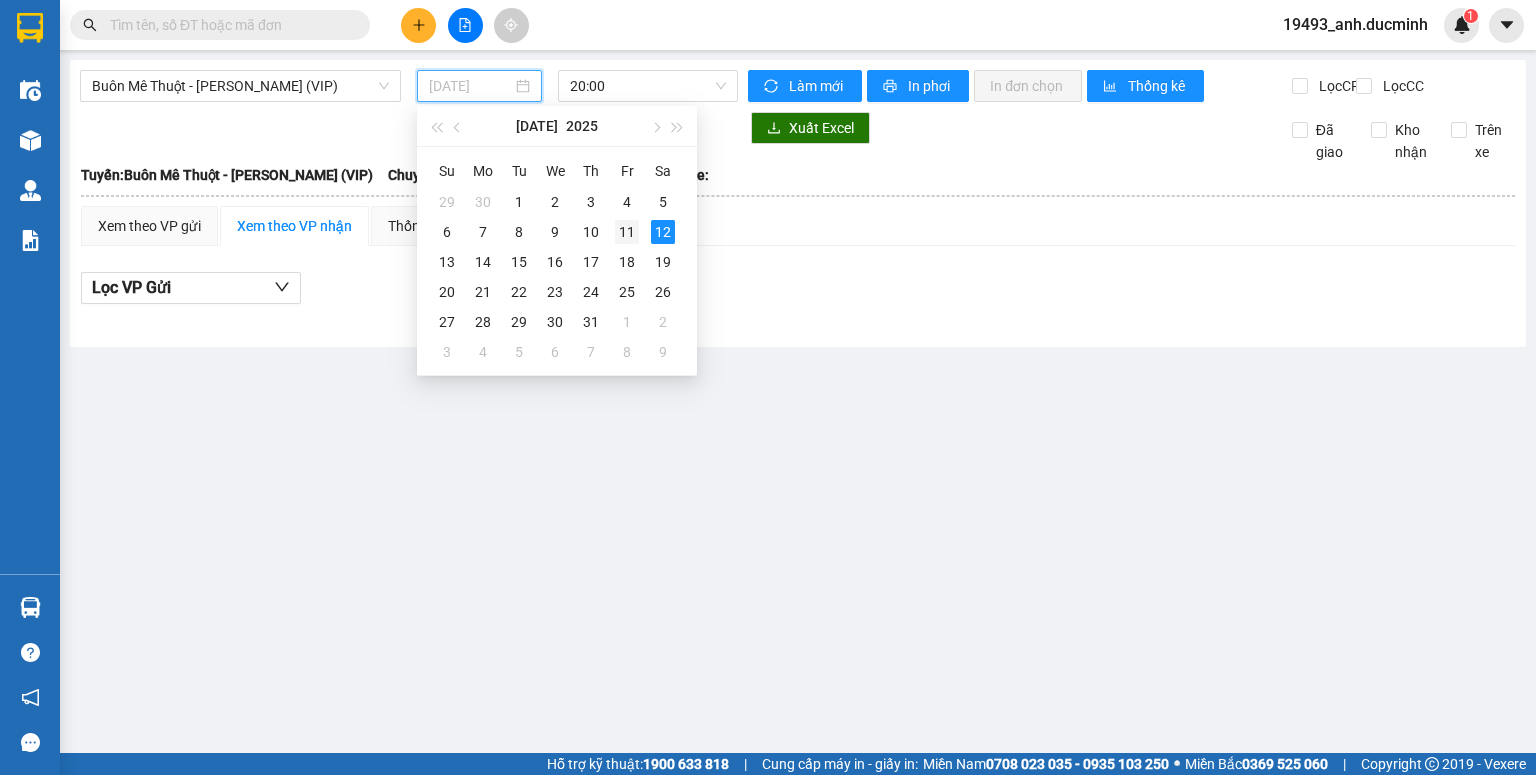 click on "11" at bounding box center (627, 232) 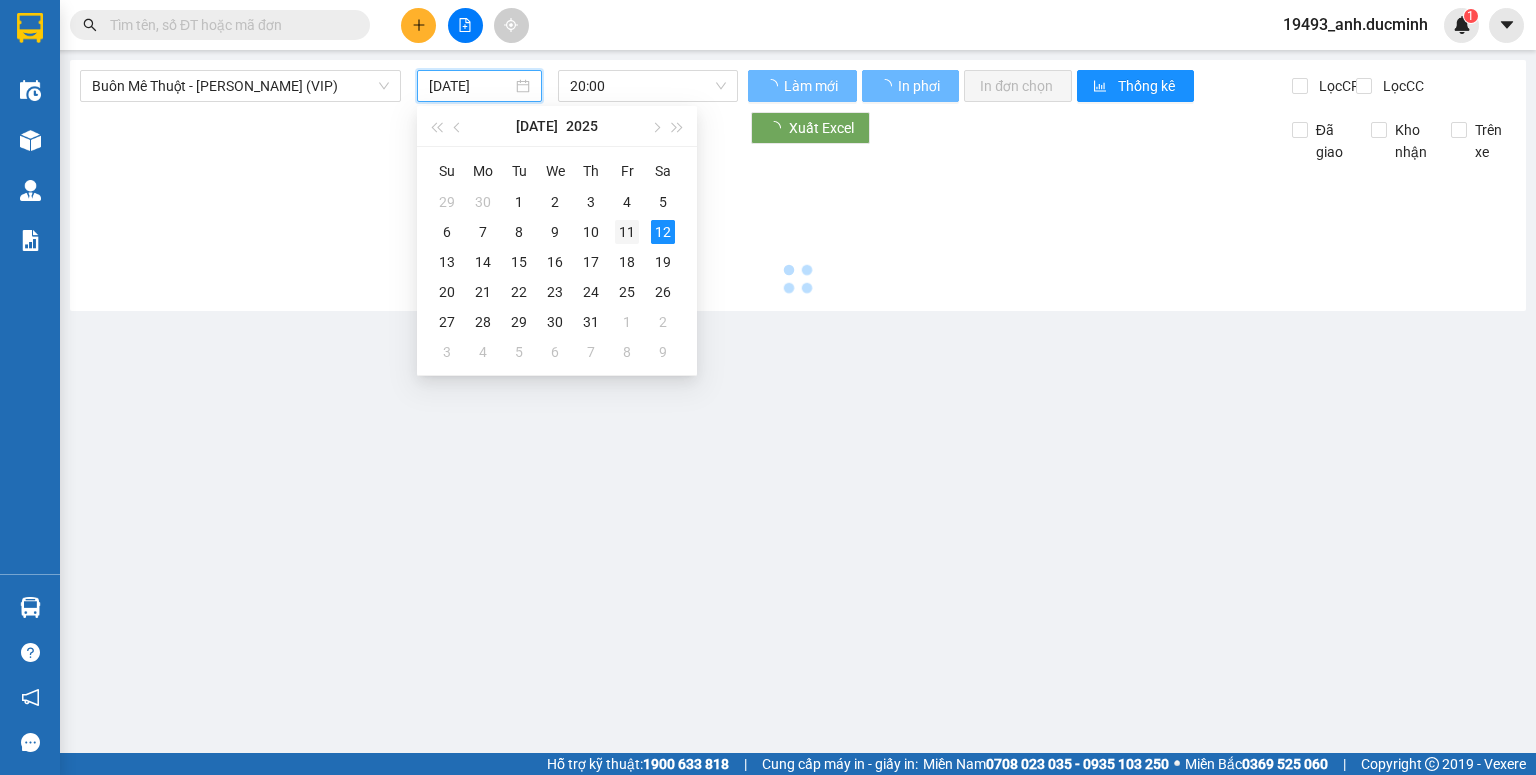 type on "[DATE]" 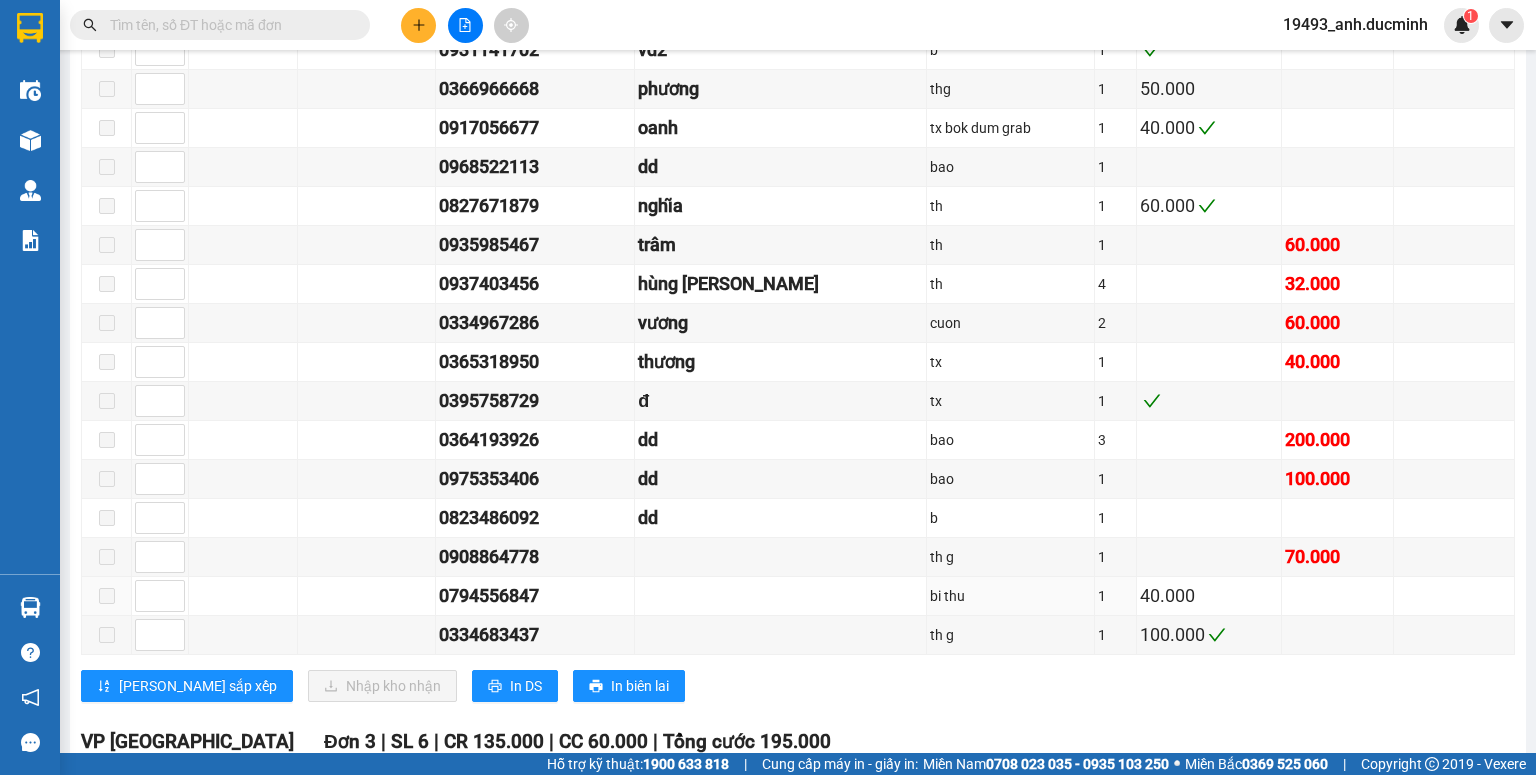 scroll, scrollTop: 1360, scrollLeft: 0, axis: vertical 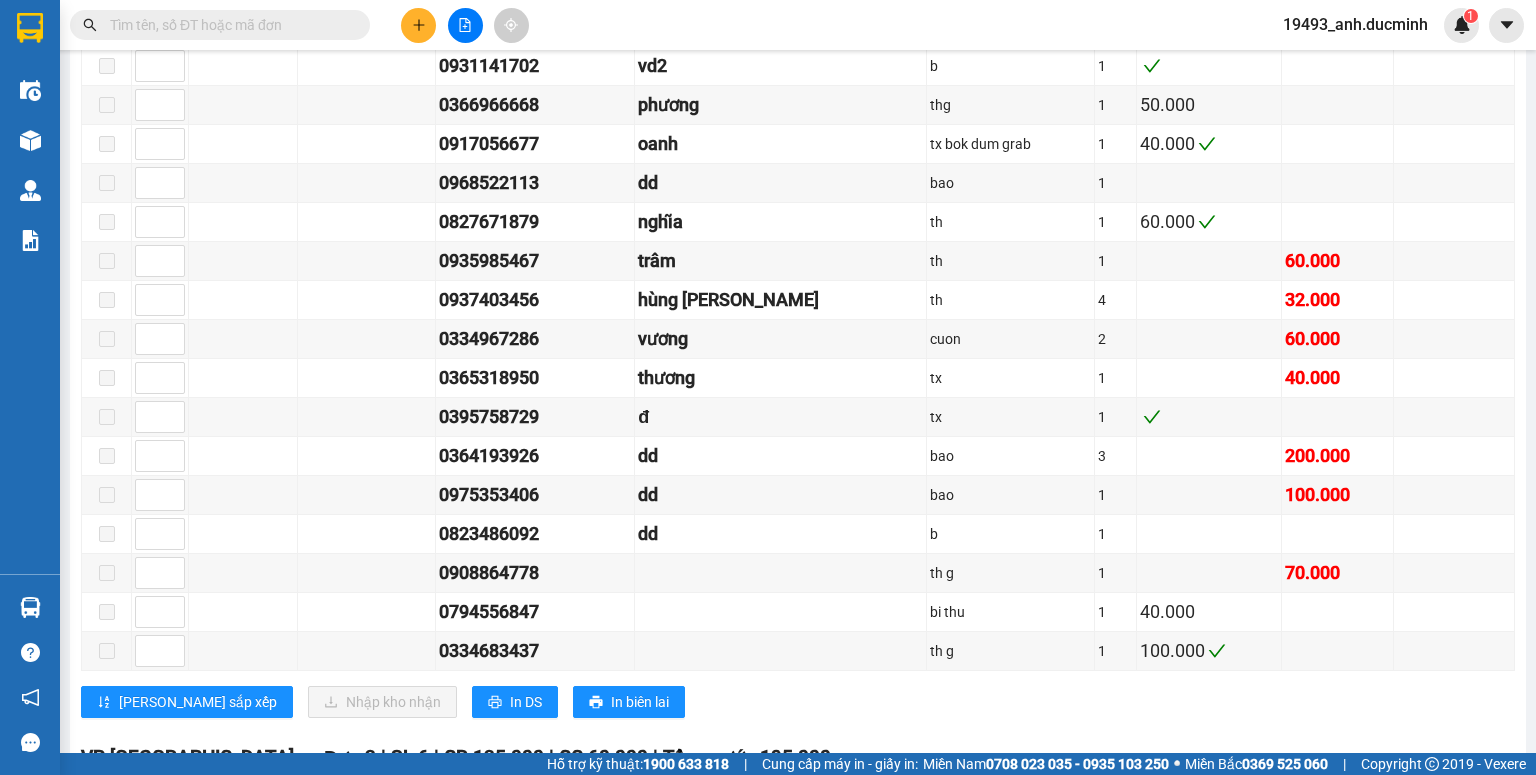 click at bounding box center [228, 25] 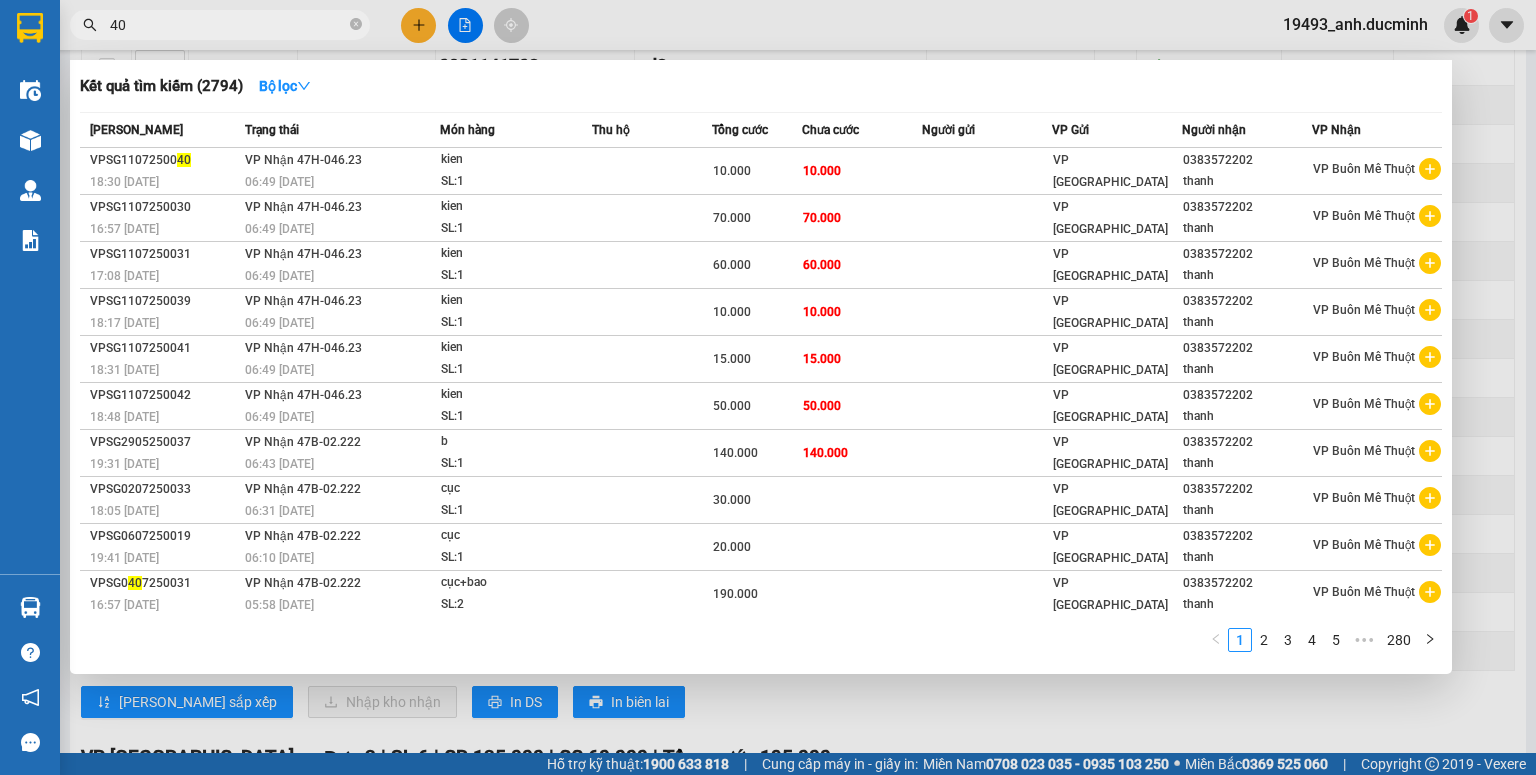 type on "406" 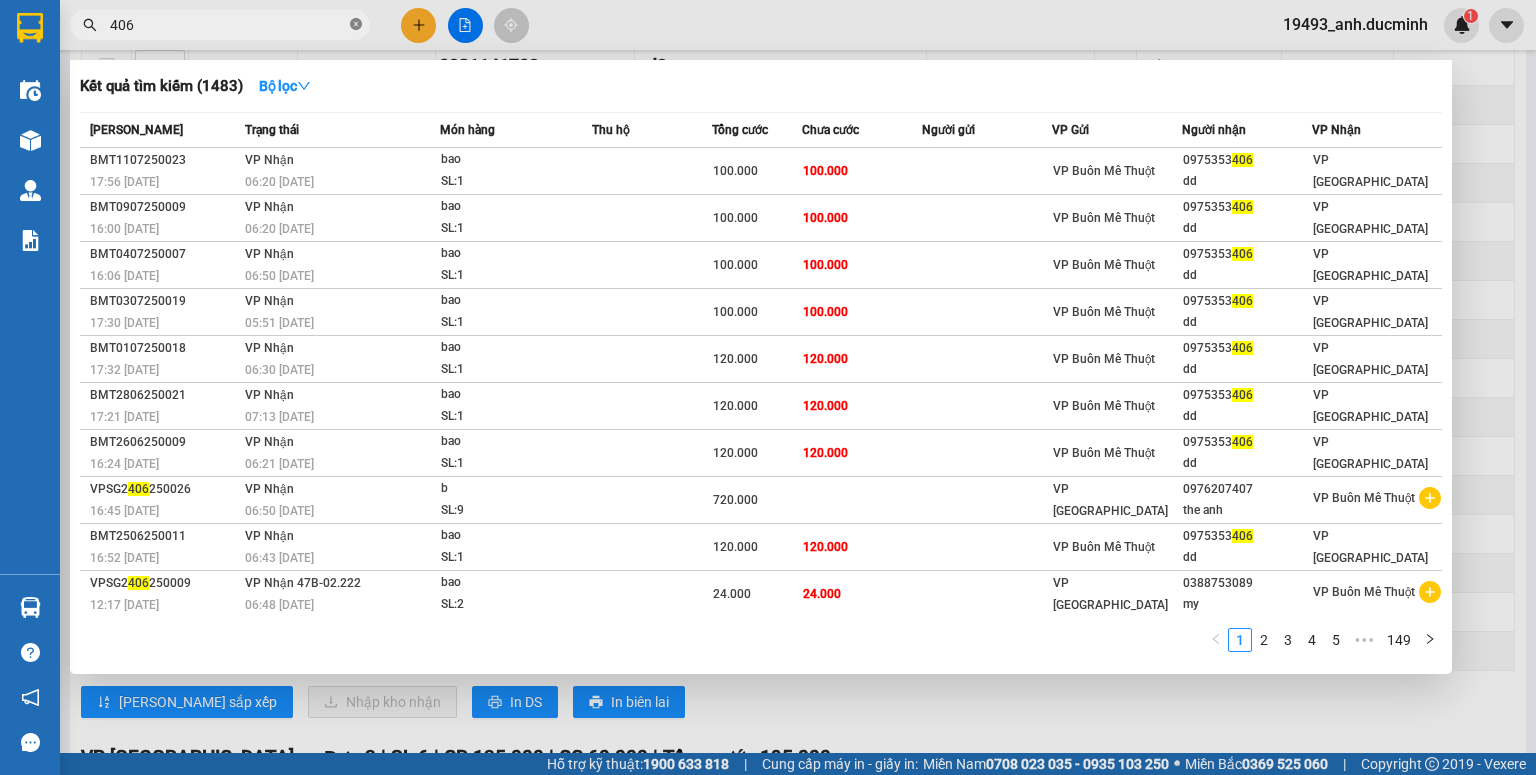 drag, startPoint x: 354, startPoint y: 19, endPoint x: 275, endPoint y: 3, distance: 80.60397 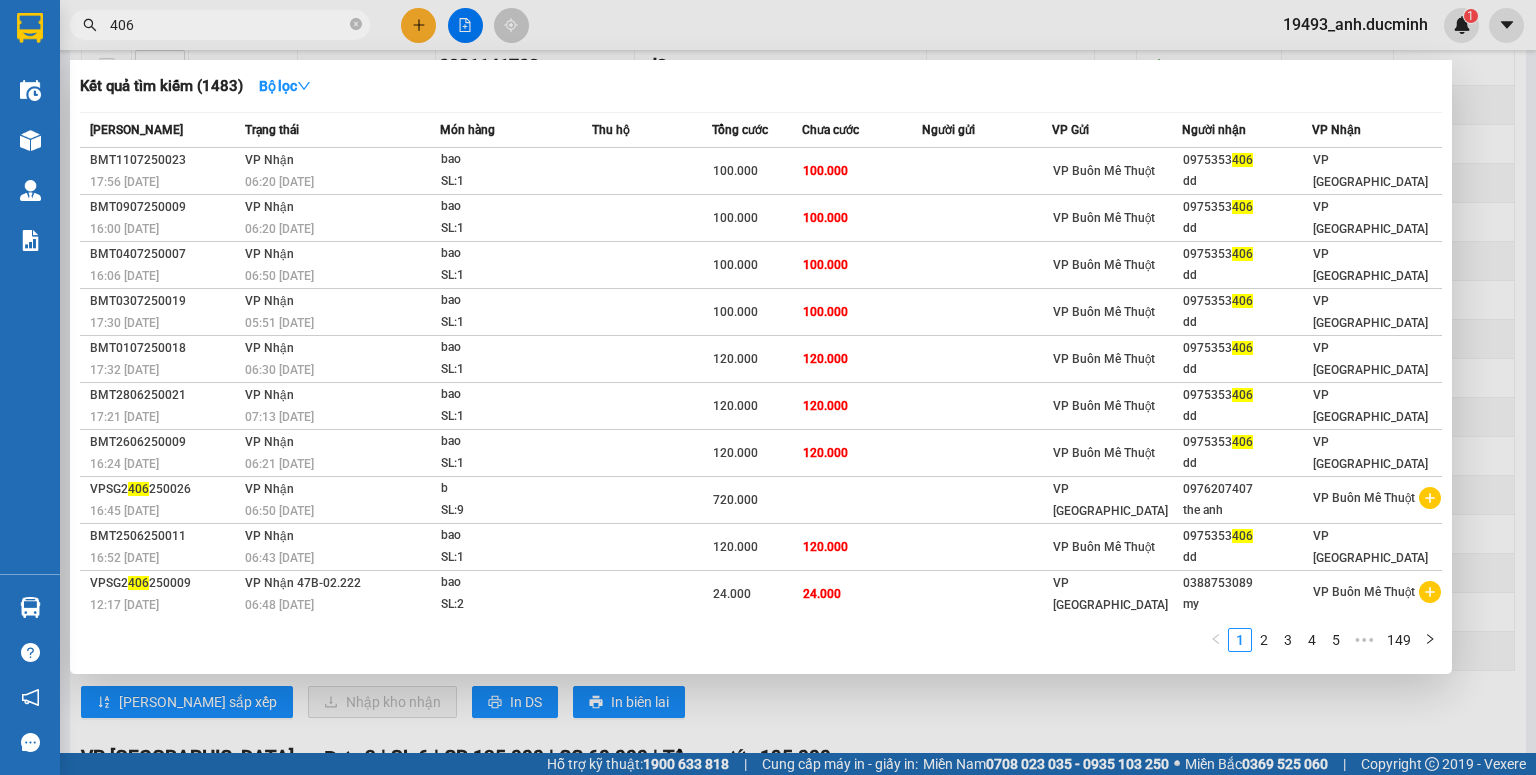 click 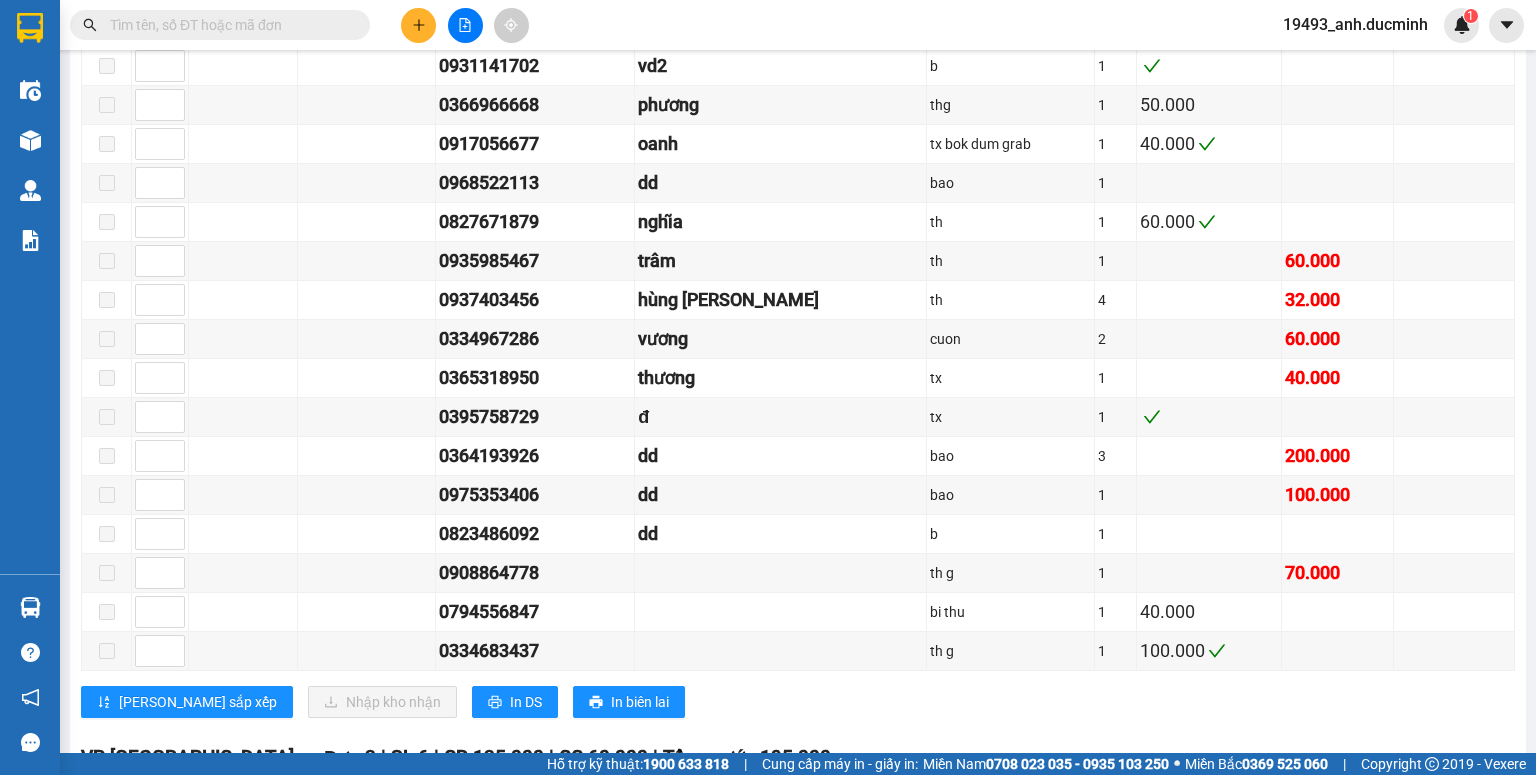 click at bounding box center [228, 25] 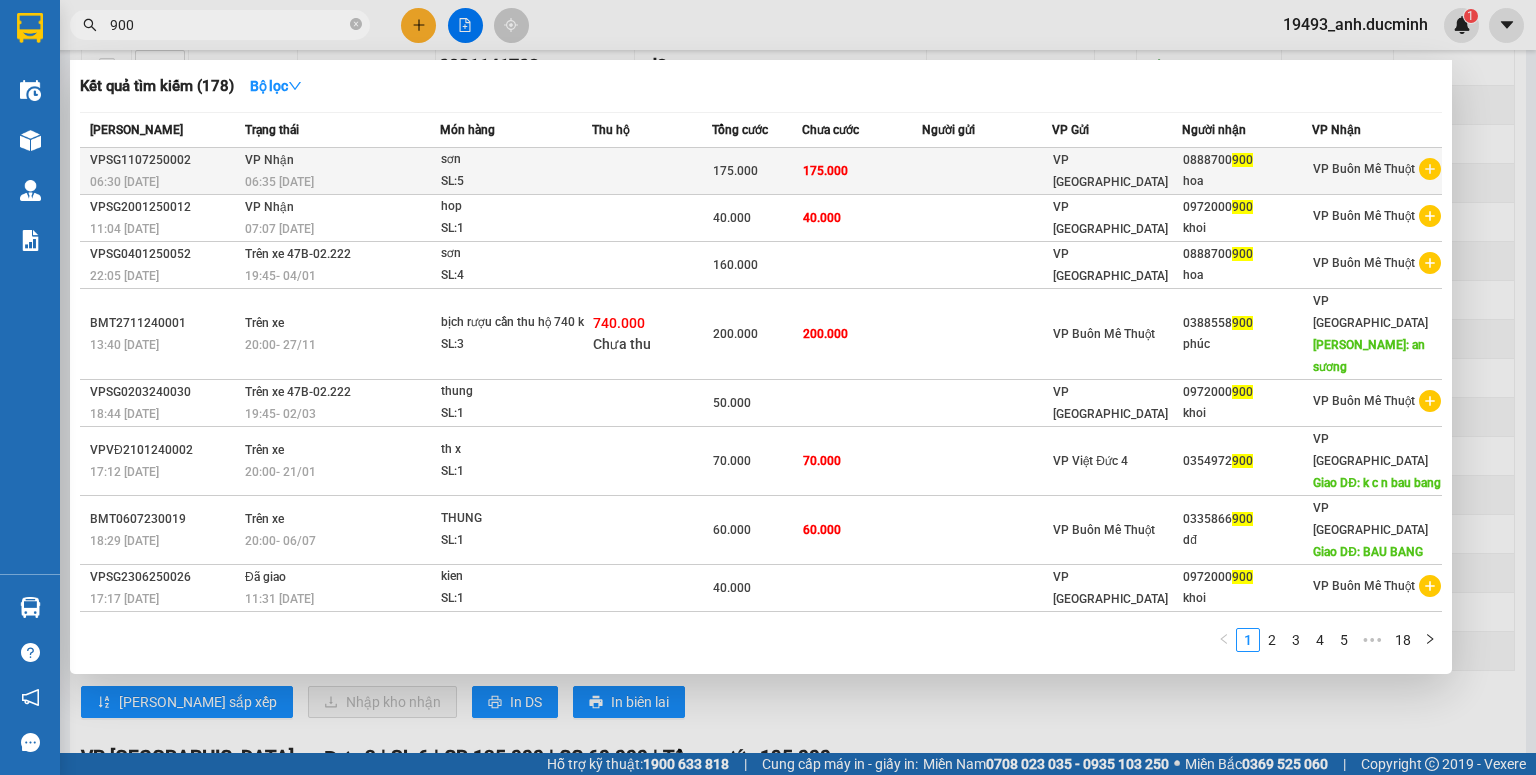 type on "900" 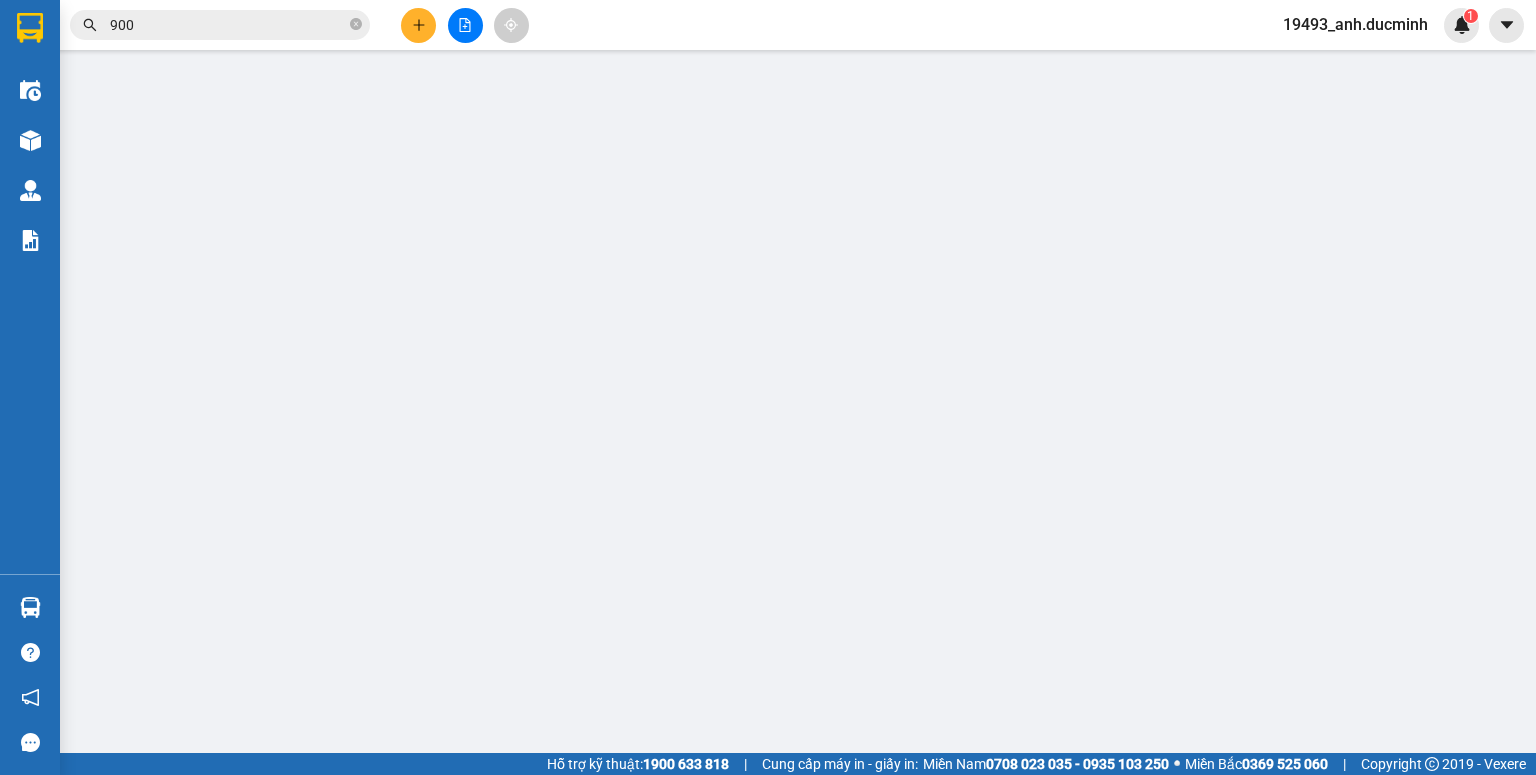 scroll, scrollTop: 0, scrollLeft: 0, axis: both 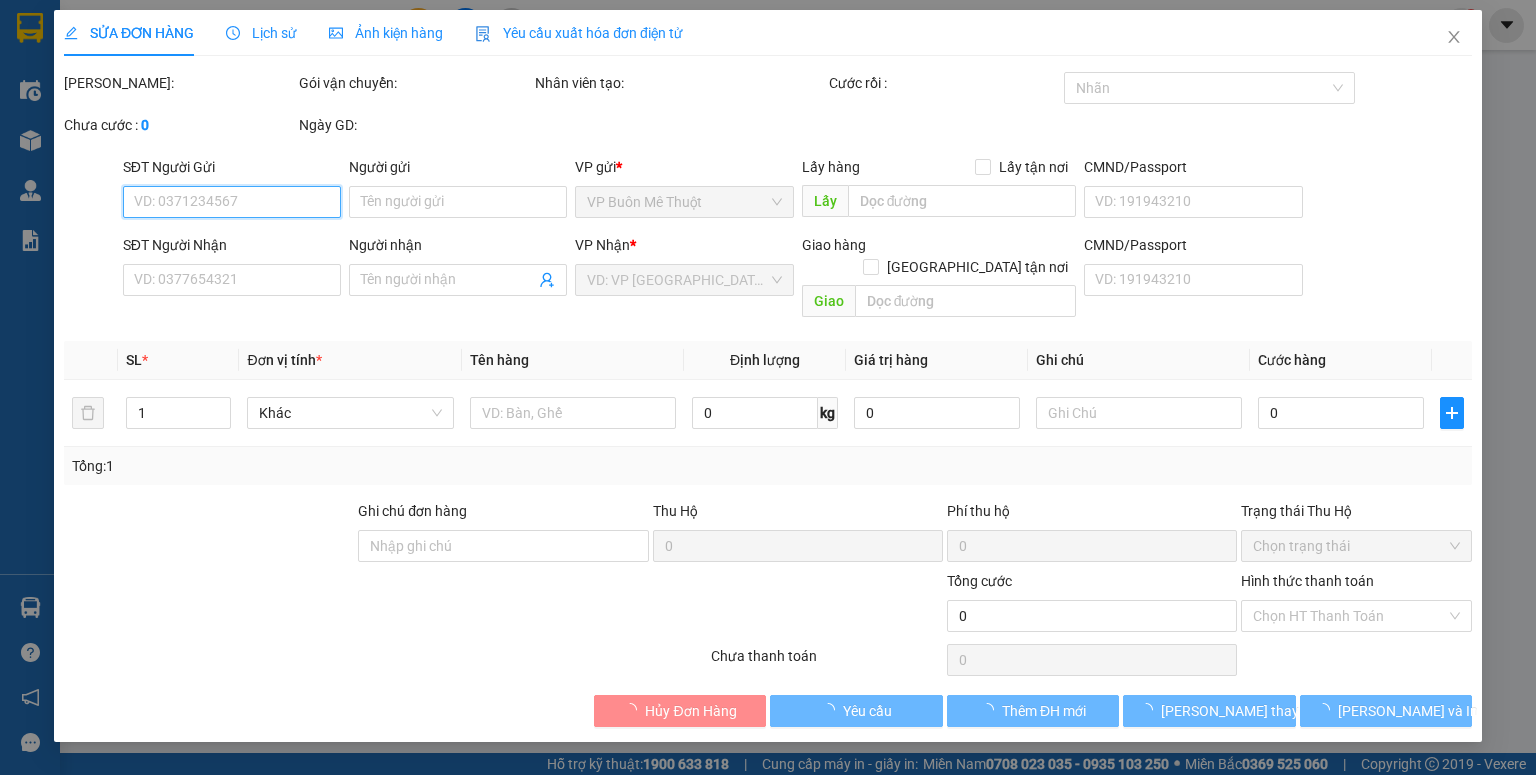 type on "0888700900" 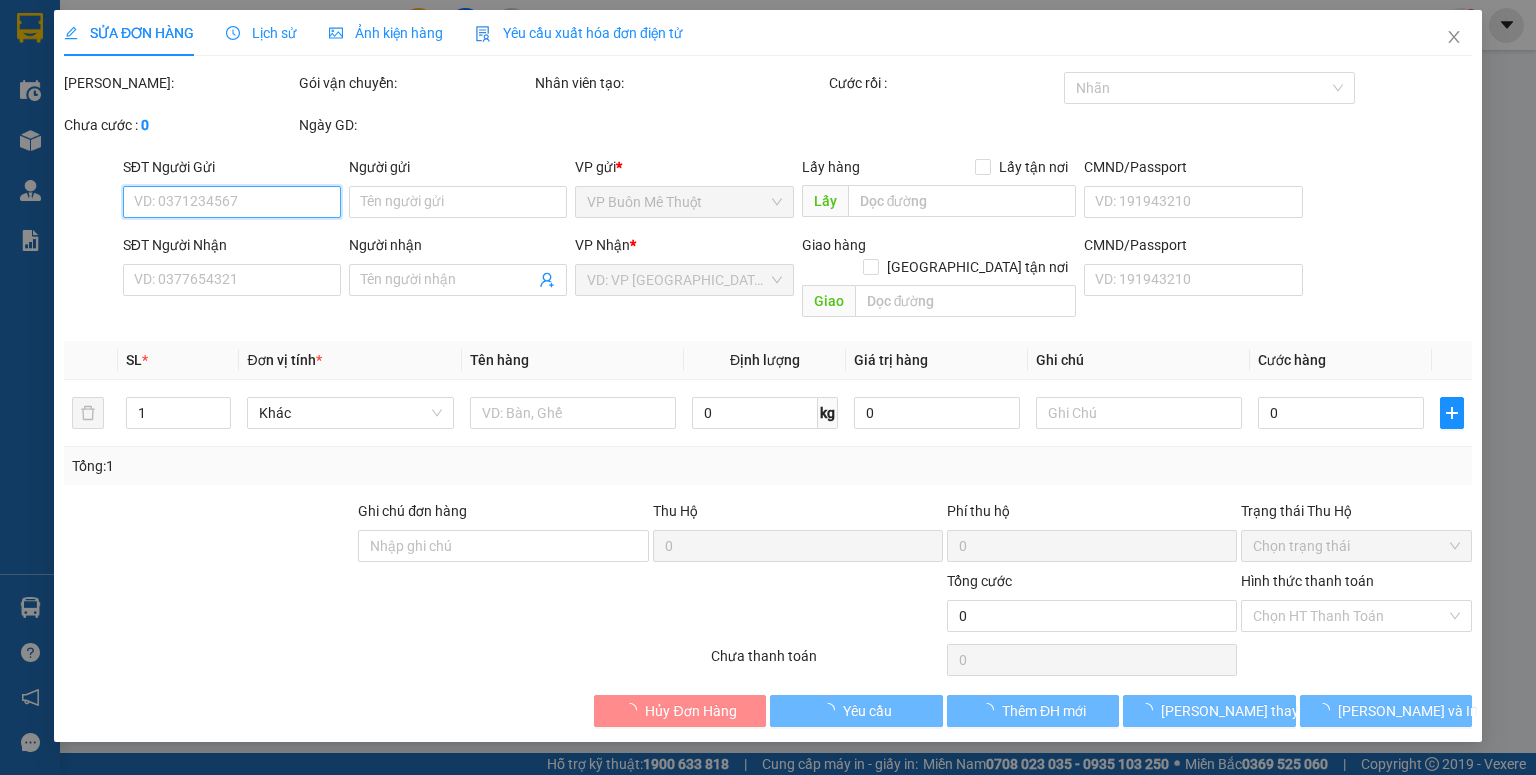 type on "hoa" 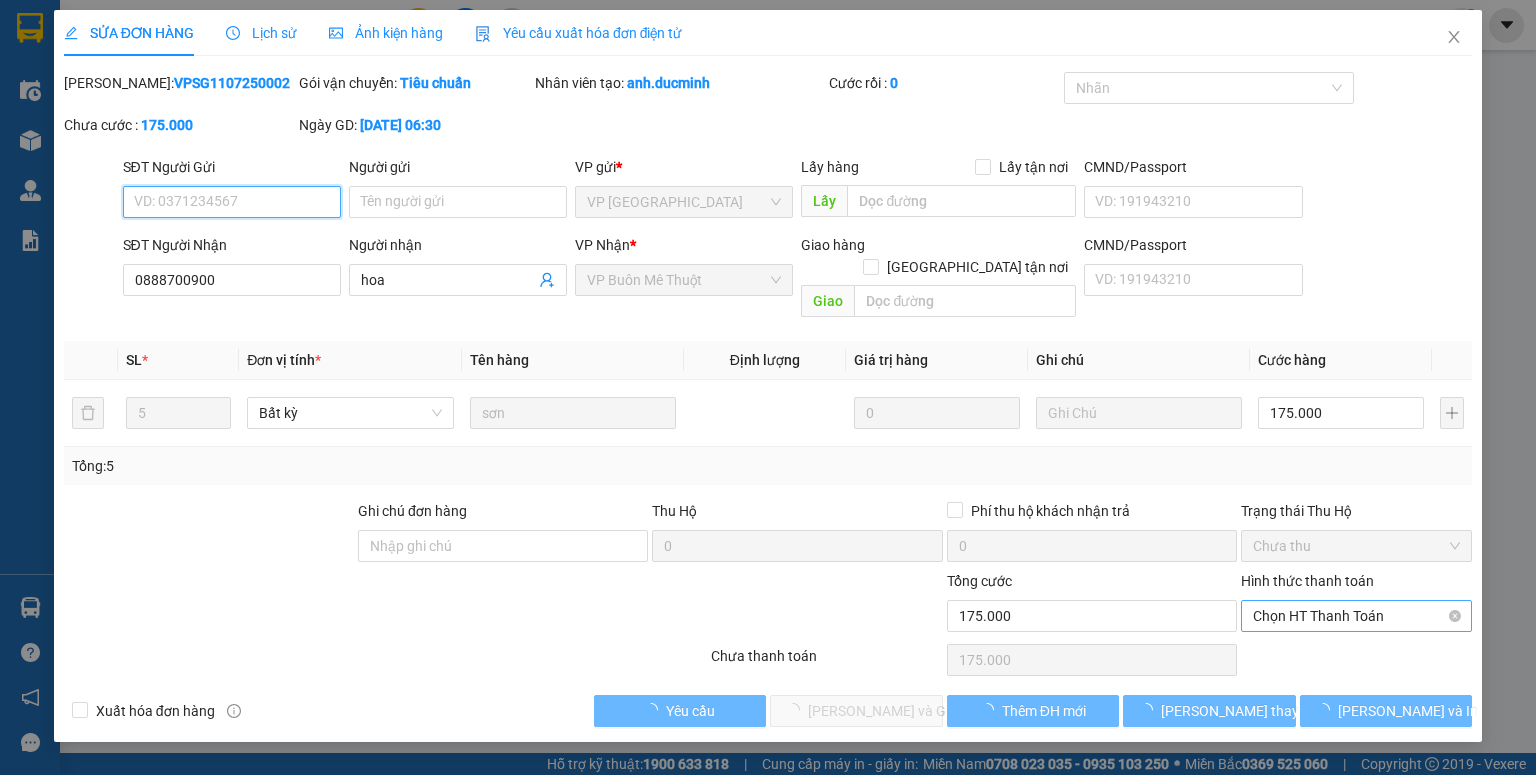 click on "Chọn HT Thanh Toán" at bounding box center (1356, 616) 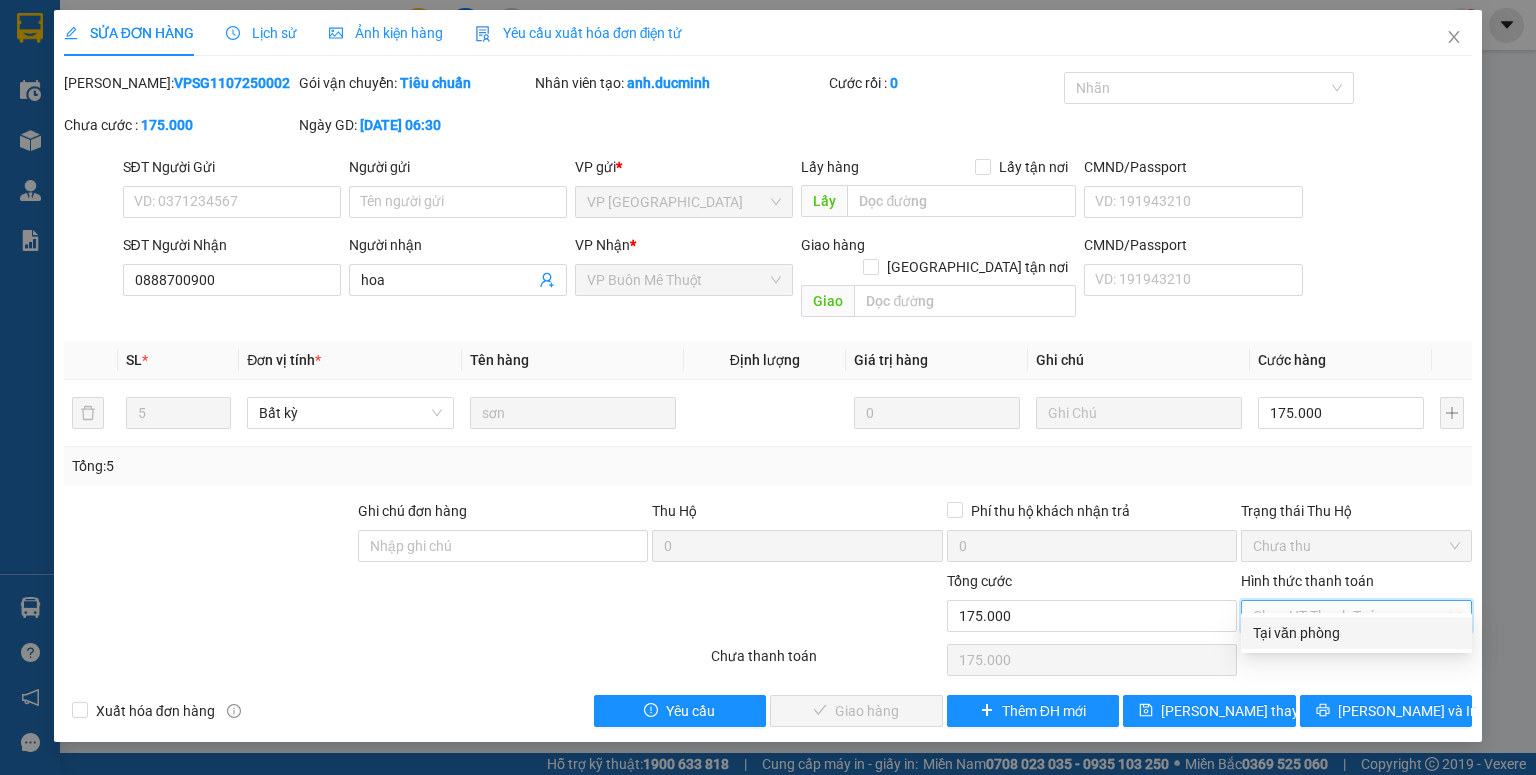 click on "Tại văn phòng" at bounding box center (1356, 633) 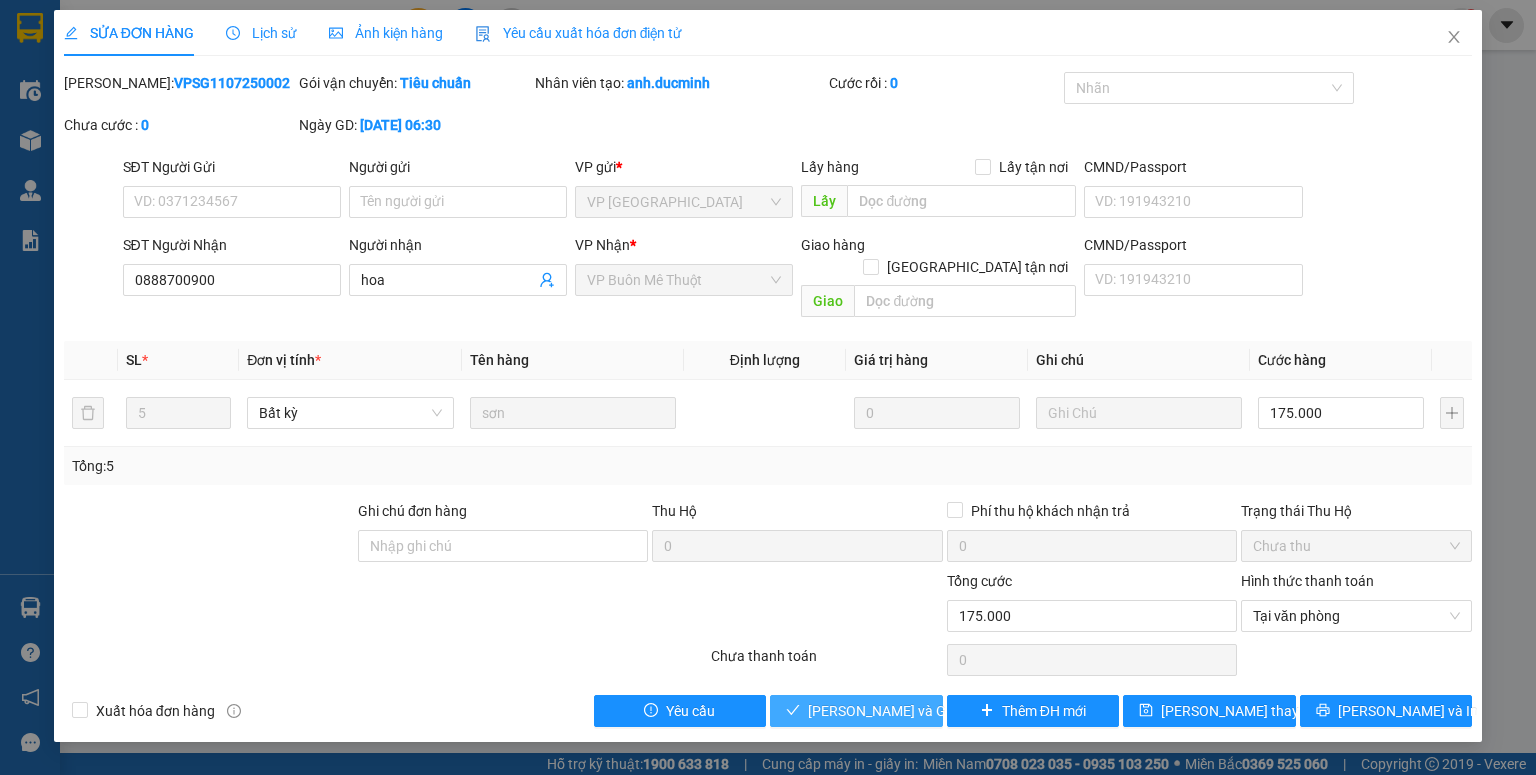 click on "[PERSON_NAME] và Giao hàng" at bounding box center (904, 711) 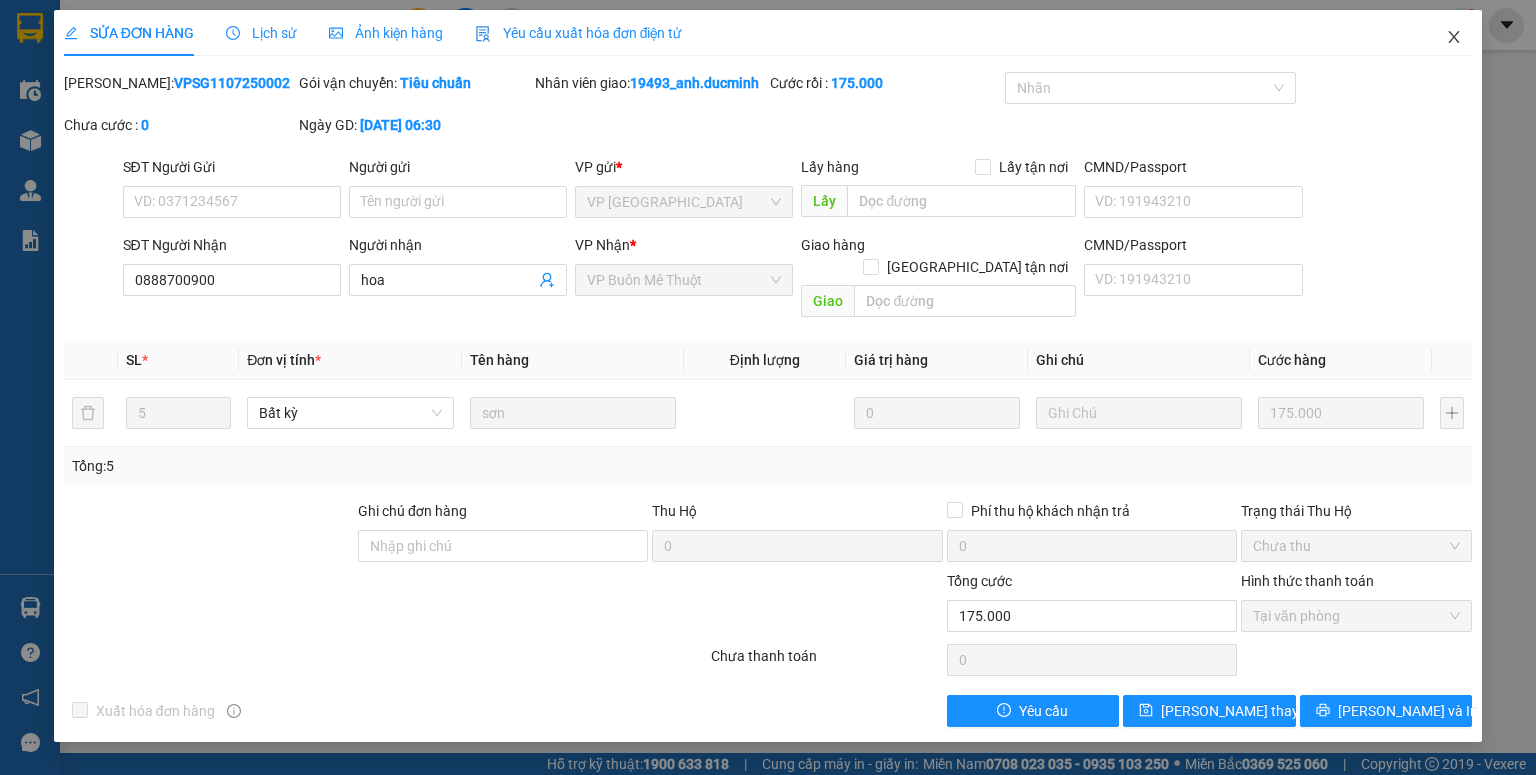click 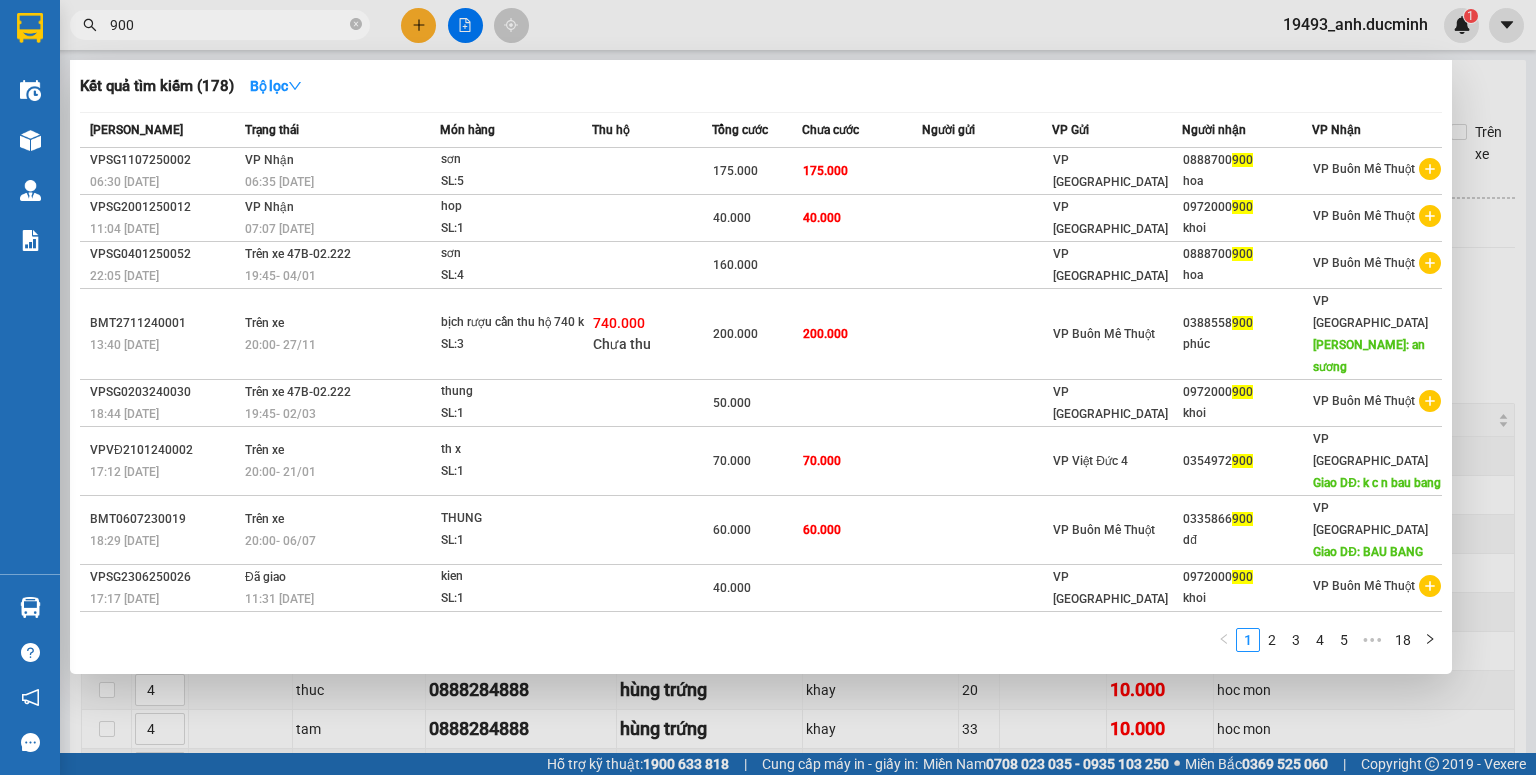 click on "900" at bounding box center [228, 25] 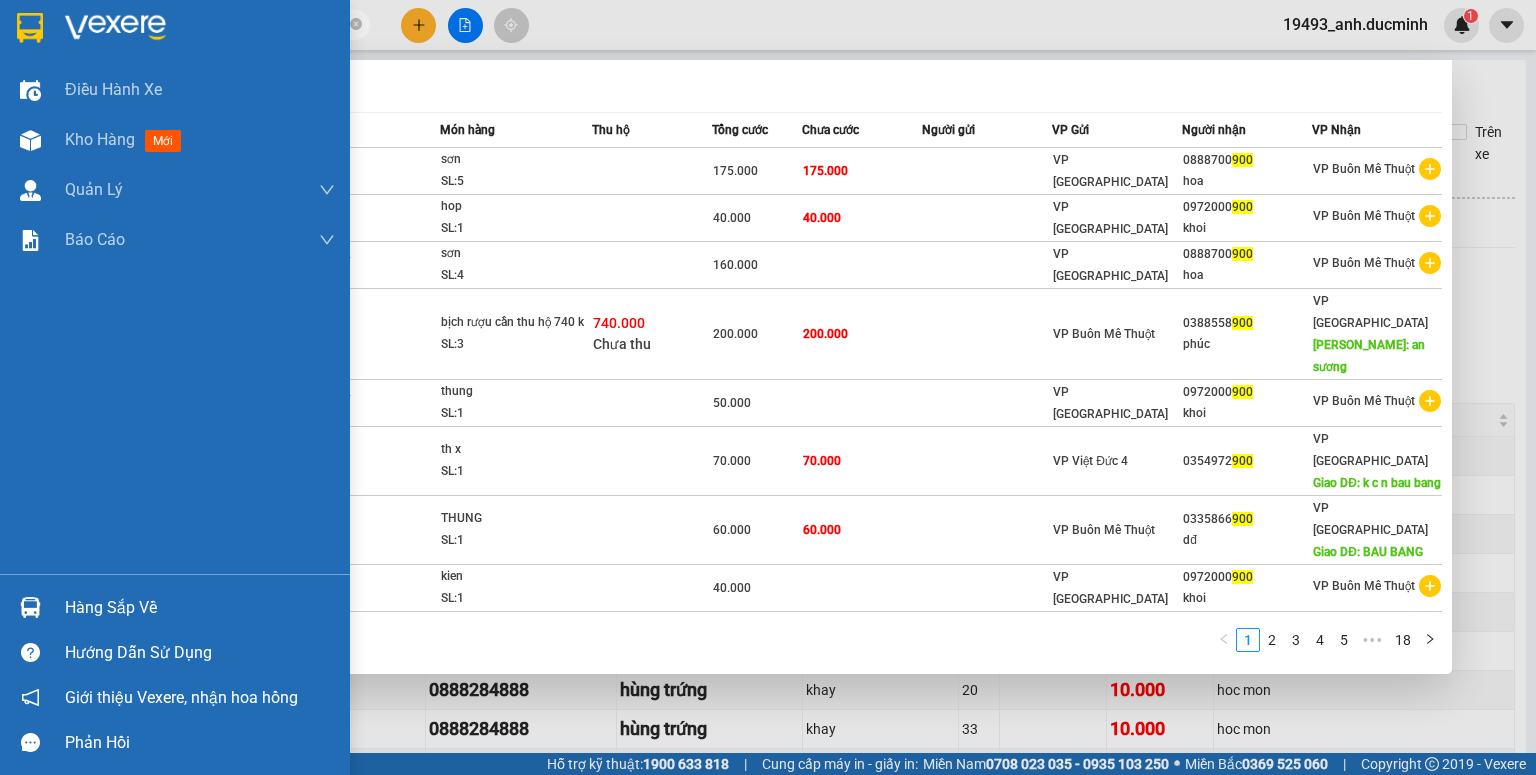 drag, startPoint x: 191, startPoint y: 28, endPoint x: 19, endPoint y: 35, distance: 172.14238 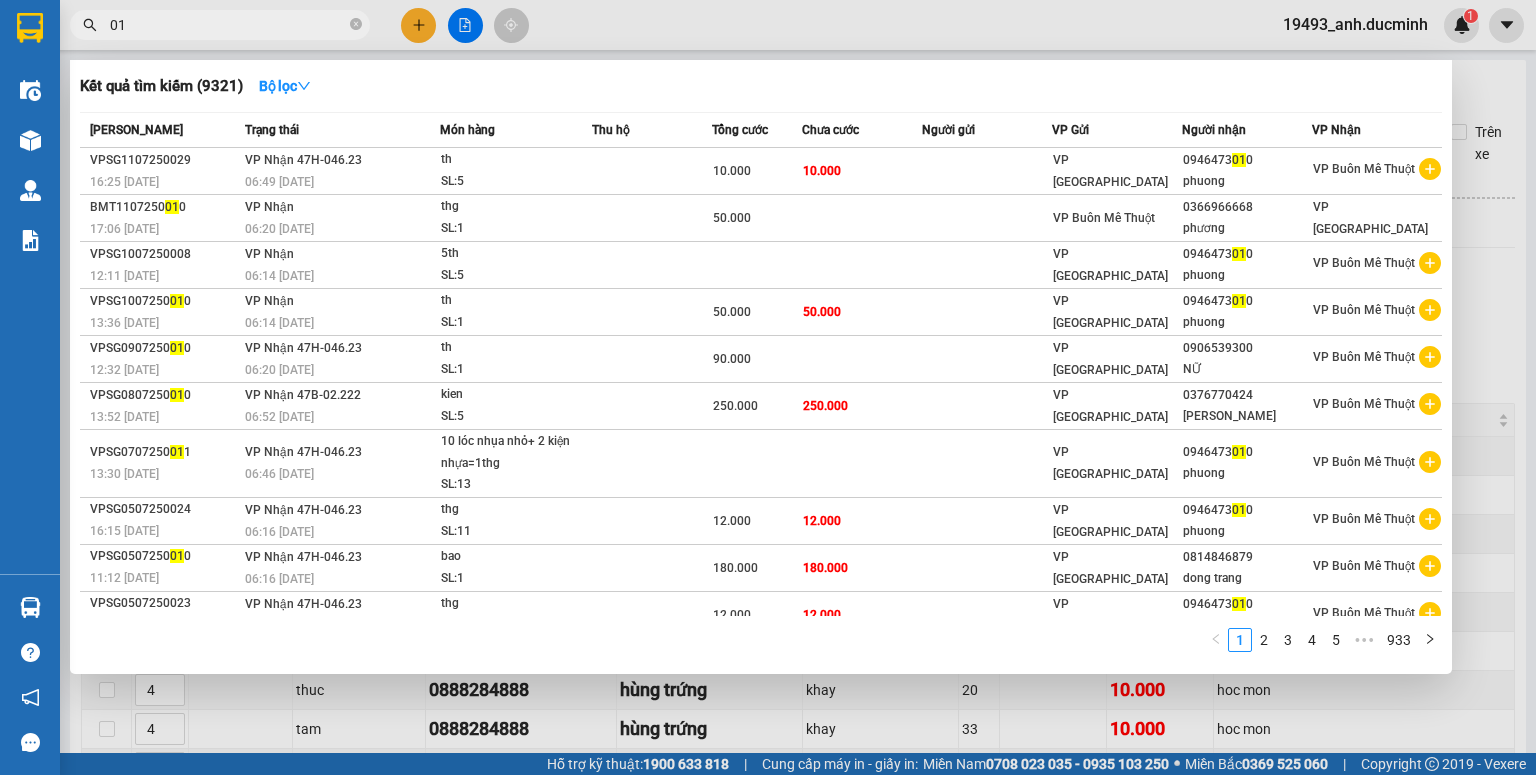 type on "0" 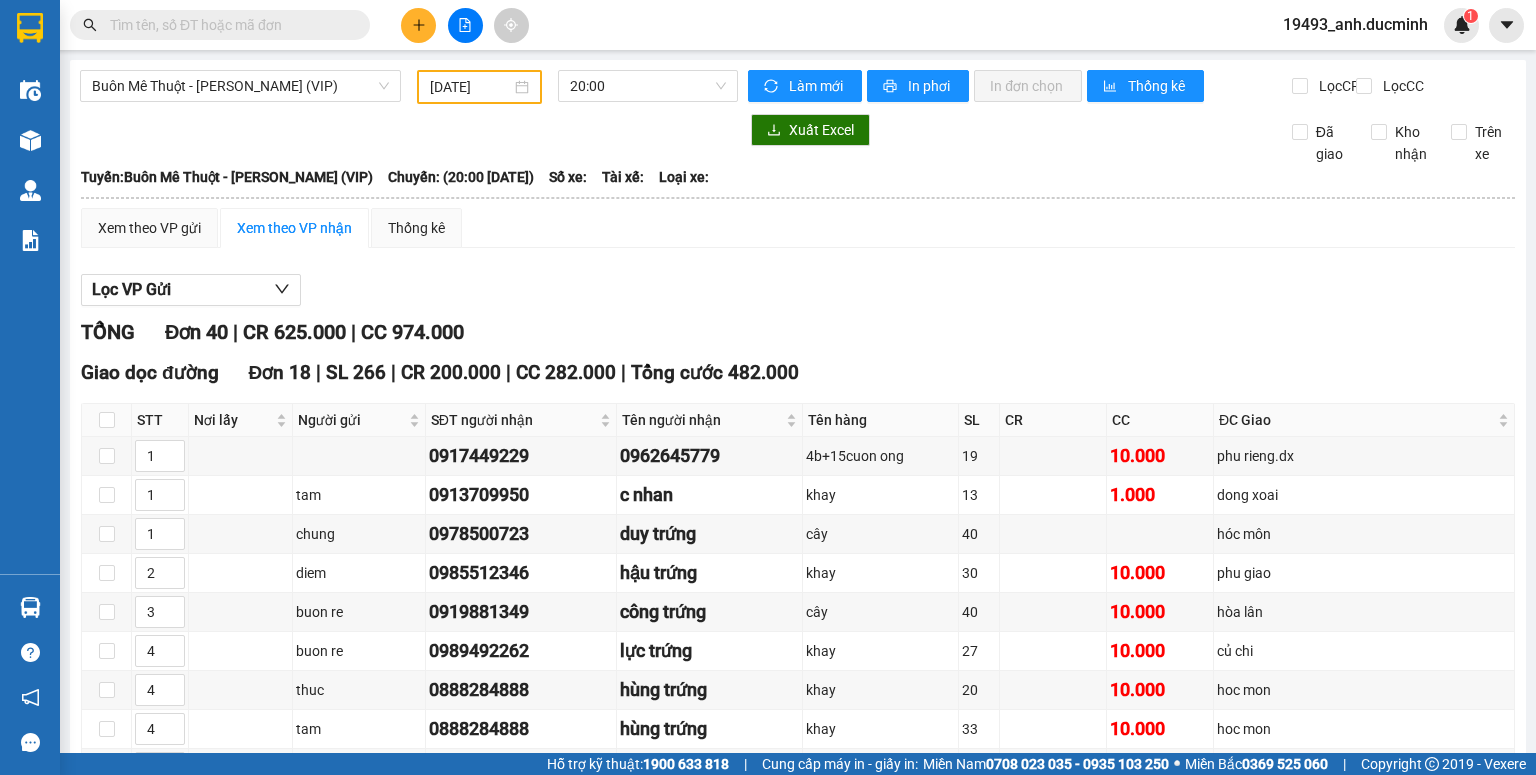 type 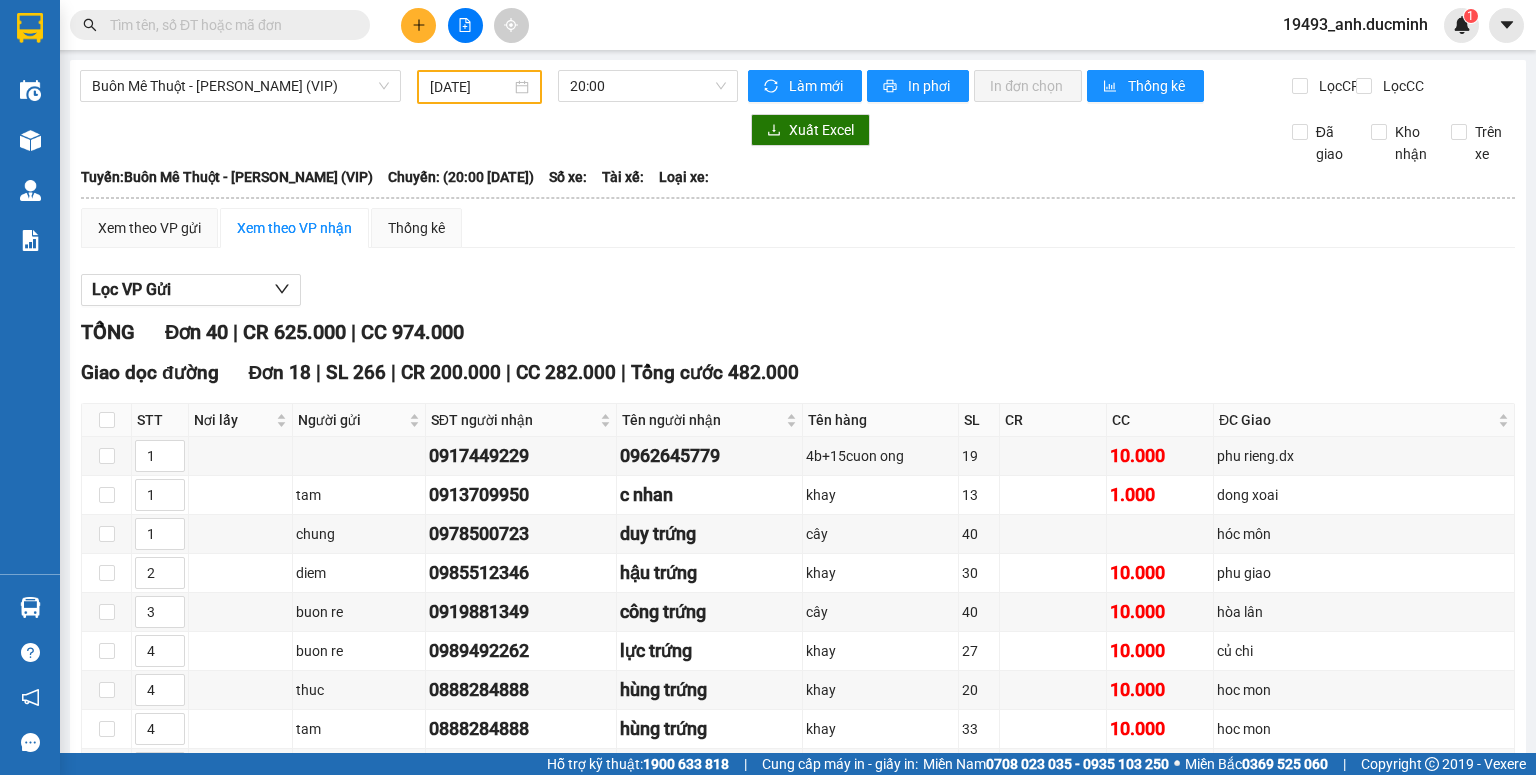 click at bounding box center [228, 25] 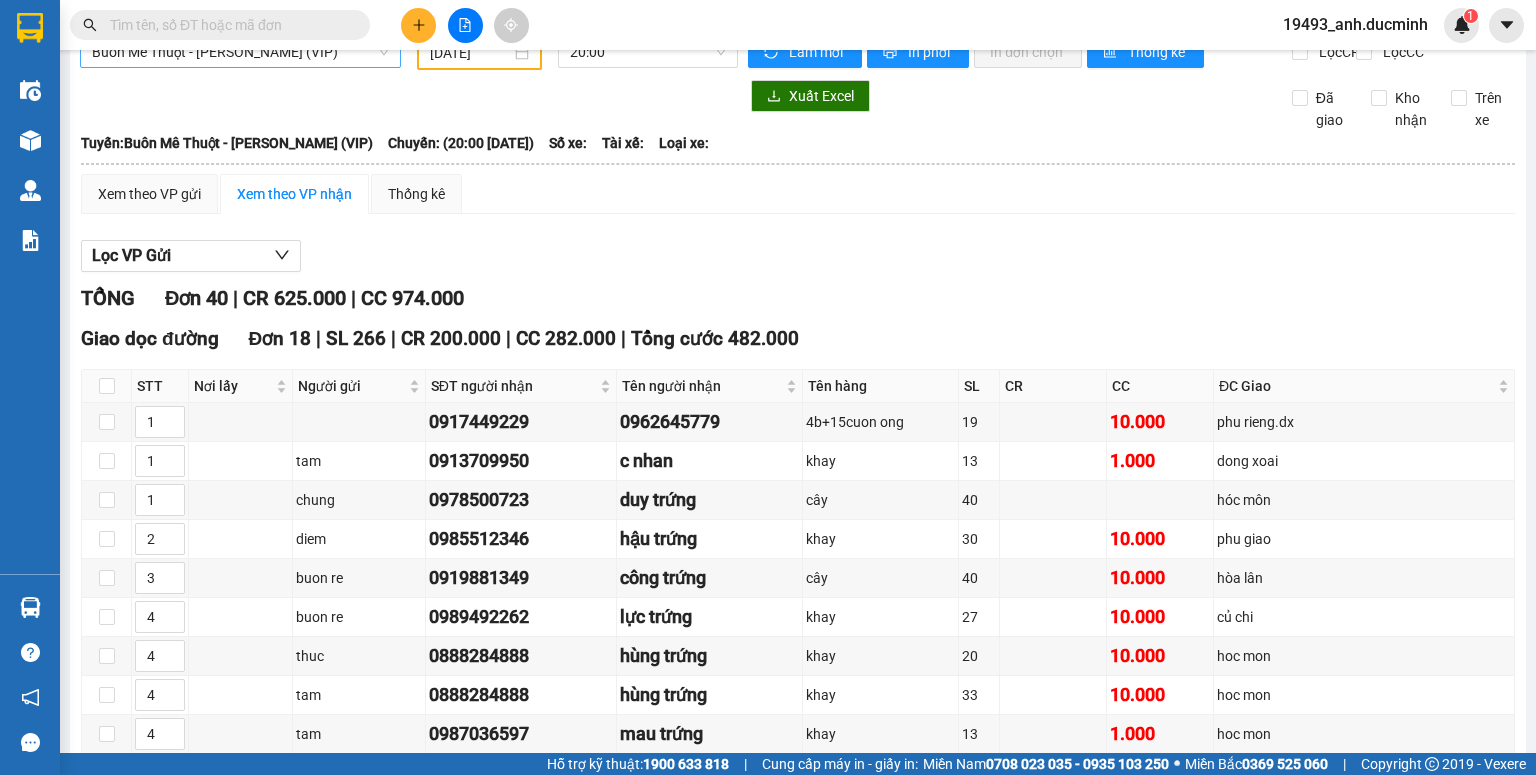 scroll, scrollTop: 0, scrollLeft: 0, axis: both 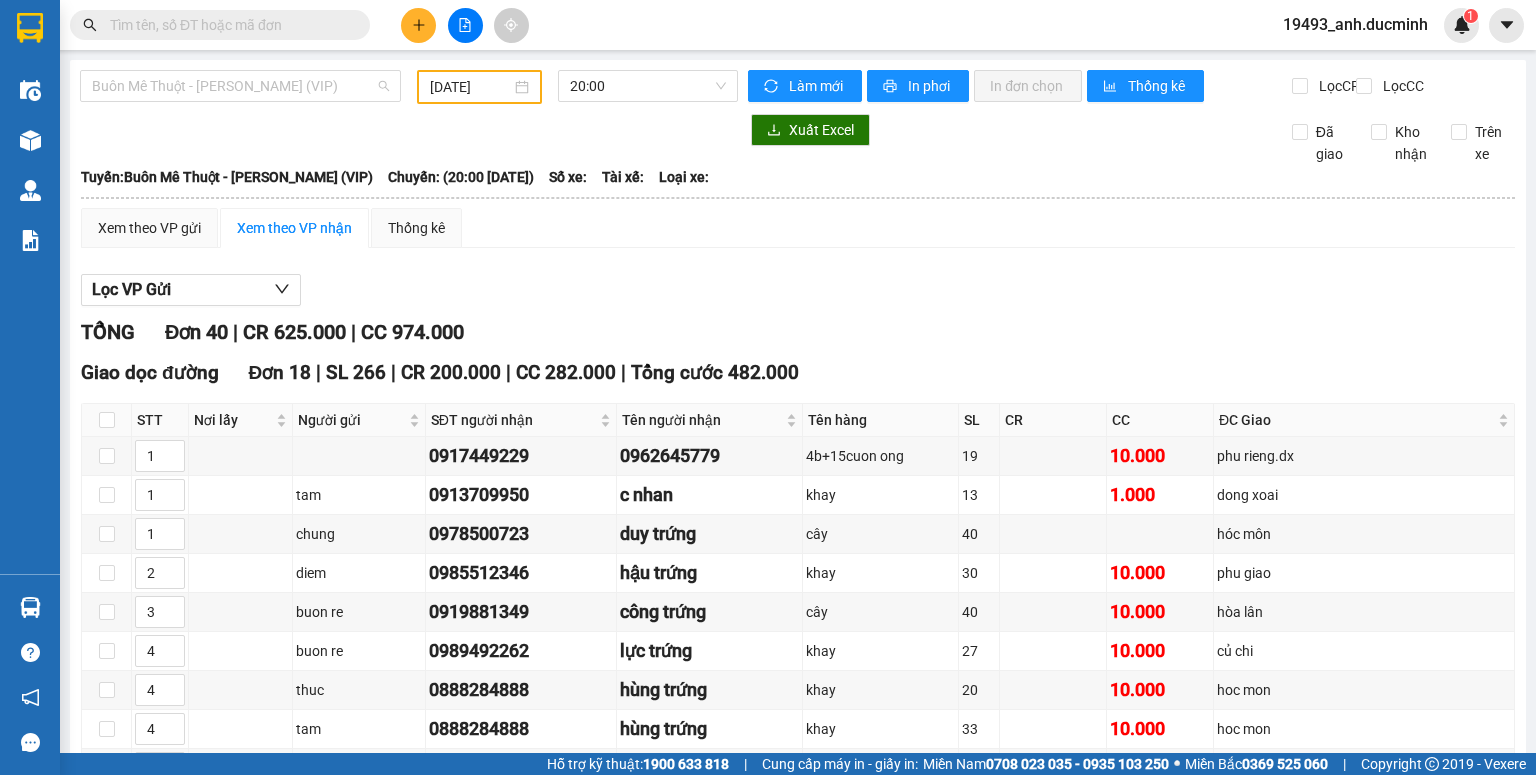 drag, startPoint x: 224, startPoint y: 86, endPoint x: 219, endPoint y: 180, distance: 94.13288 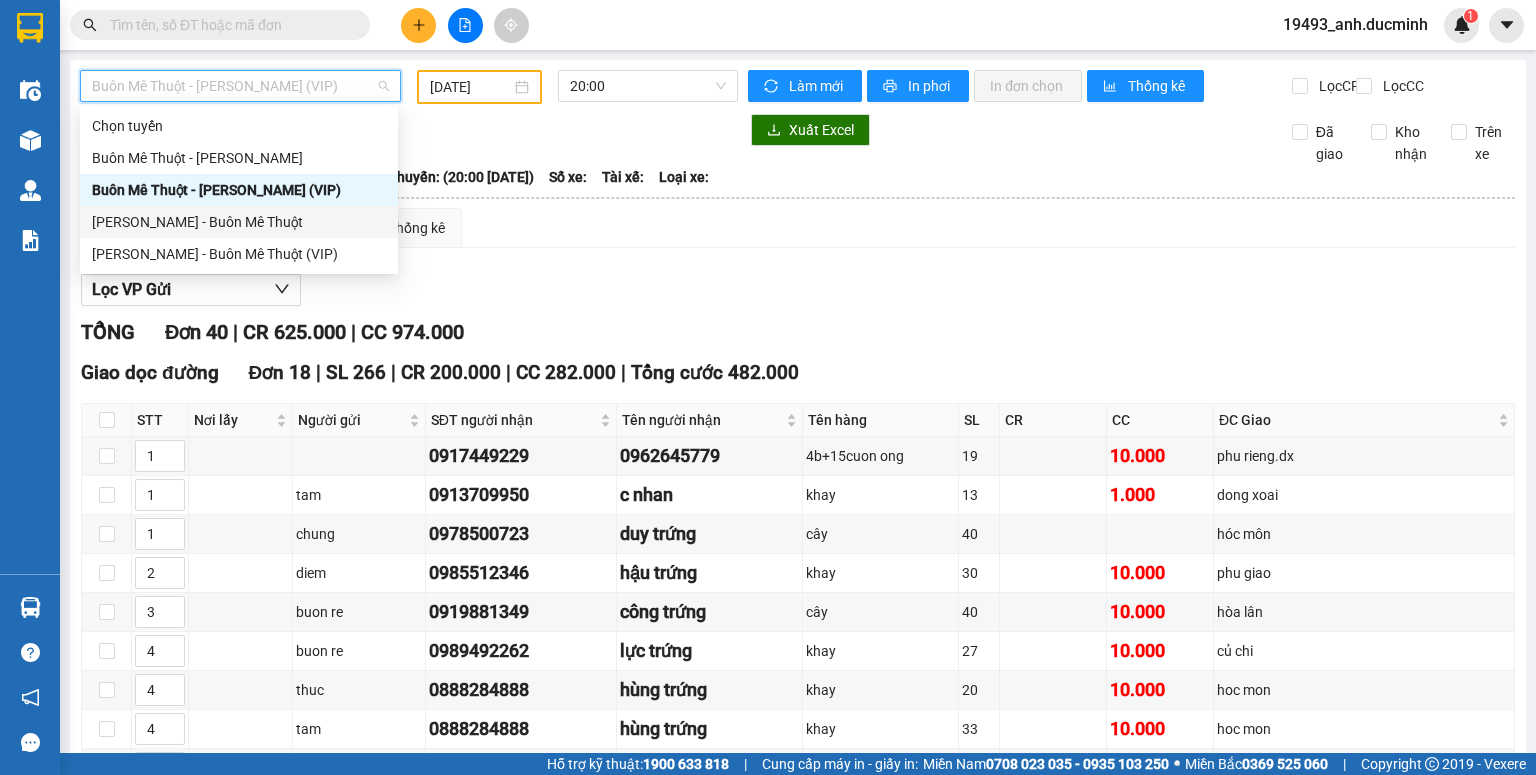 click on "[PERSON_NAME] - Buôn Mê Thuột" at bounding box center (239, 222) 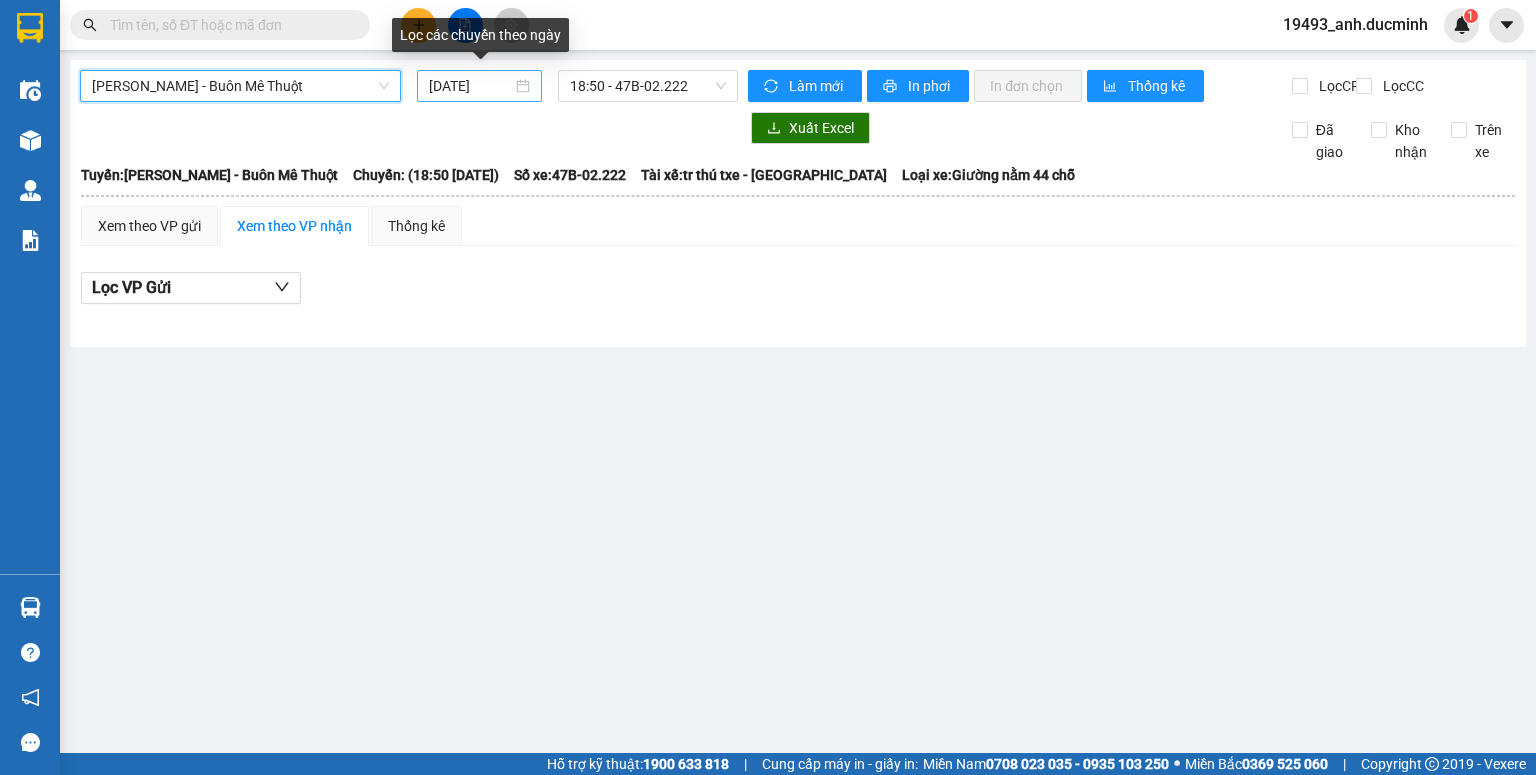 click on "[DATE]" at bounding box center [470, 86] 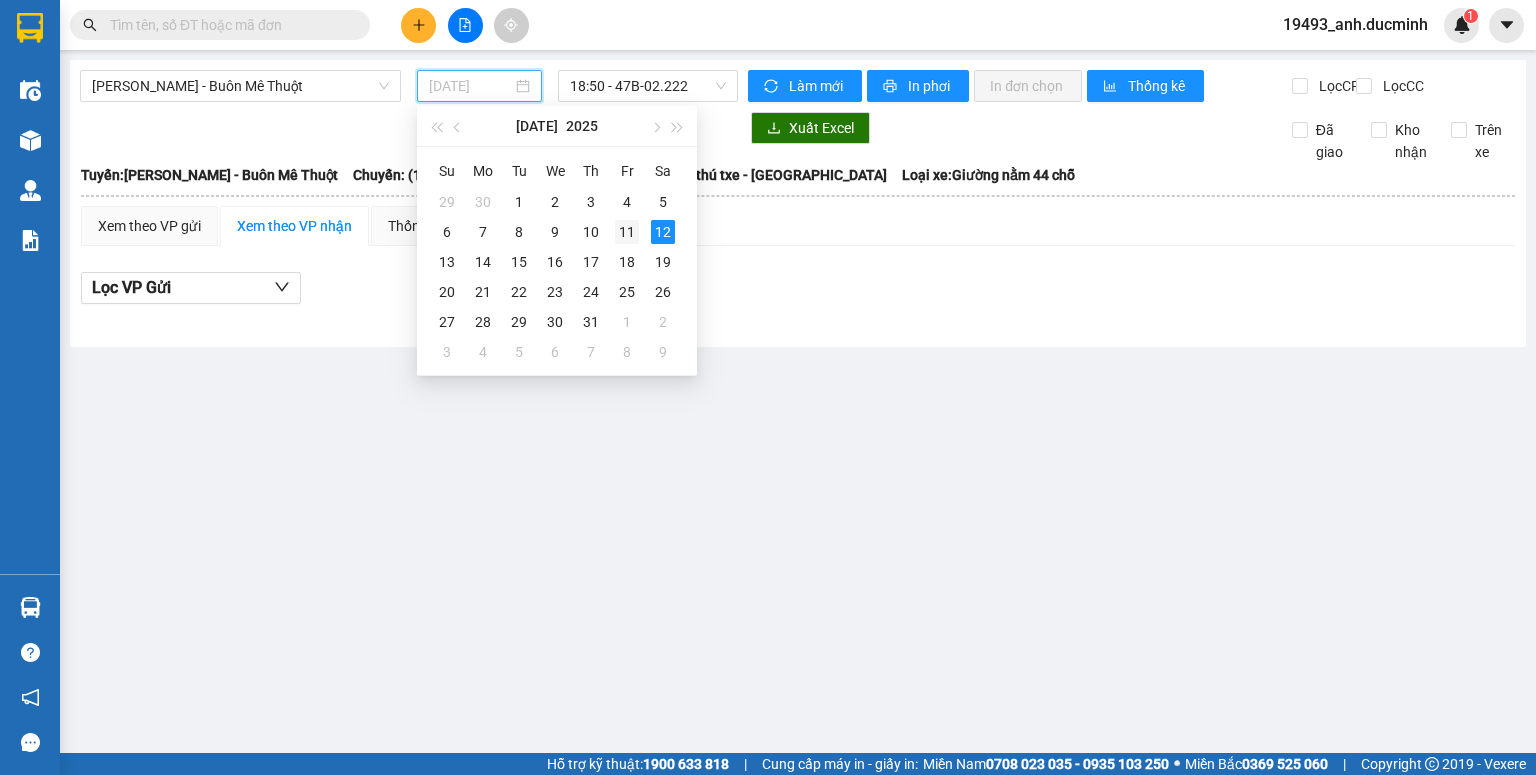 click on "11" at bounding box center (627, 232) 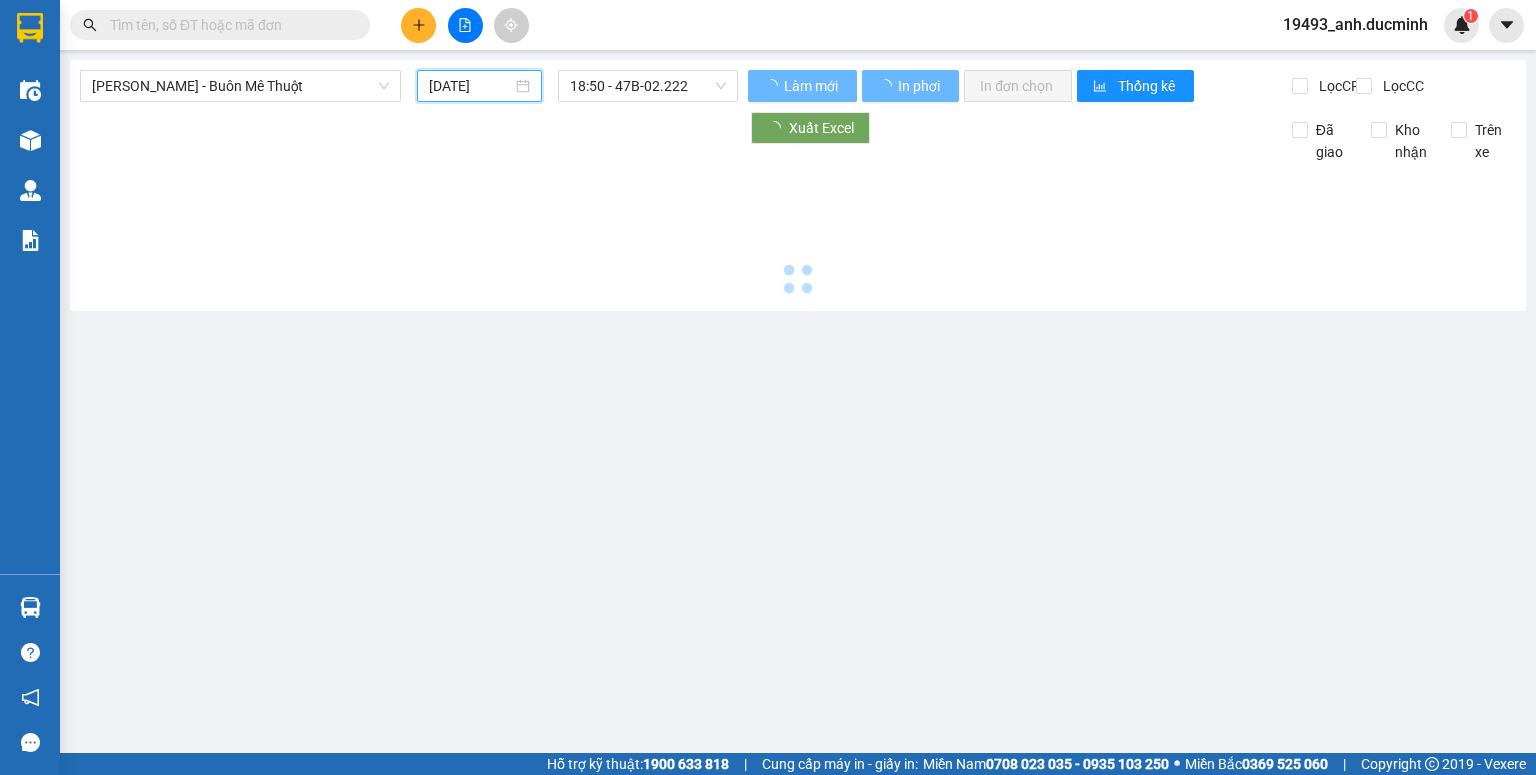 type on "[DATE]" 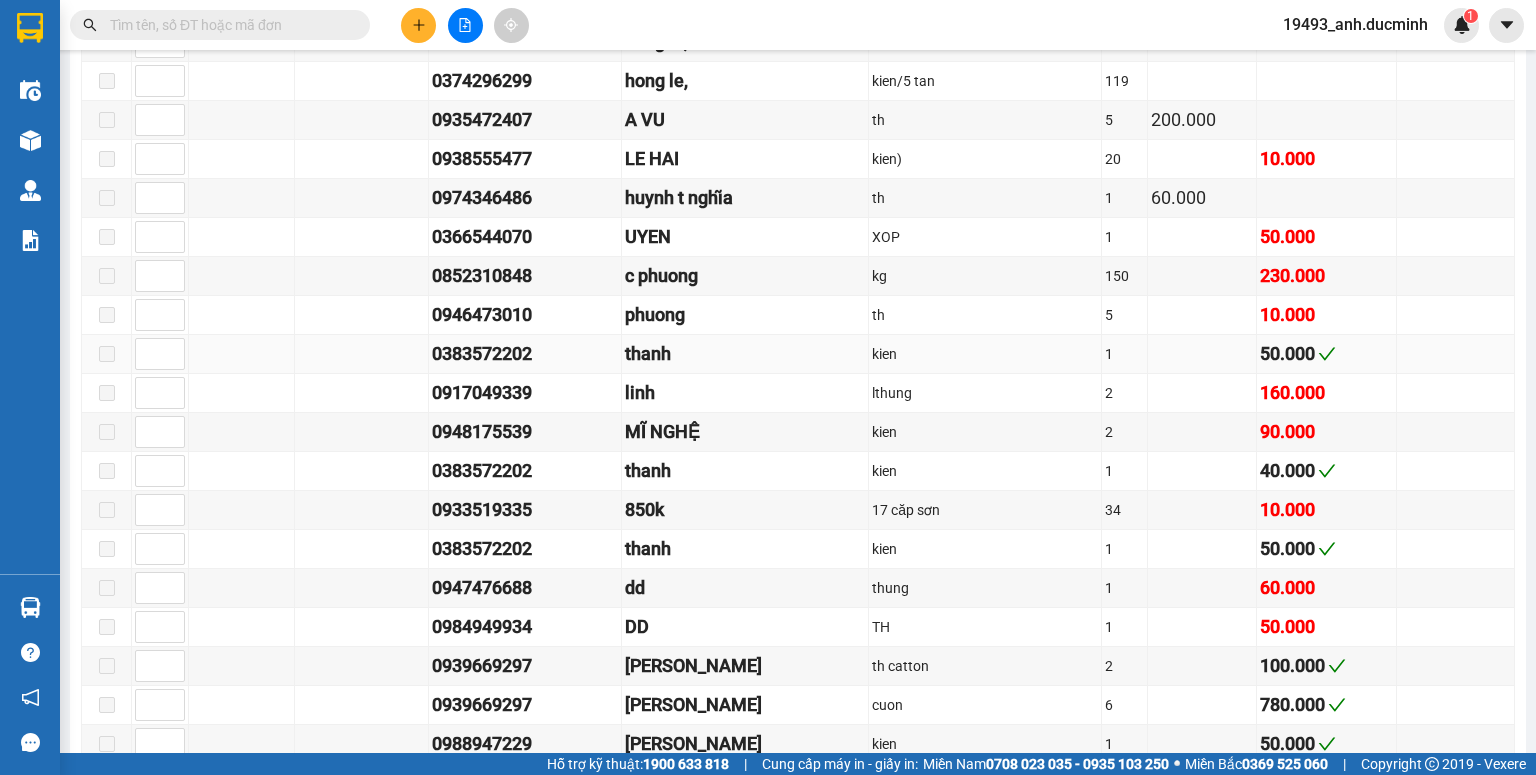 scroll, scrollTop: 1520, scrollLeft: 0, axis: vertical 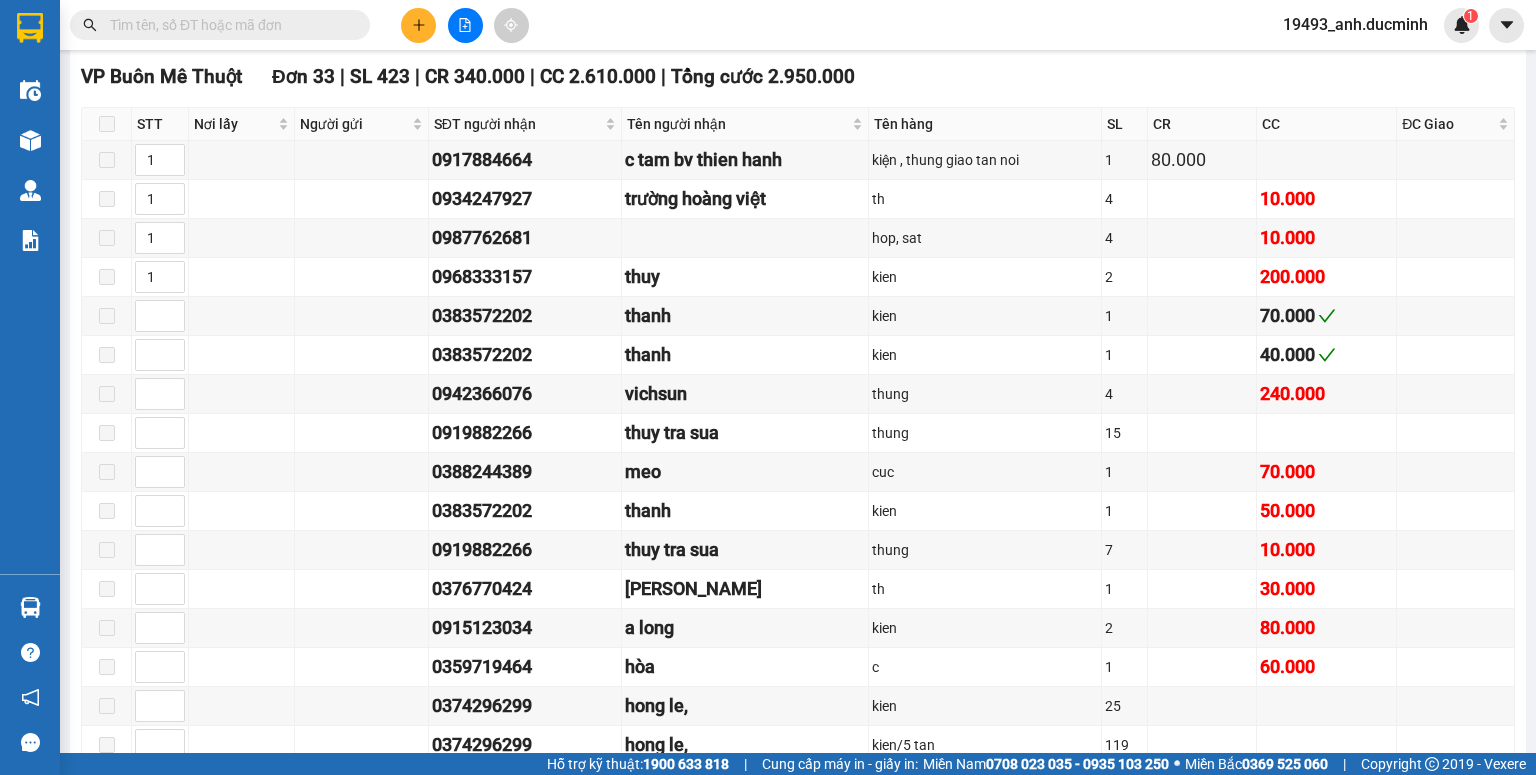 click at bounding box center [228, 25] 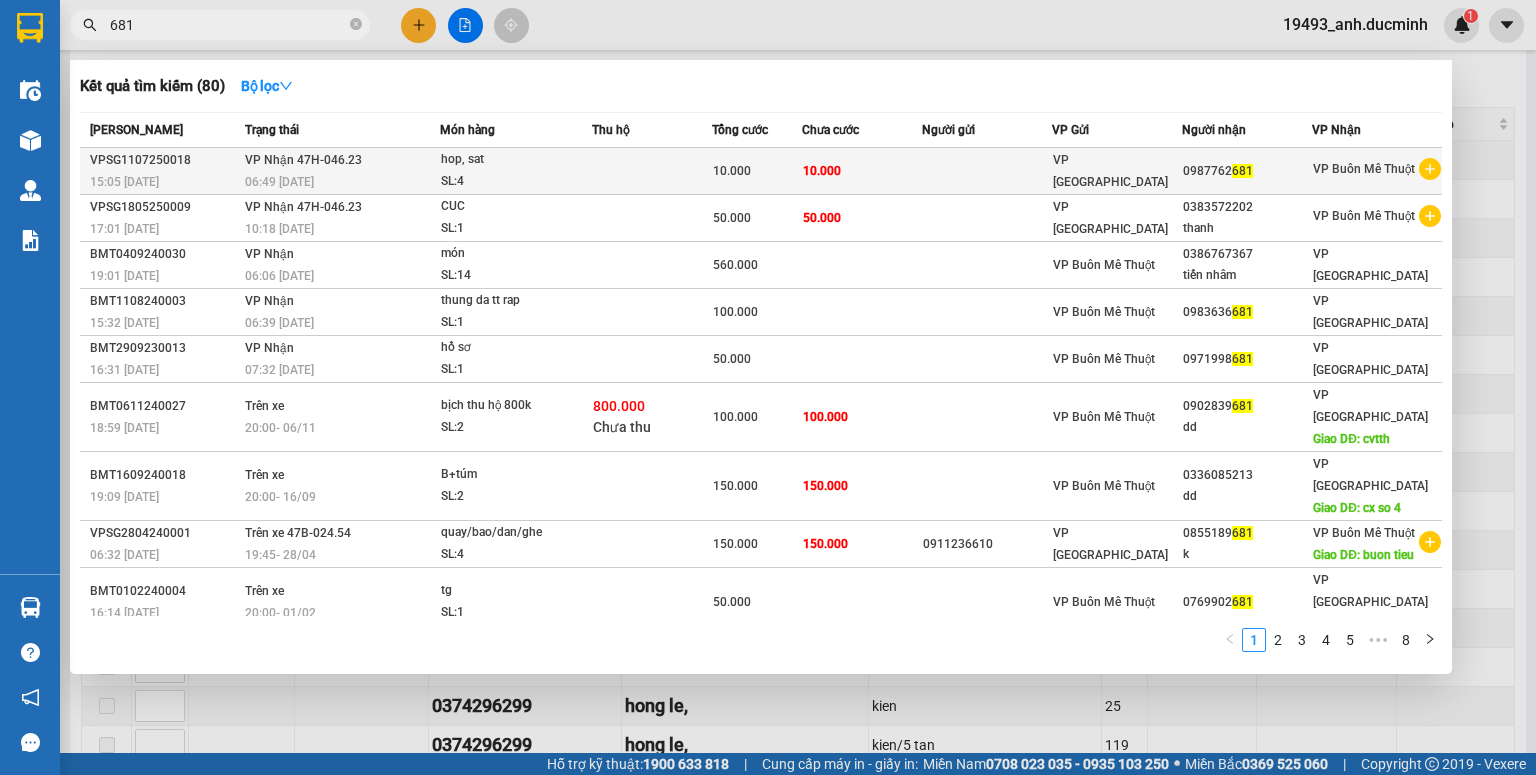 type on "681" 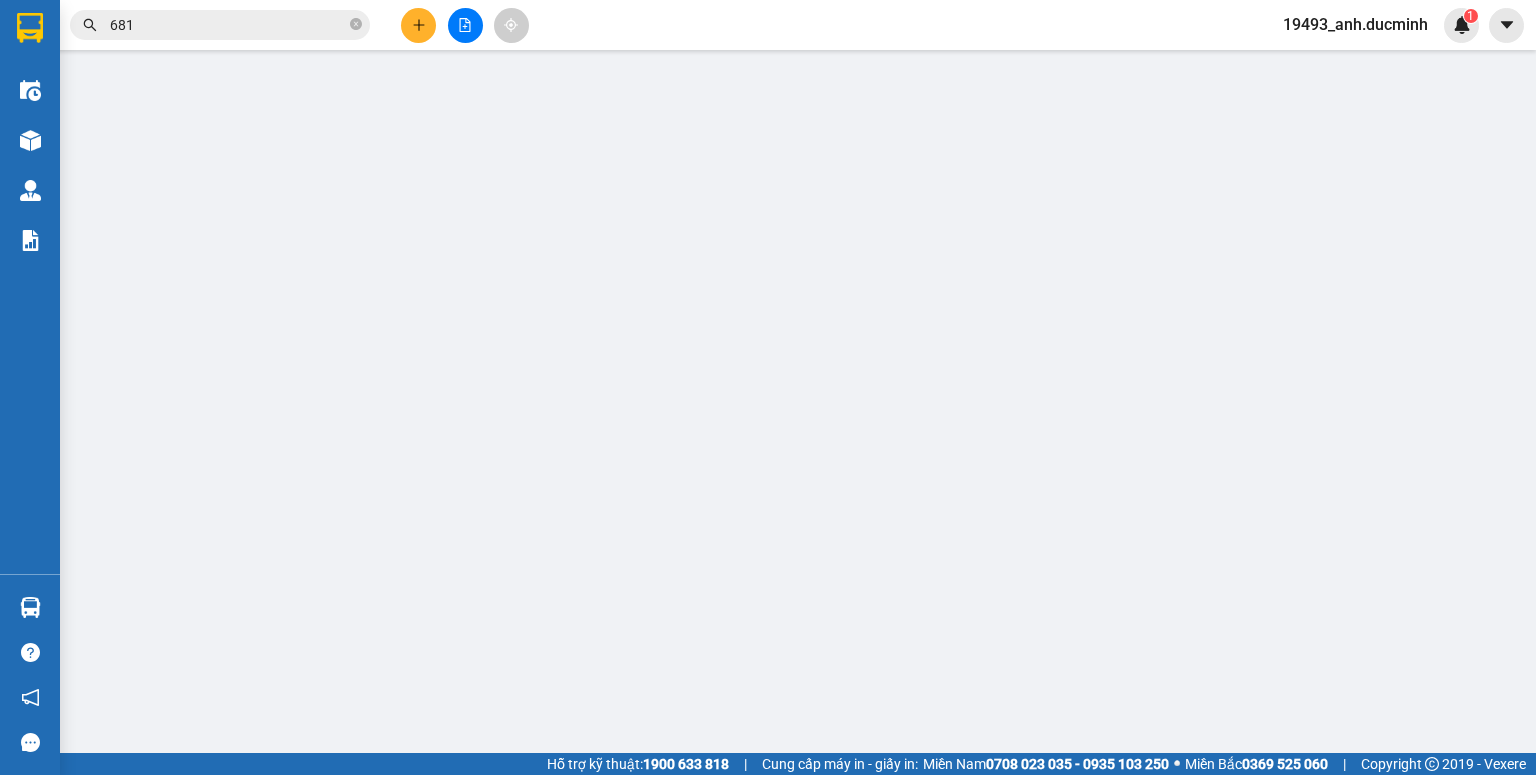 scroll, scrollTop: 0, scrollLeft: 0, axis: both 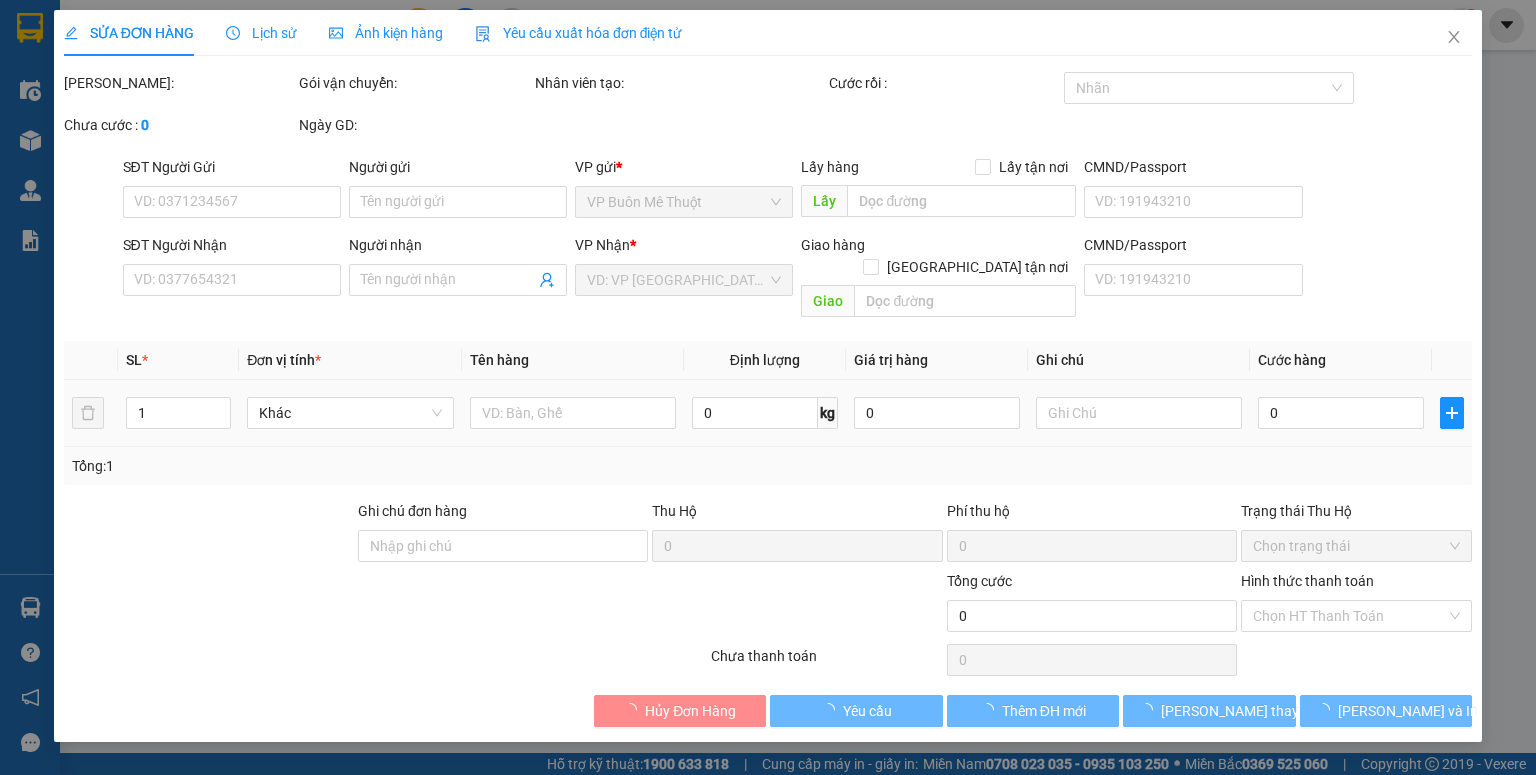 type on "0987762681" 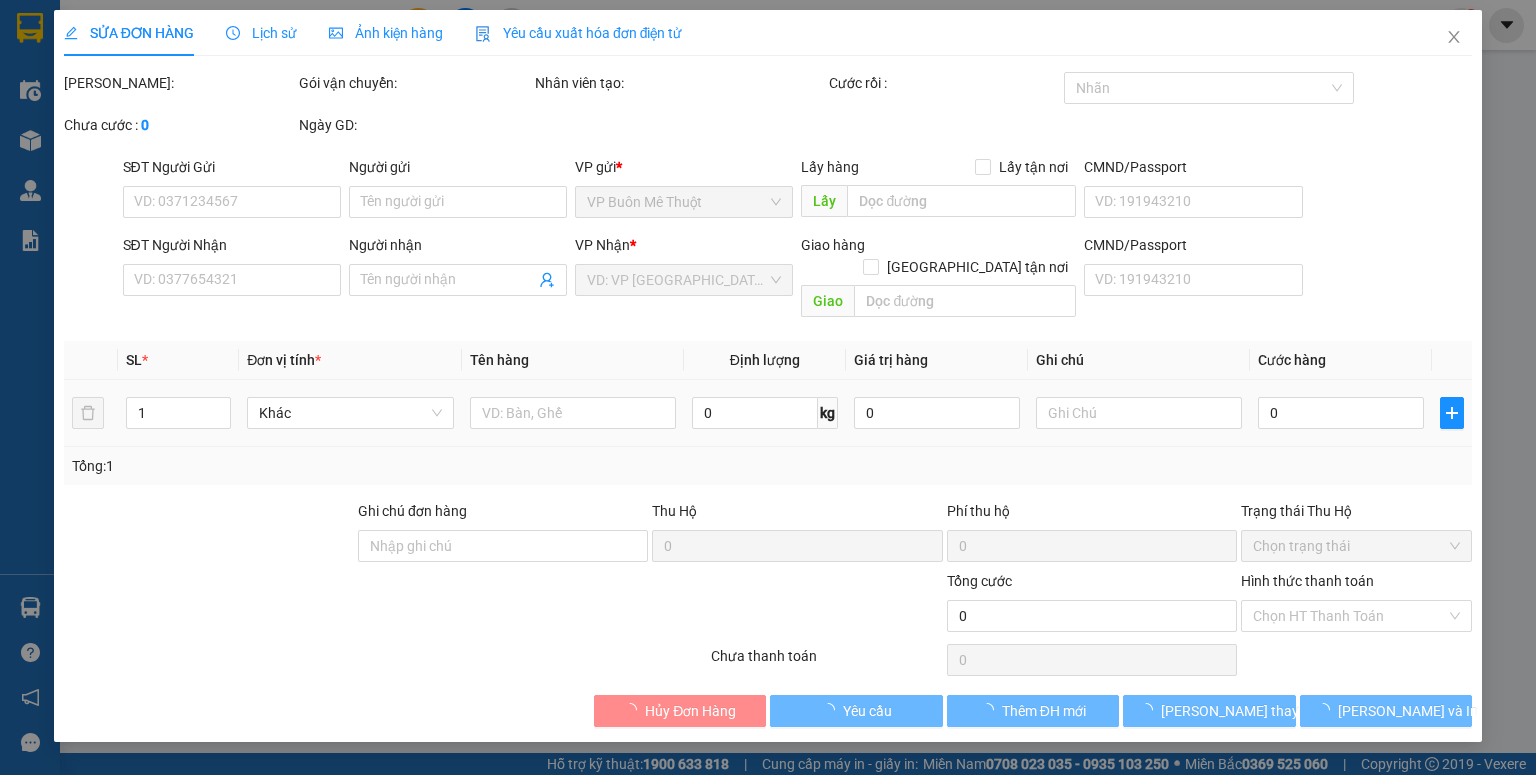 type on "400" 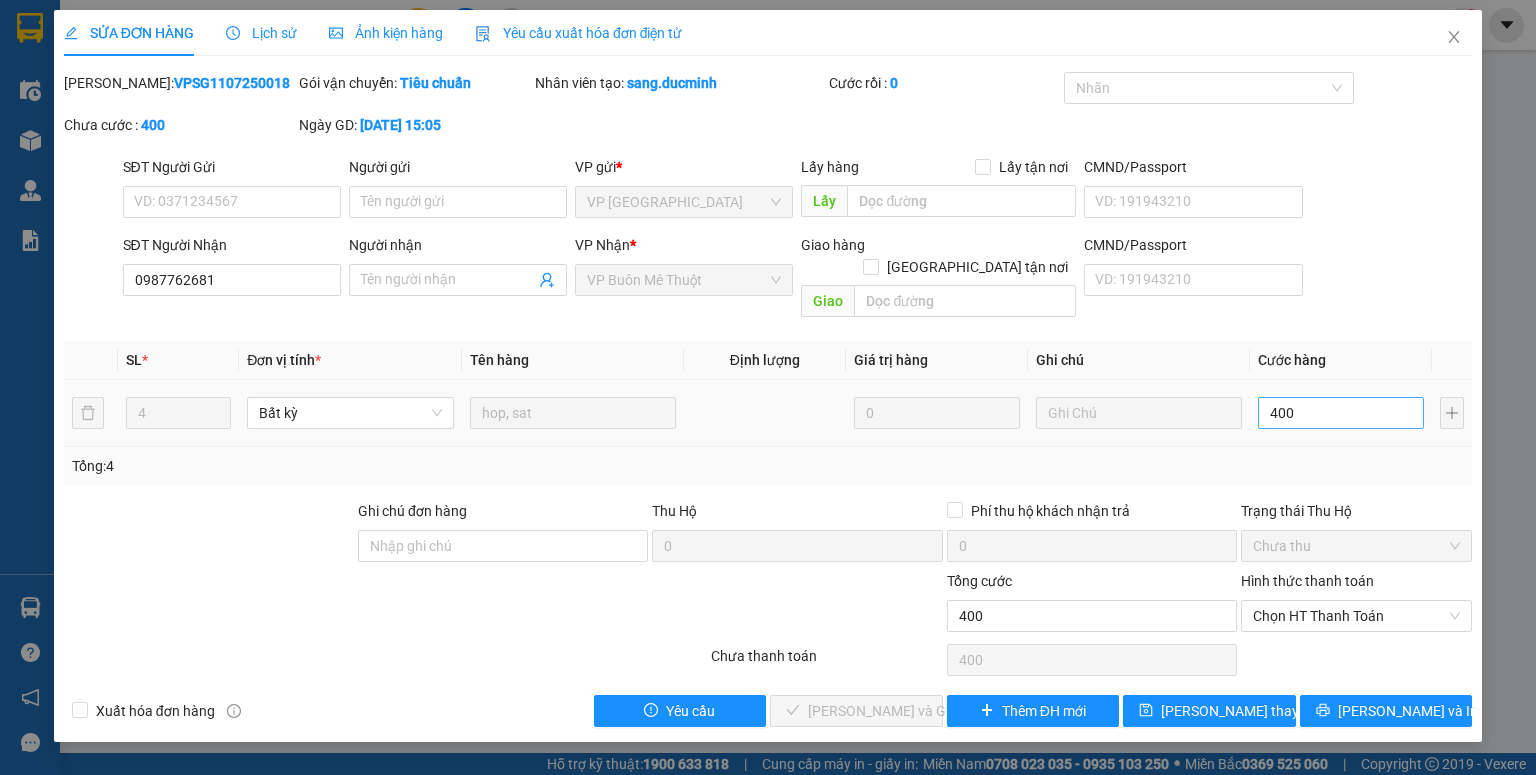 click on "400" at bounding box center (1341, 413) 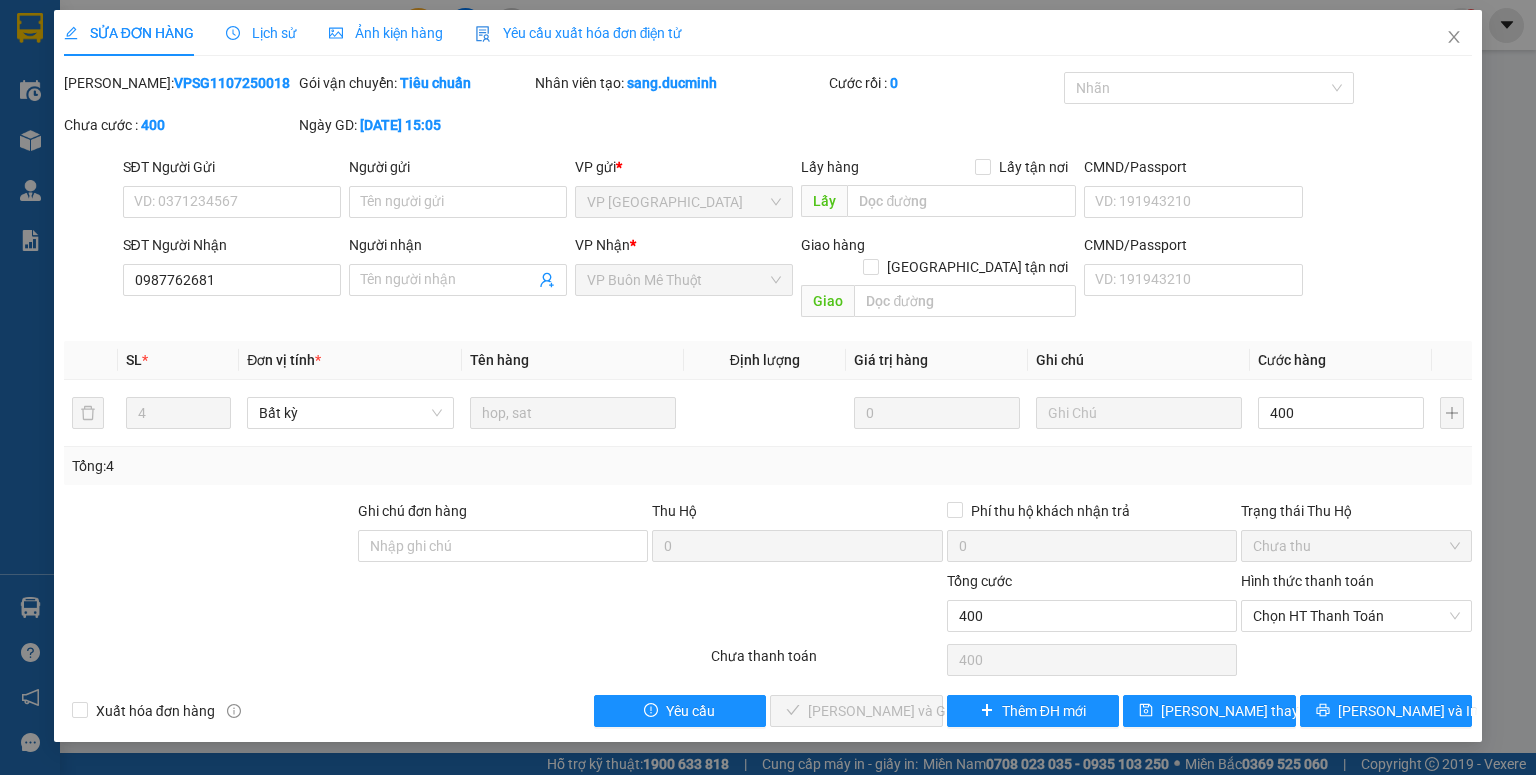drag, startPoint x: 1317, startPoint y: 590, endPoint x: 1305, endPoint y: 632, distance: 43.68066 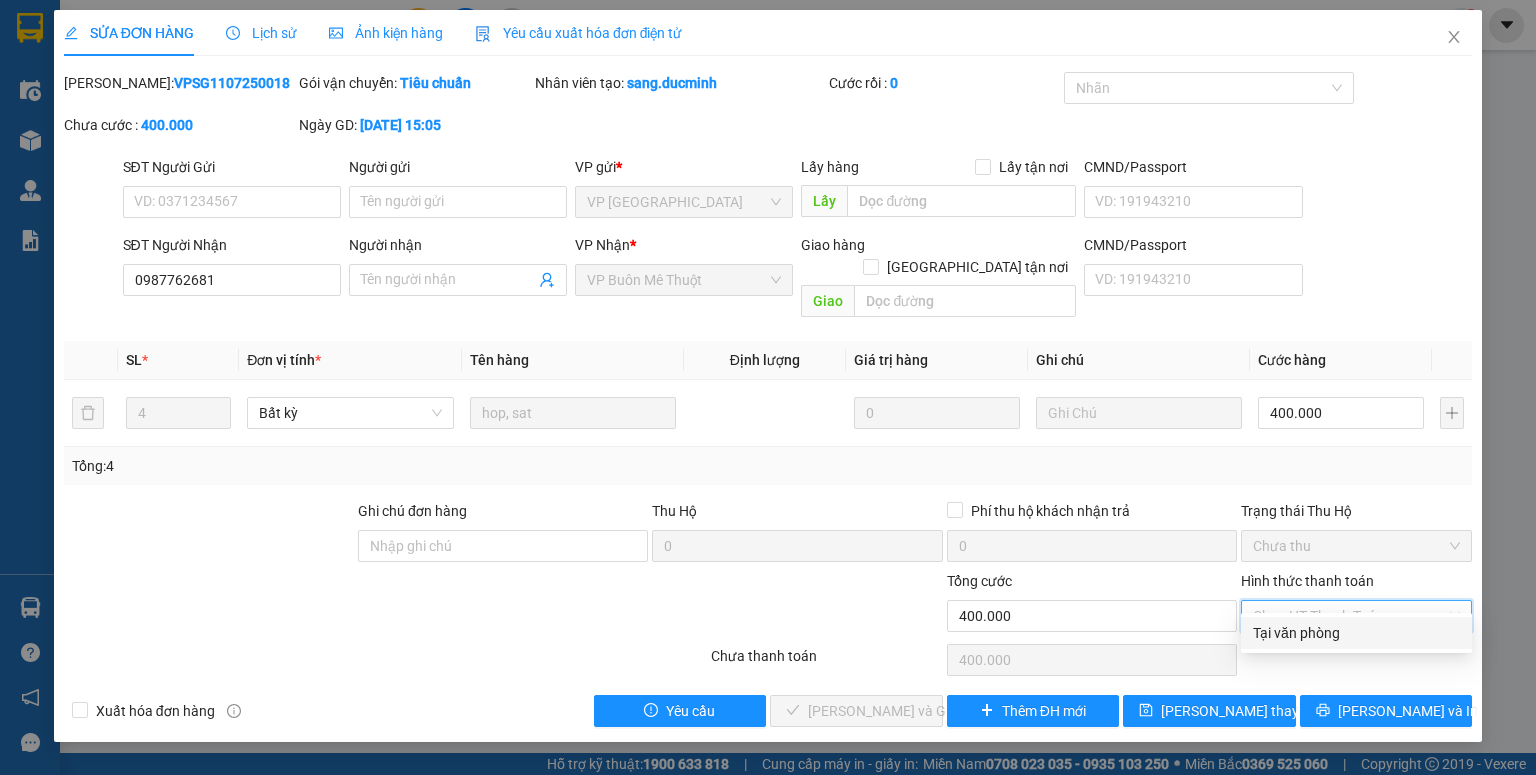 click on "Tổng:  4" at bounding box center (768, 466) 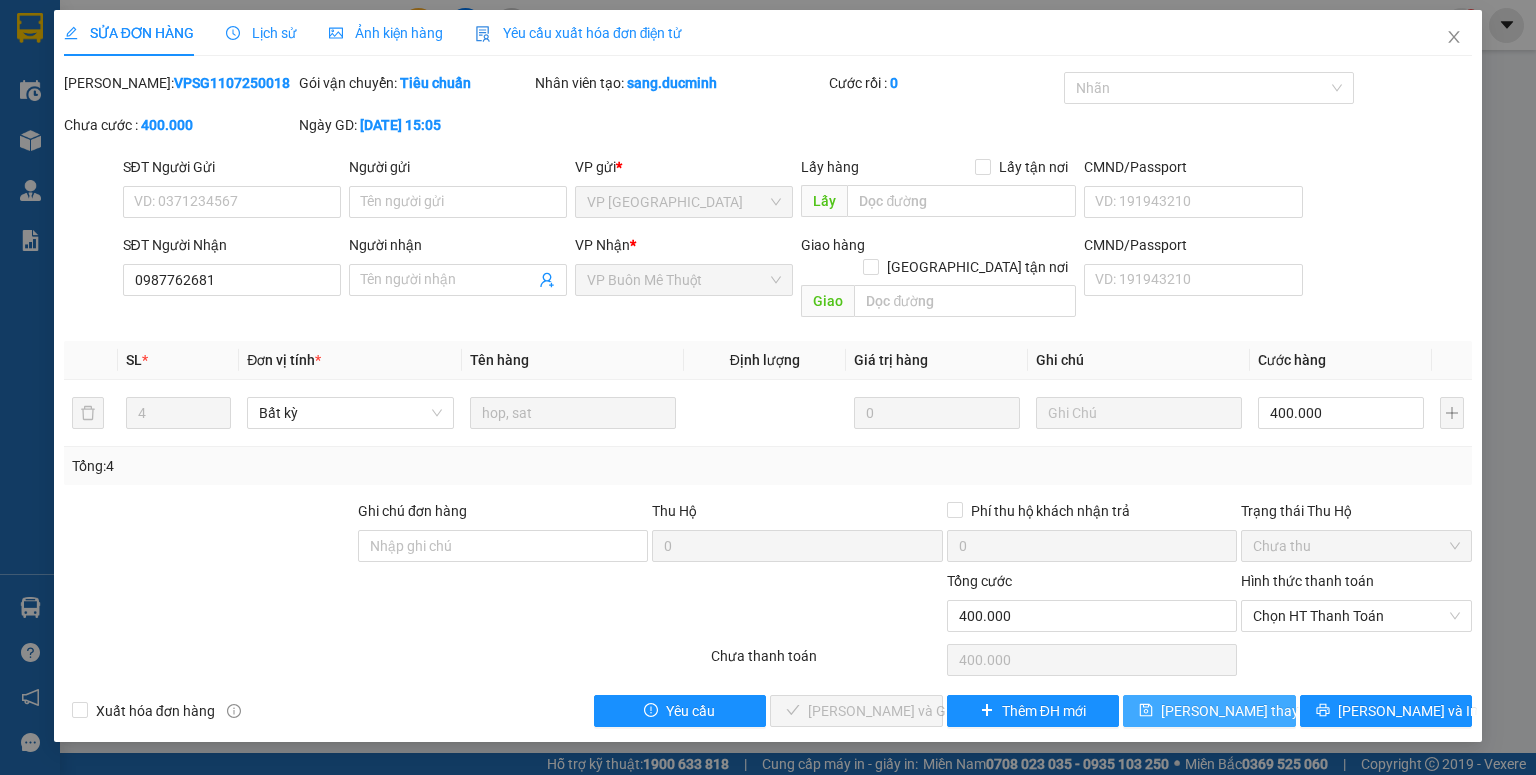 click on "[PERSON_NAME] thay đổi" at bounding box center [1241, 711] 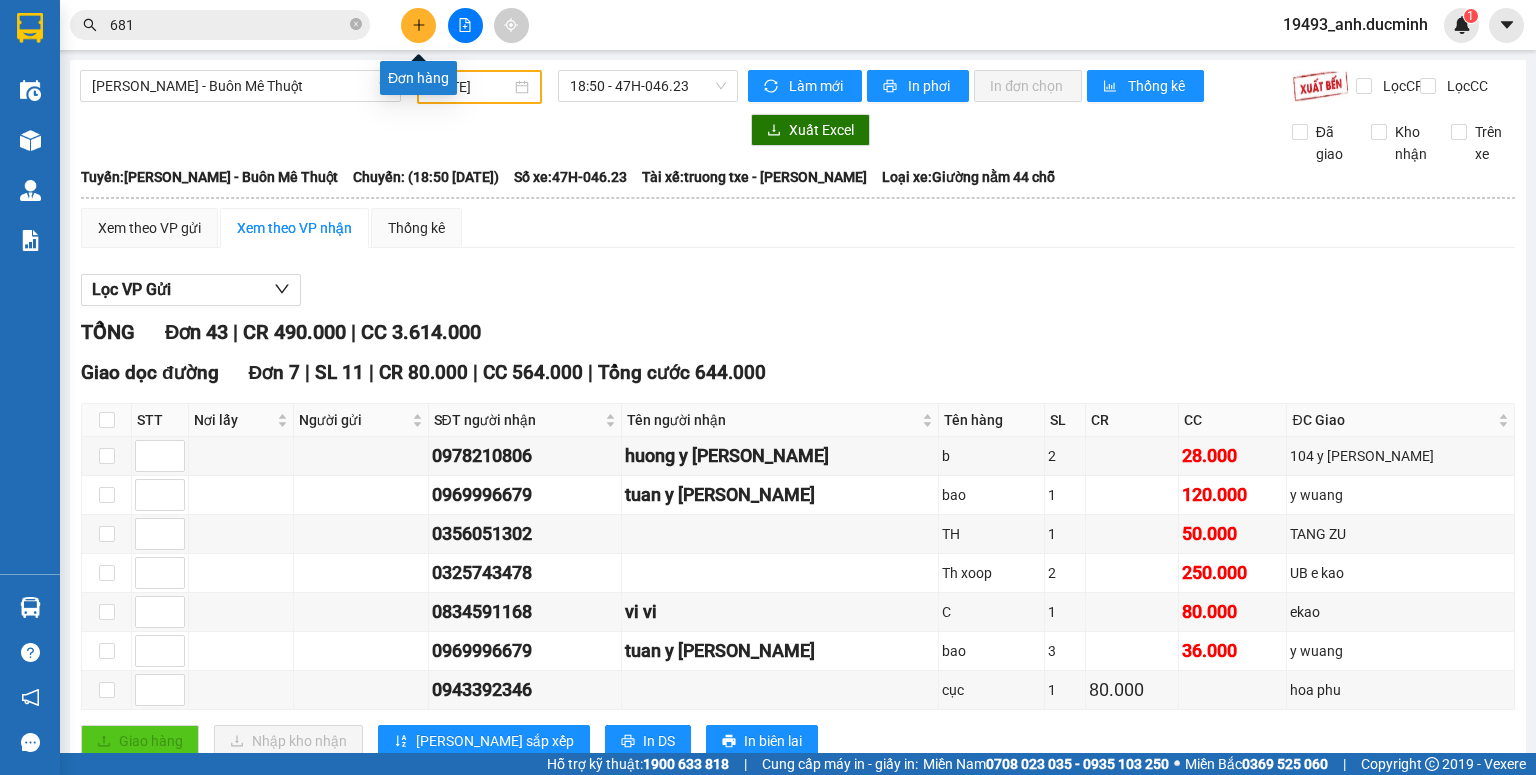 click at bounding box center [418, 25] 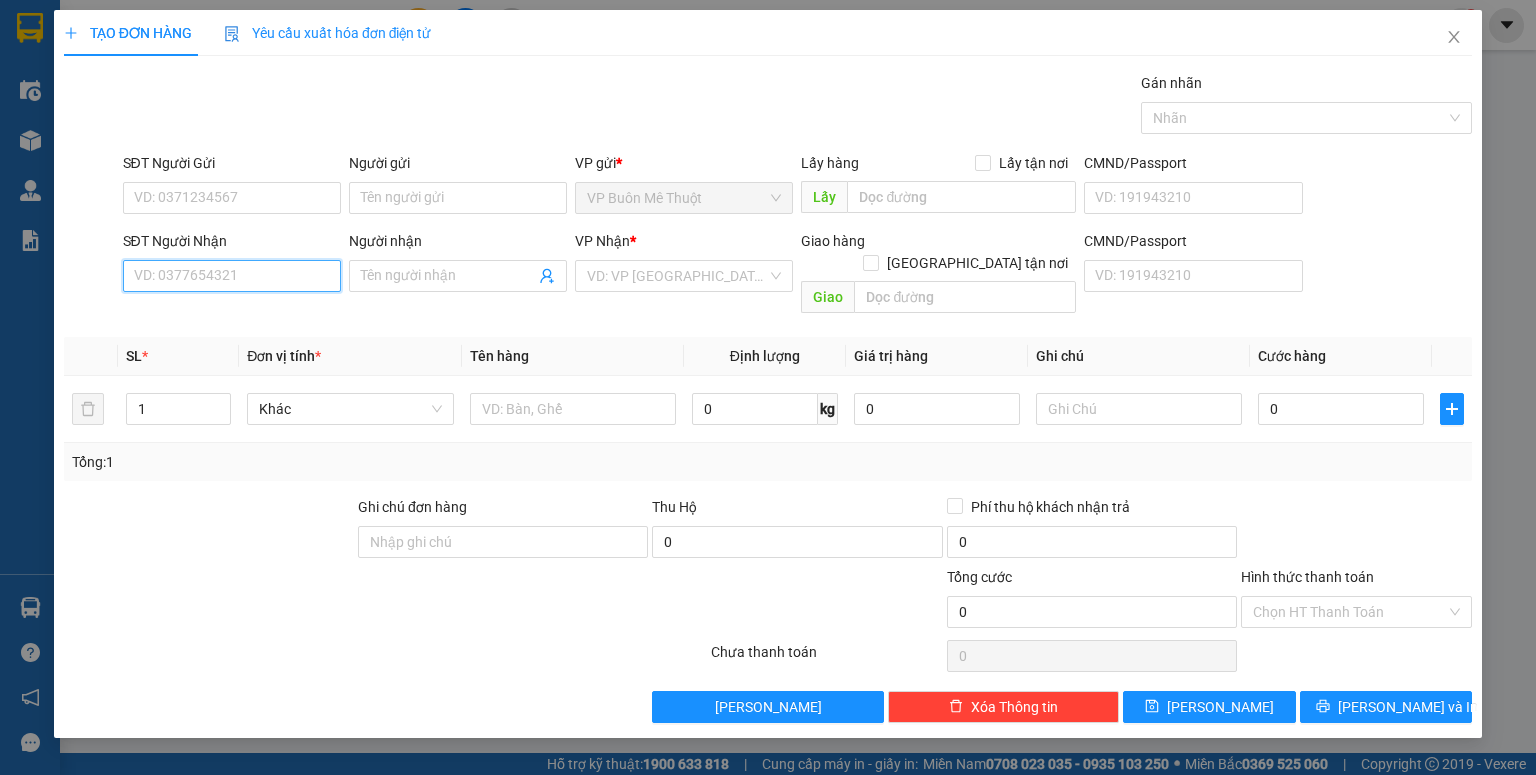 click on "SĐT Người Nhận" at bounding box center [232, 276] 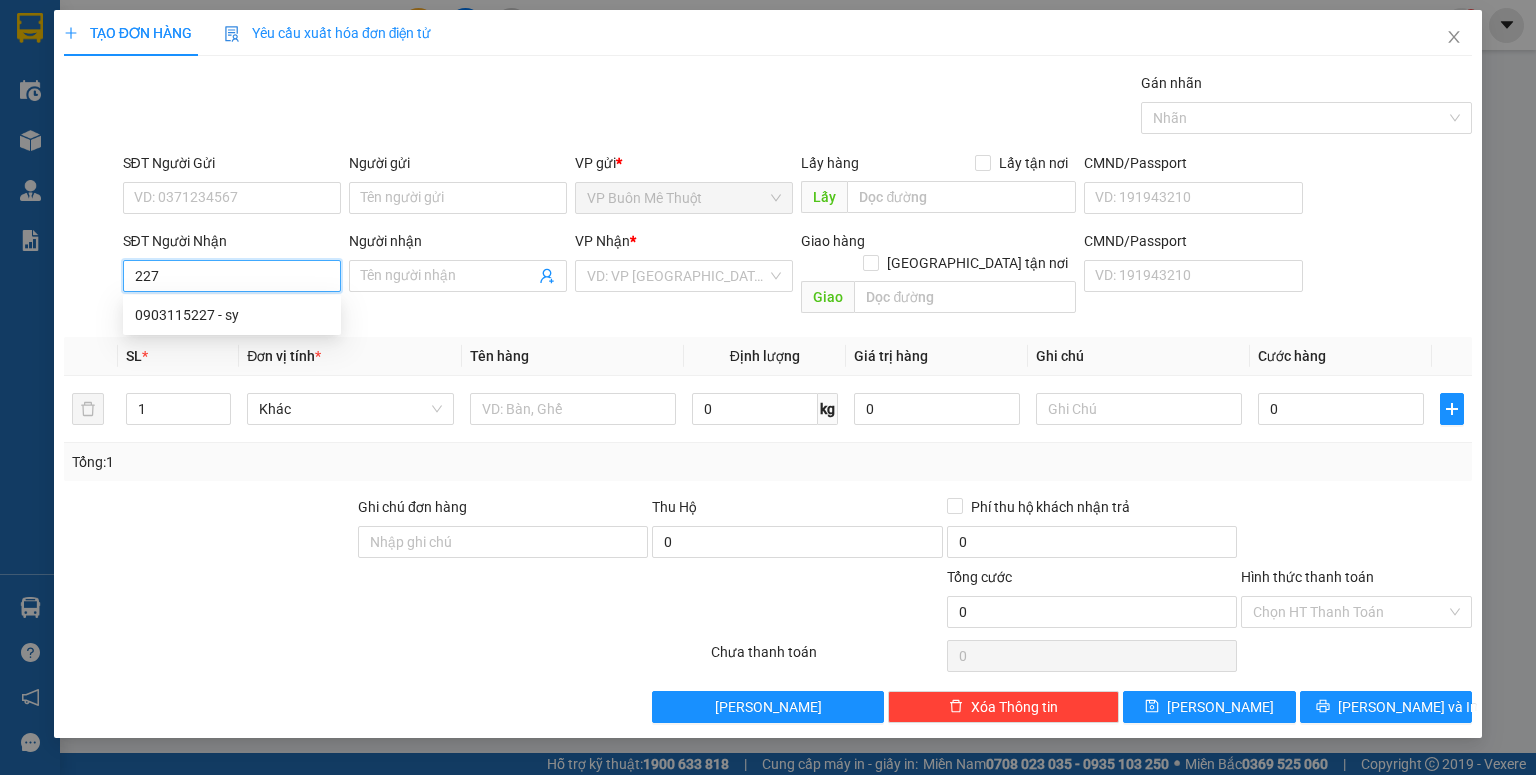 click on "227" at bounding box center (232, 276) 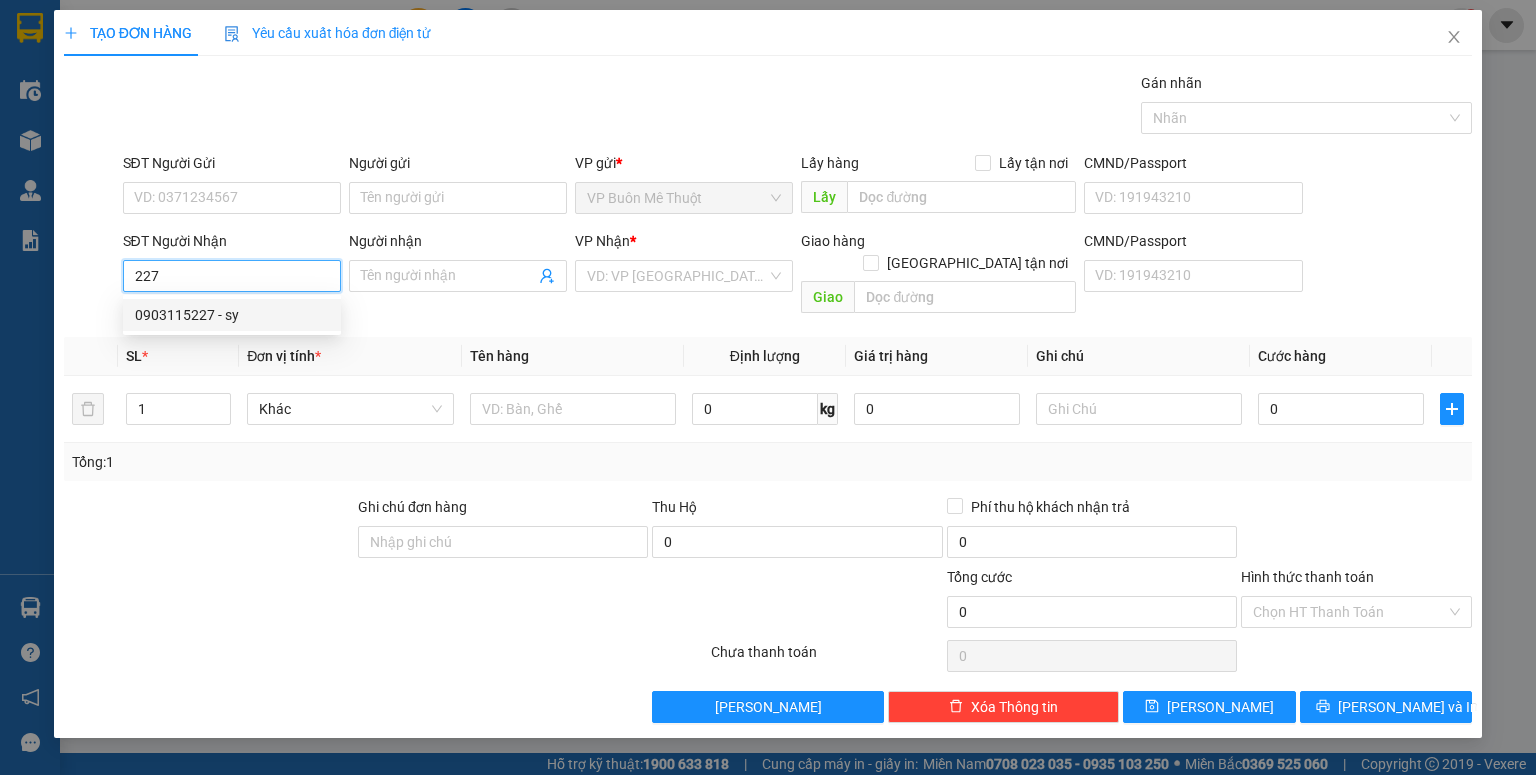 click on "0903115227 - sy" at bounding box center (232, 315) 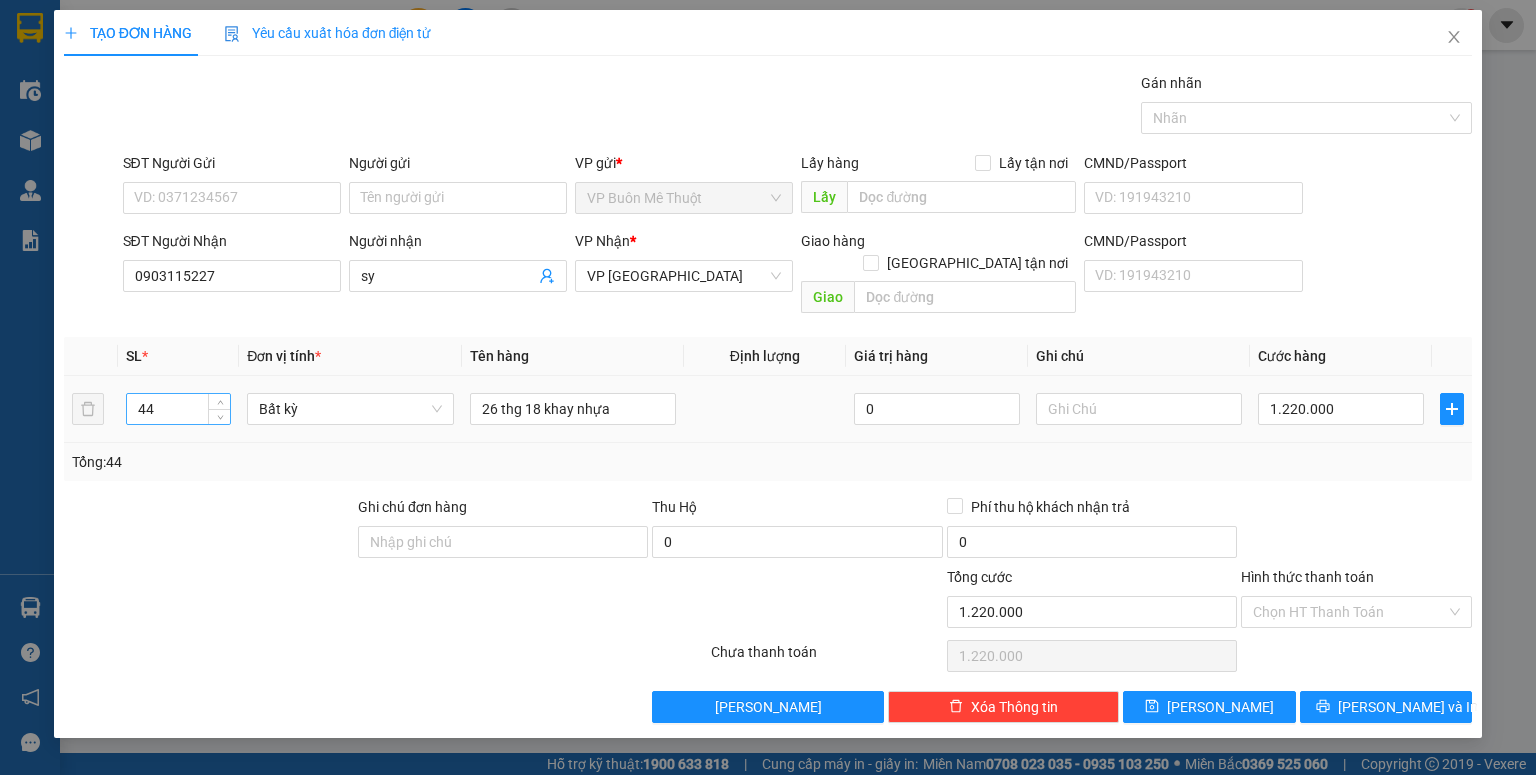 click on "44" at bounding box center (178, 409) 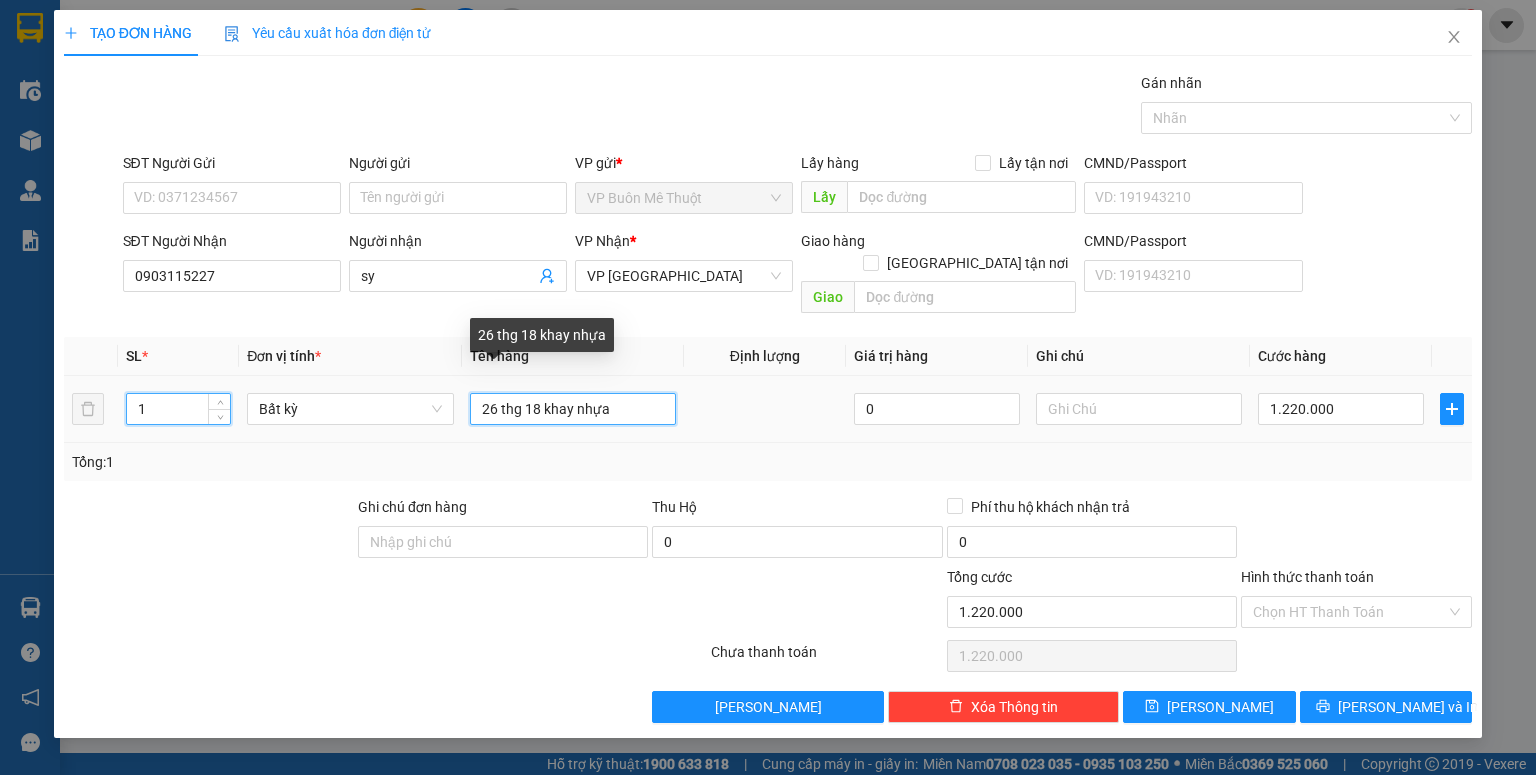 drag, startPoint x: 608, startPoint y: 393, endPoint x: 465, endPoint y: 396, distance: 143.03146 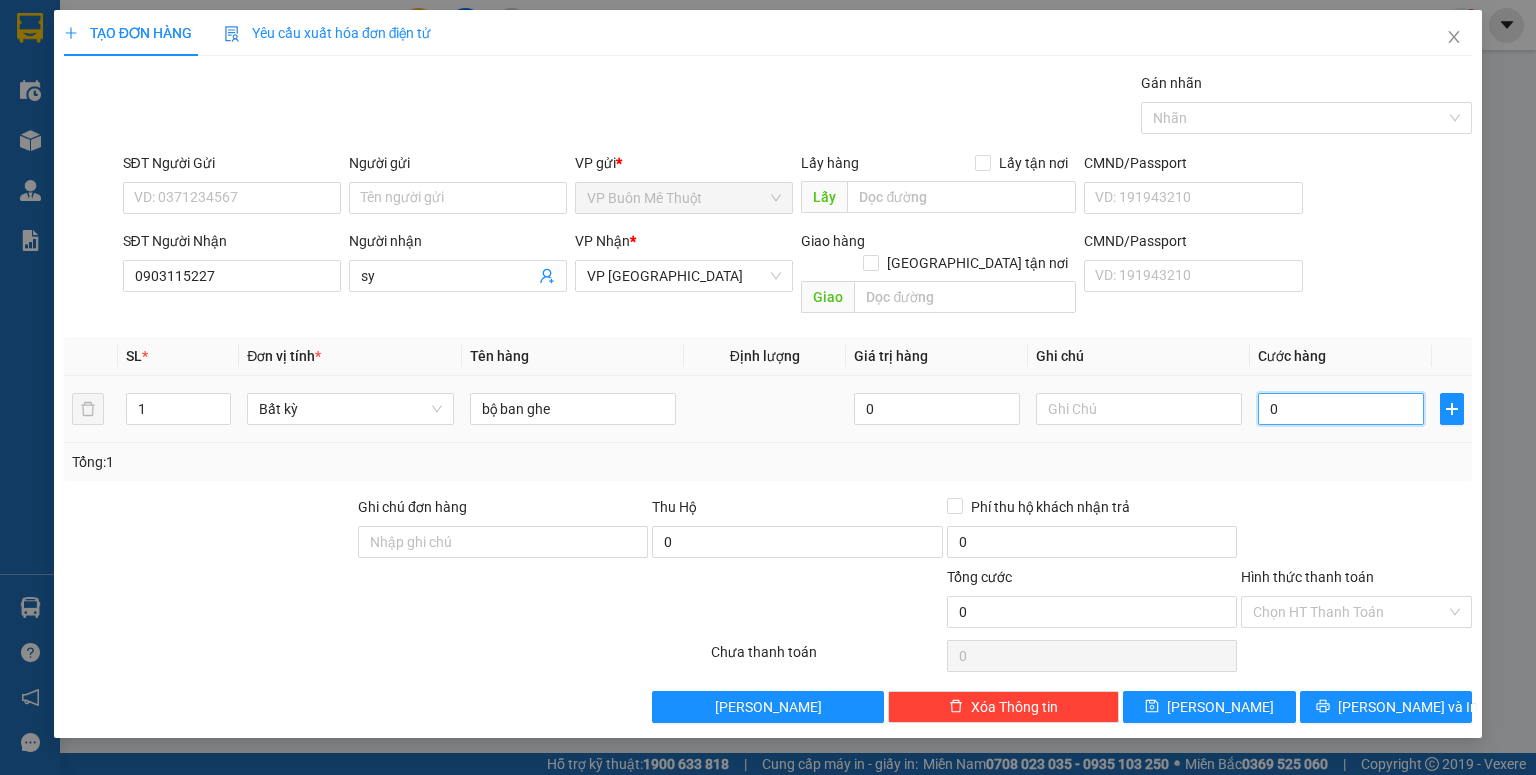 click on "0" at bounding box center (1341, 409) 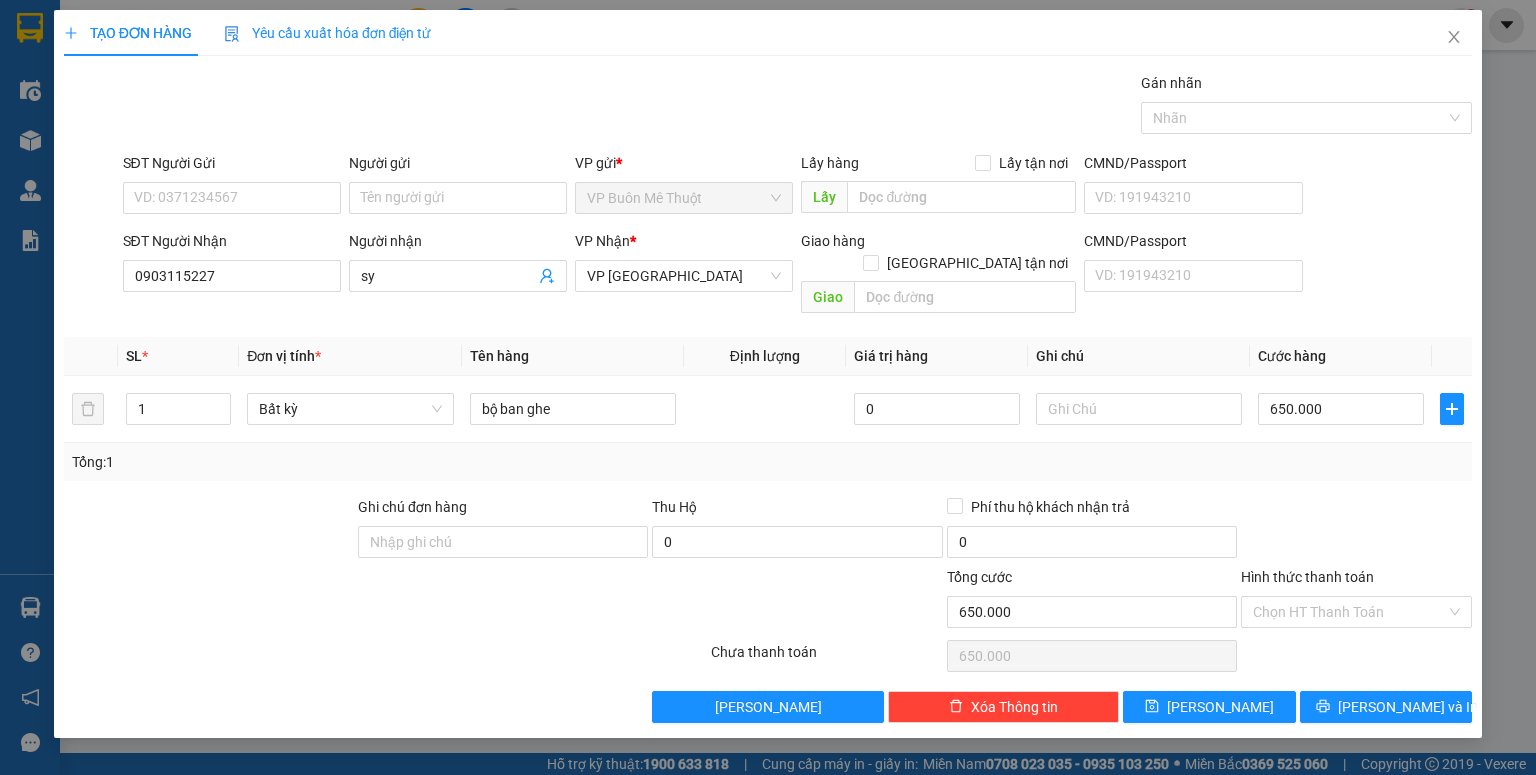 click on "Transit Pickup Surcharge Ids Transit Deliver Surcharge Ids Transit Deliver Surcharge Transit Deliver Surcharge Gói vận chuyển  * Tiêu chuẩn Gán nhãn   Nhãn SĐT Người Gửi VD: 0371234567 Người gửi Tên người gửi VP gửi  * VP Buôn Mê Thuột Lấy hàng Lấy tận nơi Lấy CMND/Passport VD: [PASSPORT] SĐT Người Nhận 0903115227 Người nhận sy VP Nhận  * VP [GEOGRAPHIC_DATA] Giao hàng Giao tận nơi Giao CMND/Passport VD: [PASSPORT] SL  * Đơn vị tính  * Tên hàng  Định lượng Giá trị hàng Ghi chú Cước hàng                   1 Bất kỳ bộ ban ghe 0 650.000 Tổng:  1 Ghi chú đơn hàng Thu Hộ 0 Phí thu hộ khách nhận trả 0 Tổng cước 650.000 Hình thức thanh toán Chọn HT Thanh Toán Số tiền thu trước 0 Chưa thanh toán 650.000 Chọn HT Thanh Toán Lưu nháp Xóa Thông tin [PERSON_NAME] và In bộ ban ghe" at bounding box center (768, 397) 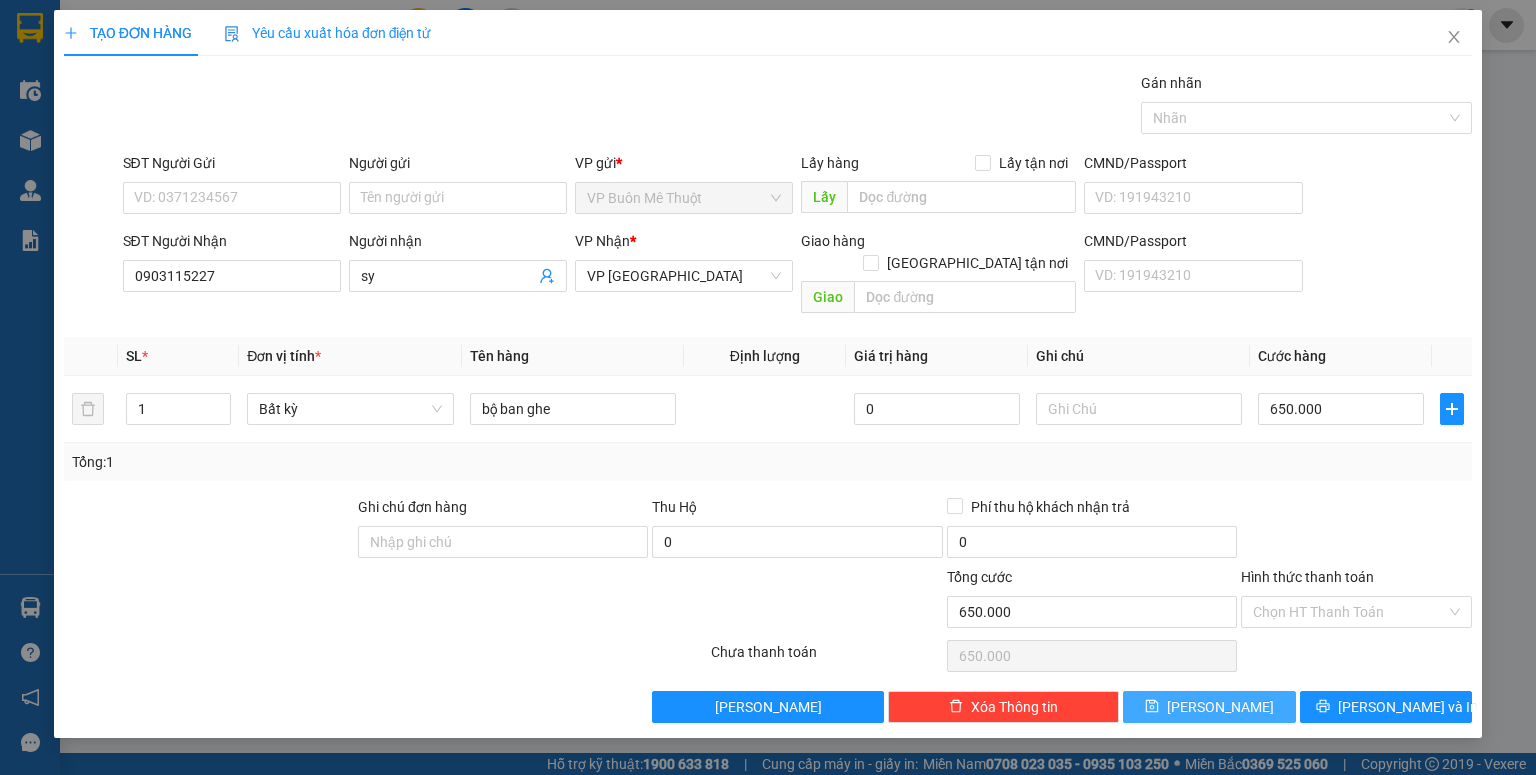 click on "[PERSON_NAME]" at bounding box center [1209, 707] 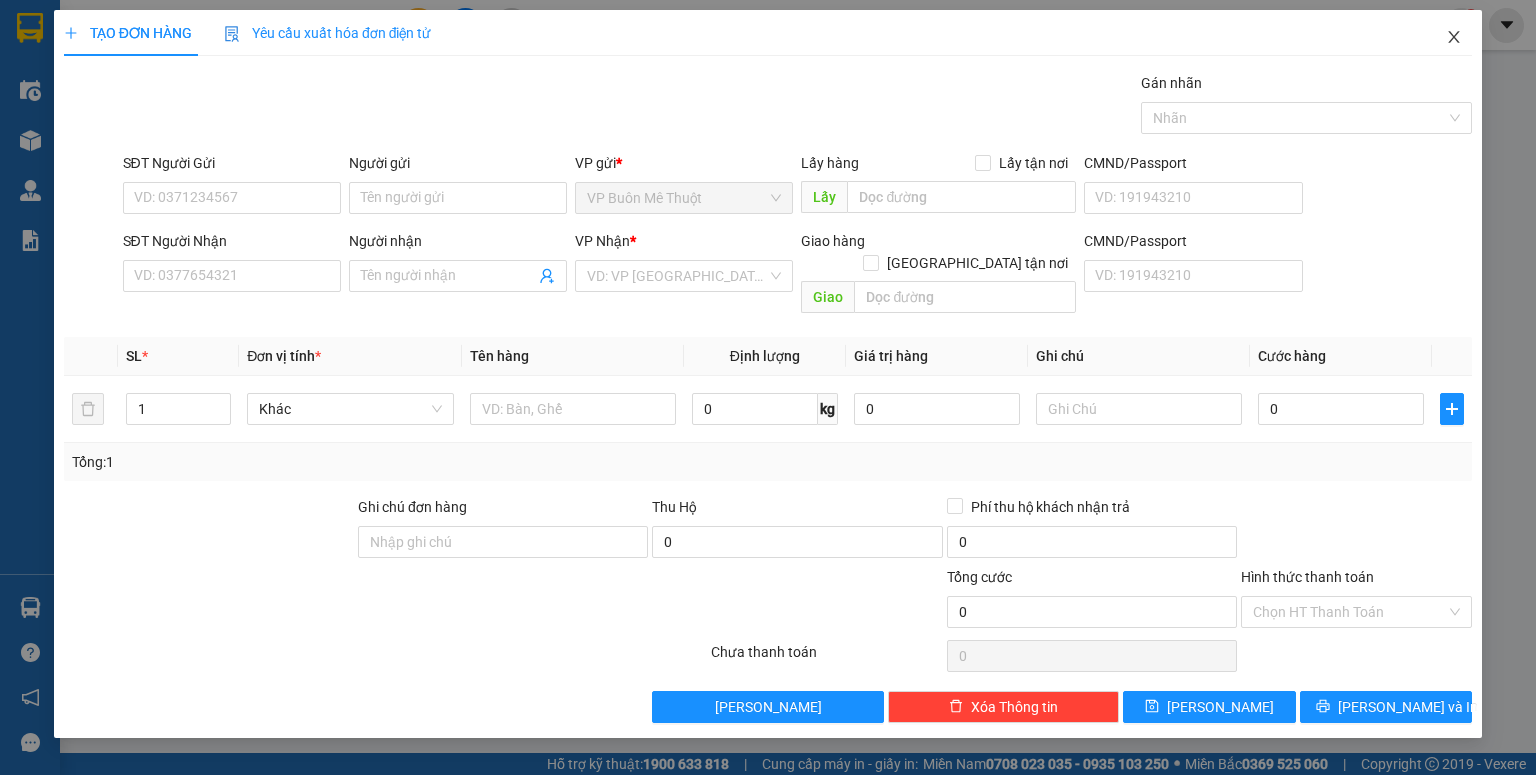 click at bounding box center [1454, 38] 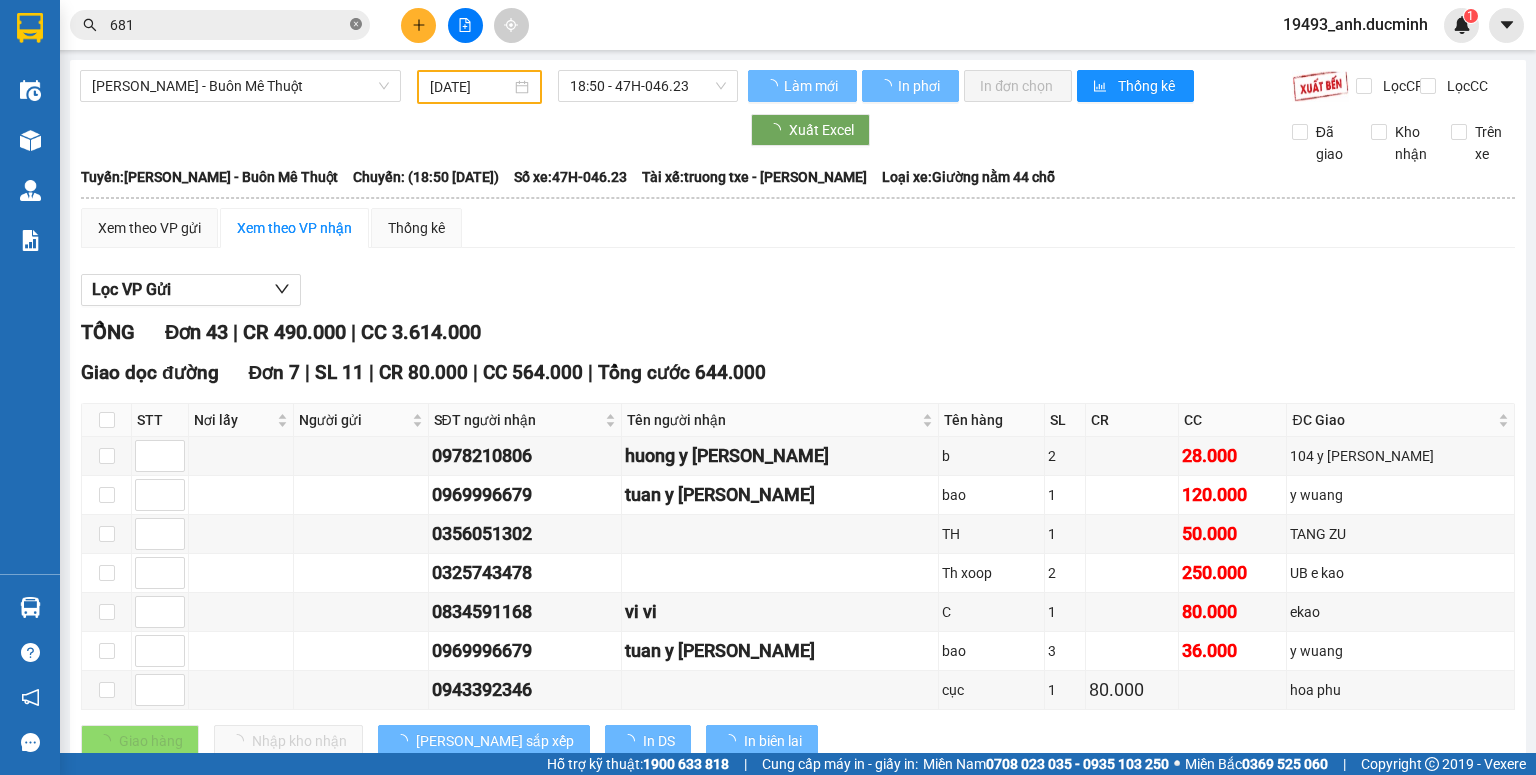 click 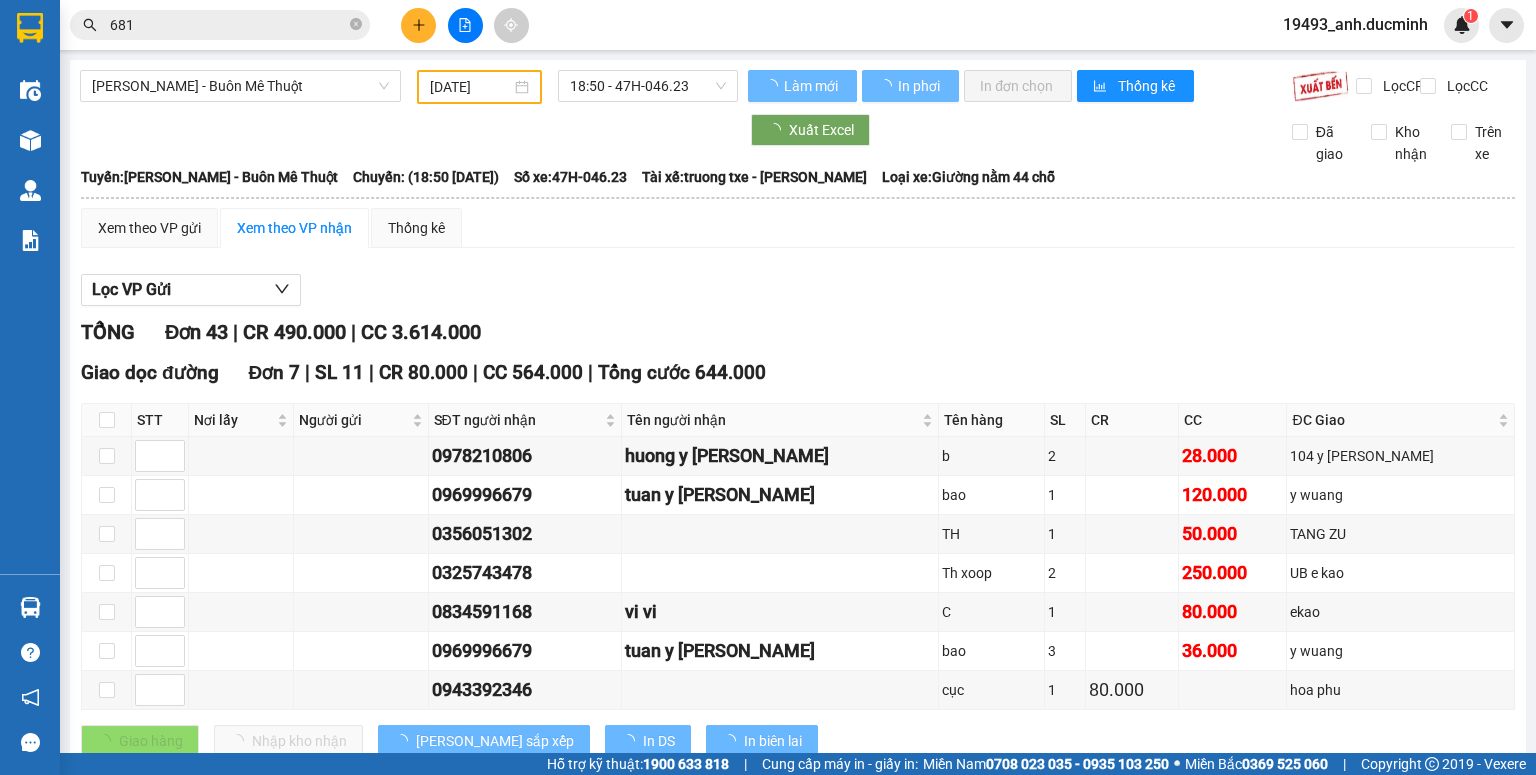 click on "681" at bounding box center (228, 25) 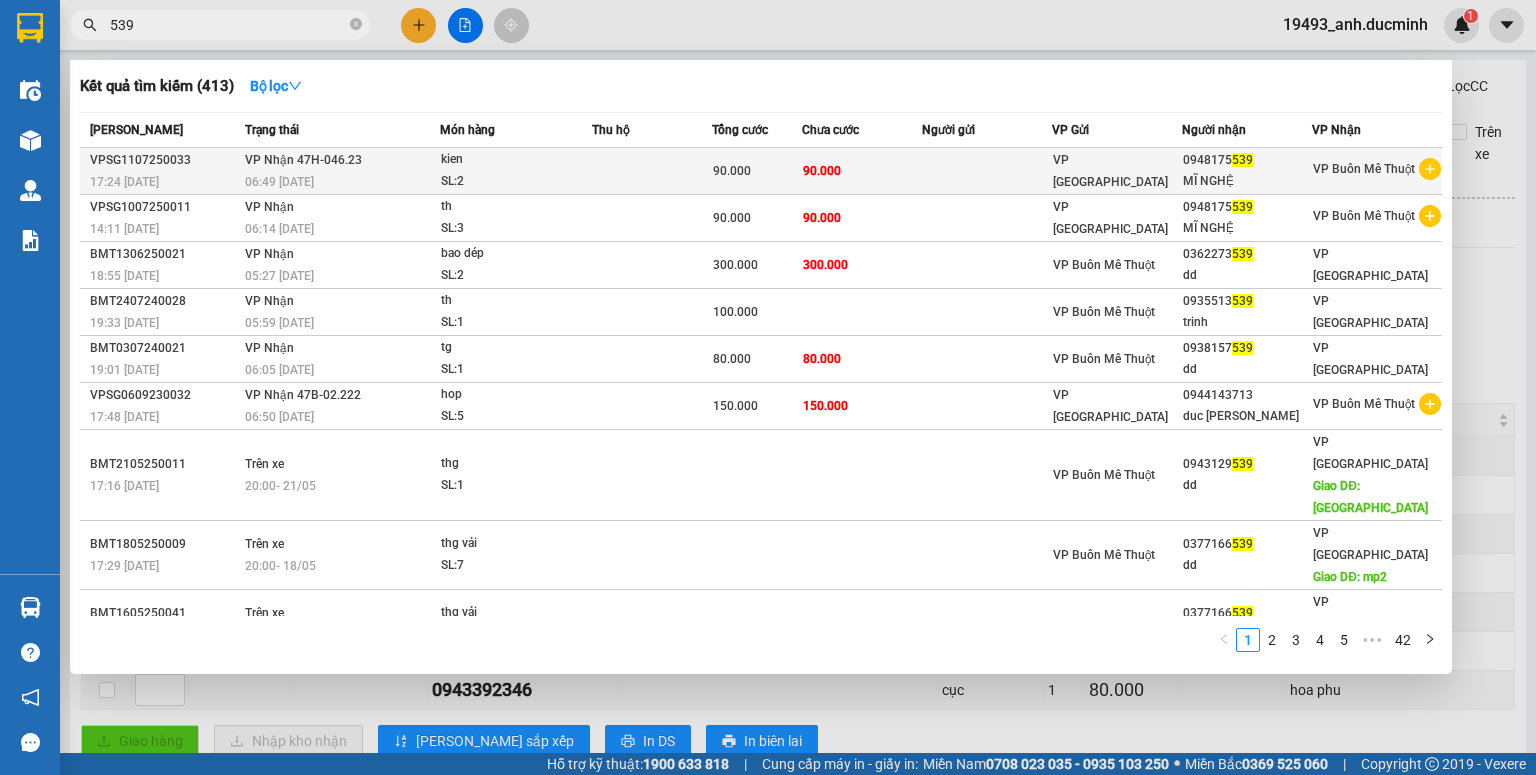 click on "90.000" at bounding box center (862, 171) 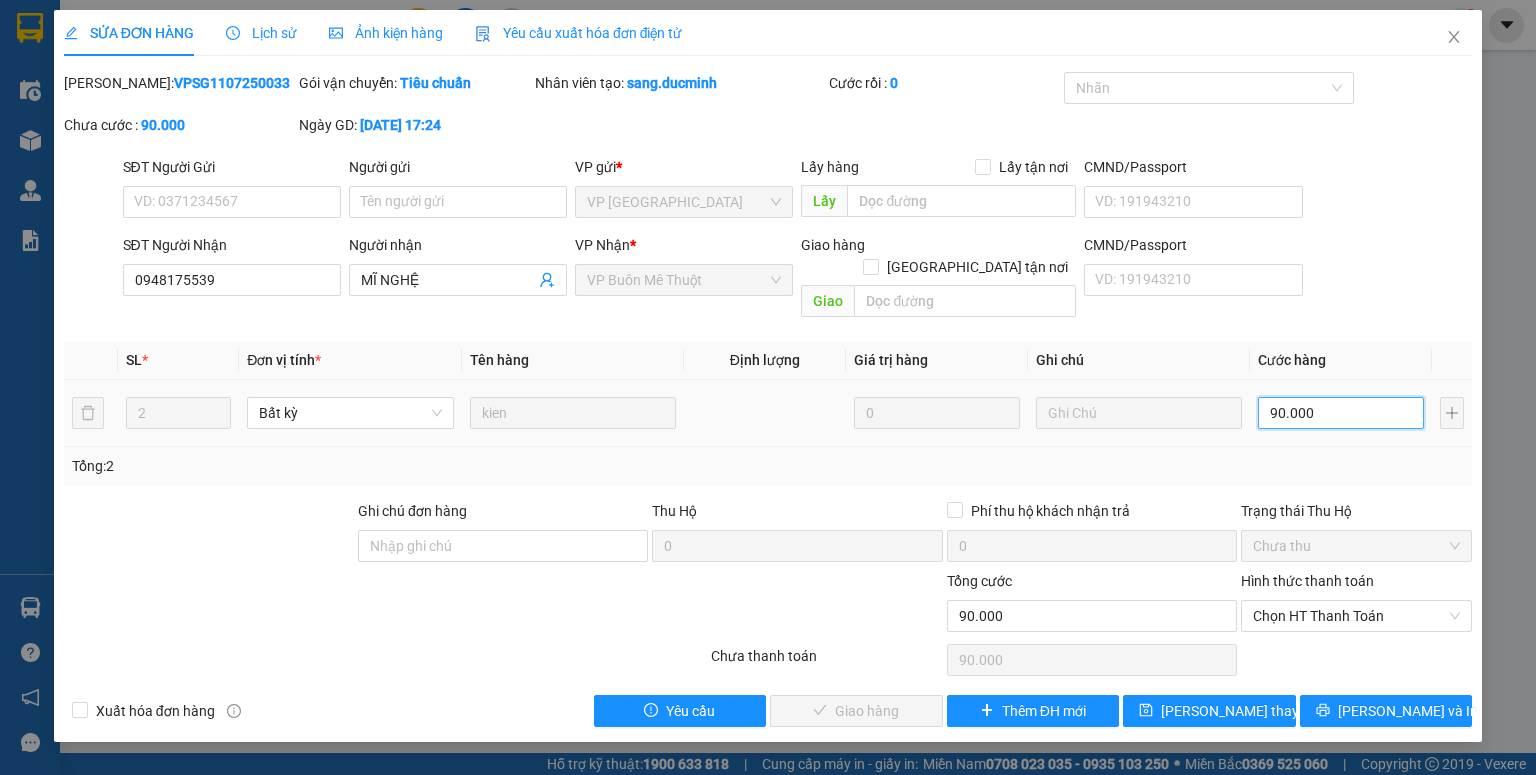 click on "90.000" at bounding box center (1341, 413) 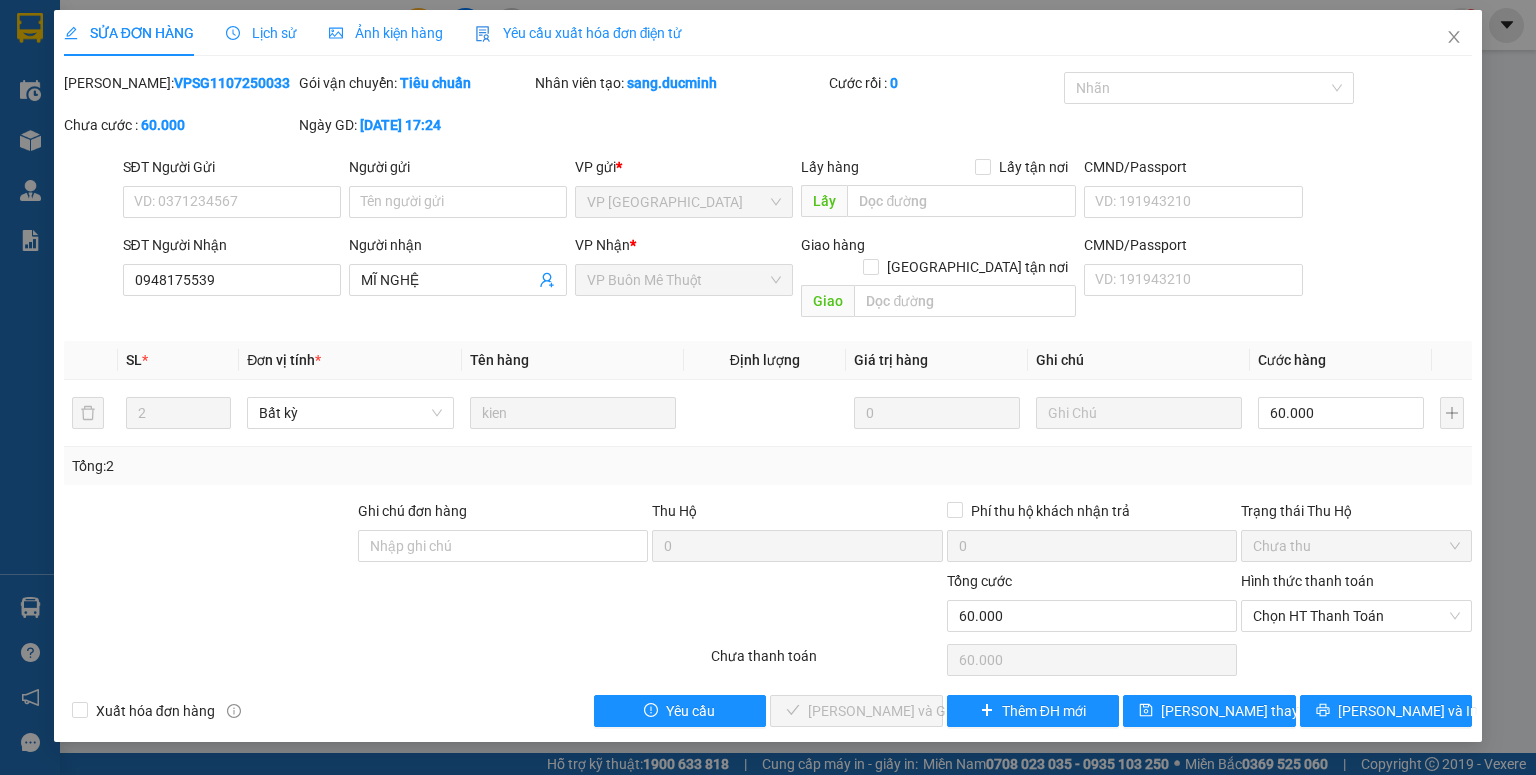 click on "Tổng:  2" at bounding box center (768, 466) 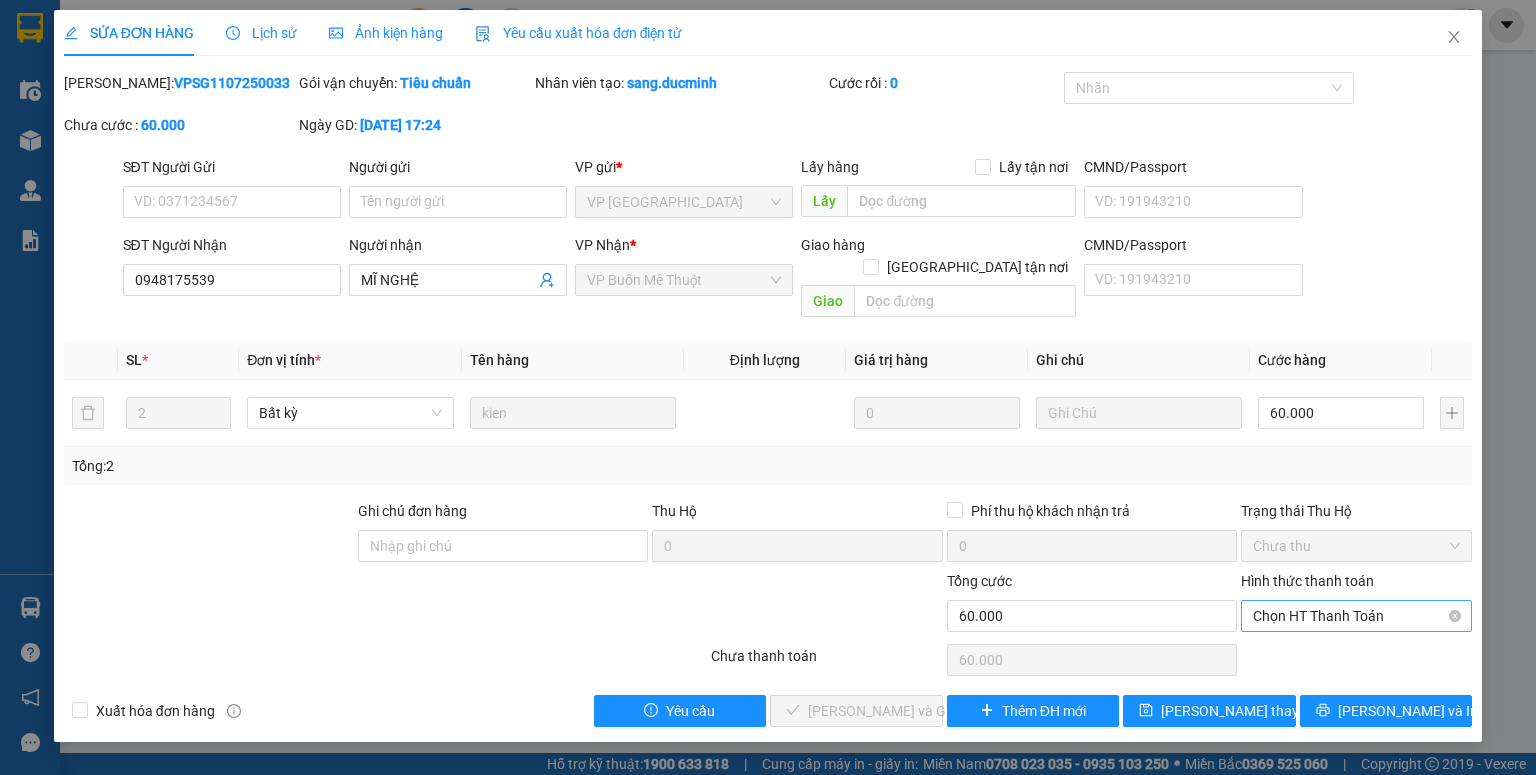 click on "Chọn HT Thanh Toán" at bounding box center (1356, 616) 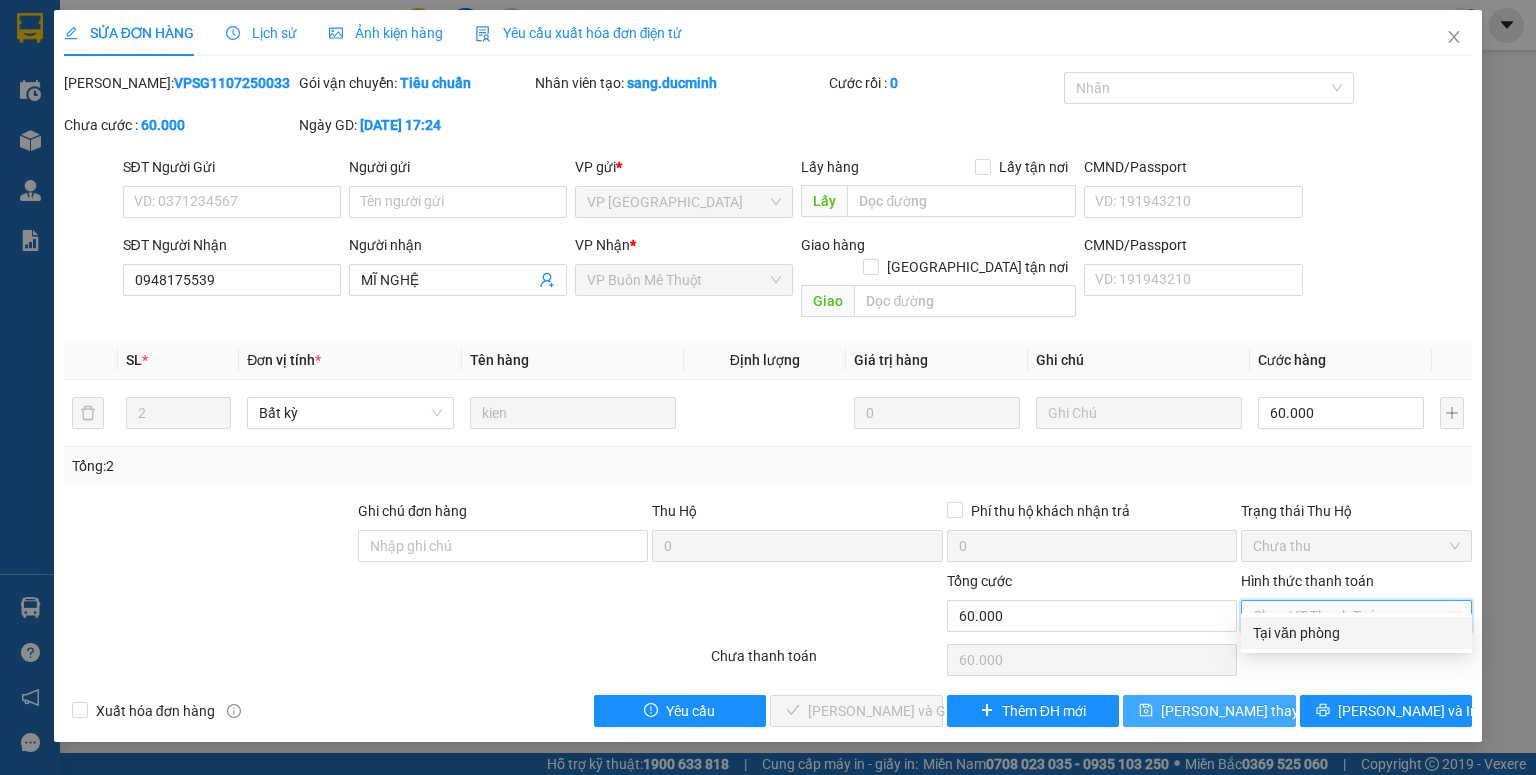 drag, startPoint x: 1316, startPoint y: 631, endPoint x: 1180, endPoint y: 681, distance: 144.89996 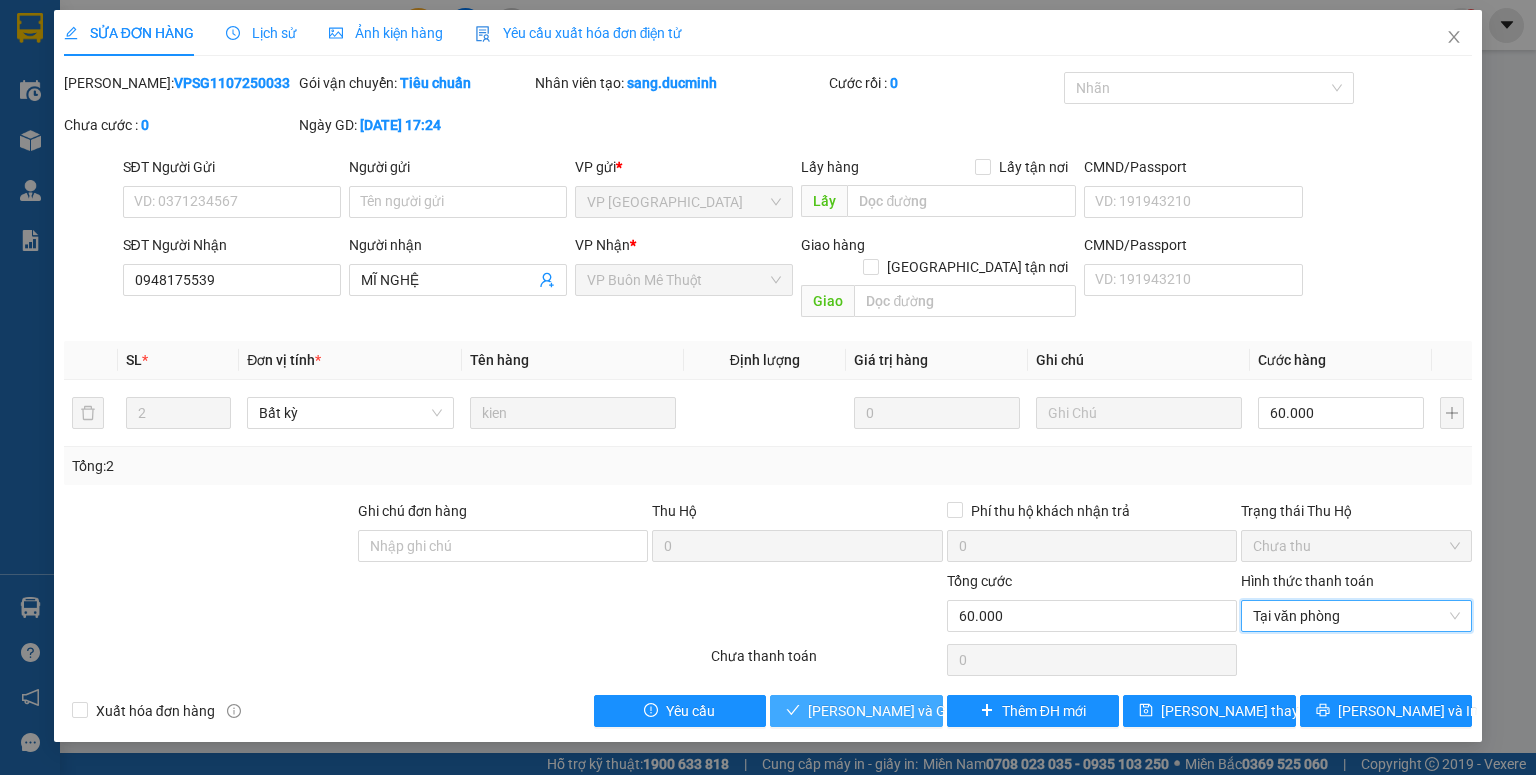 drag, startPoint x: 900, startPoint y: 689, endPoint x: 1295, endPoint y: 198, distance: 630.16345 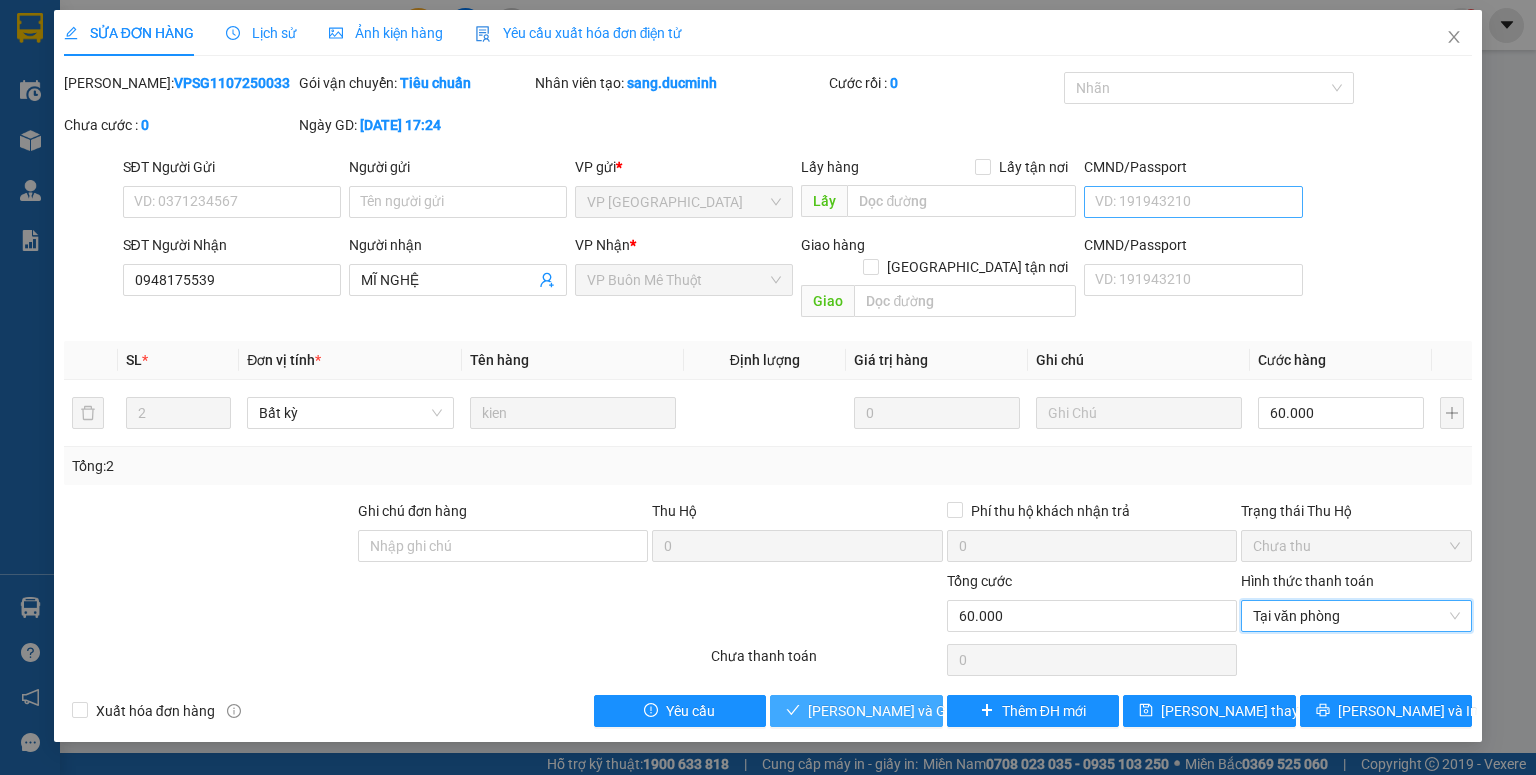 click on "[PERSON_NAME] và Giao hàng" at bounding box center [904, 711] 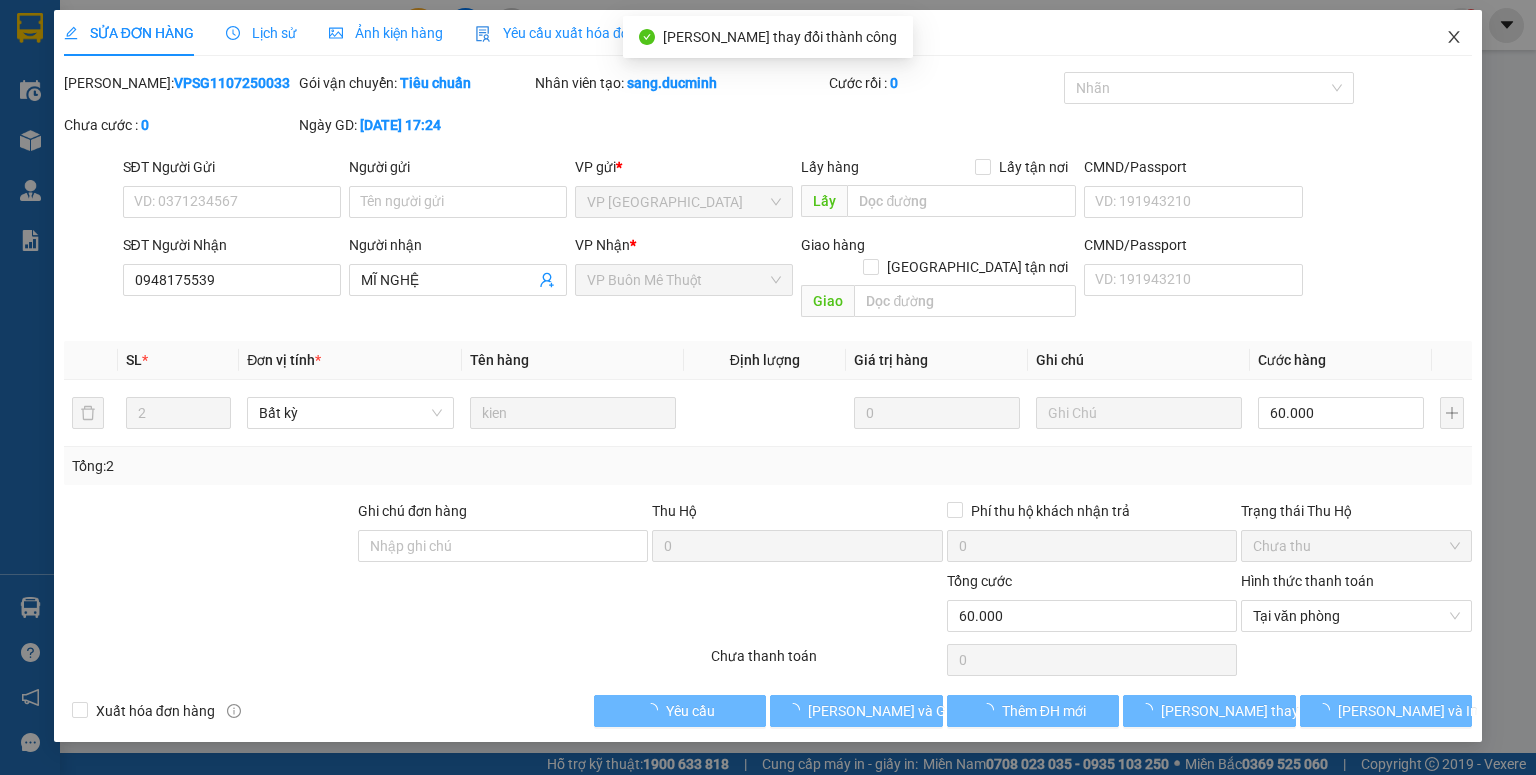 click 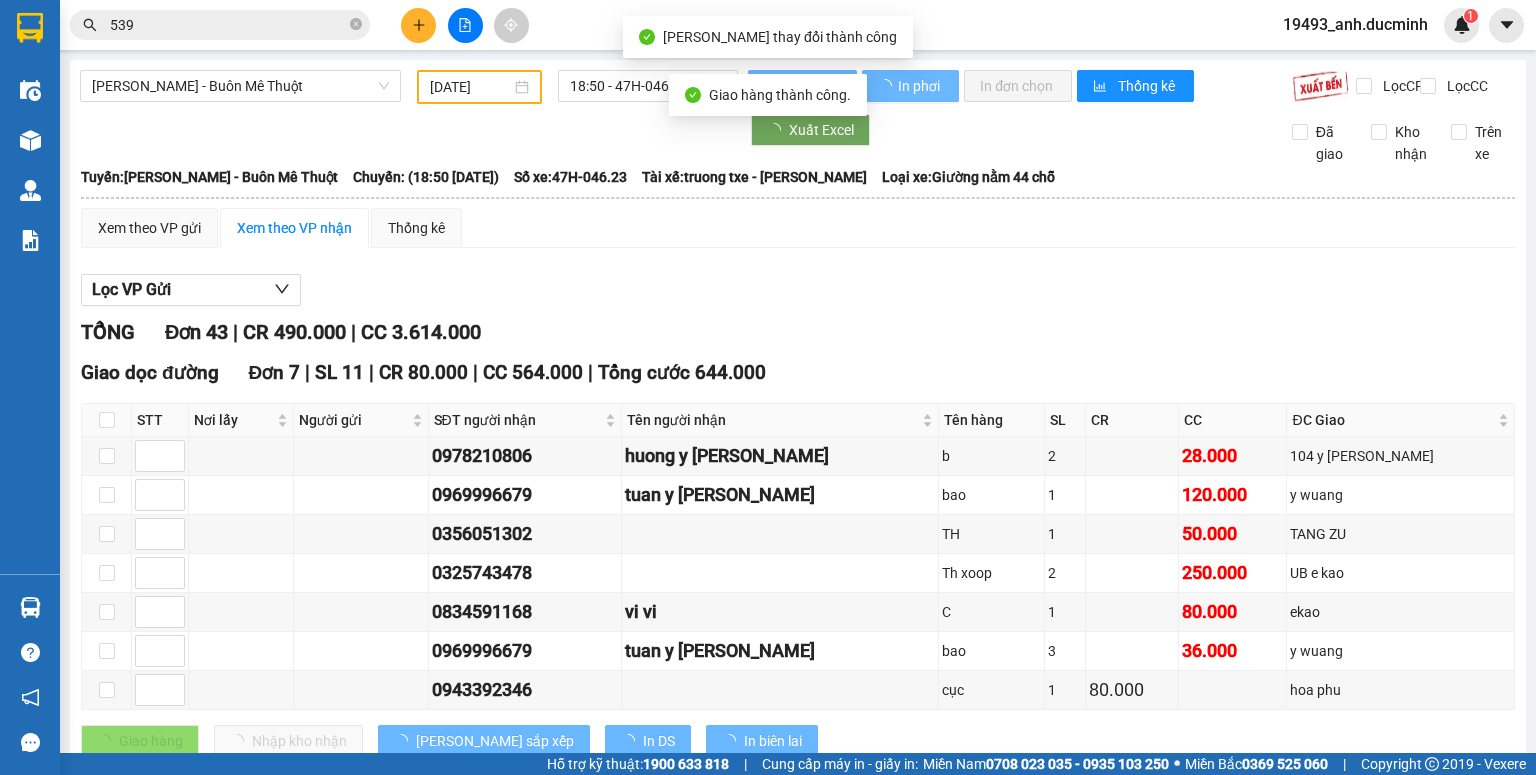 click on "539" at bounding box center (228, 25) 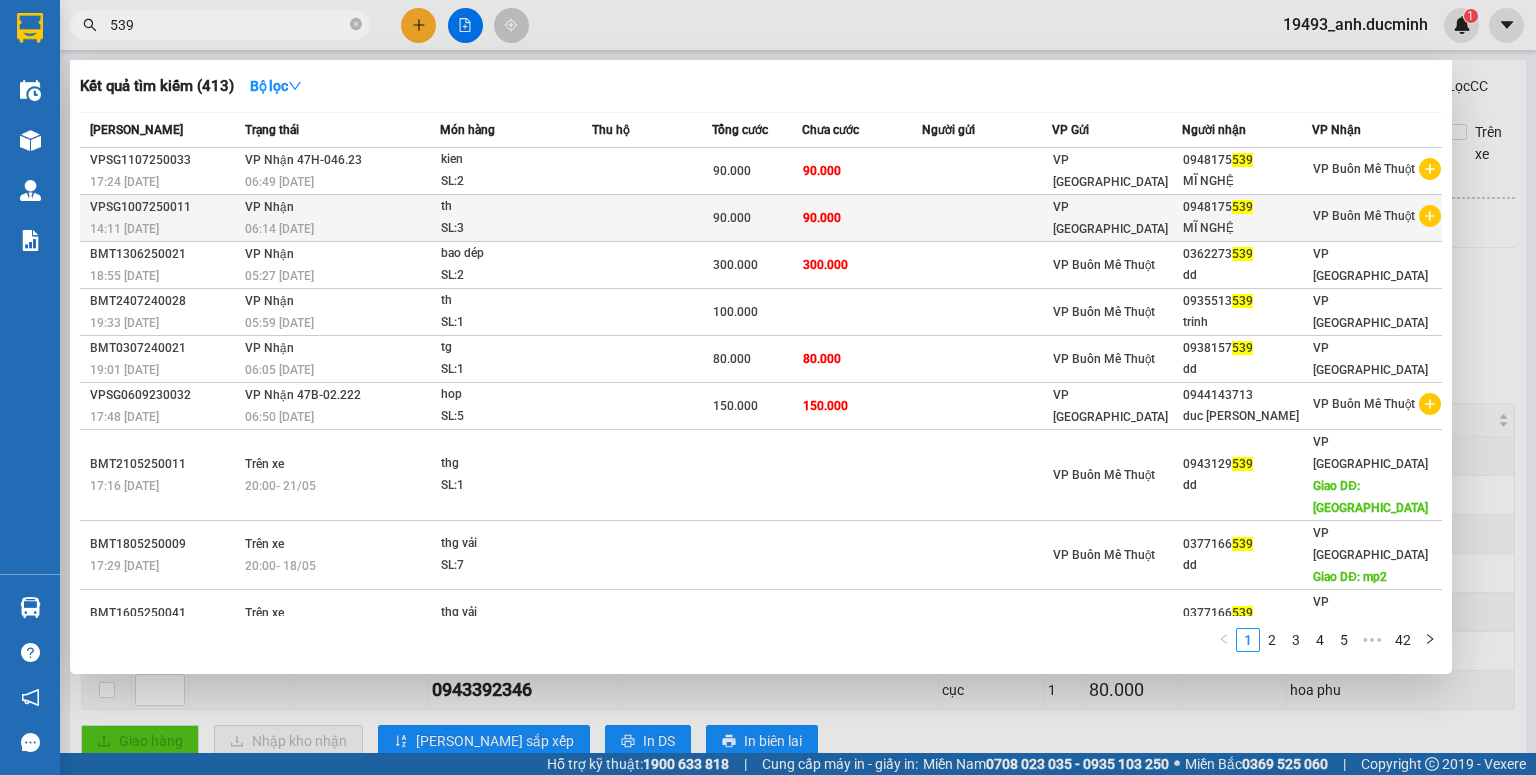 click at bounding box center [987, 218] 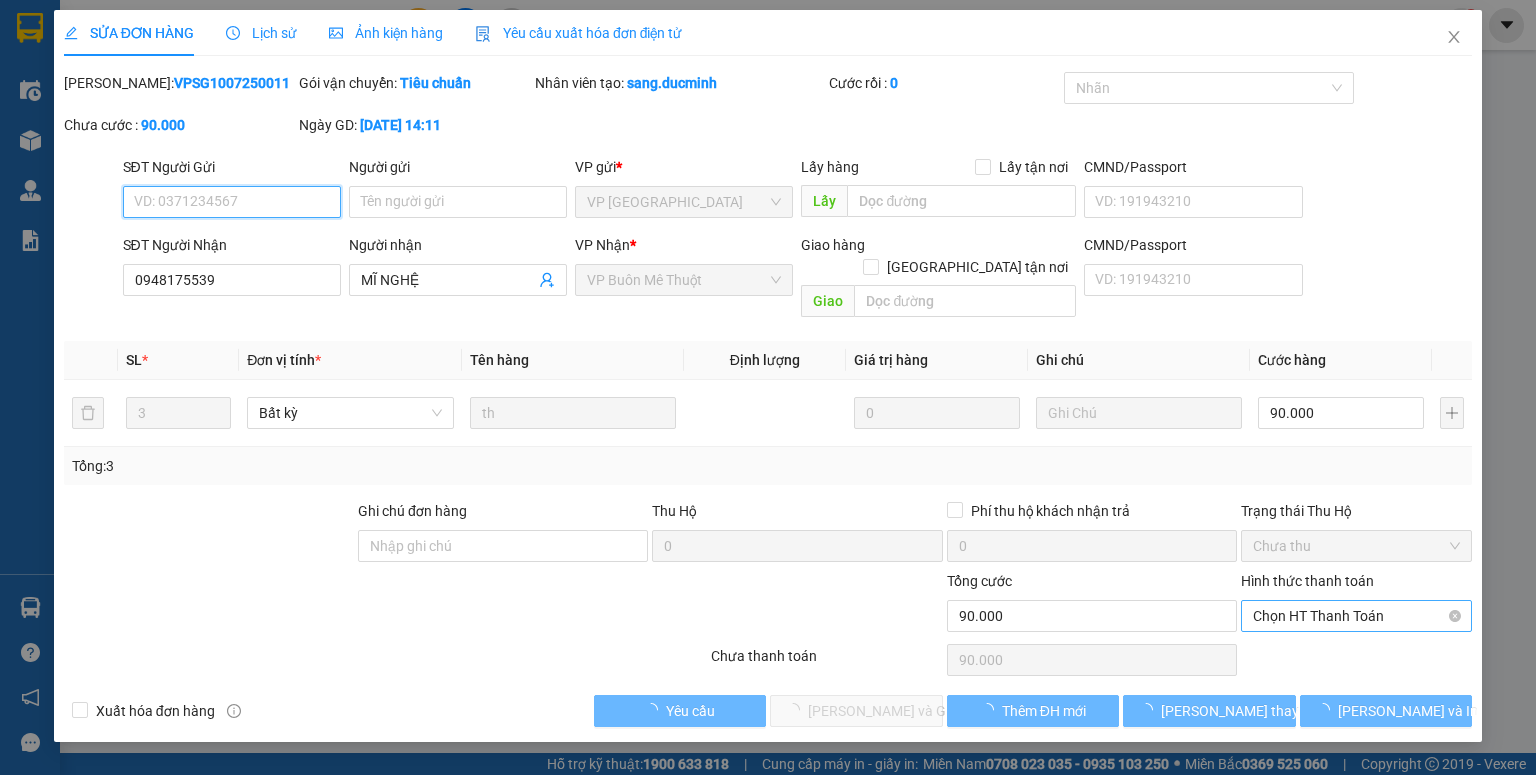 drag, startPoint x: 1284, startPoint y: 601, endPoint x: 1280, endPoint y: 620, distance: 19.416489 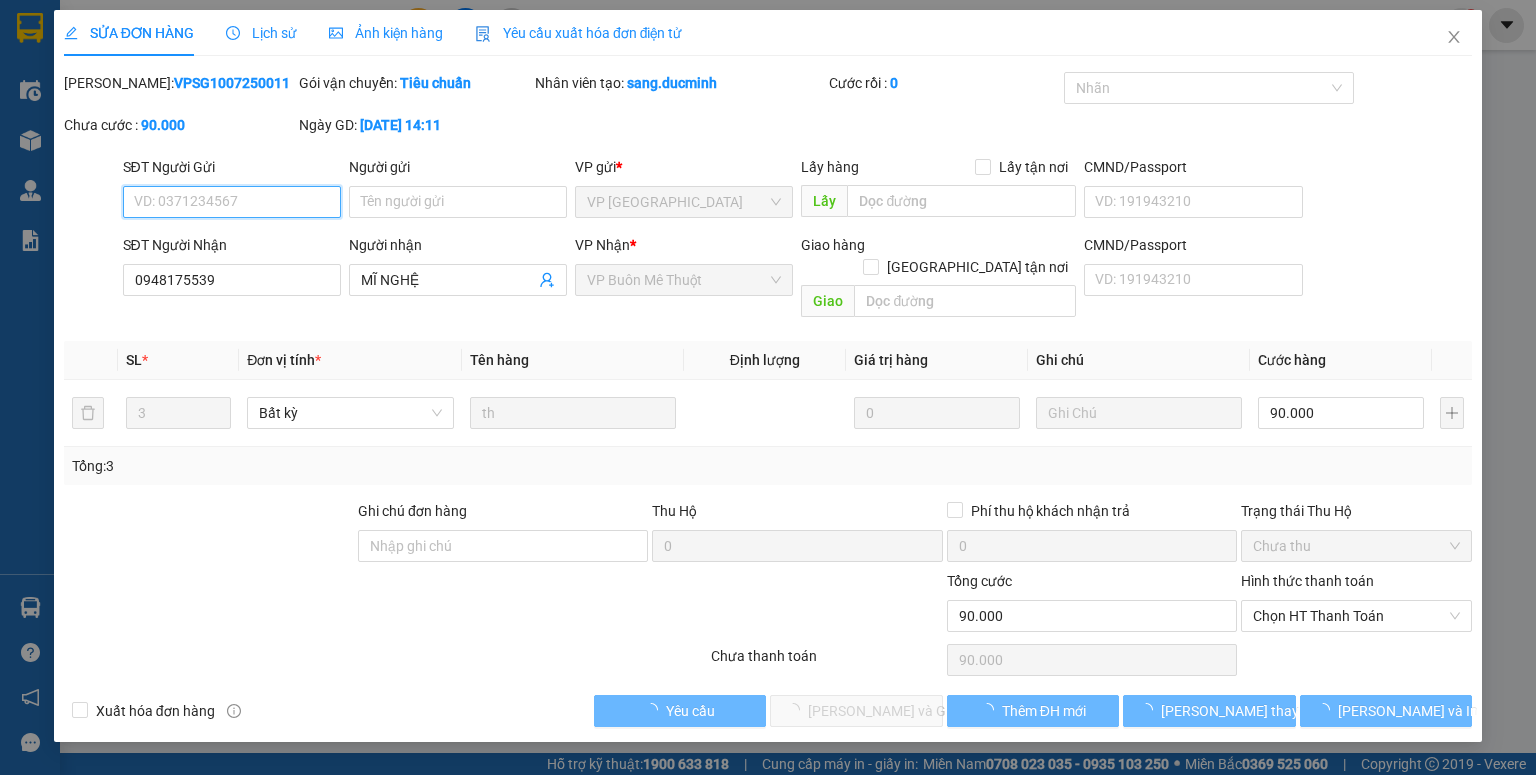 click on "Chọn HT Thanh Toán" at bounding box center (1356, 616) 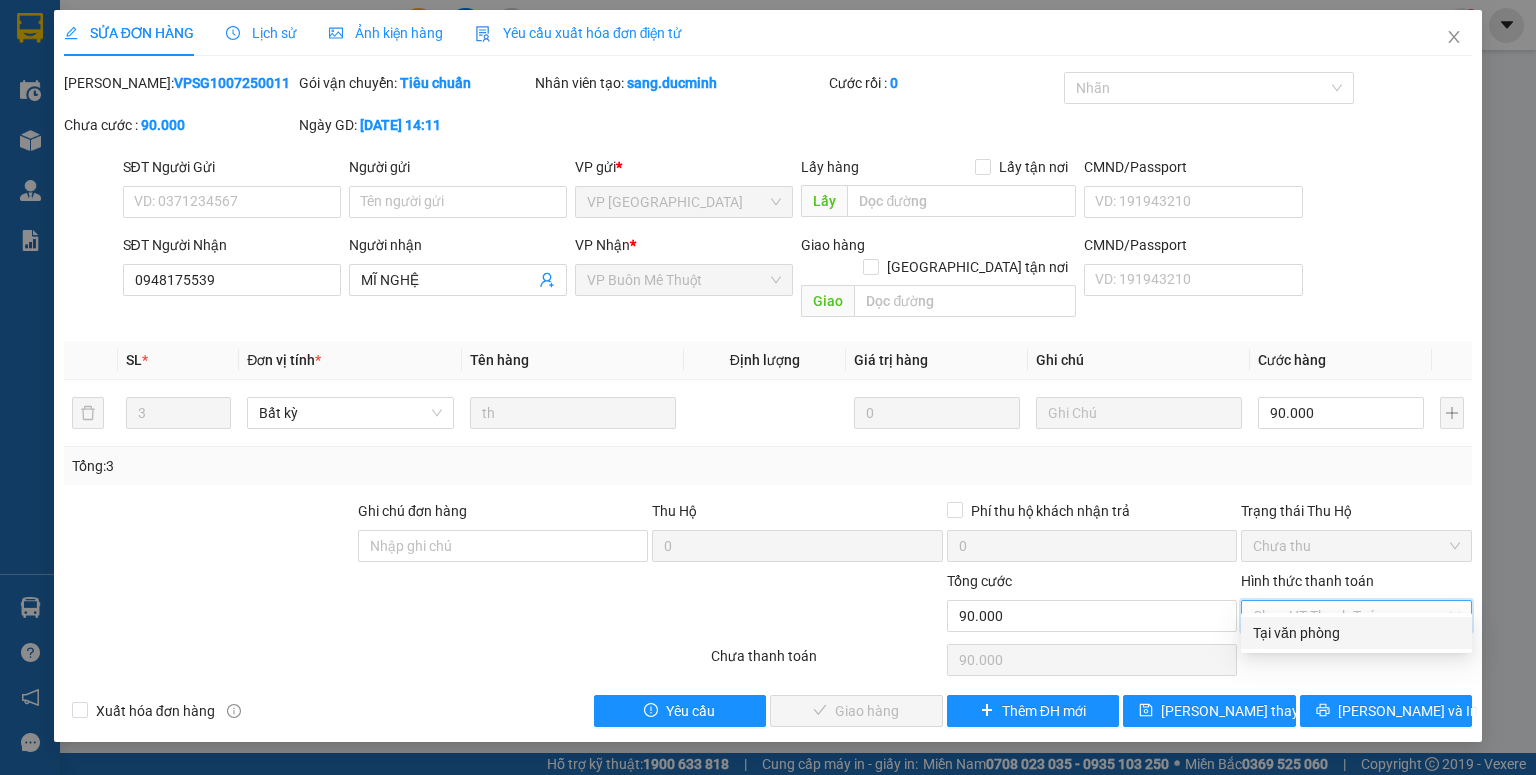 drag, startPoint x: 1275, startPoint y: 644, endPoint x: 1222, endPoint y: 639, distance: 53.235325 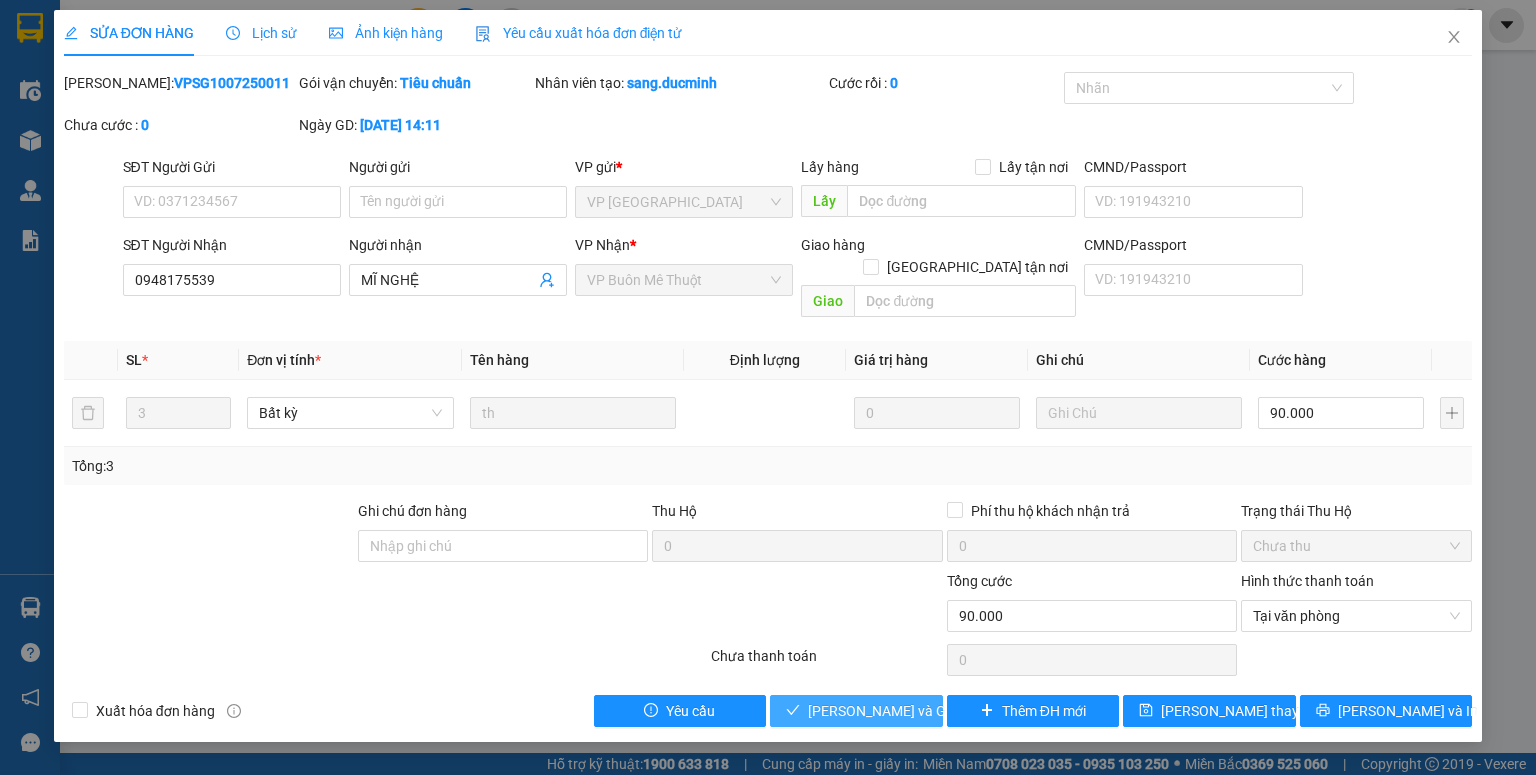 drag, startPoint x: 858, startPoint y: 688, endPoint x: 1452, endPoint y: 235, distance: 747.0241 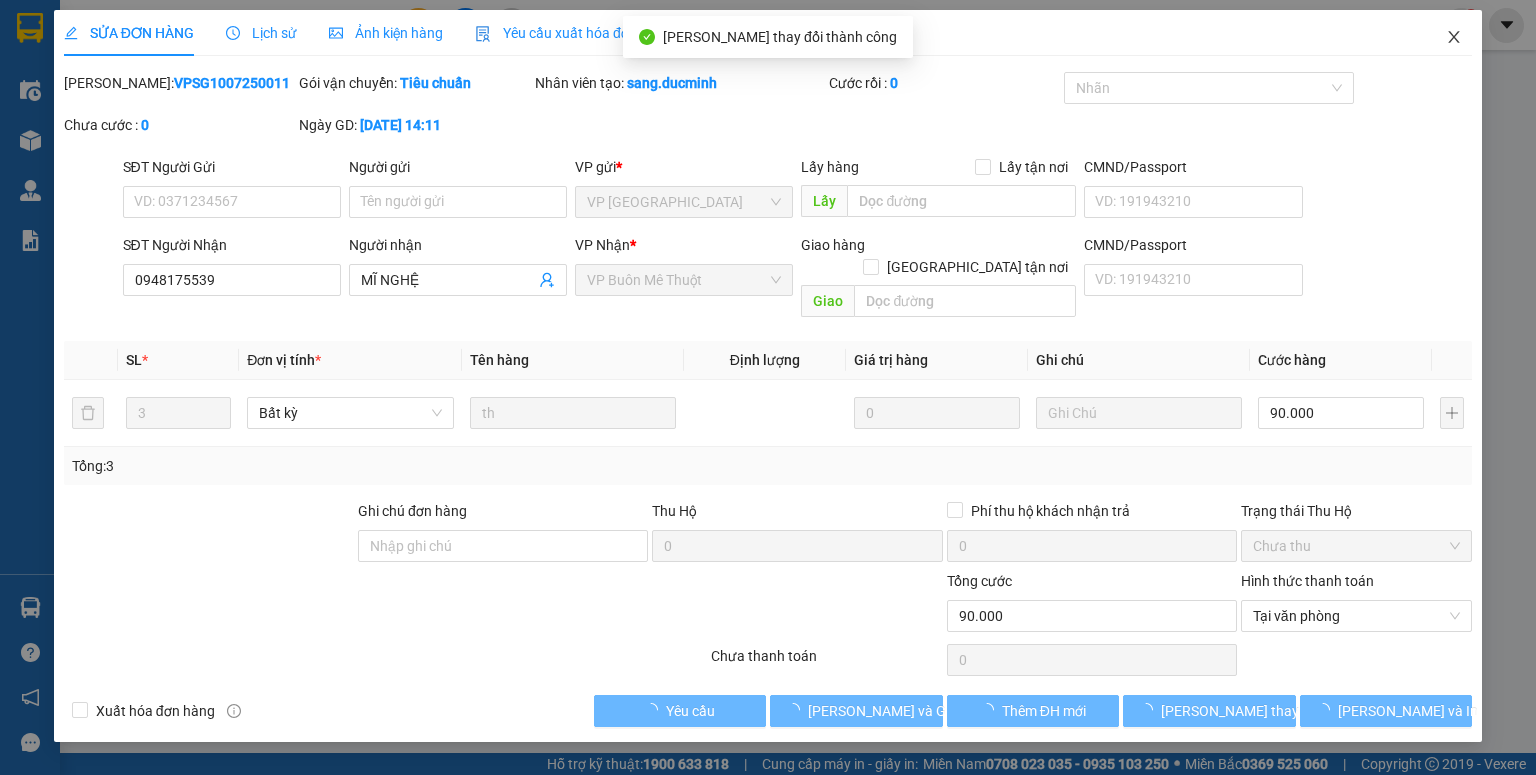 click 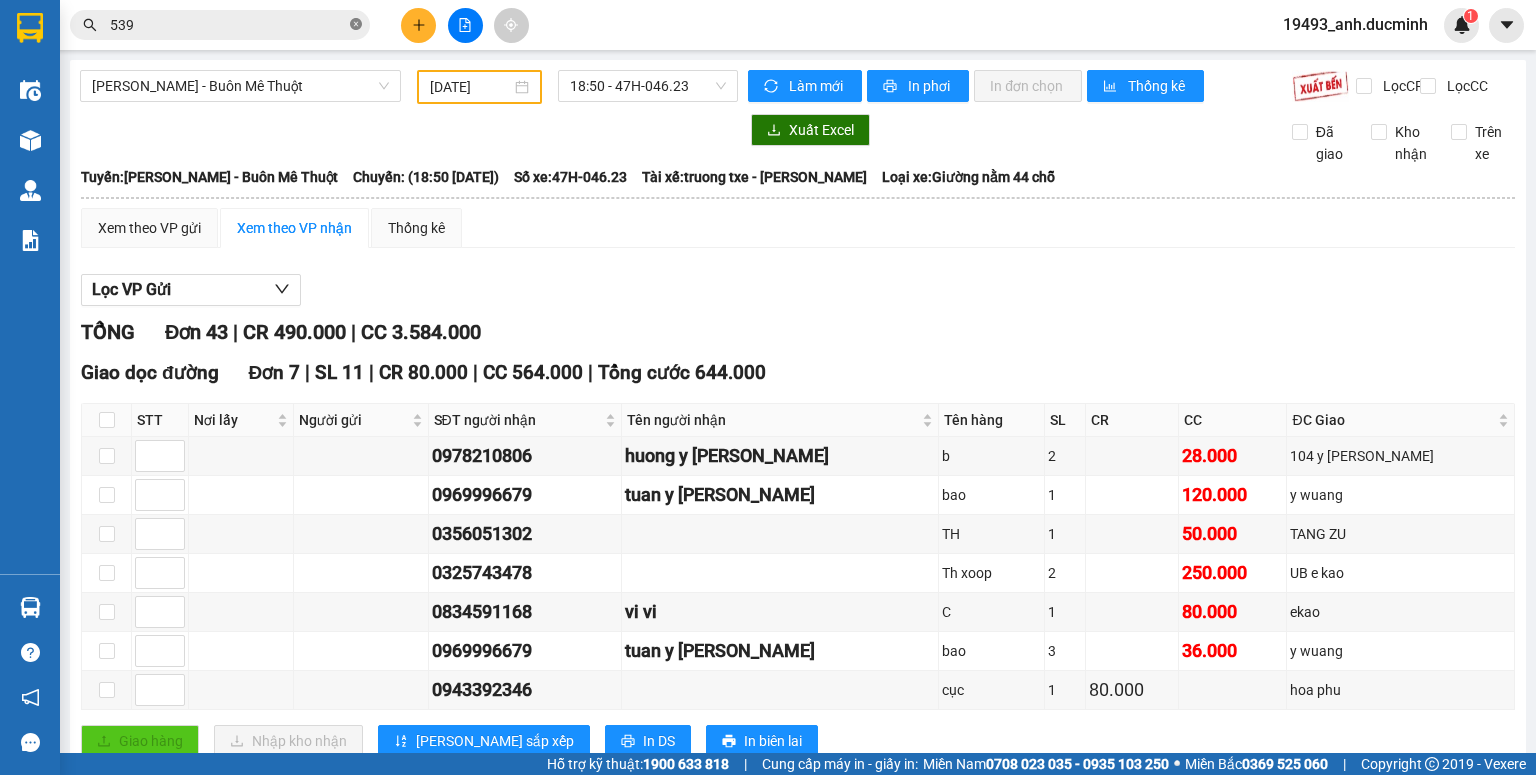 click 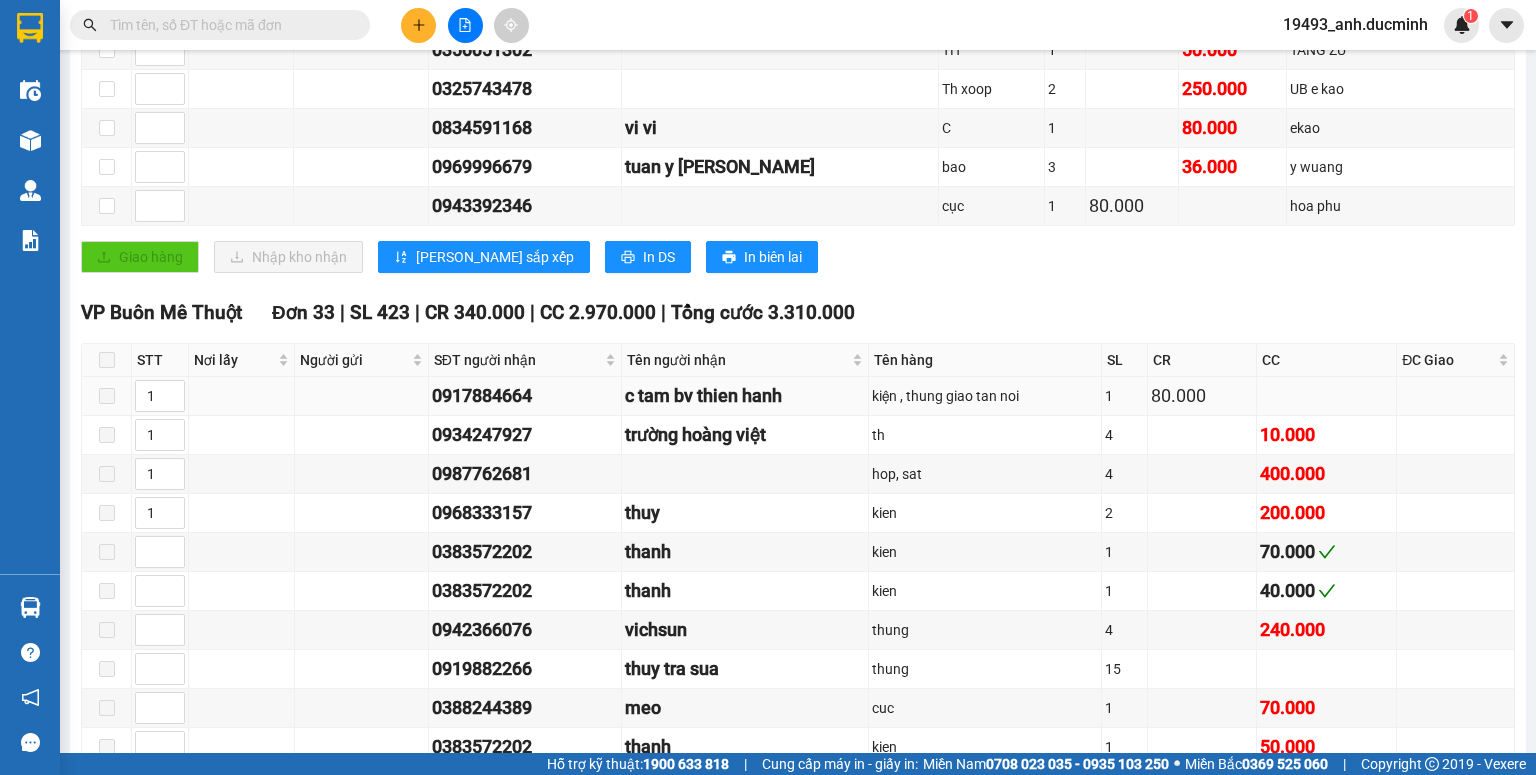 scroll, scrollTop: 720, scrollLeft: 0, axis: vertical 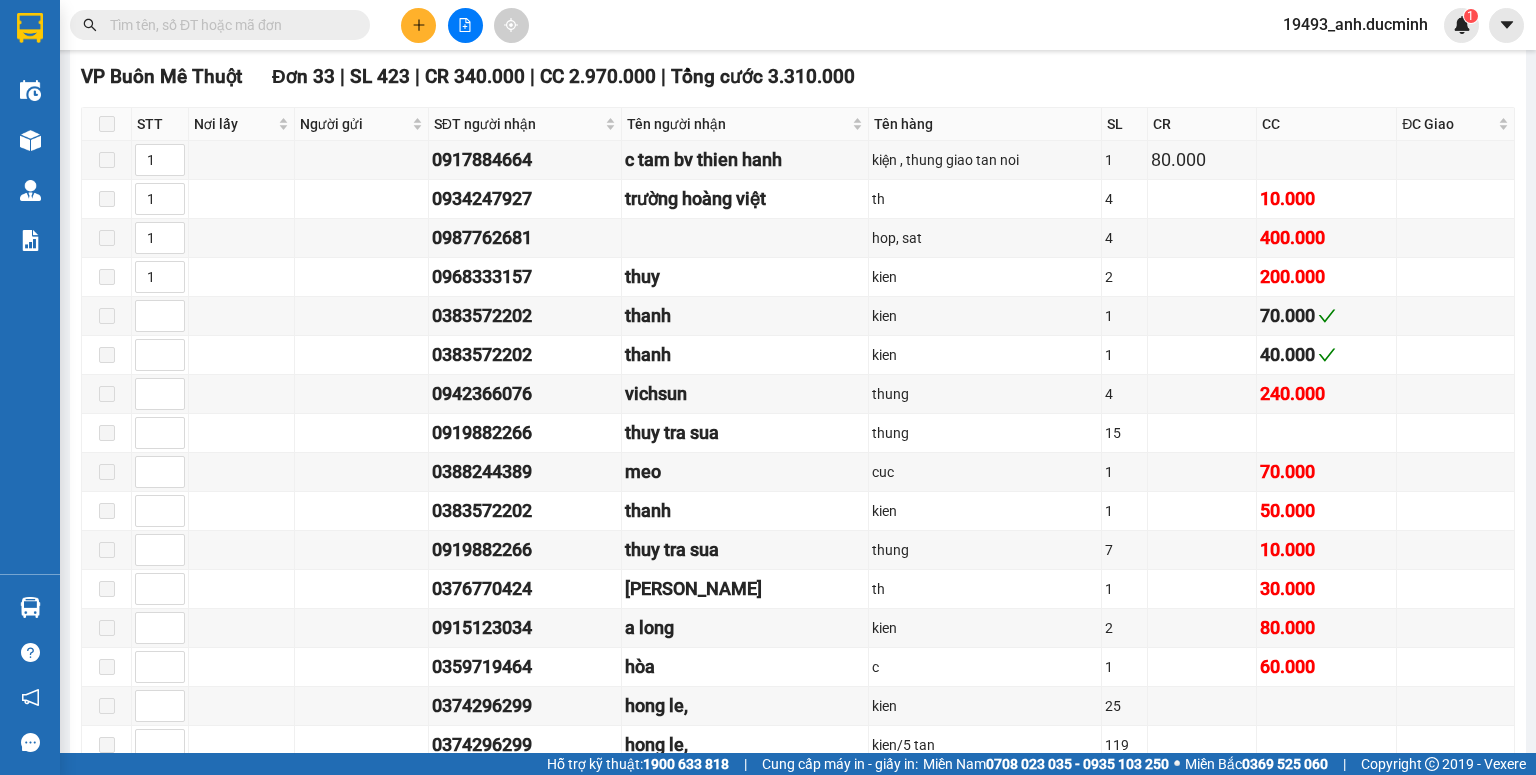 click at bounding box center (228, 25) 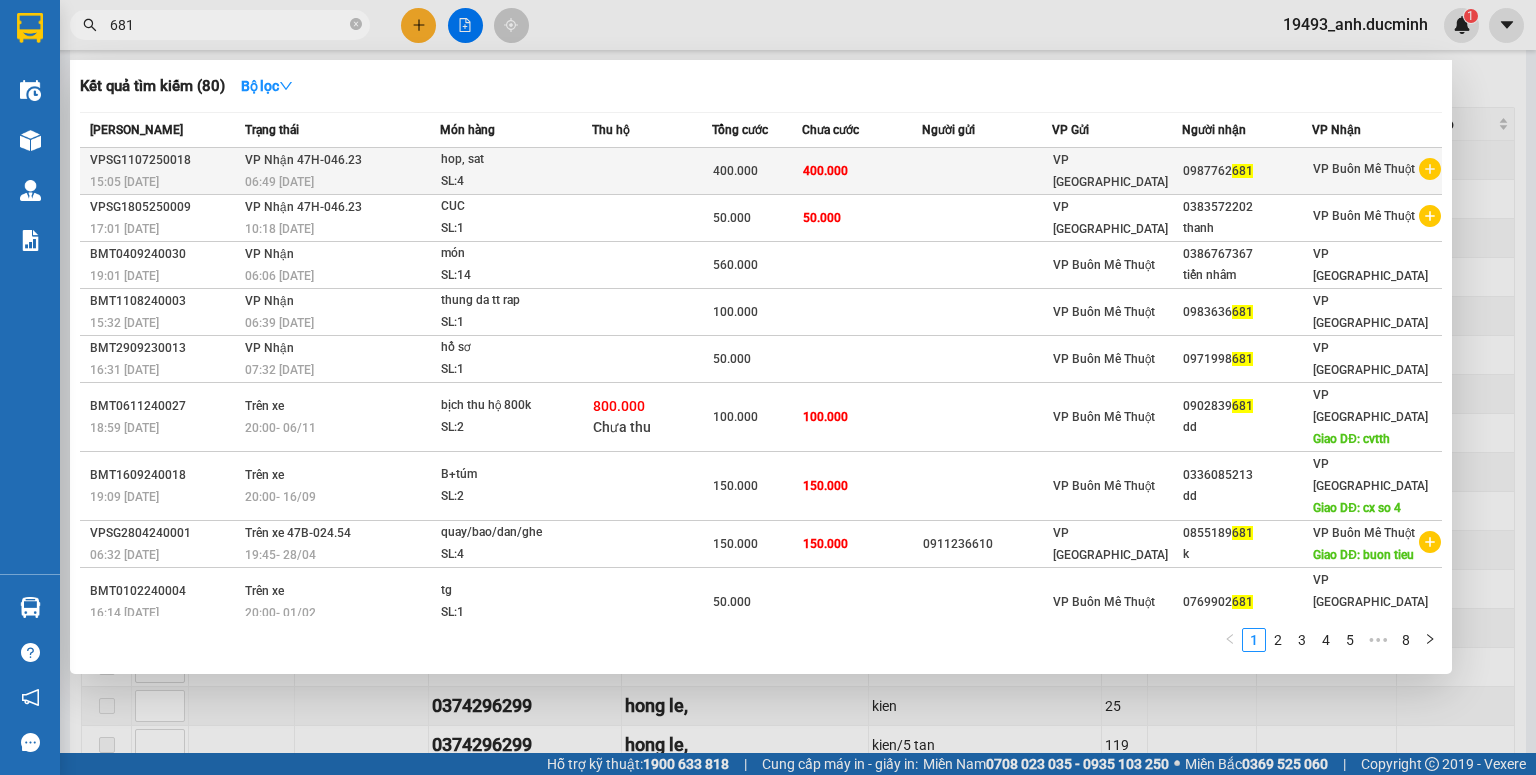 click on "hop, sat" at bounding box center [516, 160] 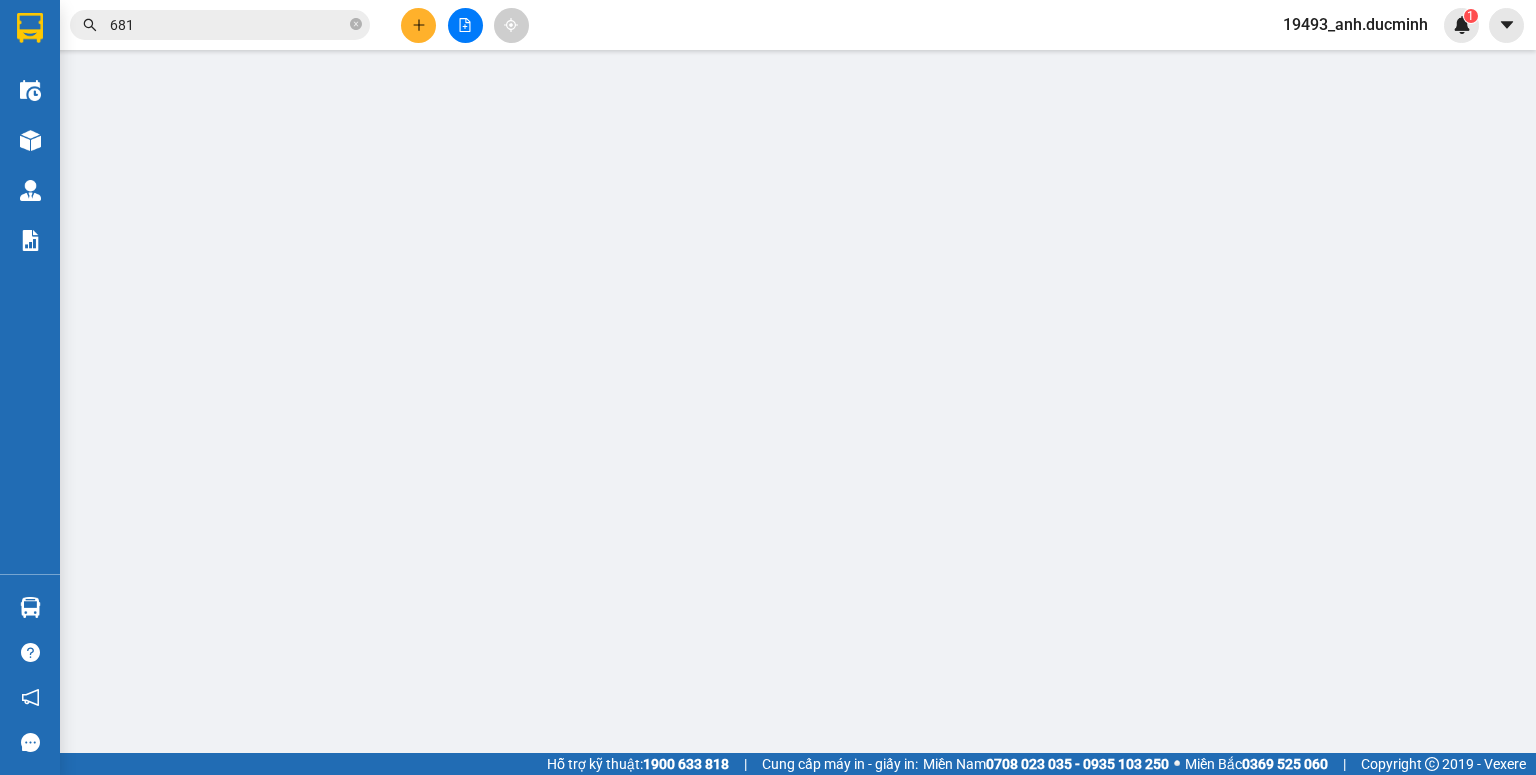 scroll, scrollTop: 0, scrollLeft: 0, axis: both 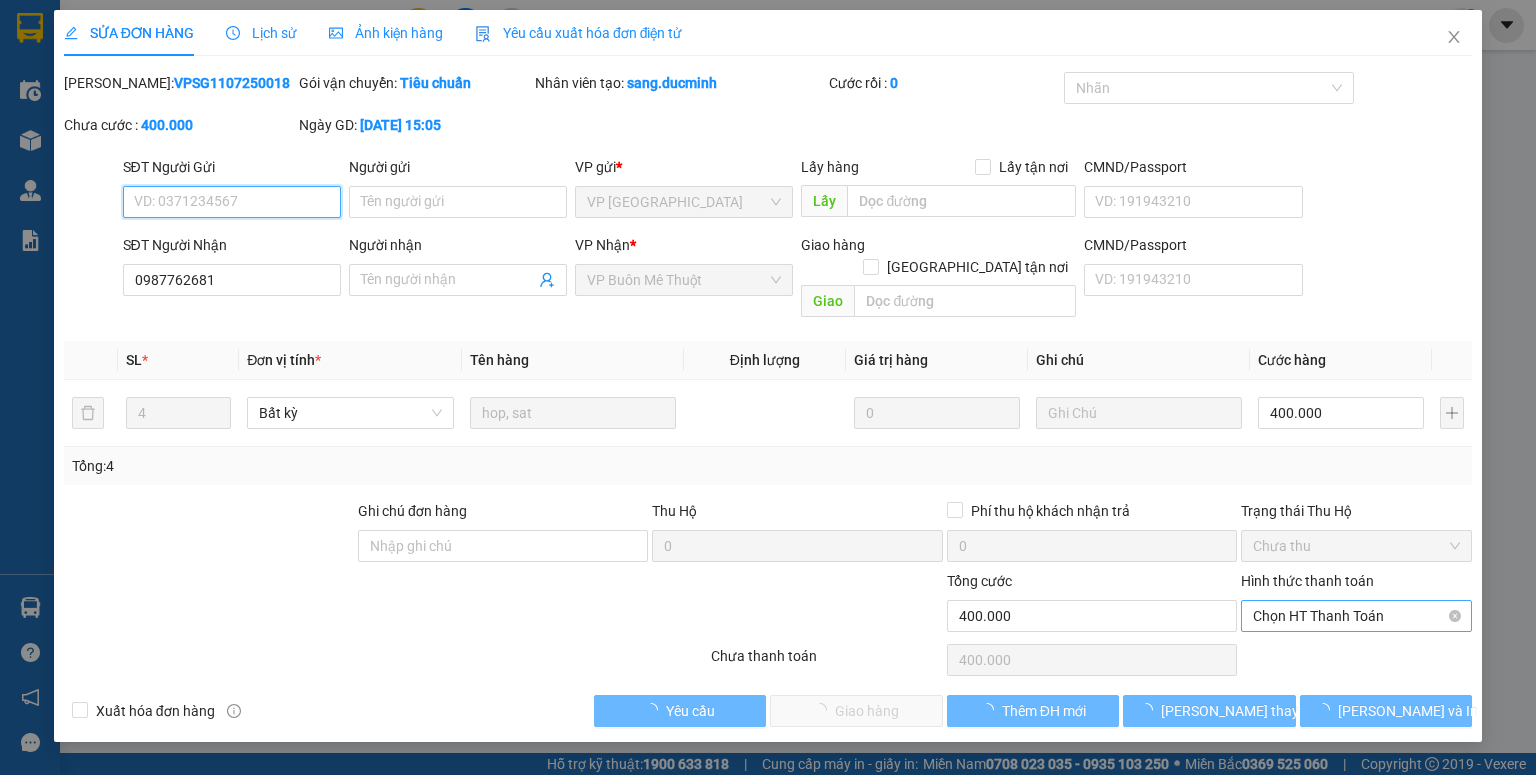 click on "Chọn HT Thanh Toán" at bounding box center [1356, 616] 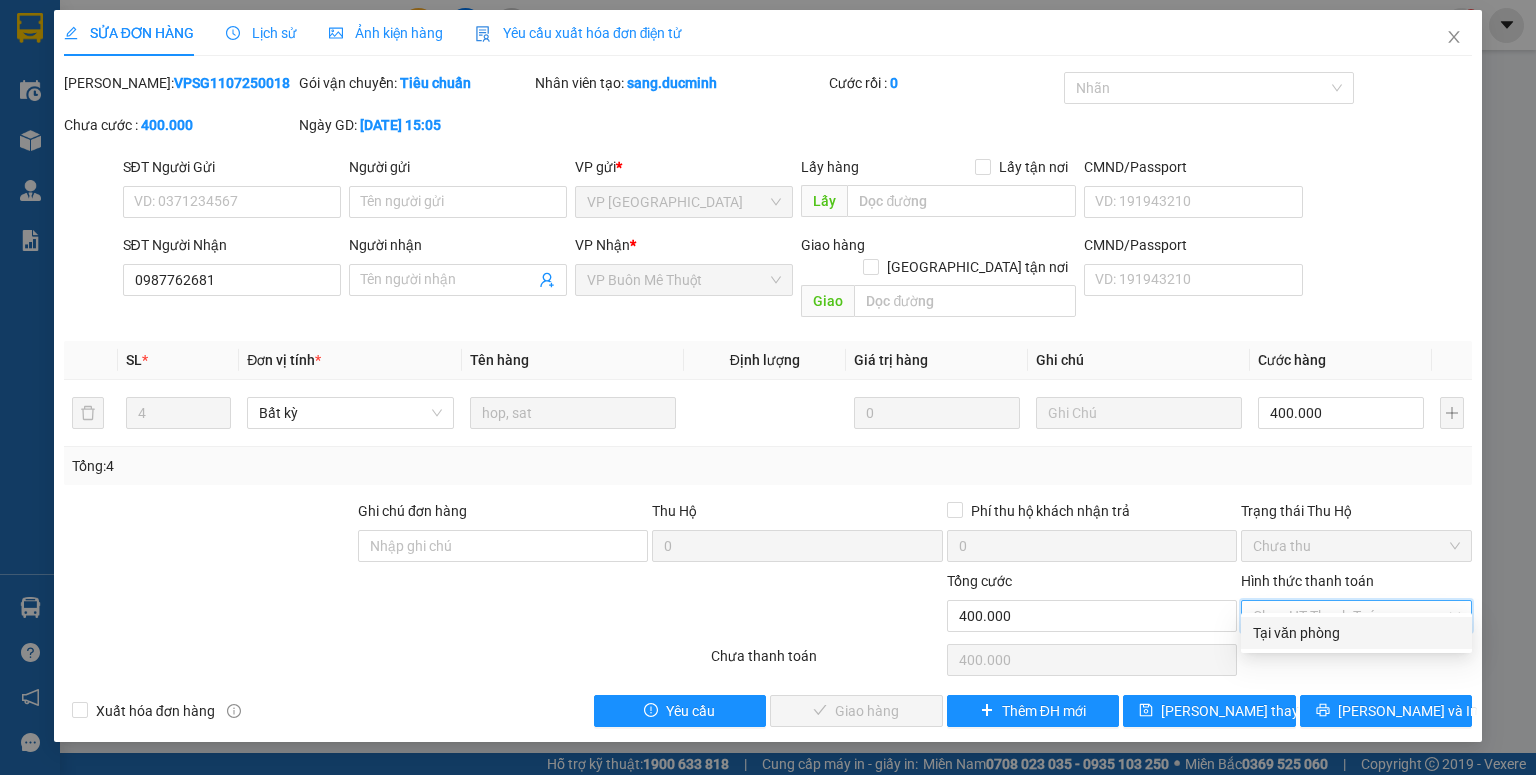 drag, startPoint x: 1281, startPoint y: 635, endPoint x: 990, endPoint y: 667, distance: 292.75415 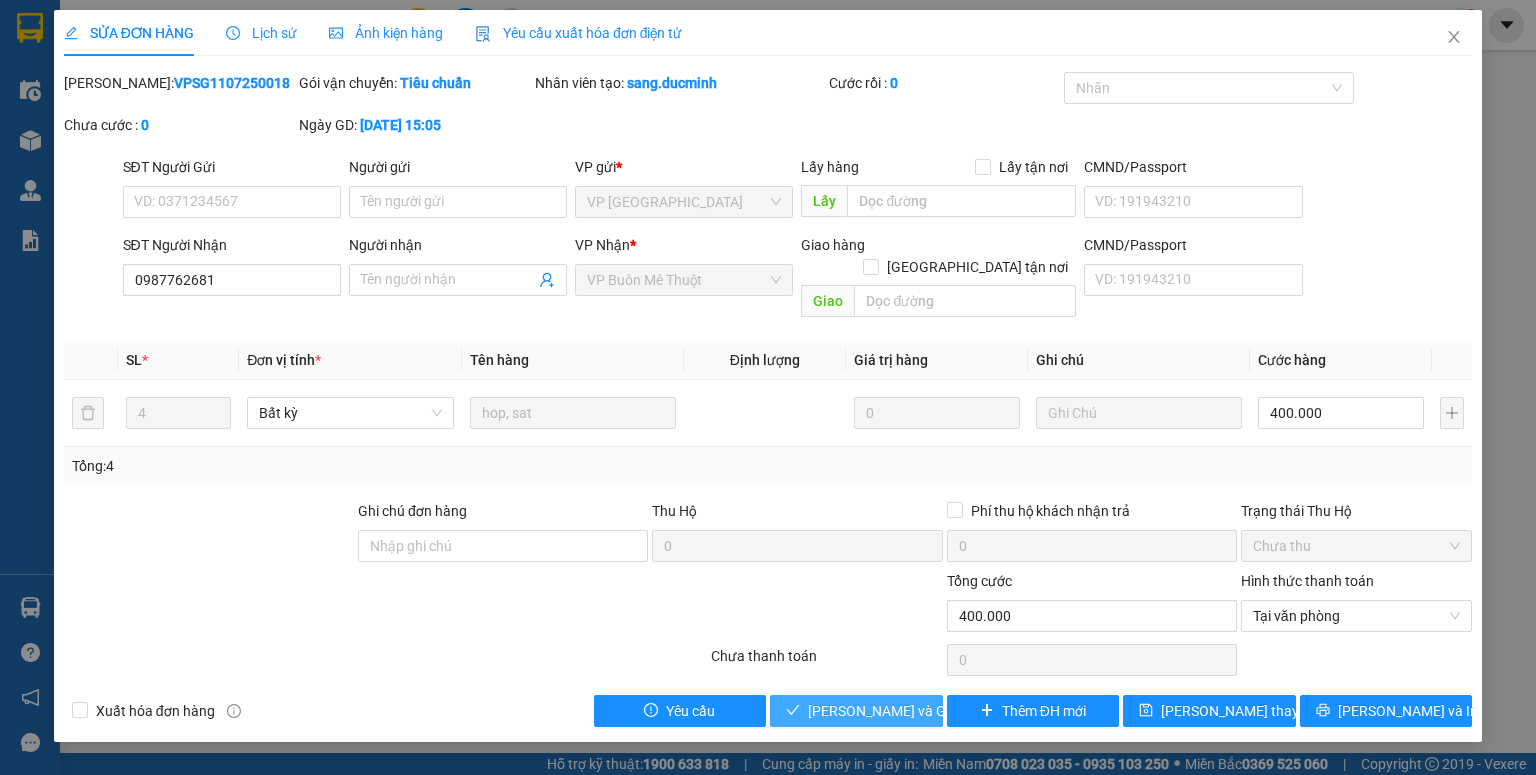 drag, startPoint x: 877, startPoint y: 687, endPoint x: 1287, endPoint y: 307, distance: 559.01697 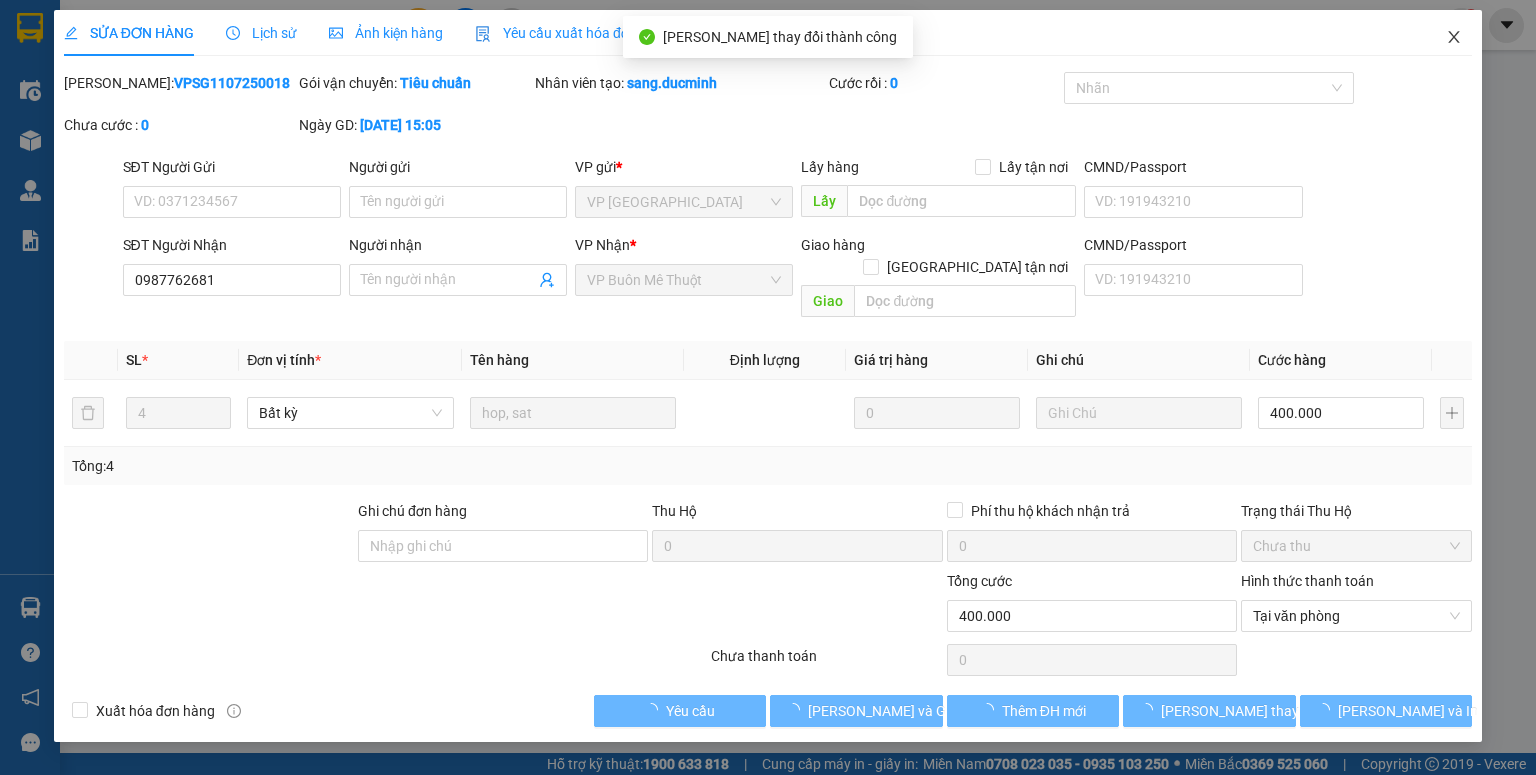 click at bounding box center [1454, 38] 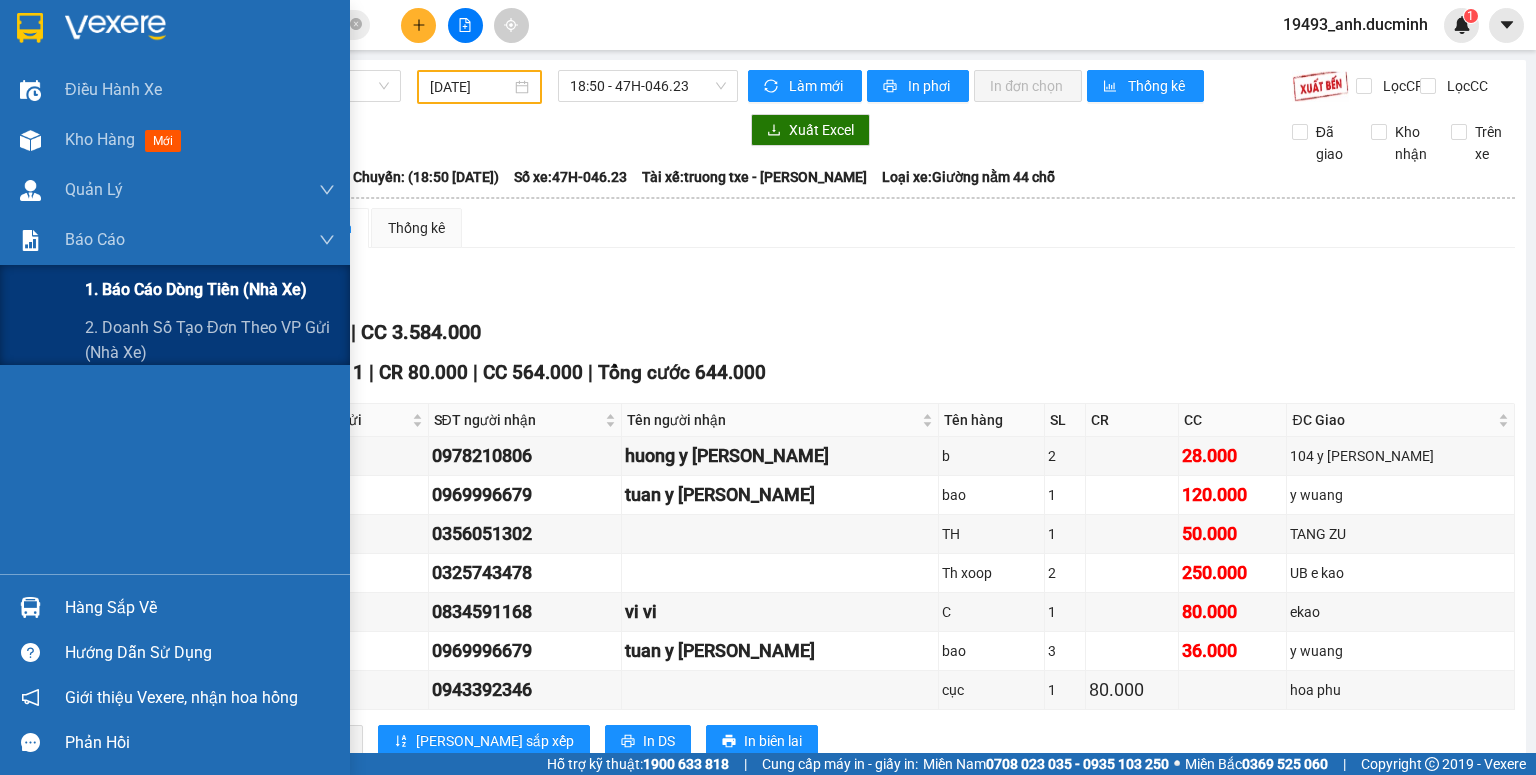 click on "1. Báo cáo dòng tiền (nhà xe)" at bounding box center [196, 289] 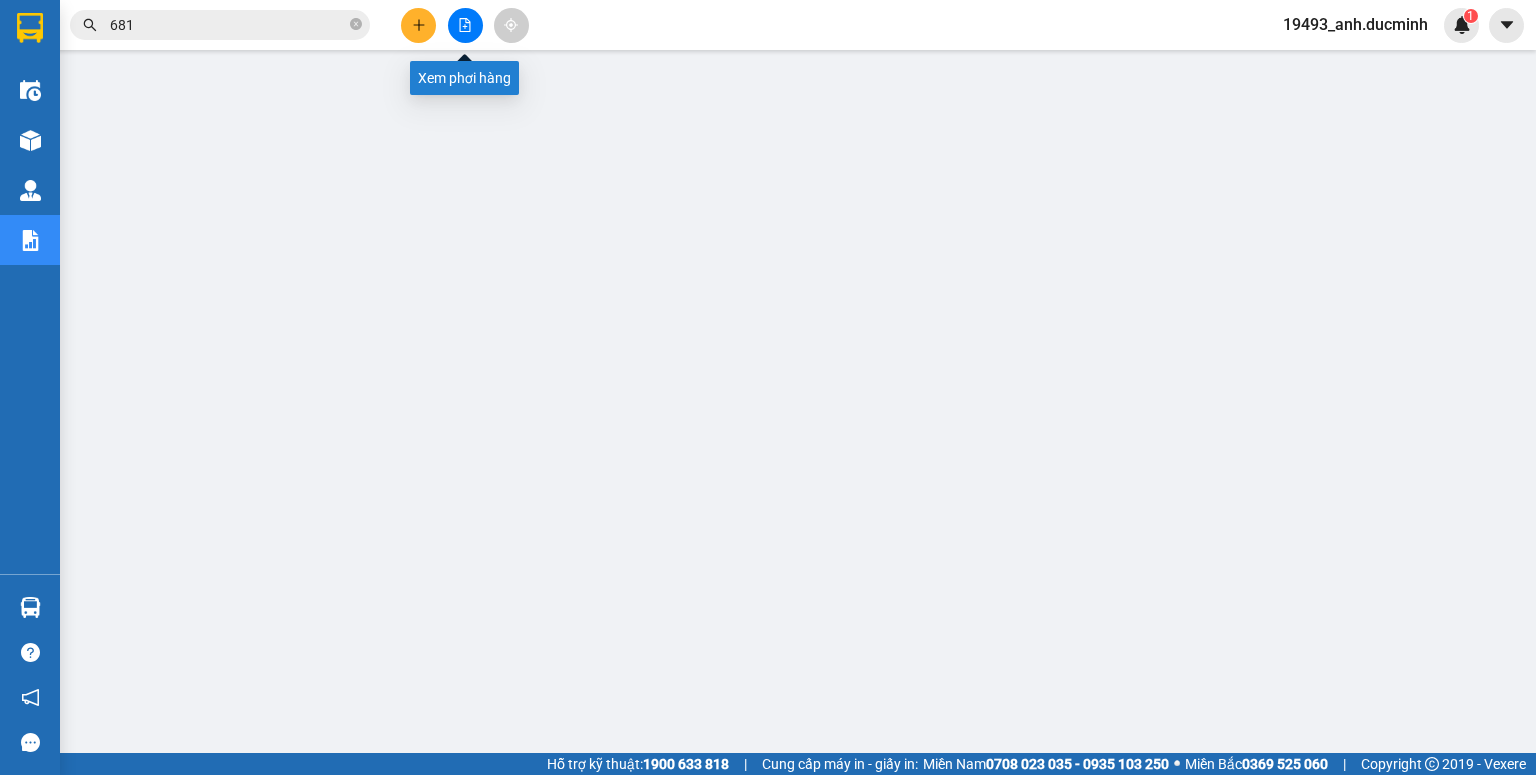 click 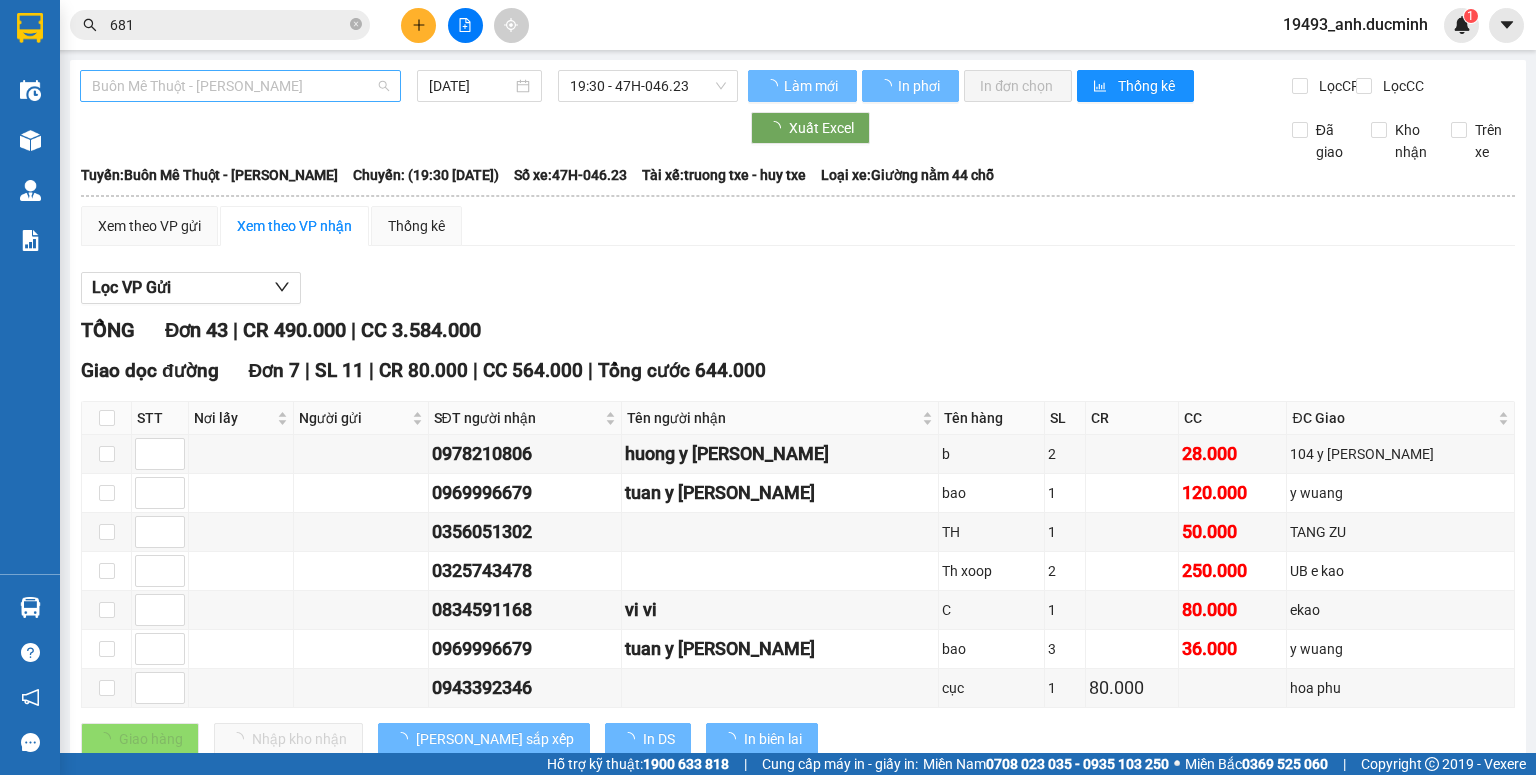 click on "Buôn Mê Thuột - [PERSON_NAME]" at bounding box center [240, 86] 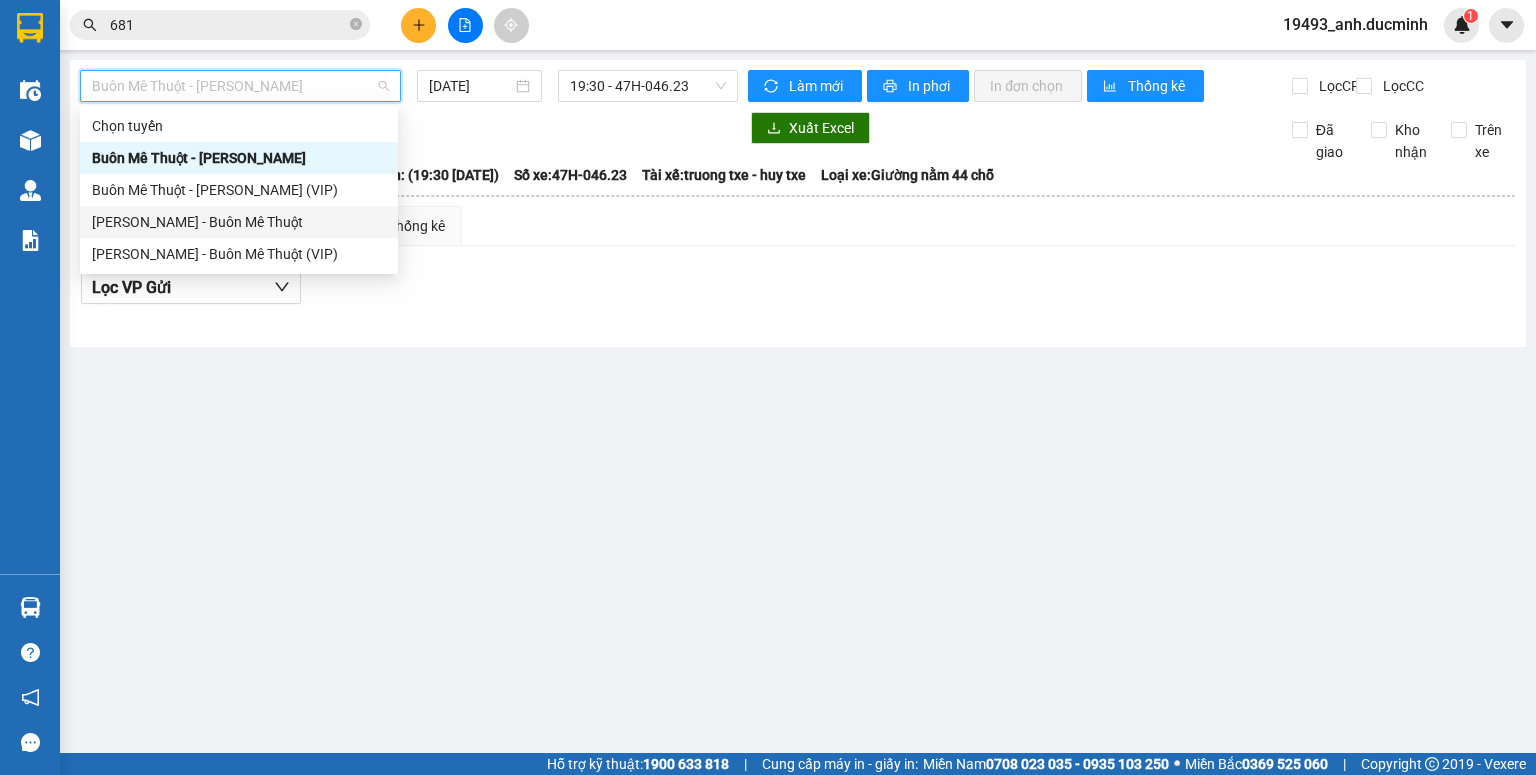 drag, startPoint x: 236, startPoint y: 223, endPoint x: 375, endPoint y: 120, distance: 173.00288 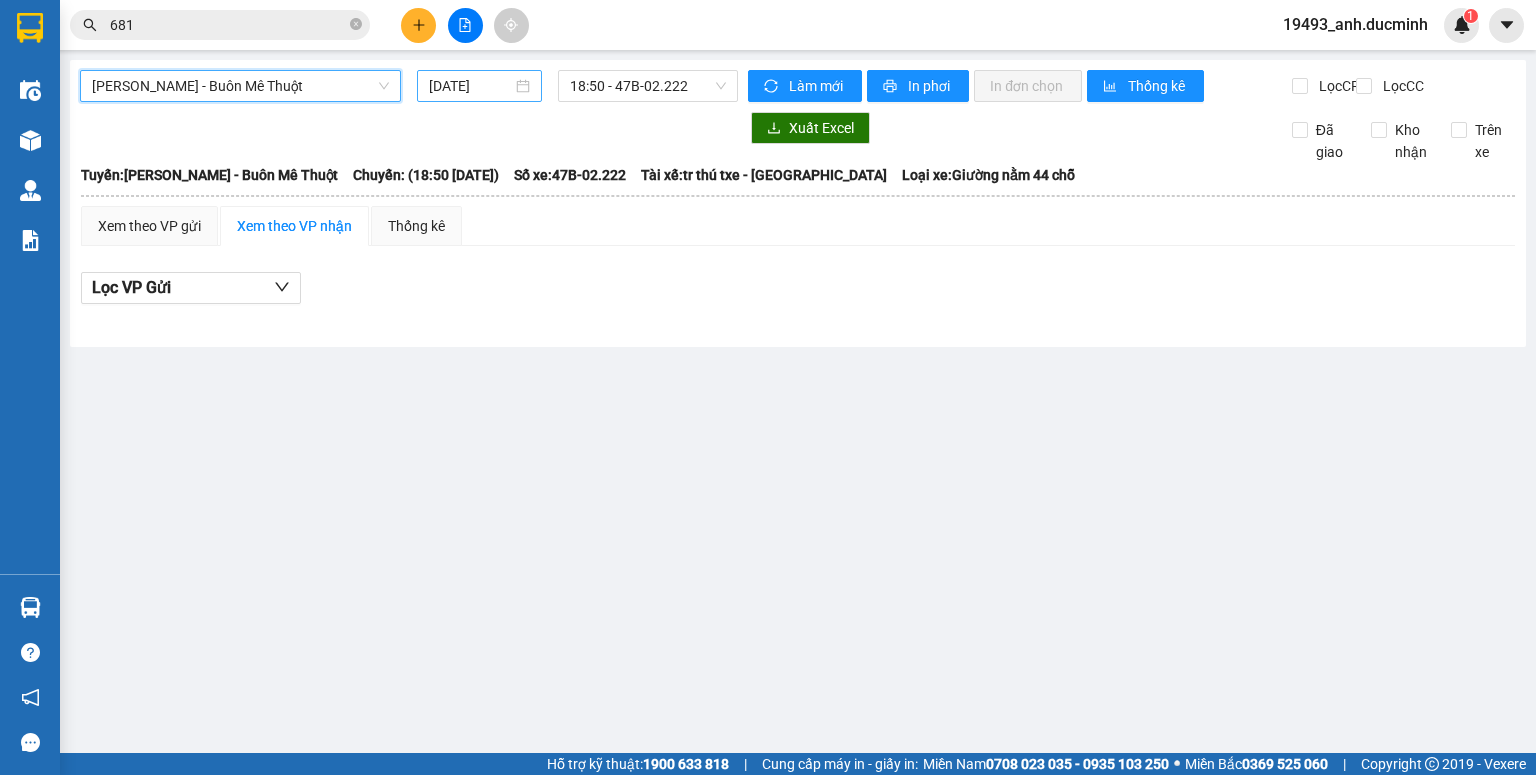 click on "[DATE]" at bounding box center (470, 86) 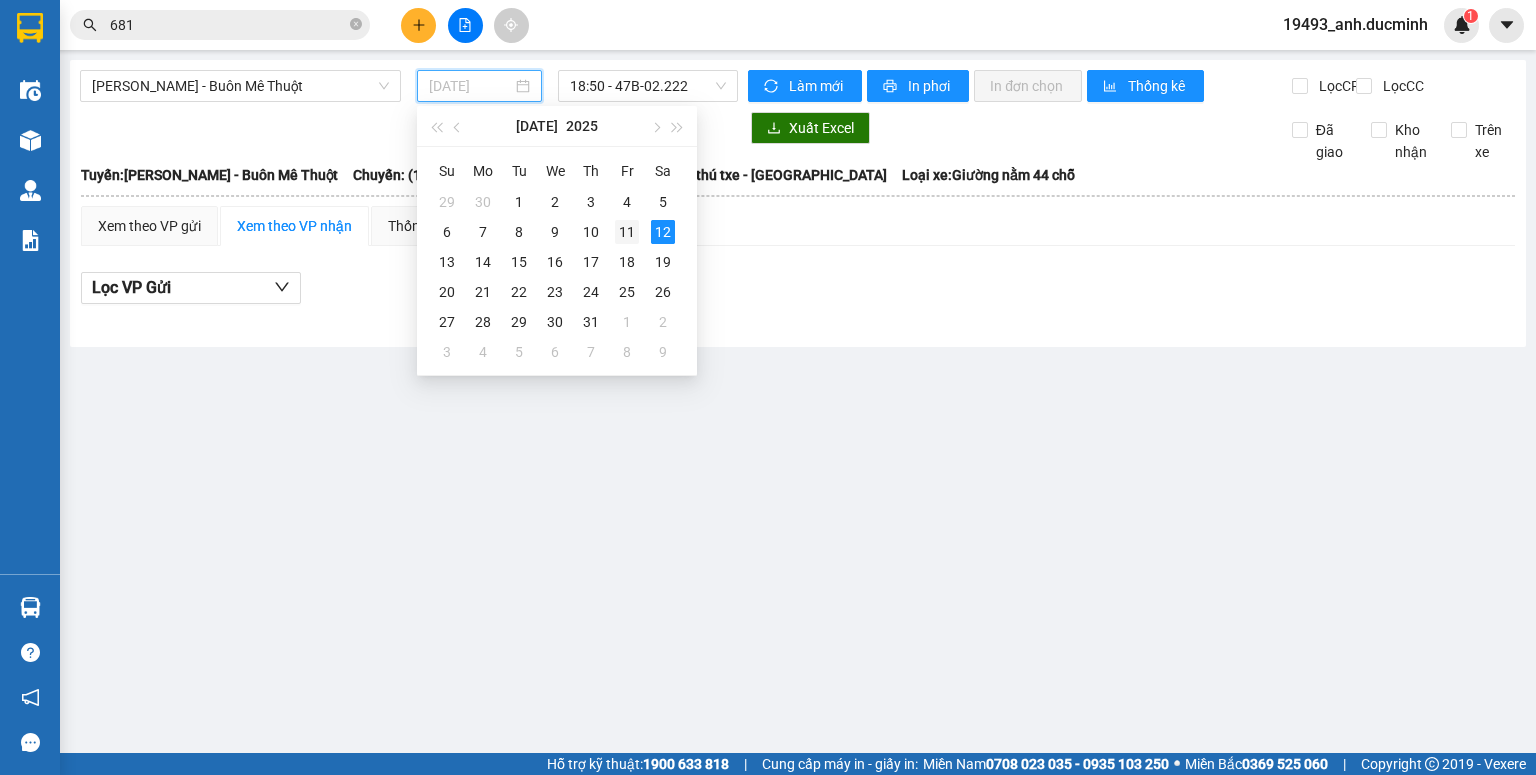 click on "11" at bounding box center [627, 232] 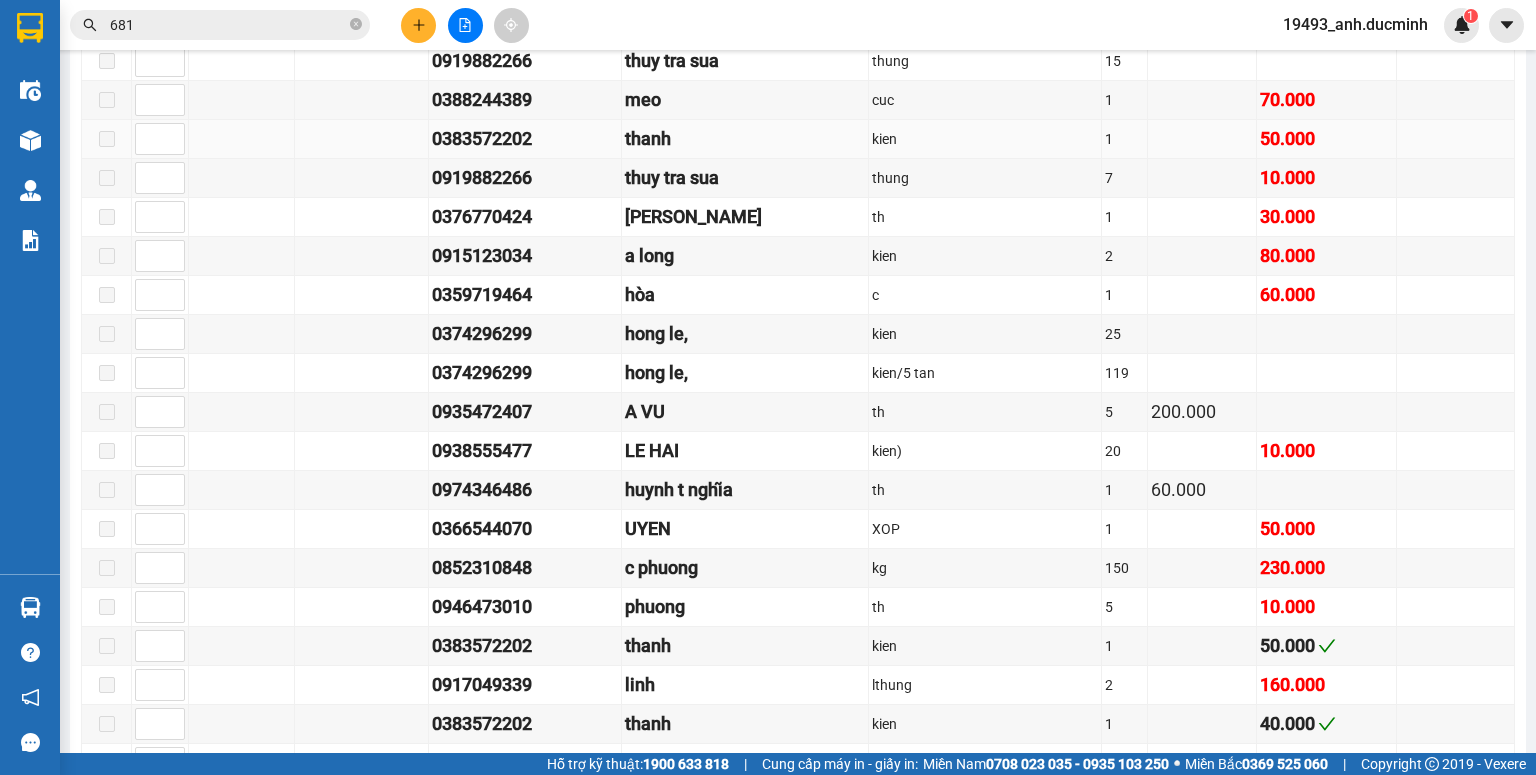 scroll, scrollTop: 1280, scrollLeft: 0, axis: vertical 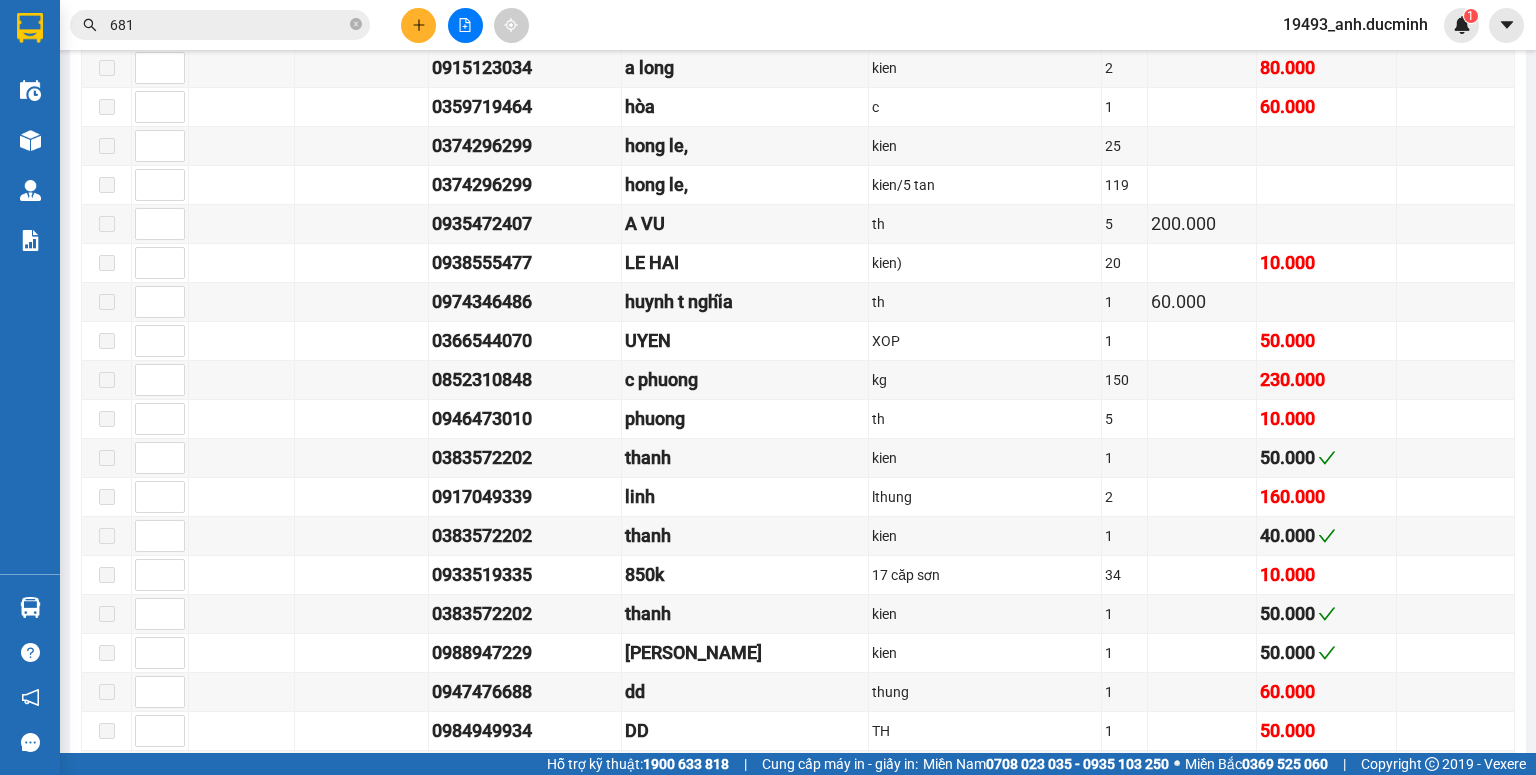 drag, startPoint x: 354, startPoint y: 27, endPoint x: 340, endPoint y: 28, distance: 14.035668 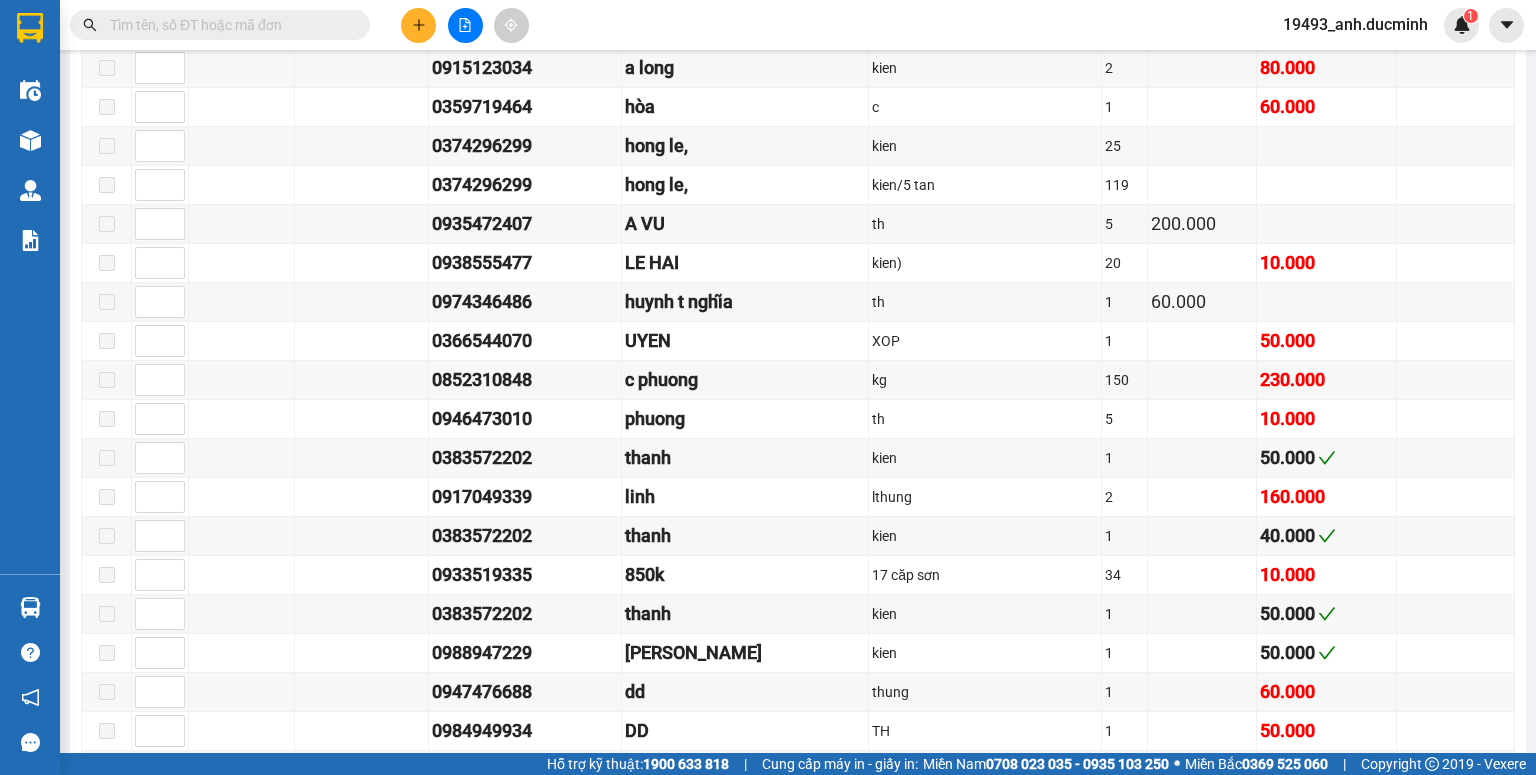 click at bounding box center (228, 25) 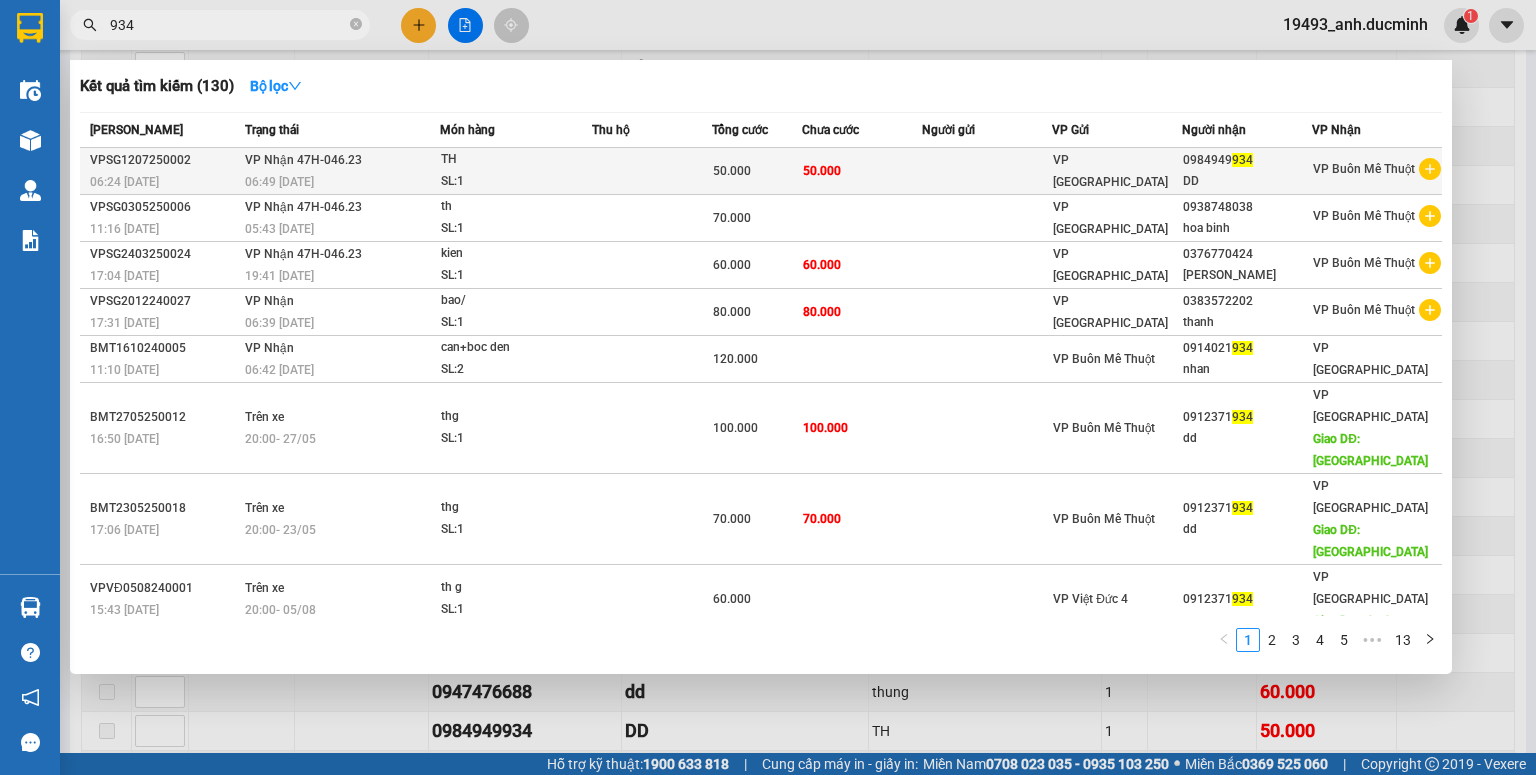 click on "50.000" at bounding box center [862, 171] 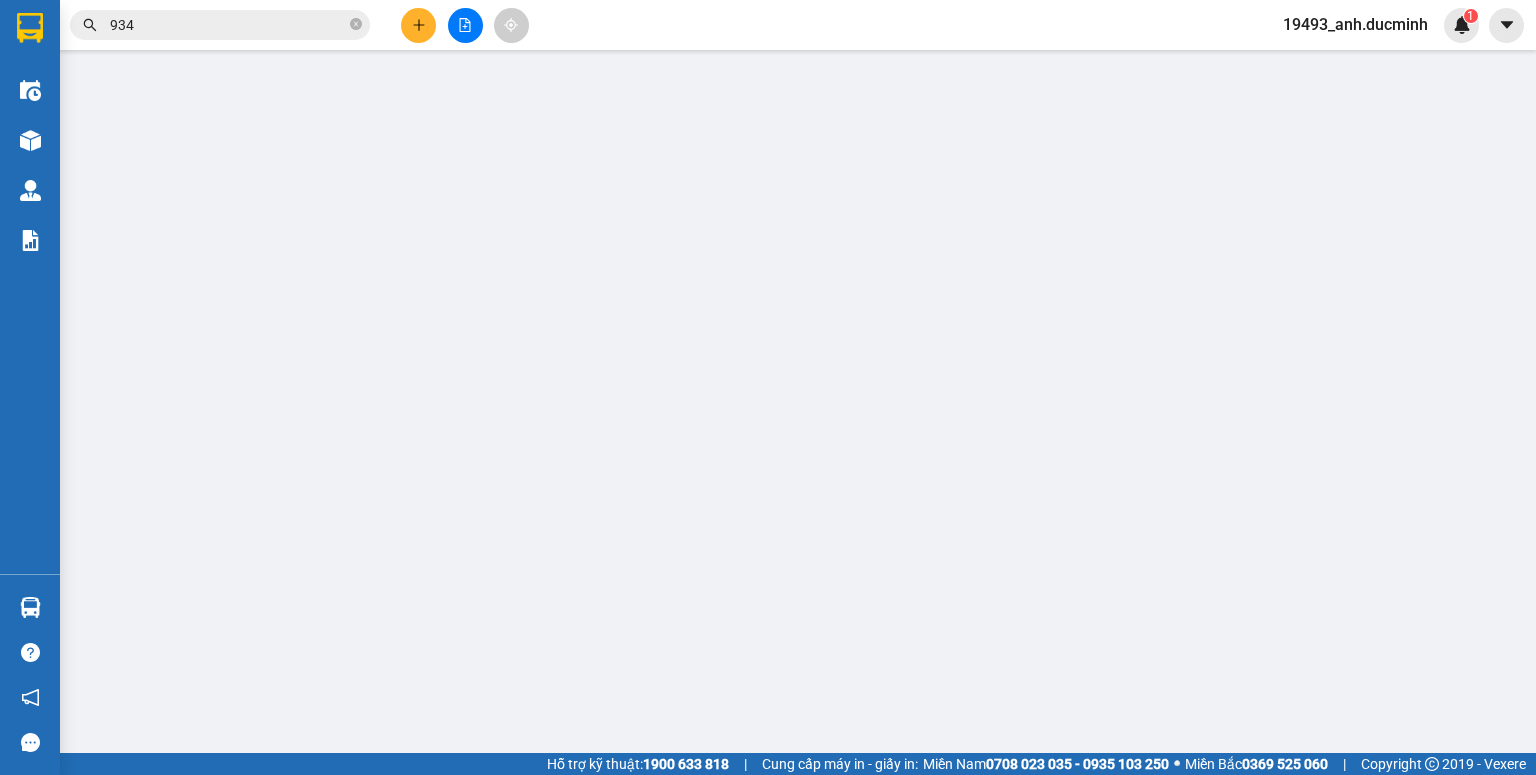 scroll, scrollTop: 0, scrollLeft: 0, axis: both 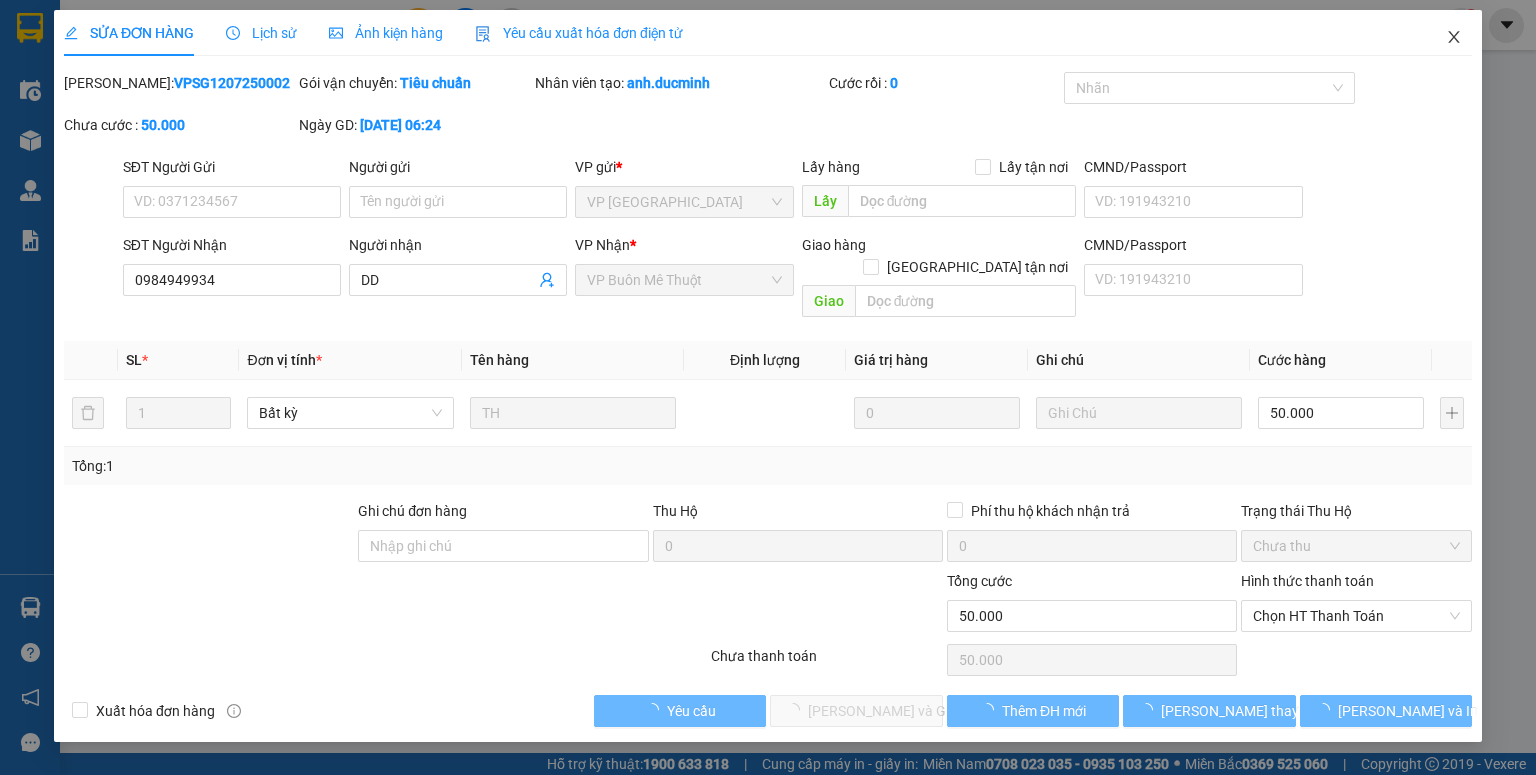 click 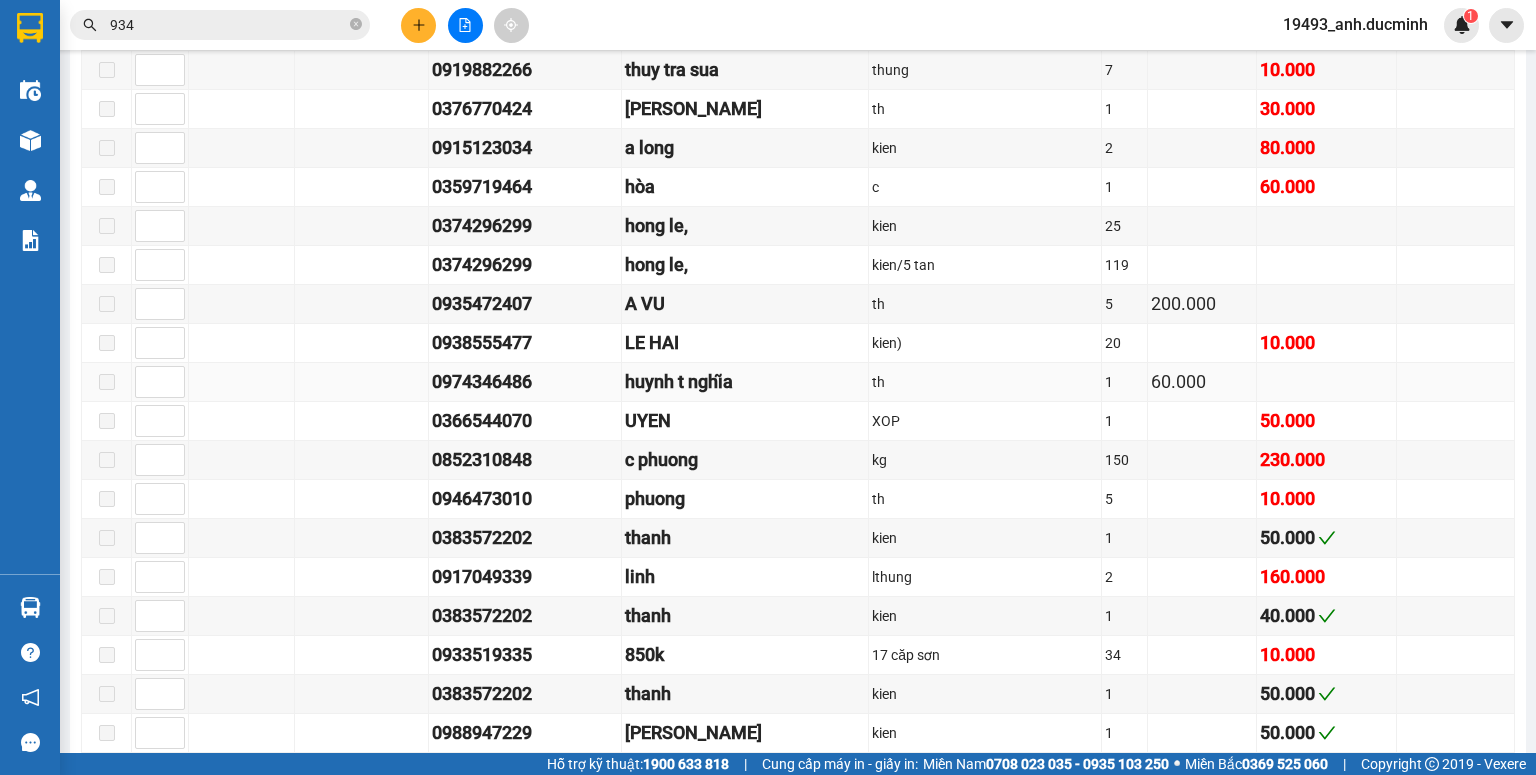 scroll, scrollTop: 1120, scrollLeft: 0, axis: vertical 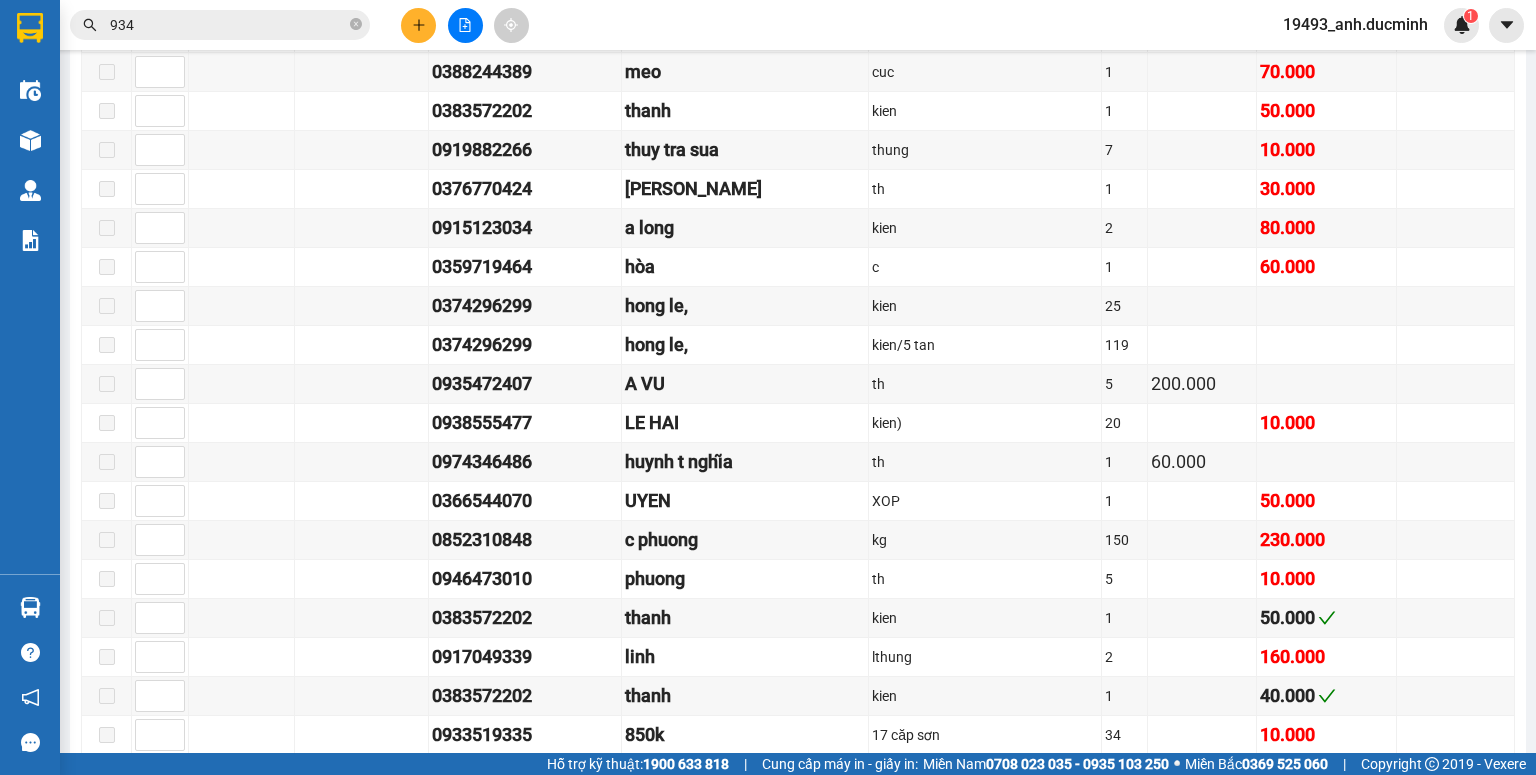 drag, startPoint x: 354, startPoint y: 22, endPoint x: 327, endPoint y: 24, distance: 27.073973 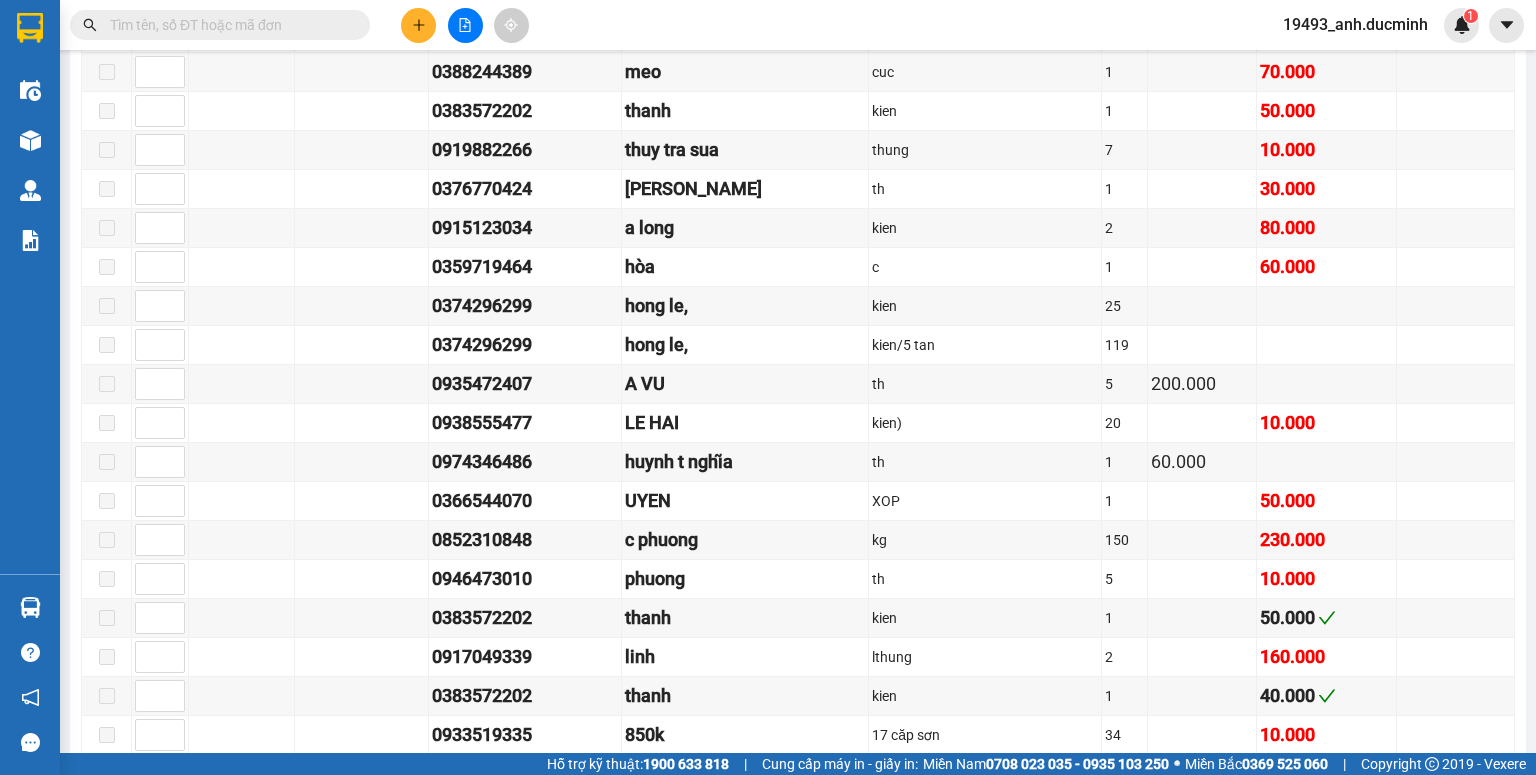 click at bounding box center (228, 25) 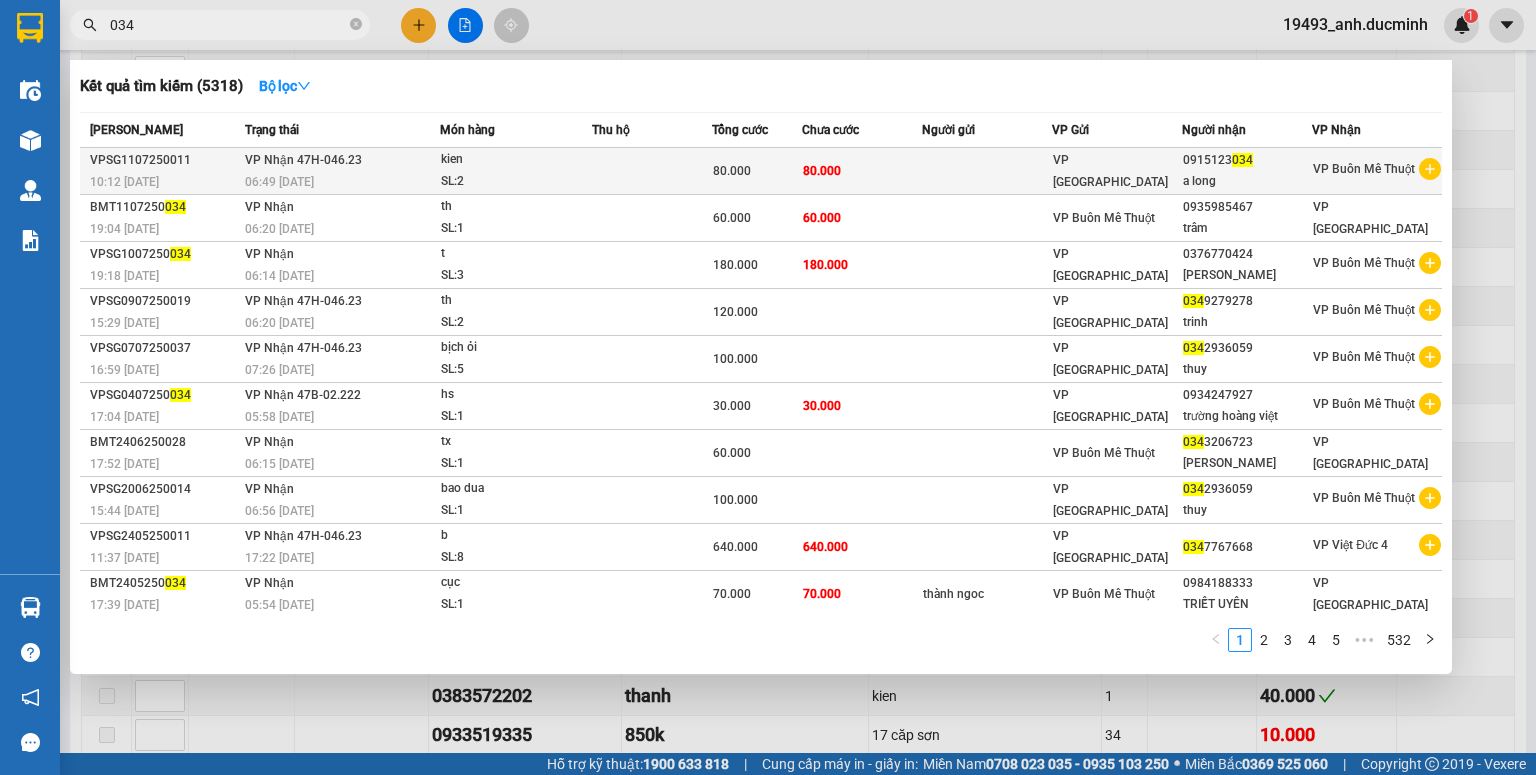 click on "80.000" at bounding box center [862, 171] 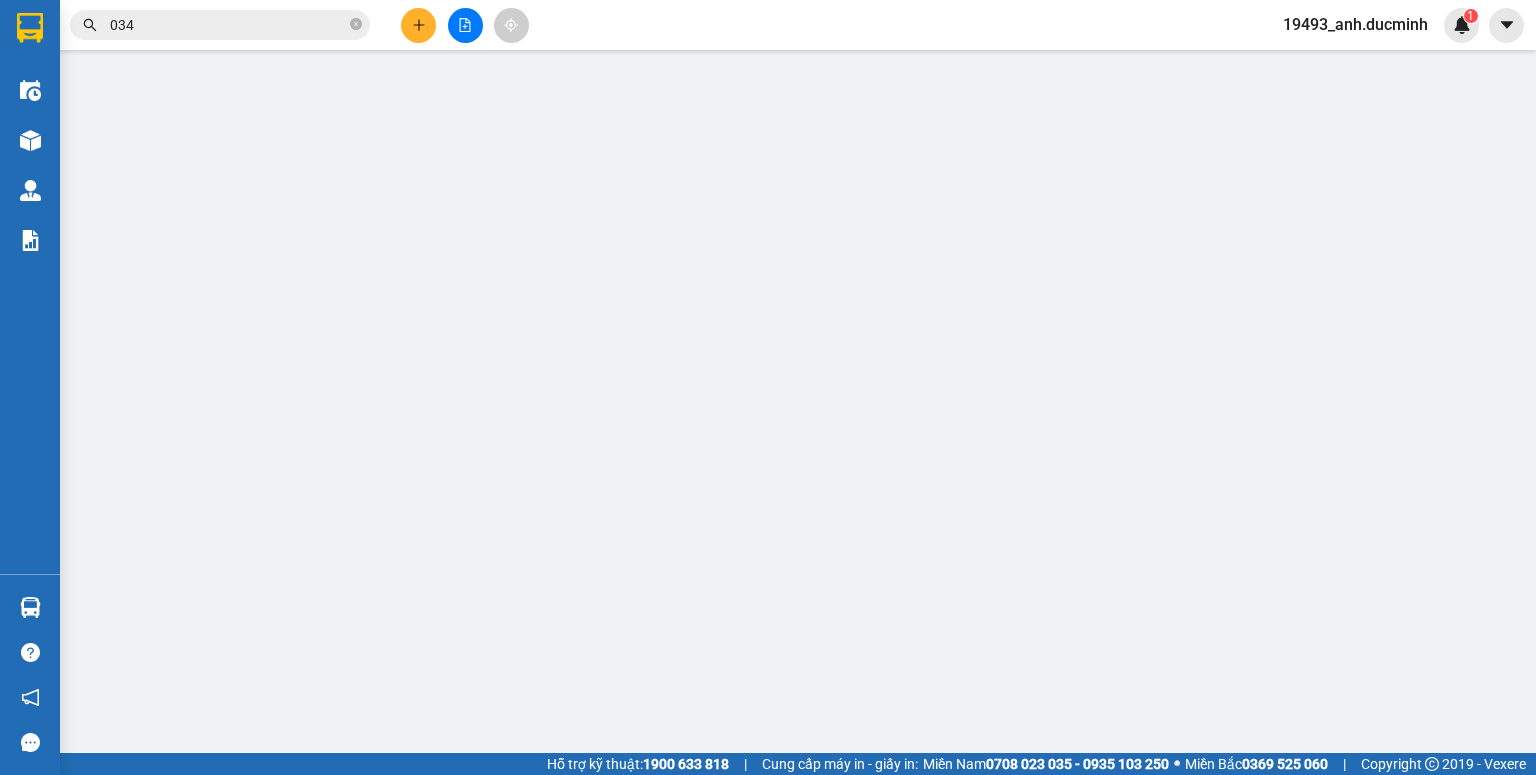 scroll, scrollTop: 0, scrollLeft: 0, axis: both 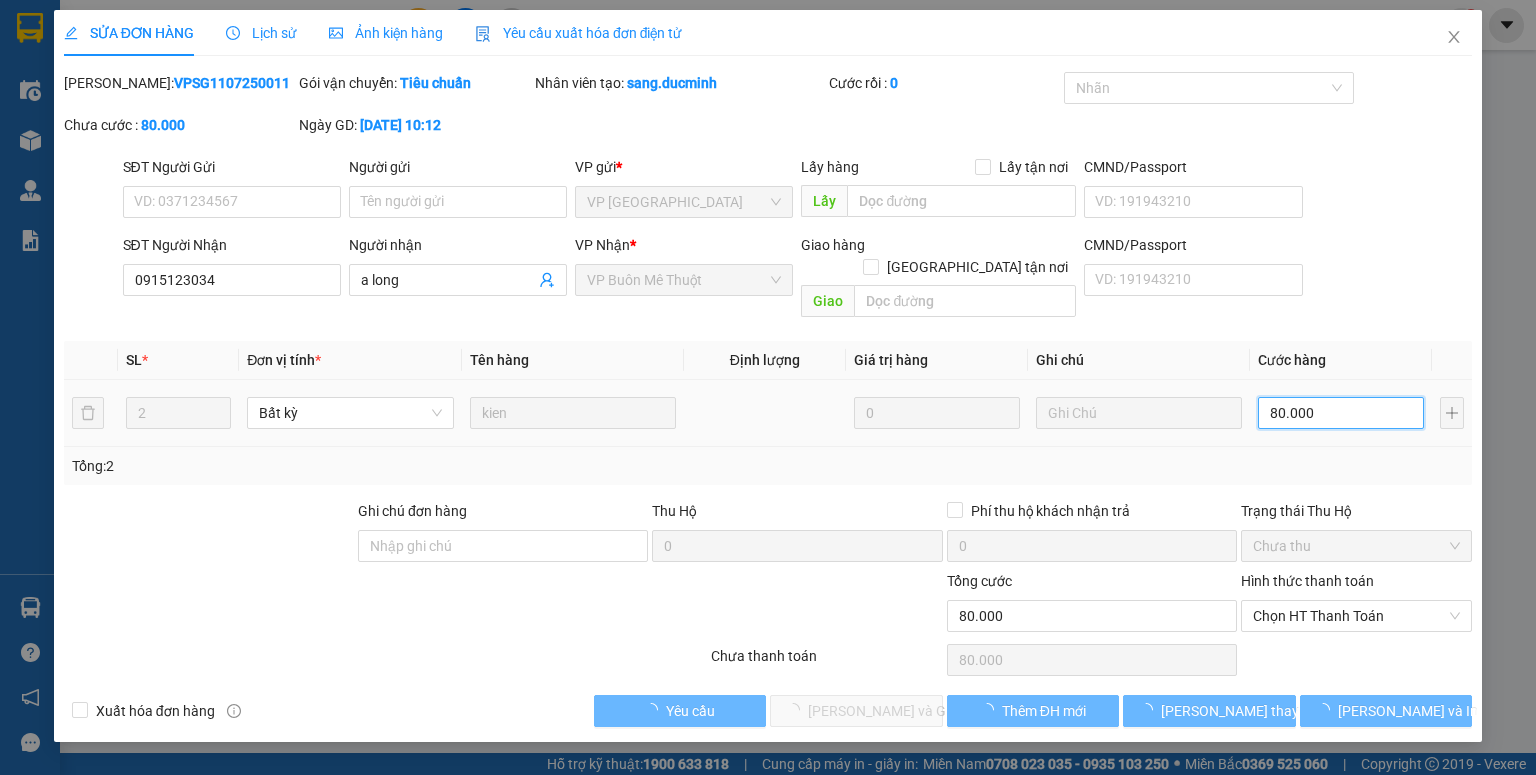 click on "80.000" at bounding box center [1341, 413] 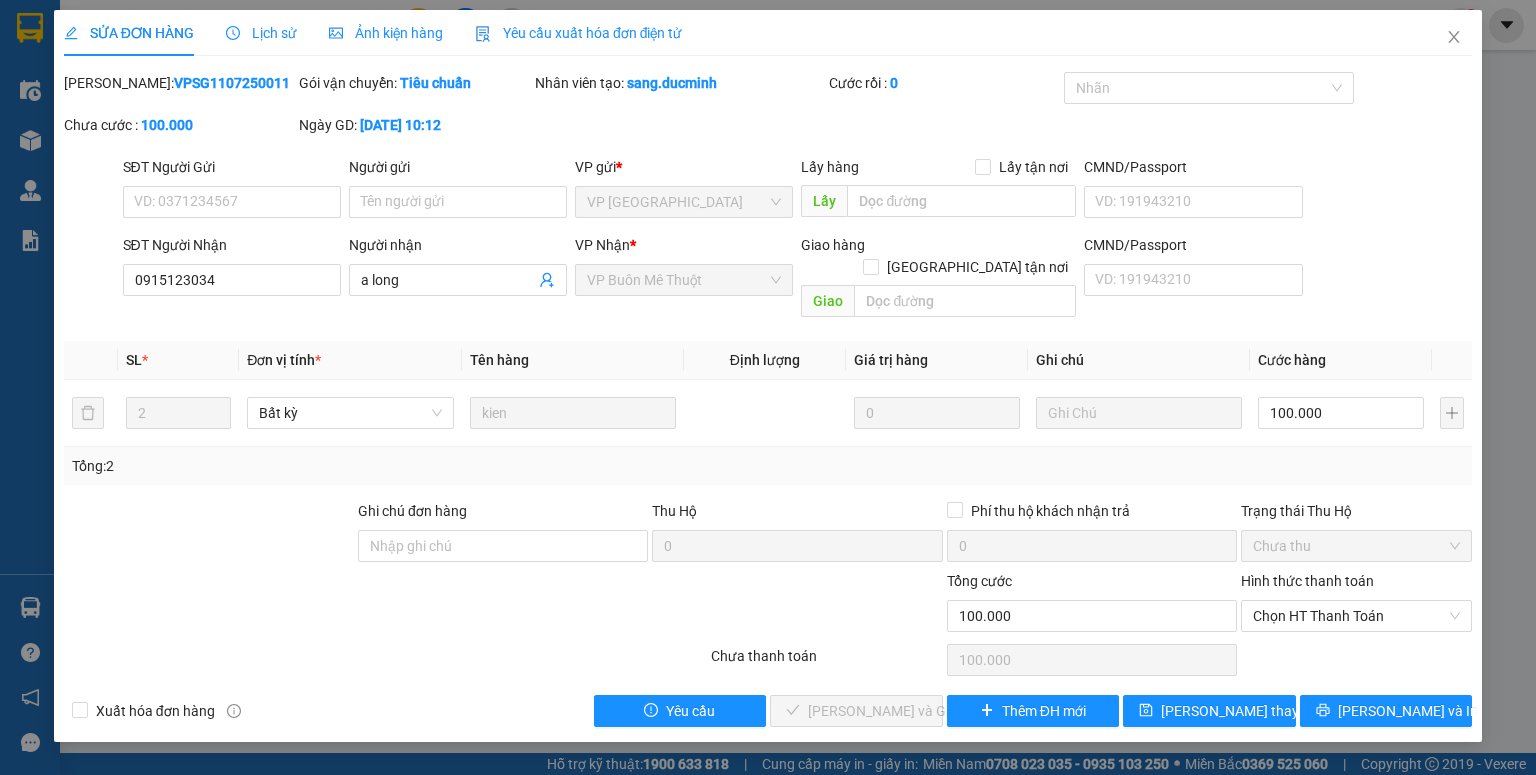 click on "Tổng:  2" at bounding box center (768, 466) 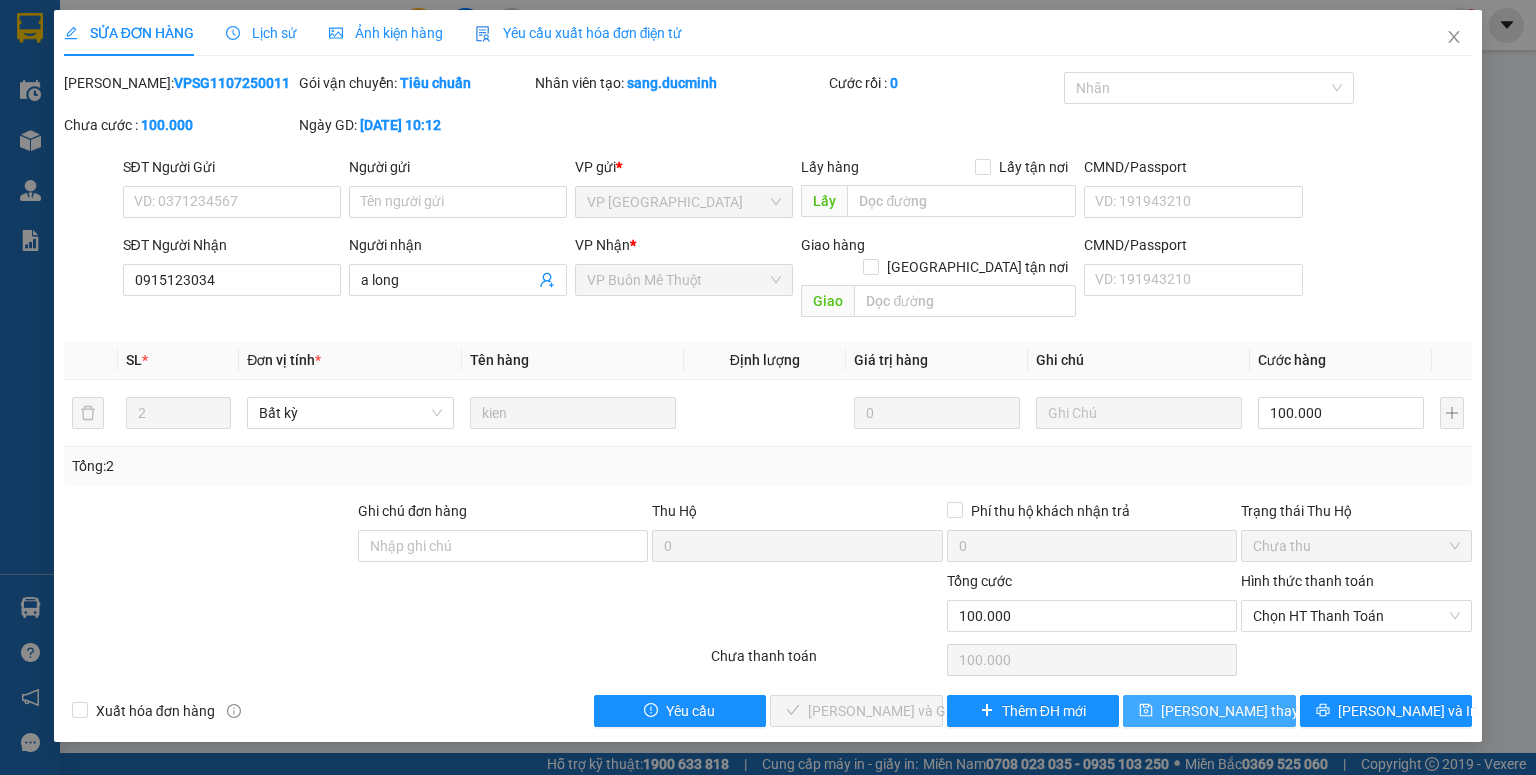 click on "[PERSON_NAME] thay đổi" at bounding box center [1241, 711] 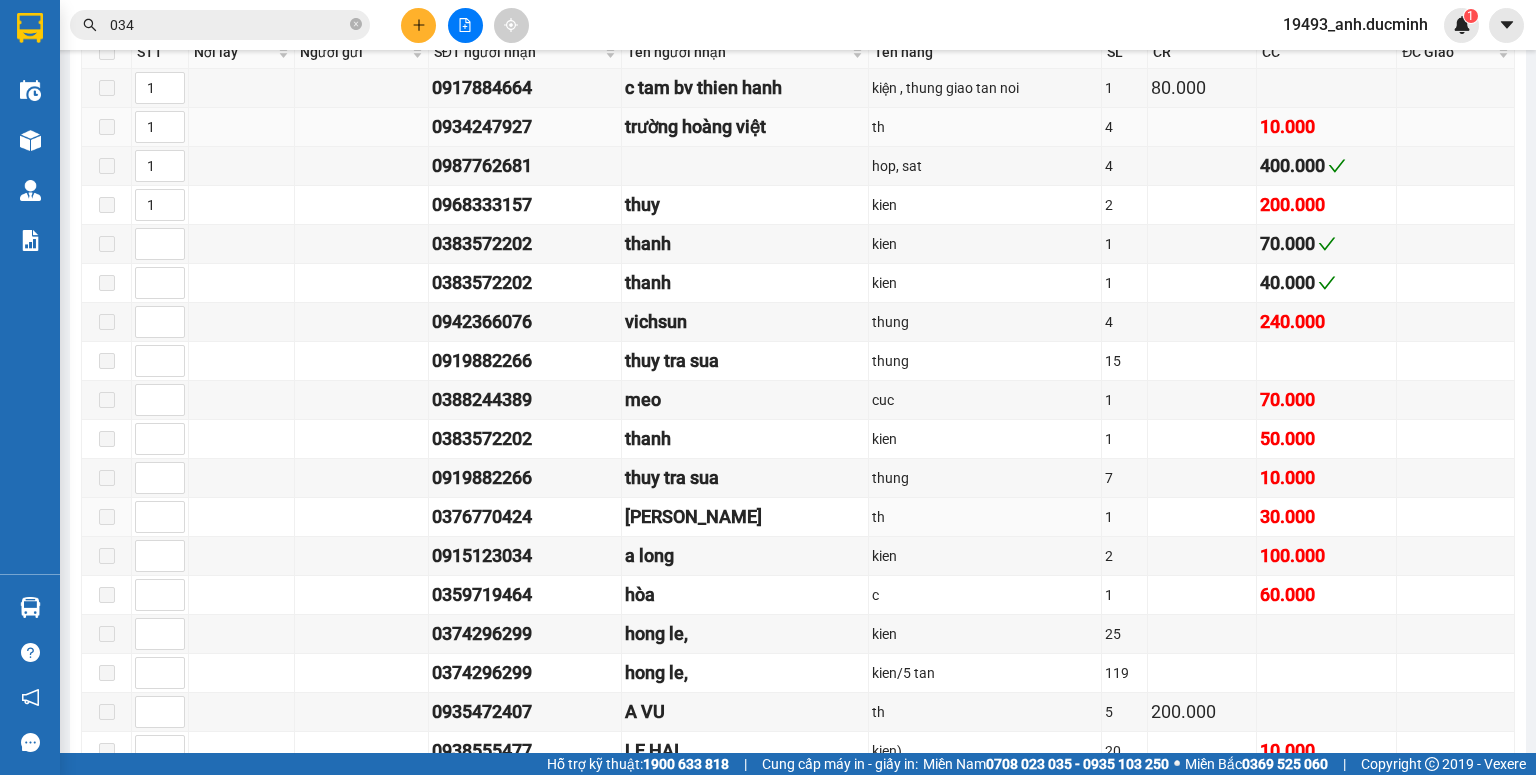 scroll, scrollTop: 880, scrollLeft: 0, axis: vertical 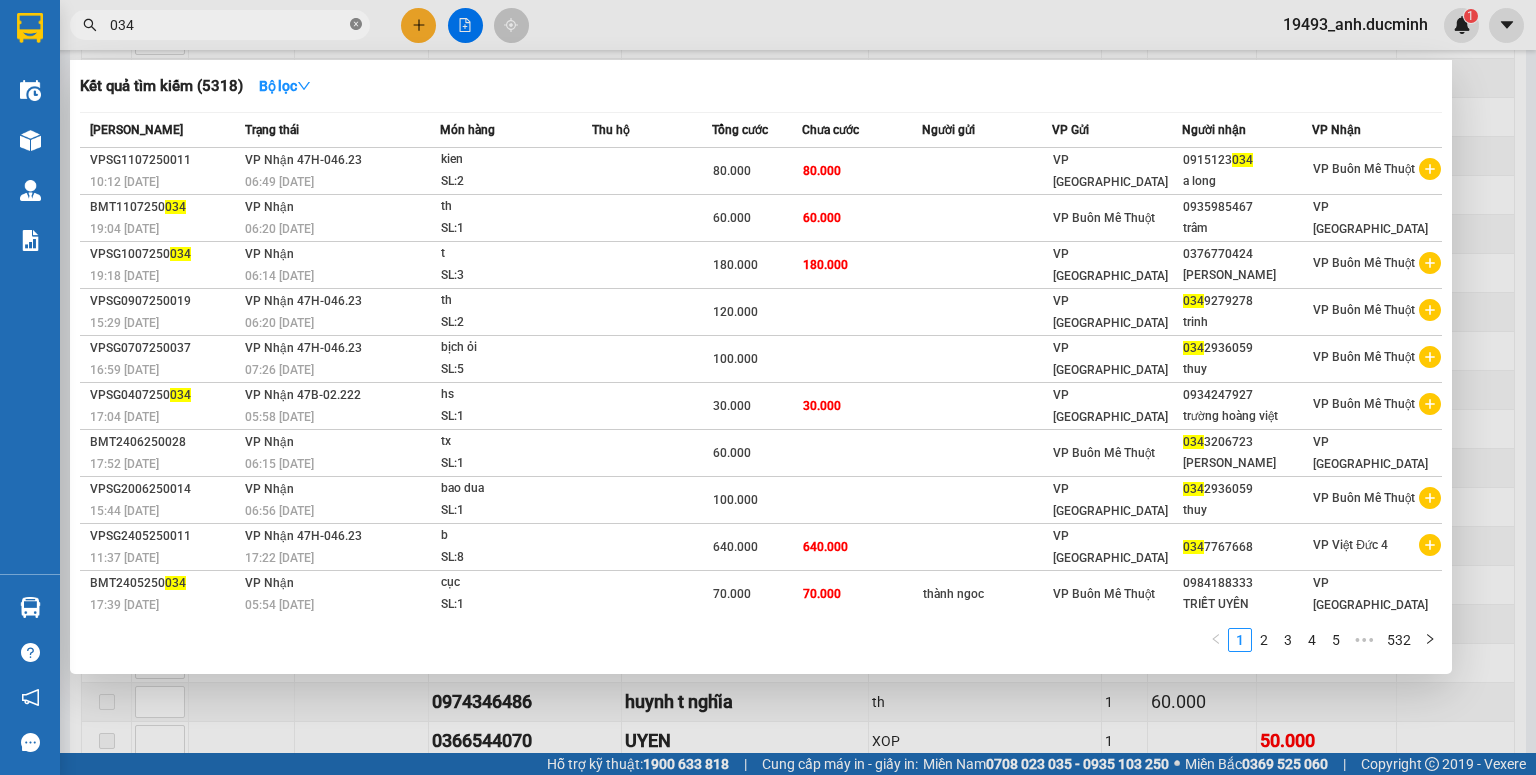 click 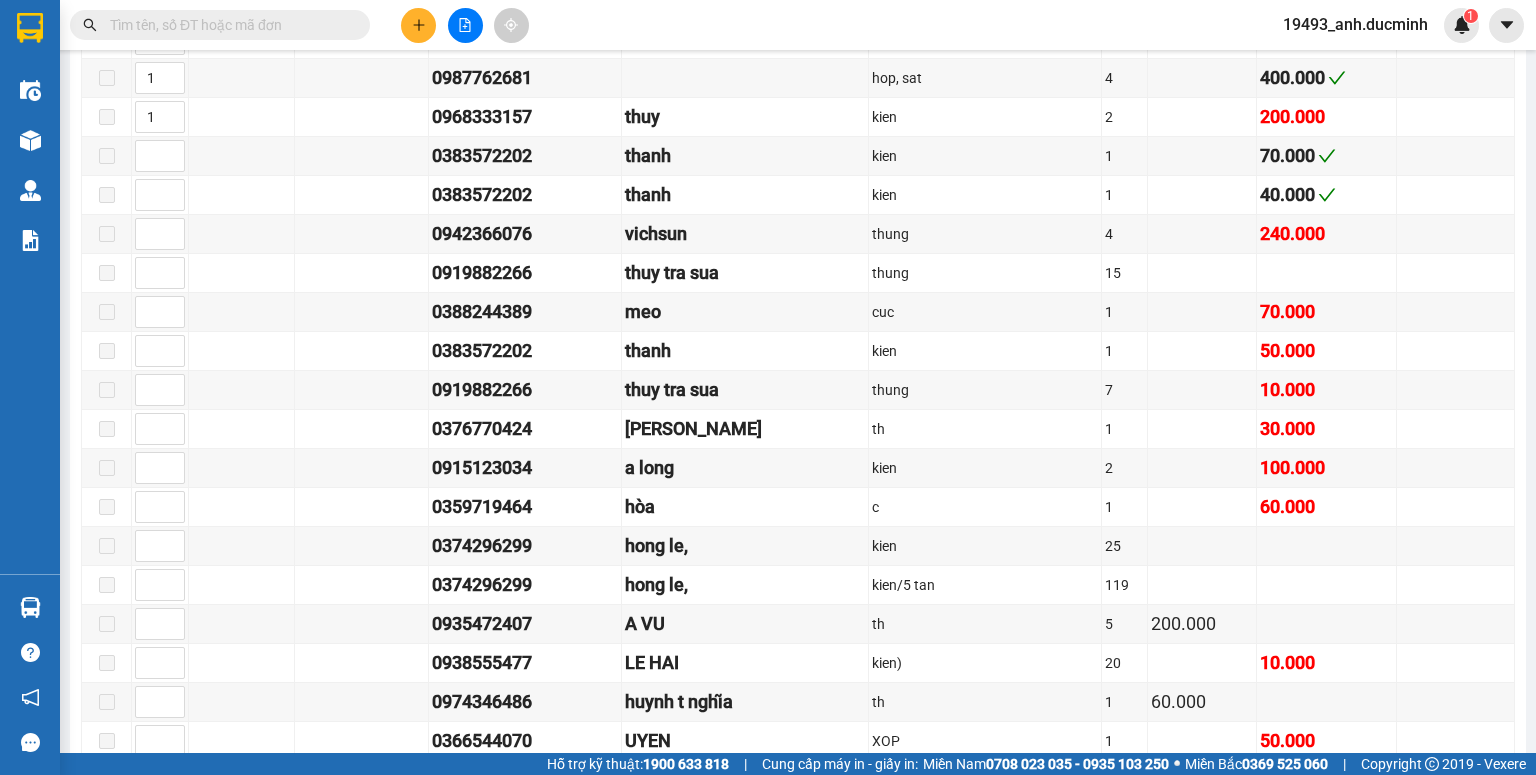 click at bounding box center (228, 25) 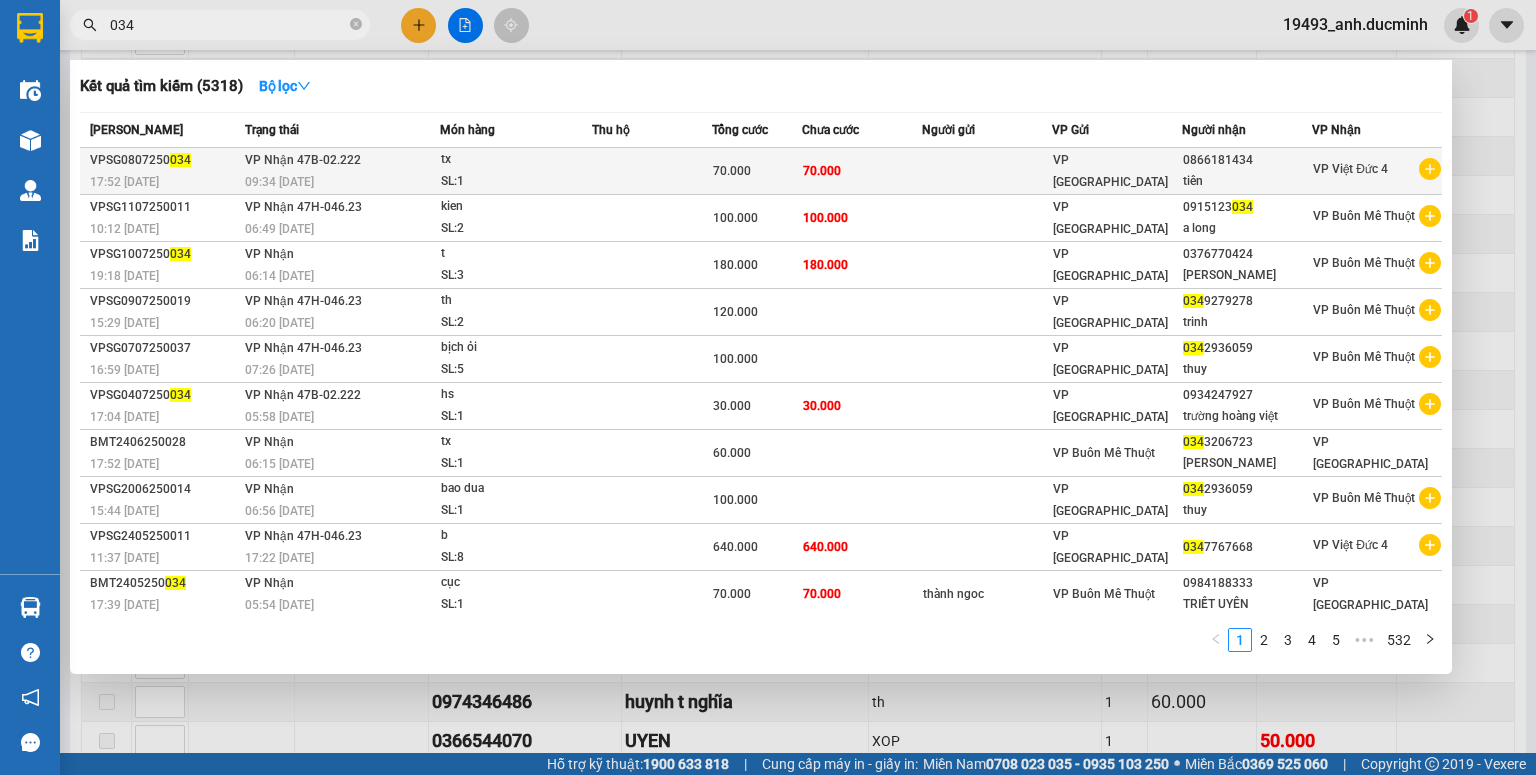 click at bounding box center [652, 171] 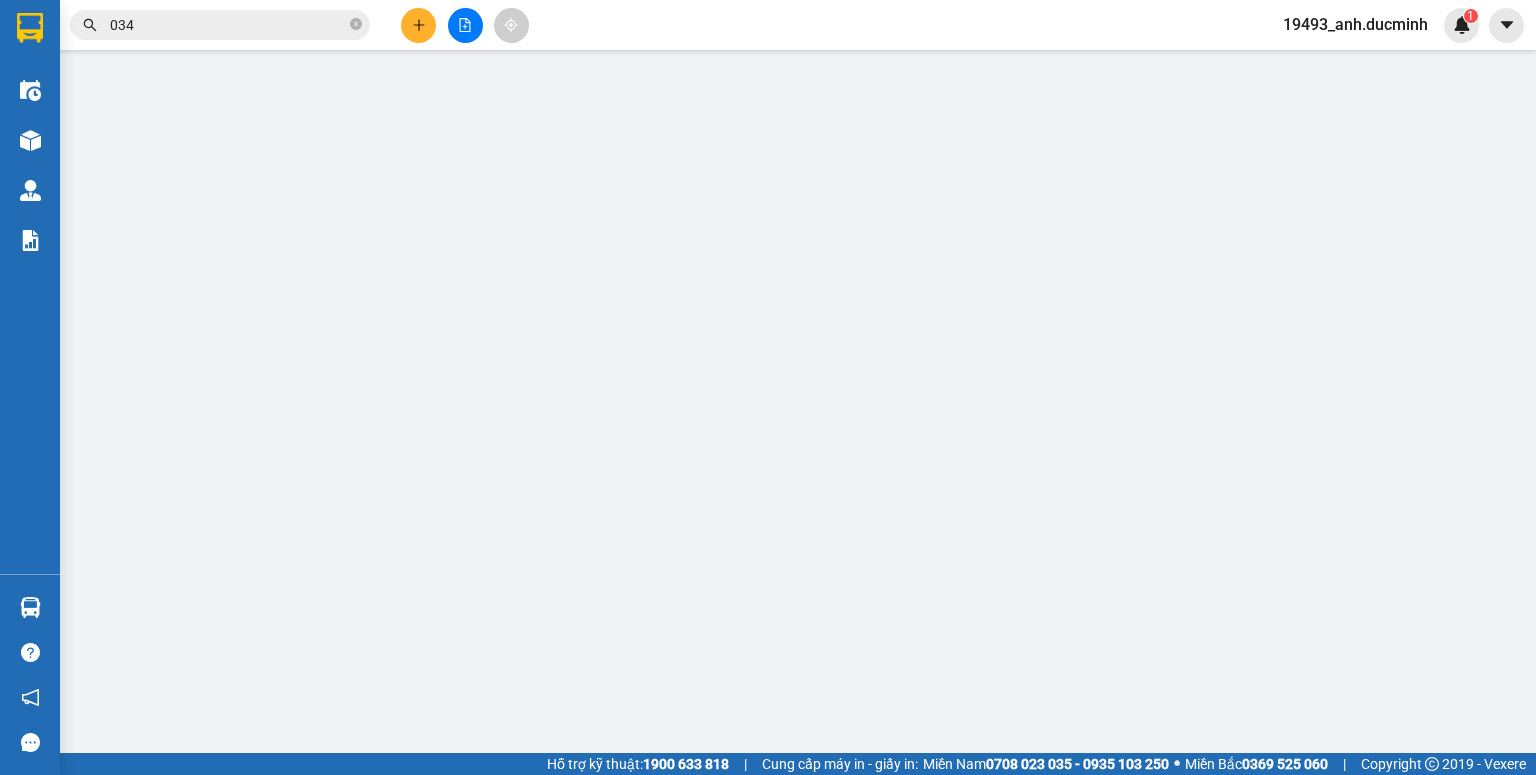 scroll, scrollTop: 0, scrollLeft: 0, axis: both 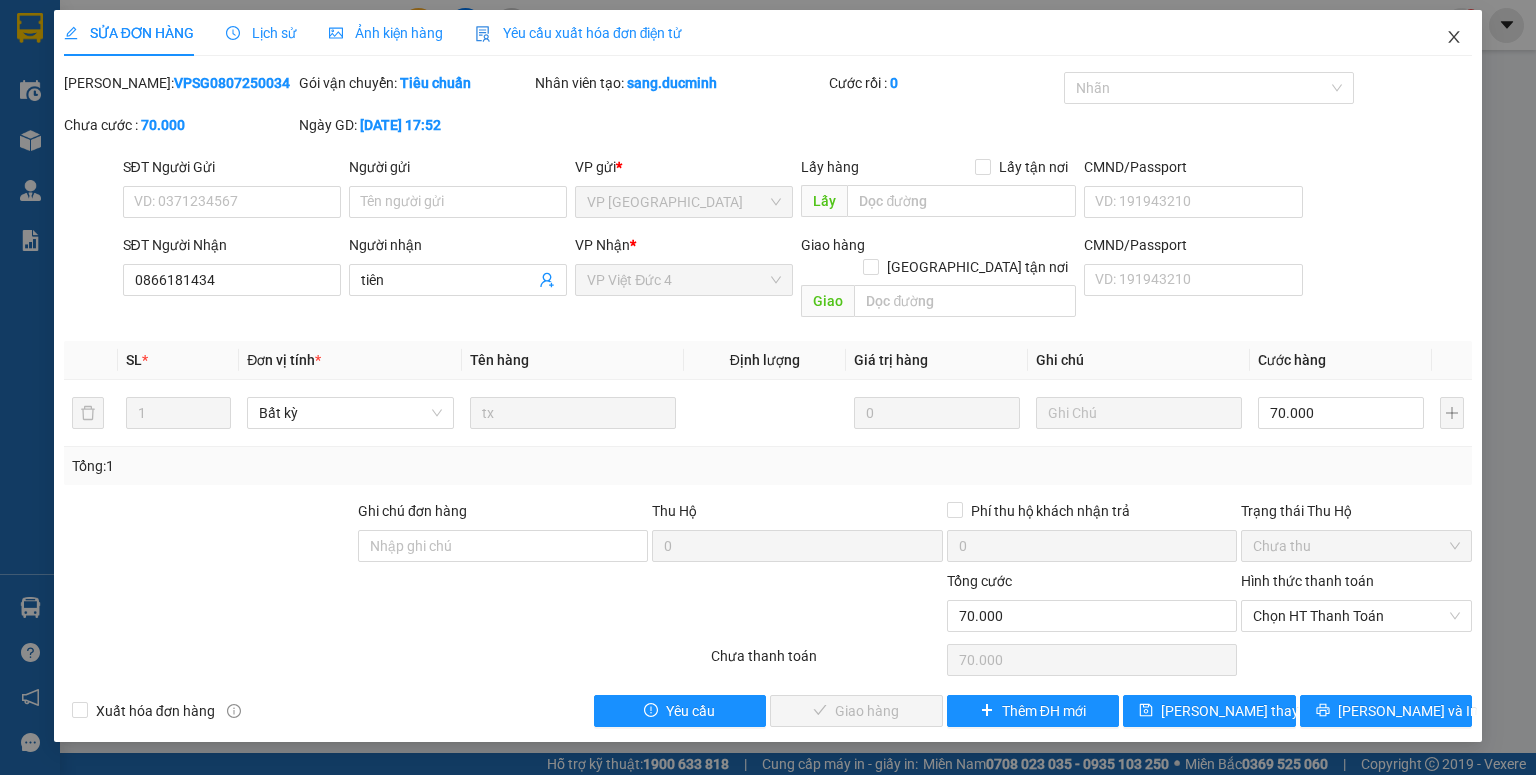 click 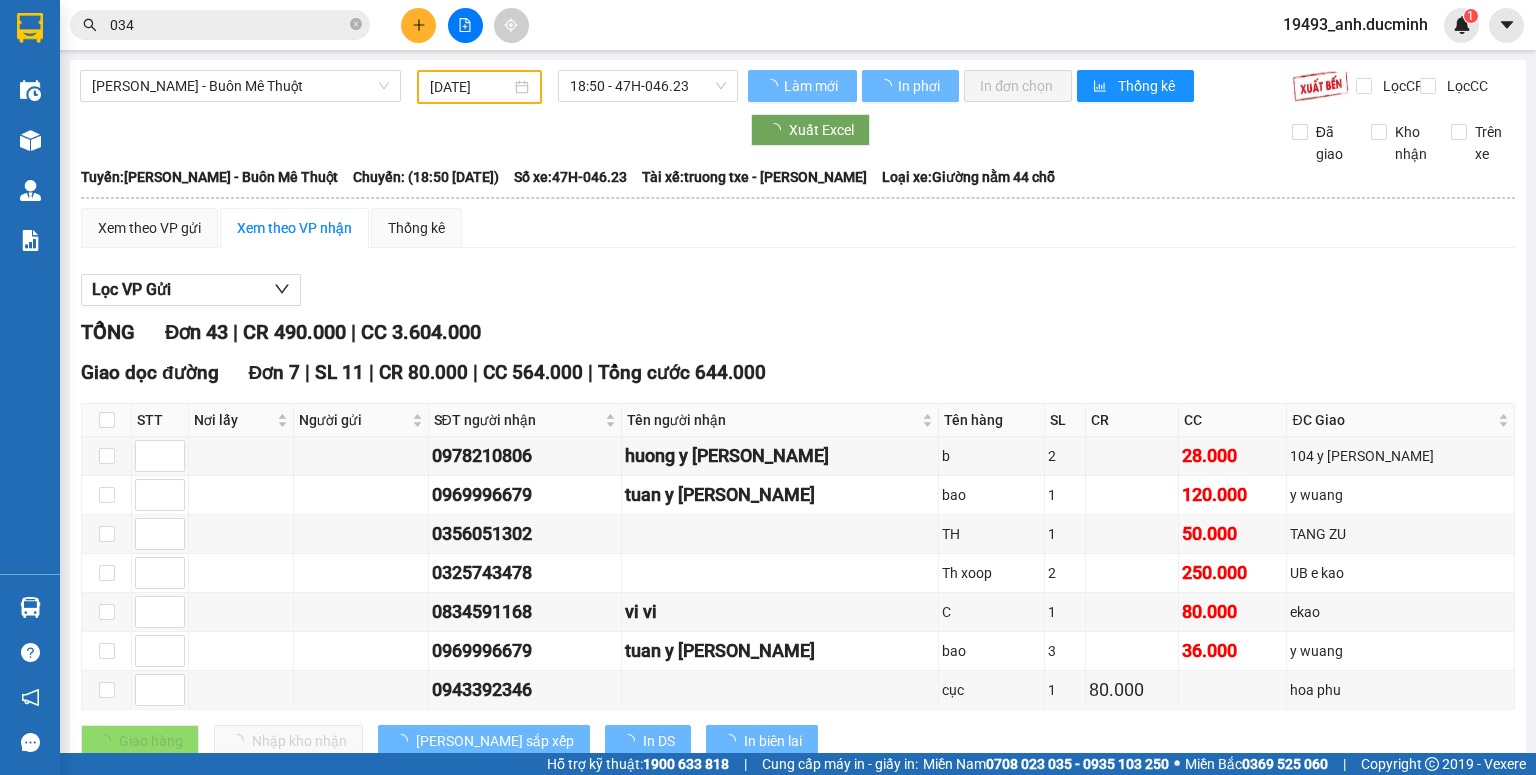 click on "034" at bounding box center (228, 25) 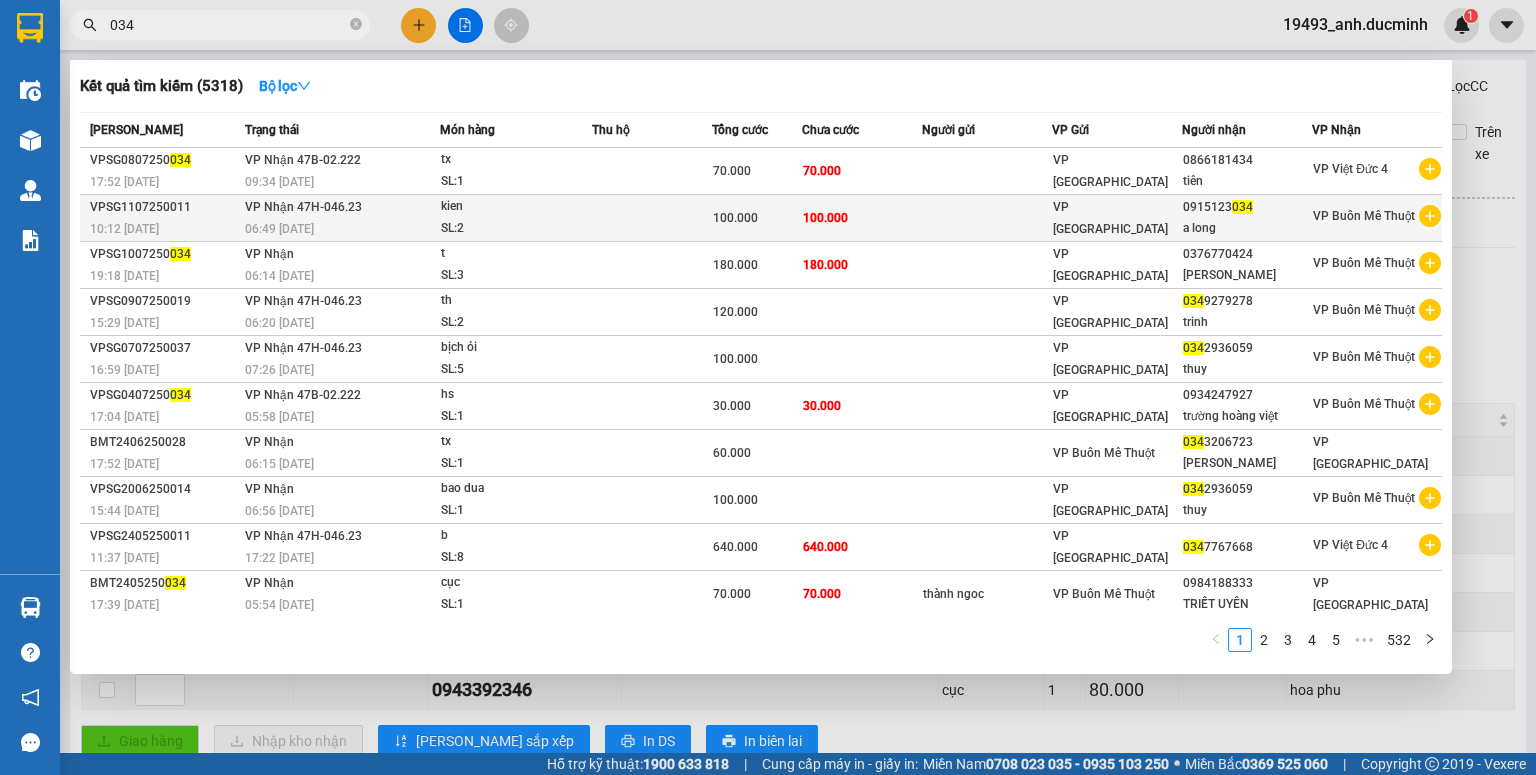 click at bounding box center [652, 218] 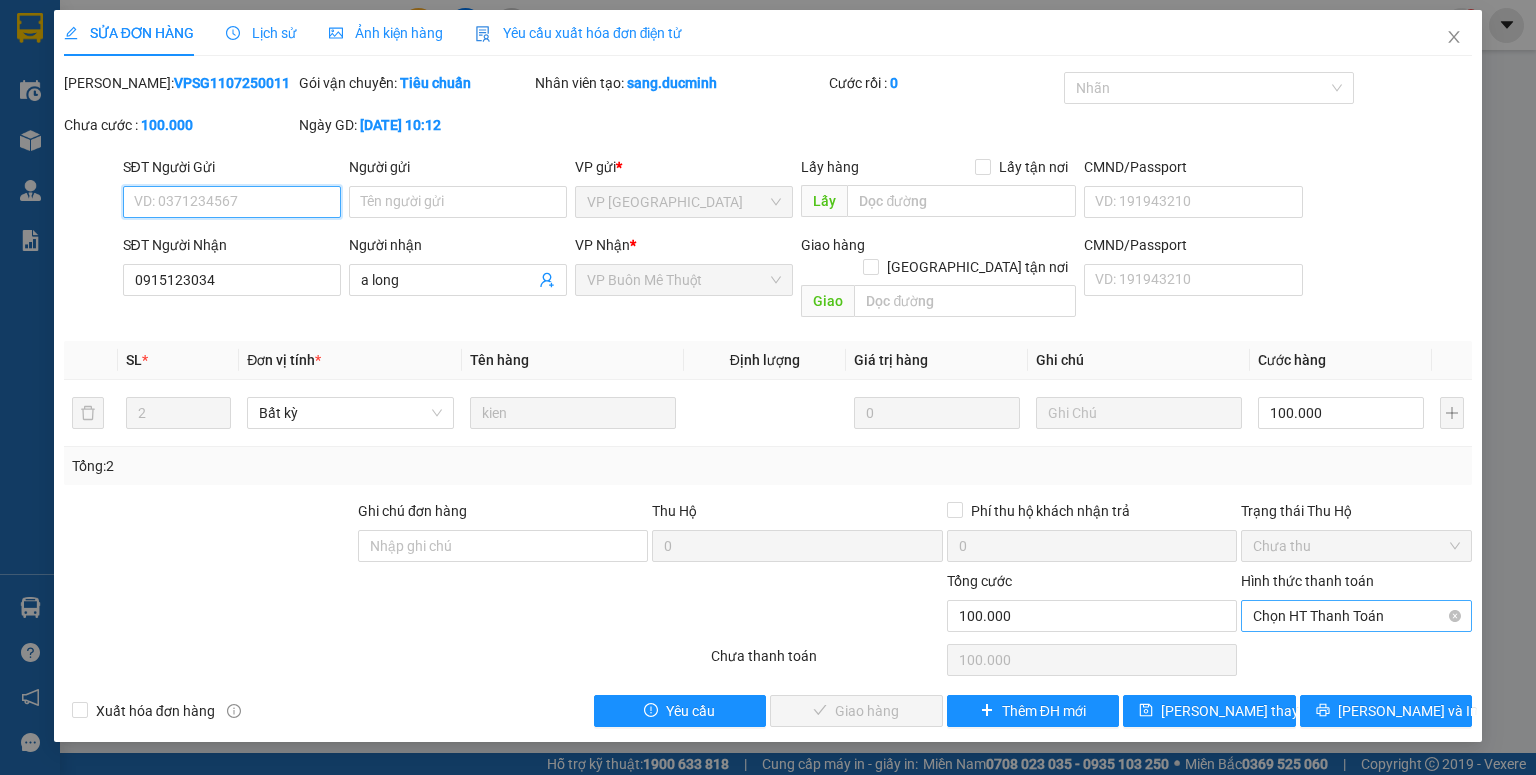 click on "Chọn HT Thanh Toán" at bounding box center [1356, 616] 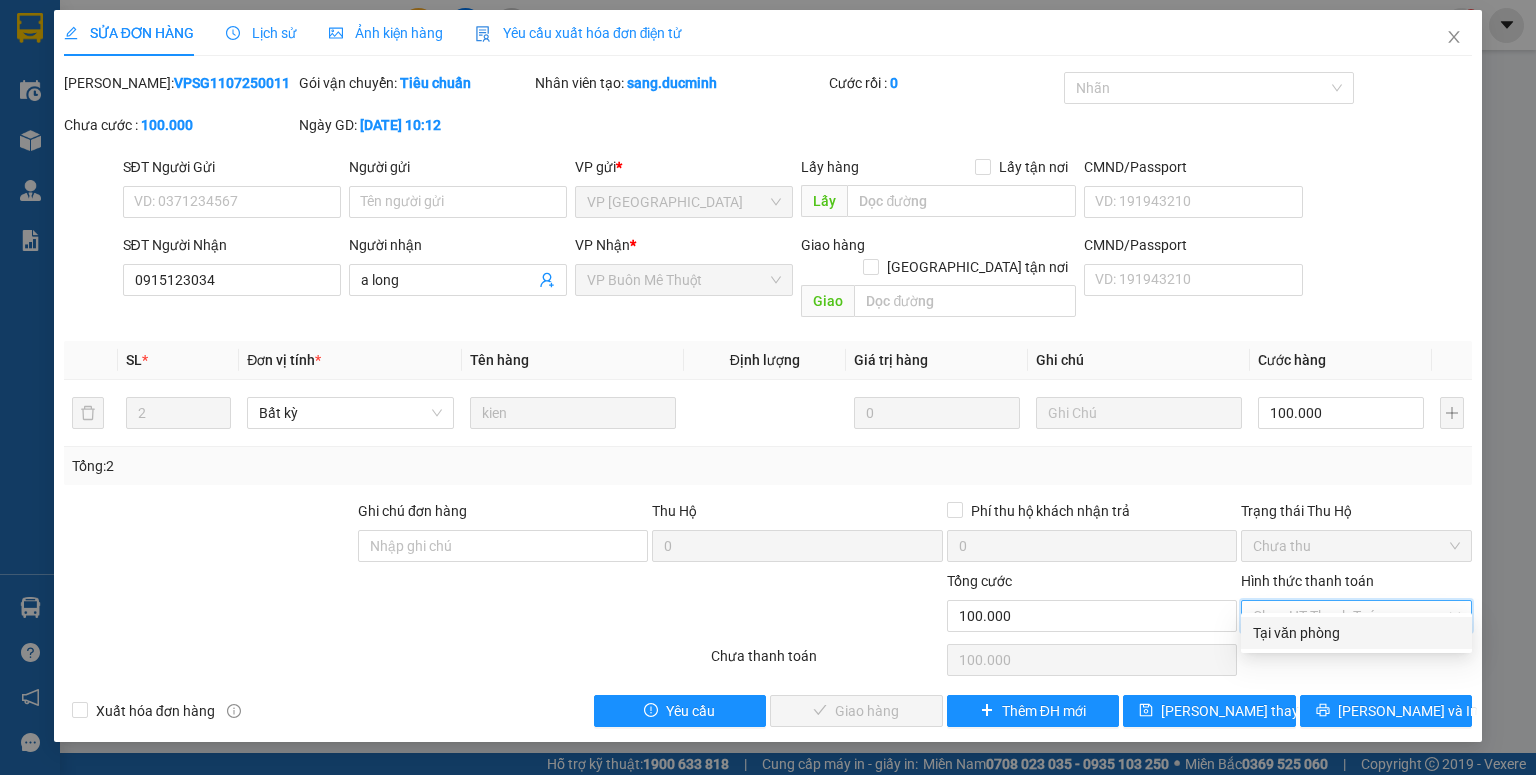 click on "Tại văn phòng" at bounding box center [1356, 633] 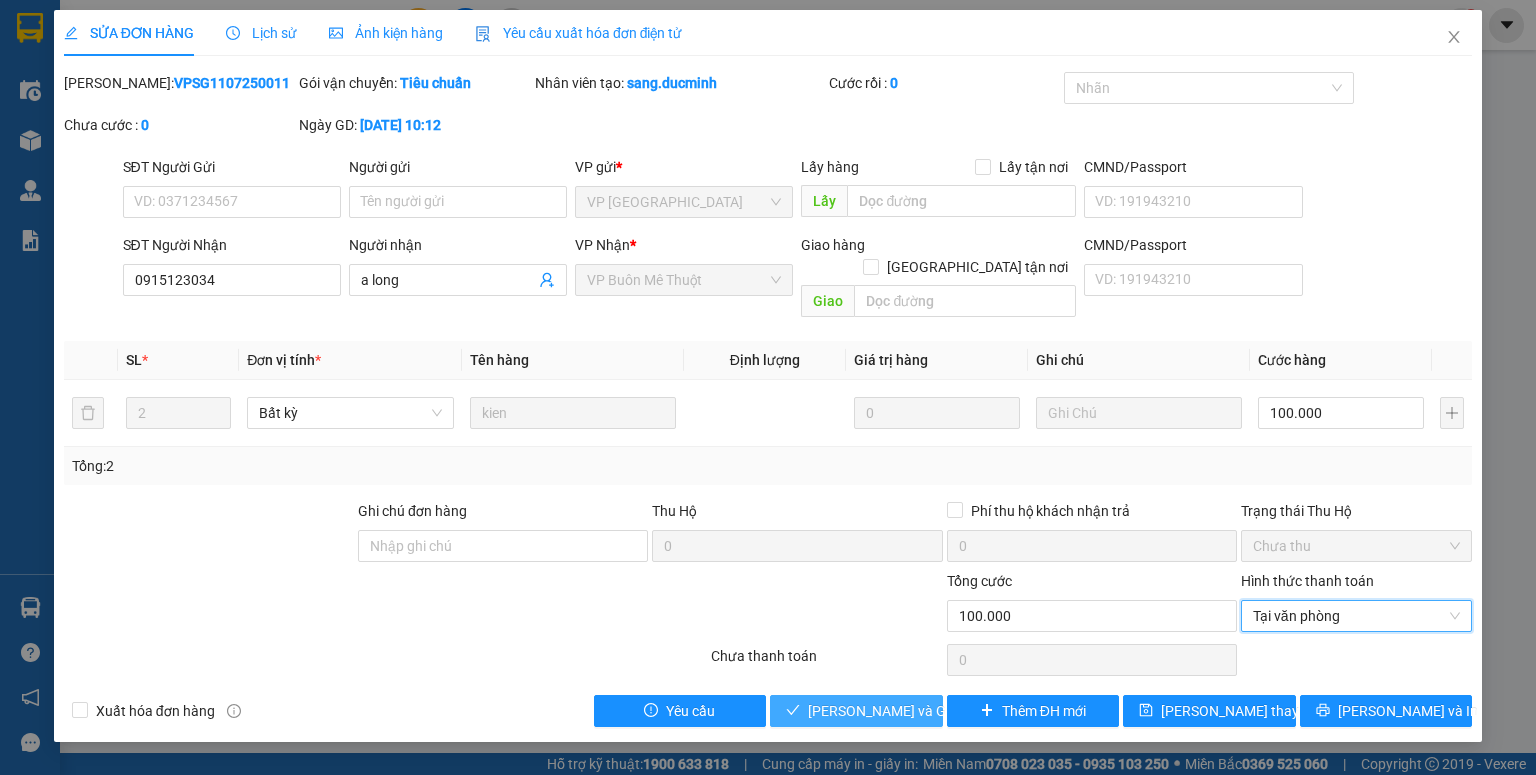 click on "[PERSON_NAME] và Giao hàng" at bounding box center (904, 711) 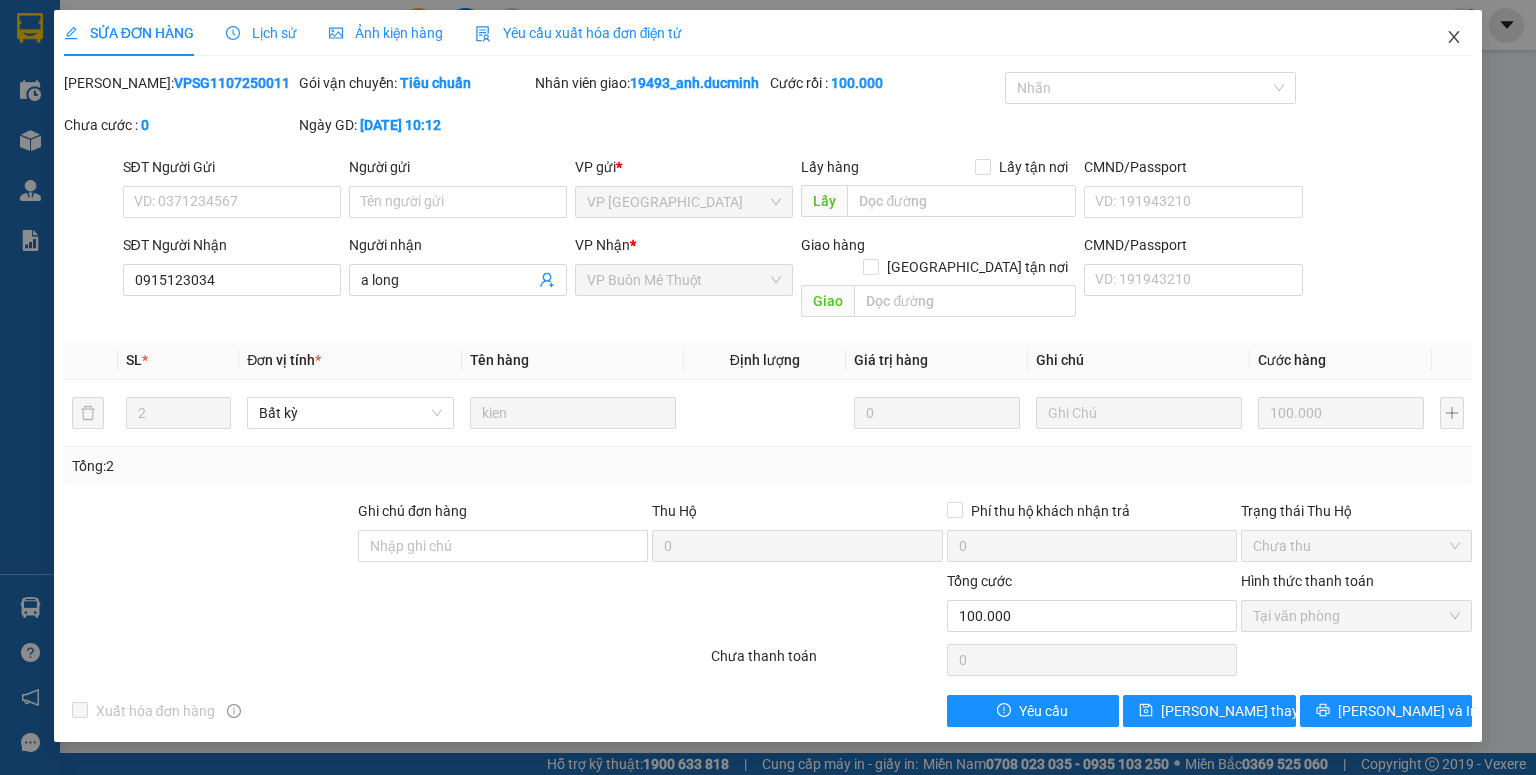 click at bounding box center (1454, 38) 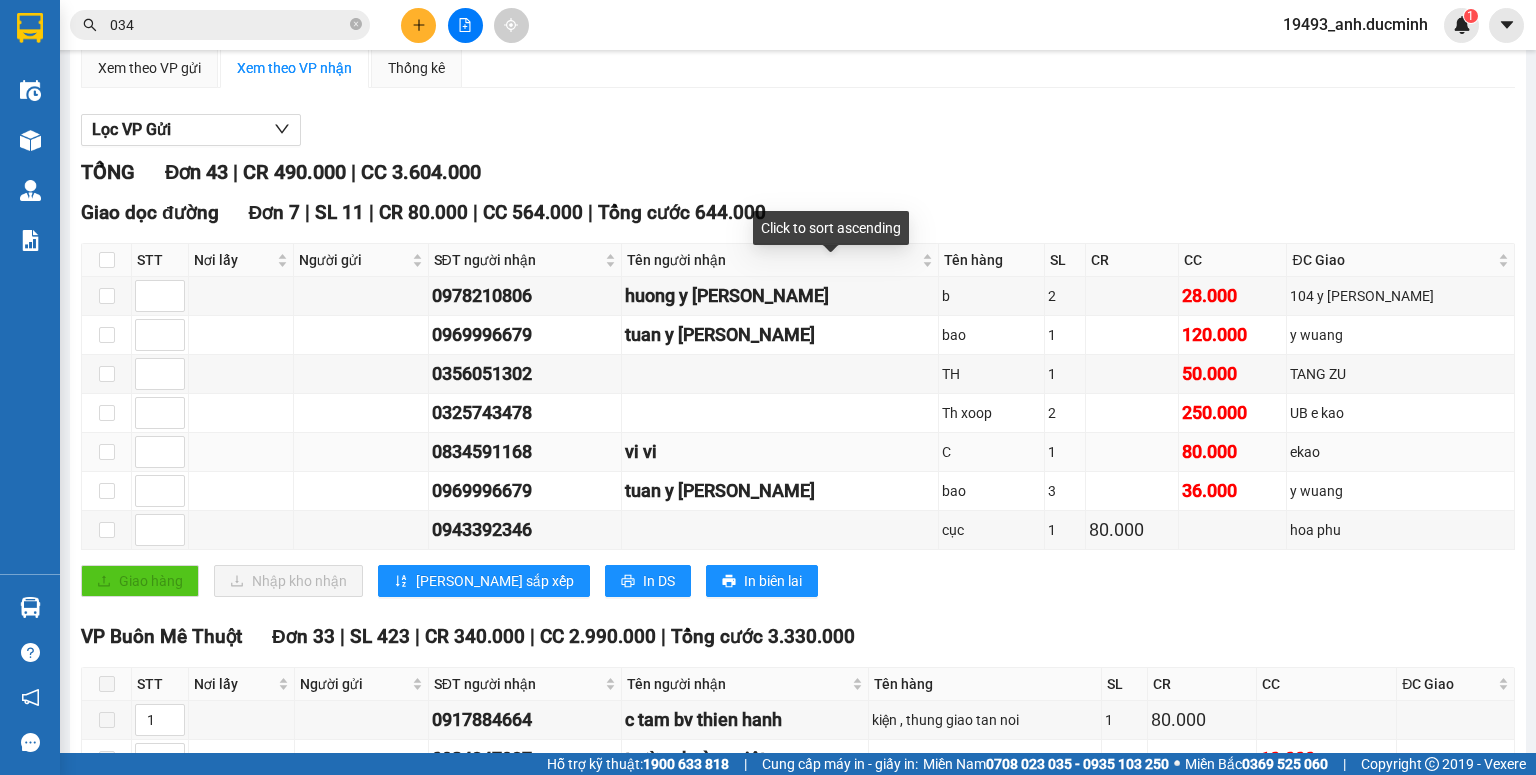 scroll, scrollTop: 320, scrollLeft: 0, axis: vertical 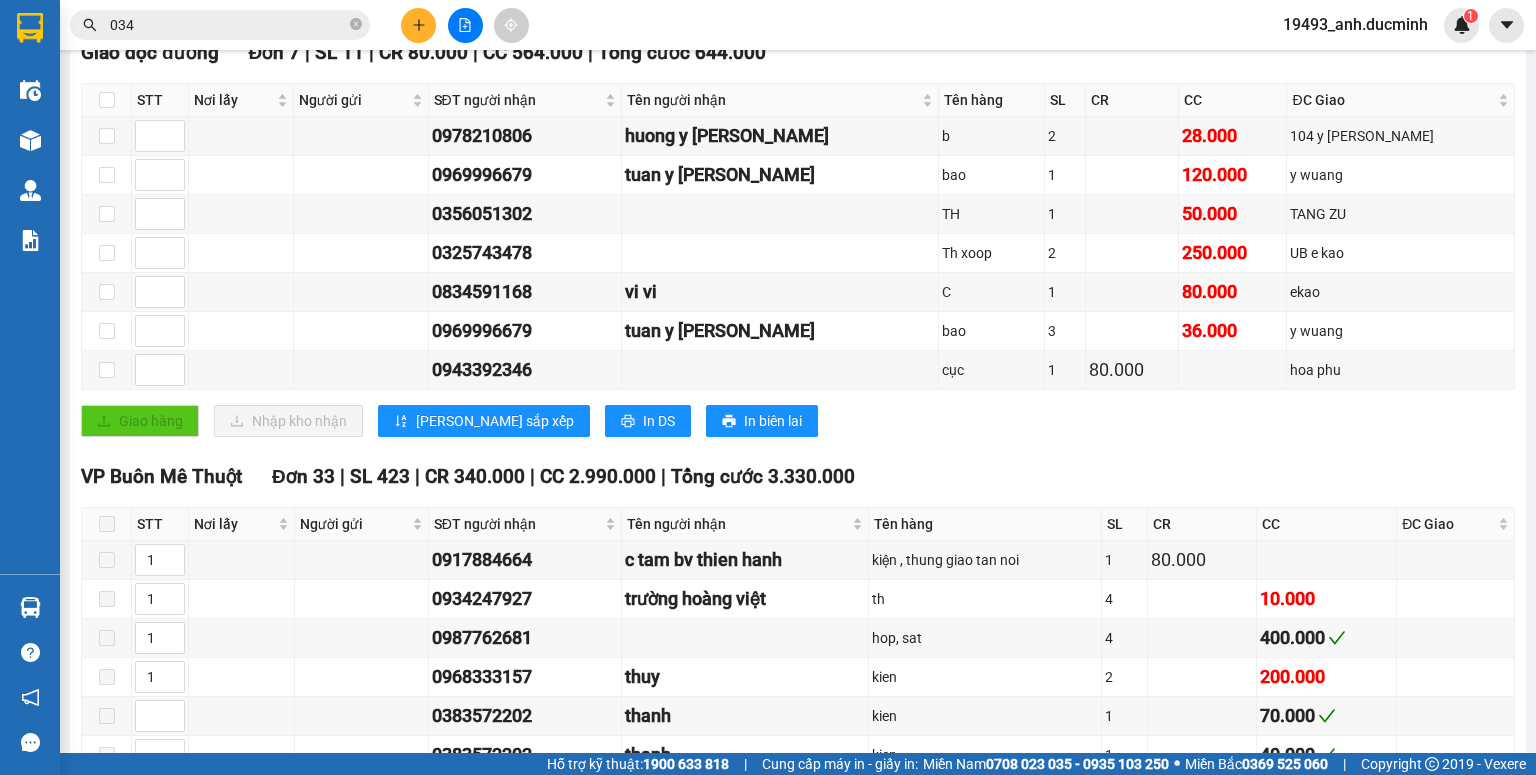 click on "VP Buôn Mê Thuột Đơn   33 | SL   423 | CR   340.000 | CC   2.990.000 | Tổng cước   3.330.000" at bounding box center [798, 477] 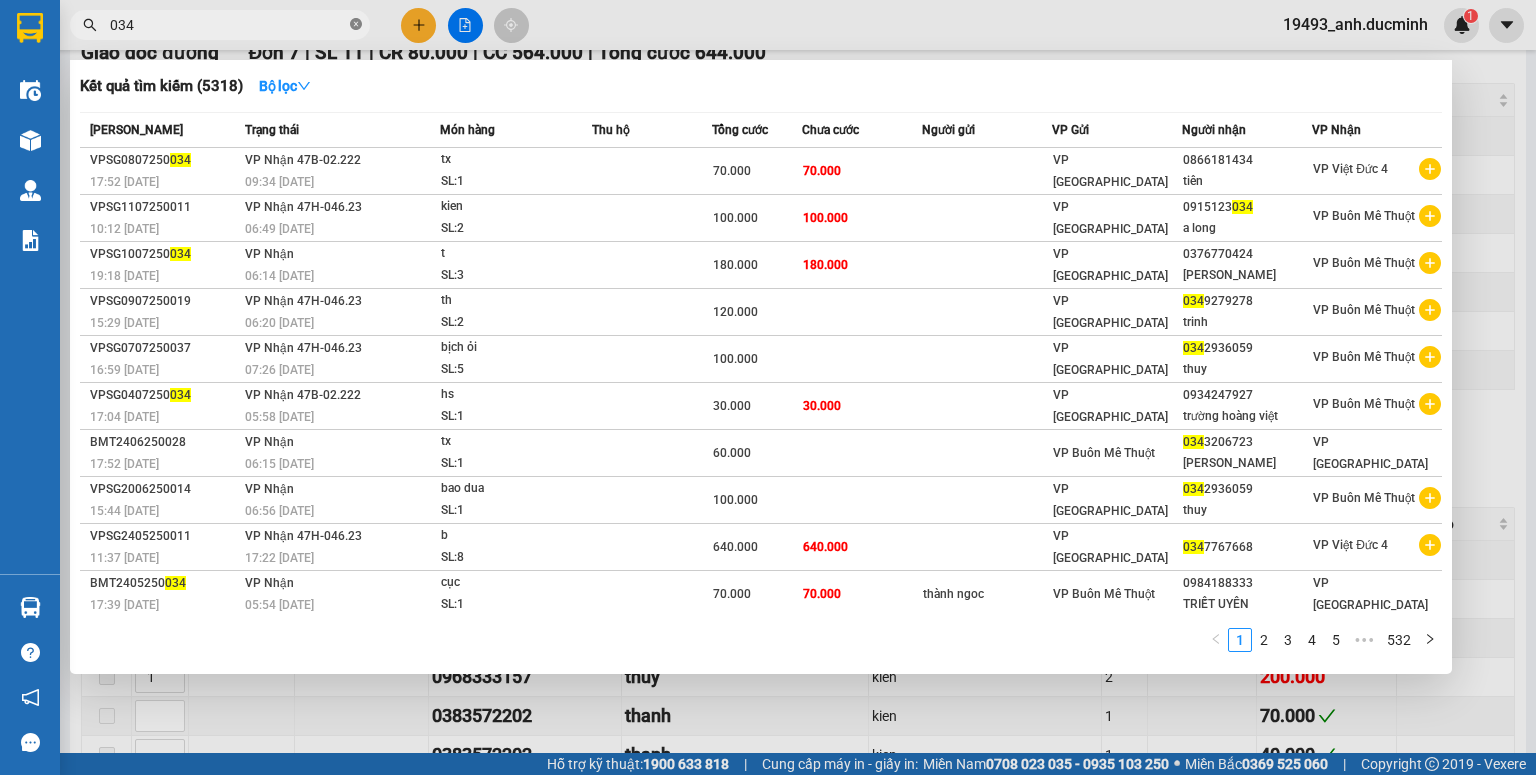 click 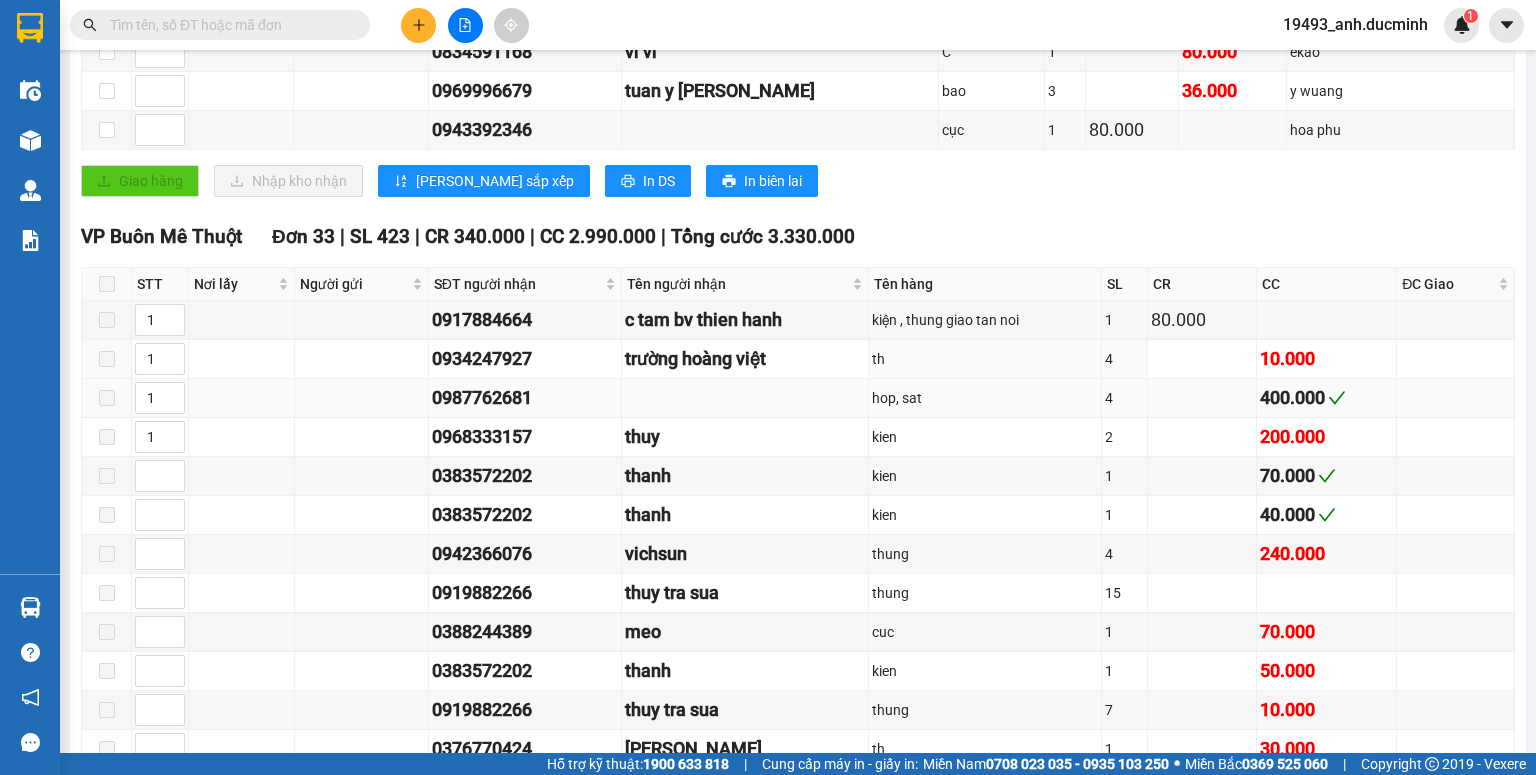 scroll, scrollTop: 800, scrollLeft: 0, axis: vertical 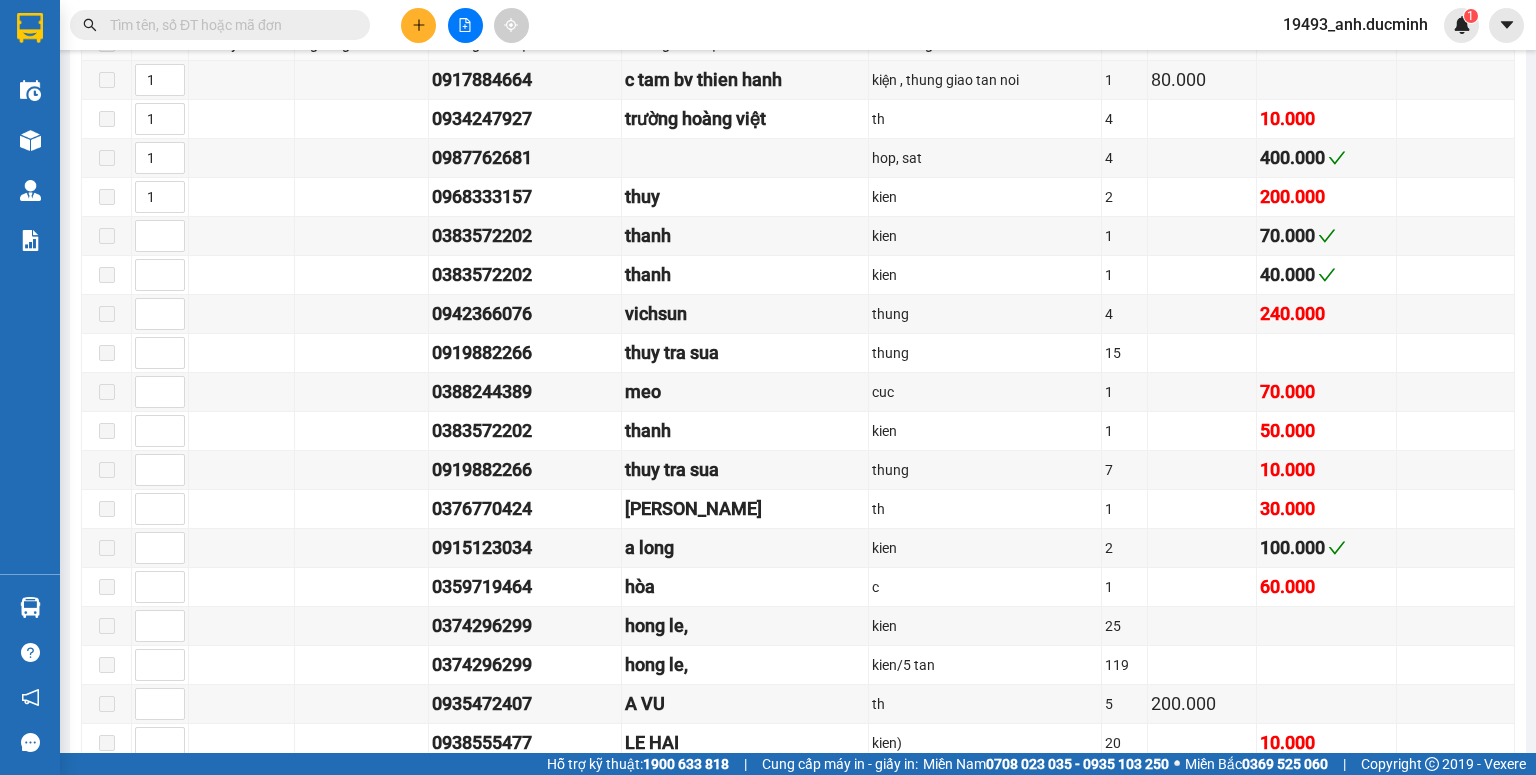 click on "Kết quả tìm kiếm ( 5318 )  Bộ lọc  Mã ĐH Trạng thái Món hàng Thu hộ Tổng cước Chưa cước Người gửi VP Gửi Người nhận VP Nhận VPSG0807250034 17:52 [DATE] VP Nhận   47B-02.222 09:34 [DATE] tx SL:  1 70.000 70.000 VP [GEOGRAPHIC_DATA] 0866181434 tiên VP Việt Đức 4 VPSG1107250011 10:12 [DATE] VP Nhận   47H-046.23 06:49 [DATE] kien SL:  2 100.000 100.000 VP [GEOGRAPHIC_DATA] 0915123034 a long VP Buôn Mê Thuột VPSG1007250034 19:18 [DATE] VP Nhận   06:14 [DATE] t SL:  3 180.000 180.000 VP [GEOGRAPHIC_DATA] 0376770424 lữ nhung VP Buôn Mê Thuột VPSG0907250019 15:29 [DATE] VP Nhận   47H-046.23 06:20 [DATE] SL:  2 120.000 VP [GEOGRAPHIC_DATA] 0349279278 trinh  VP Buôn Mê Thuột VPSG0707250037 16:59 [DATE] VP Nhận   47H-046.23 07:26 [DATE] bịch ỏi SL:  5 100.000 VP [GEOGRAPHIC_DATA] 0342936059 thuy VP Buôn Mê Thuột VPSG0407250034 17:04 [DATE] VP Nhận   47B-02.222 05:58 [DATE] hs SL:  1 30.000 30.000 VP [GEOGRAPHIC_DATA] 0934247927 trường hoàng việt  BMT2406250028   [GEOGRAPHIC_DATA]" at bounding box center [195, 25] 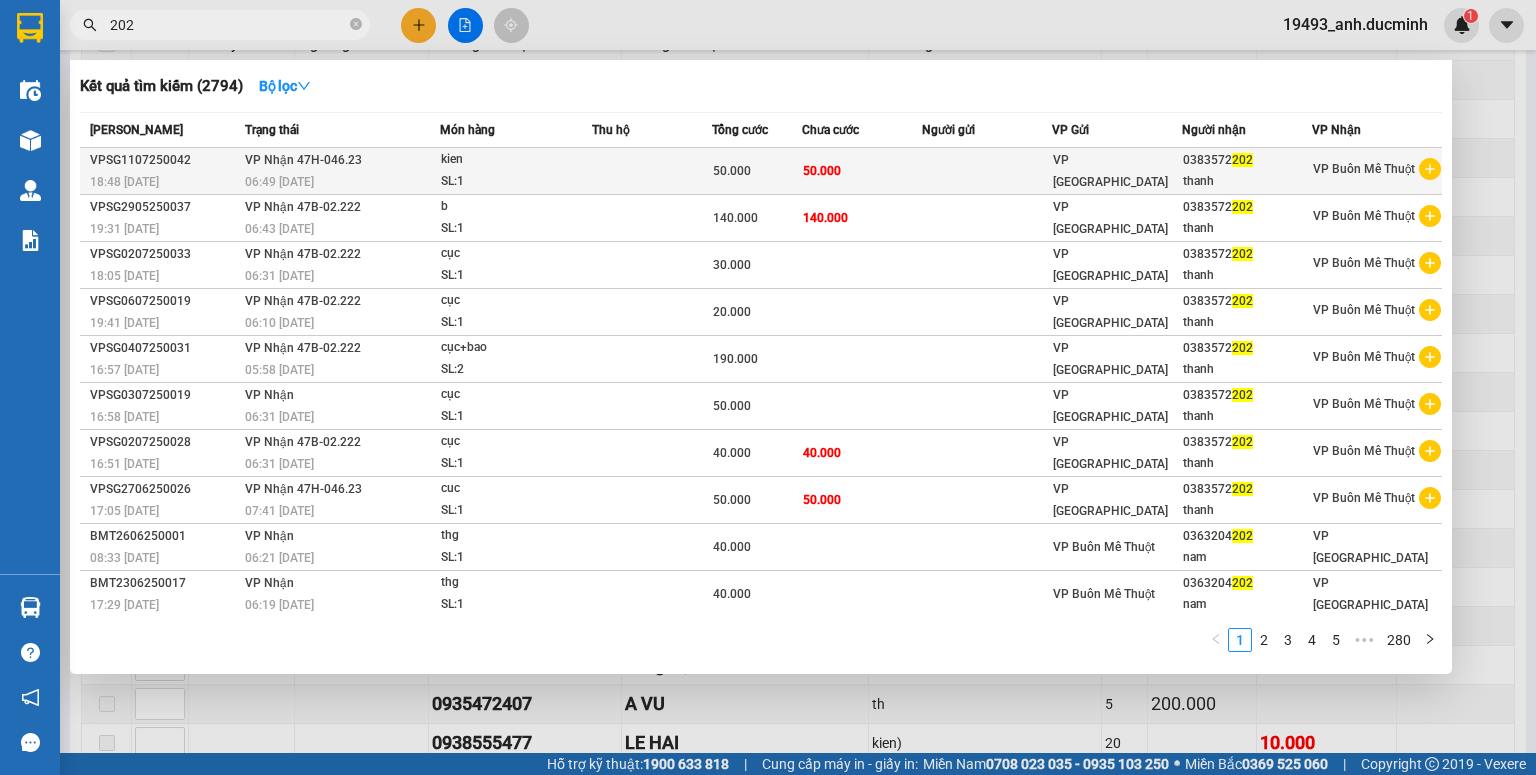 click on "50.000" at bounding box center [822, 171] 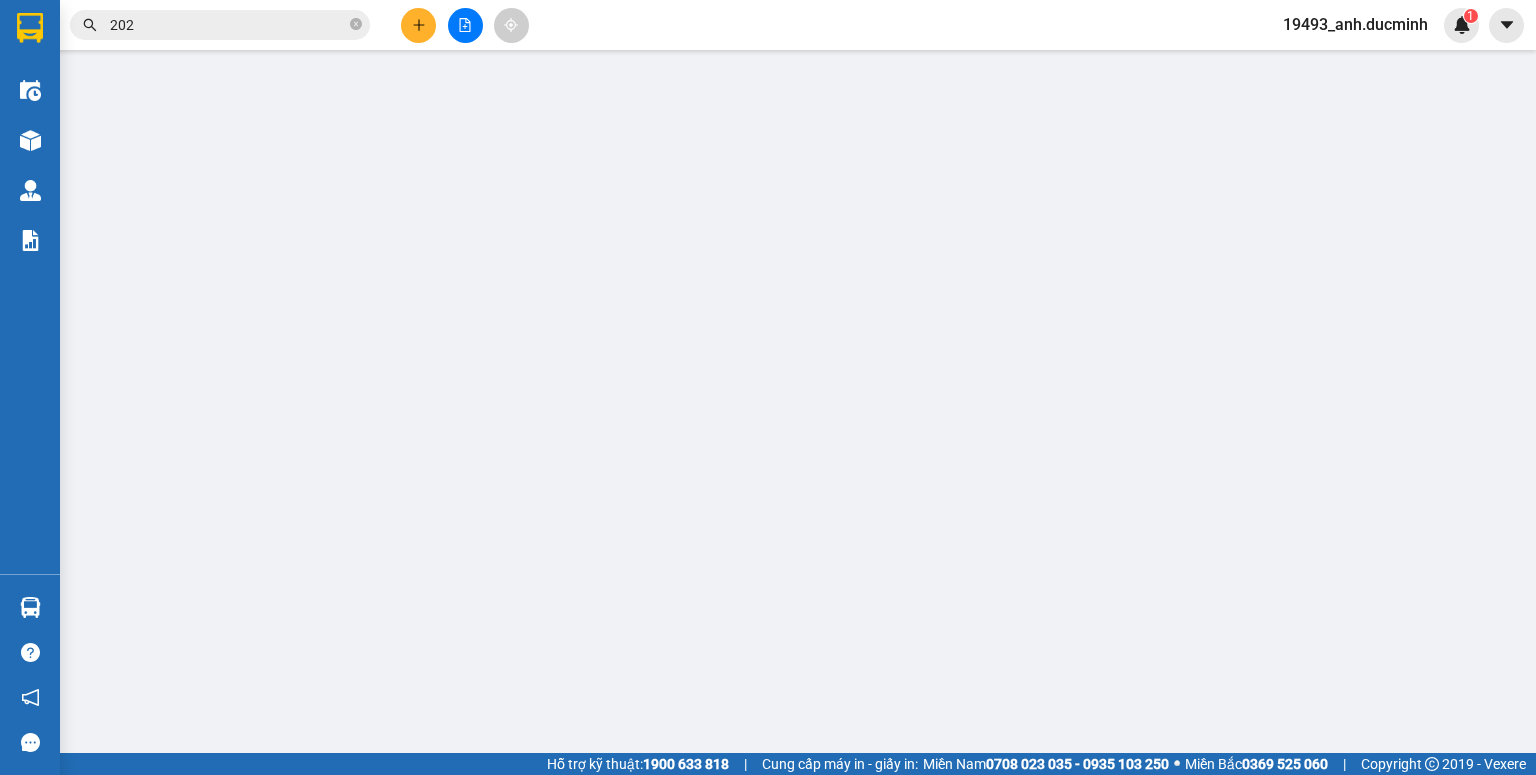 scroll, scrollTop: 0, scrollLeft: 0, axis: both 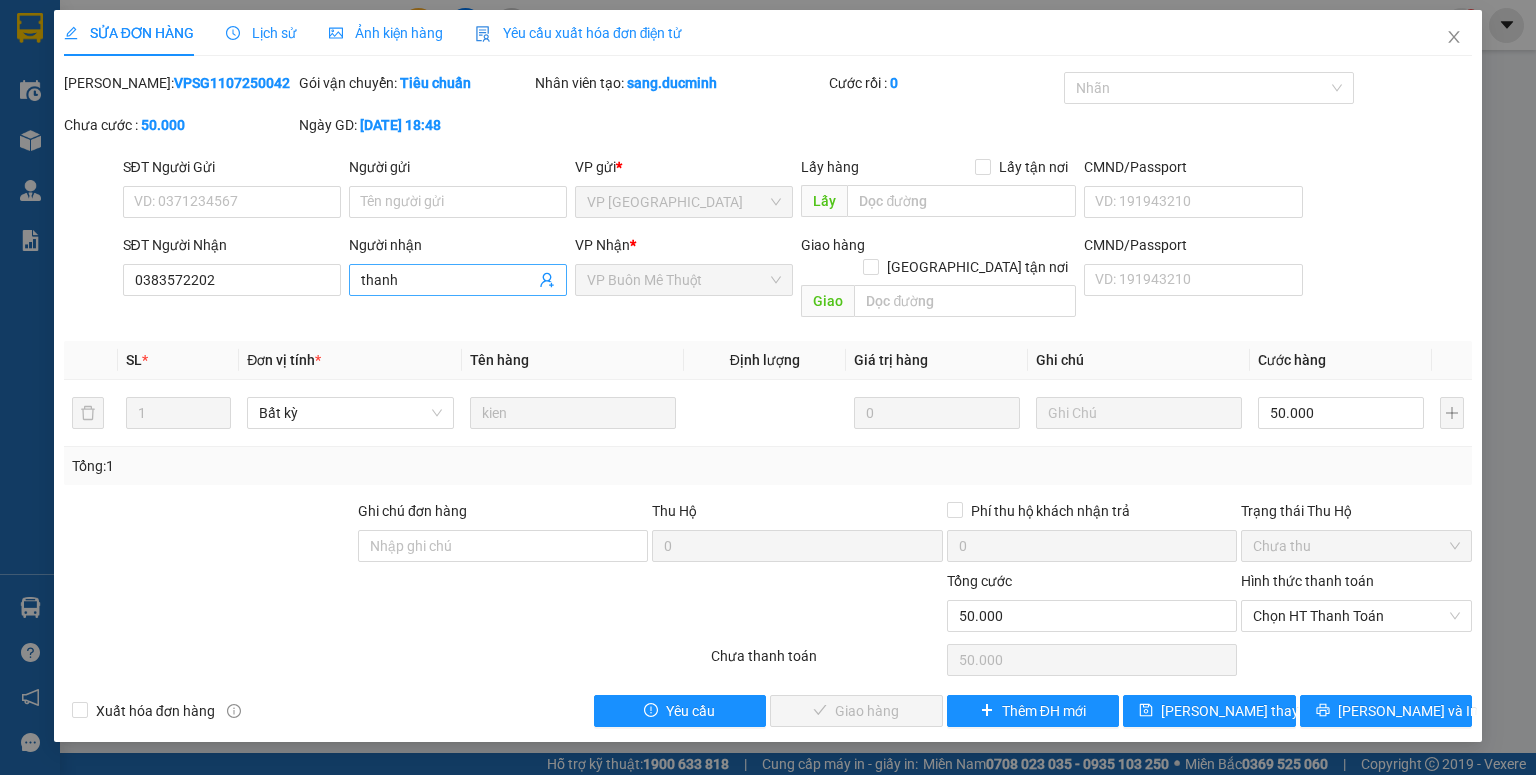 click on "thanh" at bounding box center (448, 280) 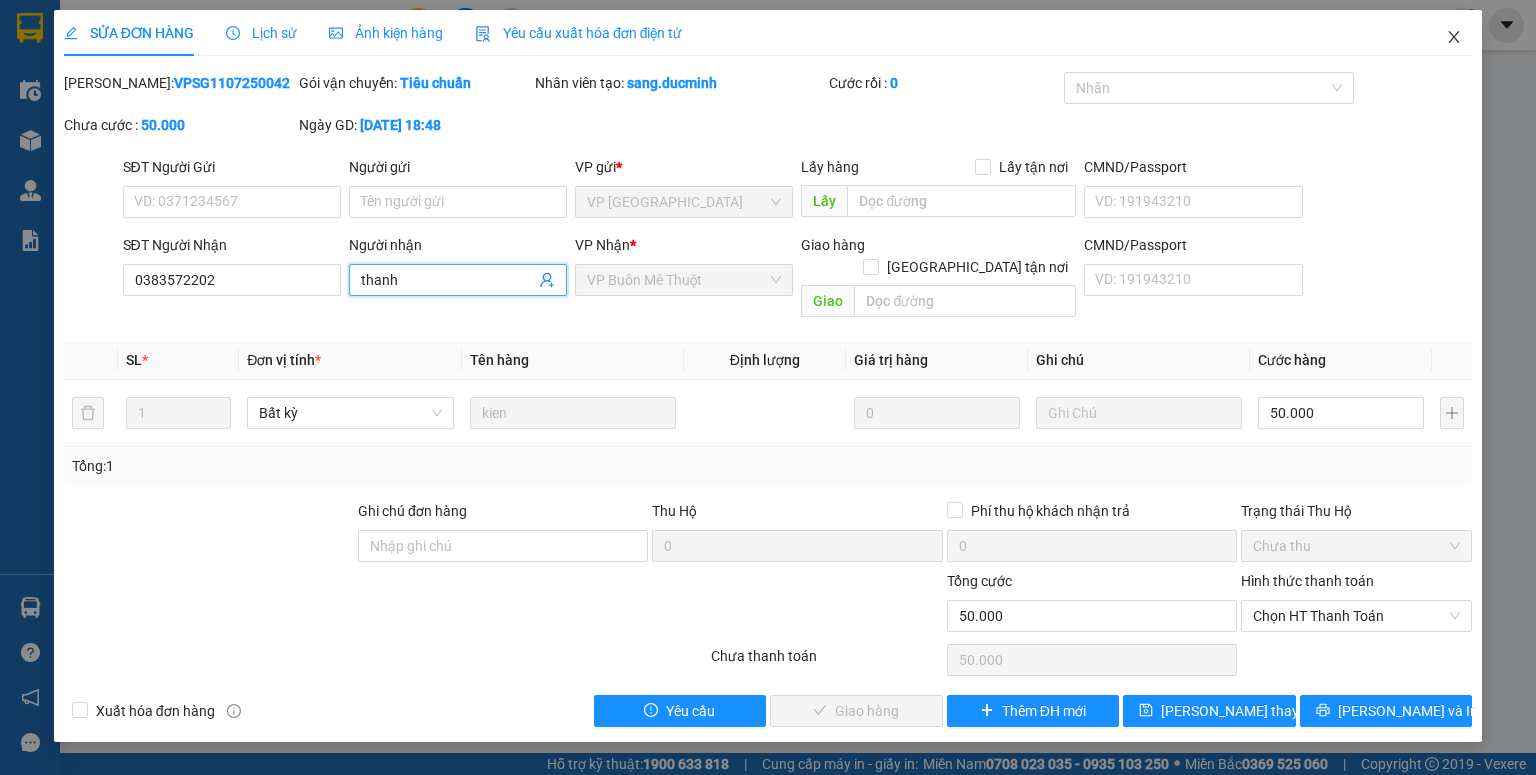 drag, startPoint x: 1458, startPoint y: 36, endPoint x: 1469, endPoint y: 30, distance: 12.529964 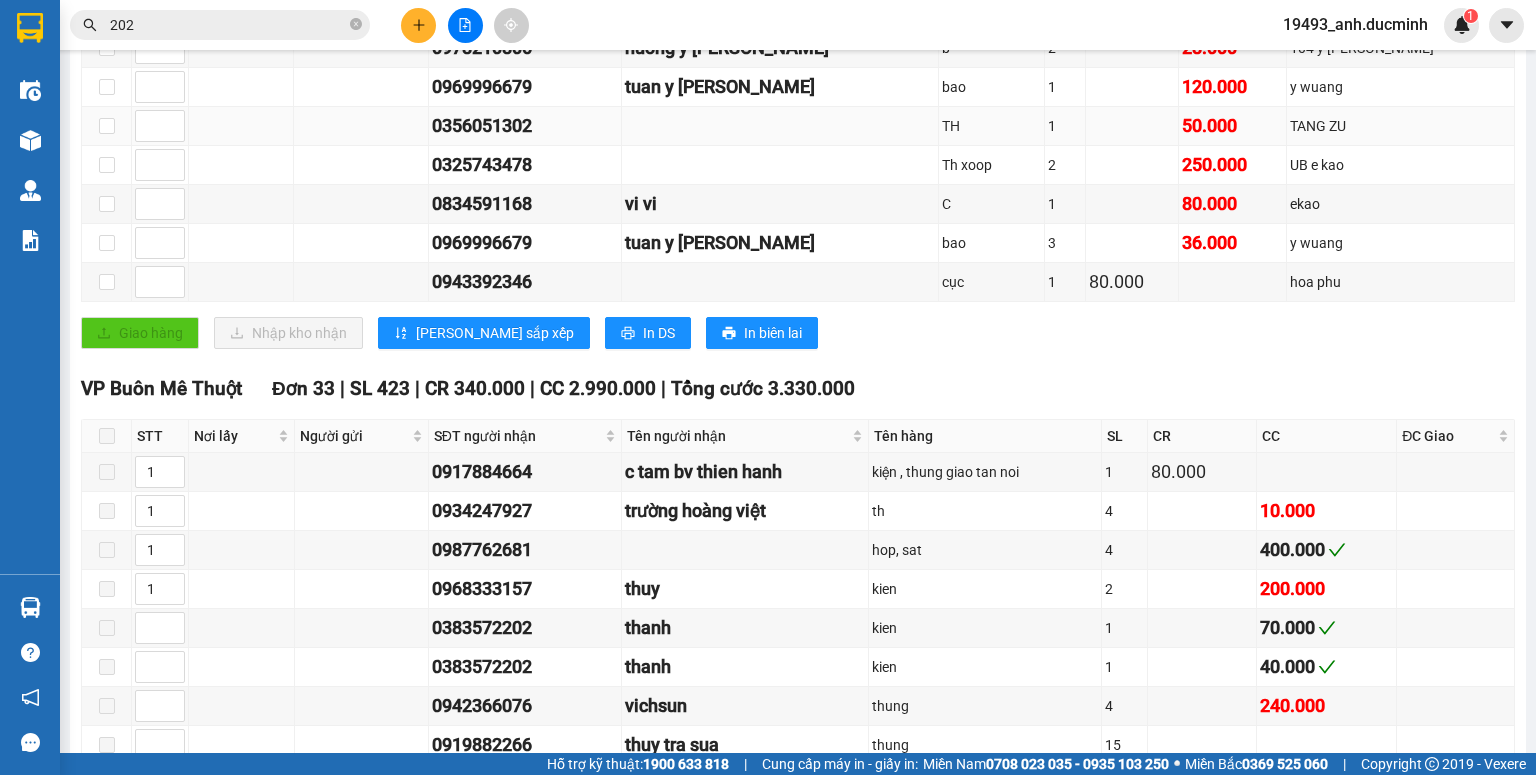 scroll, scrollTop: 480, scrollLeft: 0, axis: vertical 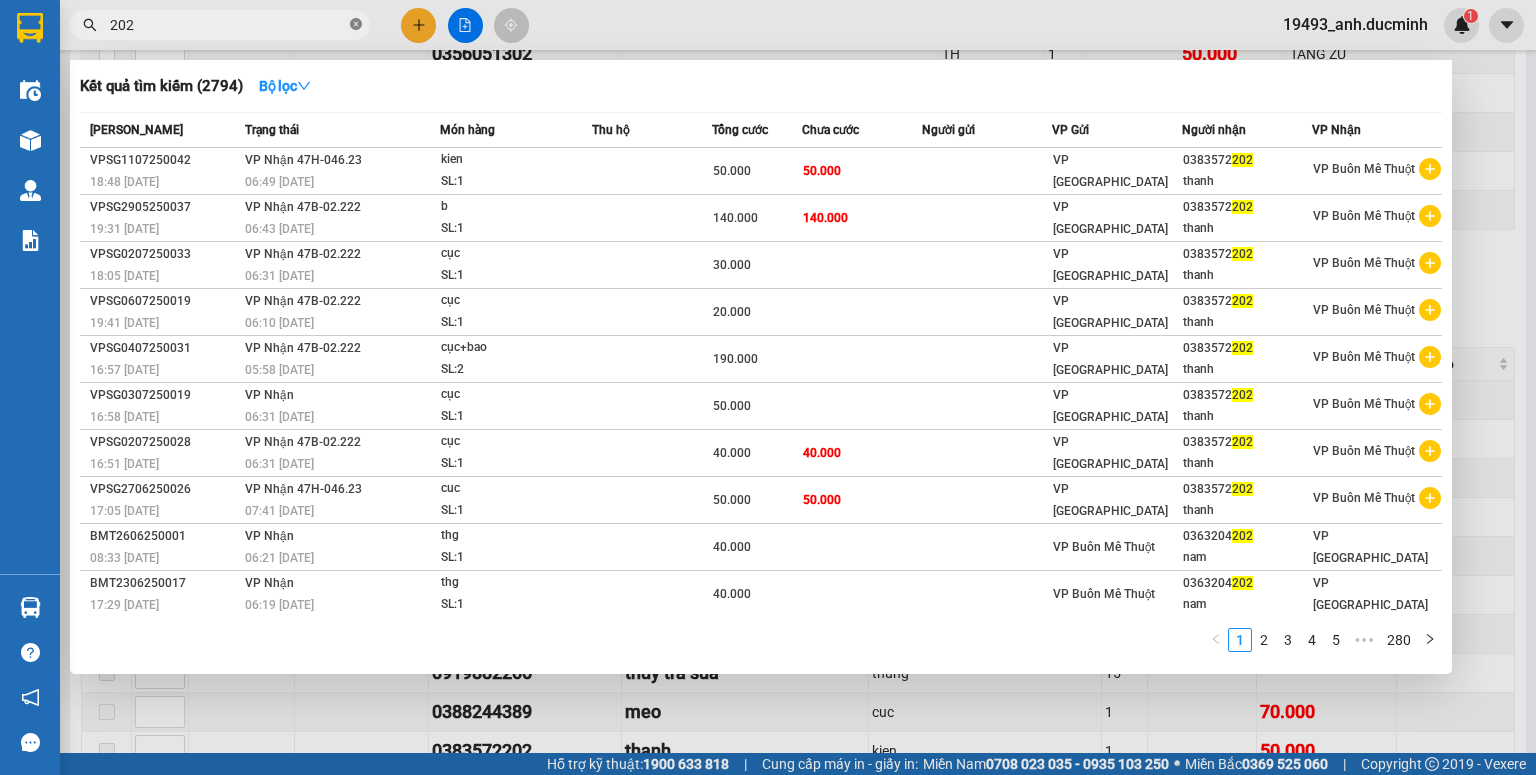 click 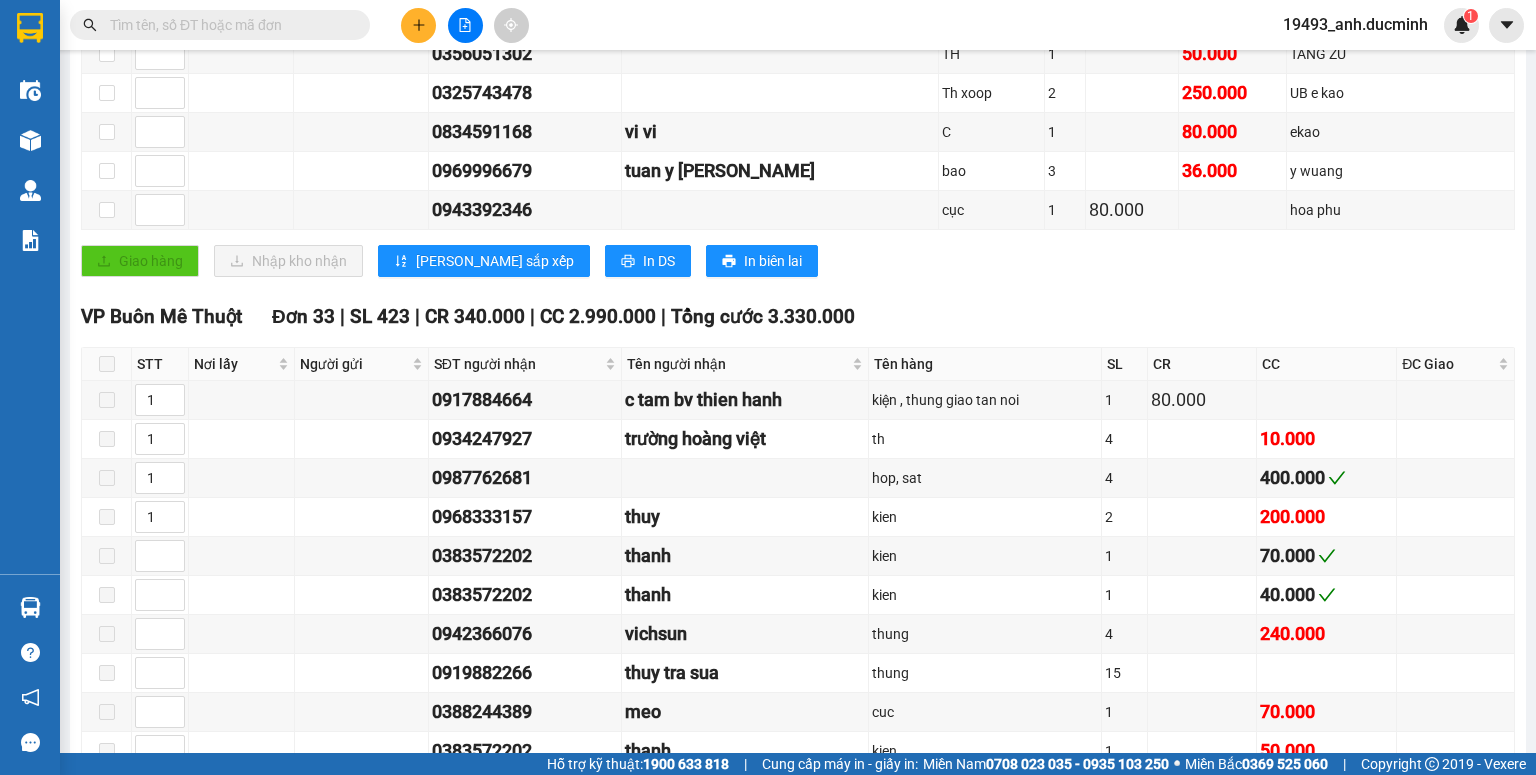 click at bounding box center [228, 25] 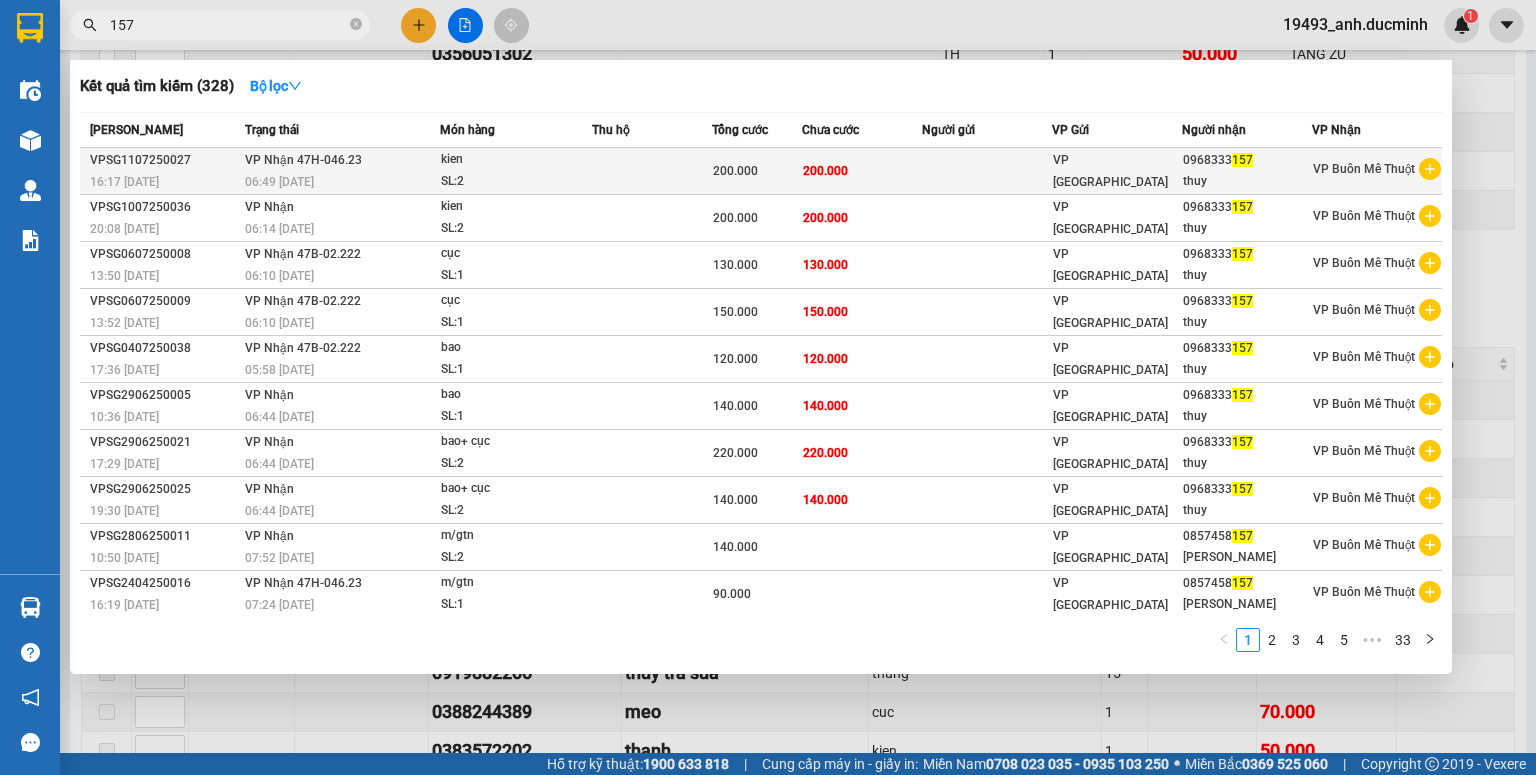 click at bounding box center [987, 171] 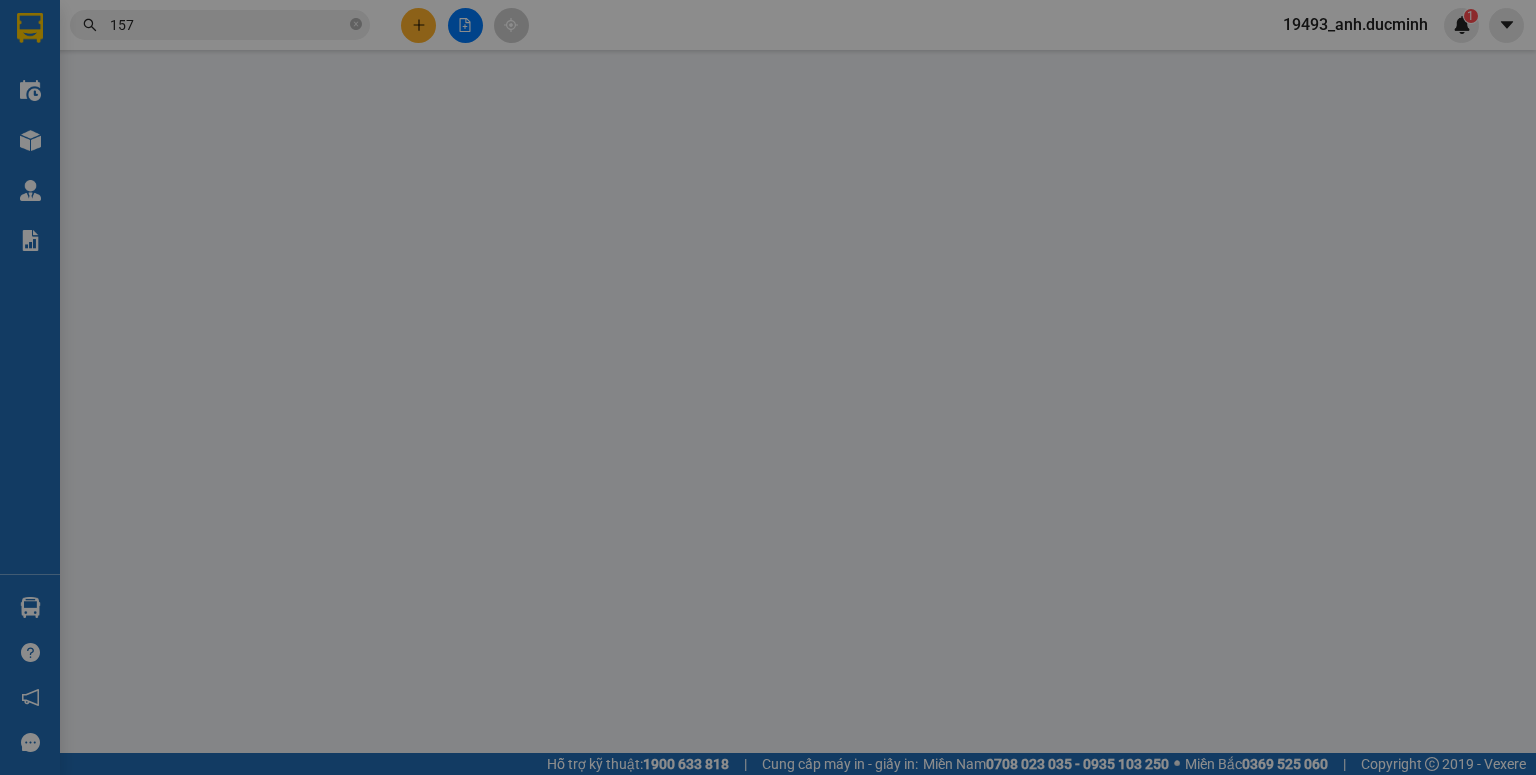 scroll, scrollTop: 0, scrollLeft: 0, axis: both 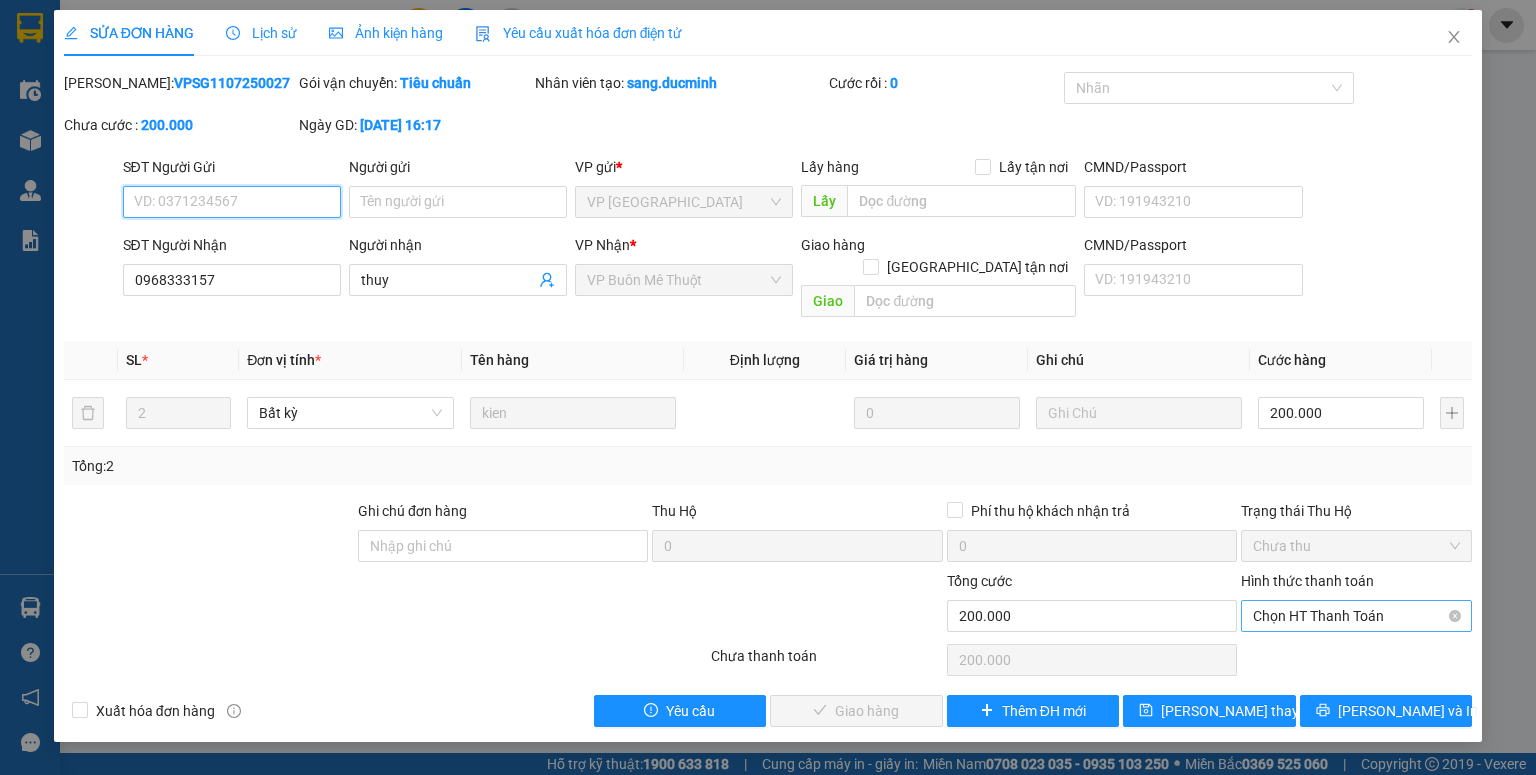 click on "Chọn HT Thanh Toán" at bounding box center (1356, 616) 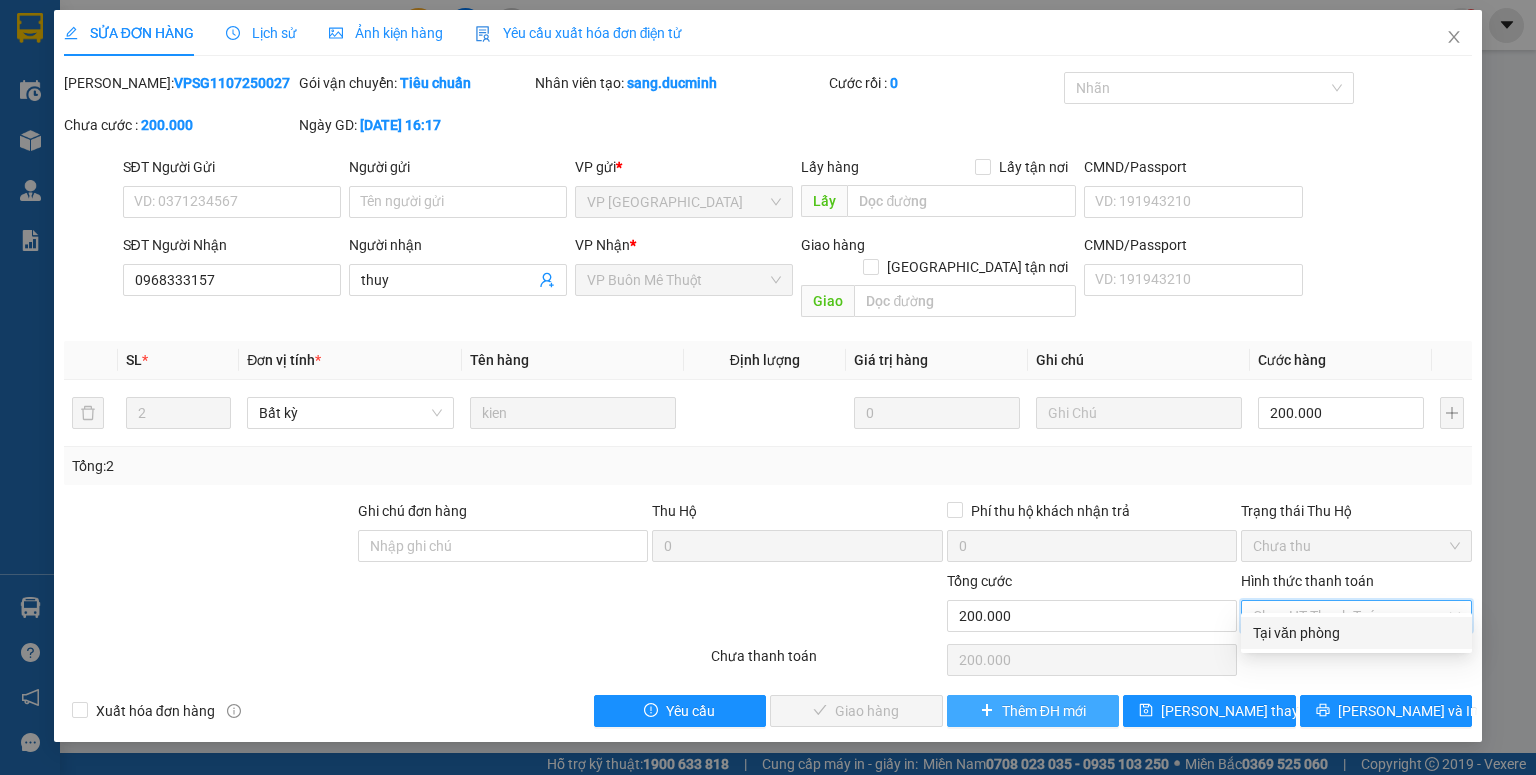 drag, startPoint x: 1296, startPoint y: 633, endPoint x: 1042, endPoint y: 691, distance: 260.5379 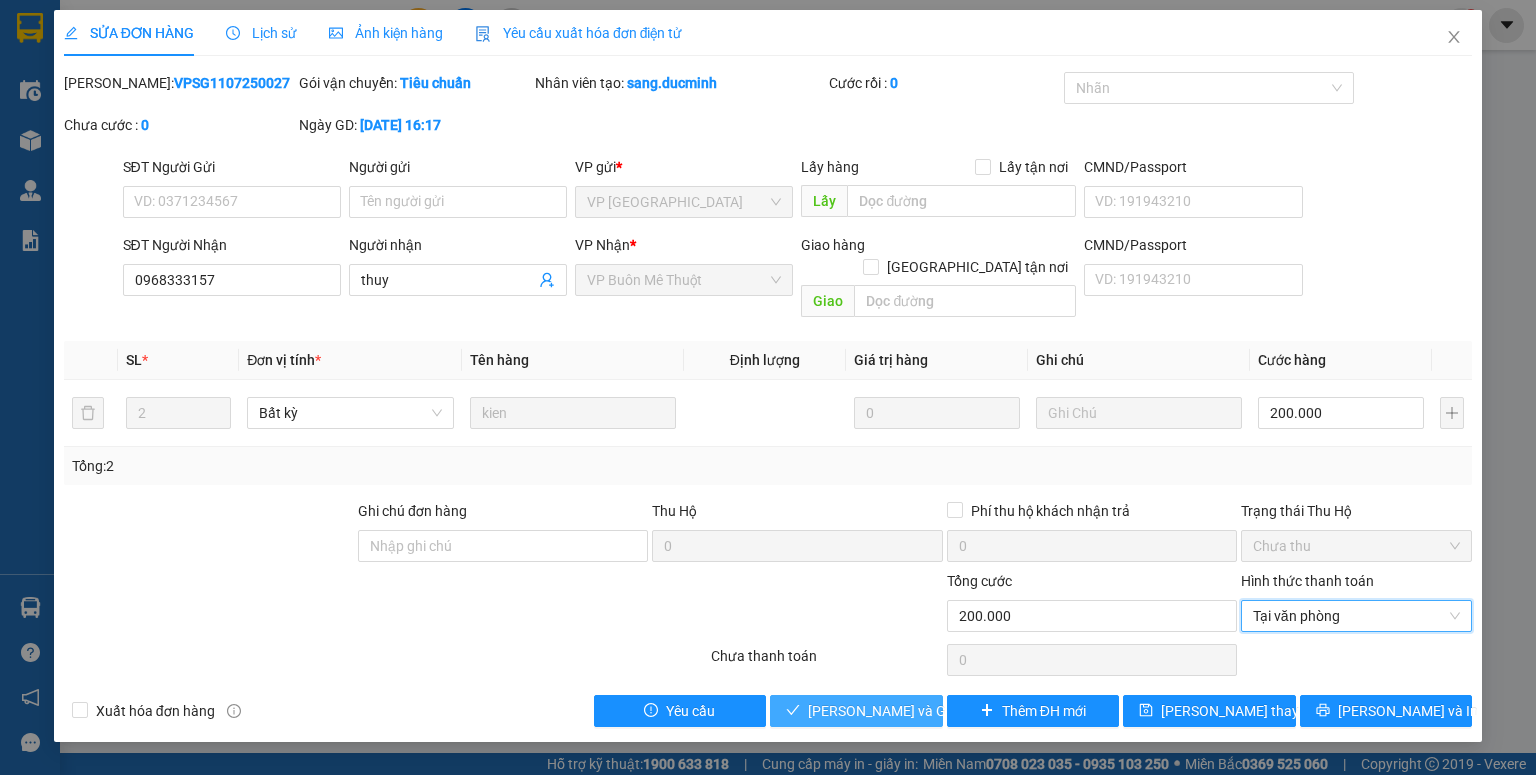 click on "[PERSON_NAME] và Giao hàng" at bounding box center [904, 711] 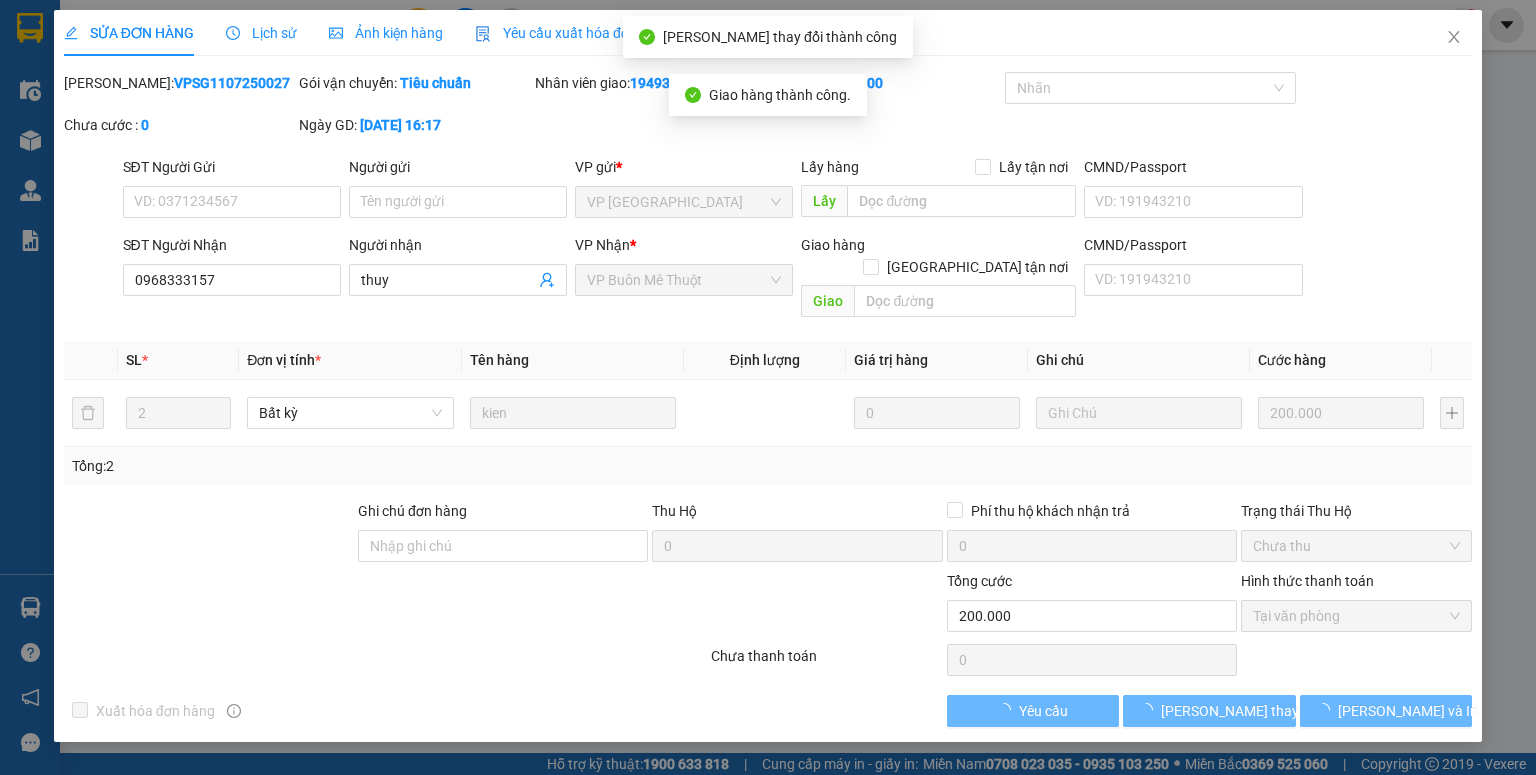 scroll, scrollTop: 0, scrollLeft: 0, axis: both 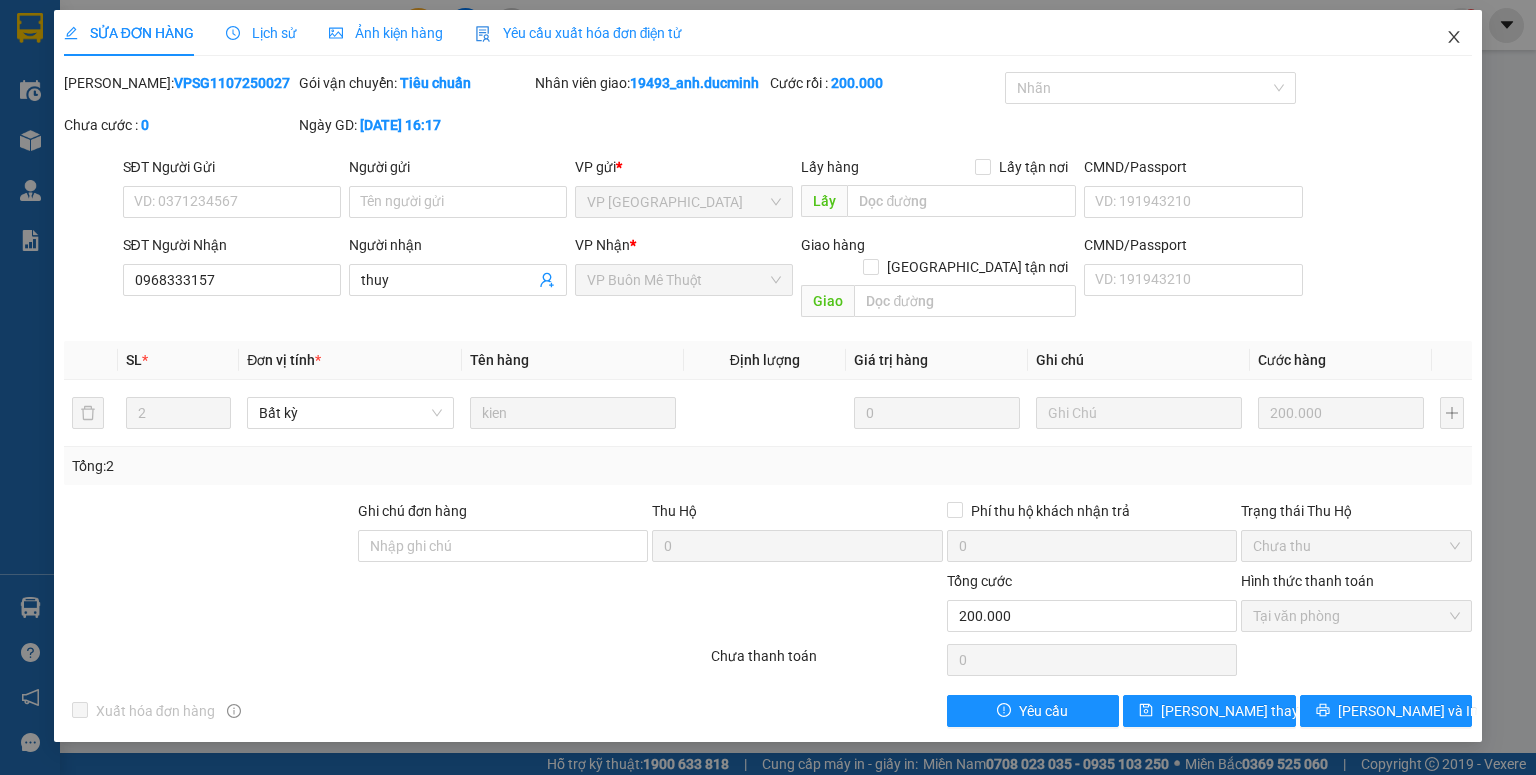 click 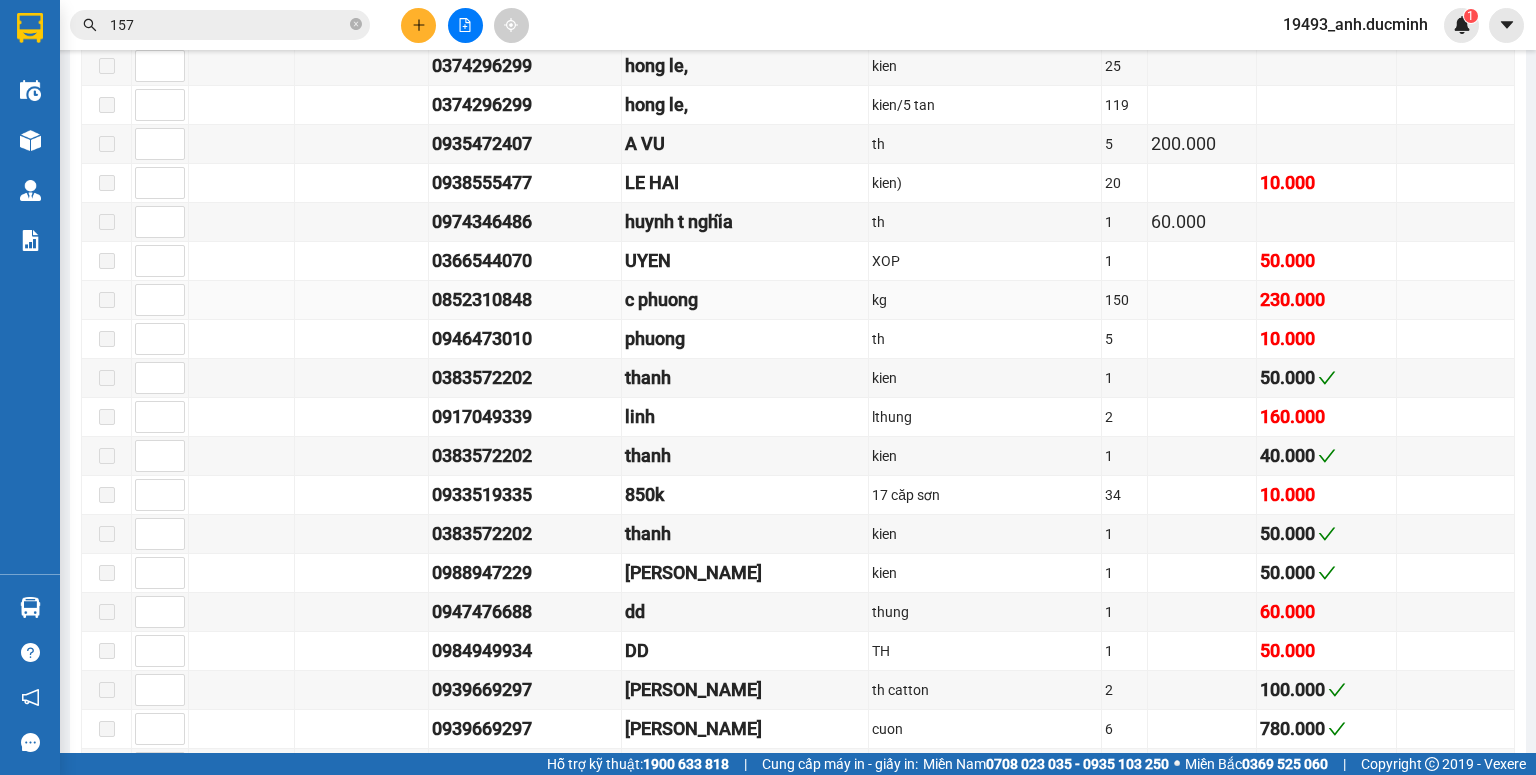 scroll, scrollTop: 1440, scrollLeft: 0, axis: vertical 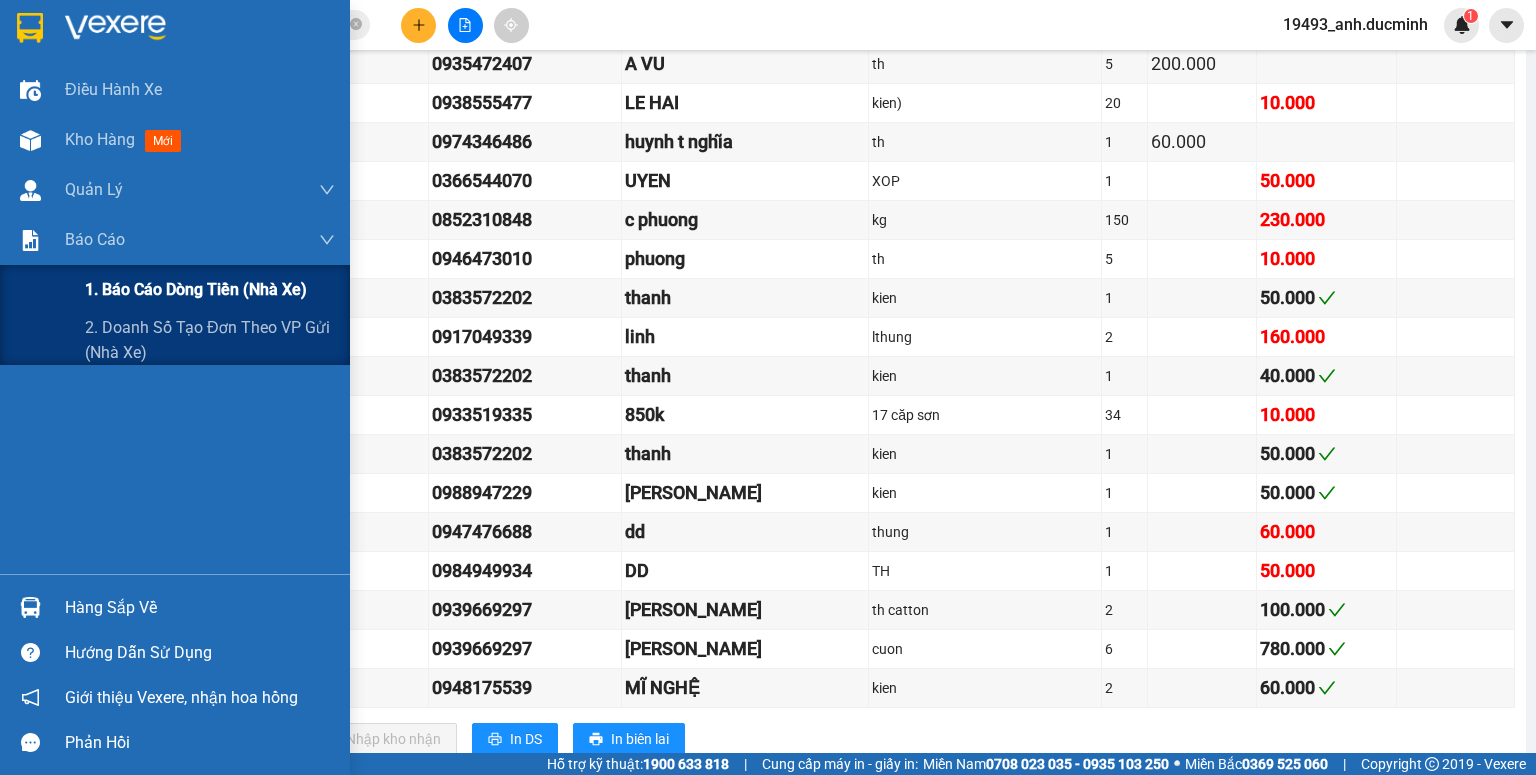 click on "1. Báo cáo dòng tiền (nhà xe)" at bounding box center (196, 289) 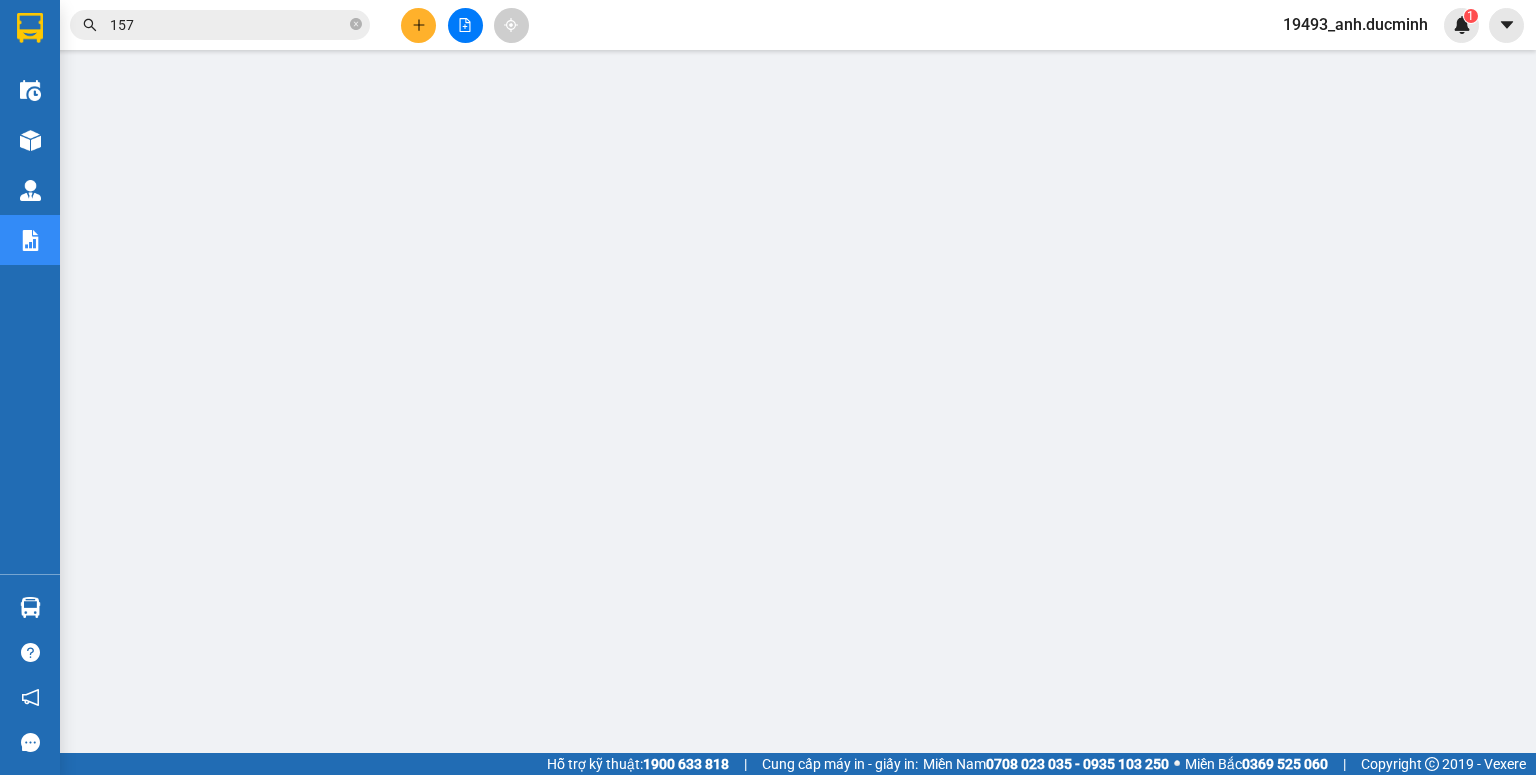 scroll, scrollTop: 0, scrollLeft: 0, axis: both 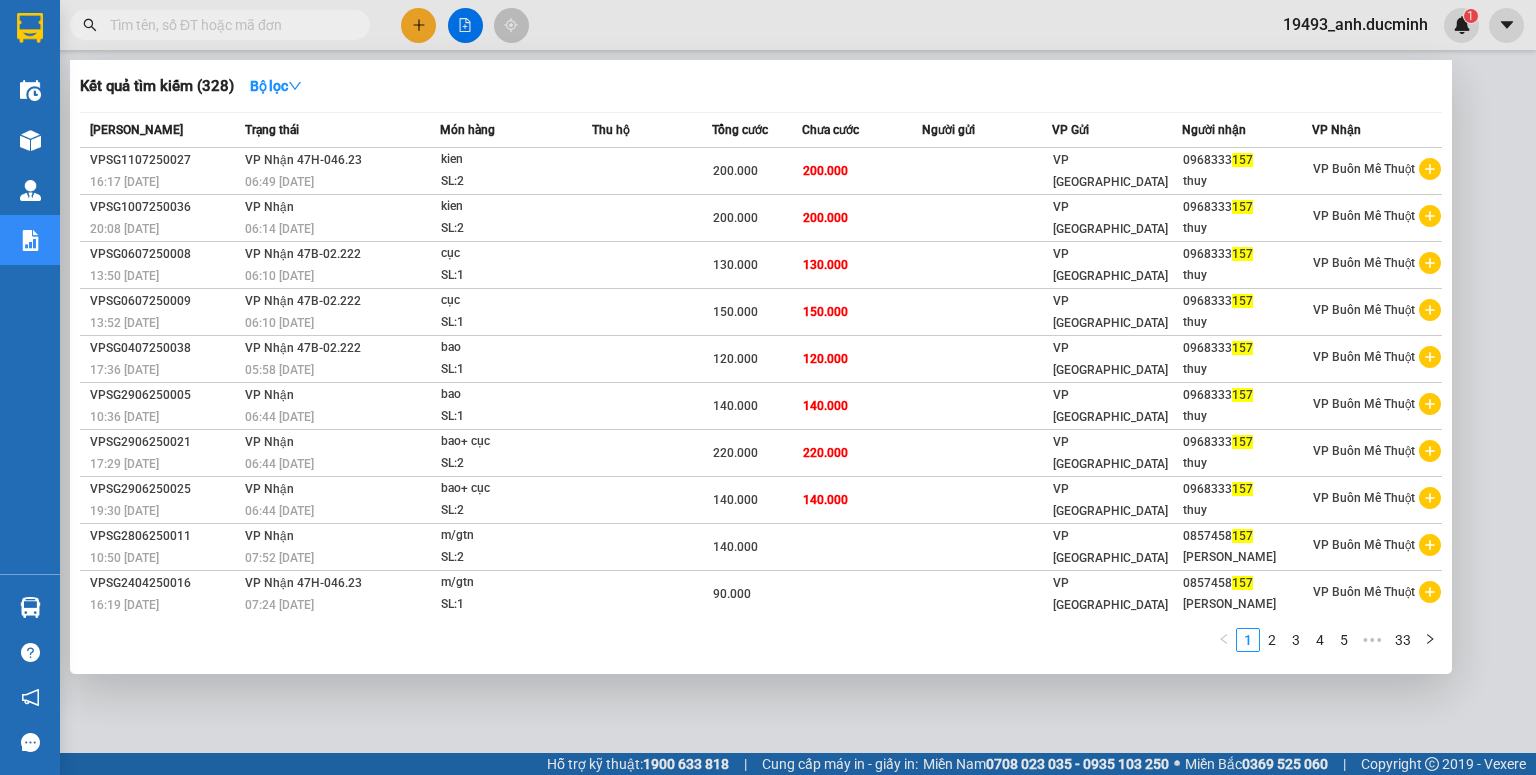 type 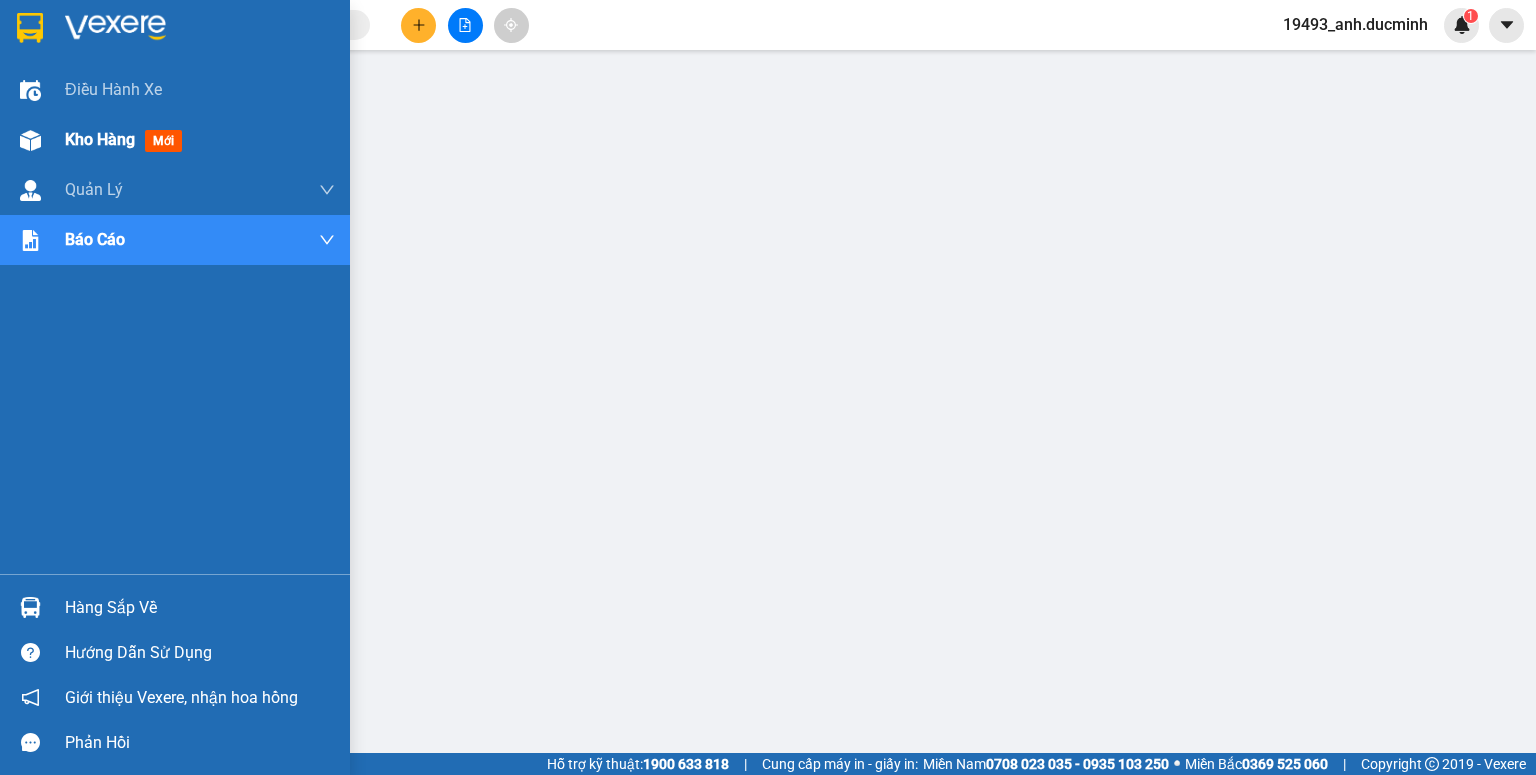 click on "Kho hàng" at bounding box center (100, 139) 